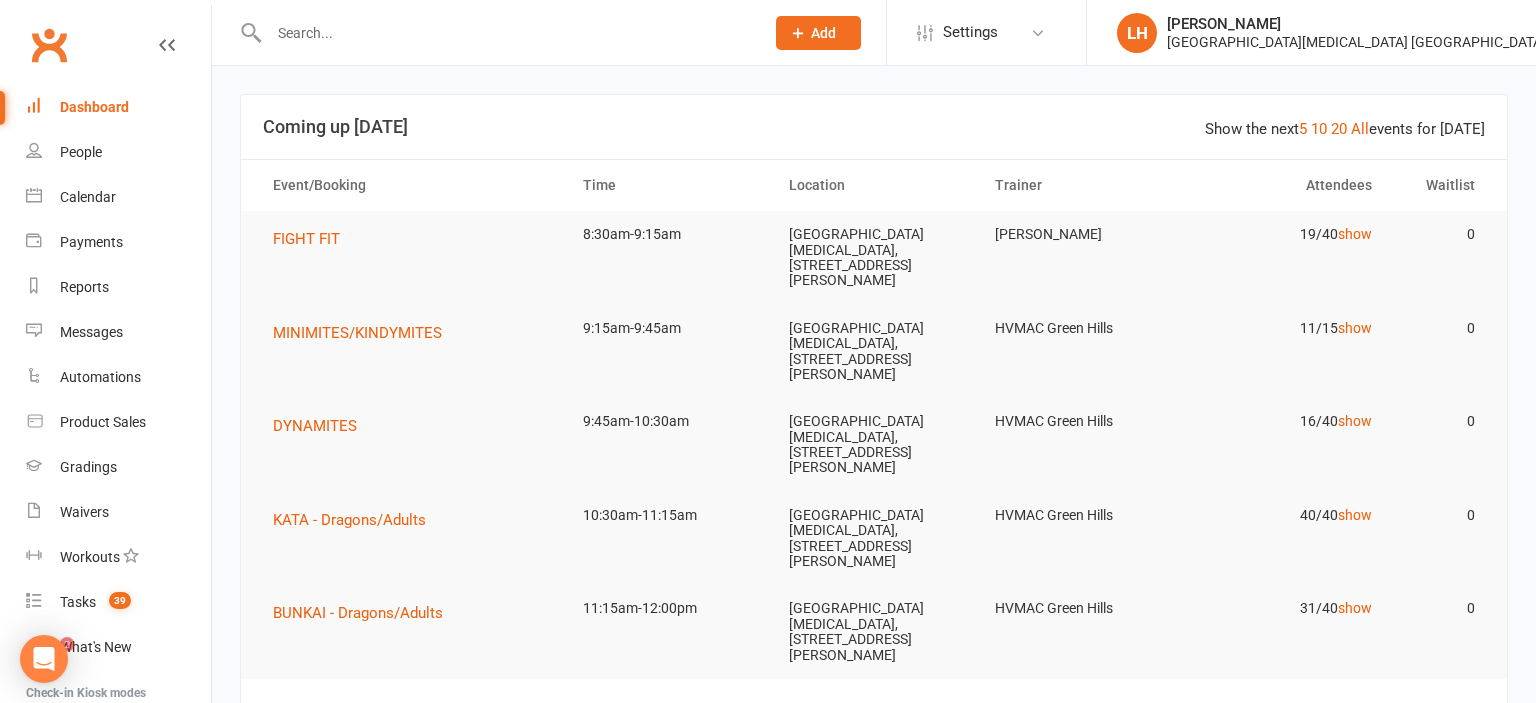 scroll, scrollTop: 0, scrollLeft: 0, axis: both 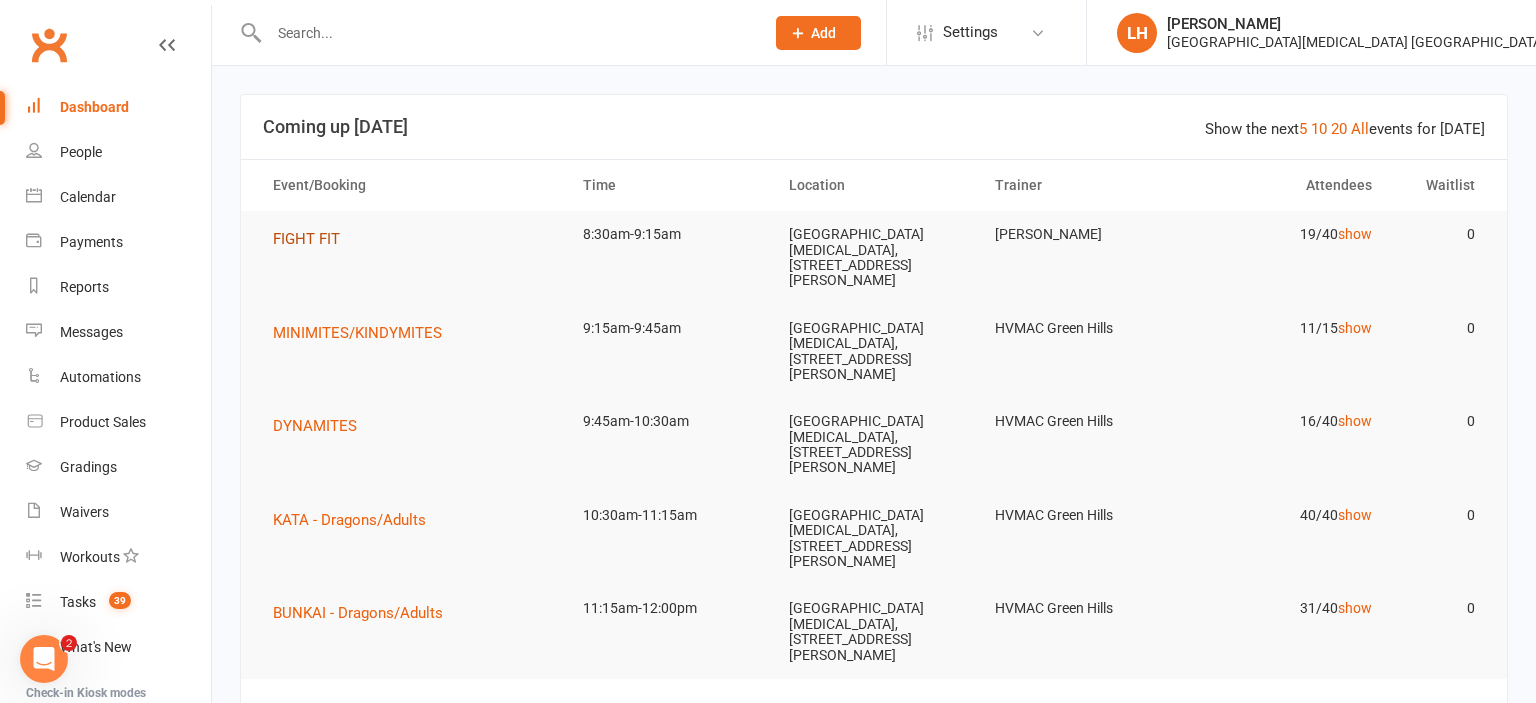click on "FIGHT FIT" at bounding box center (306, 239) 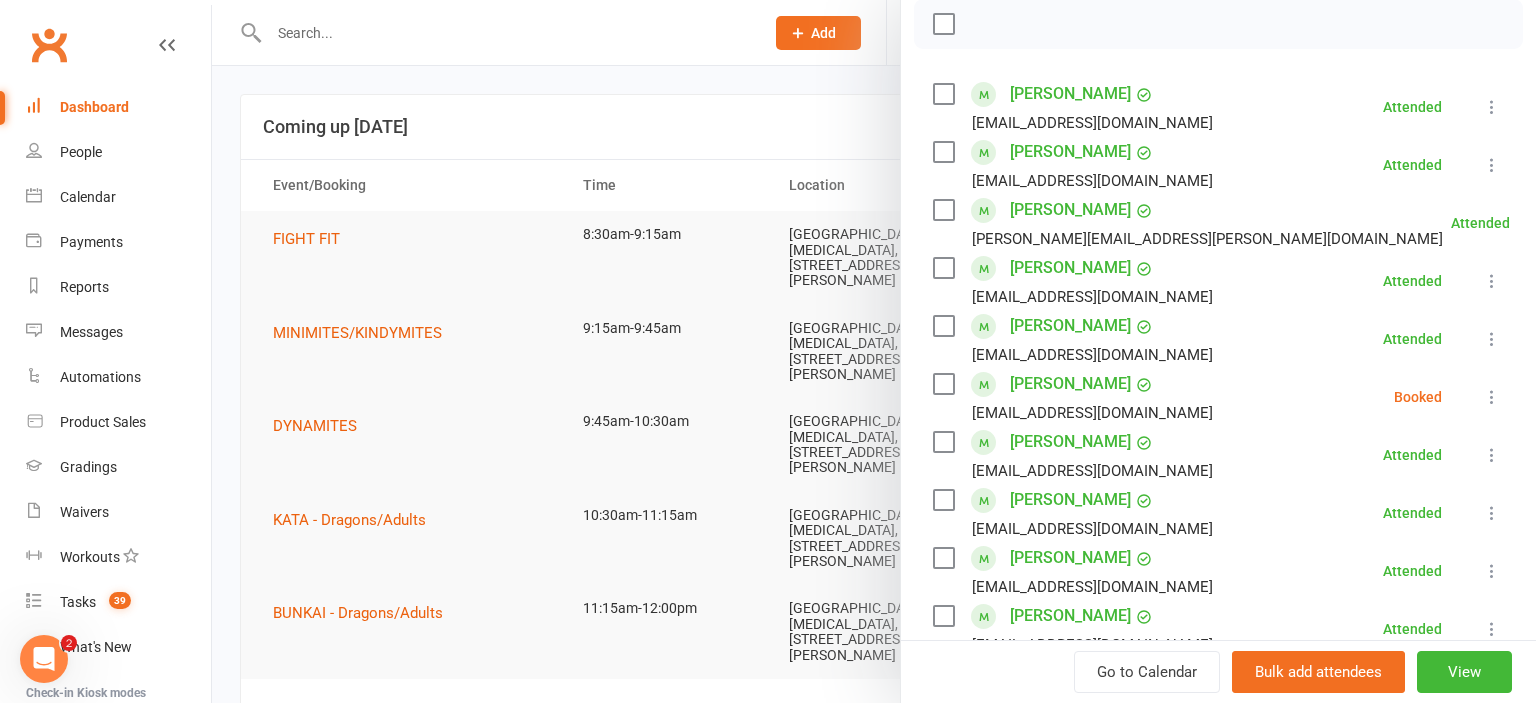scroll, scrollTop: 442, scrollLeft: 0, axis: vertical 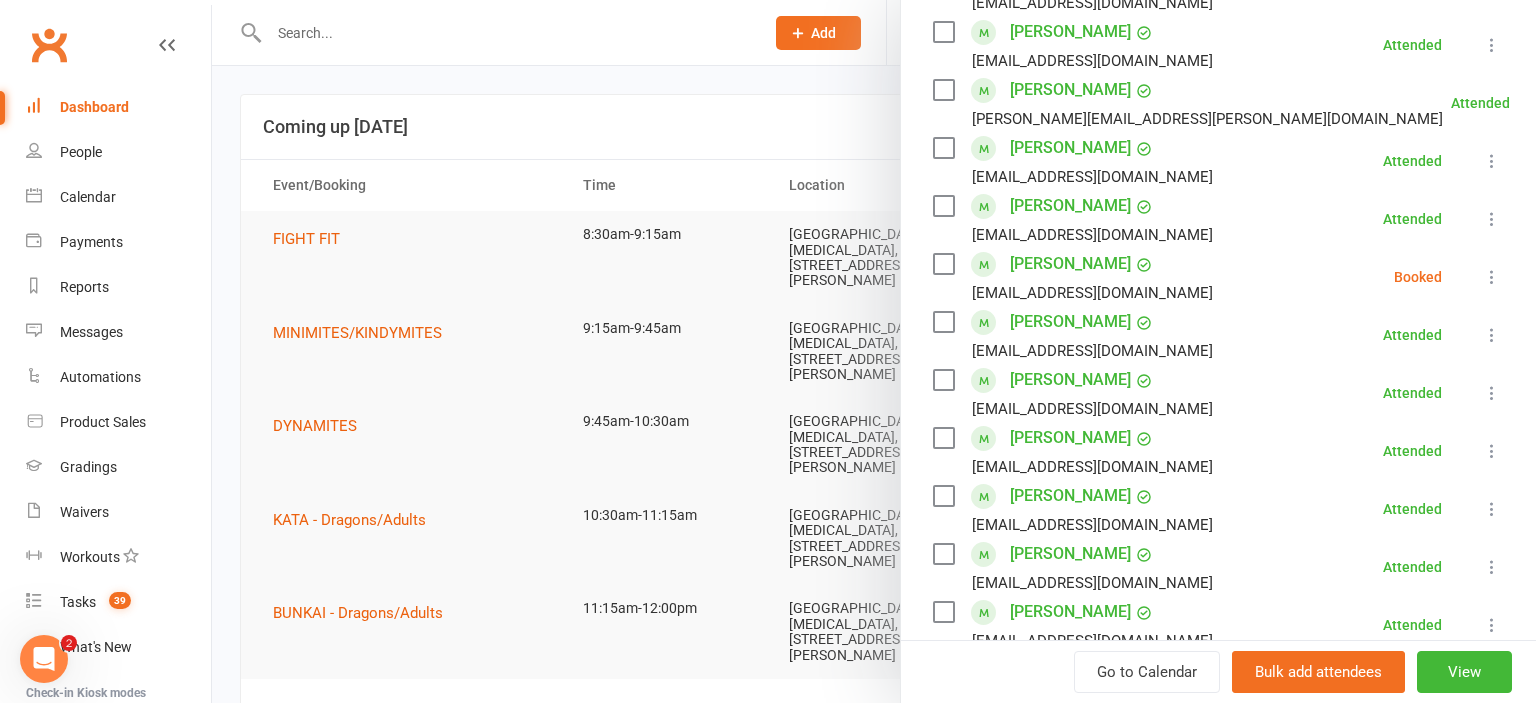 click at bounding box center [1492, 277] 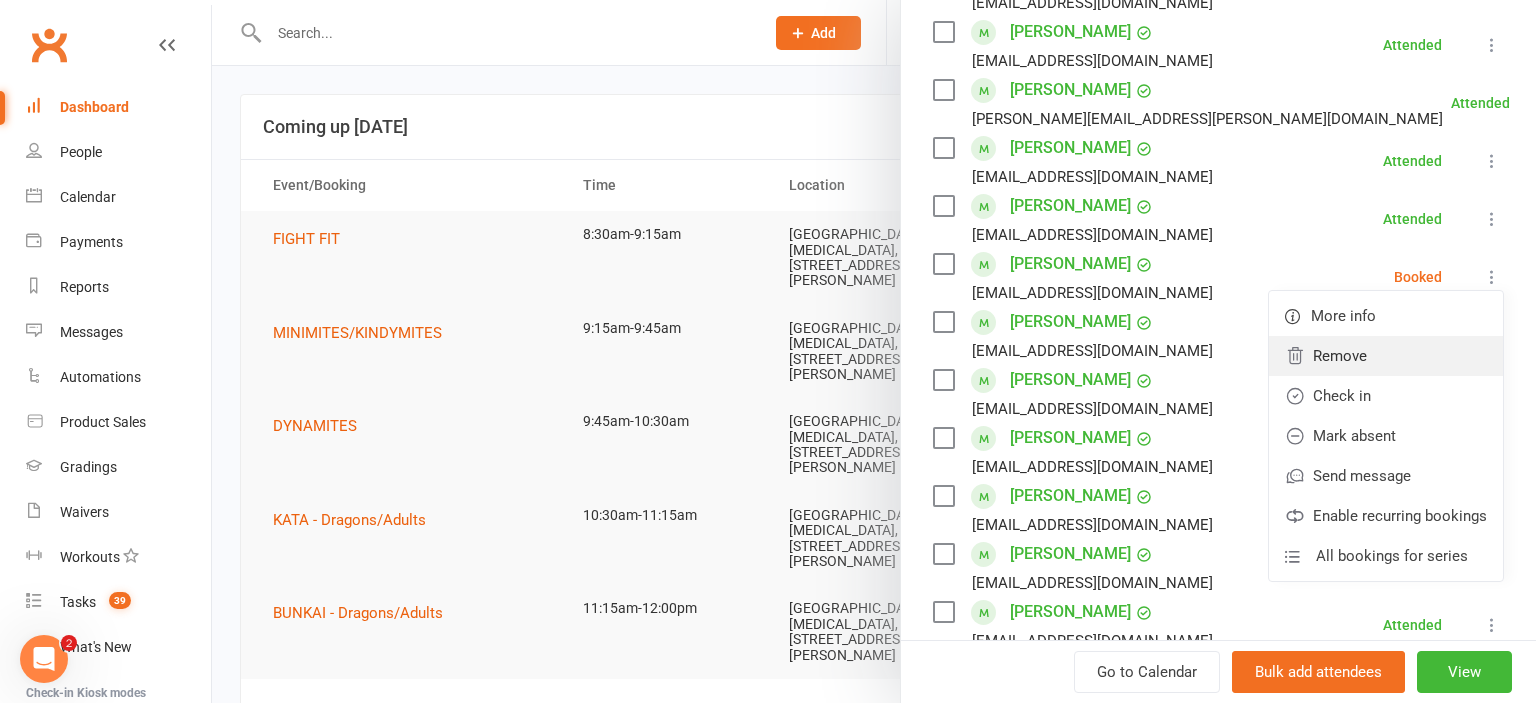 click on "Remove" at bounding box center (1386, 356) 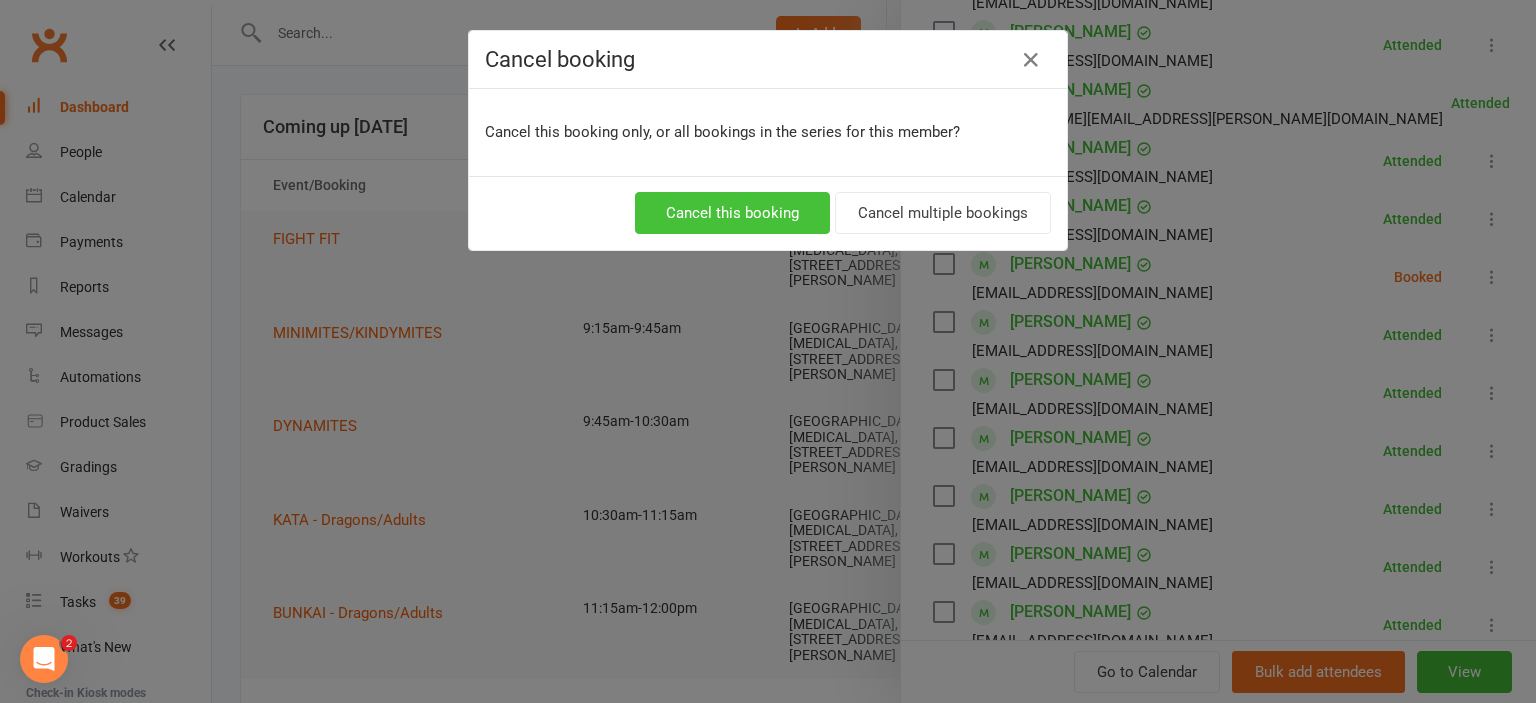 click on "Cancel this booking" at bounding box center (732, 213) 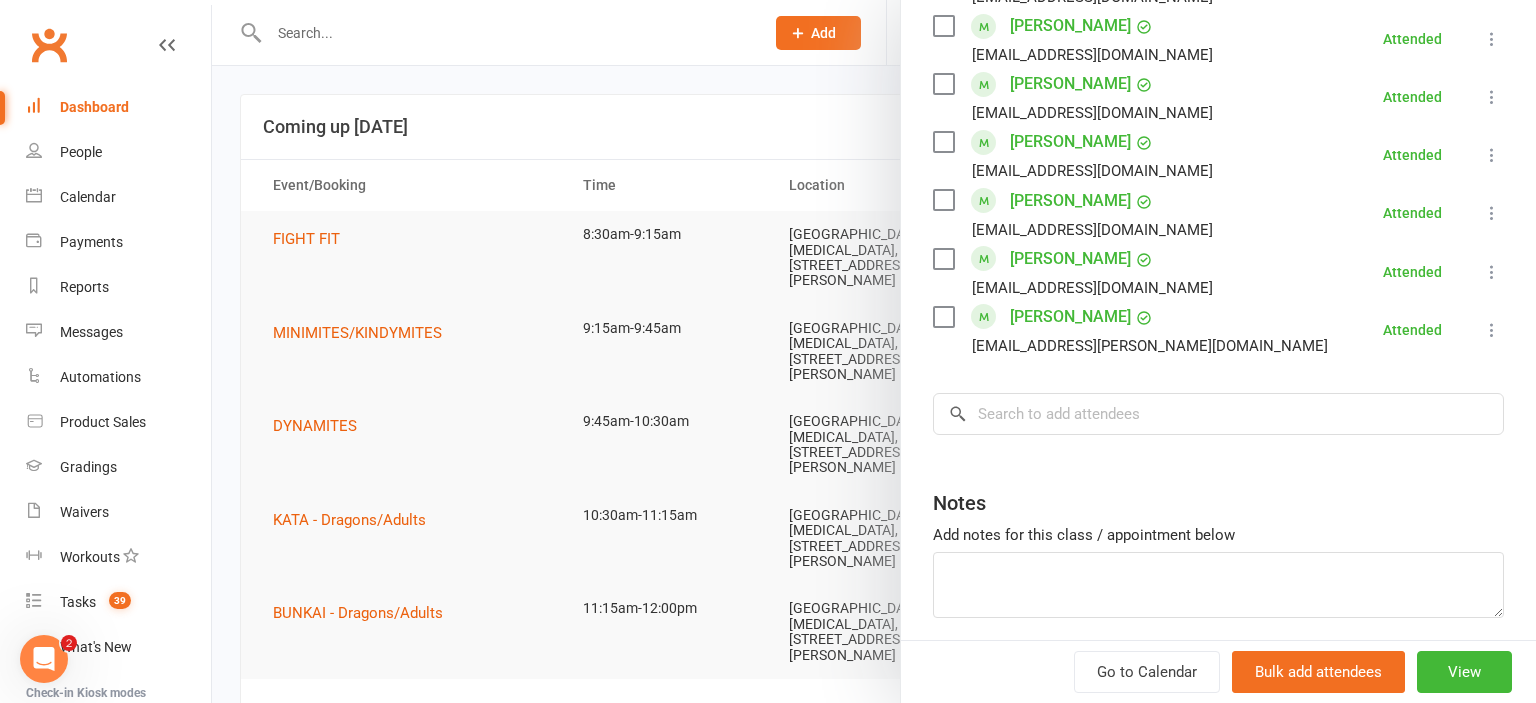scroll, scrollTop: 1104, scrollLeft: 0, axis: vertical 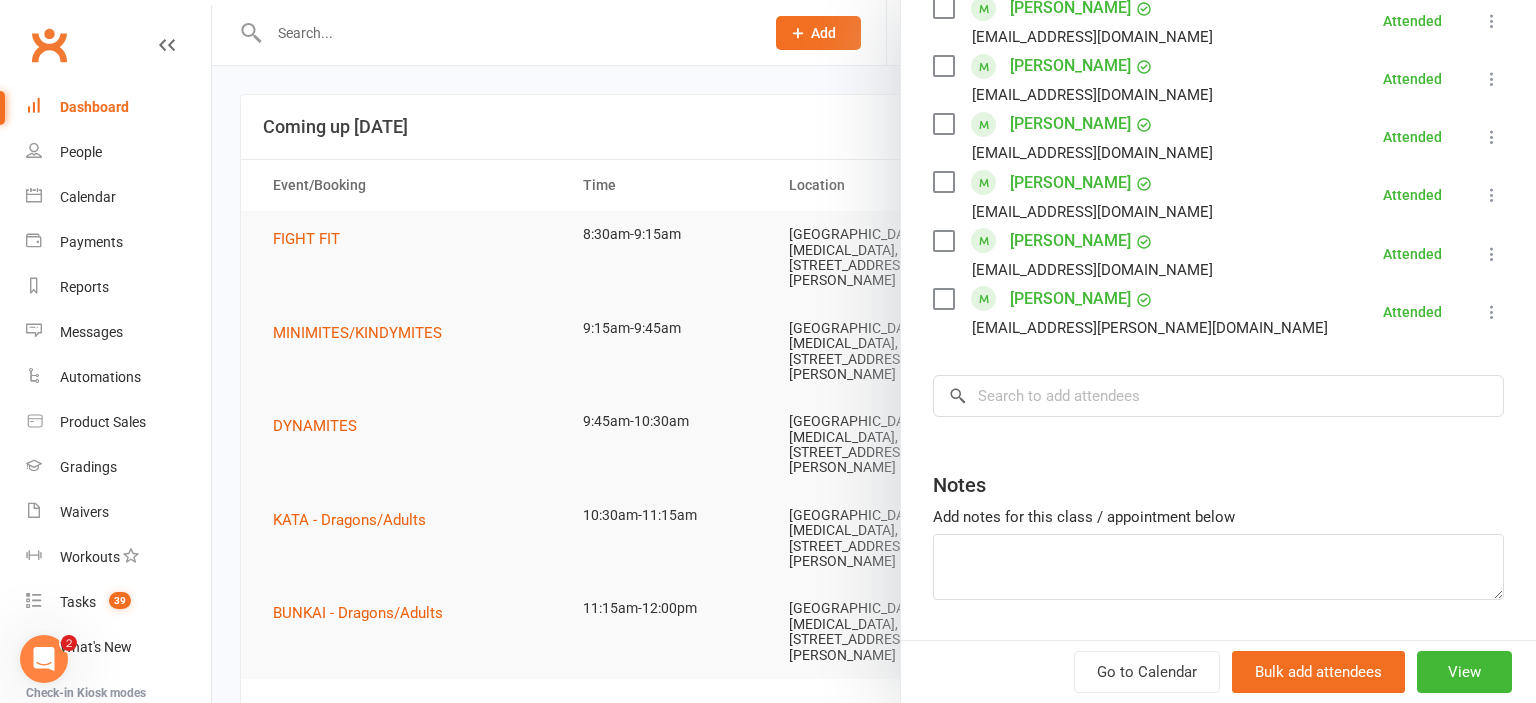 click at bounding box center [874, 351] 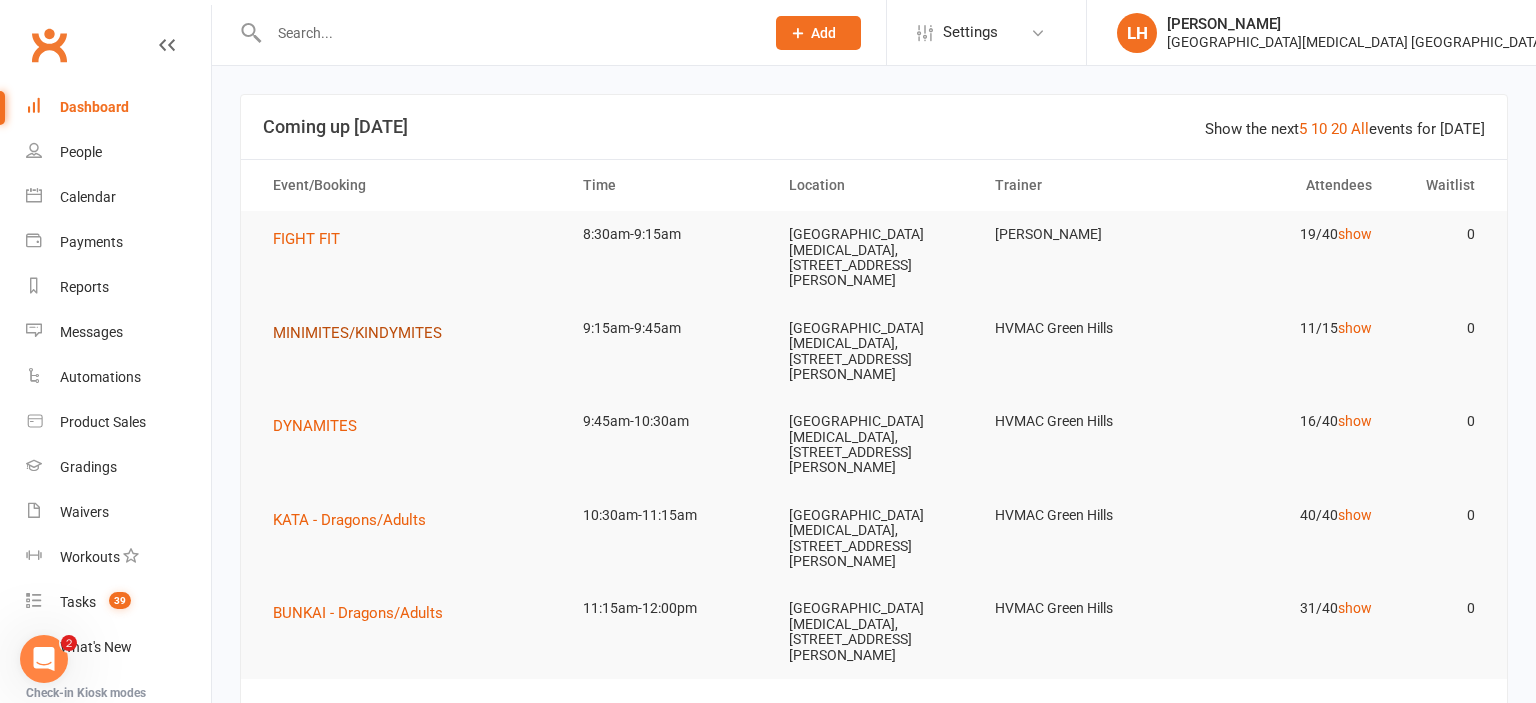 click on "MINIMITES/KINDYMITES" at bounding box center (357, 333) 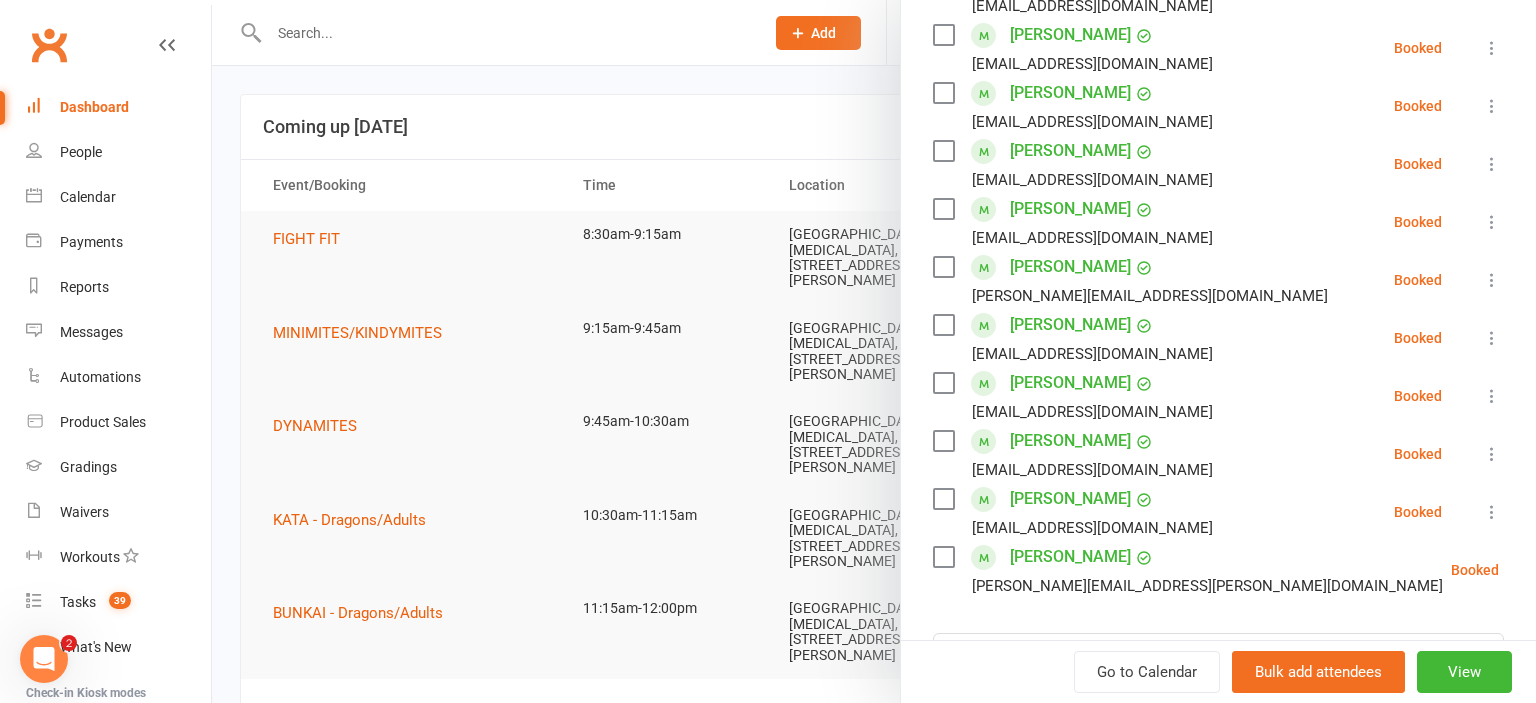scroll, scrollTop: 552, scrollLeft: 0, axis: vertical 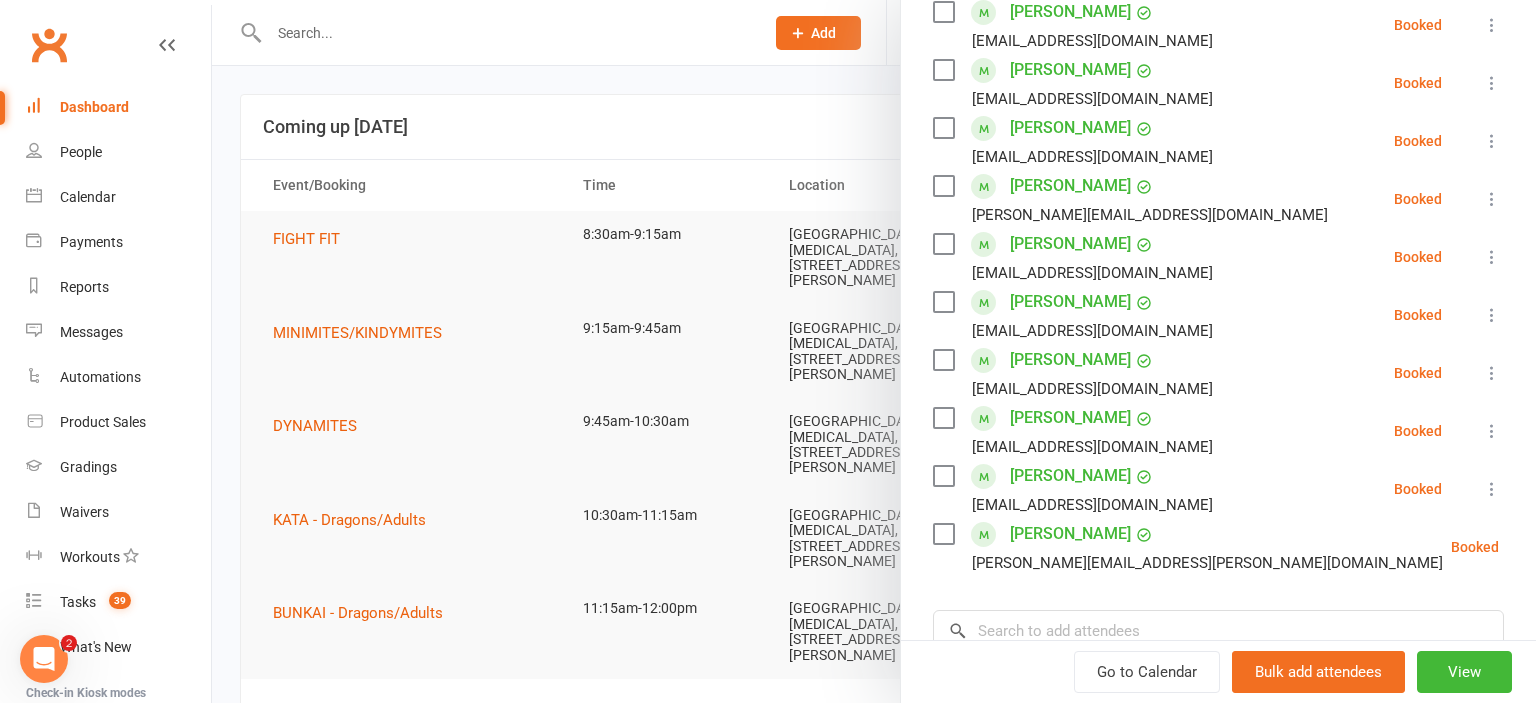 click at bounding box center [874, 351] 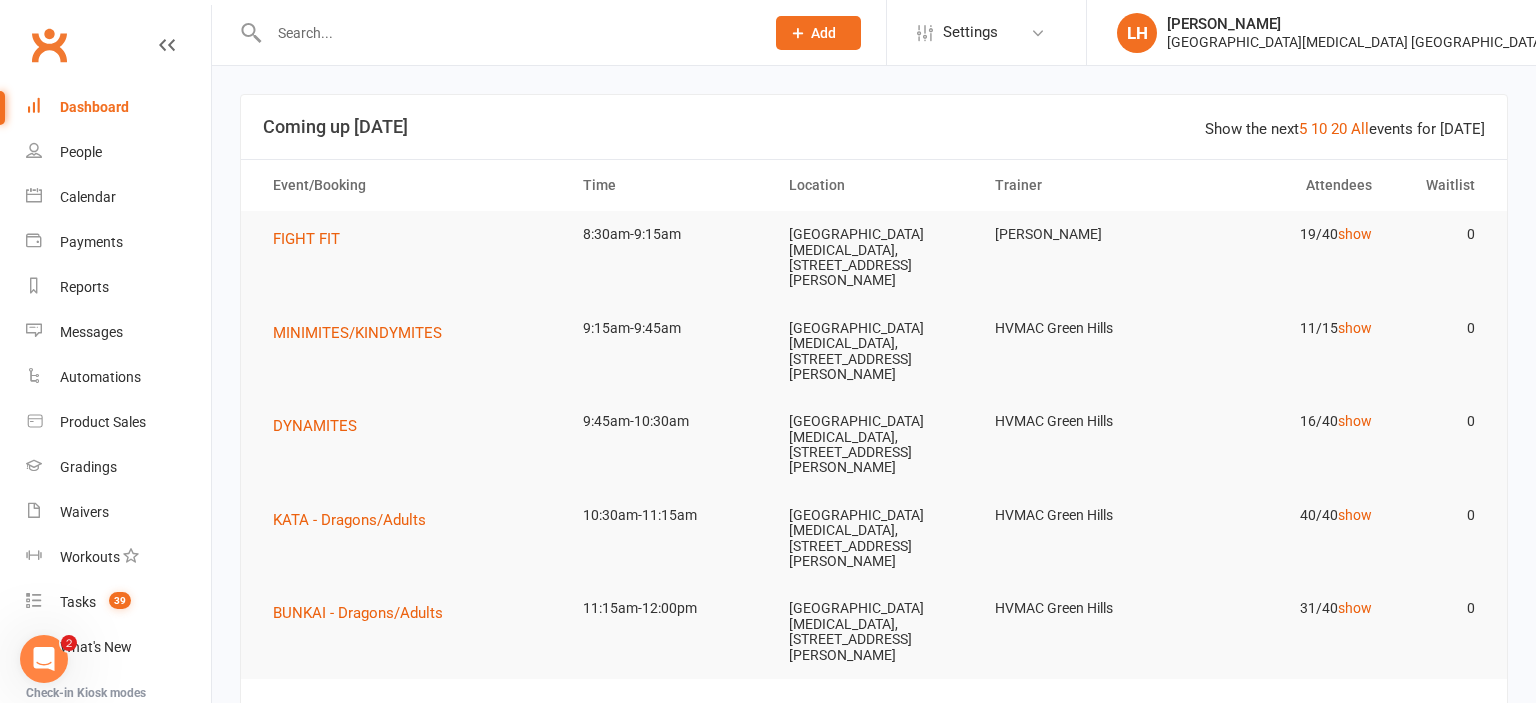 click at bounding box center (874, 351) 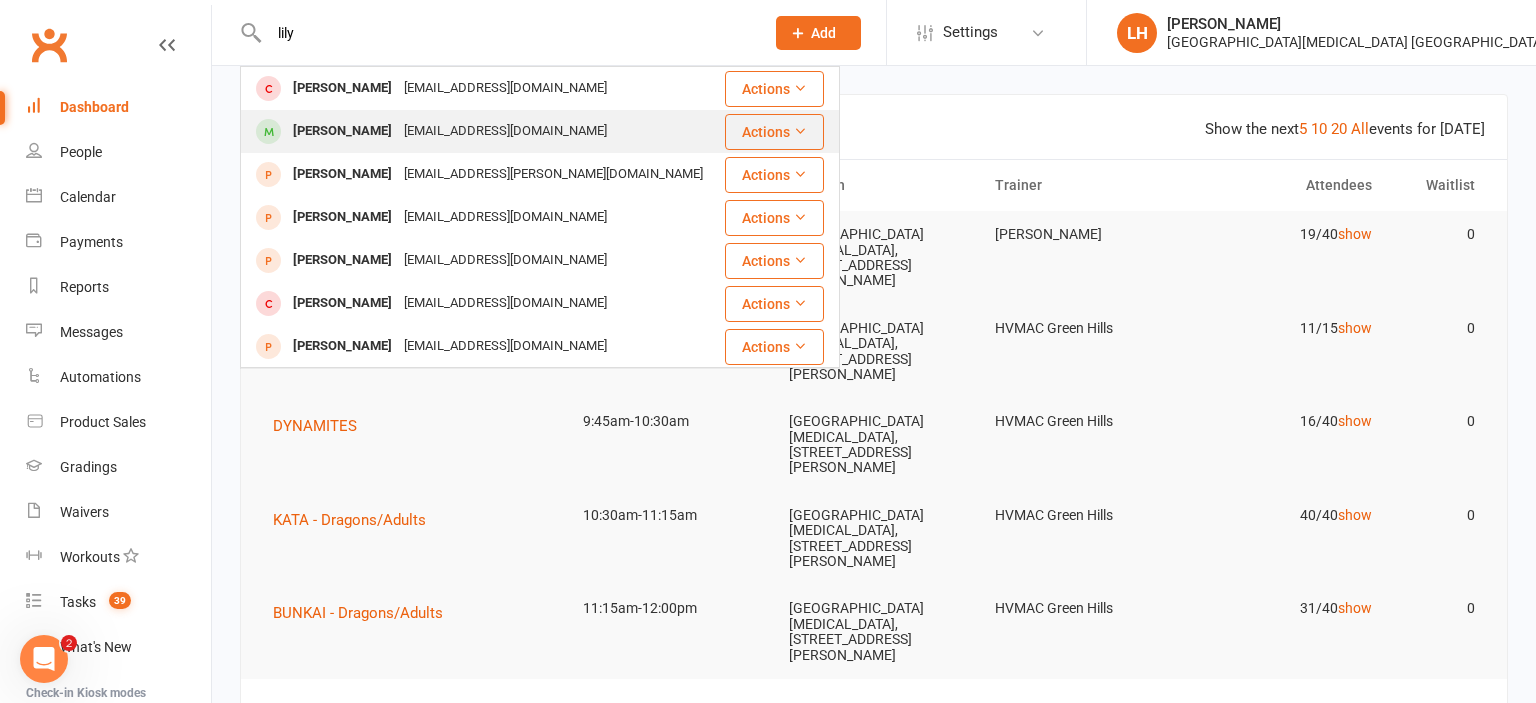 type on "lily" 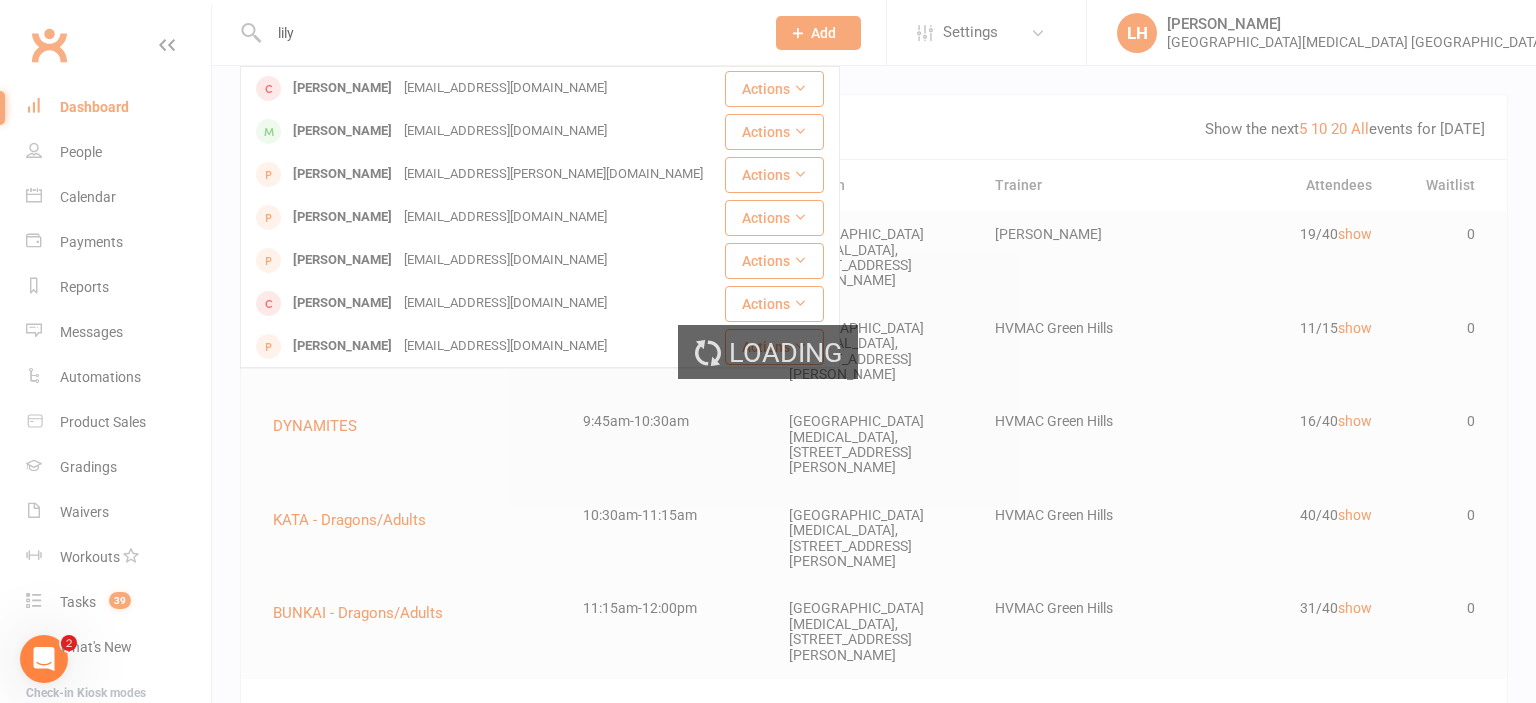 type 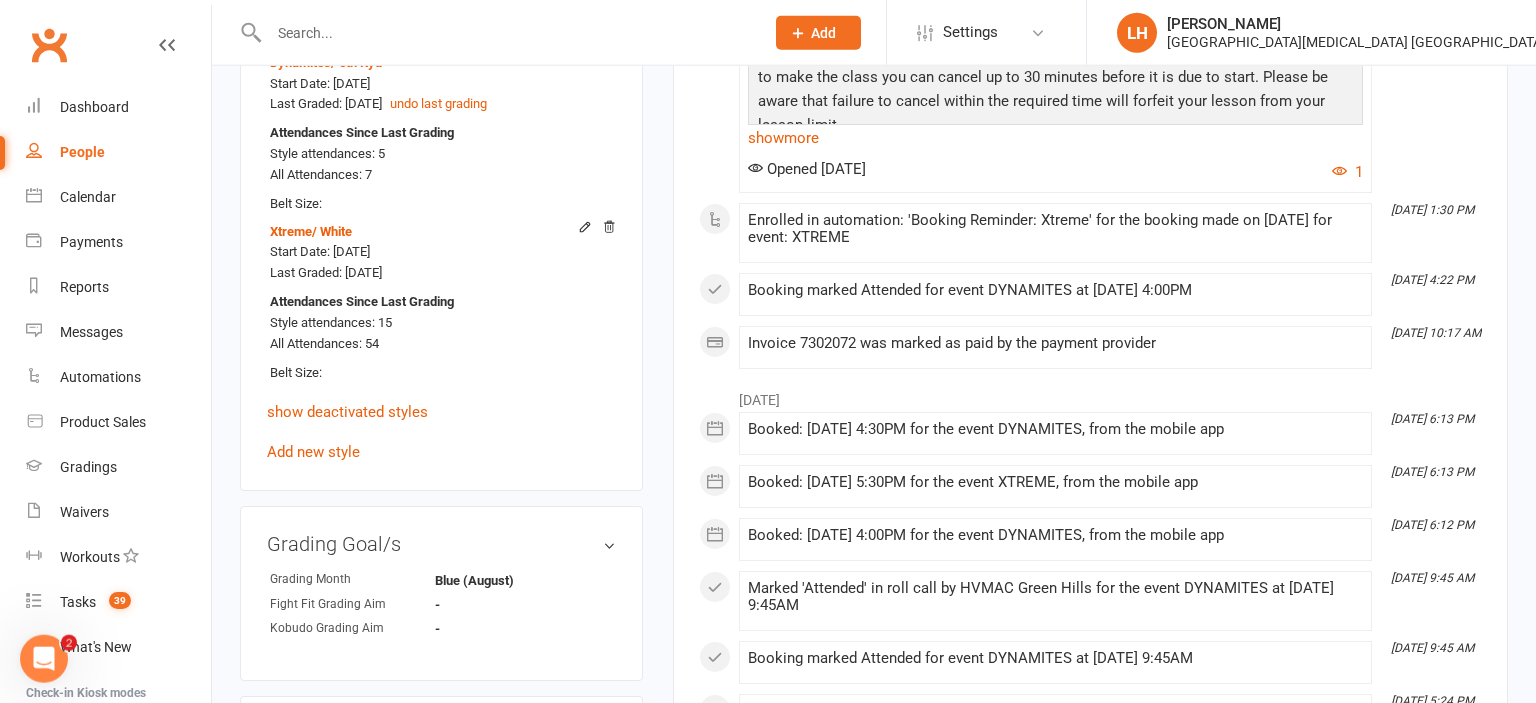 scroll, scrollTop: 1478, scrollLeft: 0, axis: vertical 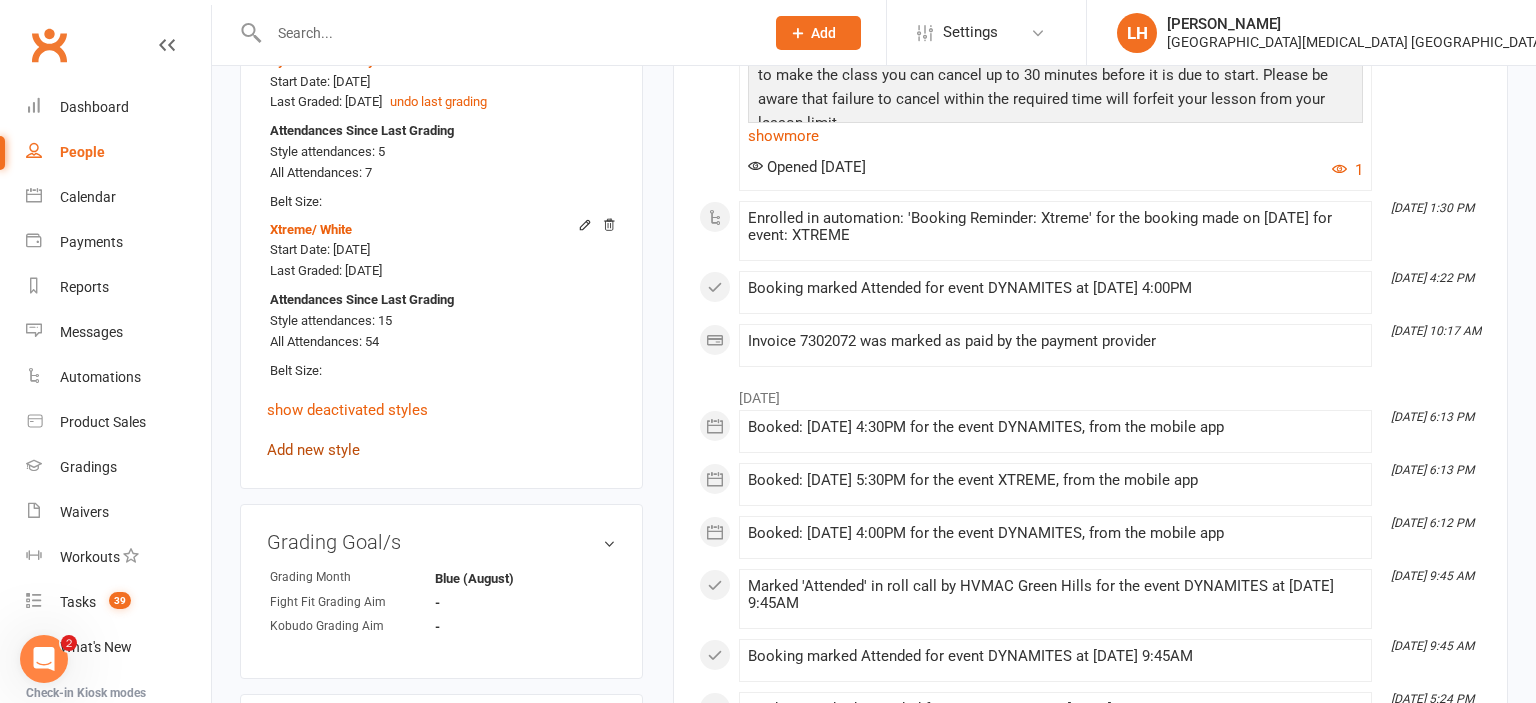 click on "Add new style" at bounding box center [313, 450] 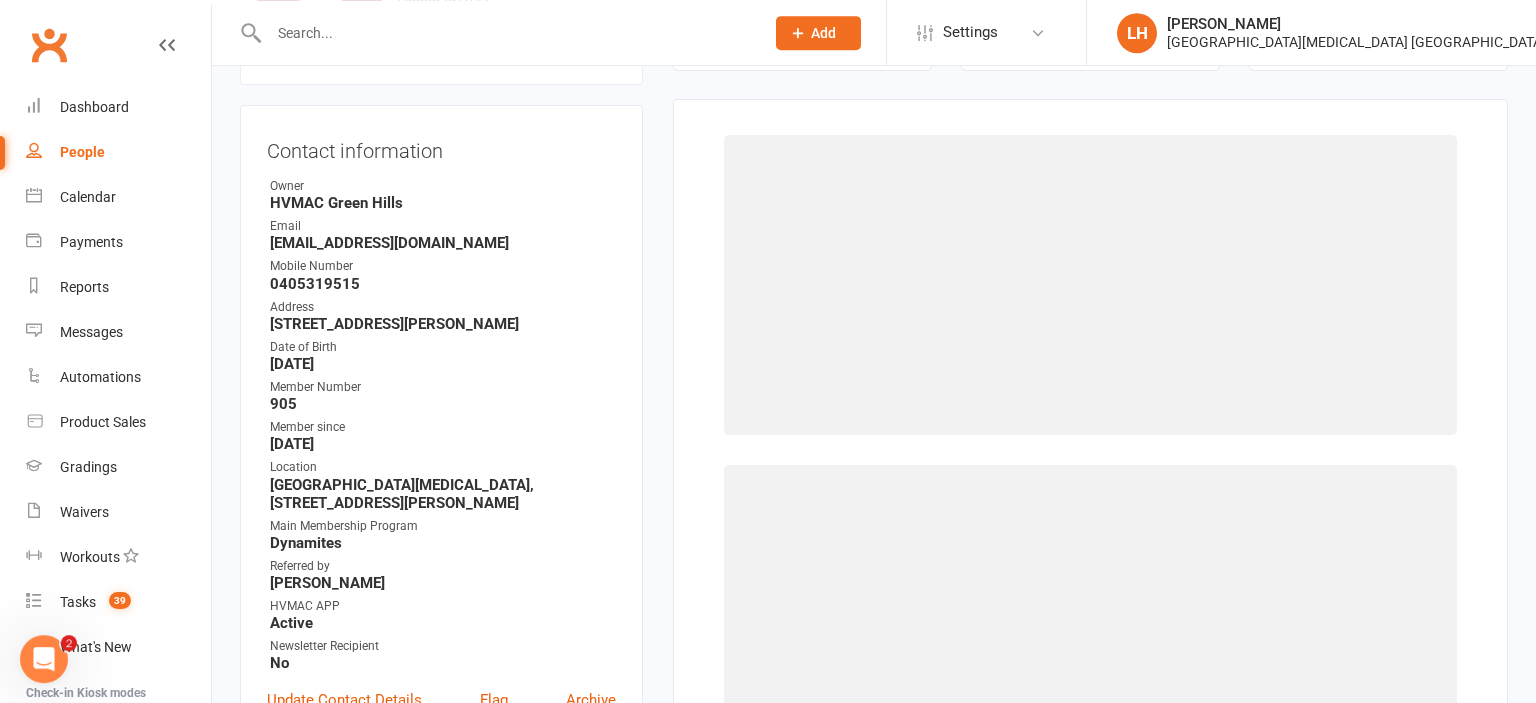 scroll, scrollTop: 171, scrollLeft: 0, axis: vertical 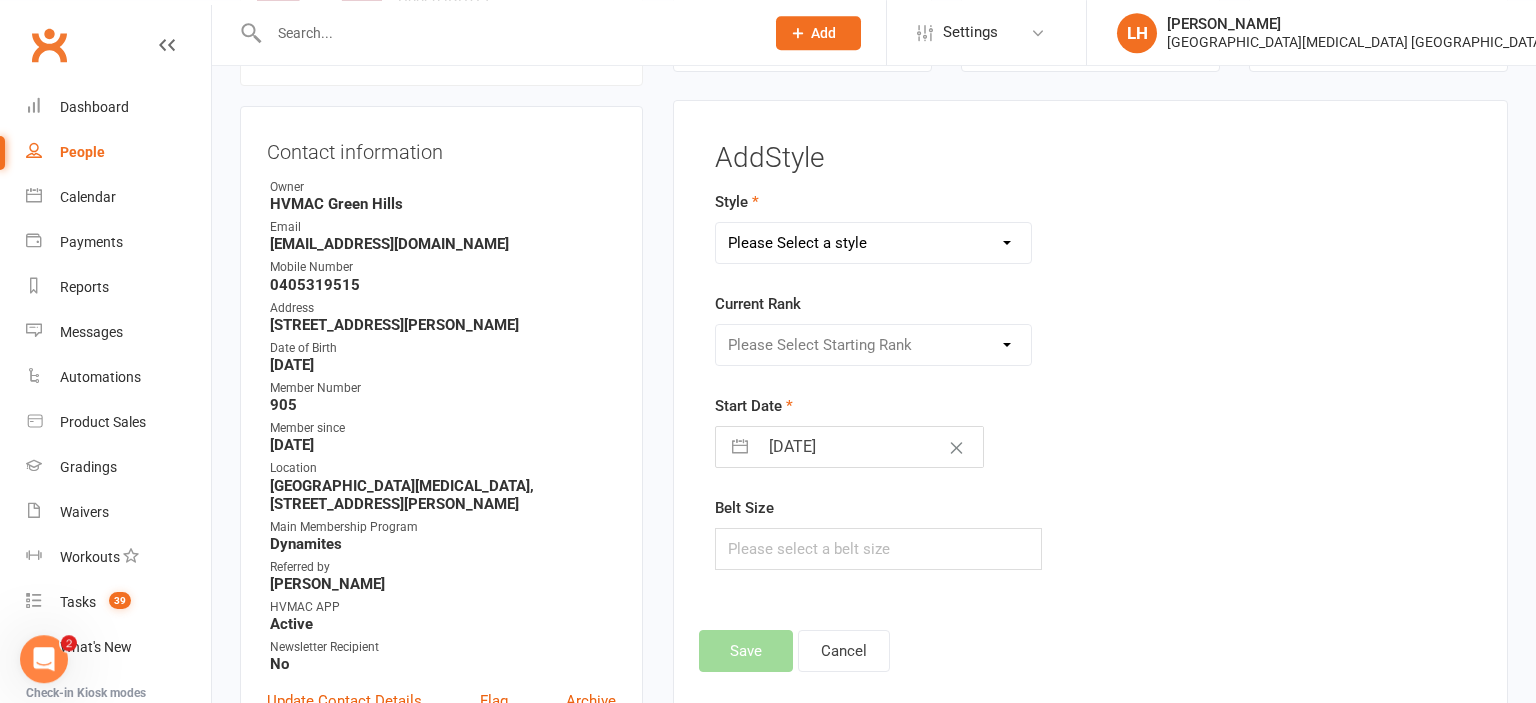 click on "Please Select a style Dragons/Adults Dynamites Fight Fit Junior Kobudo Kindymites Leadership Minimites Okinawan Kobudo Xtreme" at bounding box center [873, 243] 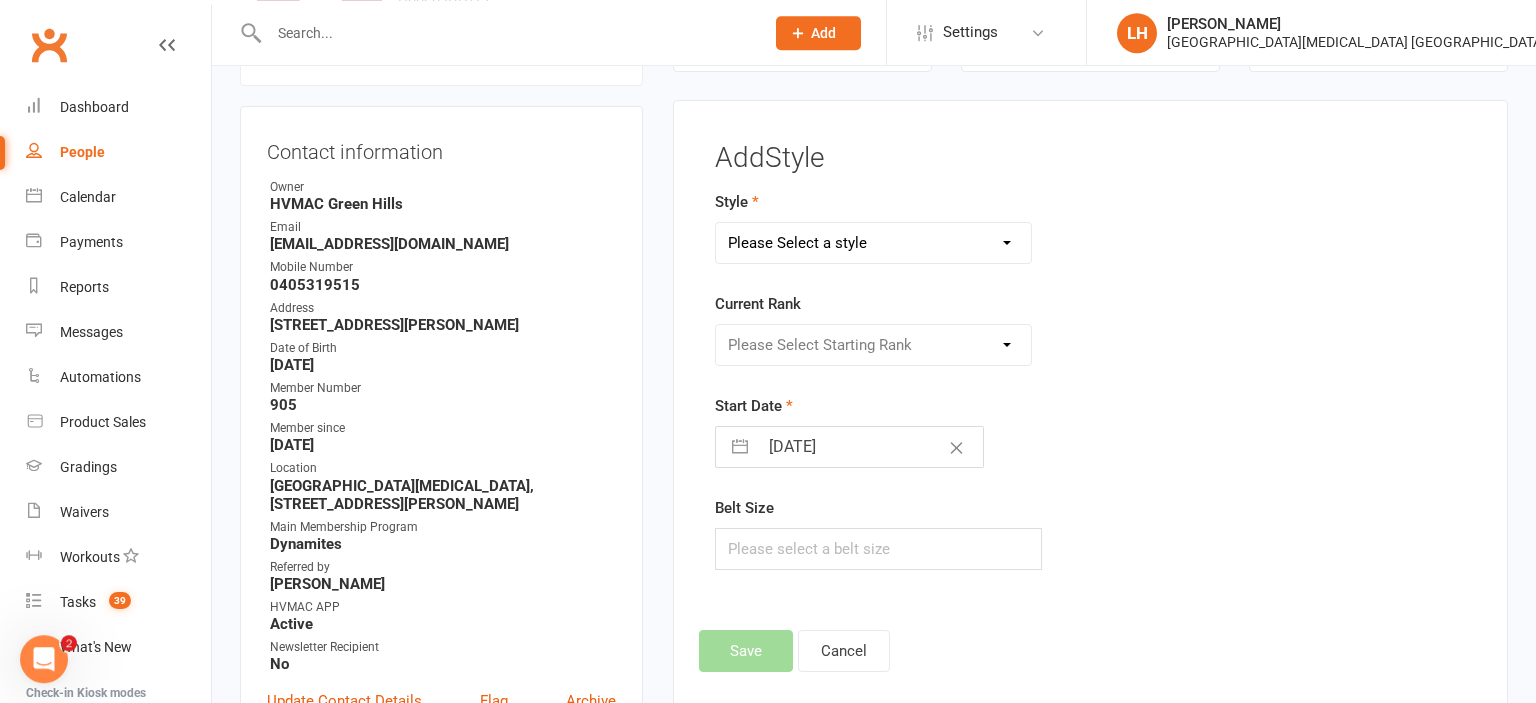 select on "1781" 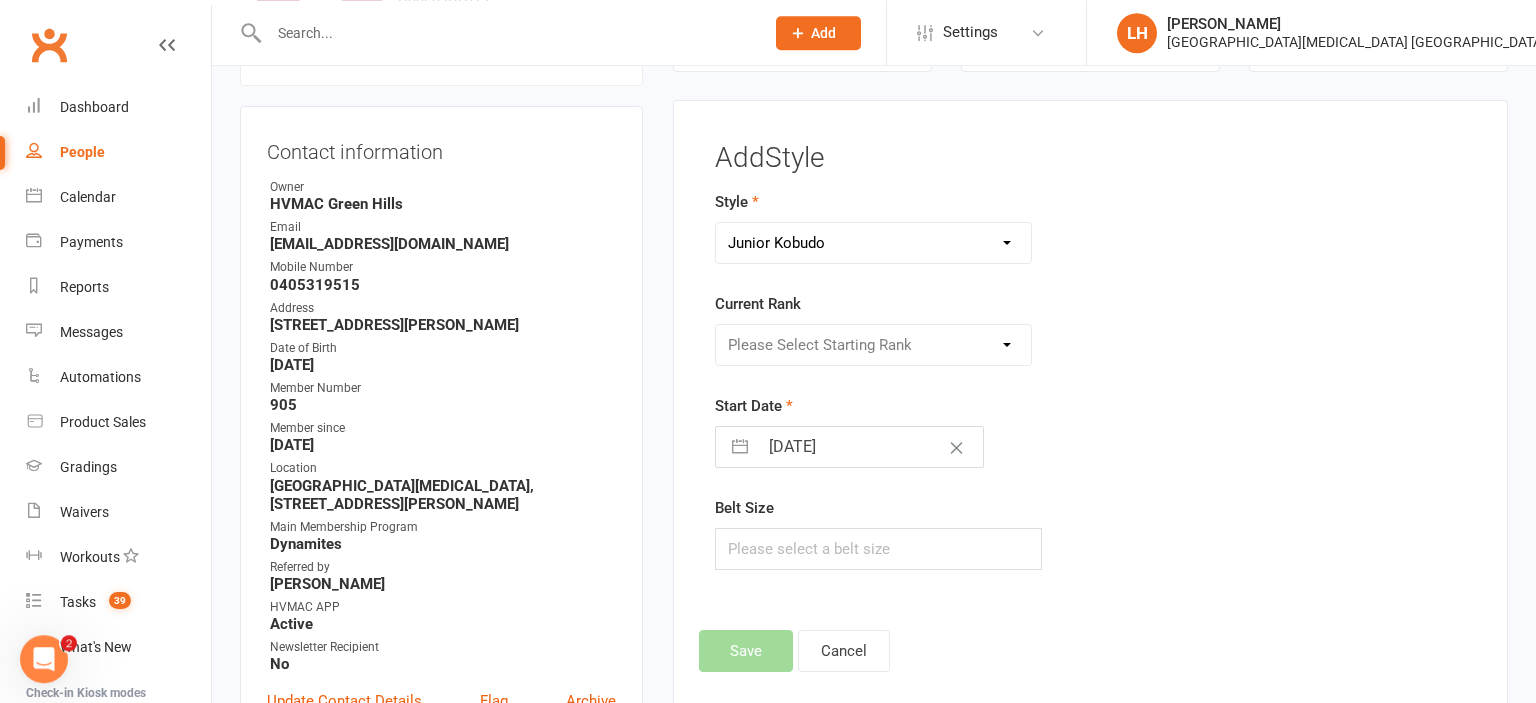 click on "Junior Kobudo" at bounding box center (0, 0) 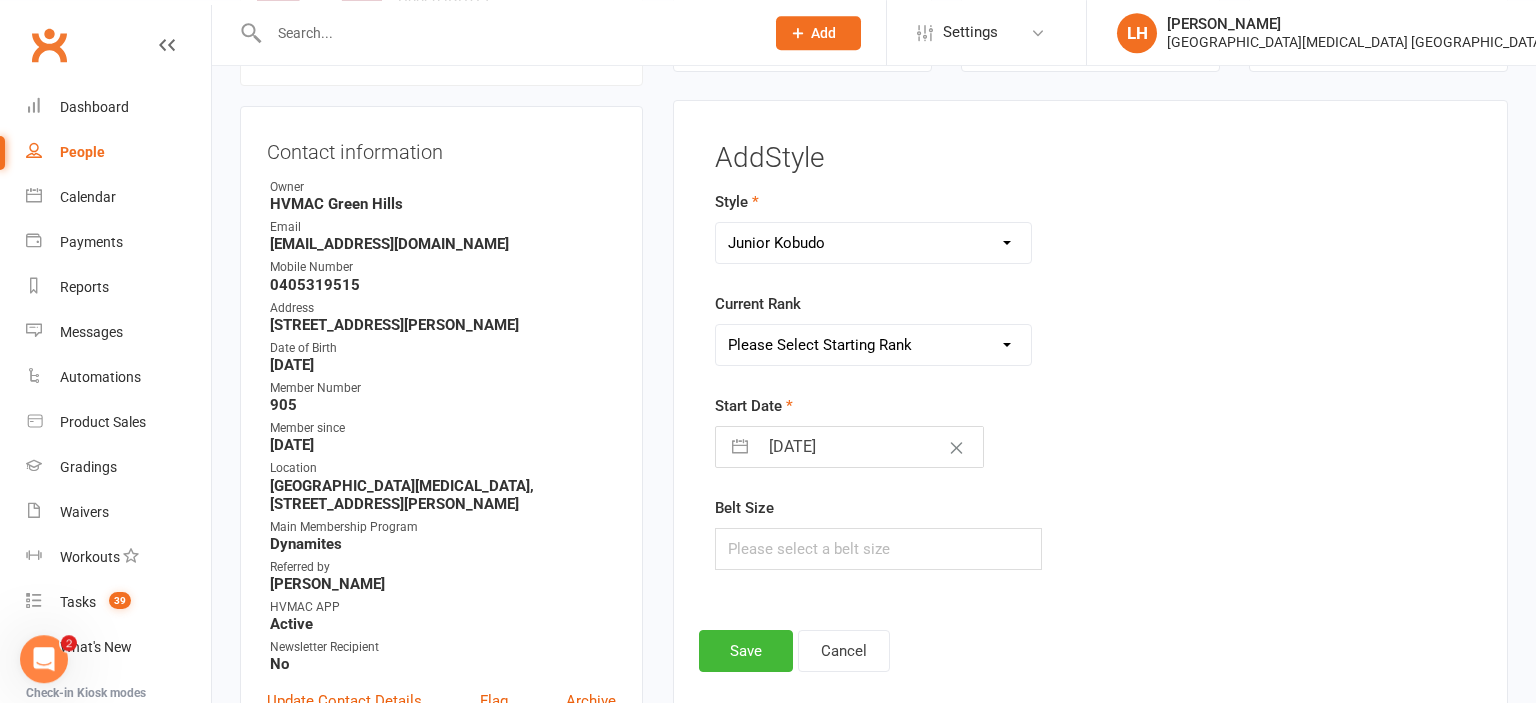 click on "Please Select Starting Rank White Belt White + 1 Stripe 10th Kyu 10th + 1 Stripe 9th Kyu 9th + 1 Stripe Yellow Belt Yellow + 1 Stripe Orange Belt Orange + 1 Stripe Red Belt Red + 1 Stripe Green Belt Green + 1 Stripe Green + 2 Stripes Blue Belt Blue + 1 Stripe Blue + 2 Stripes Purple Belt Purple + 1 Stripe Purple + 2 Stripes Brown Belt Brown + 1 Stripe Brown + 2 Stripes 1st Kyu 1st Kyu + 1 Stripe" at bounding box center (873, 345) 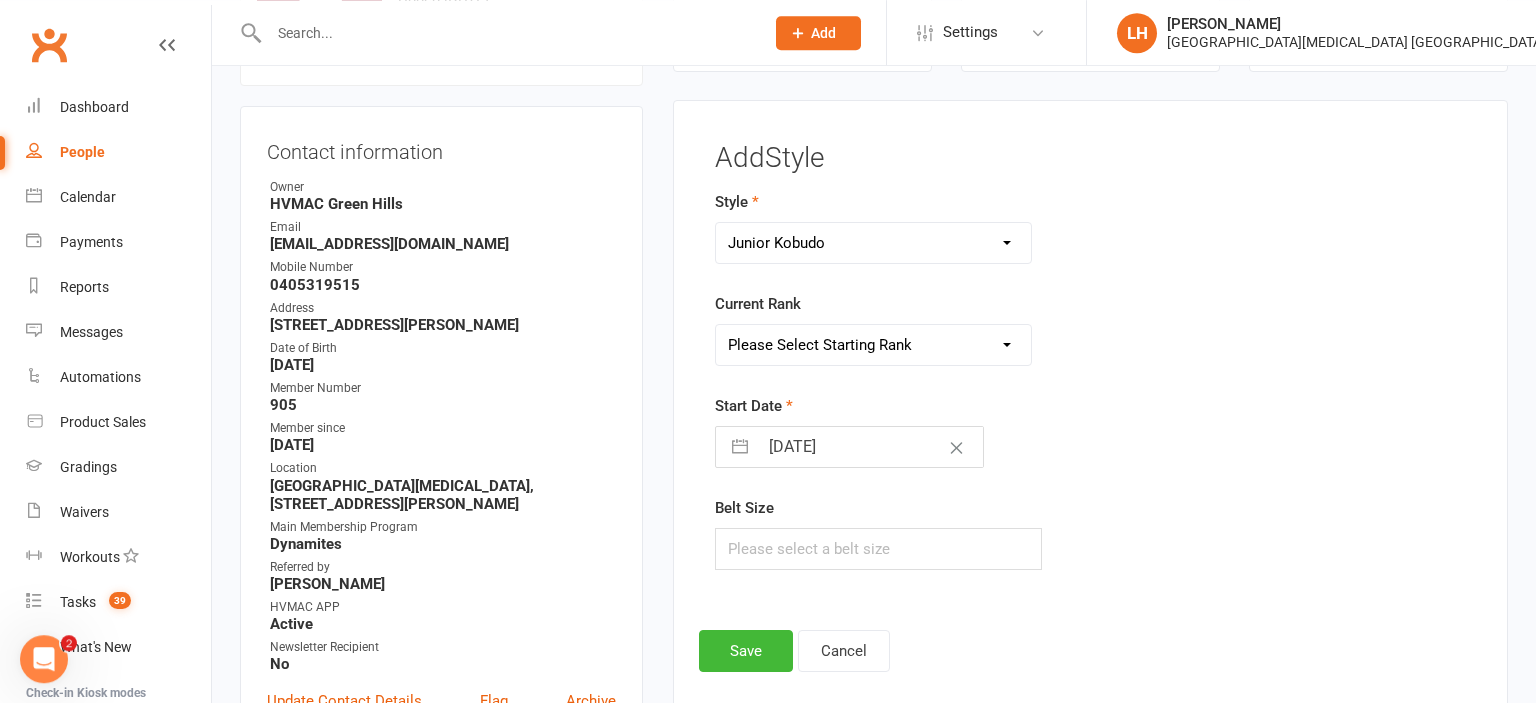 select on "17671" 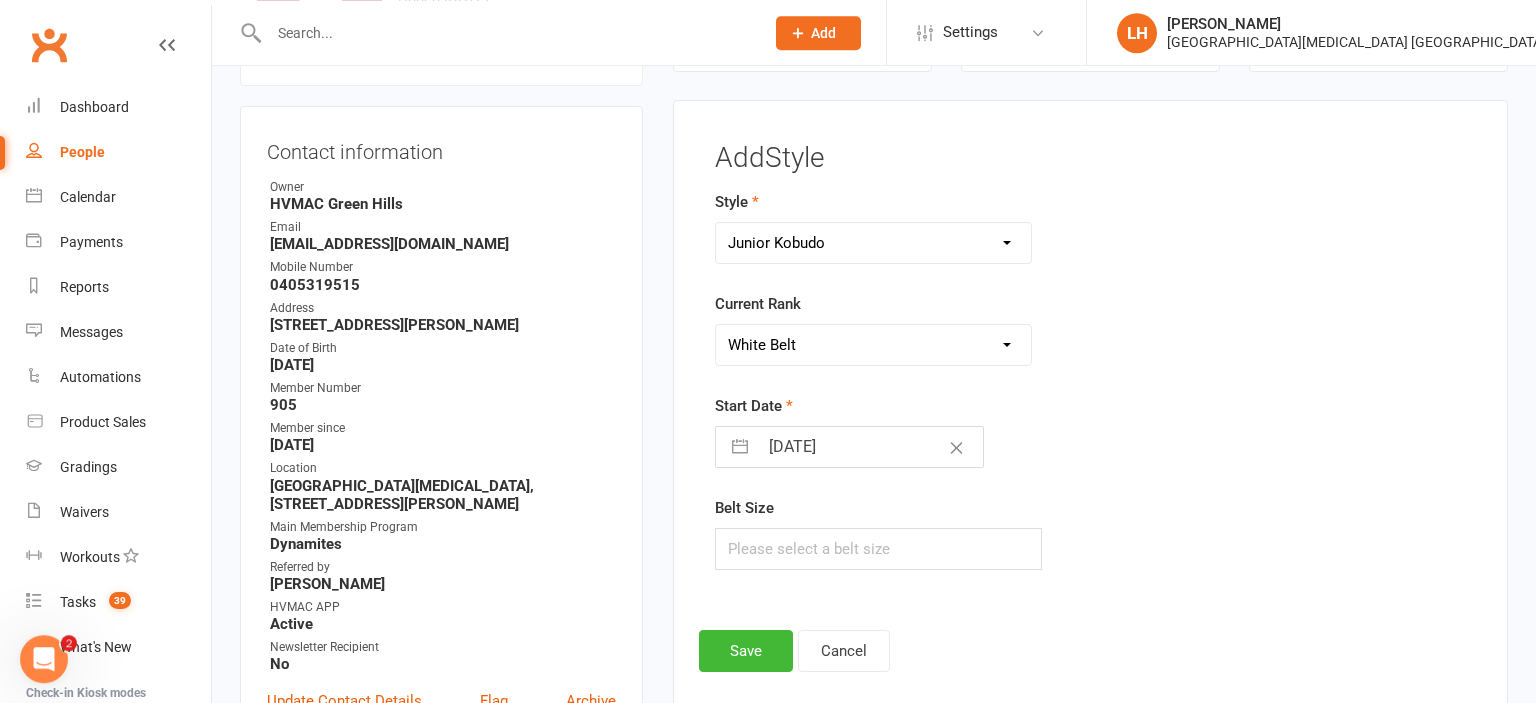 click on "White Belt" at bounding box center [0, 0] 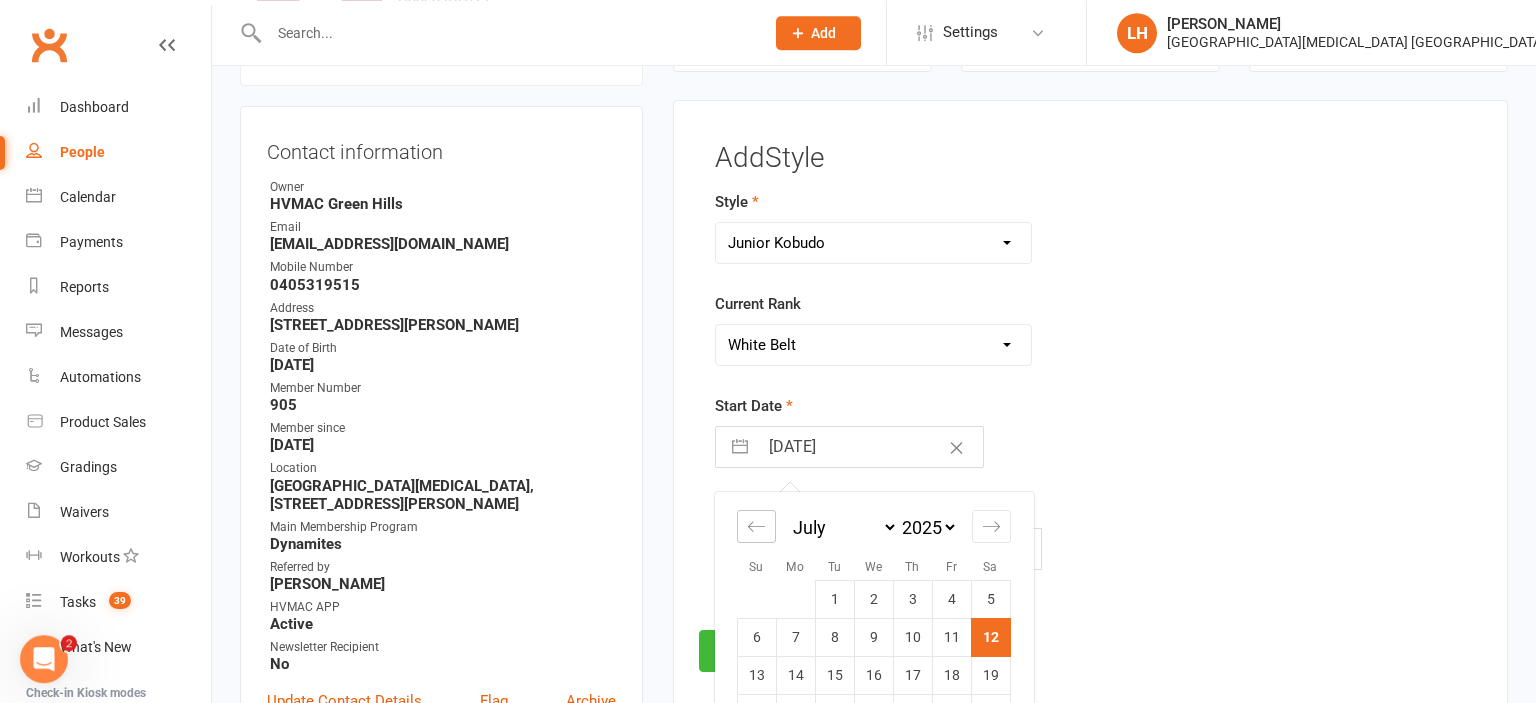click 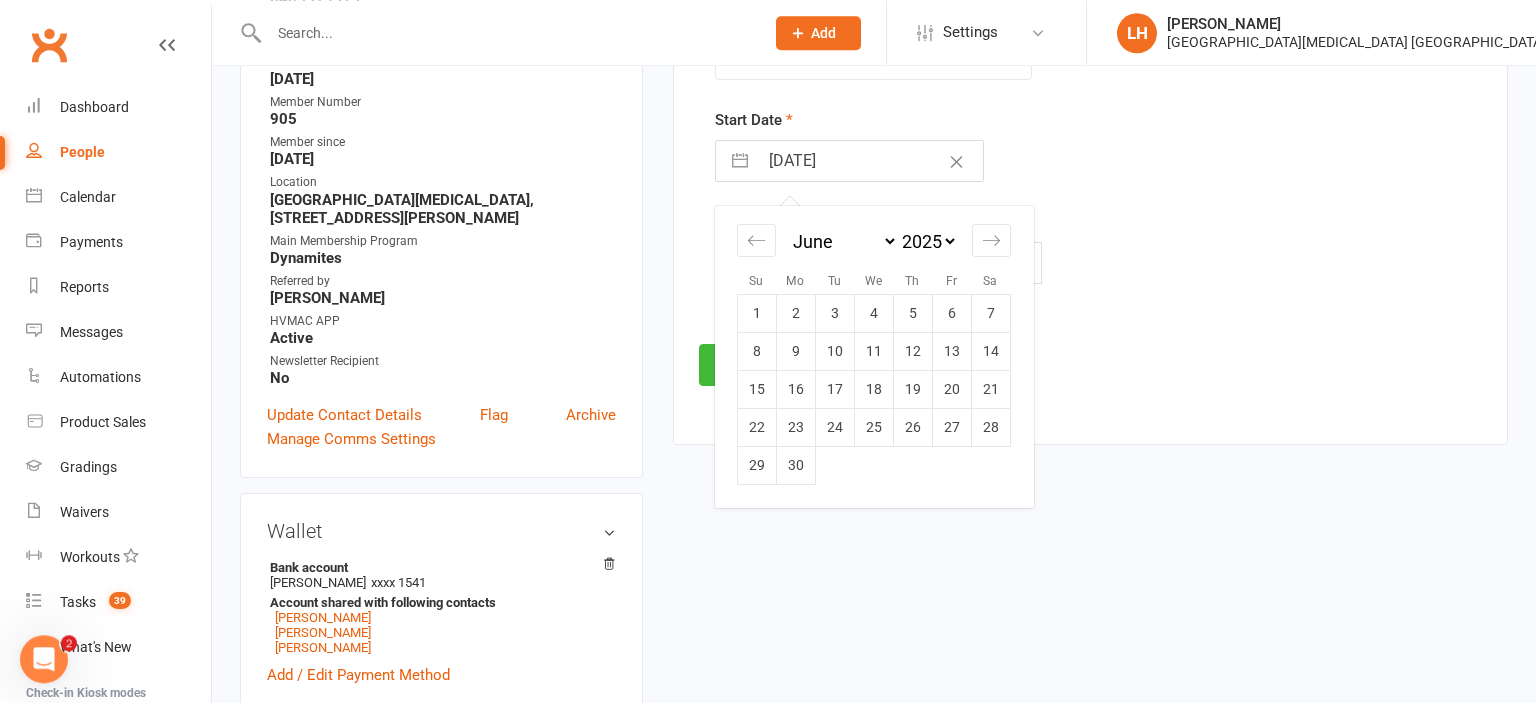scroll, scrollTop: 488, scrollLeft: 0, axis: vertical 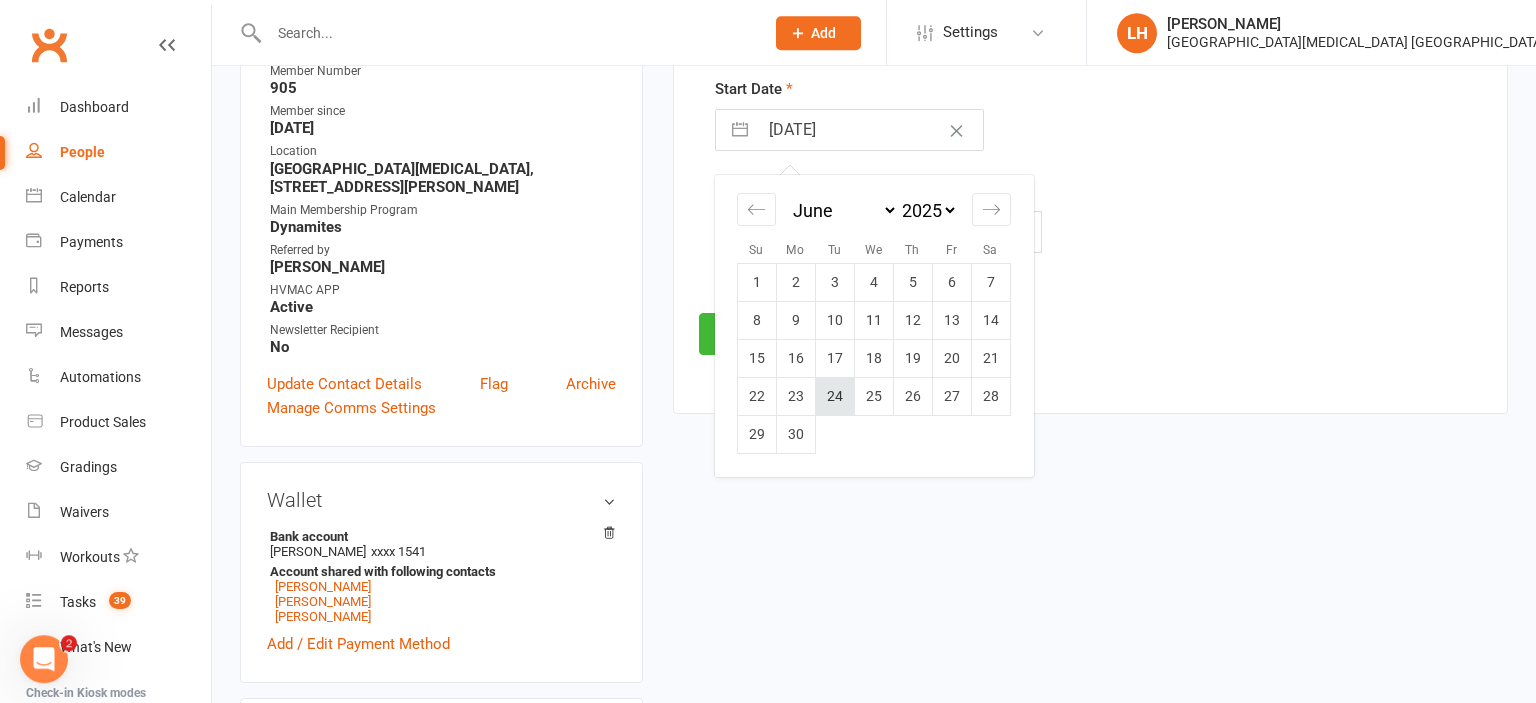 click on "24" at bounding box center (834, 396) 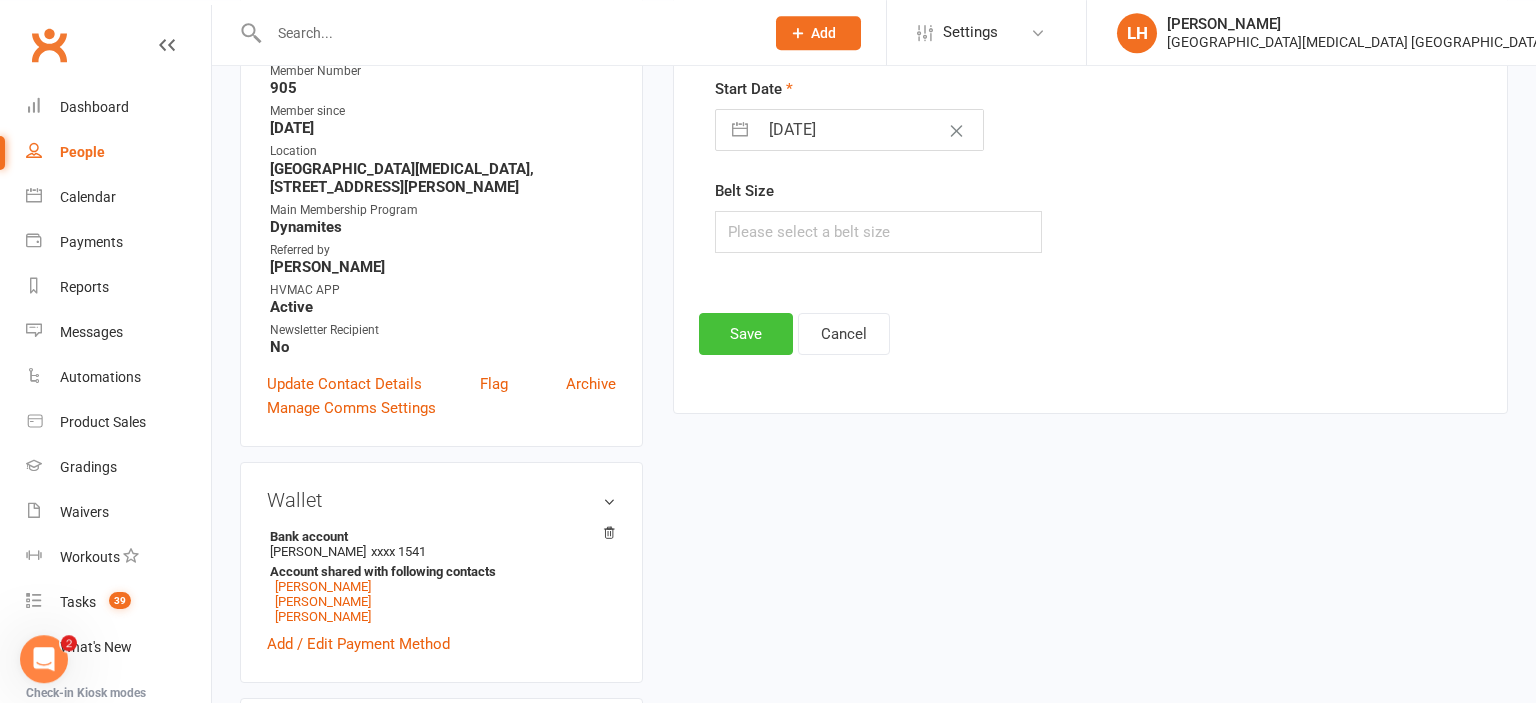 click on "Save" at bounding box center [746, 334] 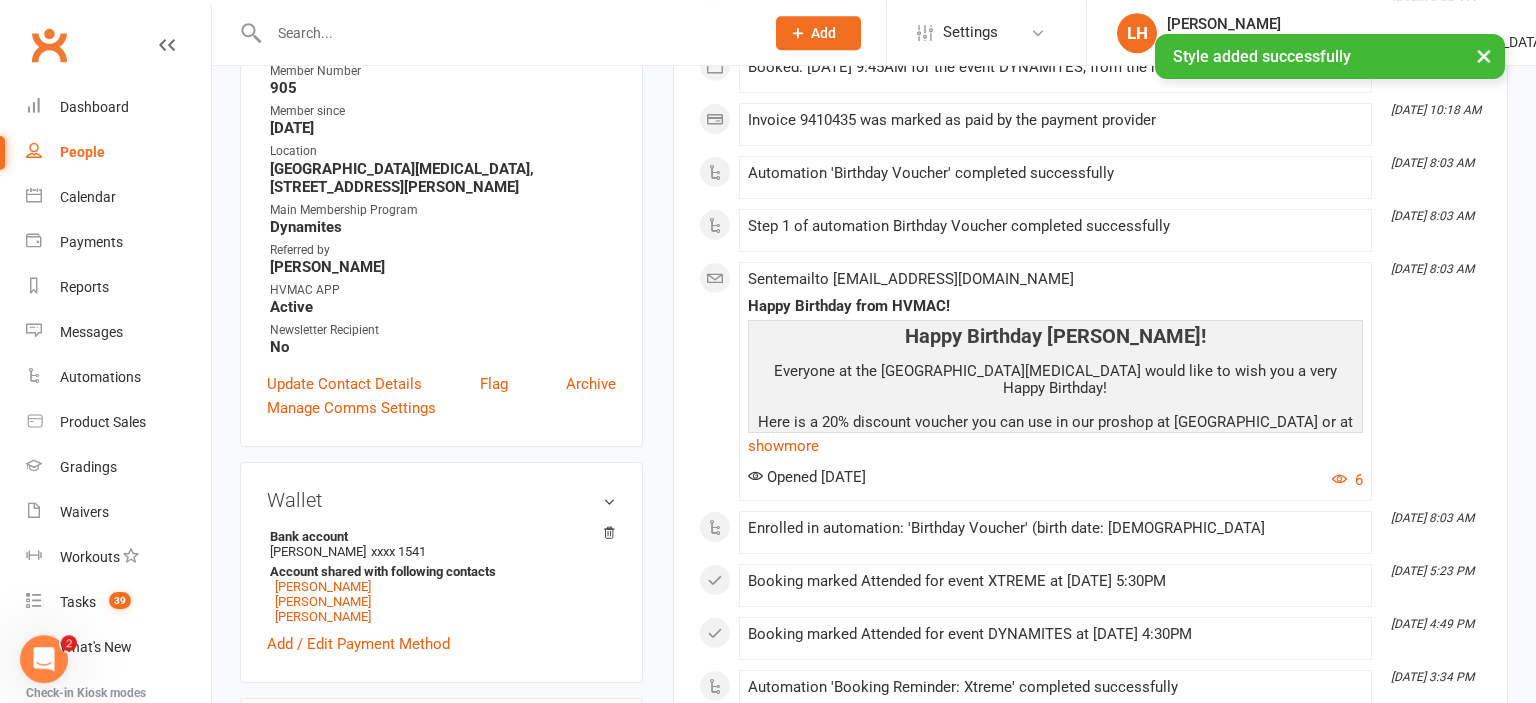 scroll, scrollTop: 0, scrollLeft: 0, axis: both 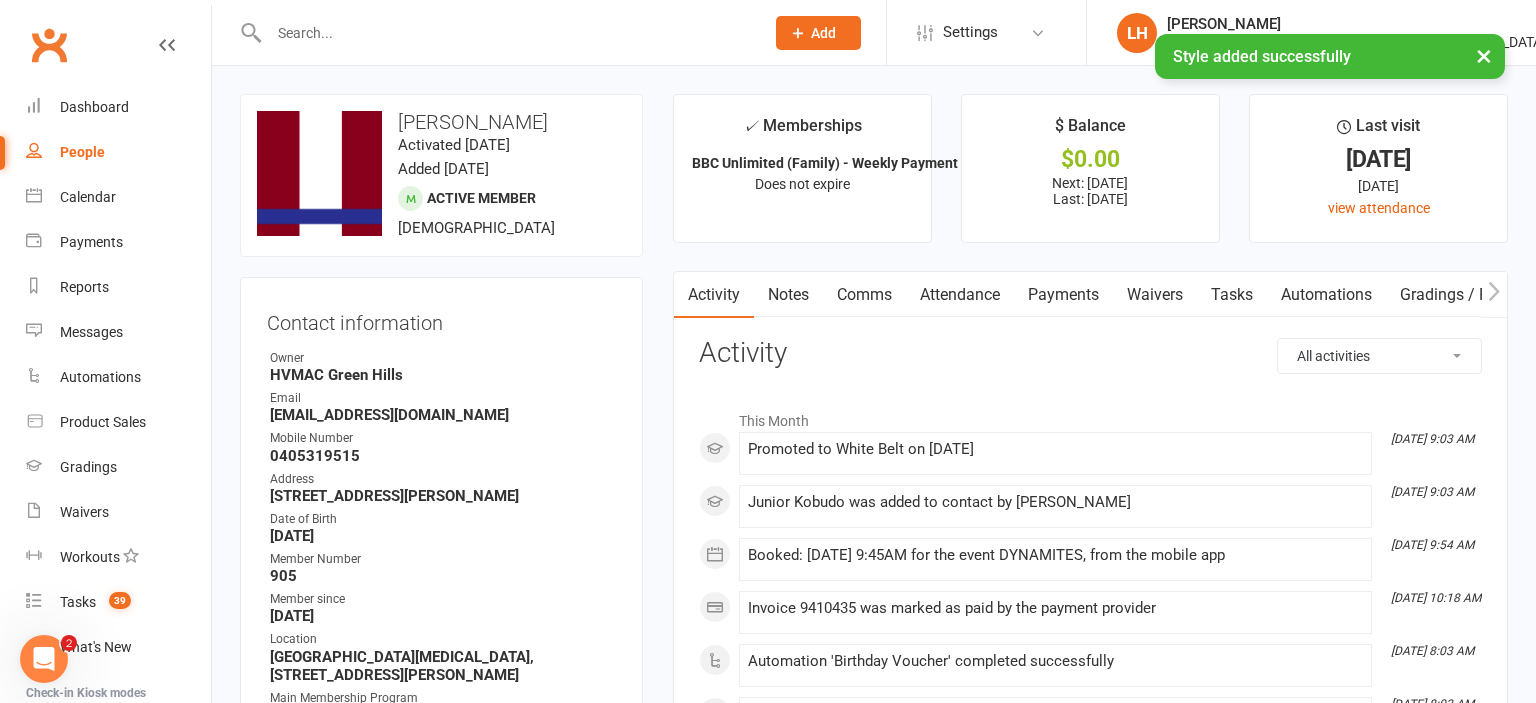 click on "Attendance" at bounding box center (960, 295) 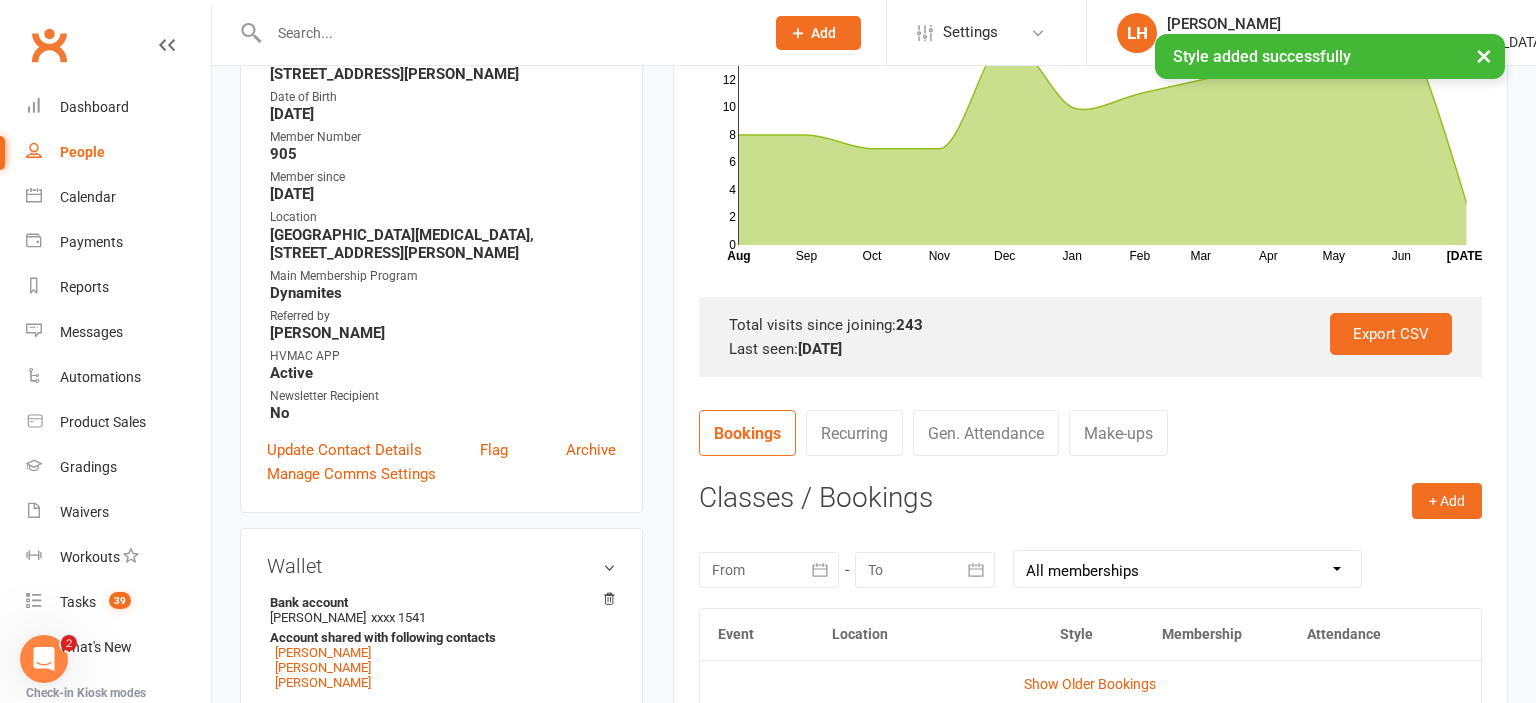 scroll, scrollTop: 739, scrollLeft: 0, axis: vertical 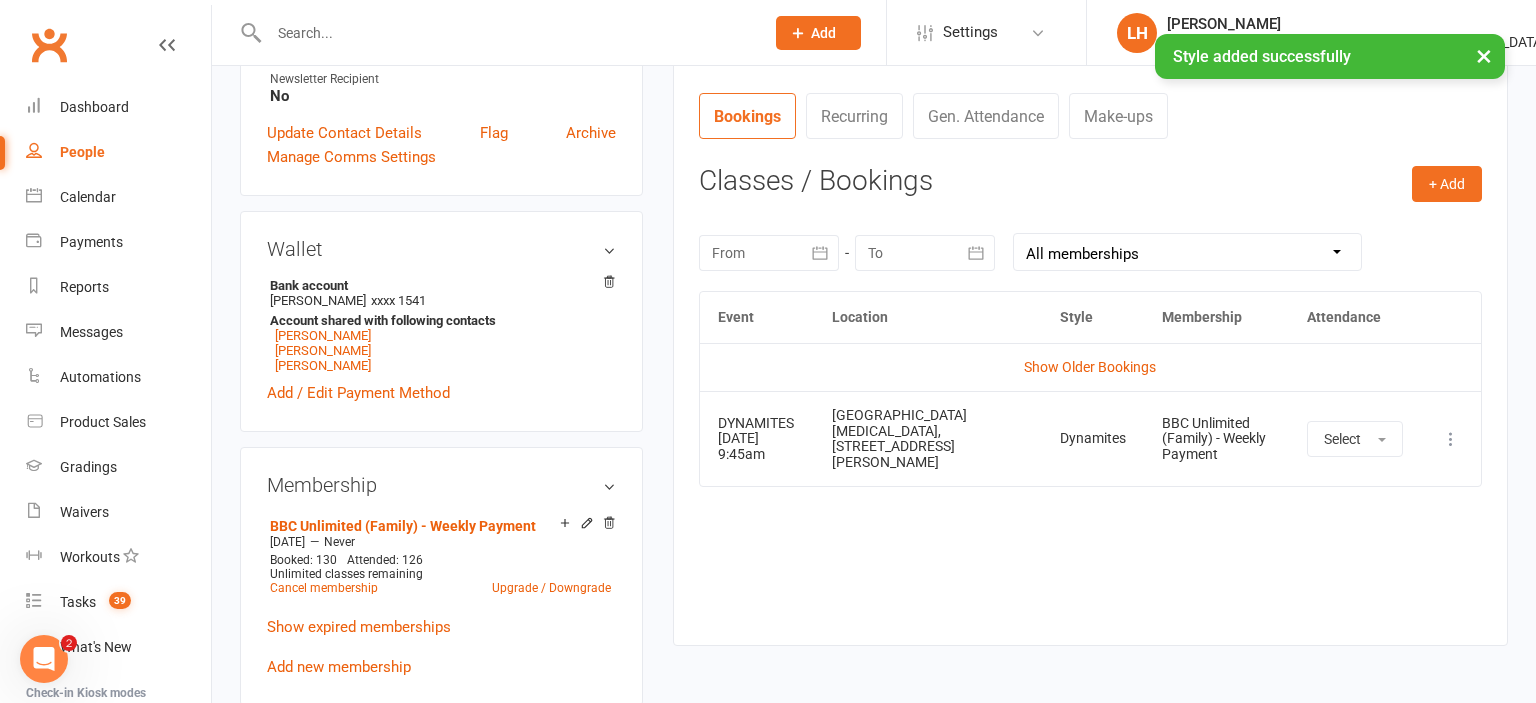 click 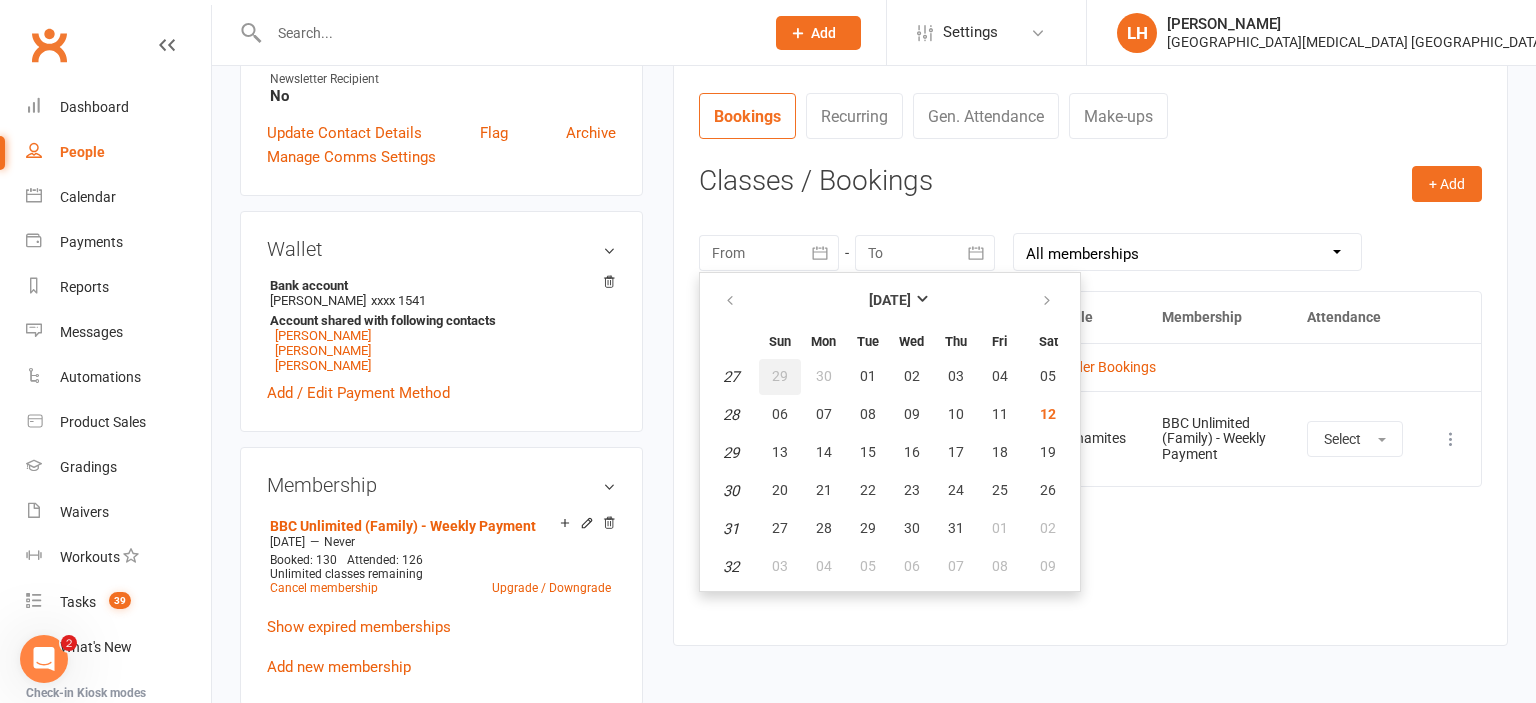 click on "29" at bounding box center [780, 377] 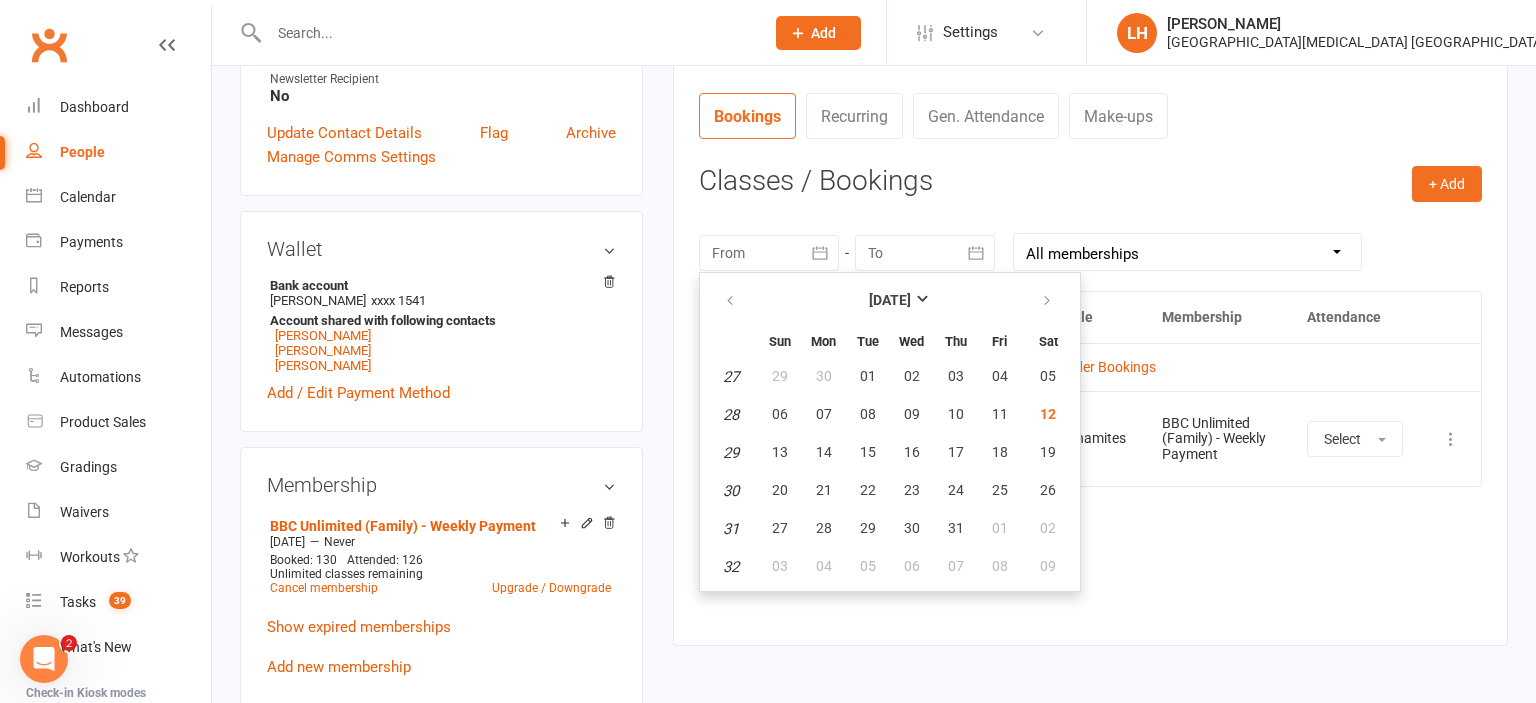 type on "[DATE]" 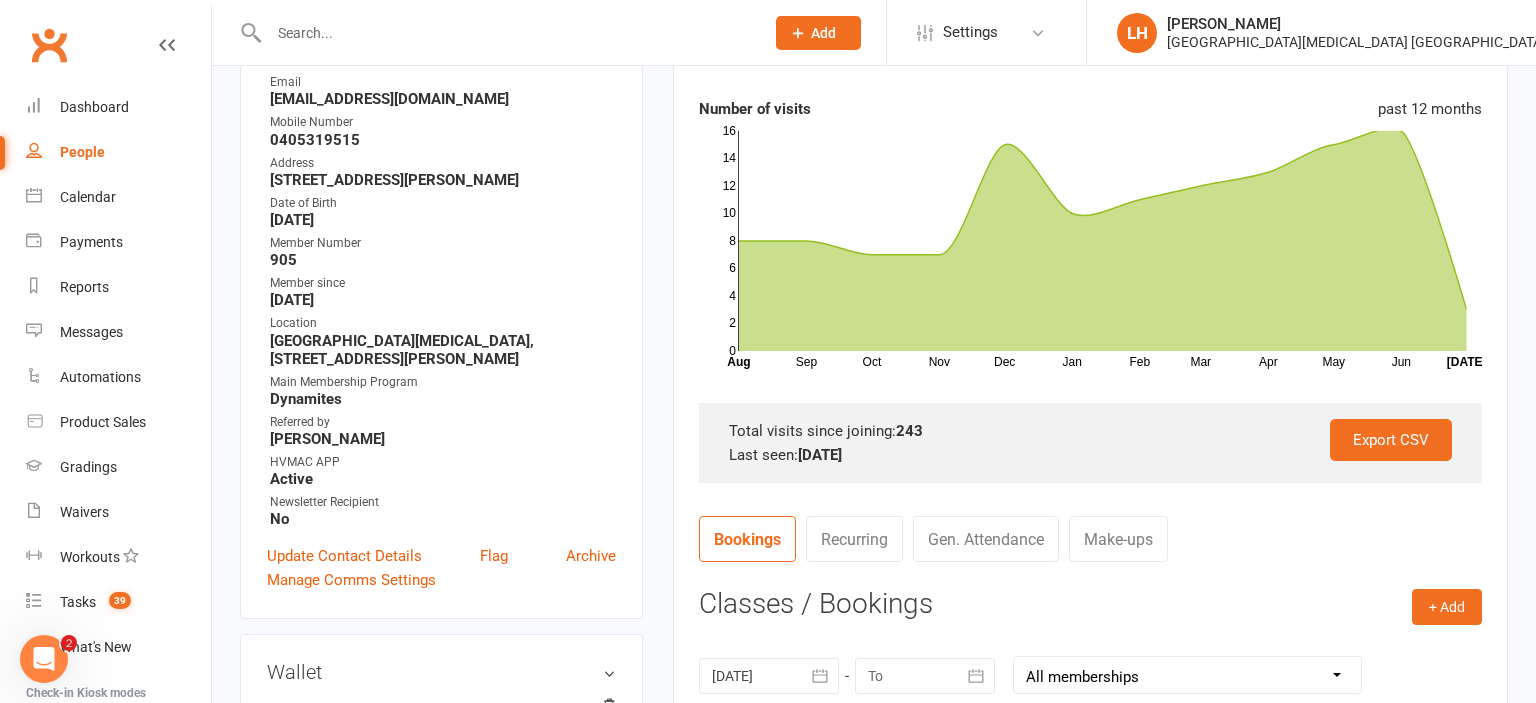 scroll, scrollTop: 0, scrollLeft: 0, axis: both 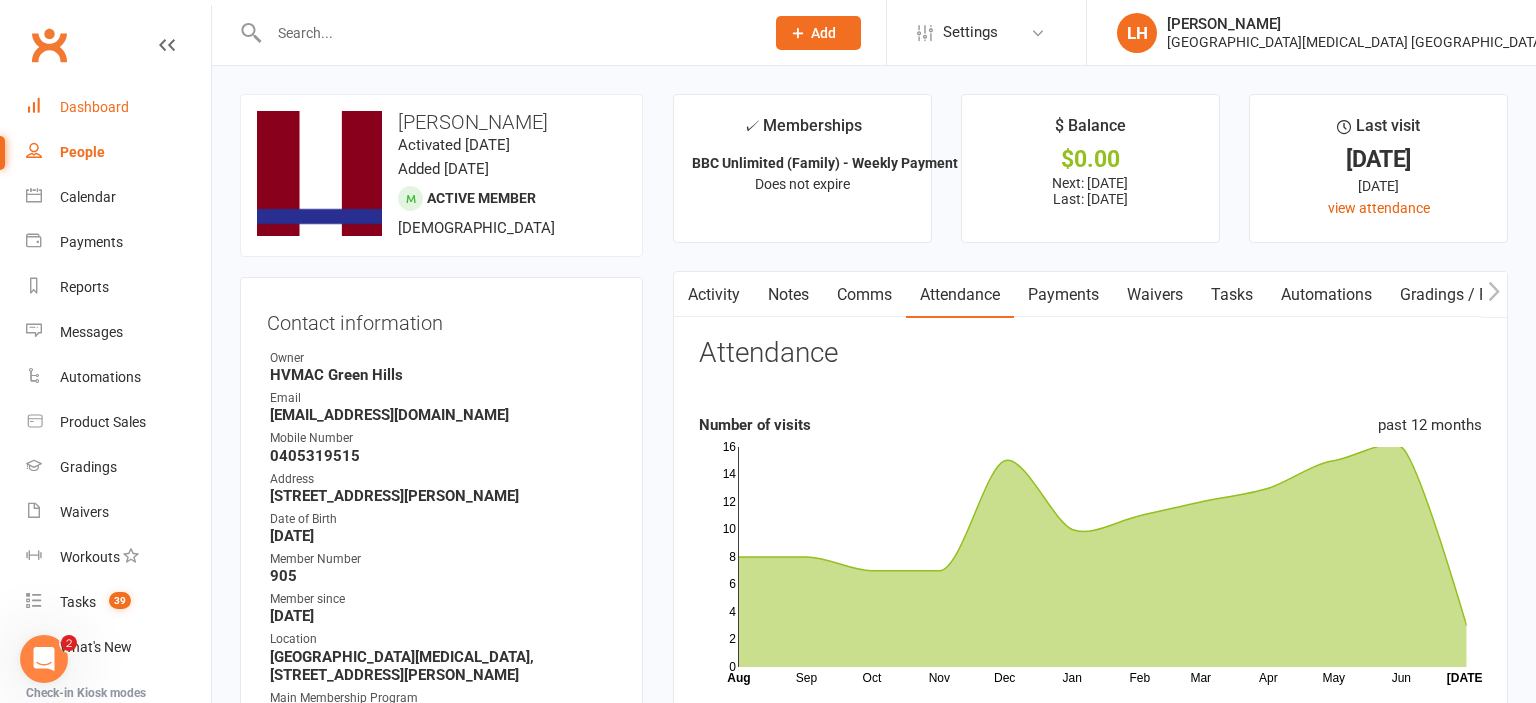click on "Dashboard" at bounding box center (94, 107) 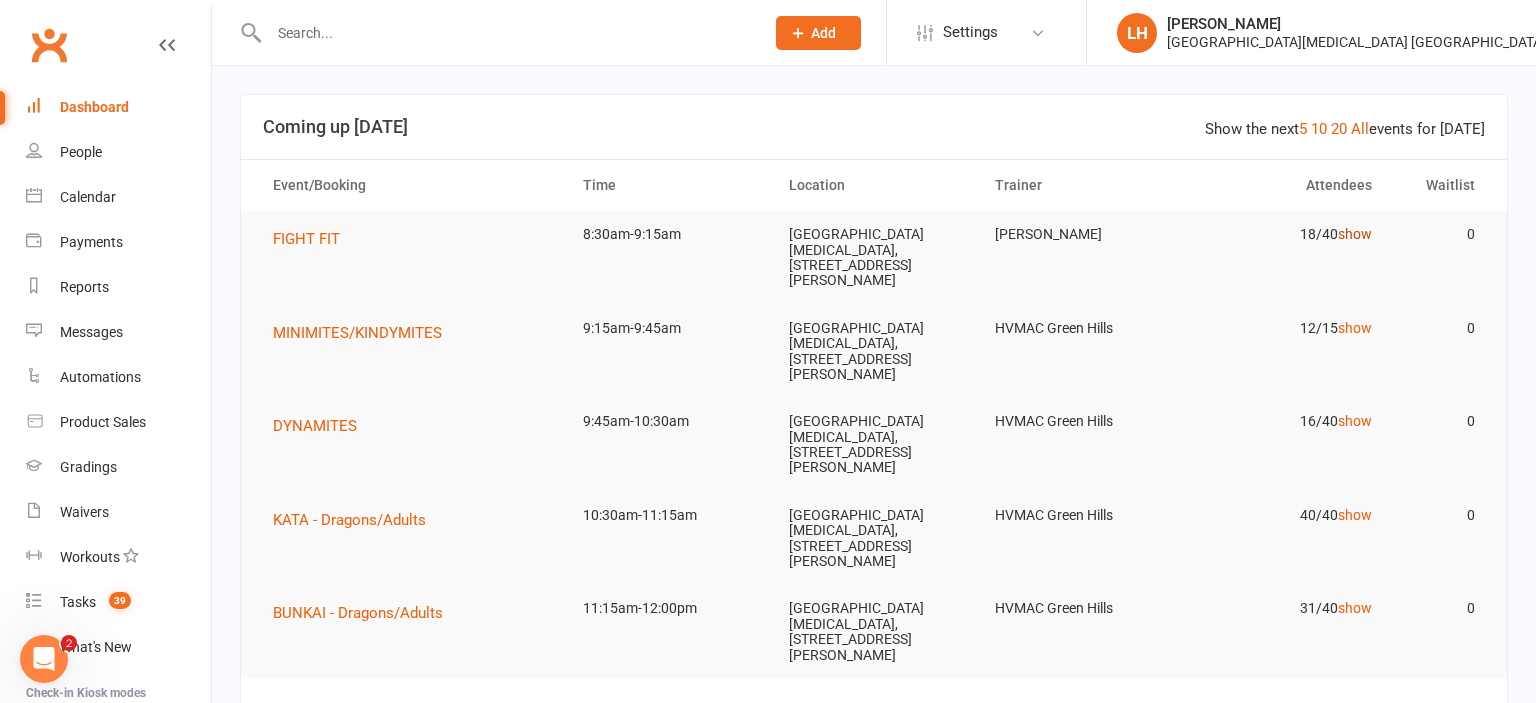 click on "show" at bounding box center [1355, 234] 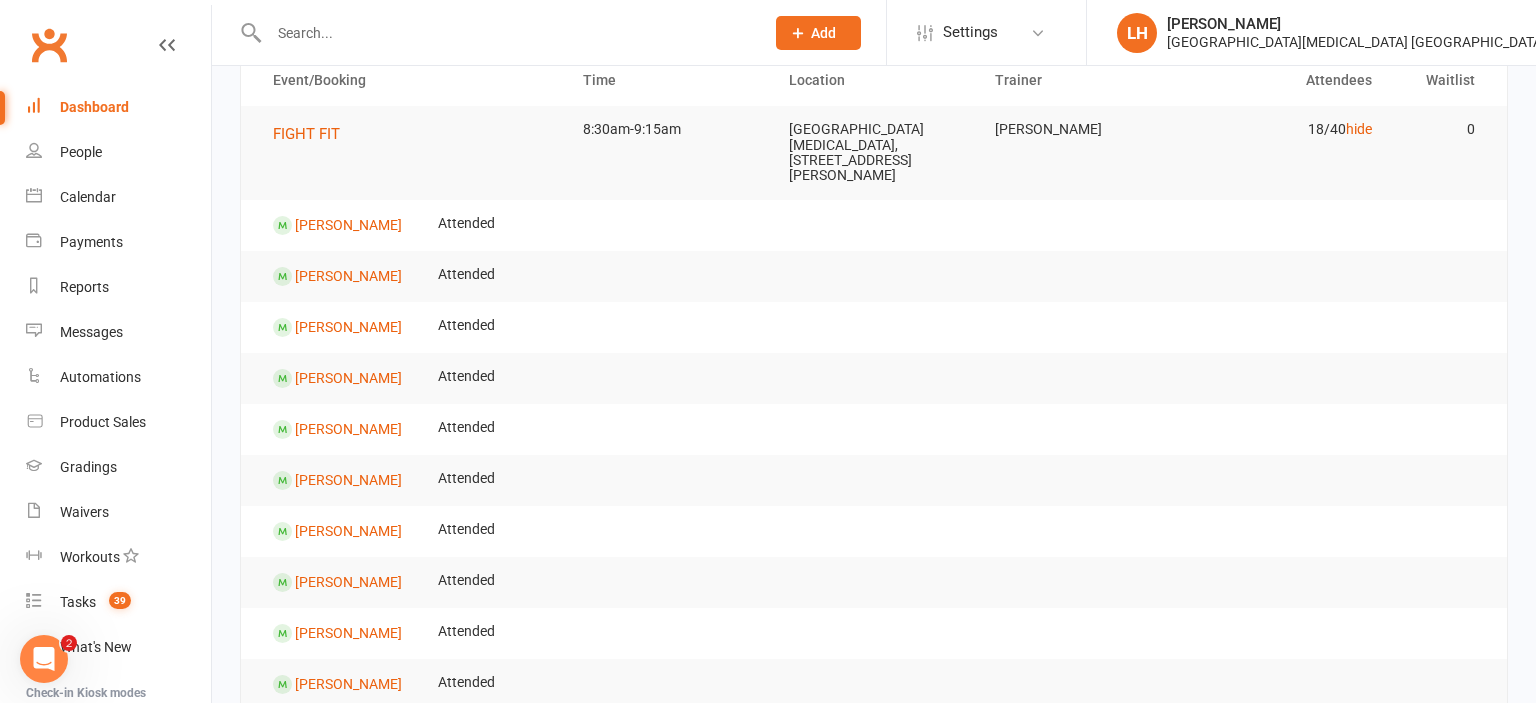scroll, scrollTop: 0, scrollLeft: 0, axis: both 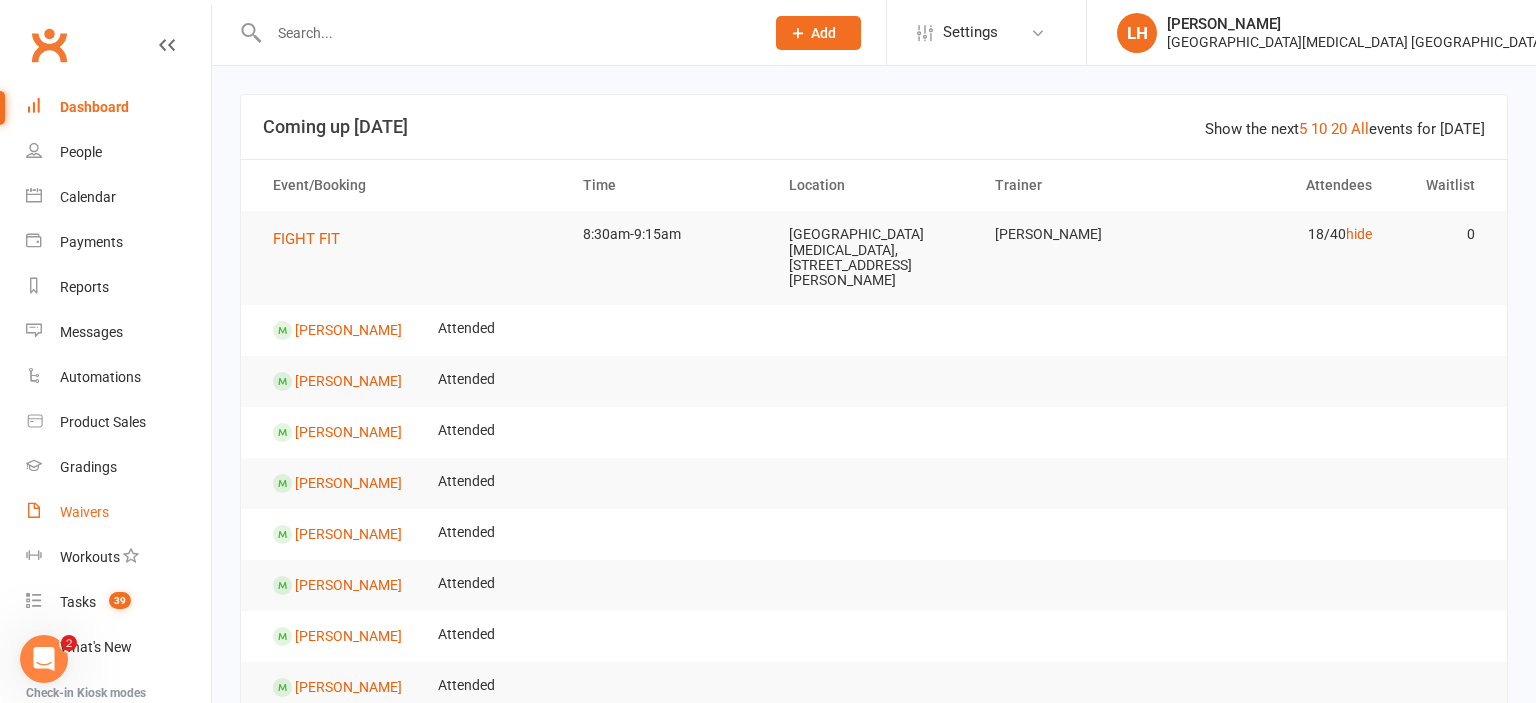 click on "Waivers" at bounding box center [84, 512] 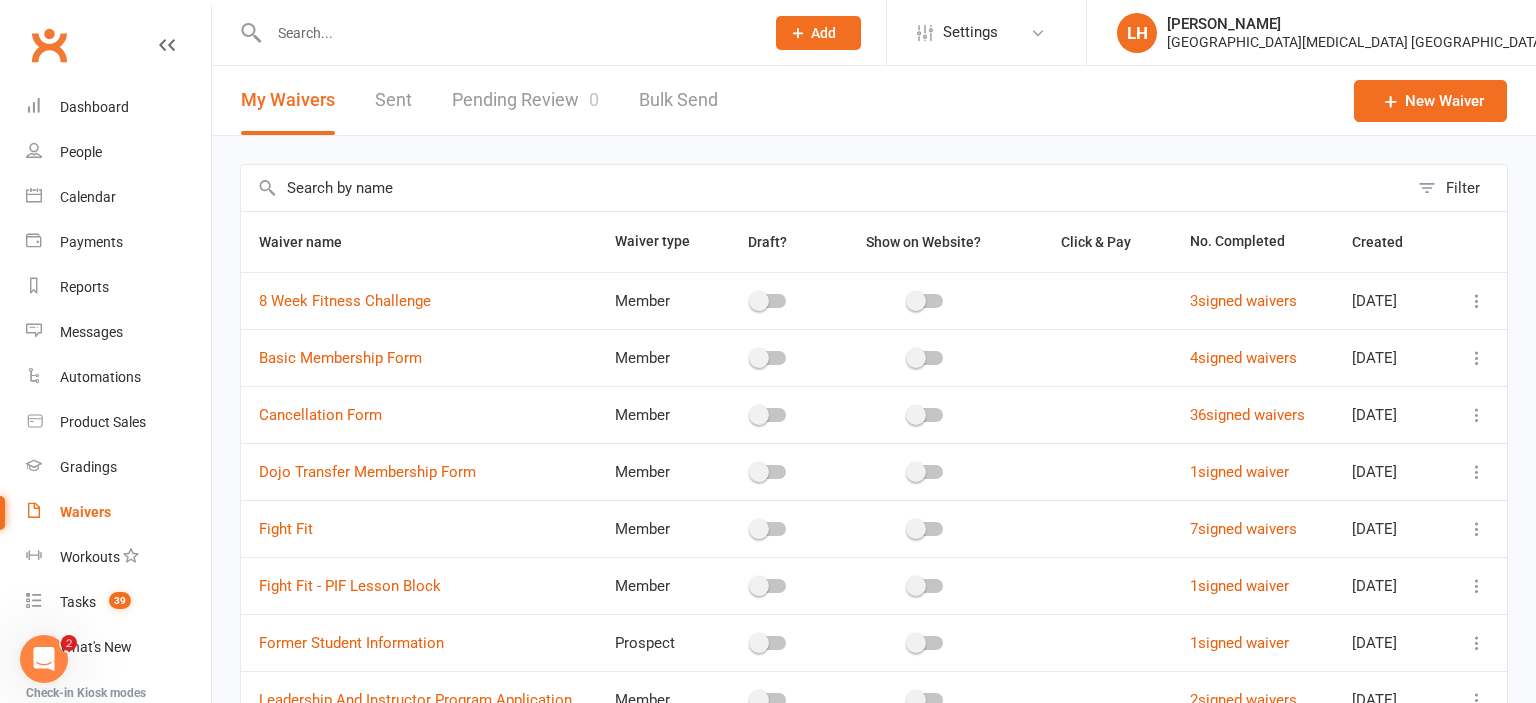 click on "Pending Review 0" at bounding box center [525, 100] 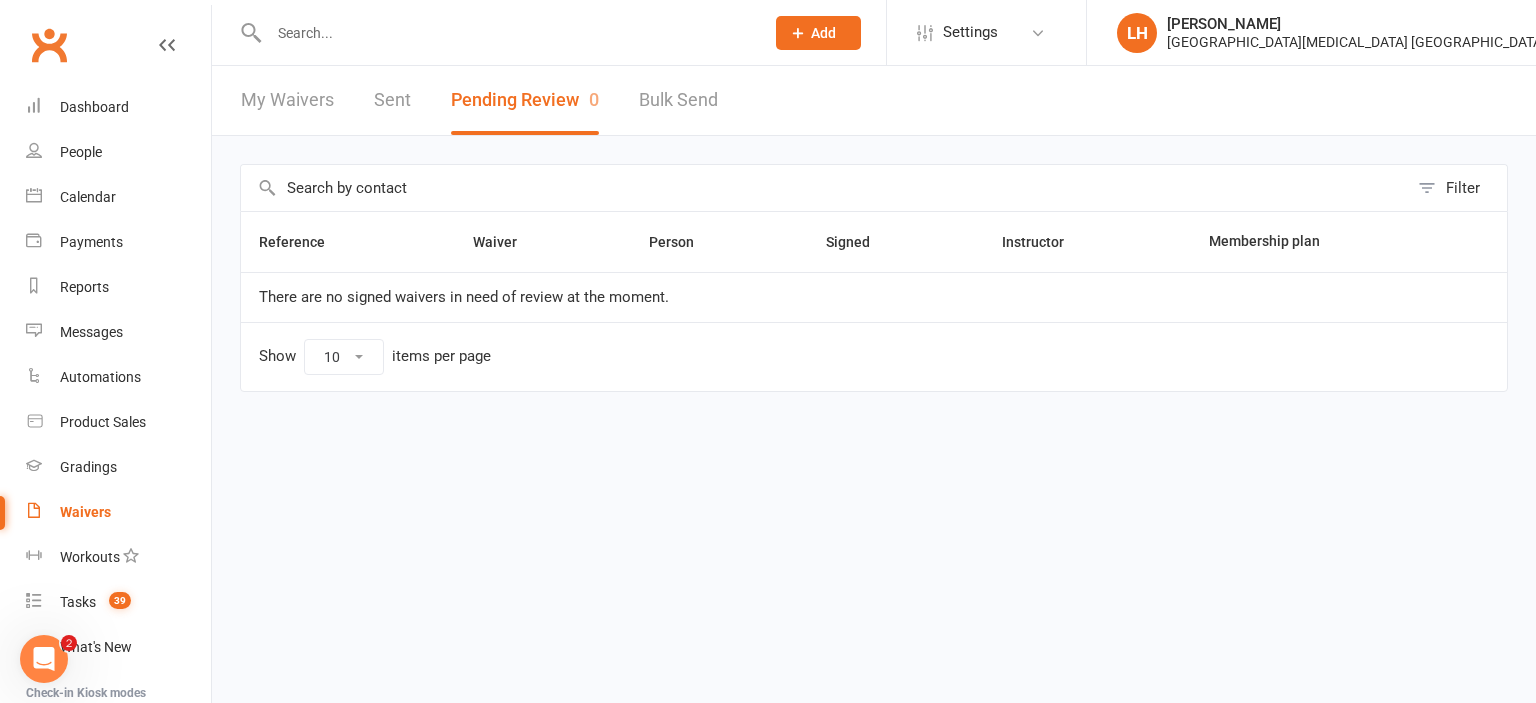 click at bounding box center (506, 33) 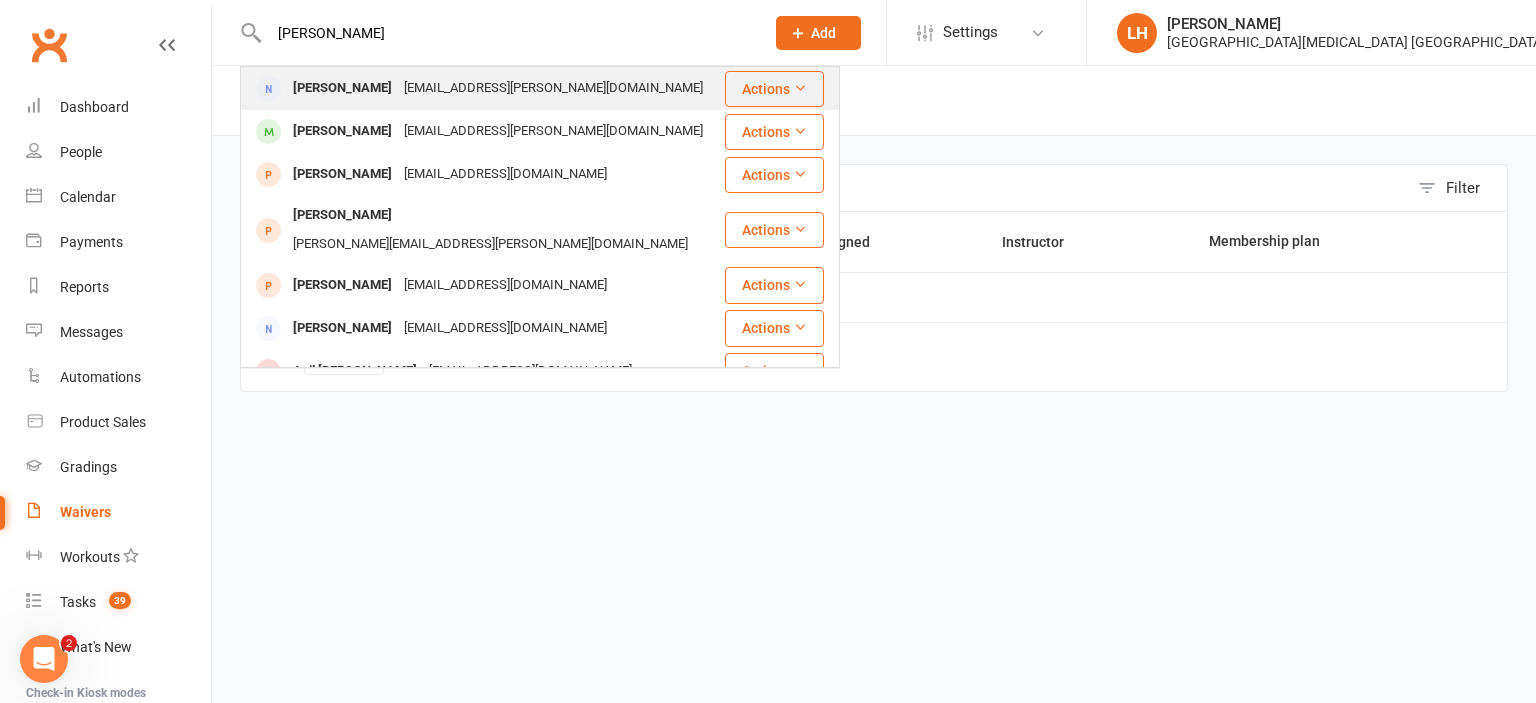 type on "[PERSON_NAME]" 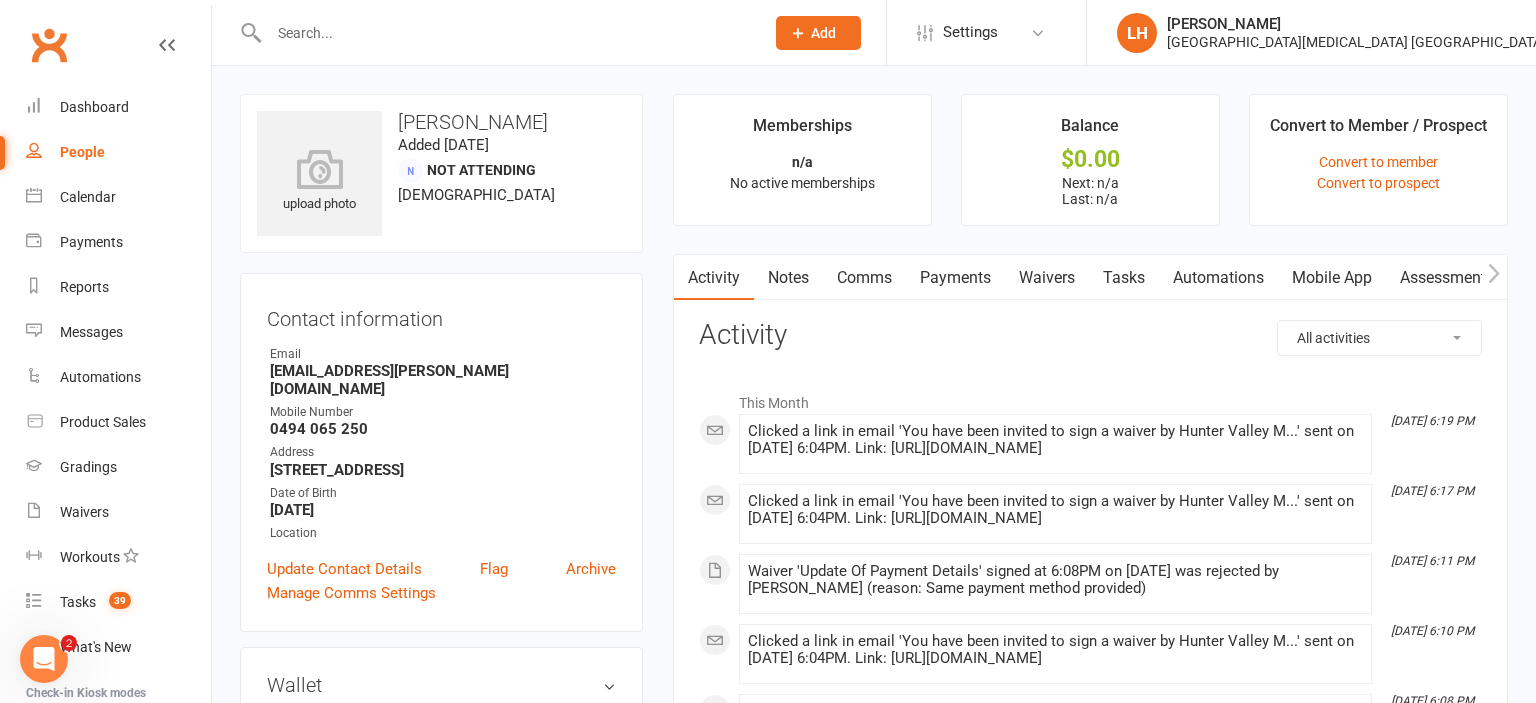 click at bounding box center (506, 33) 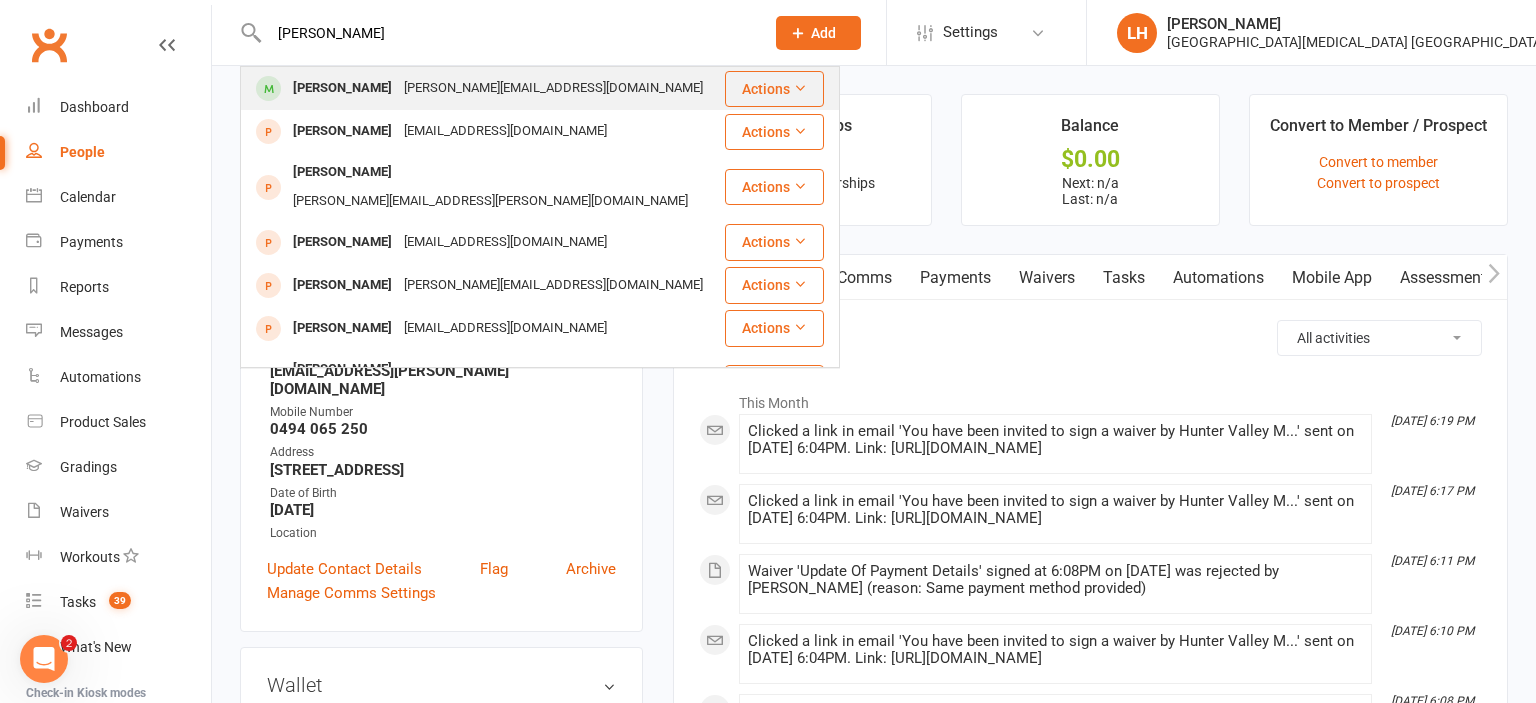 type on "[PERSON_NAME]" 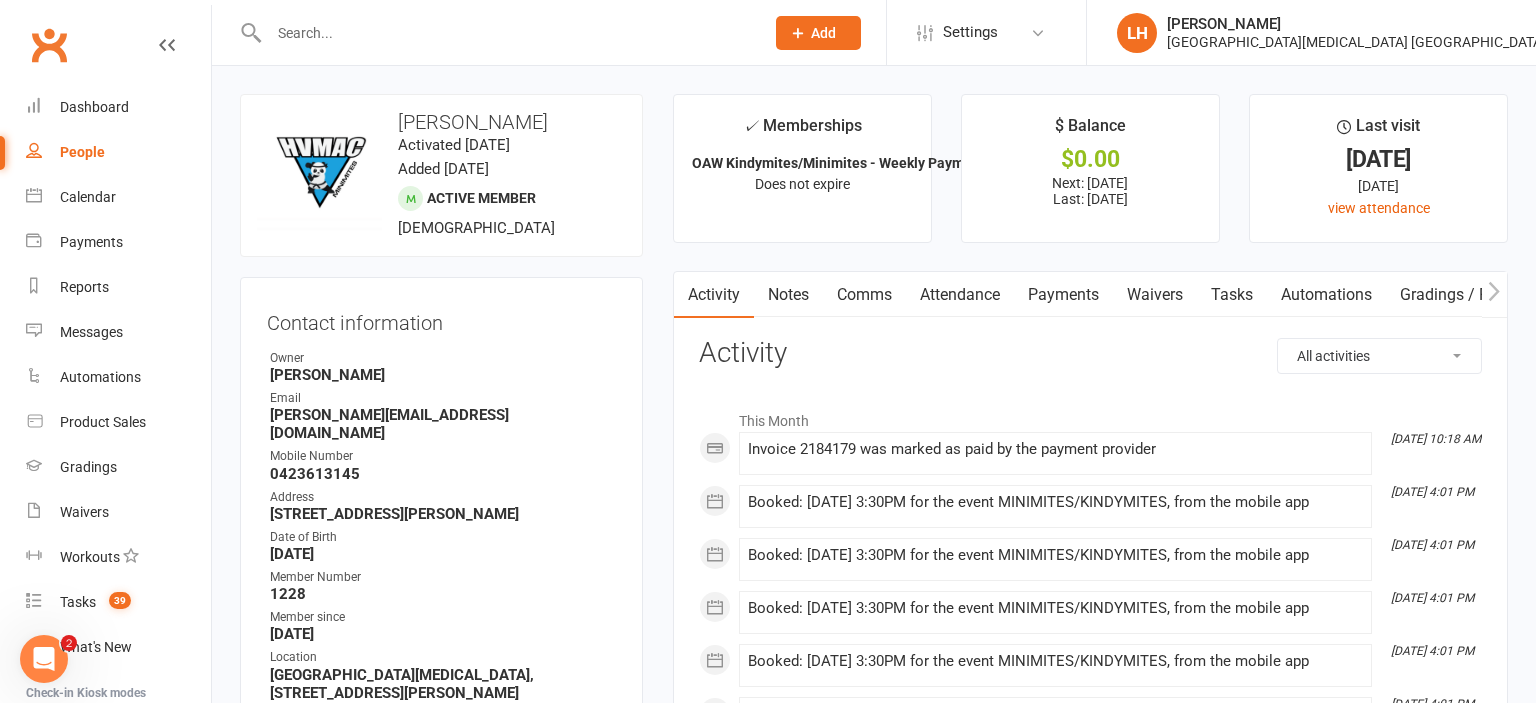 click on "Attendance" at bounding box center [960, 295] 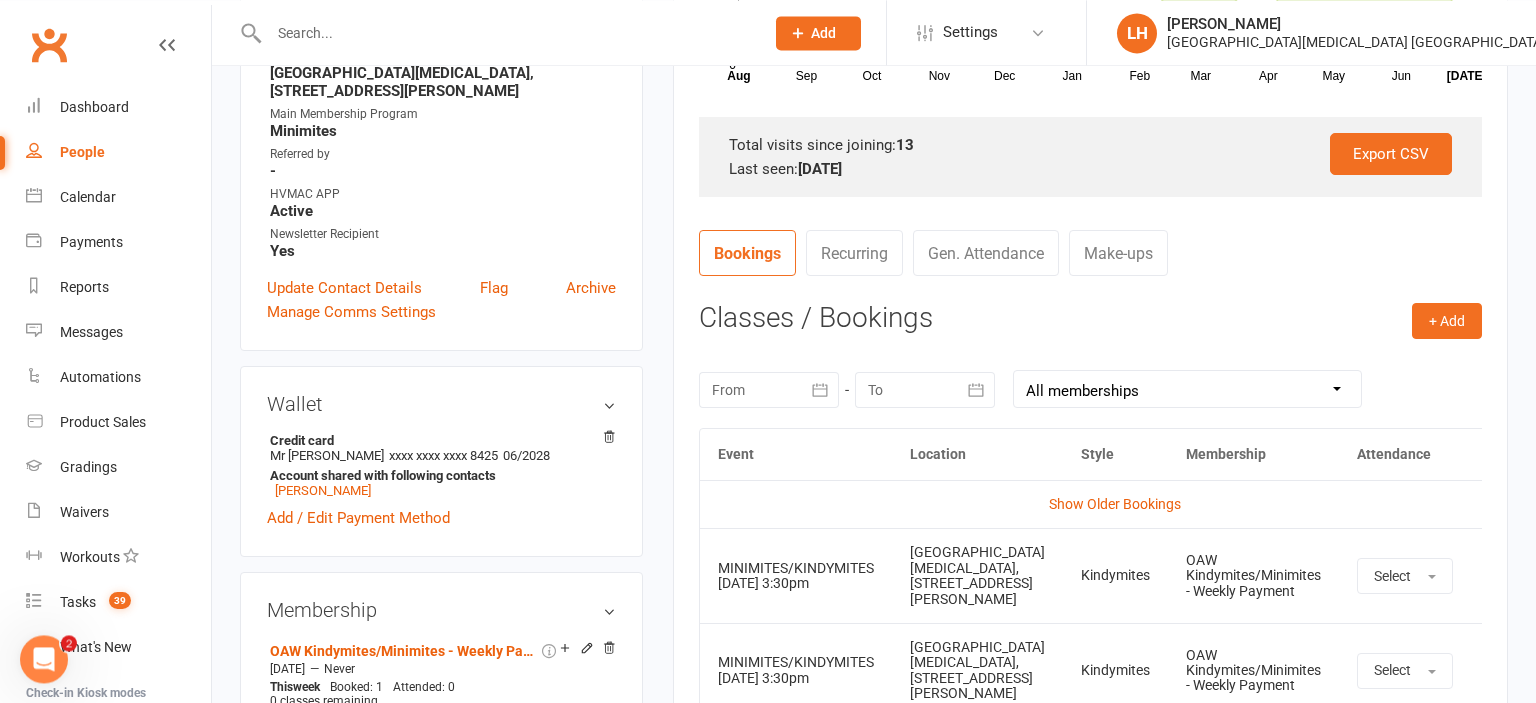 scroll, scrollTop: 739, scrollLeft: 0, axis: vertical 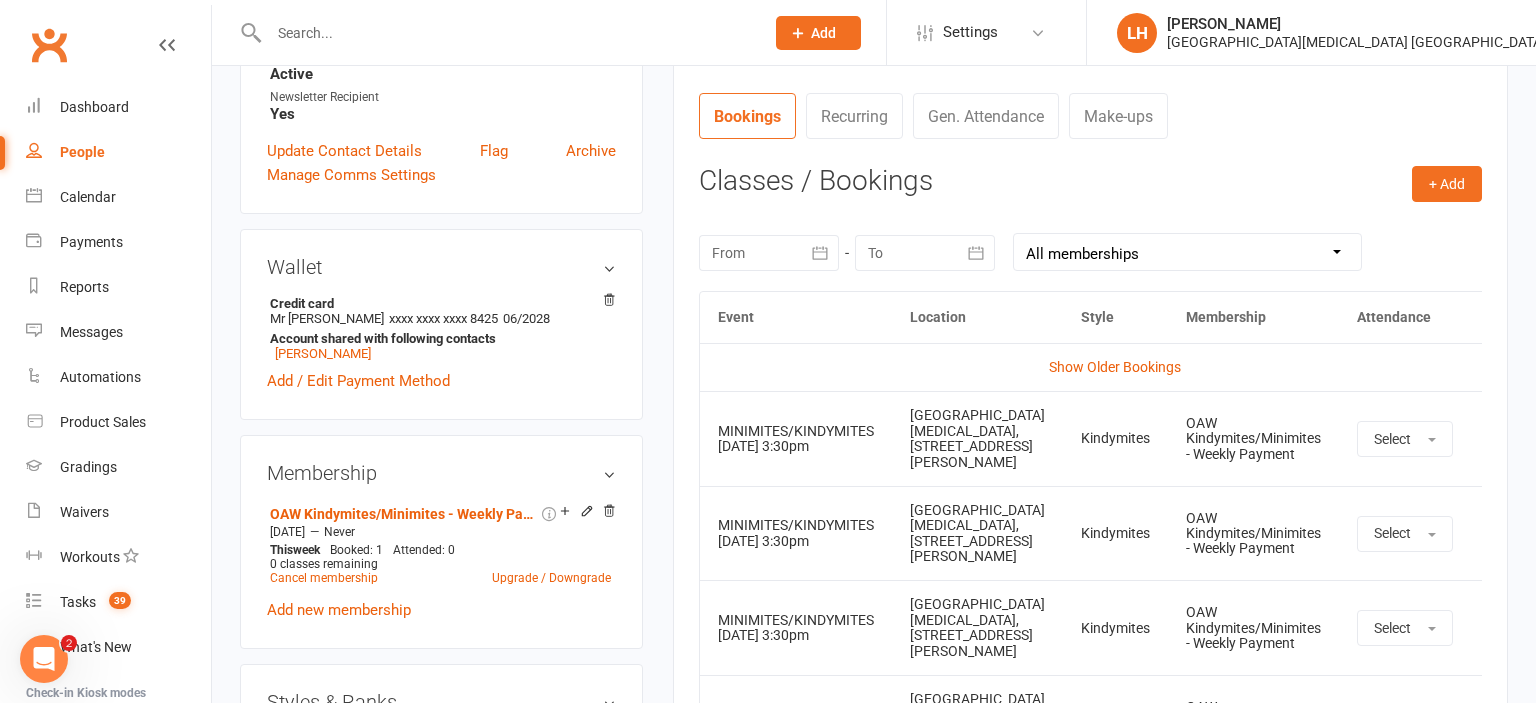 click at bounding box center (769, 253) 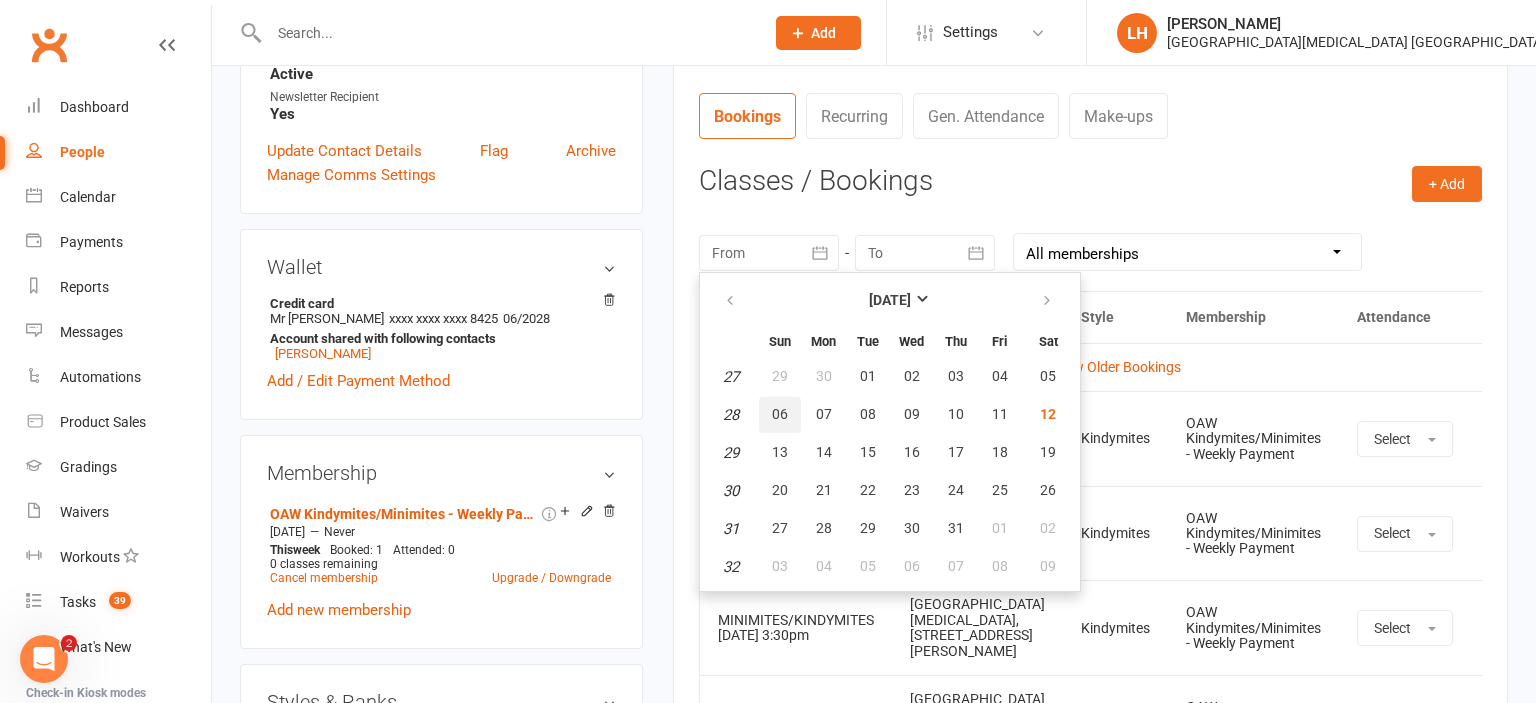 click on "06" at bounding box center (780, 415) 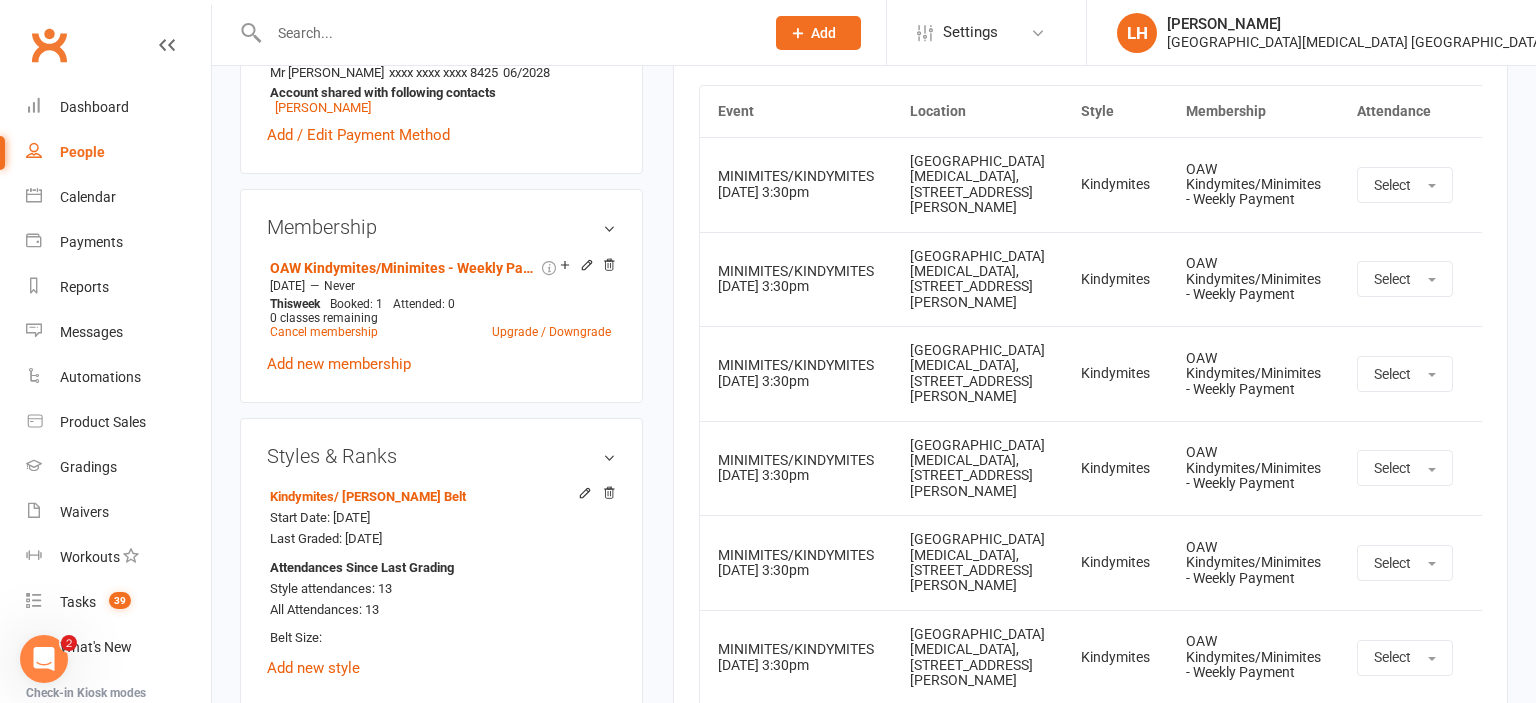 scroll, scrollTop: 950, scrollLeft: 0, axis: vertical 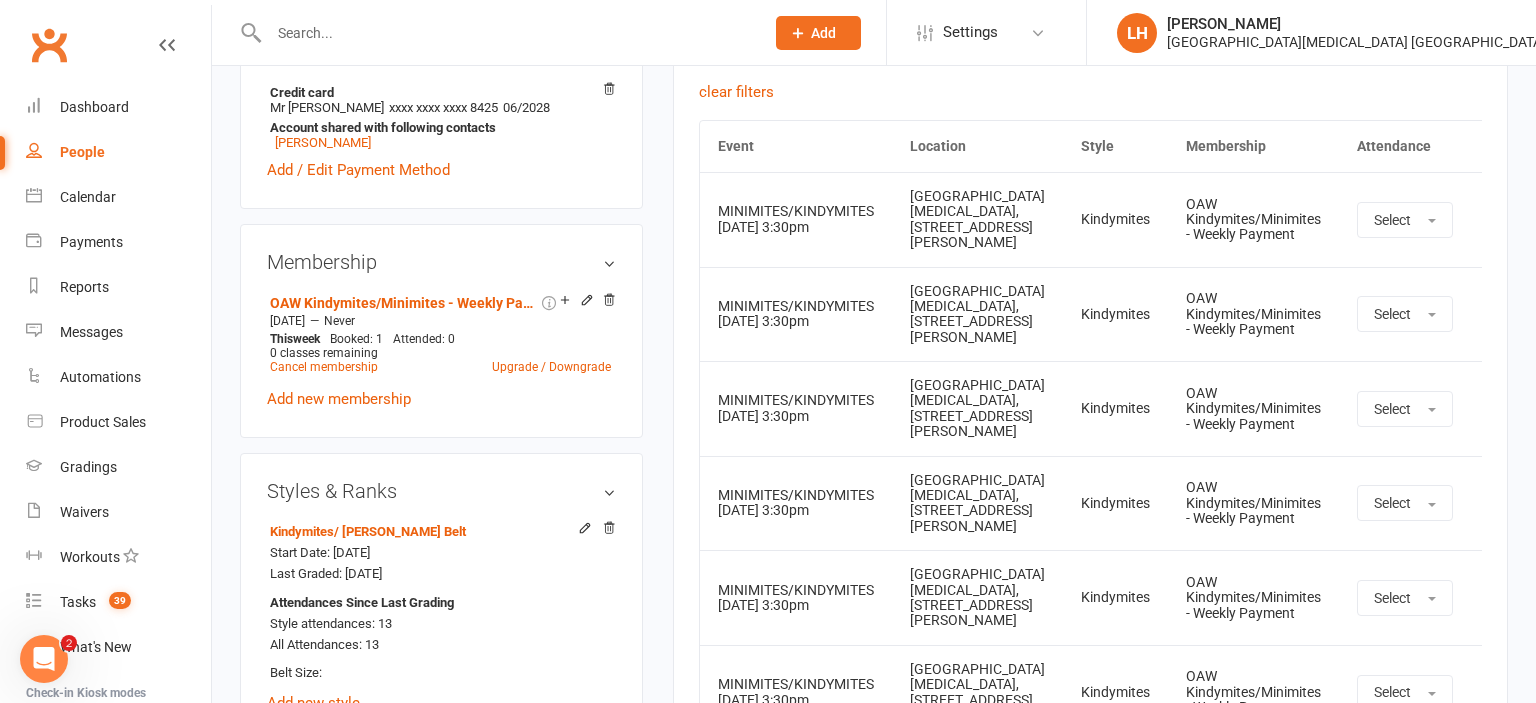 click at bounding box center (1501, 220) 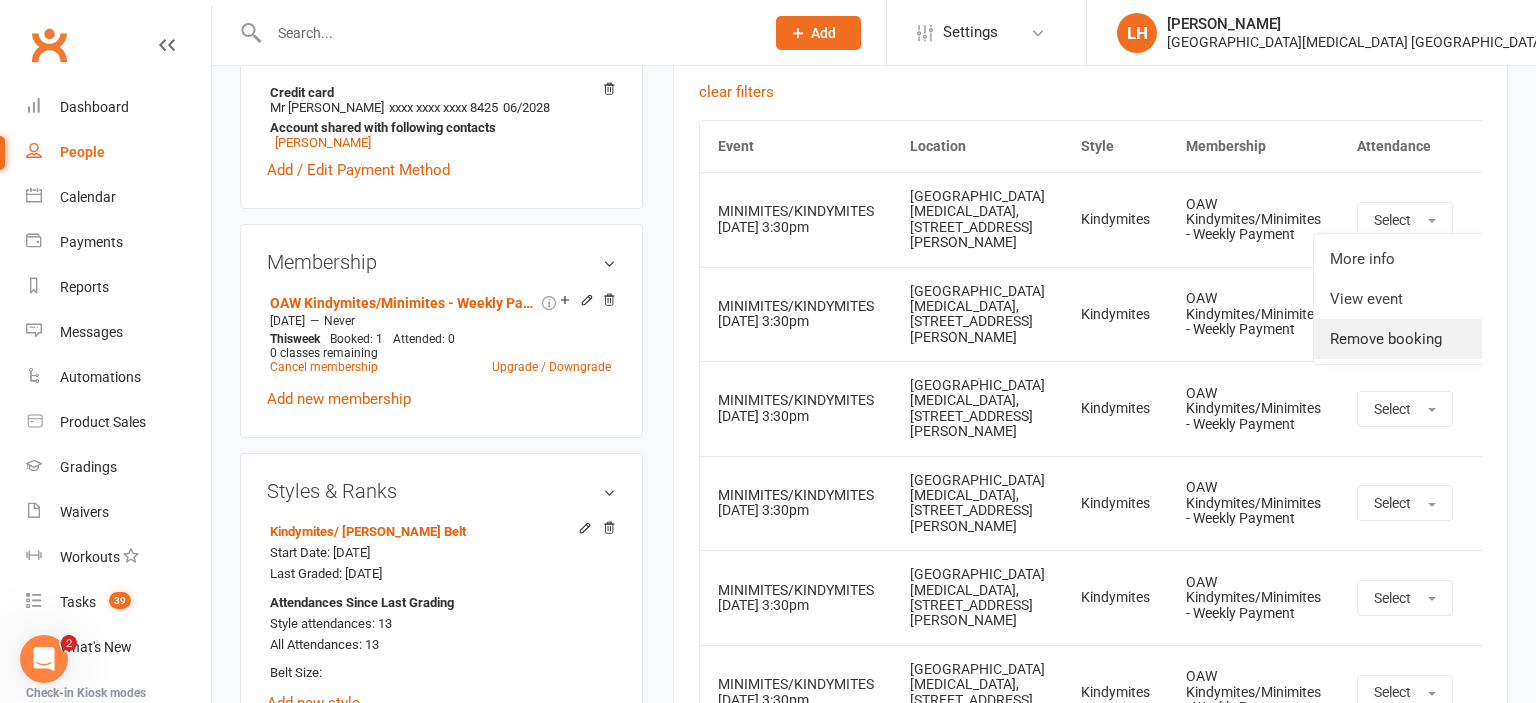 click on "Remove booking" at bounding box center [1413, 339] 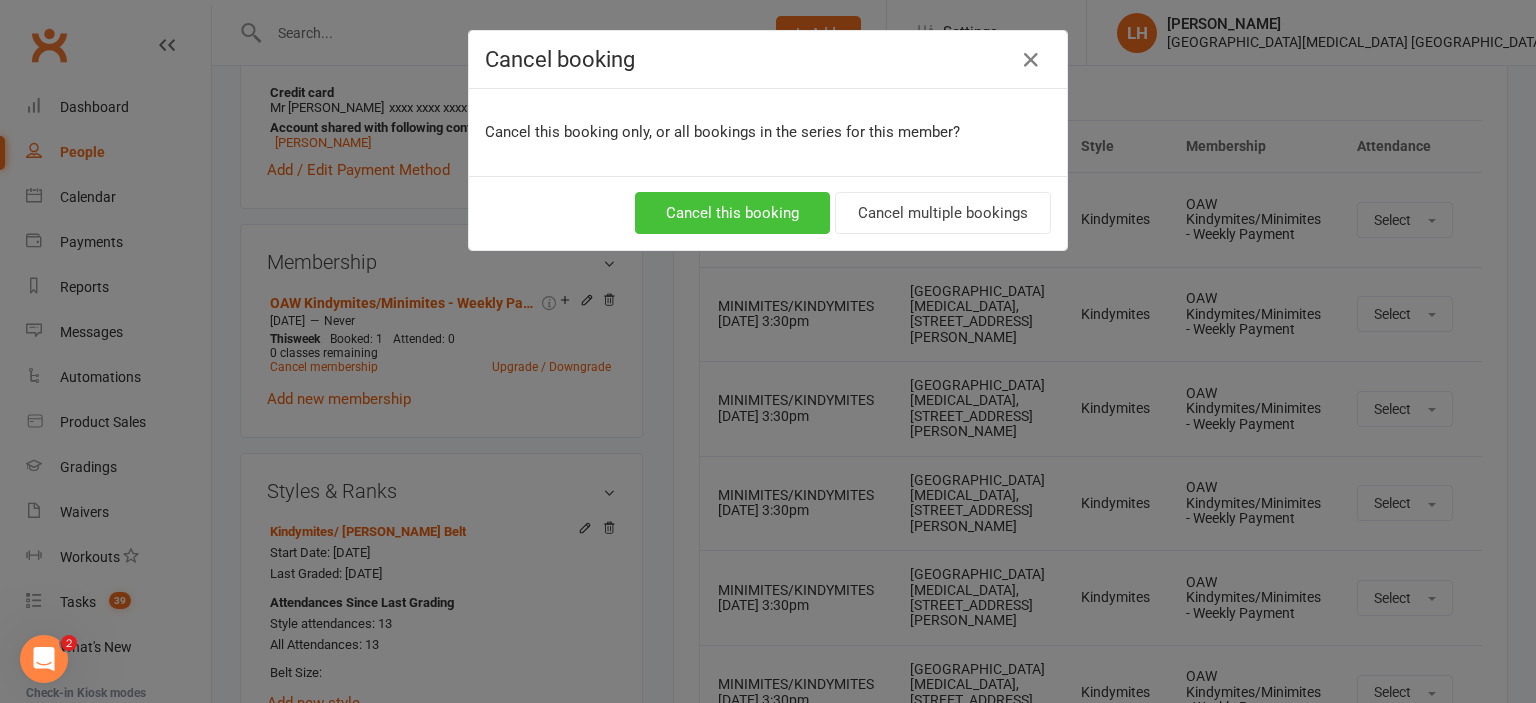 click on "Cancel this booking" at bounding box center (732, 213) 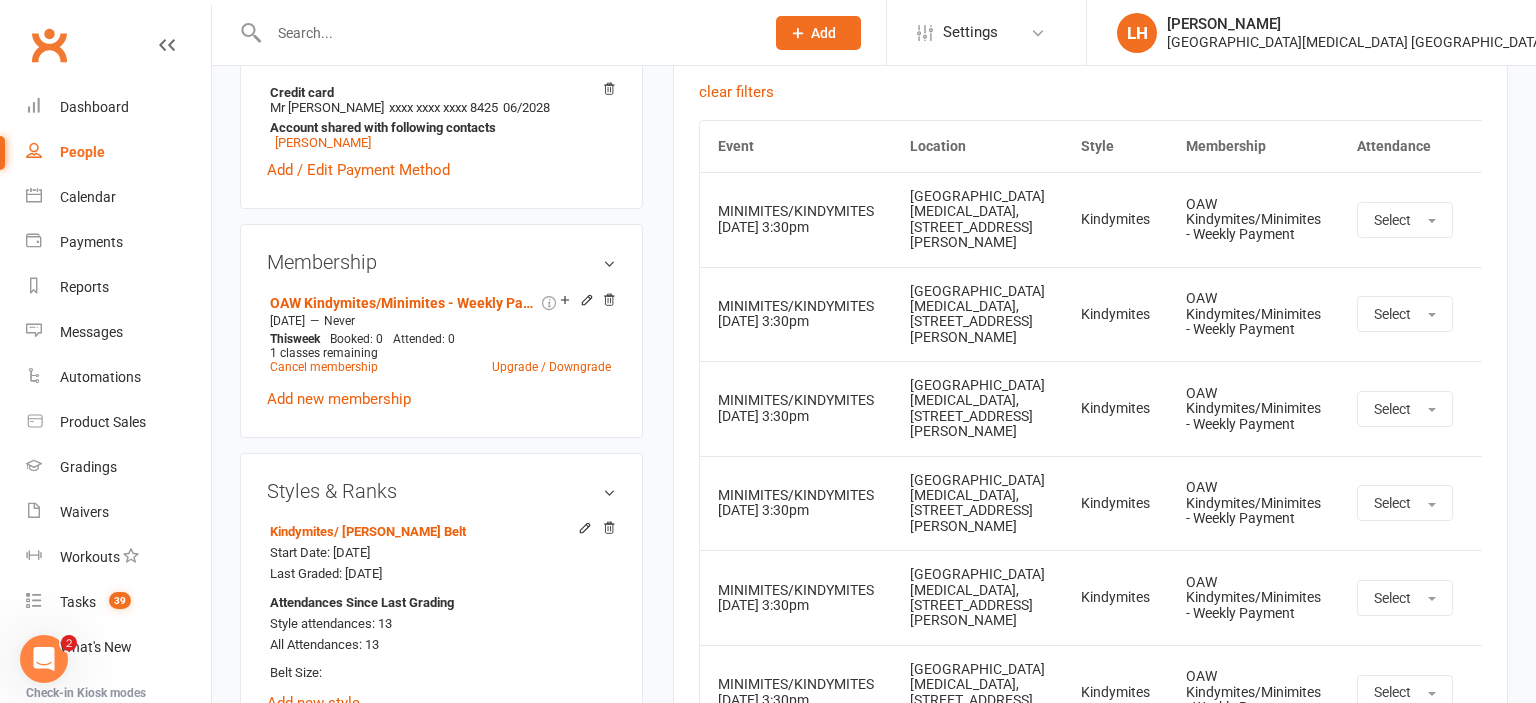 scroll, scrollTop: 739, scrollLeft: 0, axis: vertical 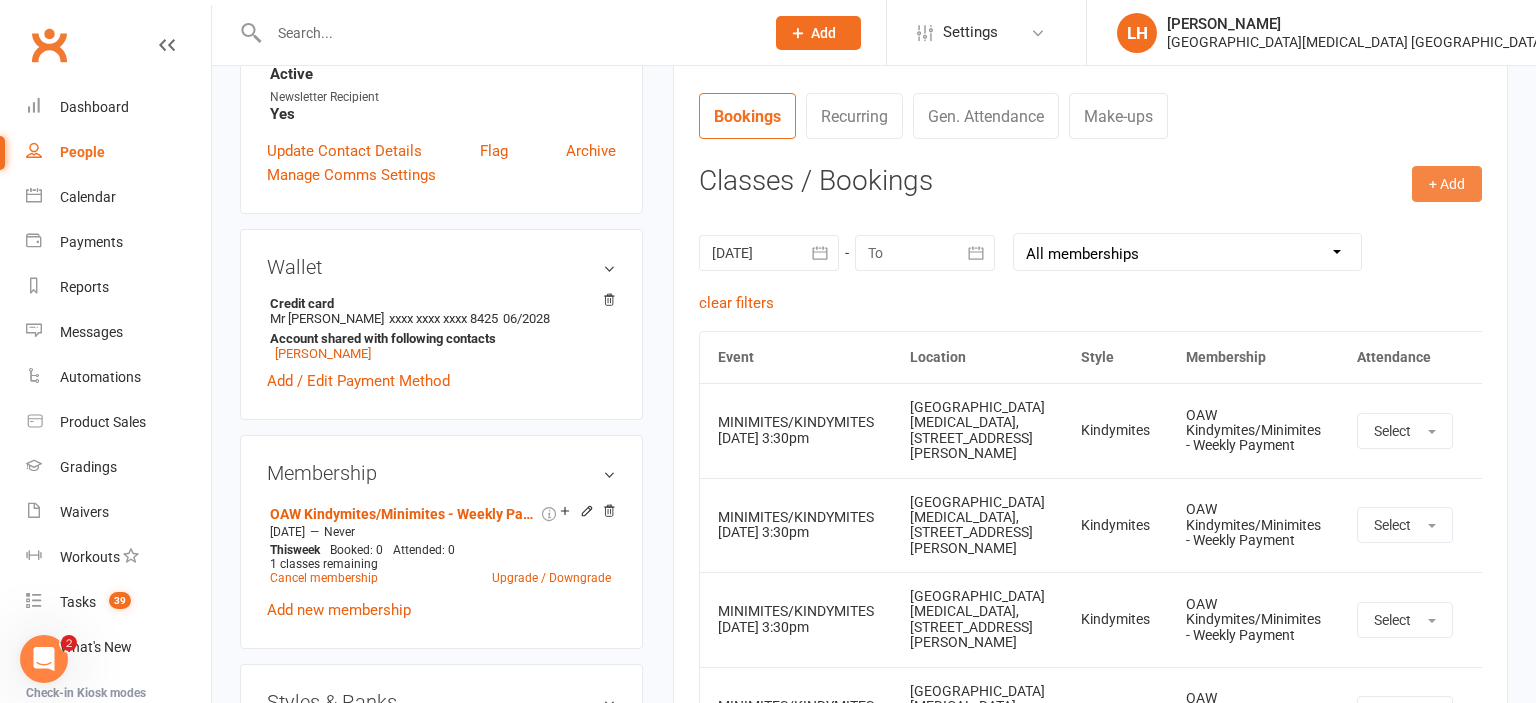 click on "+ Add" at bounding box center [1447, 184] 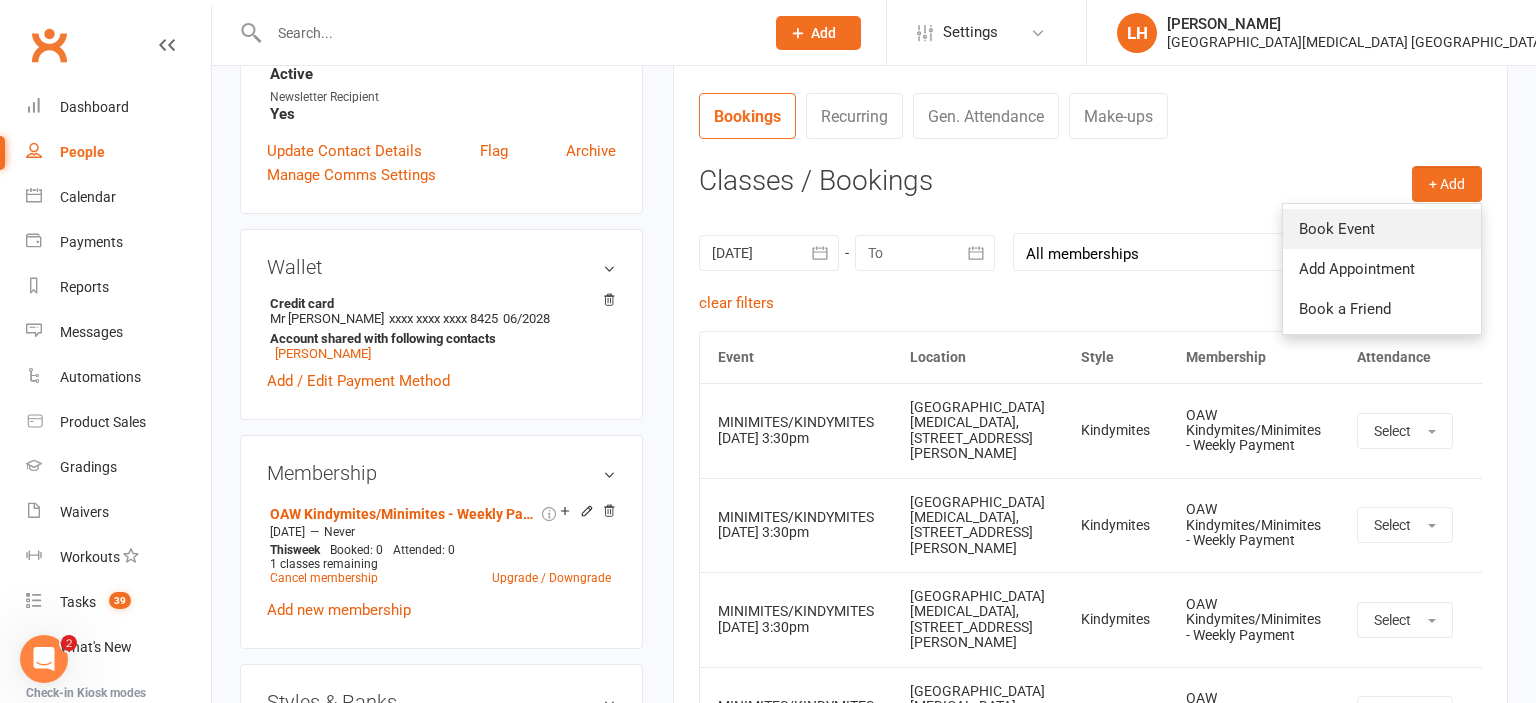 click on "Book Event" at bounding box center [1382, 229] 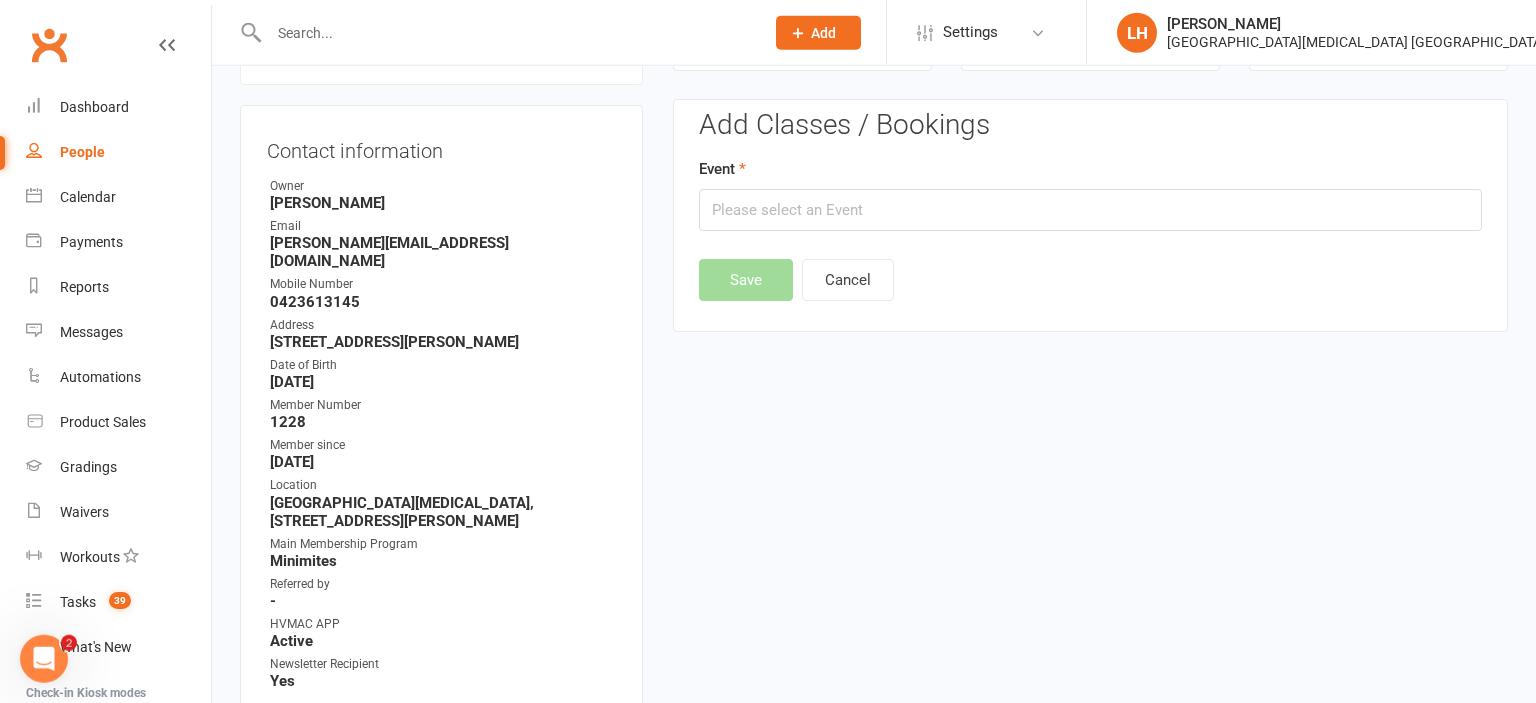 scroll, scrollTop: 171, scrollLeft: 0, axis: vertical 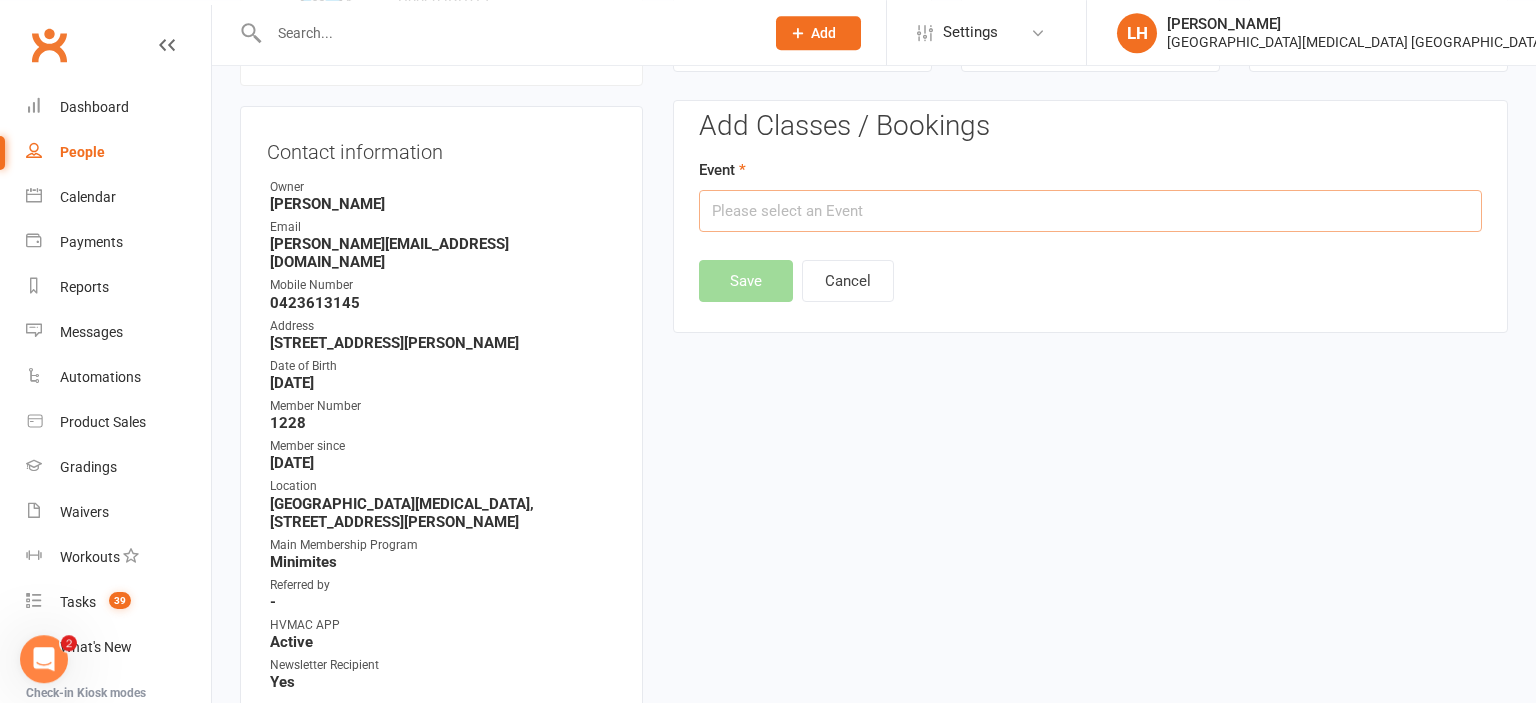 click at bounding box center [1090, 211] 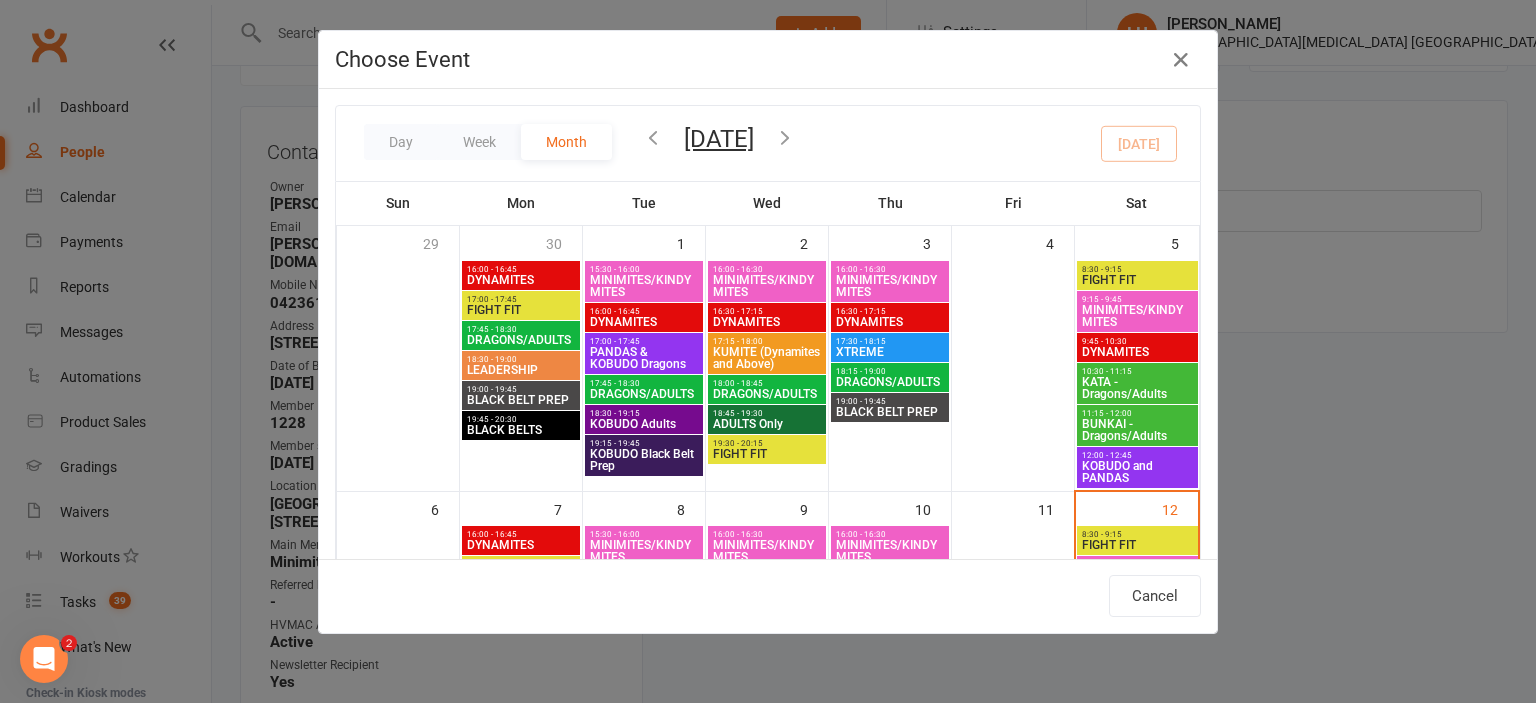 scroll, scrollTop: 221, scrollLeft: 0, axis: vertical 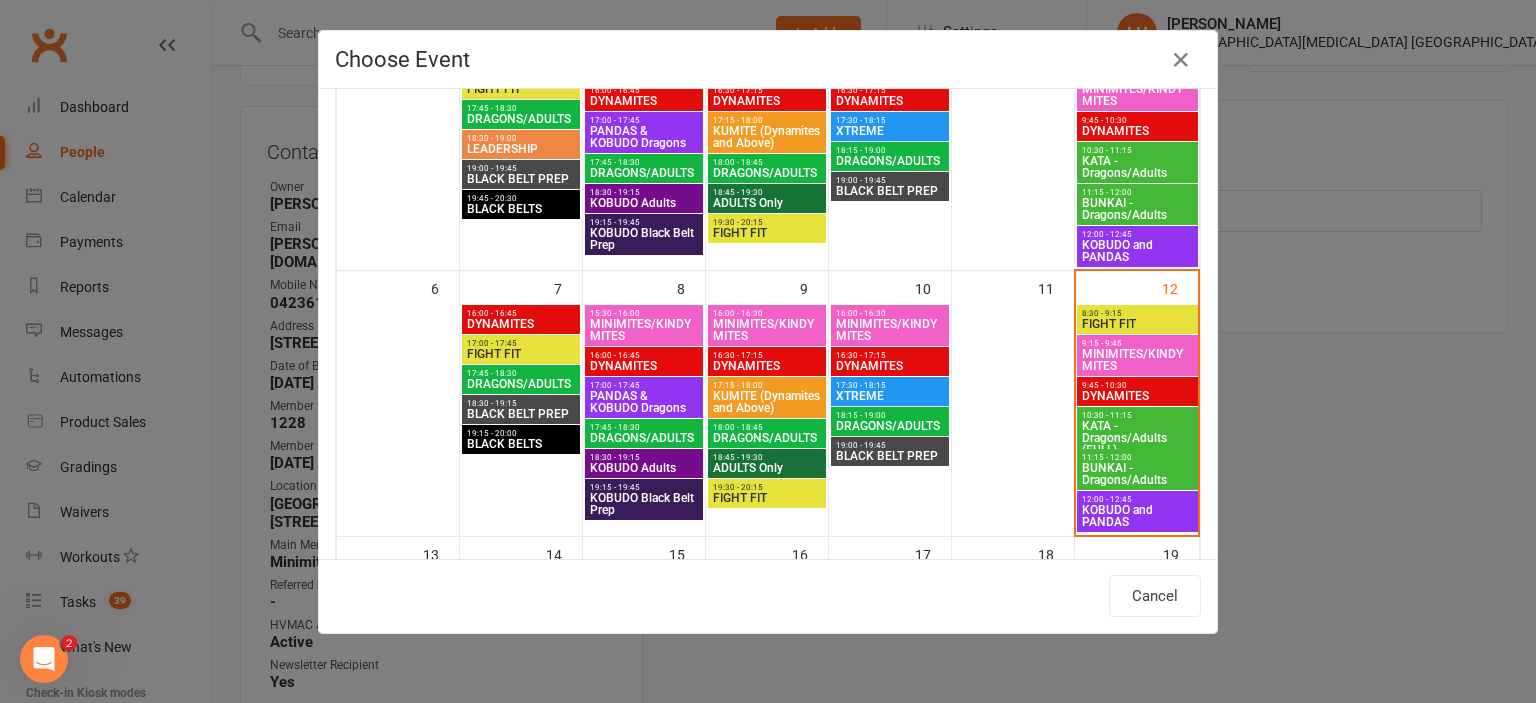 click on "MINIMITES/KINDYMITES" at bounding box center [1137, 360] 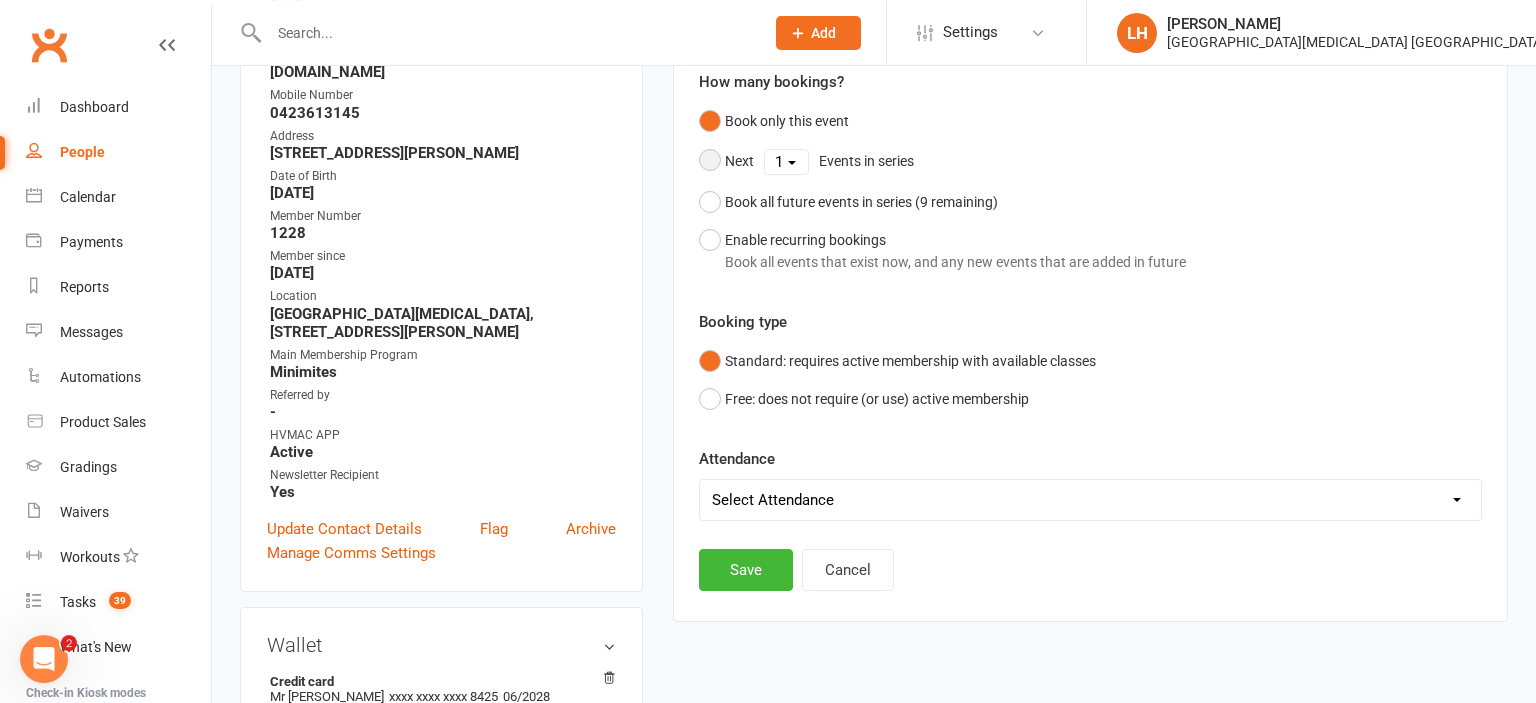 scroll, scrollTop: 488, scrollLeft: 0, axis: vertical 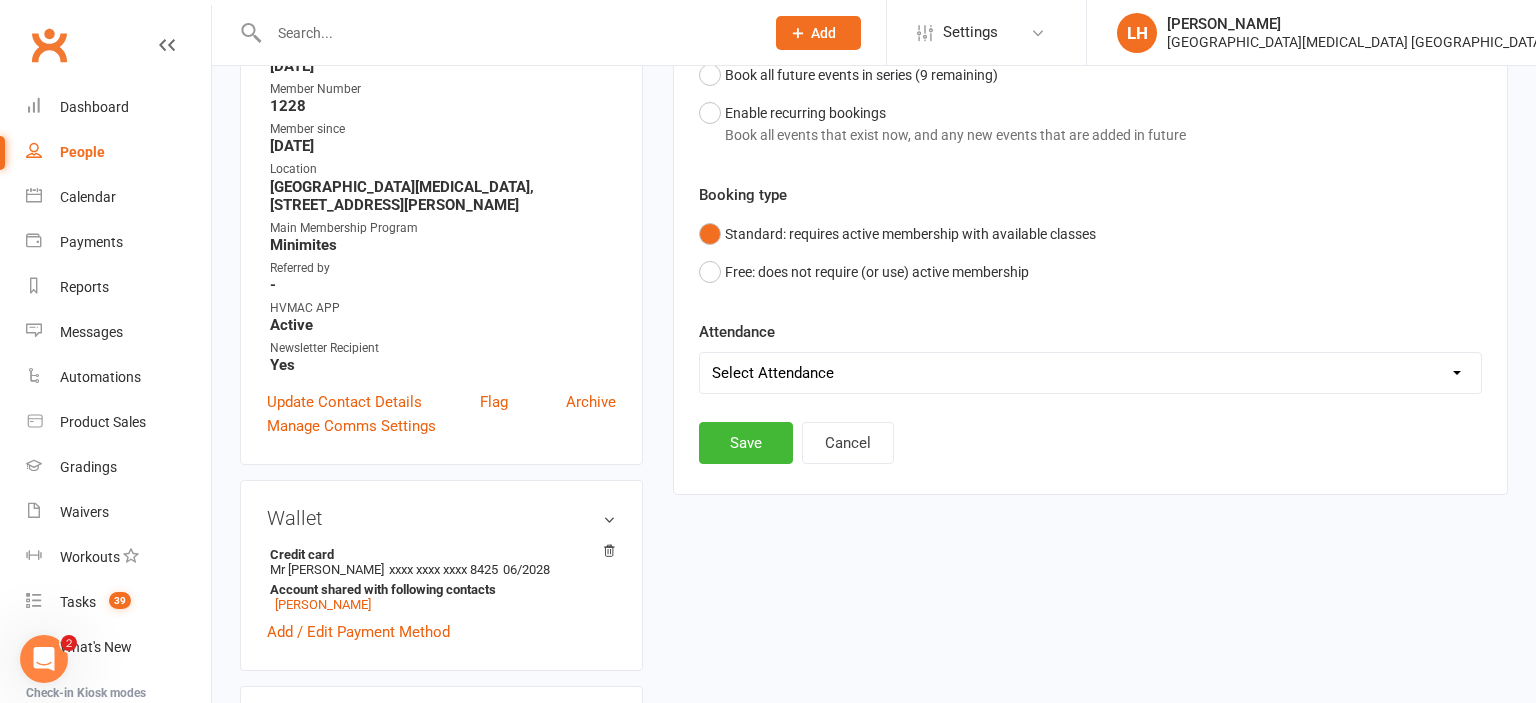 click on "Select Attendance Attended Absent" at bounding box center [1090, 373] 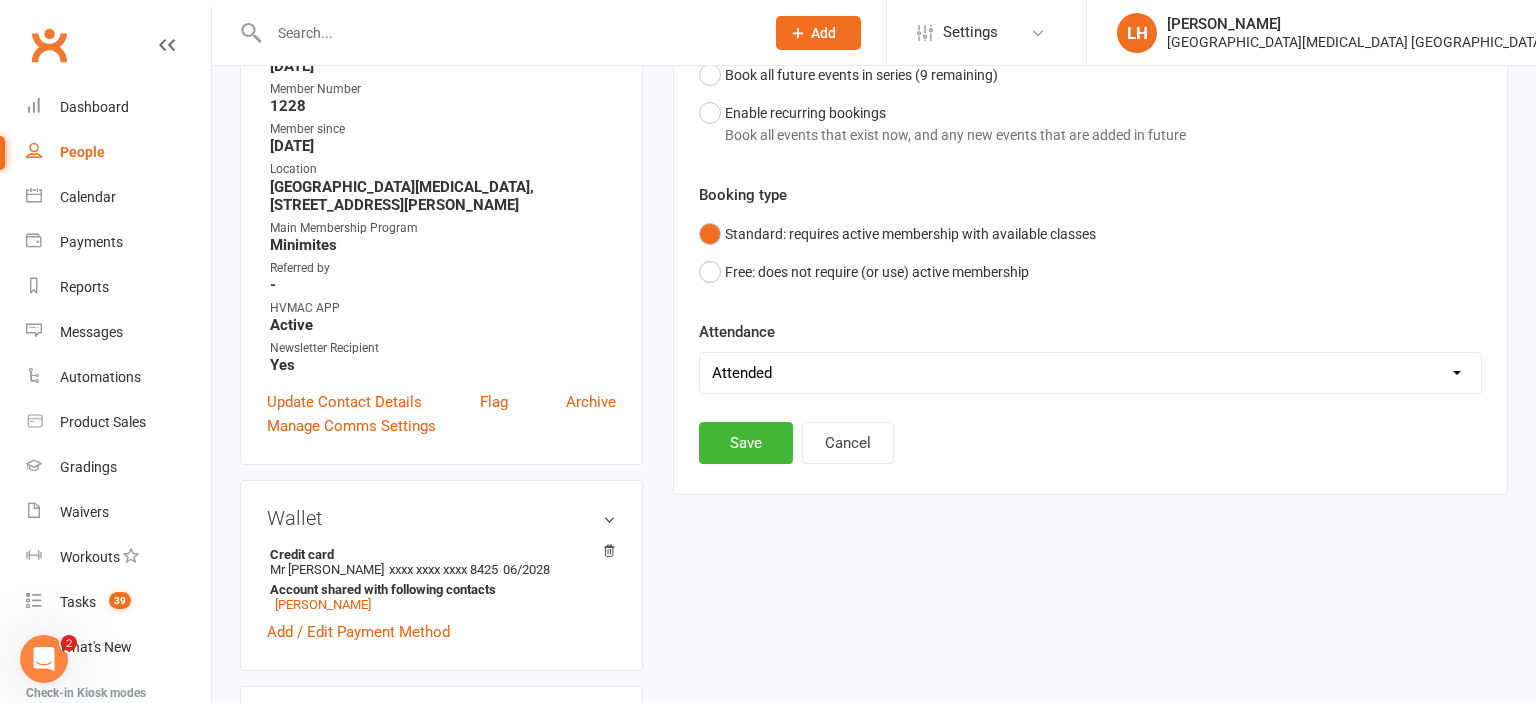 click on "Attended" at bounding box center (0, 0) 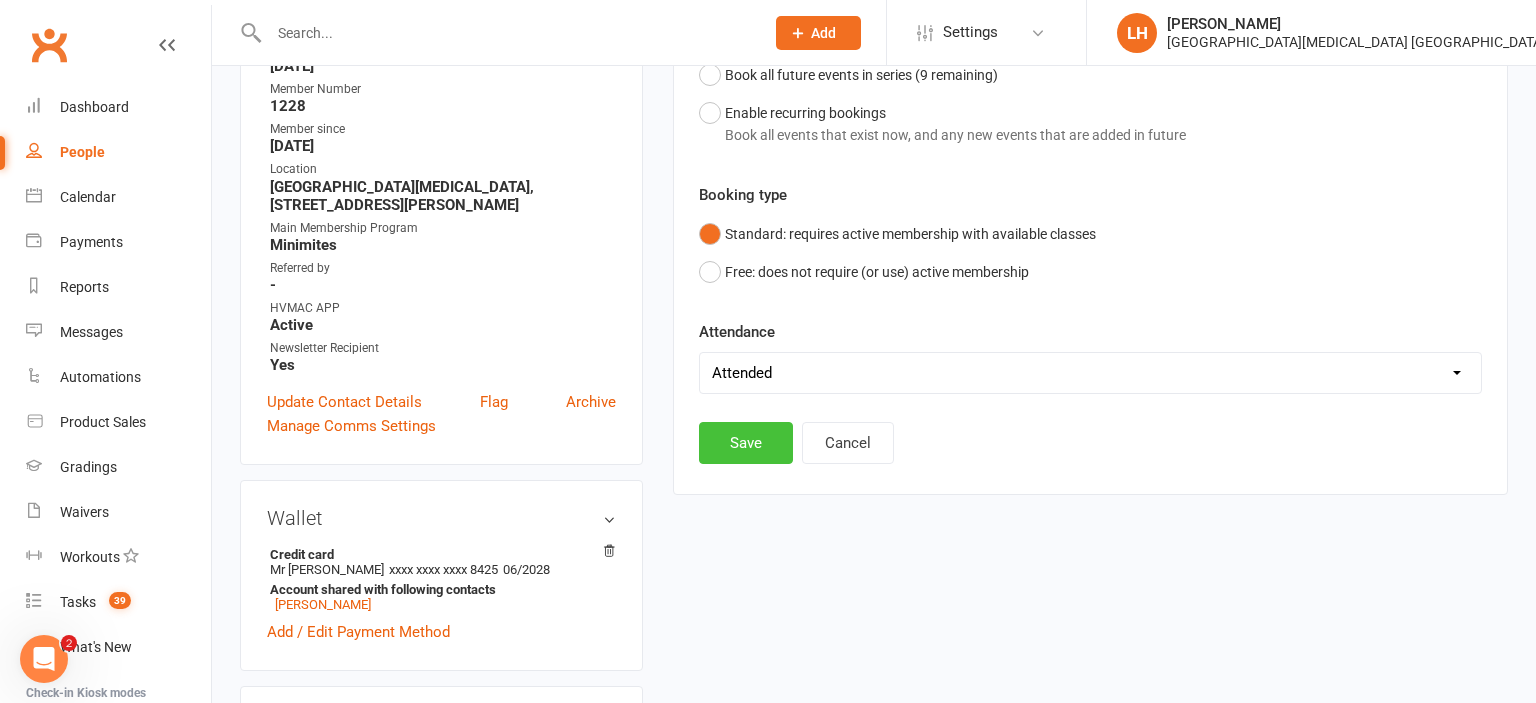 click on "Save" at bounding box center (746, 443) 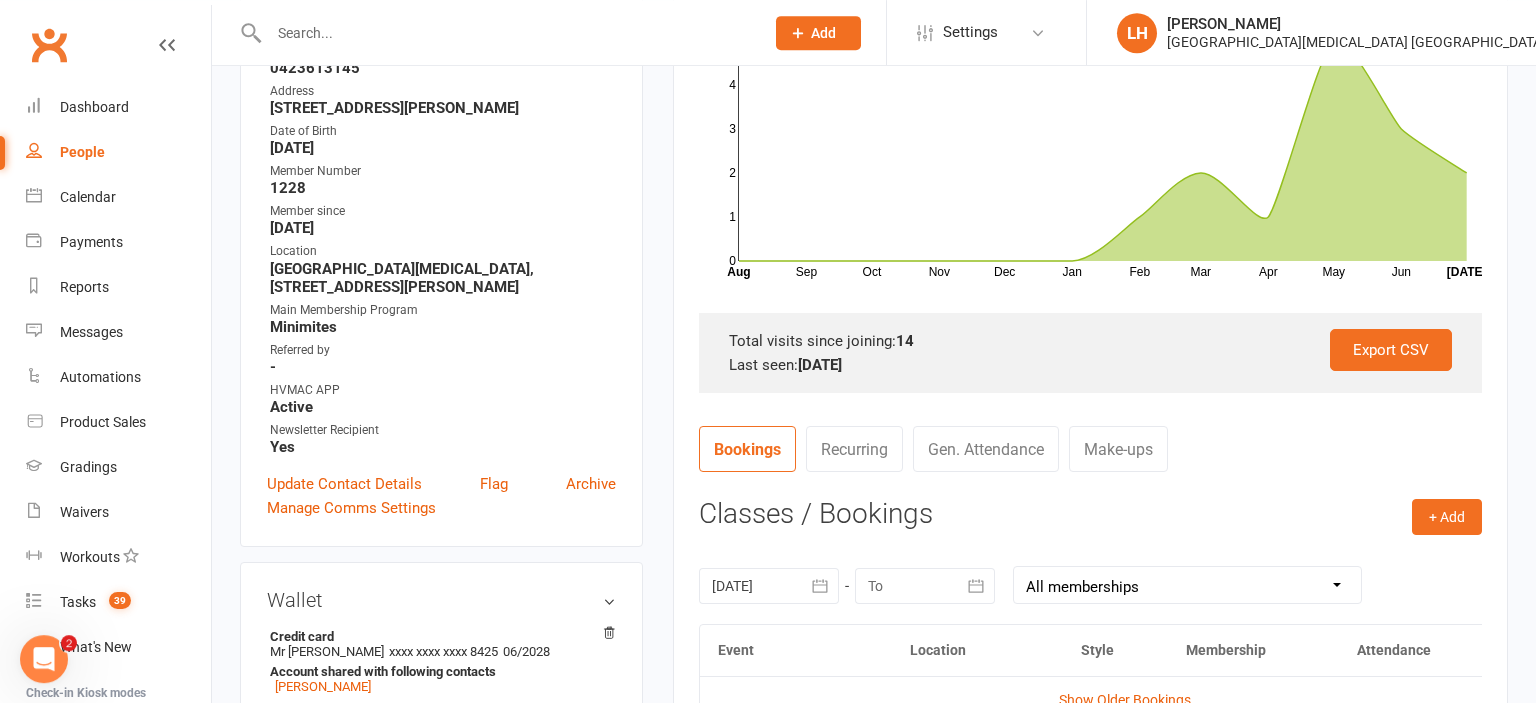 scroll, scrollTop: 382, scrollLeft: 0, axis: vertical 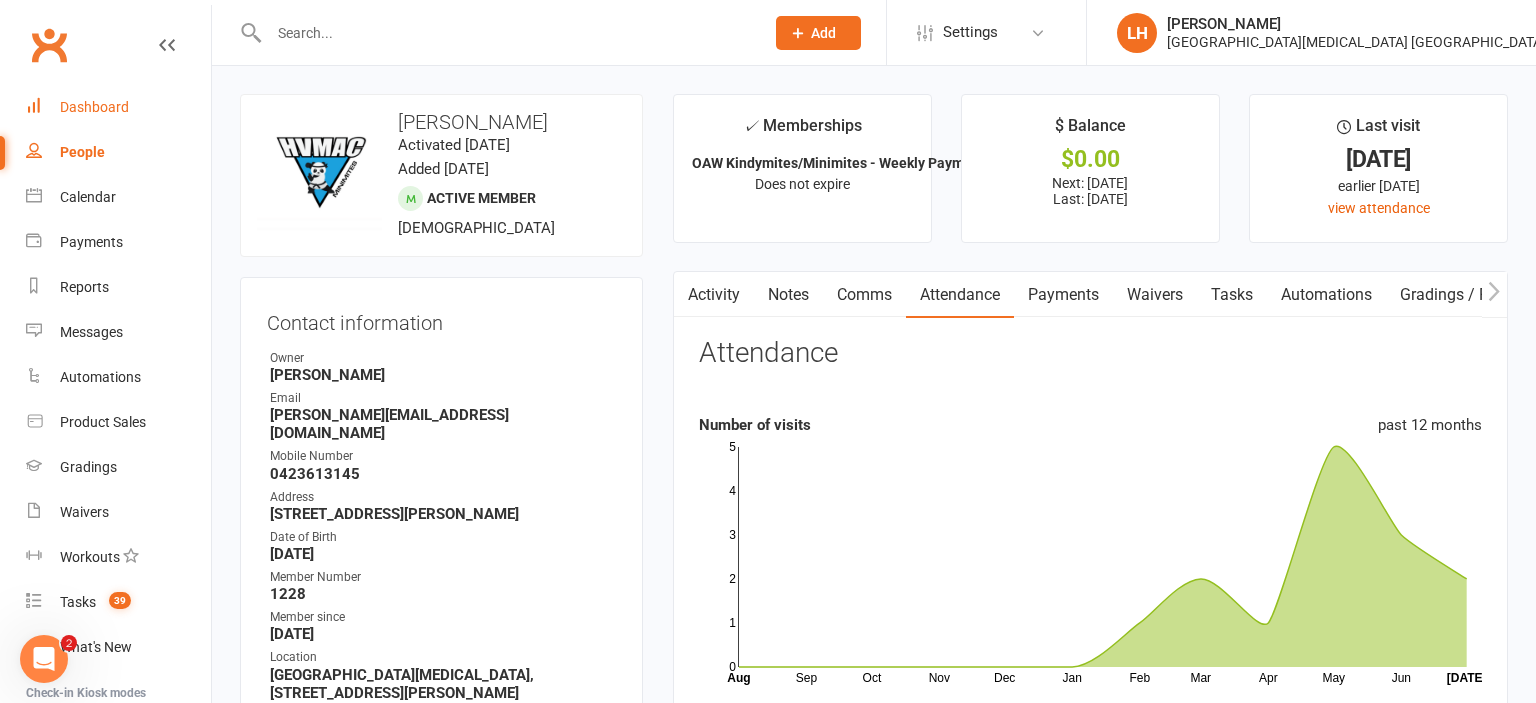 click on "Dashboard" at bounding box center (94, 107) 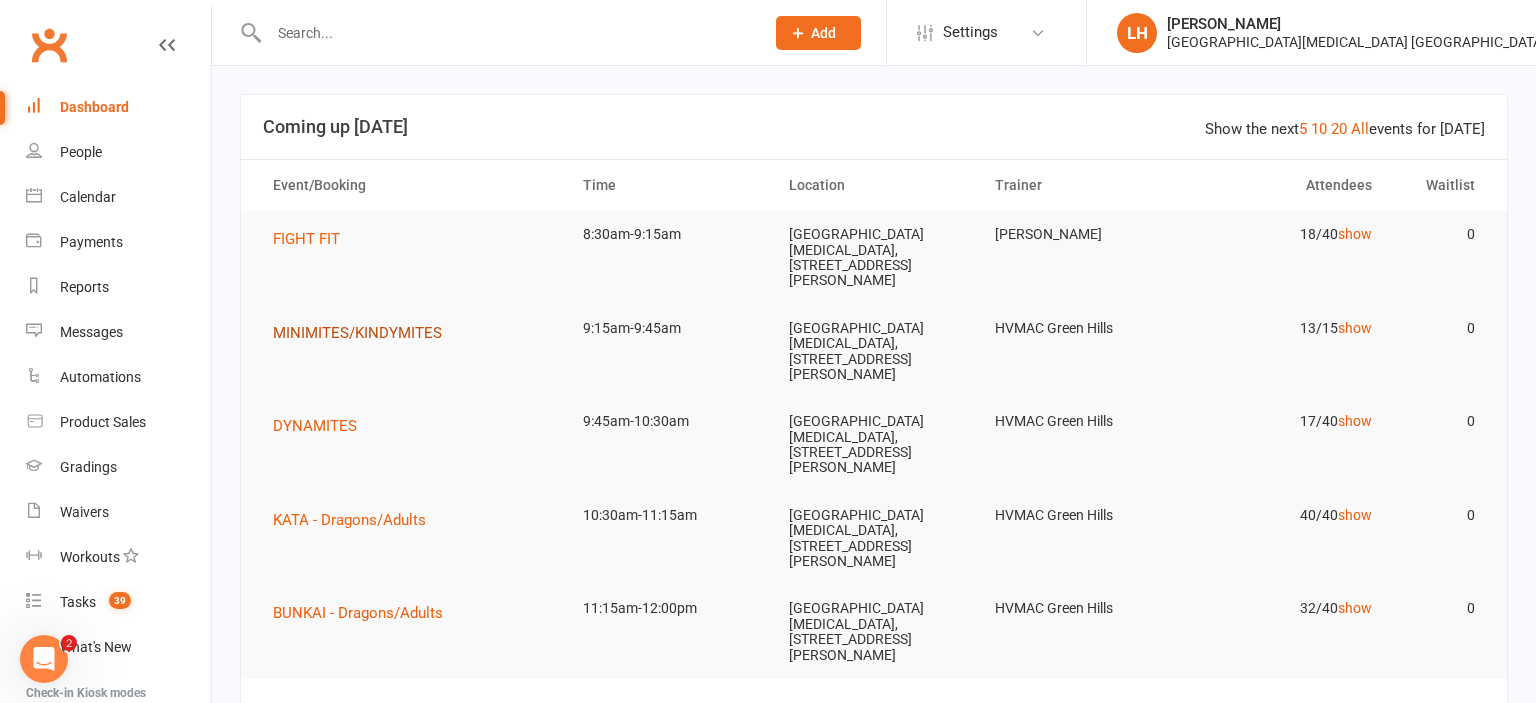 click on "MINIMITES/KINDYMITES" at bounding box center [357, 333] 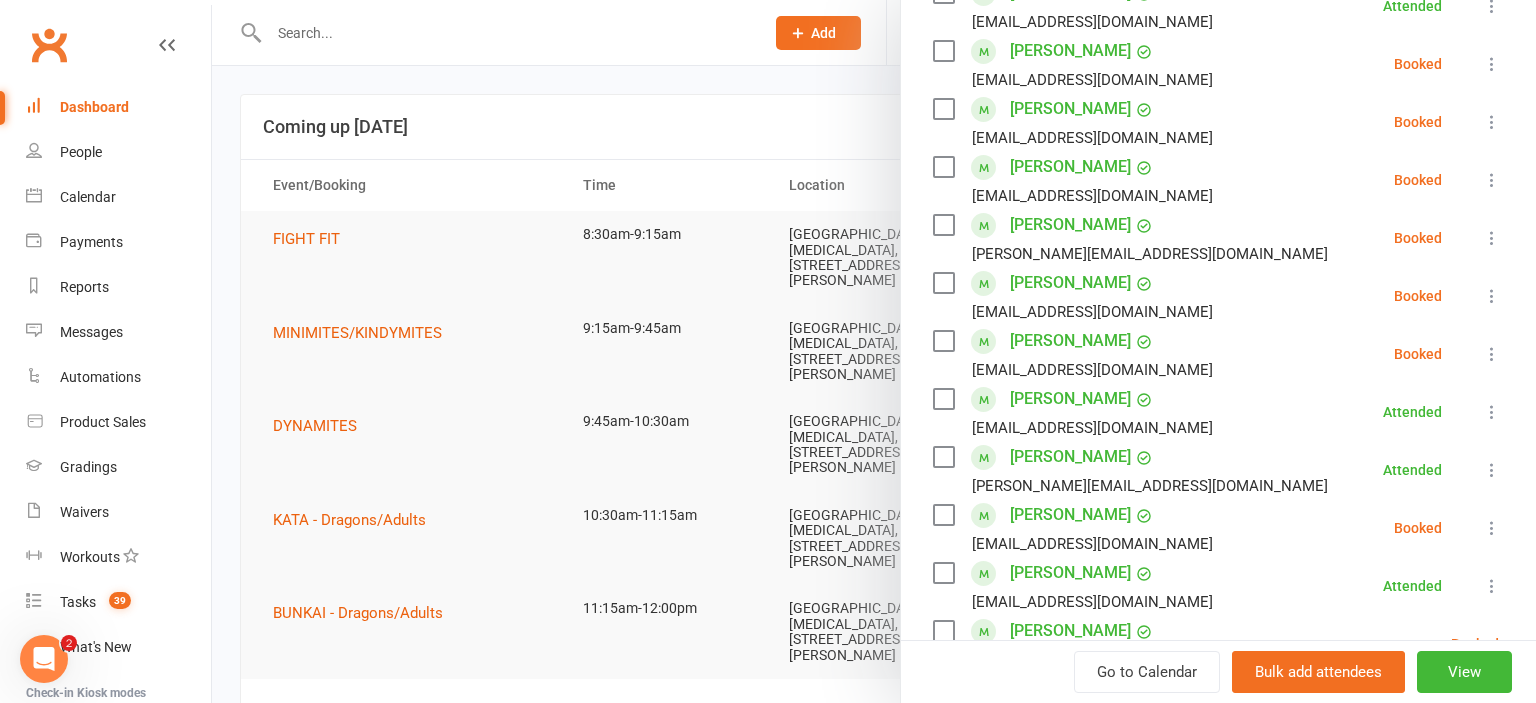 scroll, scrollTop: 552, scrollLeft: 0, axis: vertical 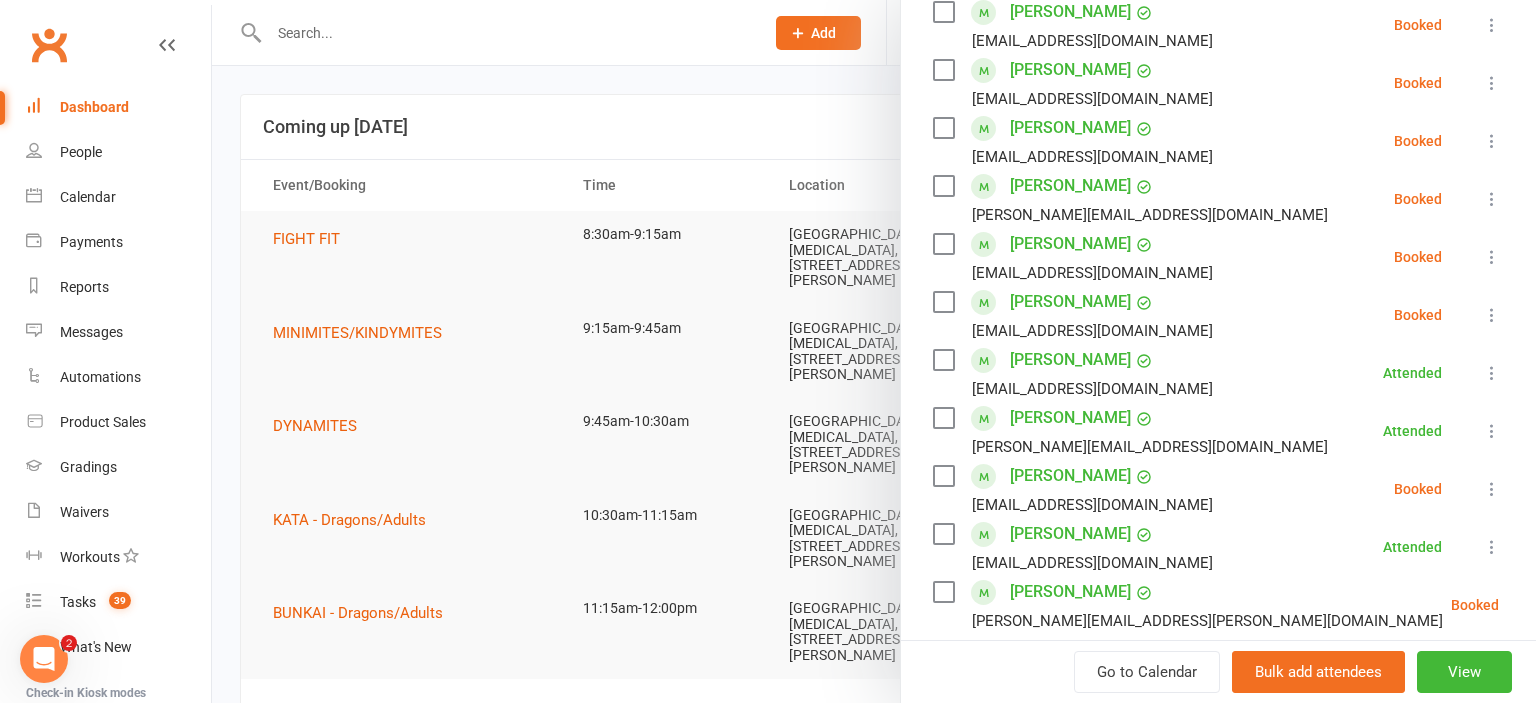 click at bounding box center (874, 351) 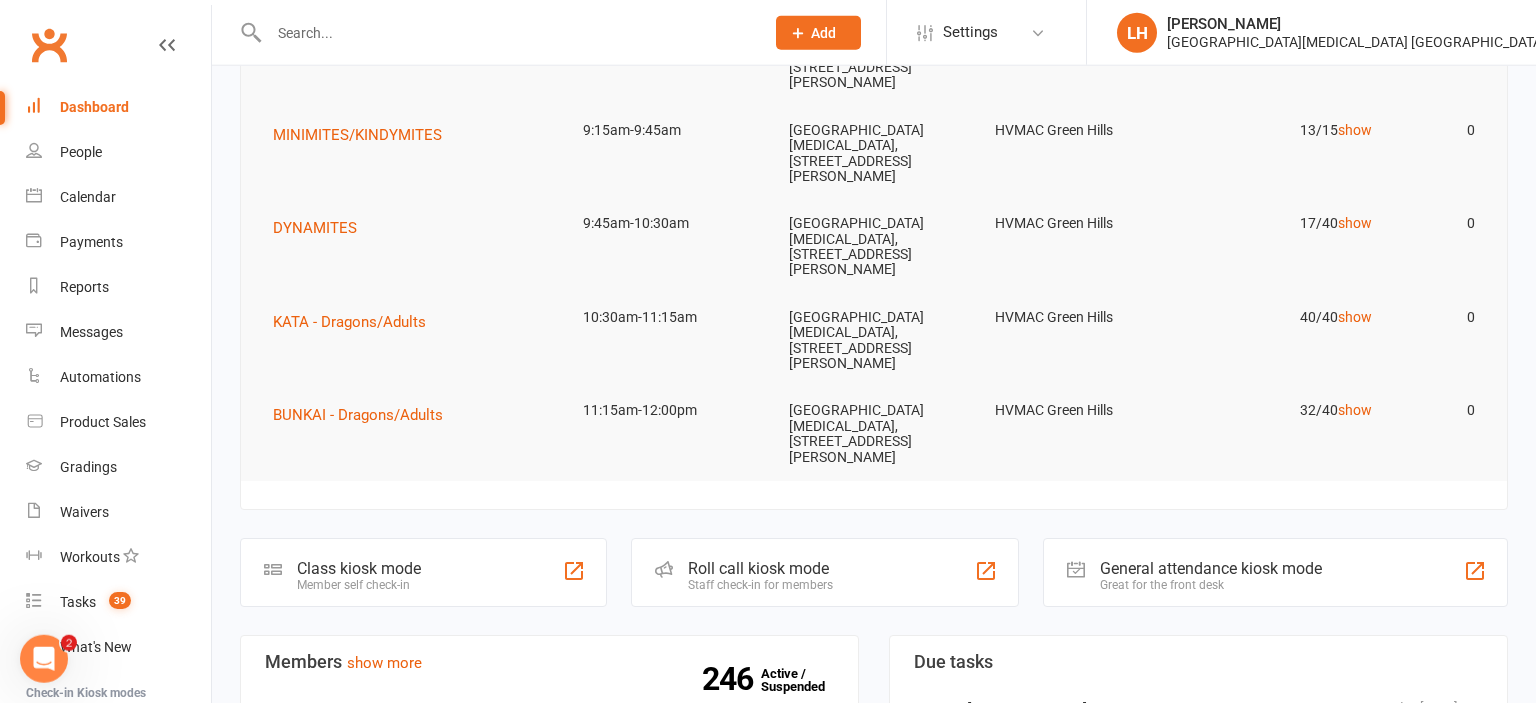 scroll, scrollTop: 211, scrollLeft: 0, axis: vertical 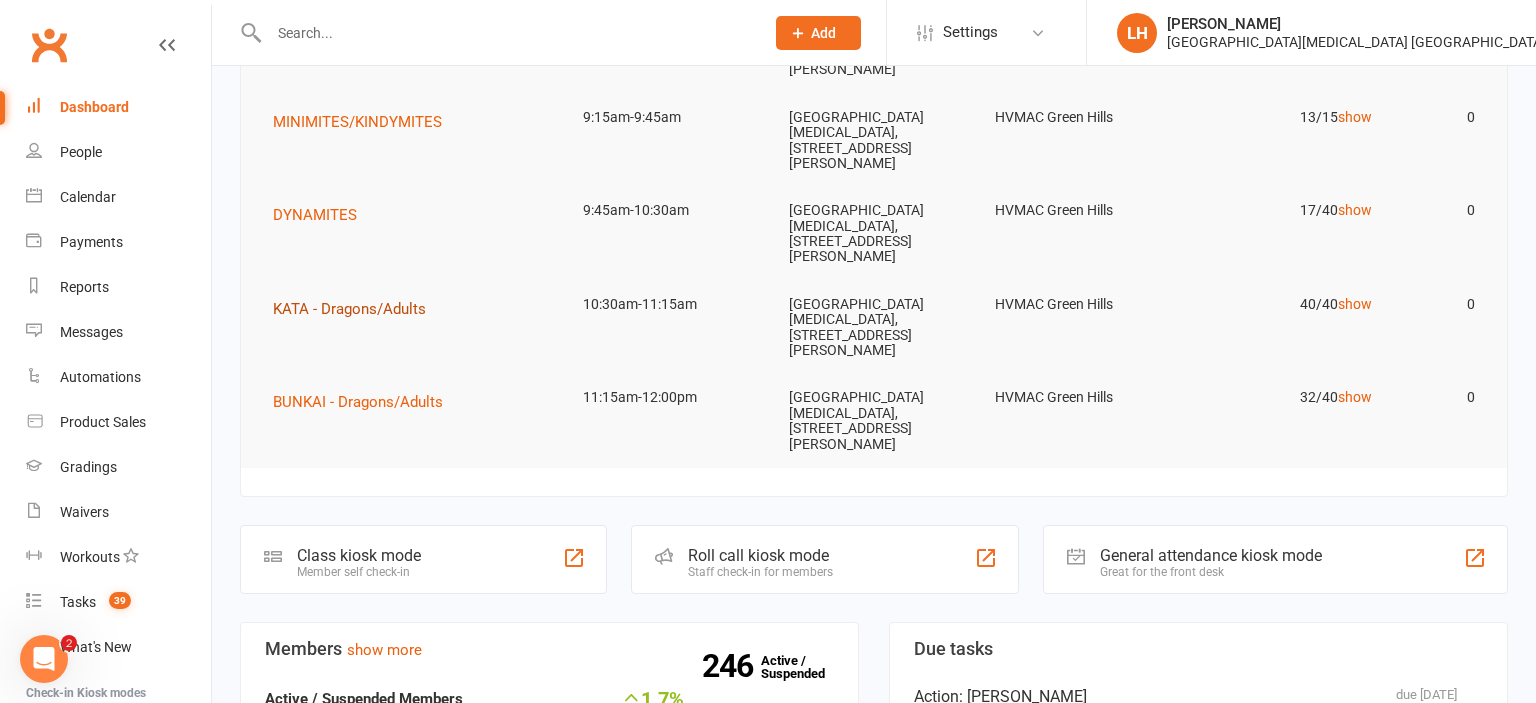 click on "KATA - Dragons/Adults" at bounding box center [349, 309] 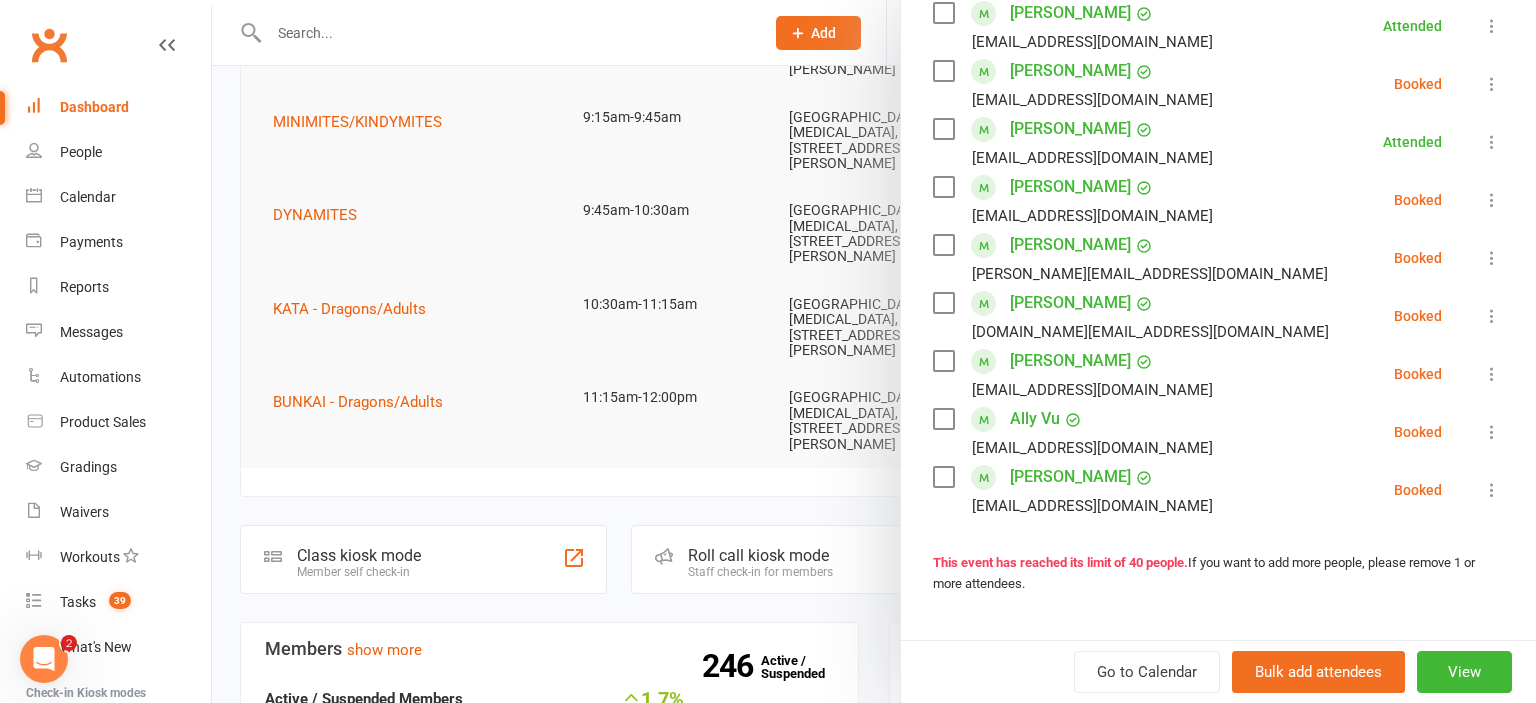 scroll, scrollTop: 2208, scrollLeft: 0, axis: vertical 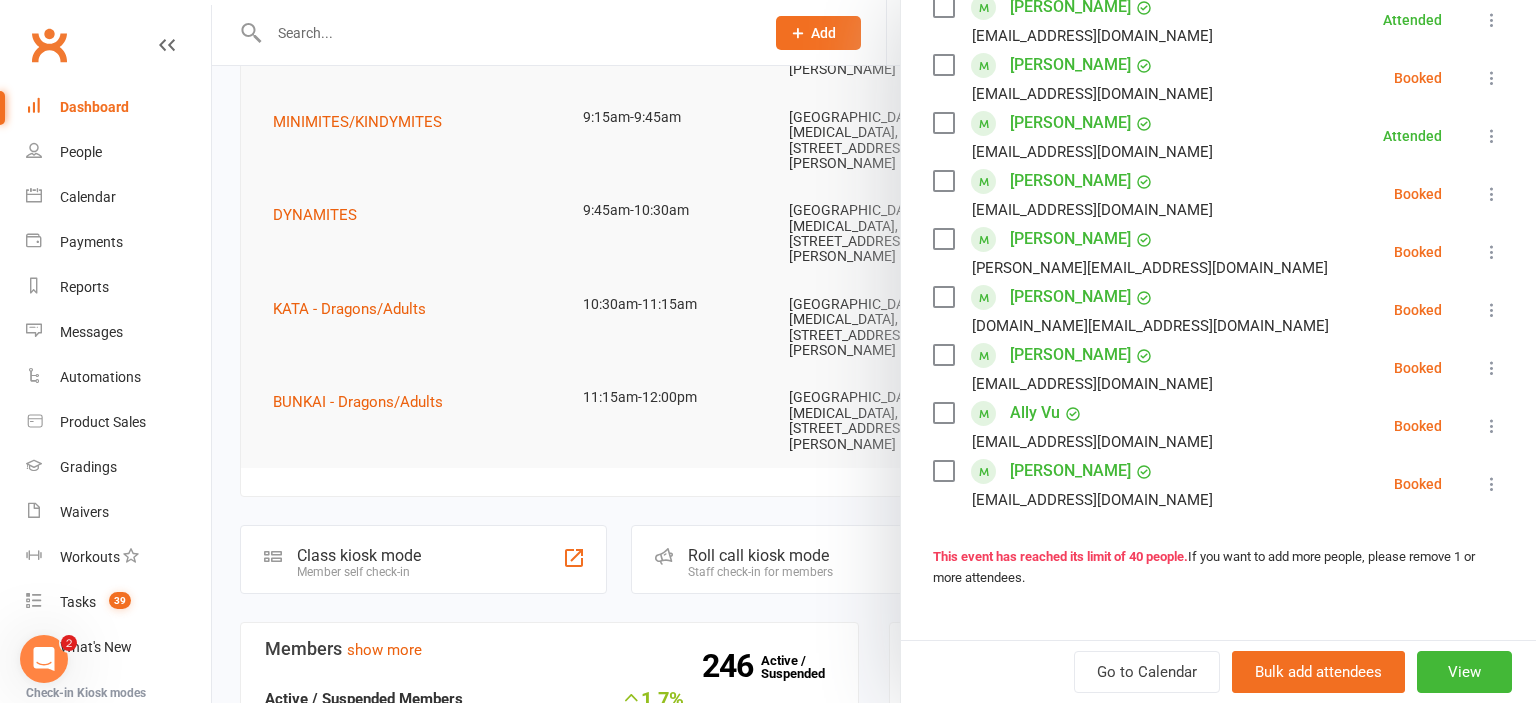 click at bounding box center (874, 351) 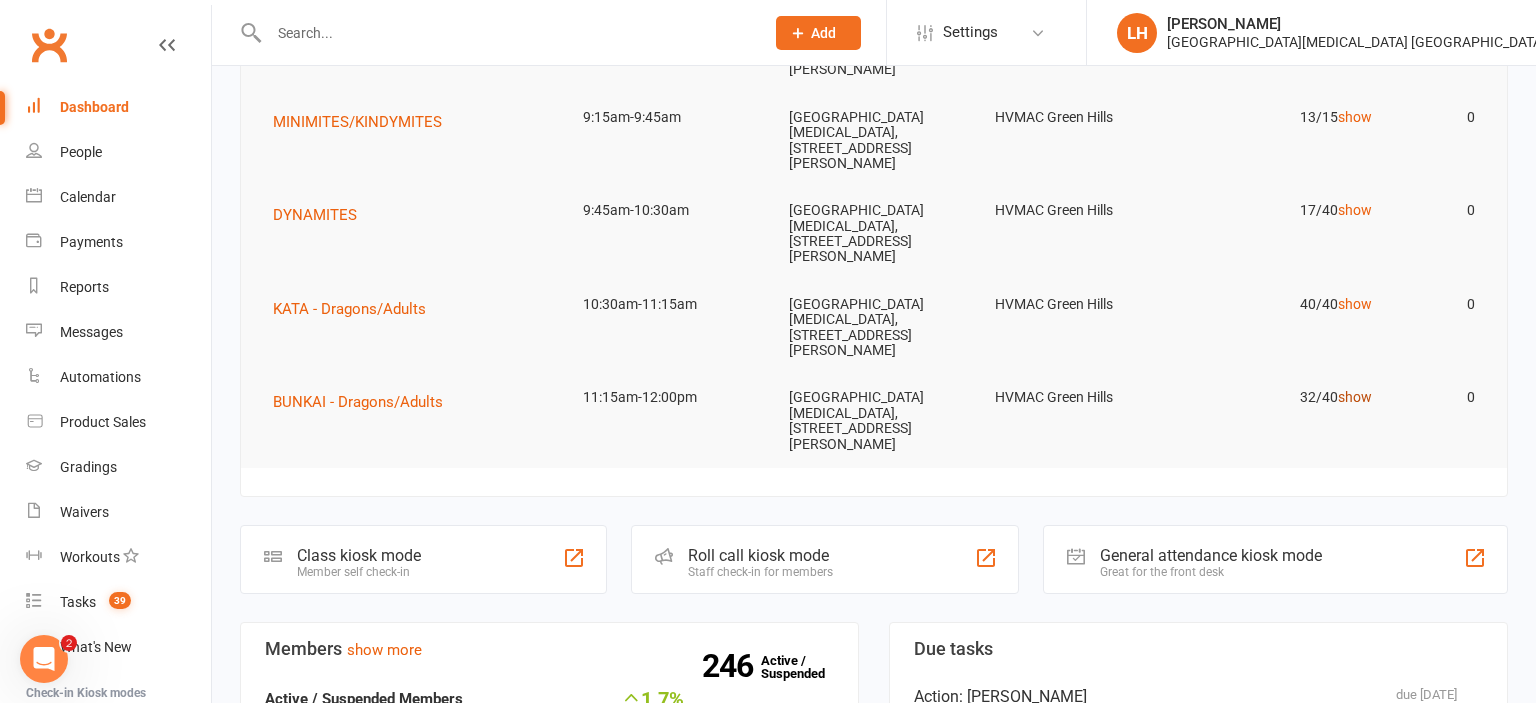 click on "show" at bounding box center (1355, 397) 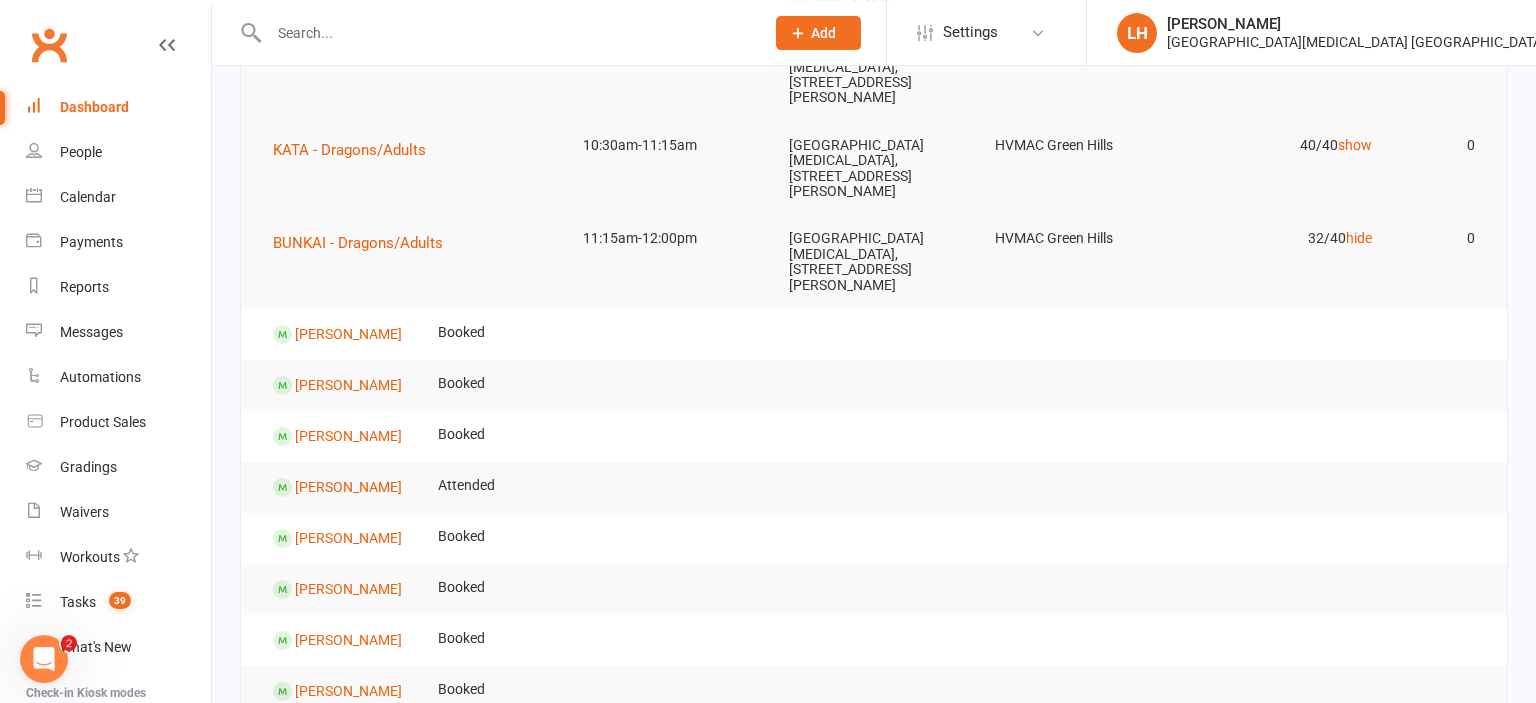 scroll, scrollTop: 316, scrollLeft: 0, axis: vertical 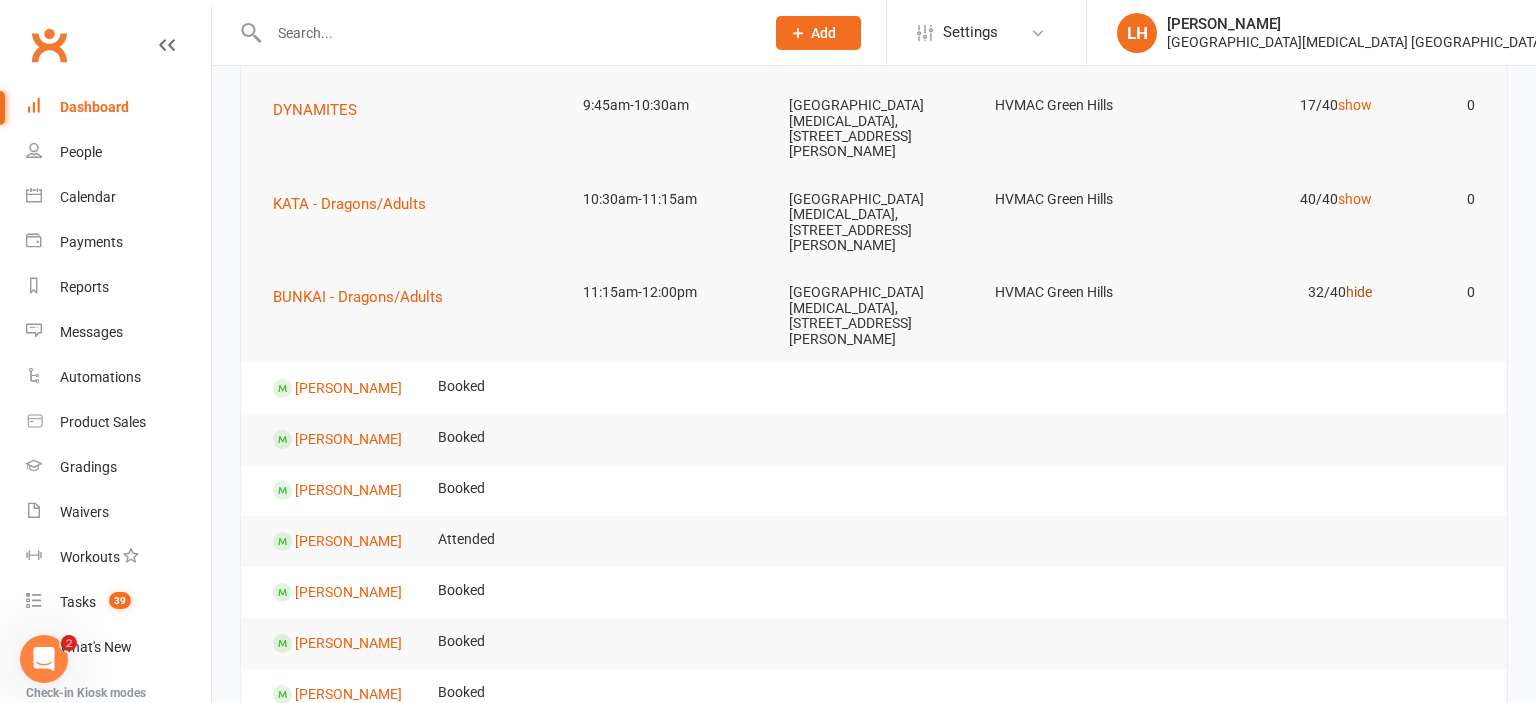 click on "hide" at bounding box center (1359, 292) 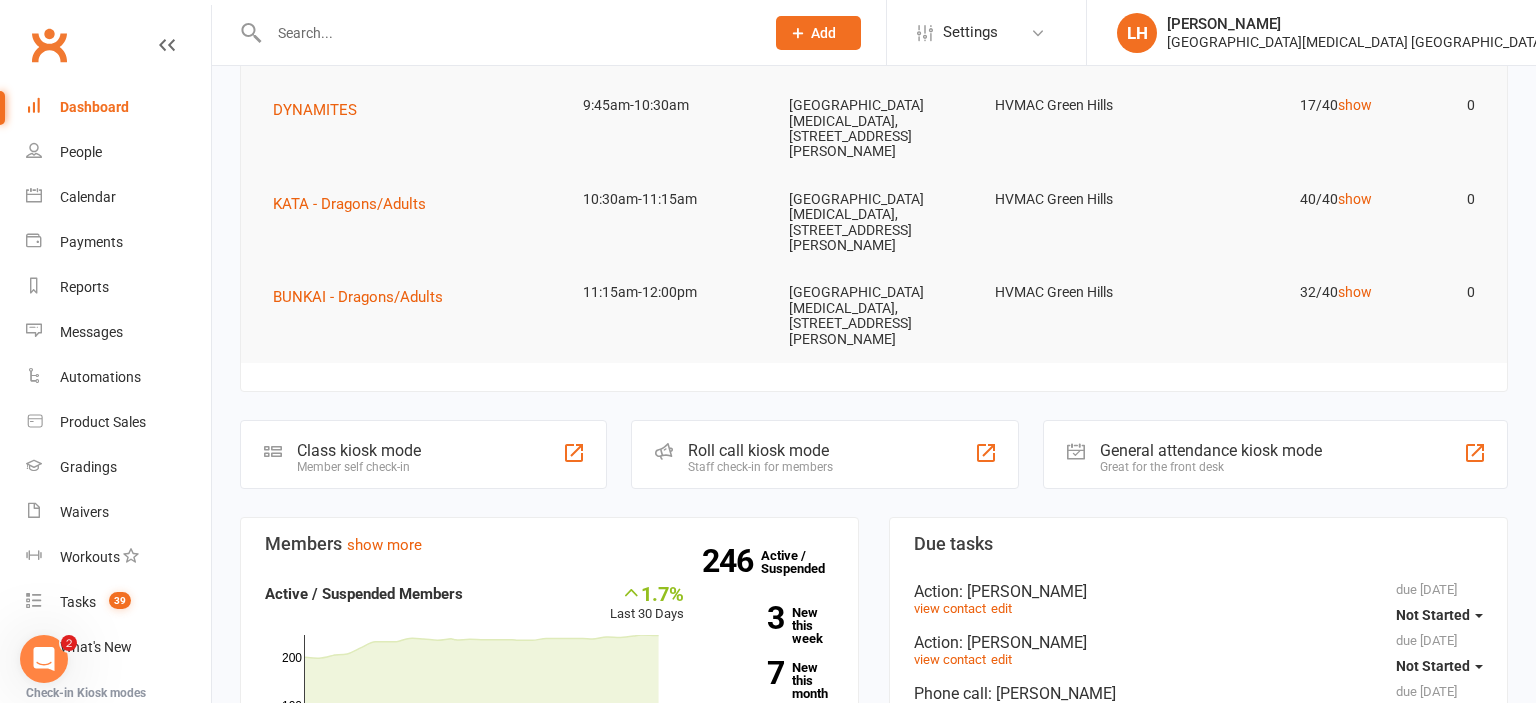 scroll, scrollTop: 0, scrollLeft: 0, axis: both 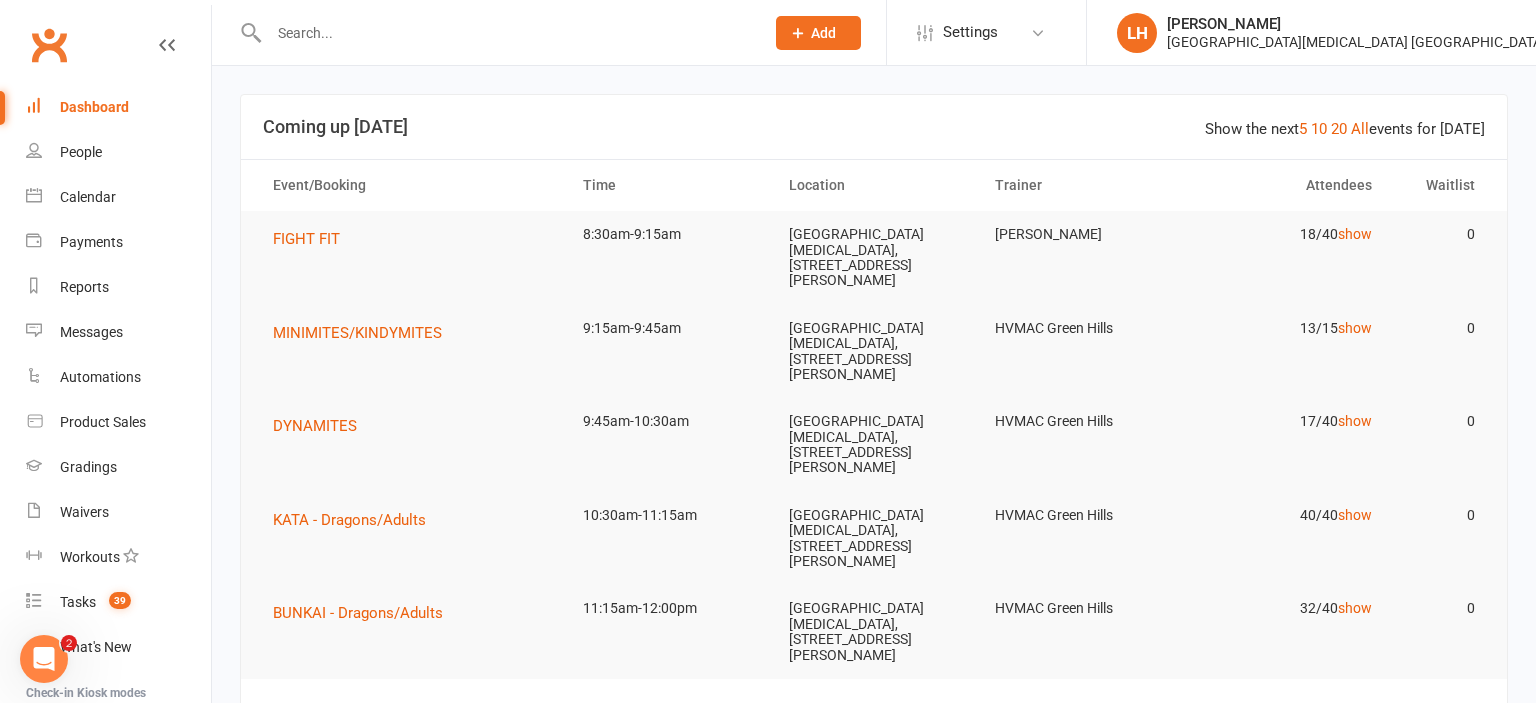 click on "Coming up [DATE]" at bounding box center (874, 127) 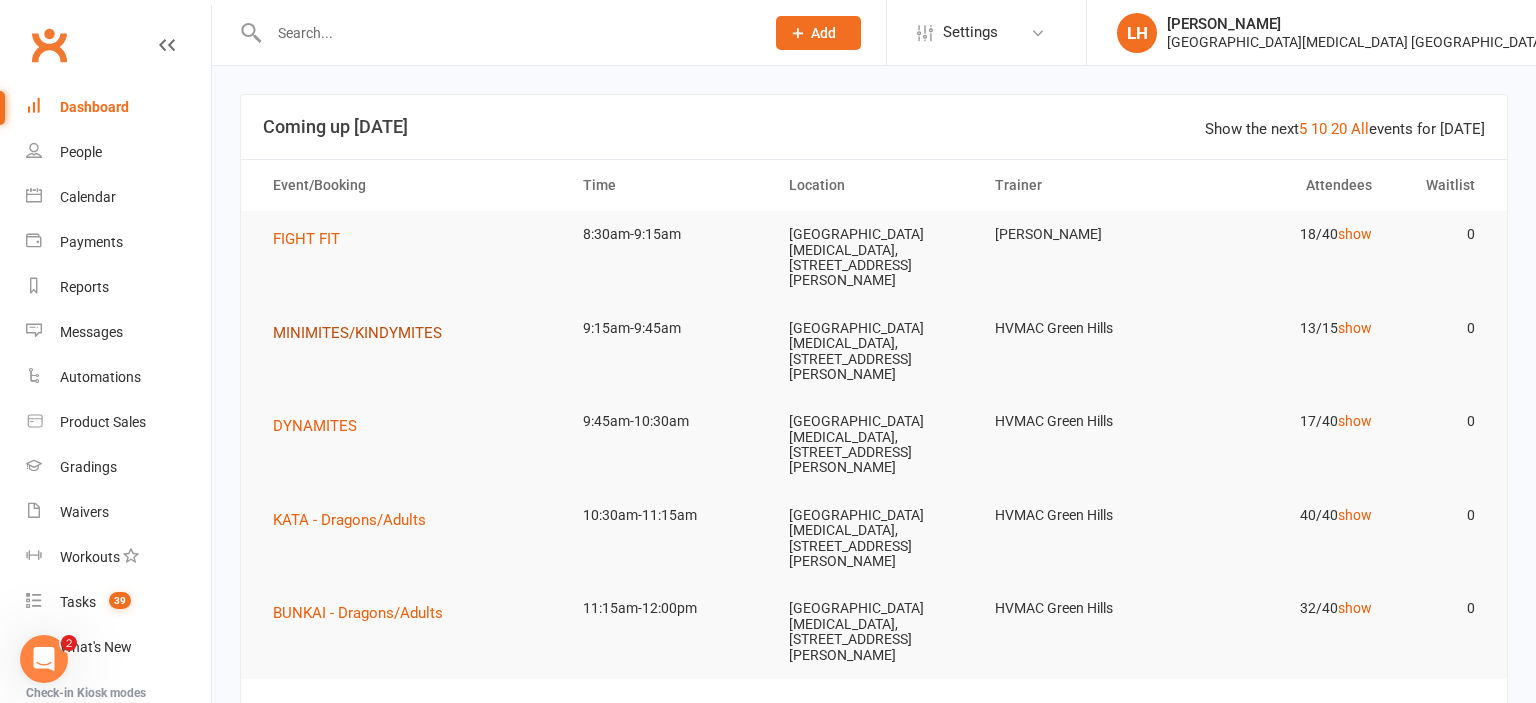 click on "MINIMITES/KINDYMITES" at bounding box center (357, 333) 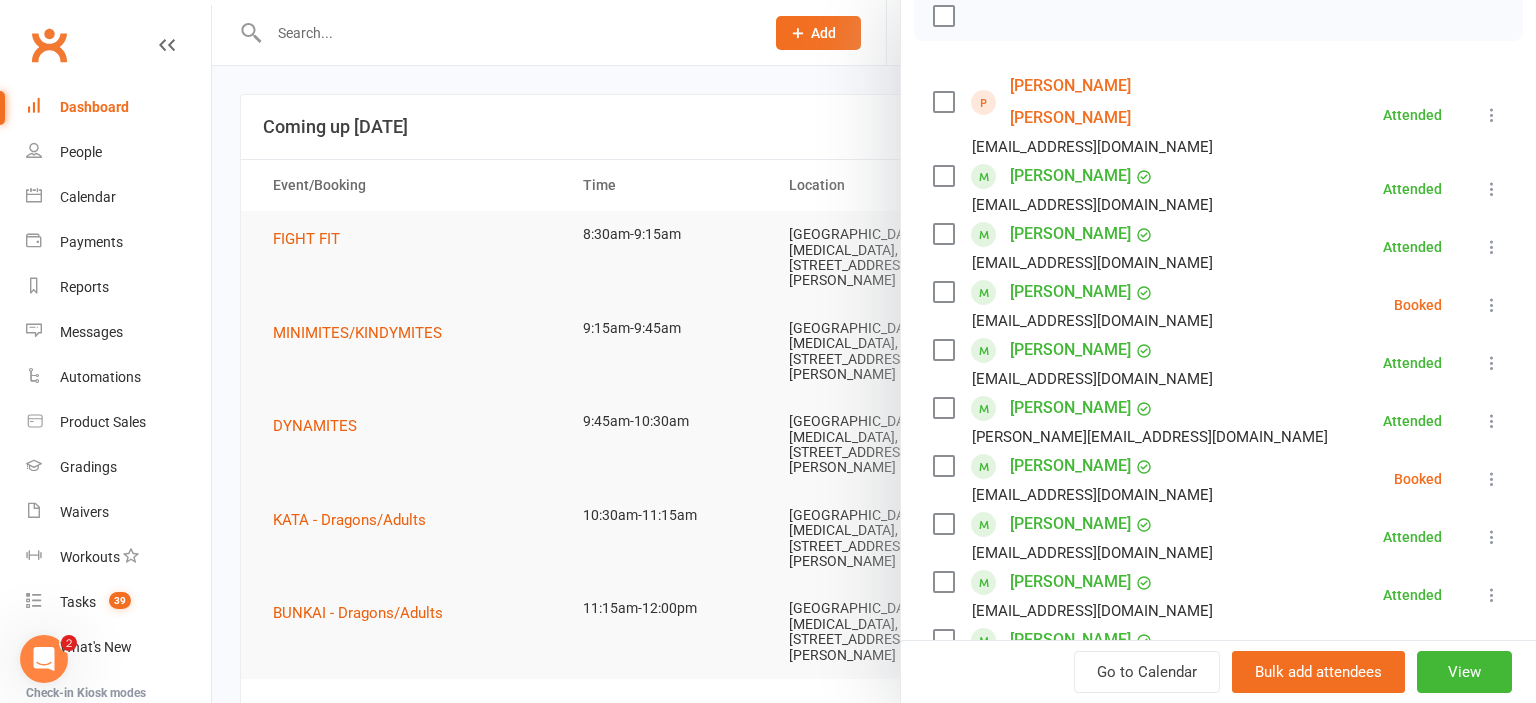 scroll, scrollTop: 331, scrollLeft: 0, axis: vertical 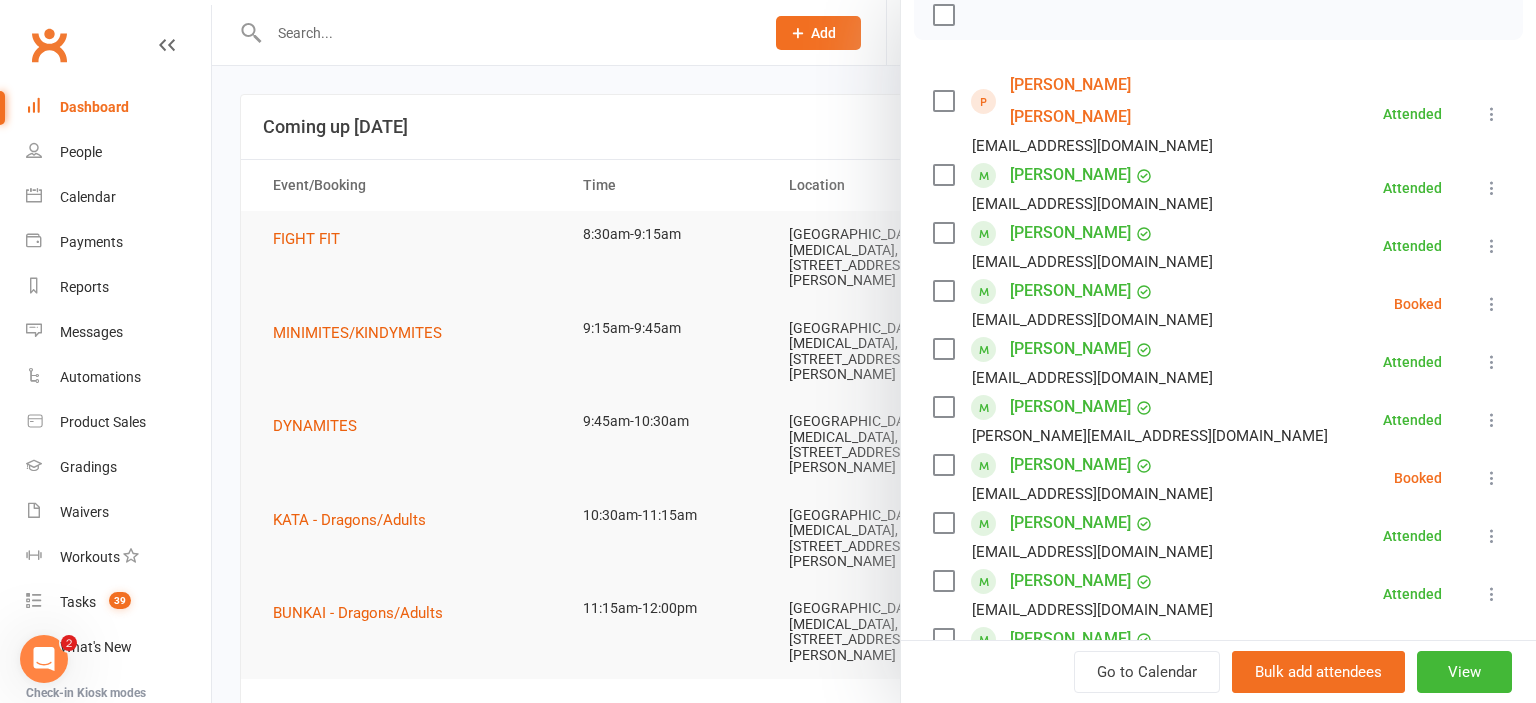 click at bounding box center (874, 351) 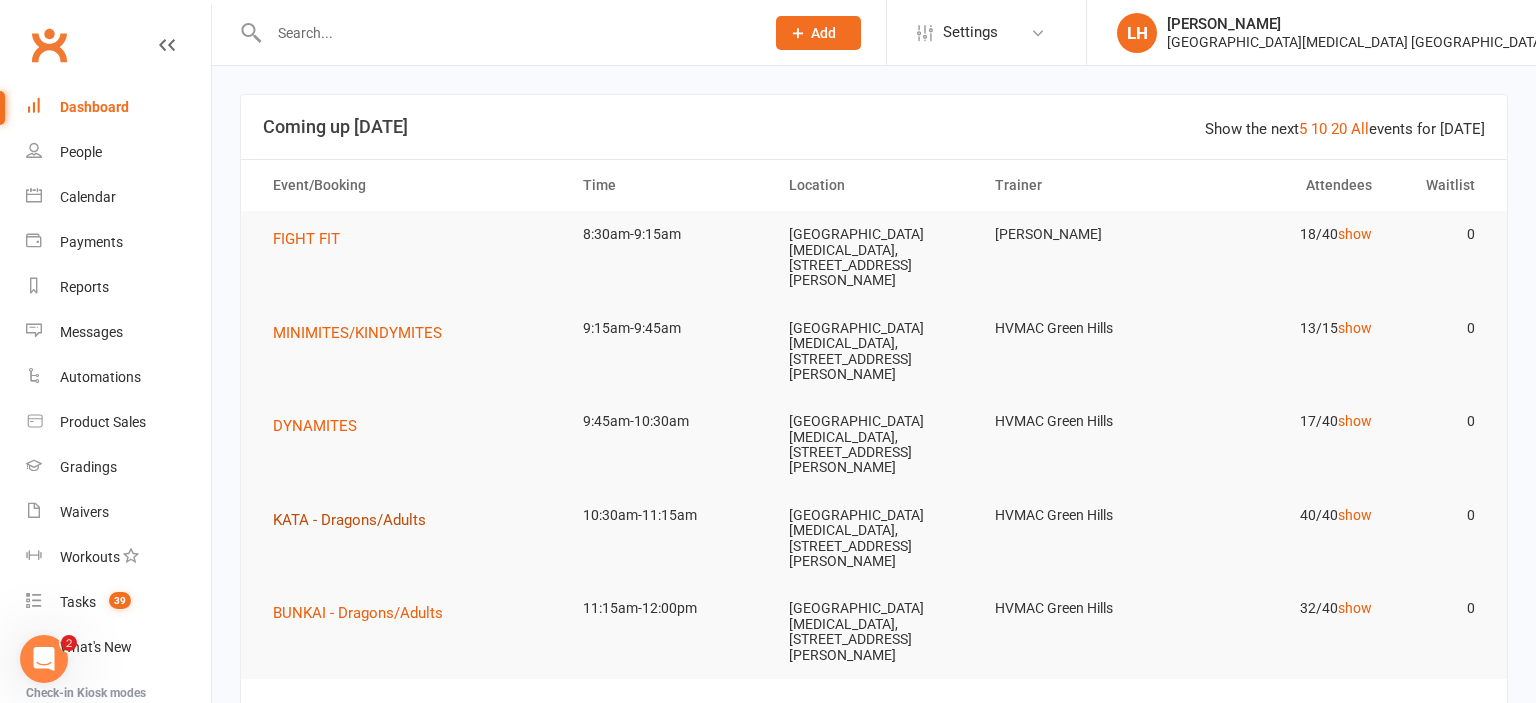 click on "KATA - Dragons/Adults" at bounding box center (349, 520) 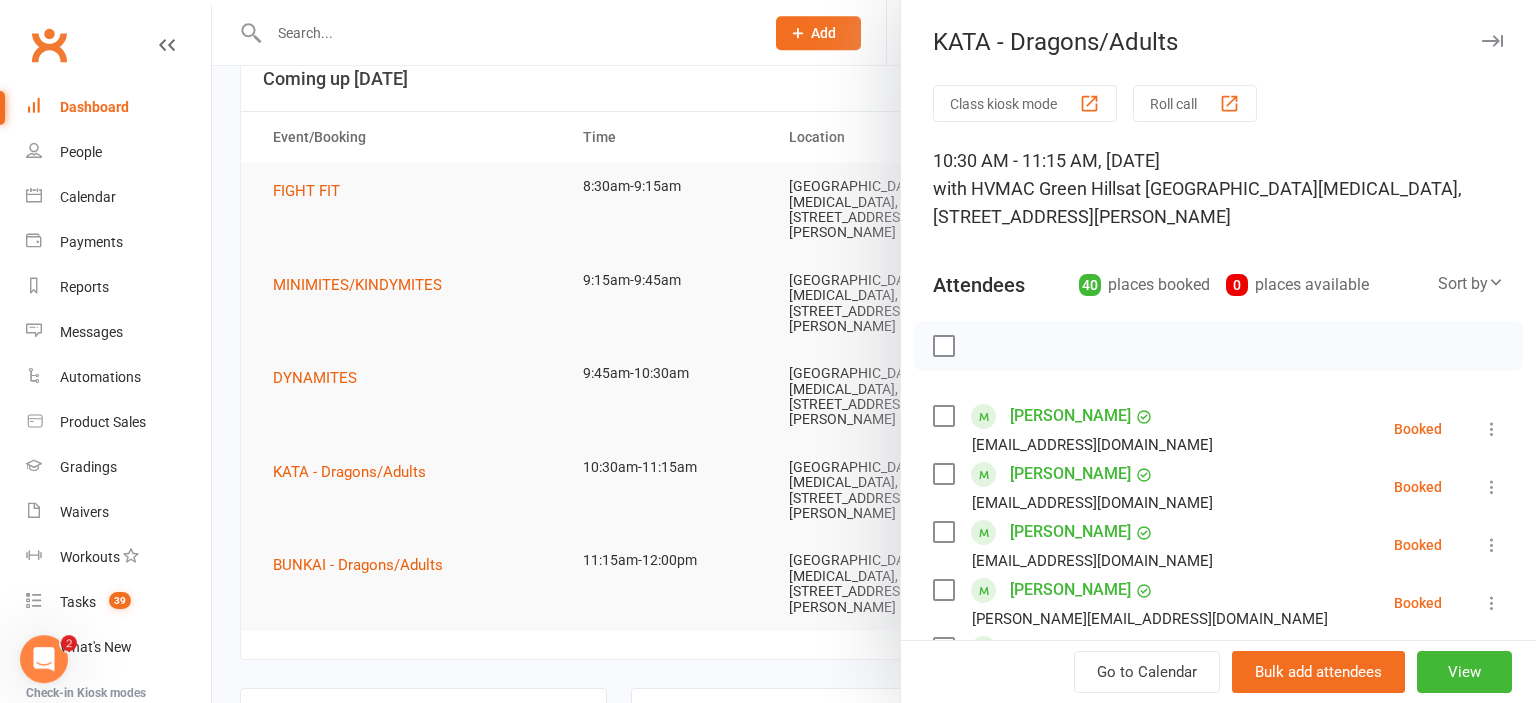scroll, scrollTop: 422, scrollLeft: 0, axis: vertical 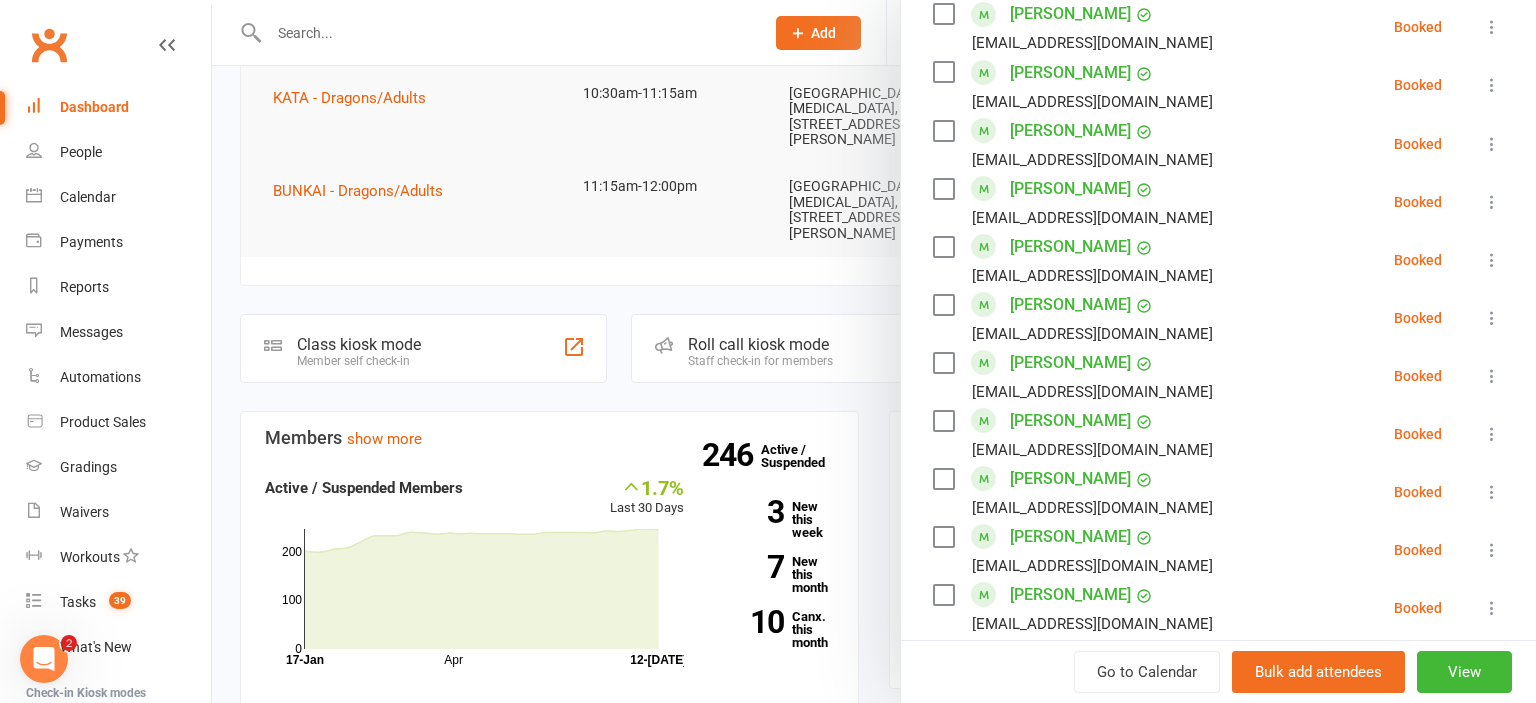 click at bounding box center [1492, 144] 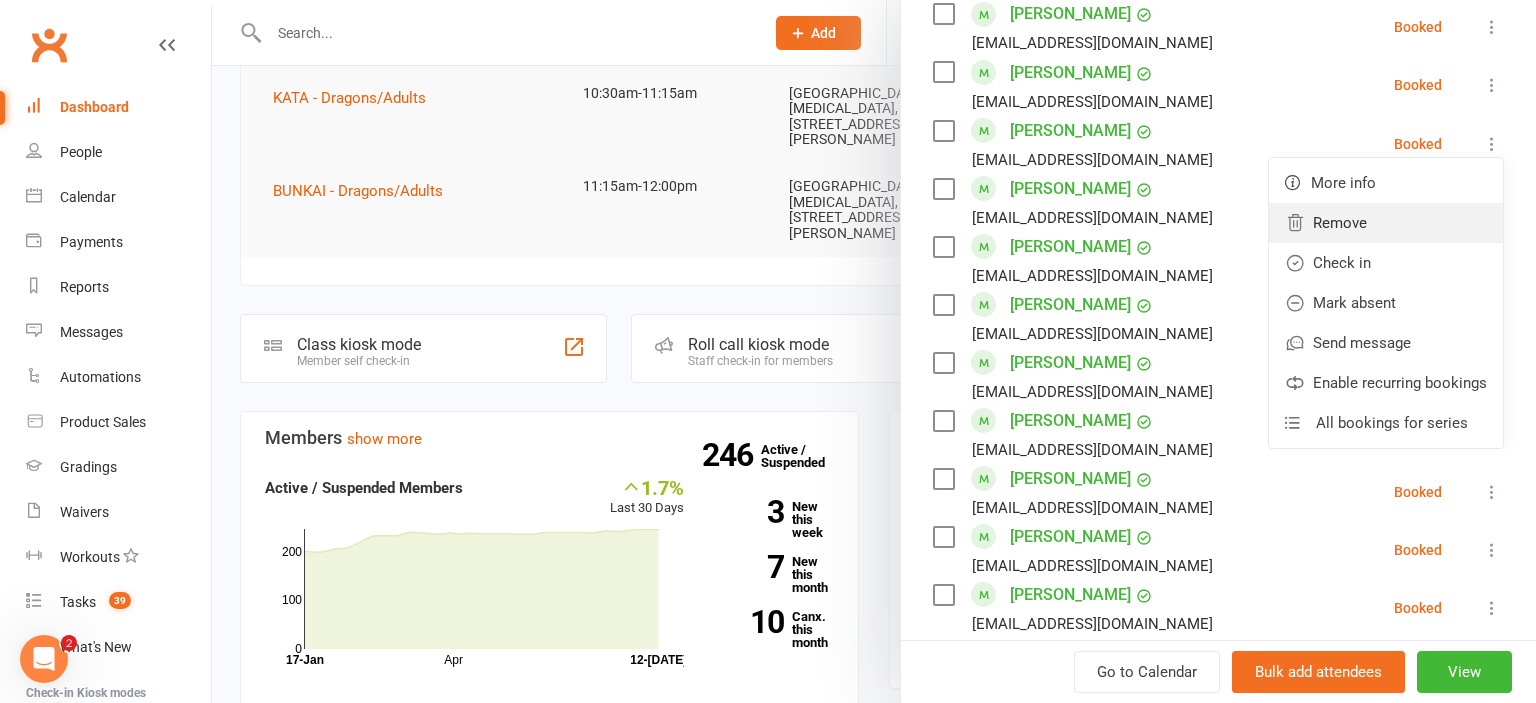click on "Remove" at bounding box center [1386, 223] 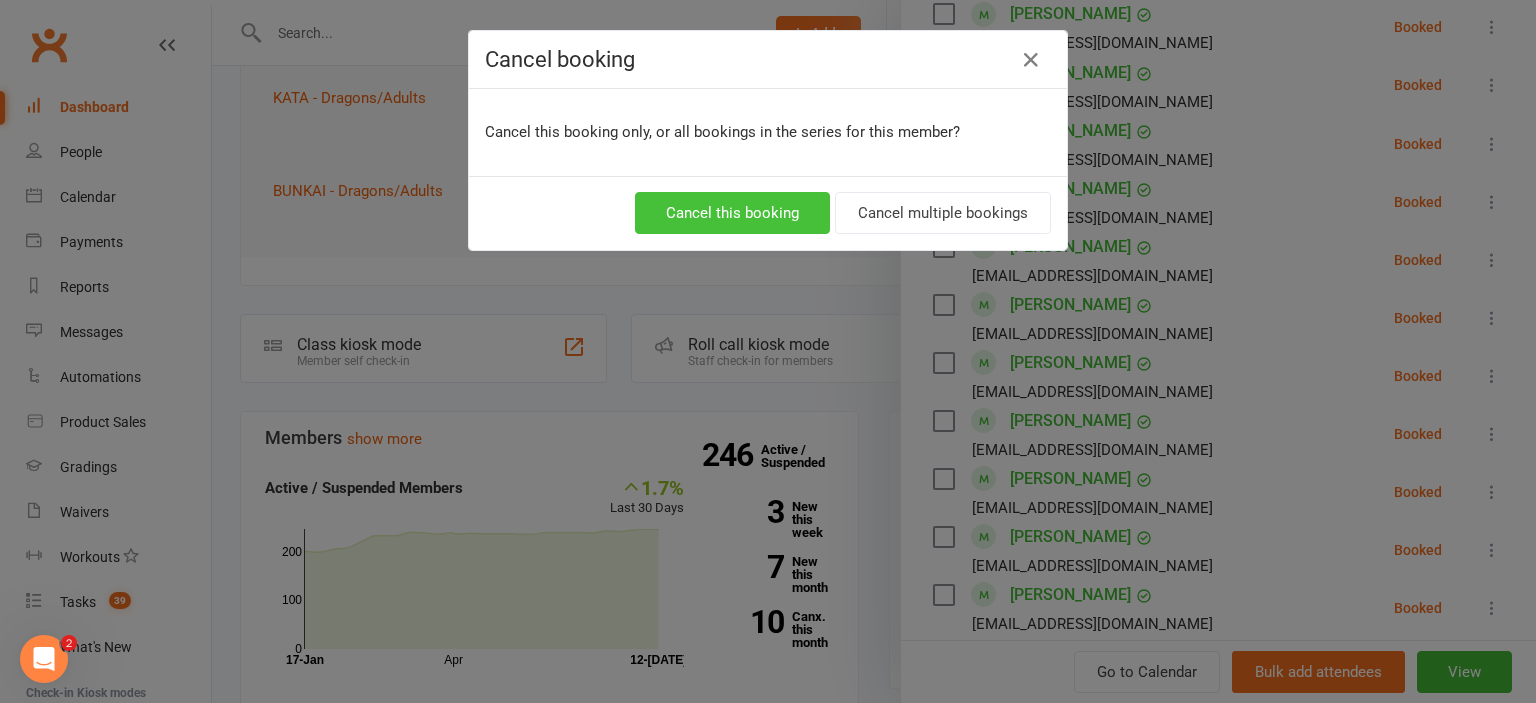 click on "Cancel this booking" at bounding box center [732, 213] 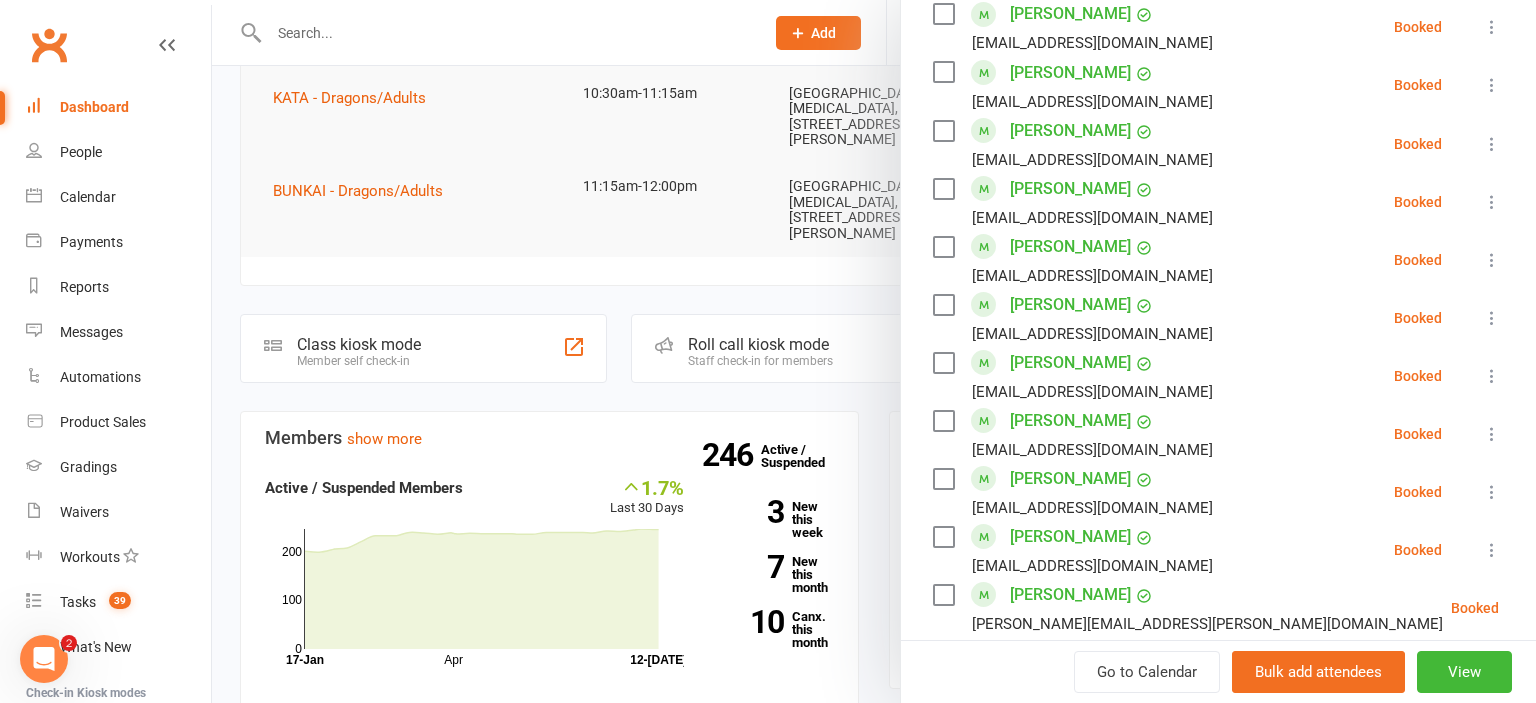 click at bounding box center [1492, 144] 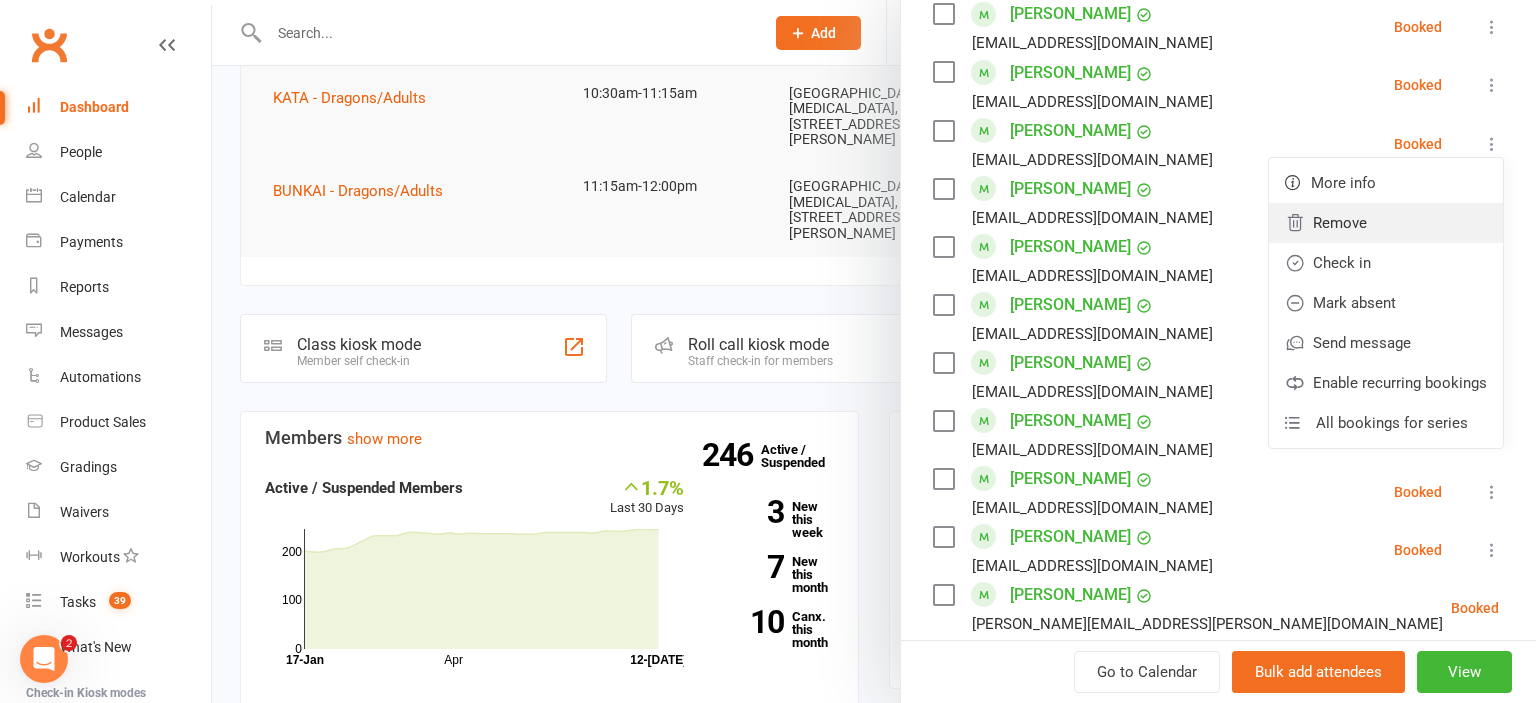 click on "Remove" at bounding box center (1386, 223) 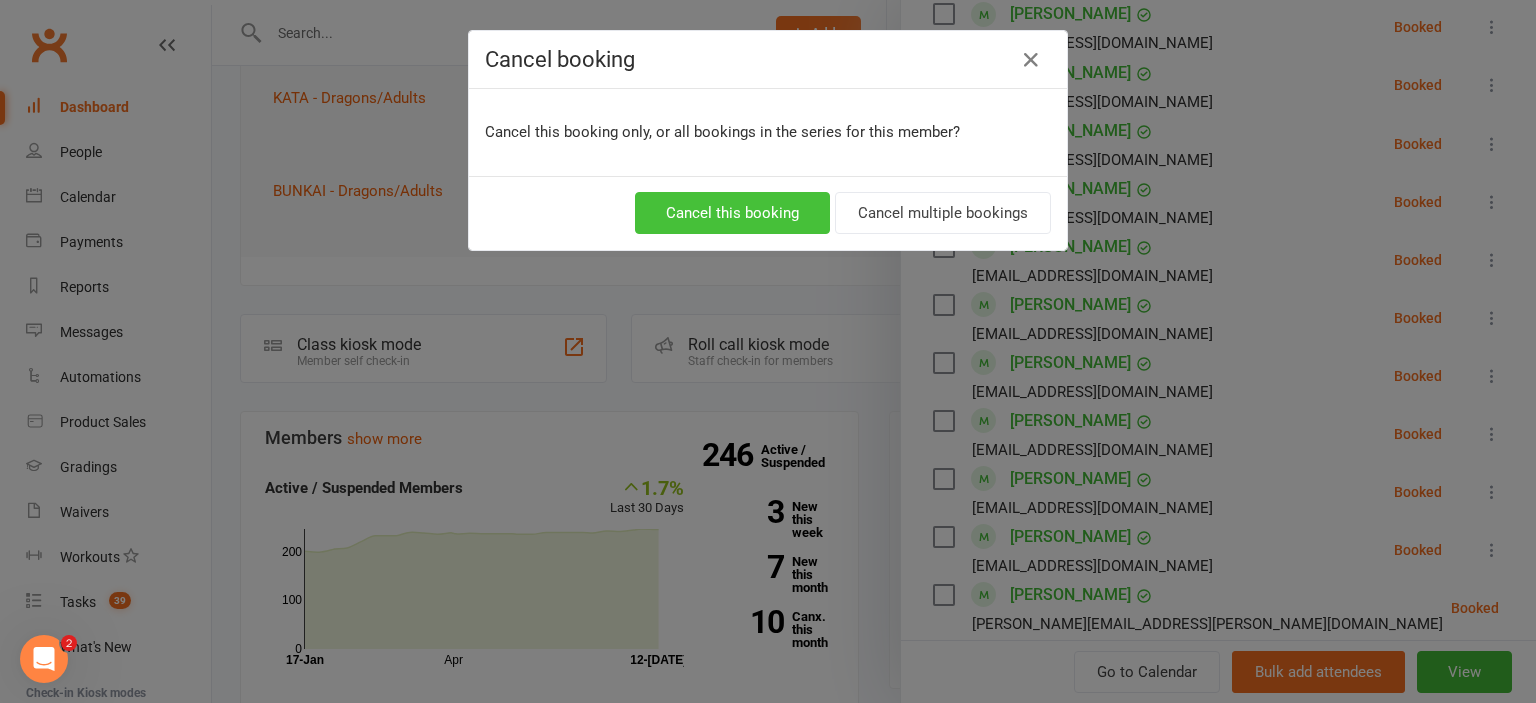 click on "Cancel this booking" at bounding box center (732, 213) 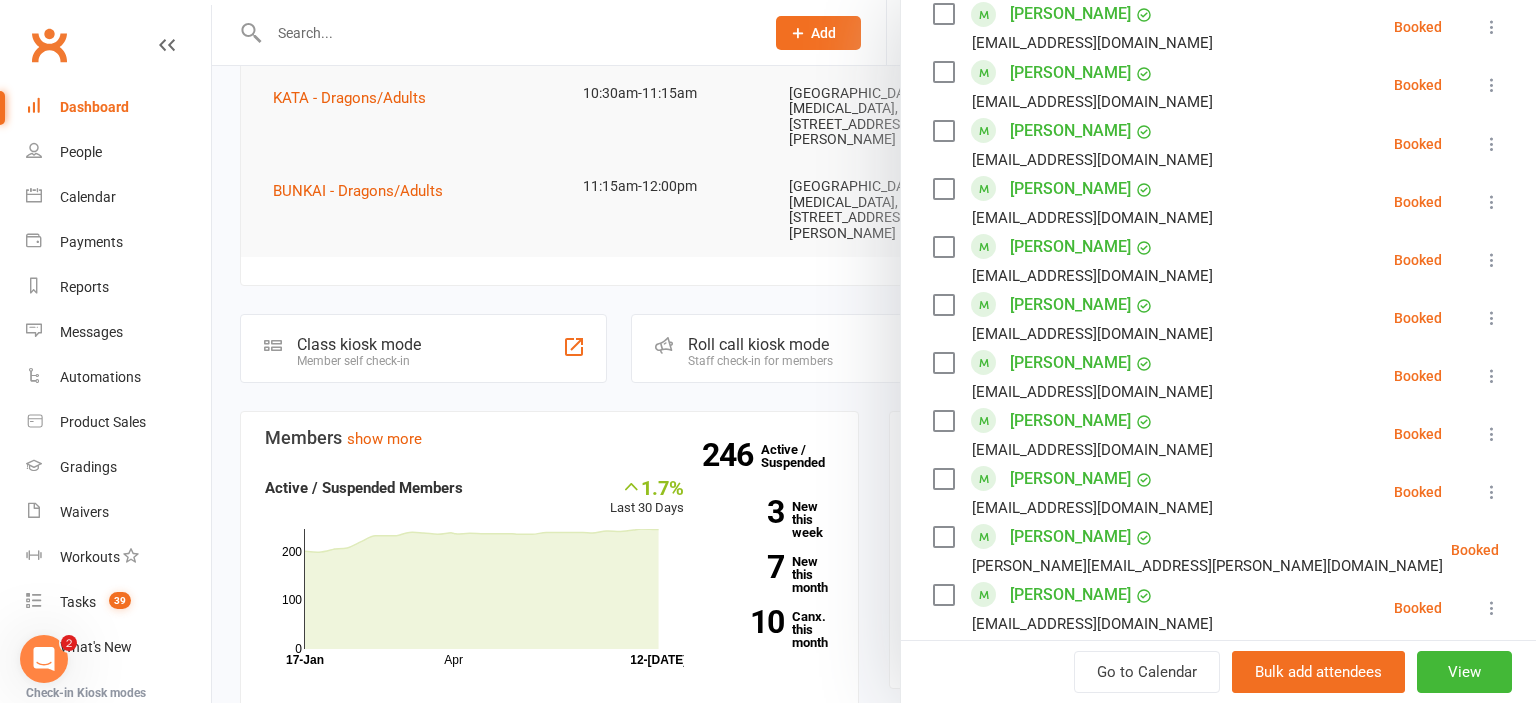 click at bounding box center (874, 351) 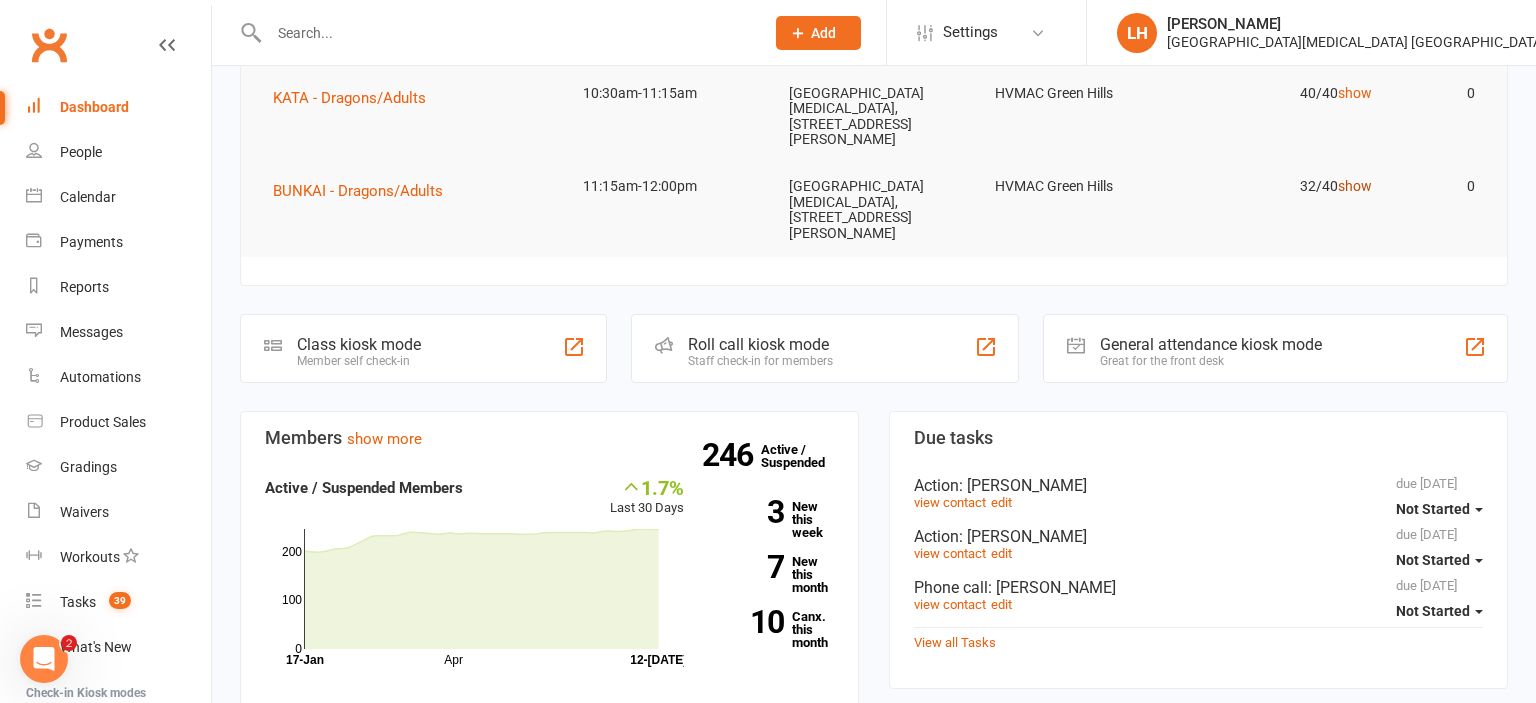 click on "show" at bounding box center (1355, 186) 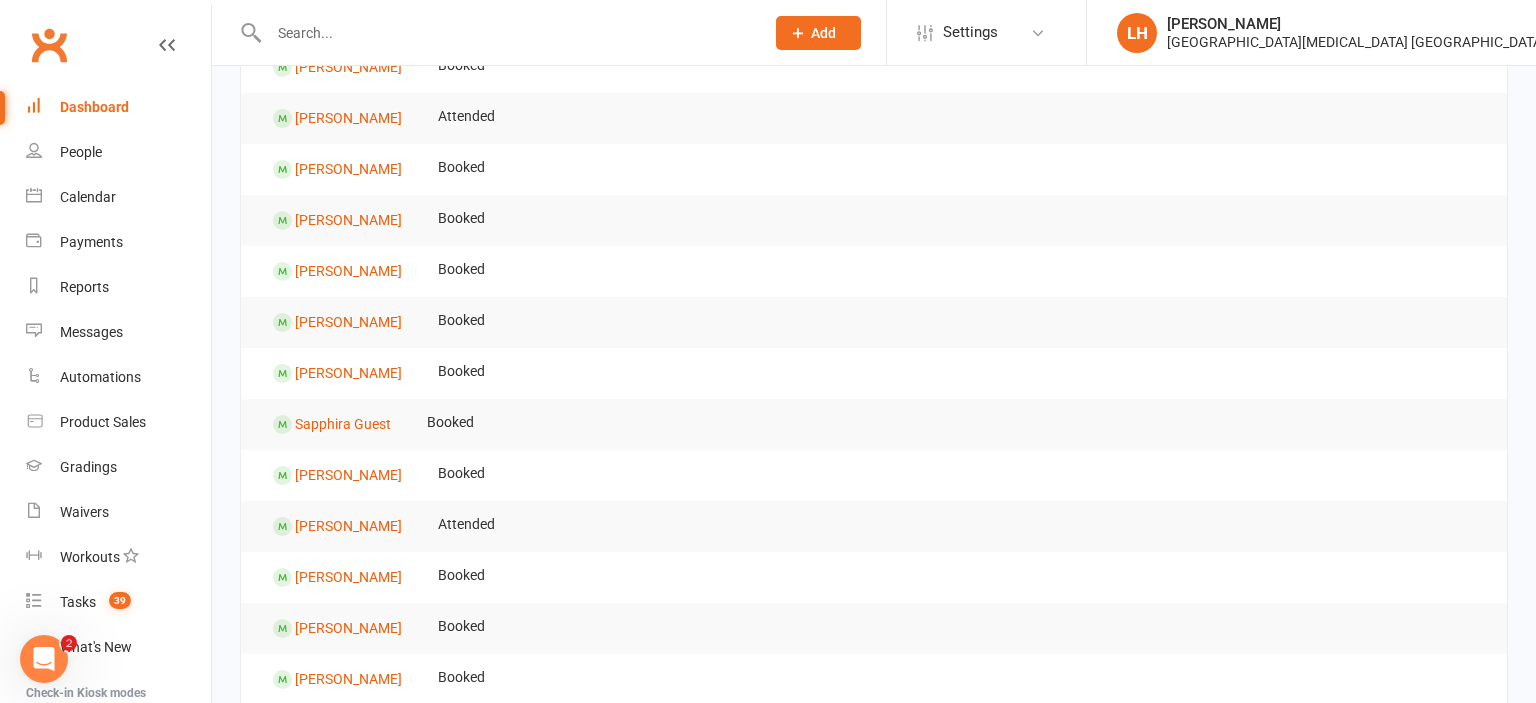 scroll, scrollTop: 316, scrollLeft: 0, axis: vertical 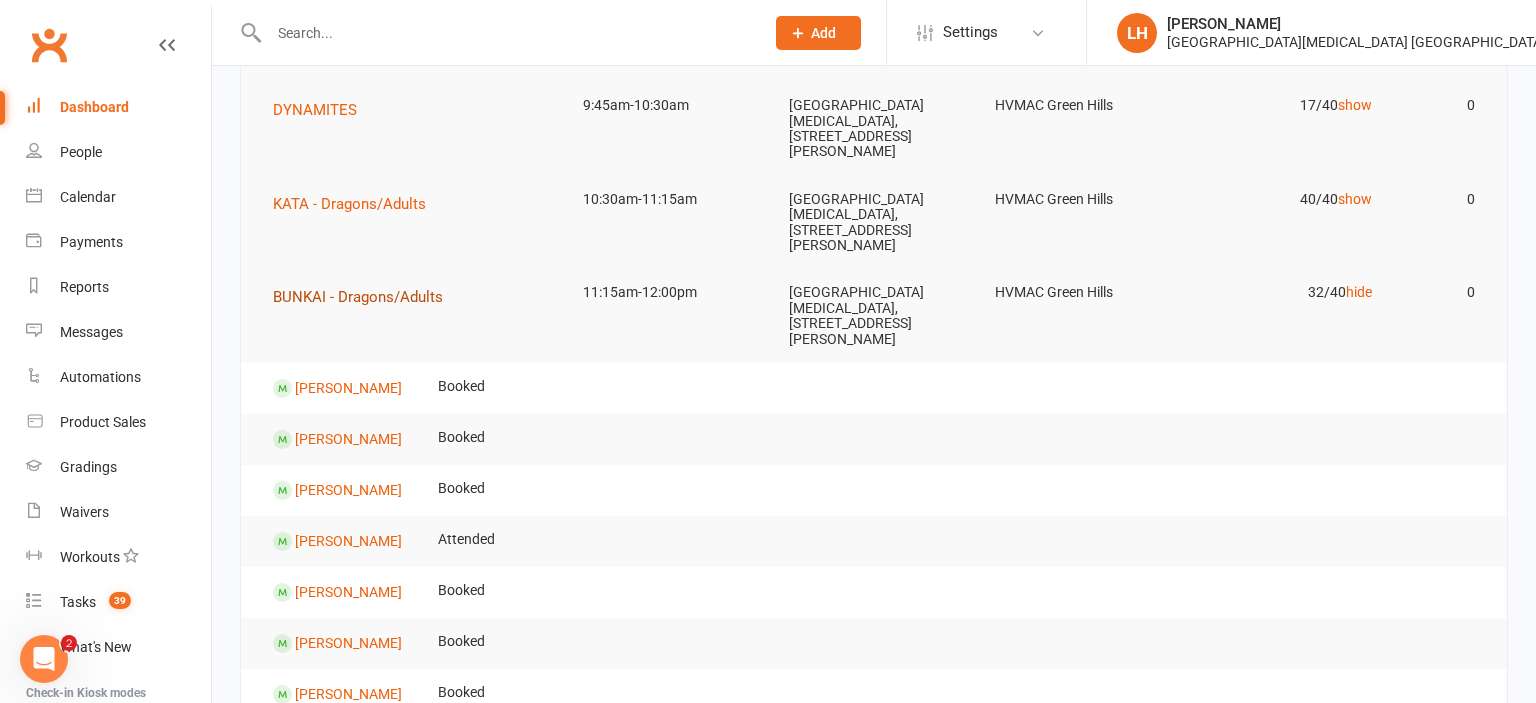 click on "BUNKAI - Dragons/Adults" at bounding box center [358, 297] 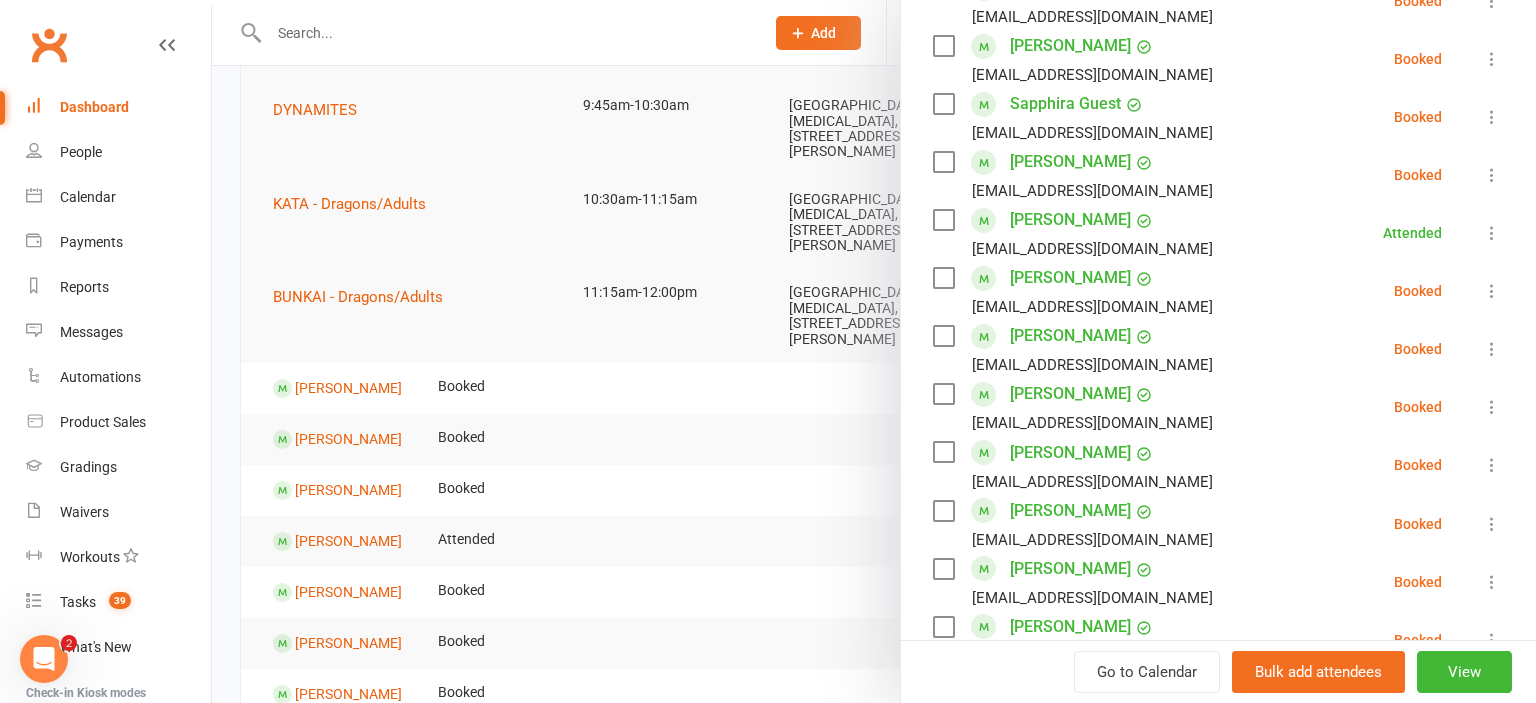 scroll, scrollTop: 883, scrollLeft: 0, axis: vertical 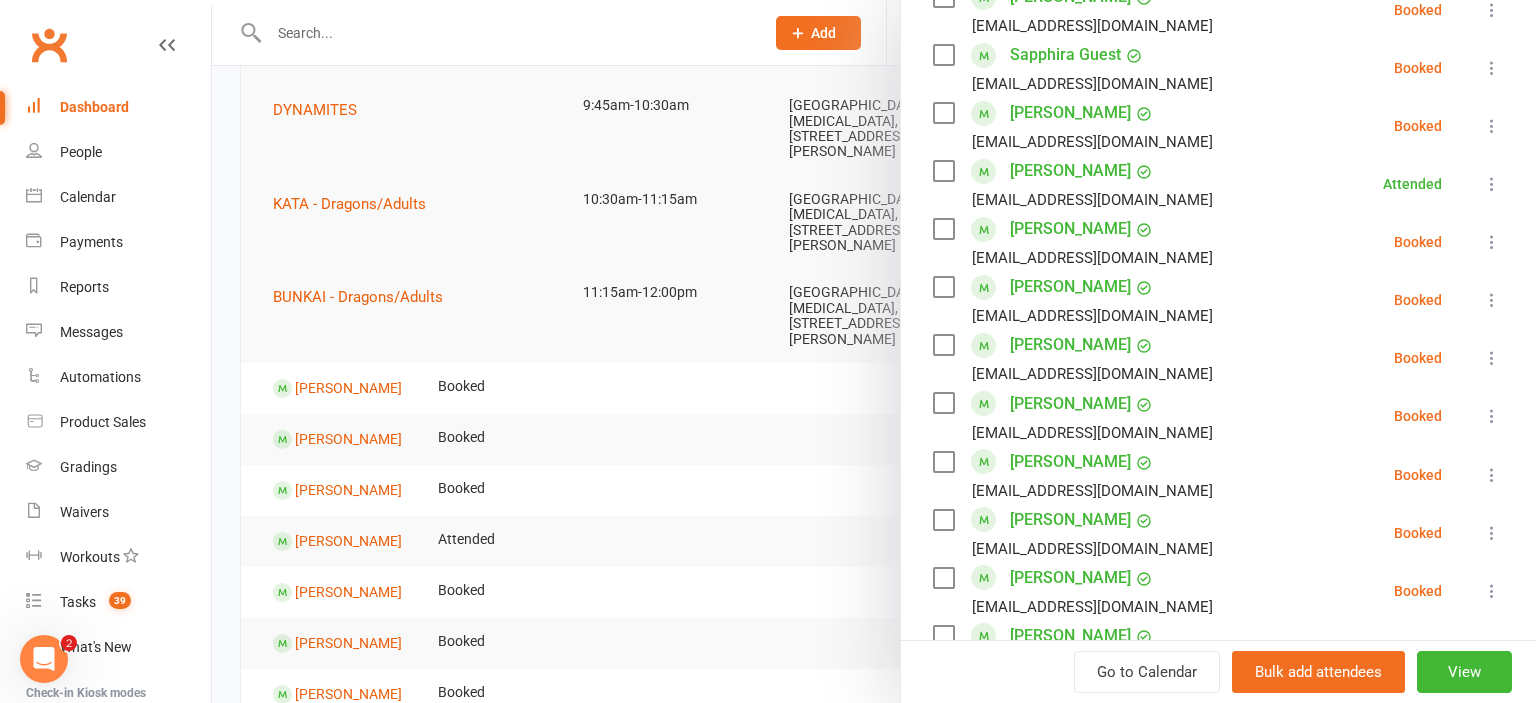 click at bounding box center (1492, 300) 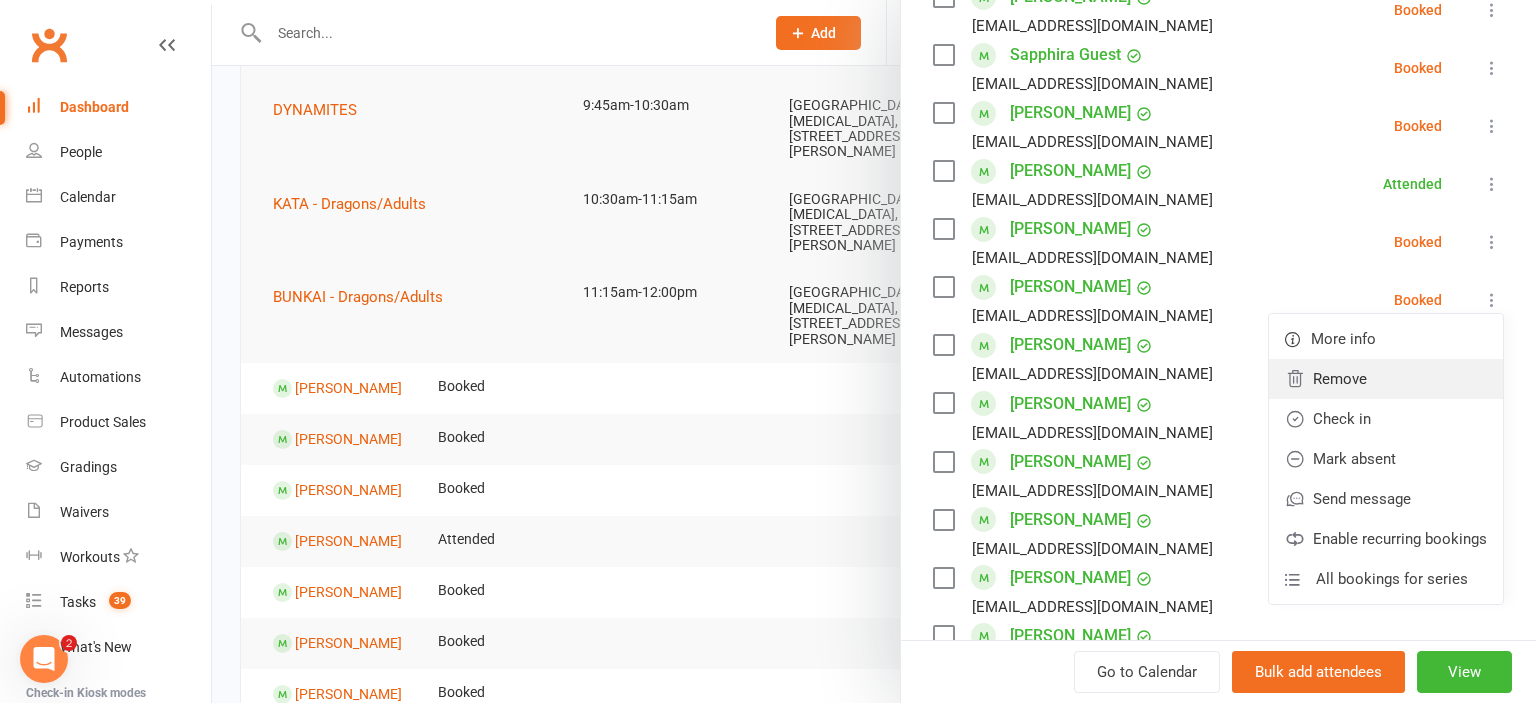 click on "Remove" at bounding box center [1386, 379] 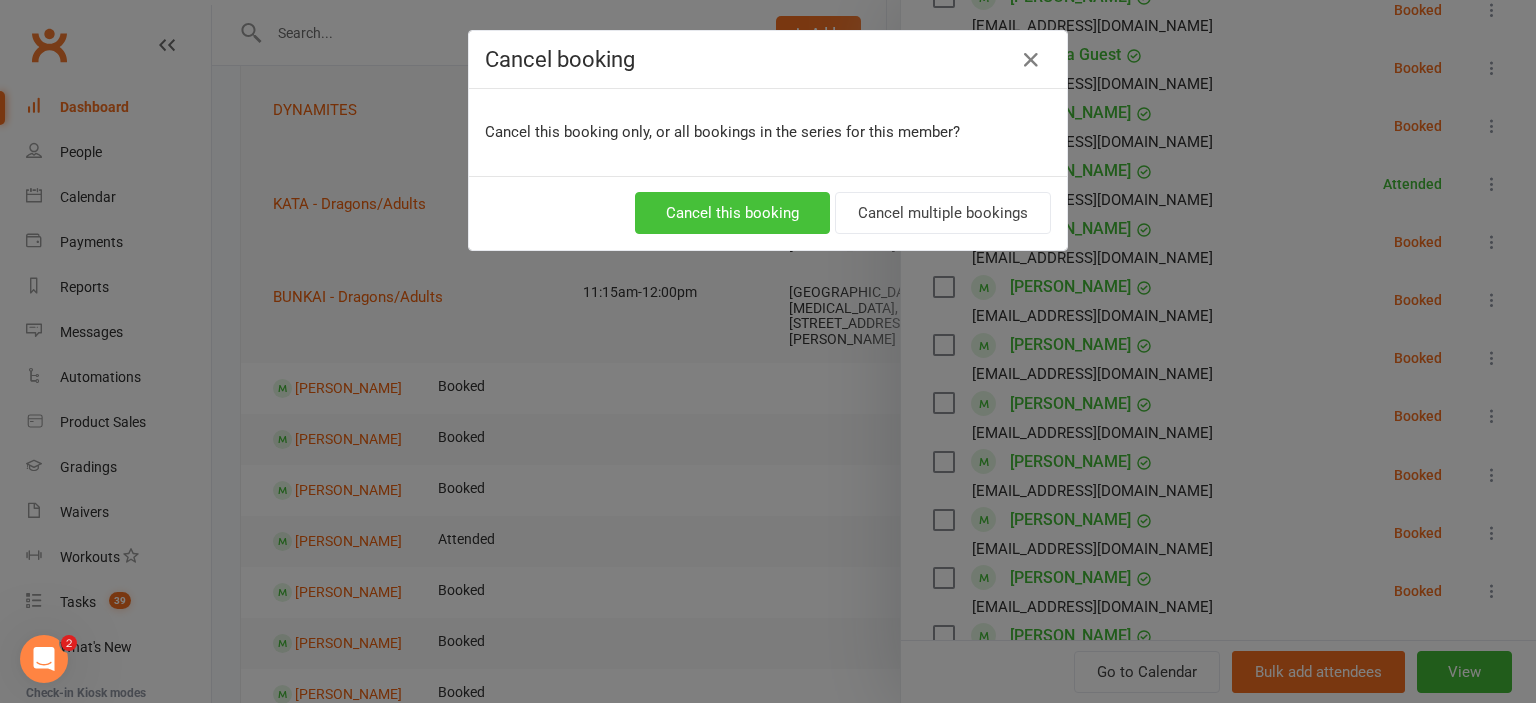 click on "Cancel this booking" at bounding box center (732, 213) 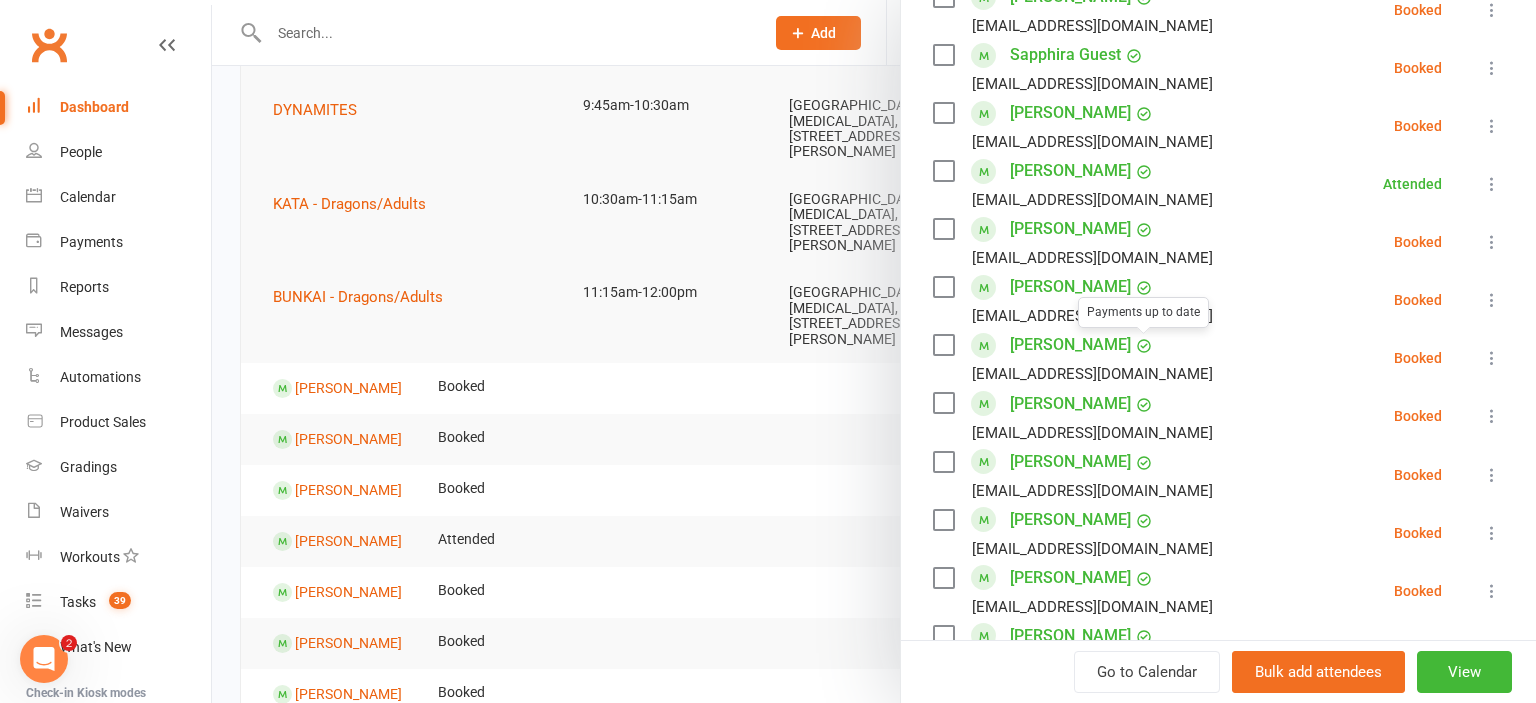 click at bounding box center [874, 351] 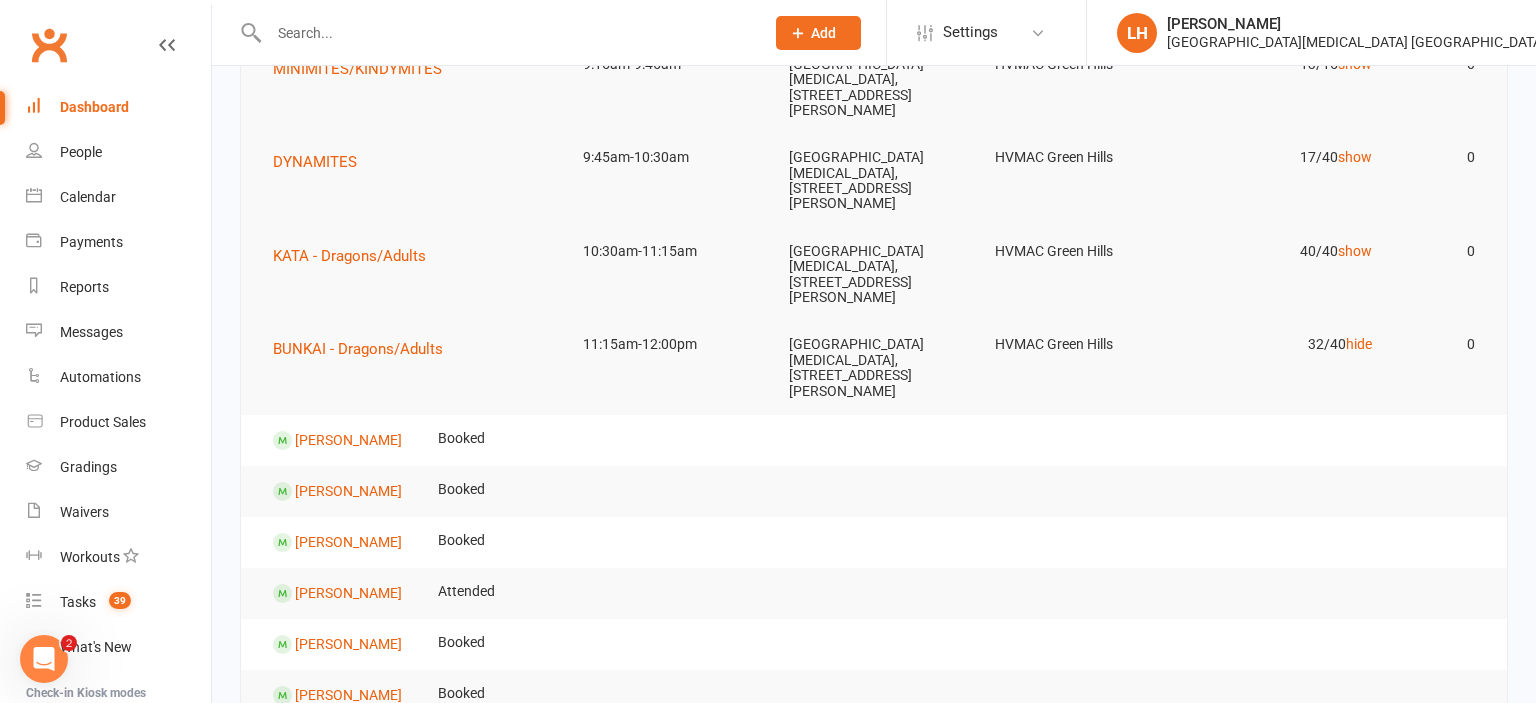 scroll, scrollTop: 211, scrollLeft: 0, axis: vertical 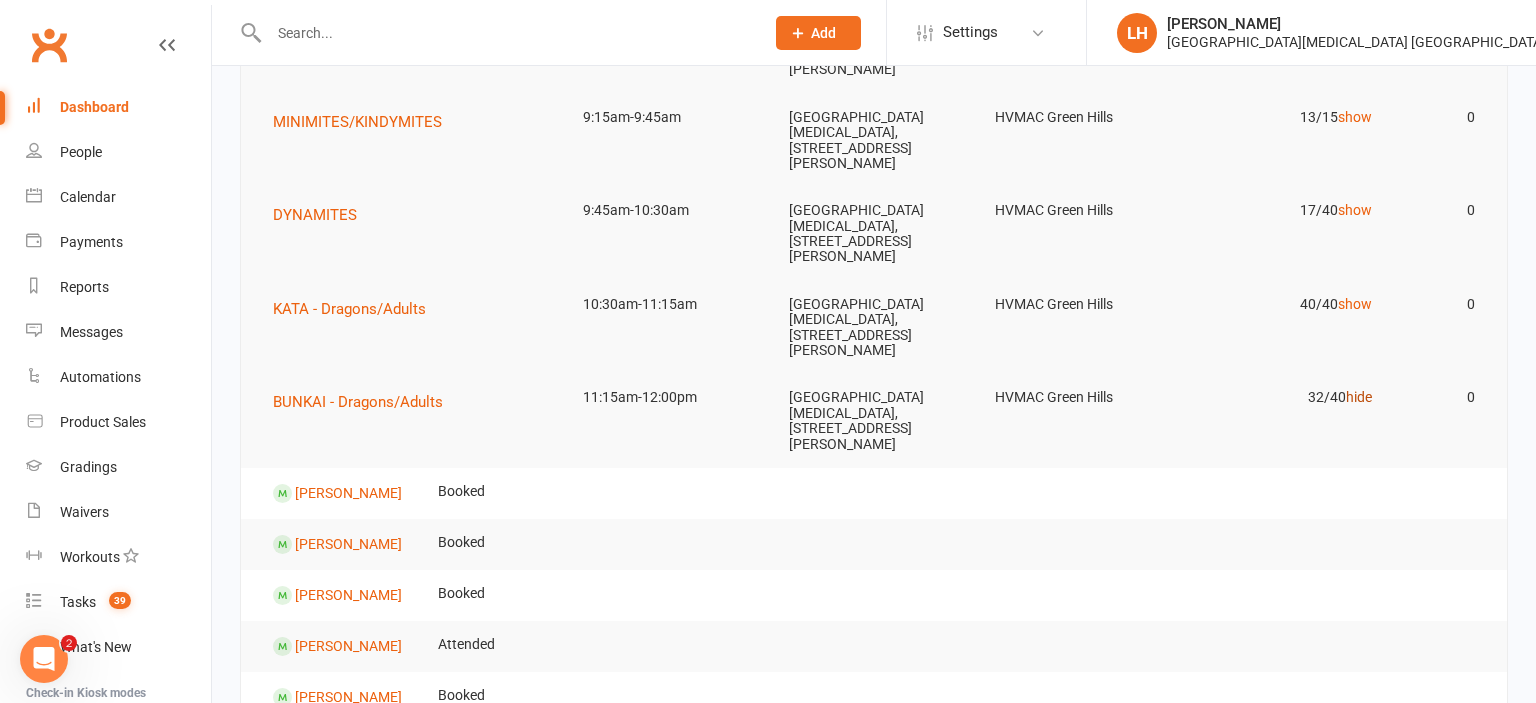 click on "hide" at bounding box center (1359, 397) 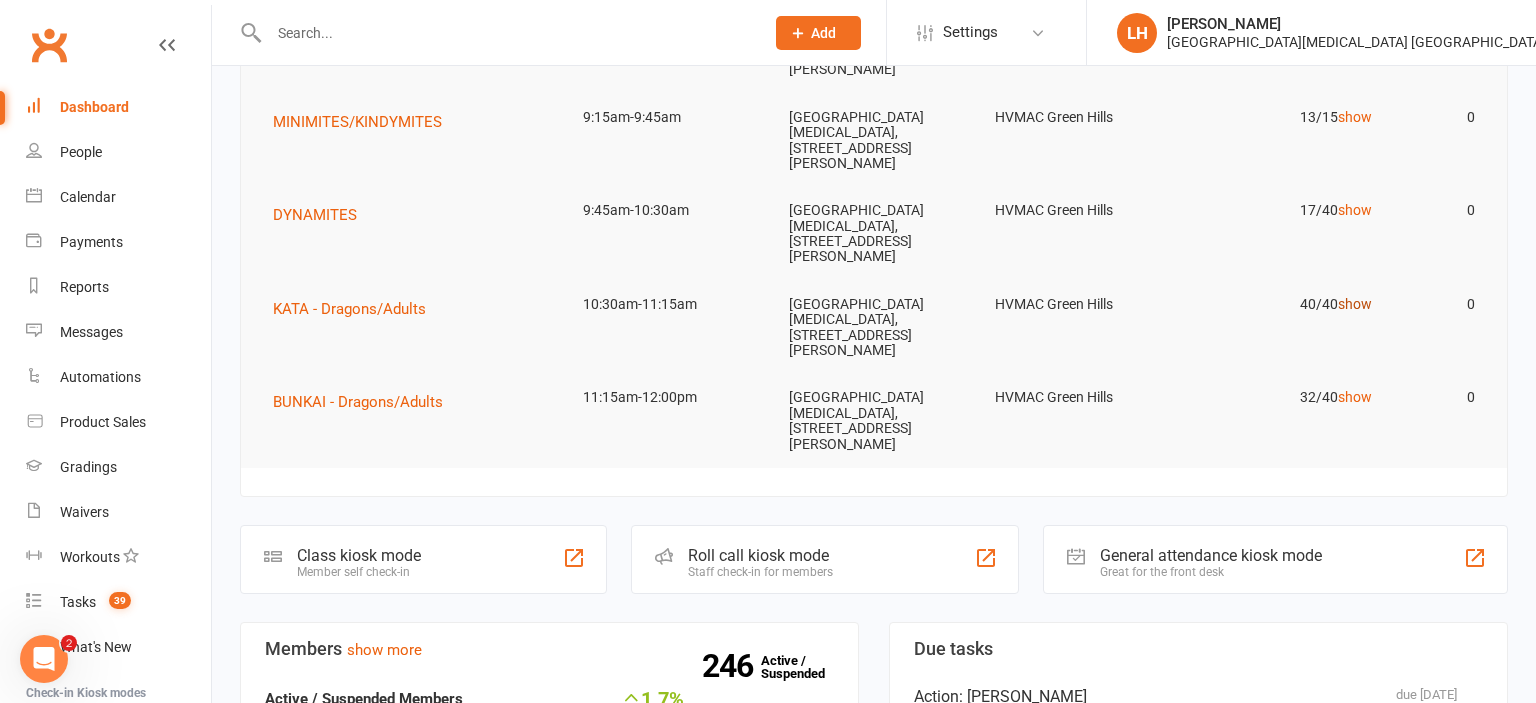 click on "show" at bounding box center (1355, 304) 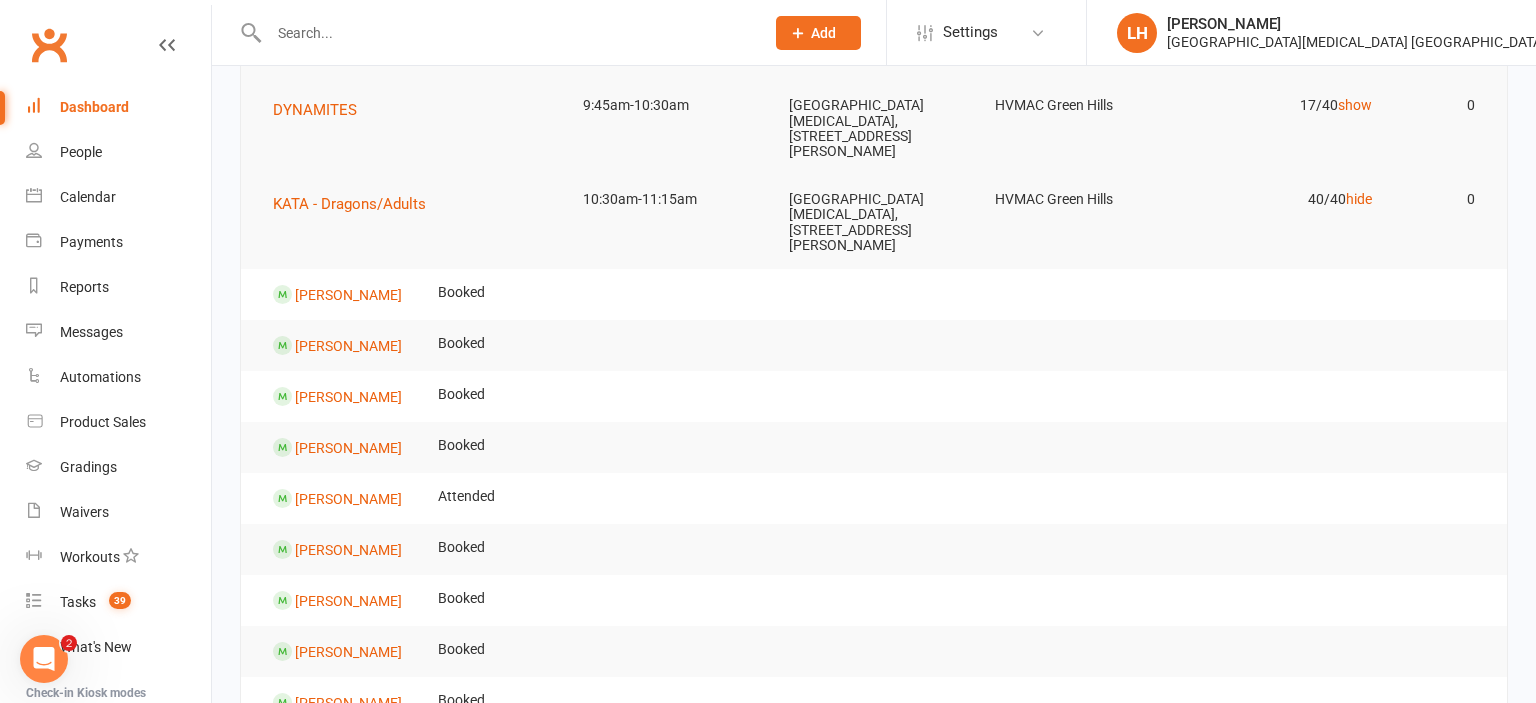 scroll, scrollTop: 0, scrollLeft: 0, axis: both 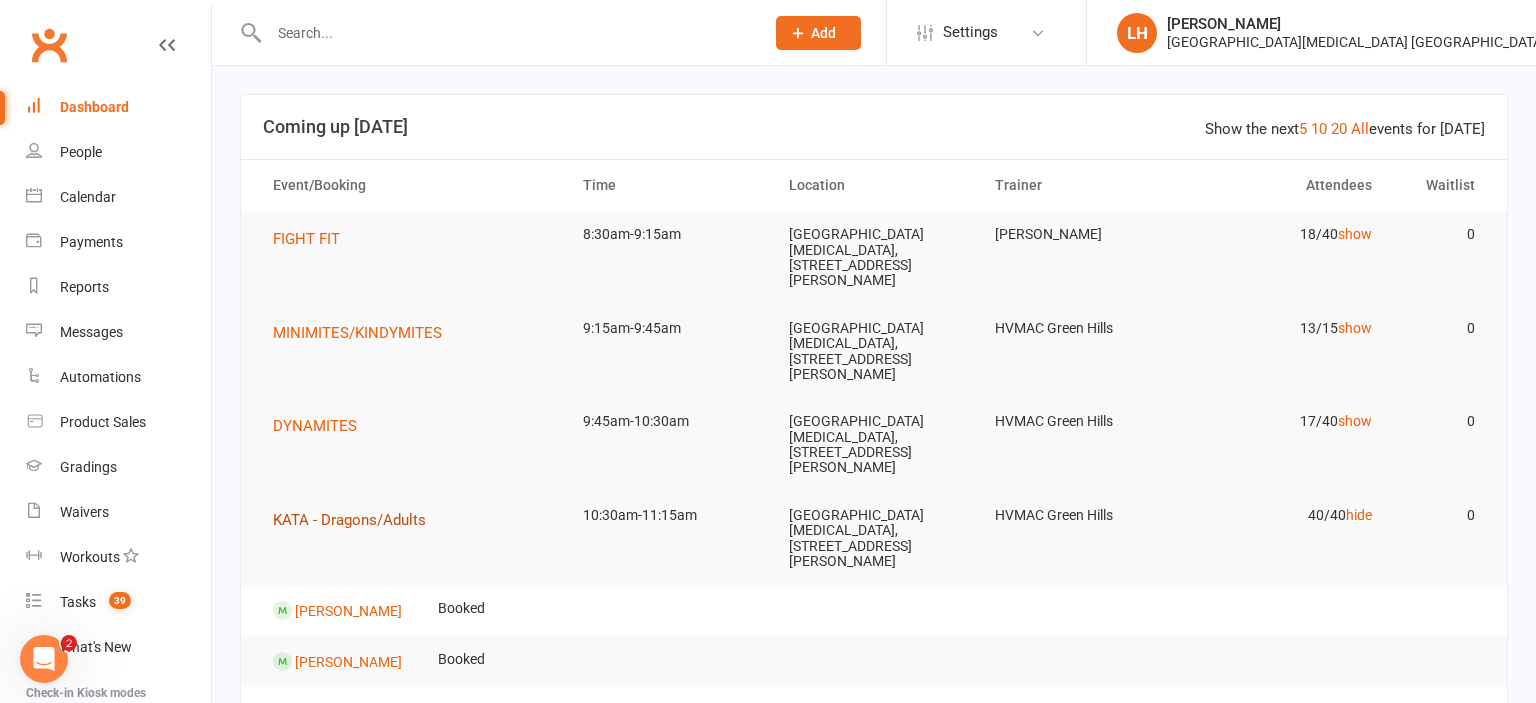 click on "KATA - Dragons/Adults" at bounding box center (349, 520) 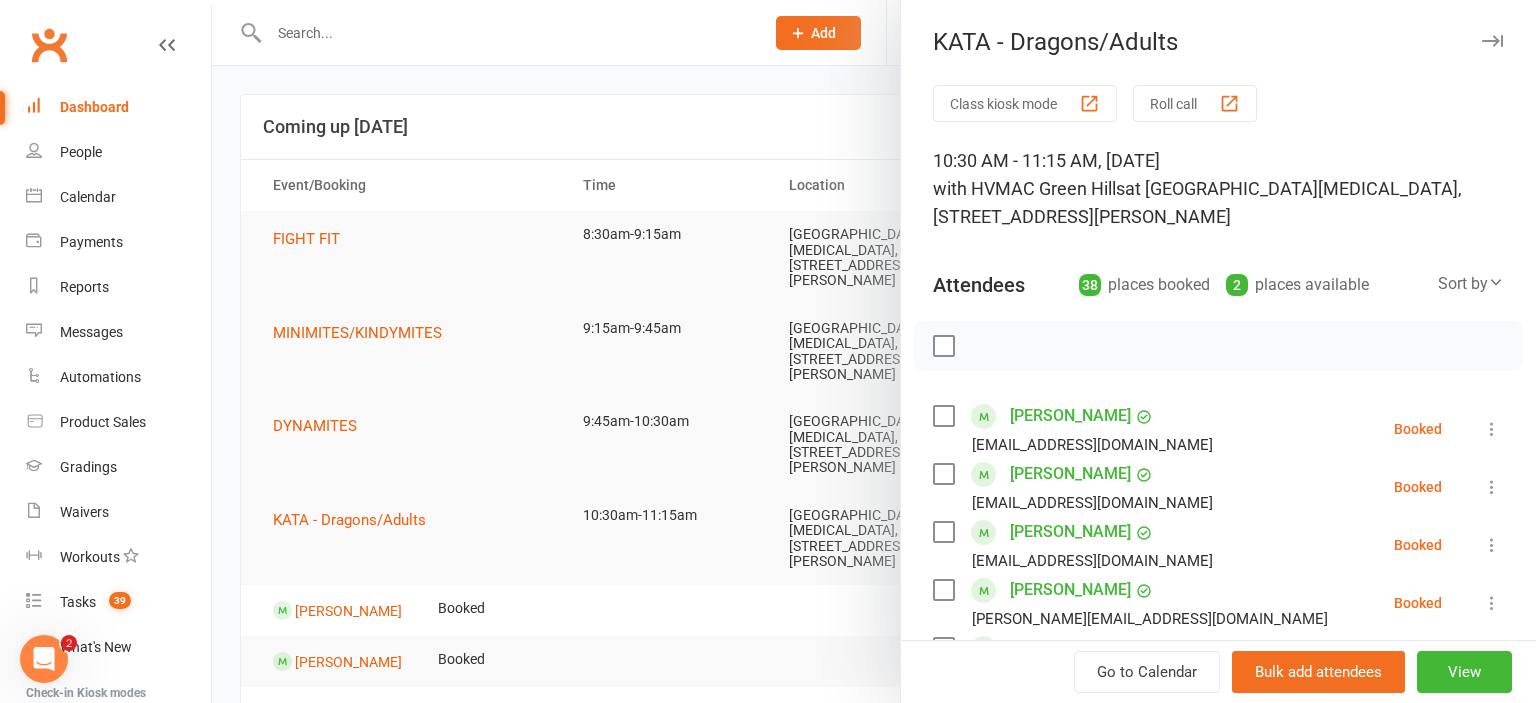 click at bounding box center [874, 351] 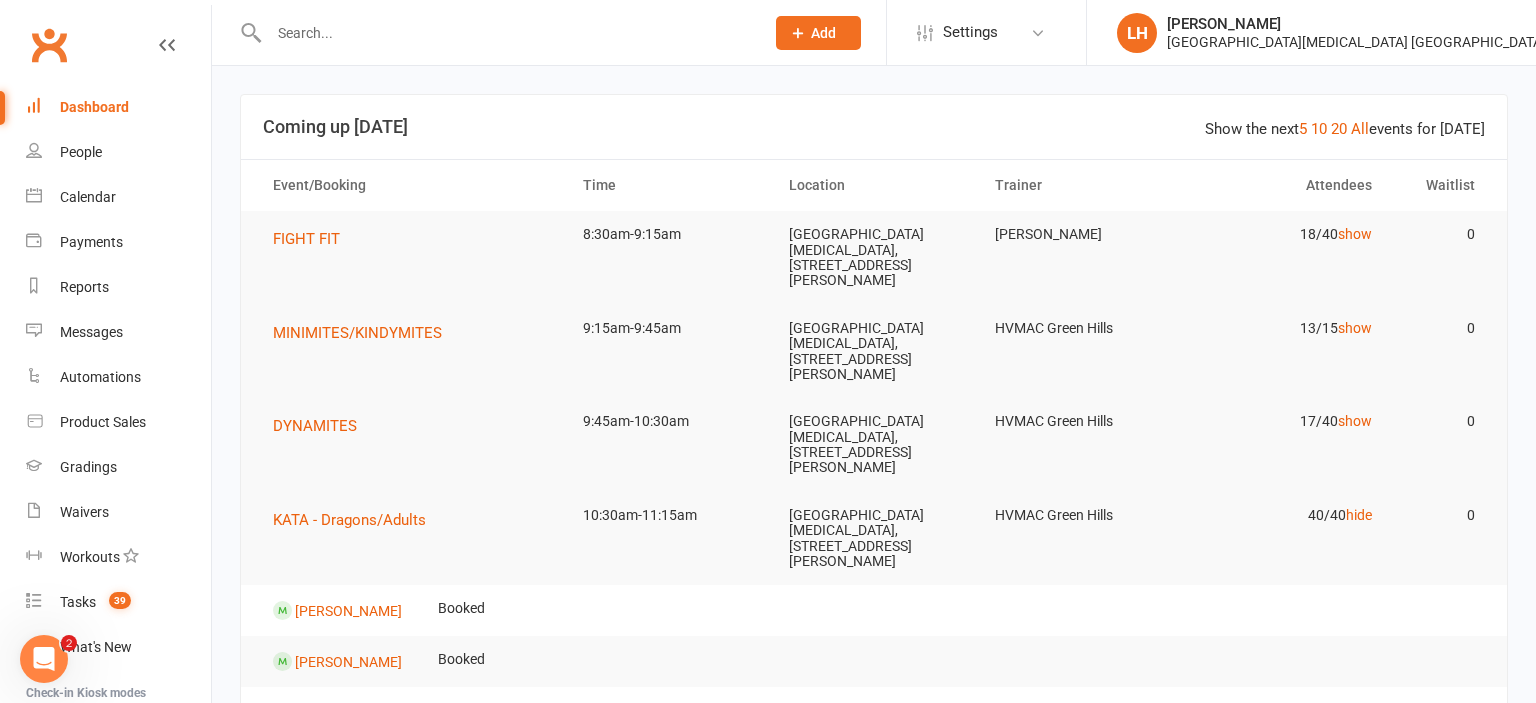 click at bounding box center [506, 33] 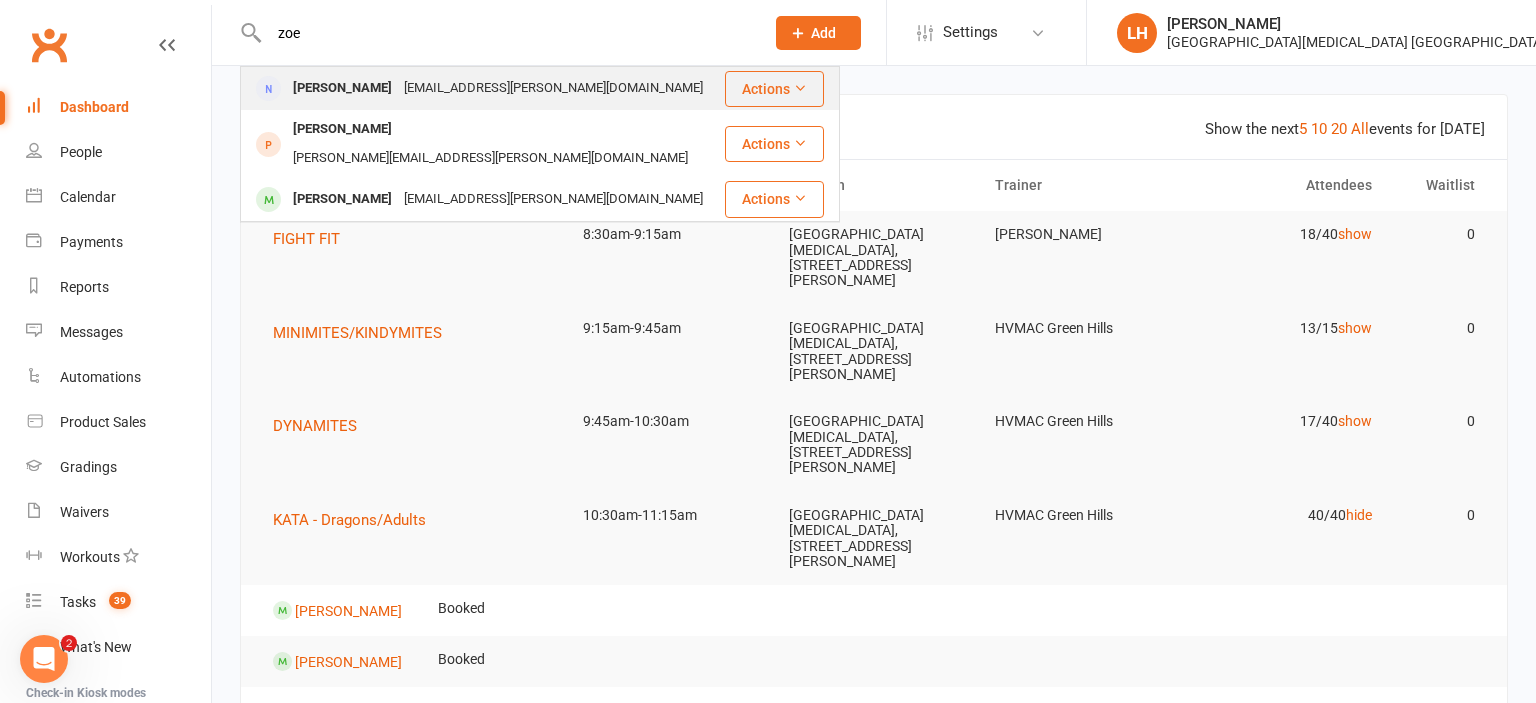 type on "zoe" 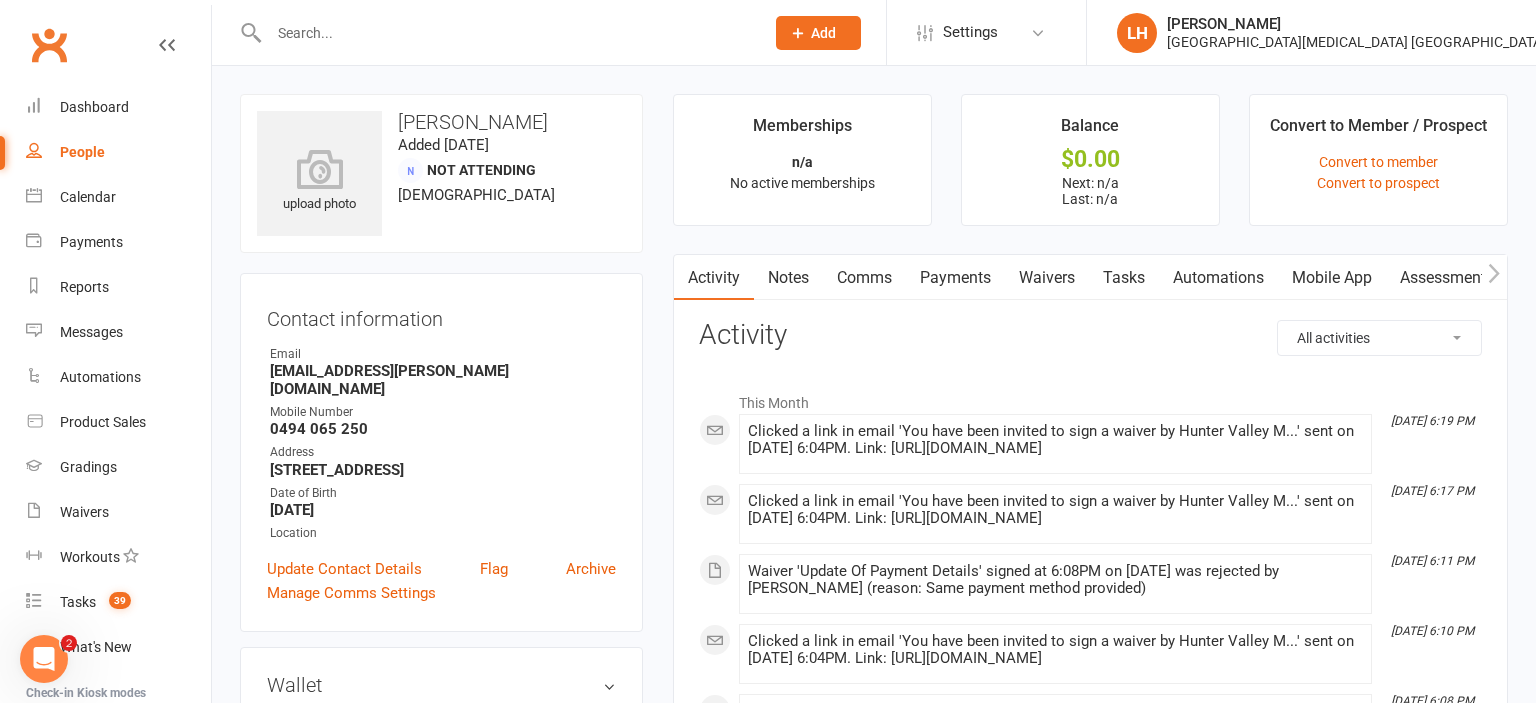 click on "Waivers" at bounding box center [1047, 278] 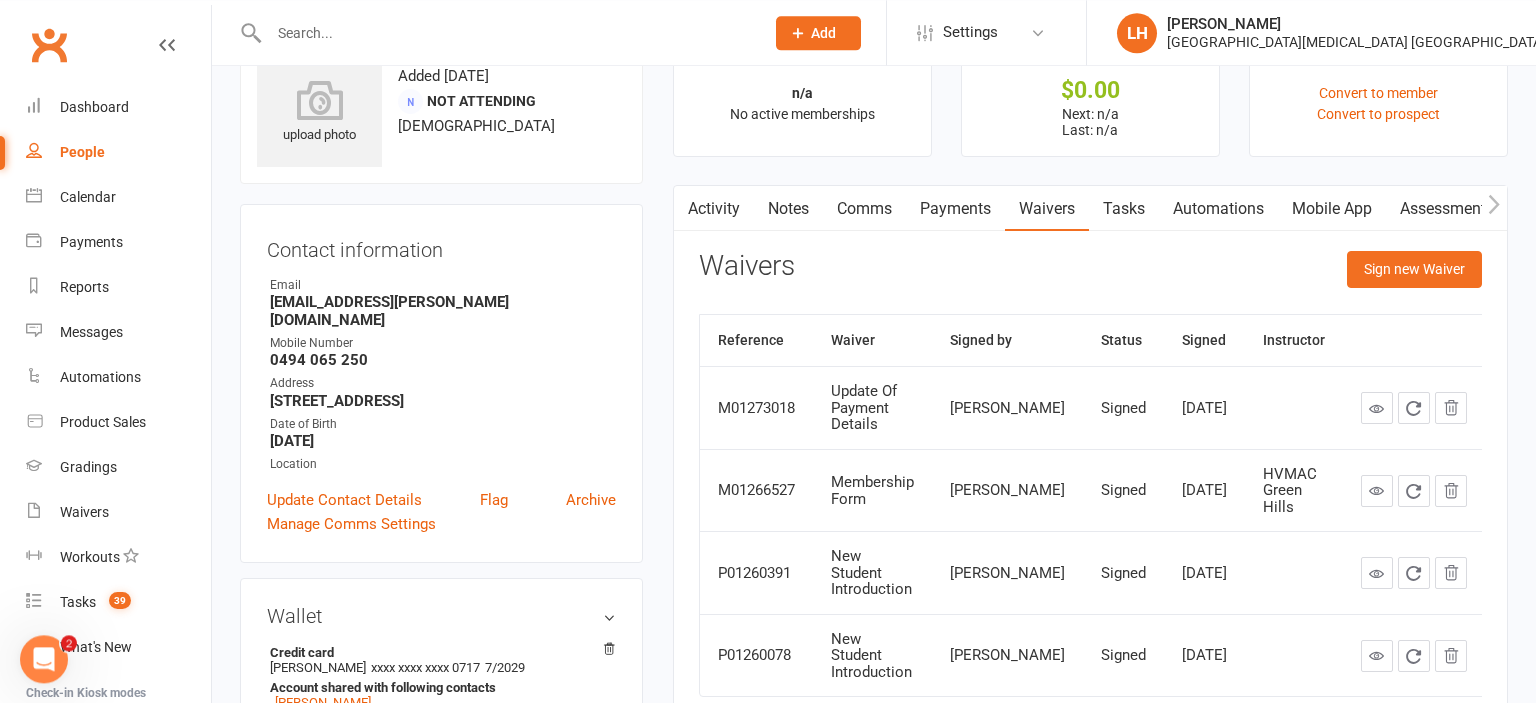 scroll, scrollTop: 105, scrollLeft: 0, axis: vertical 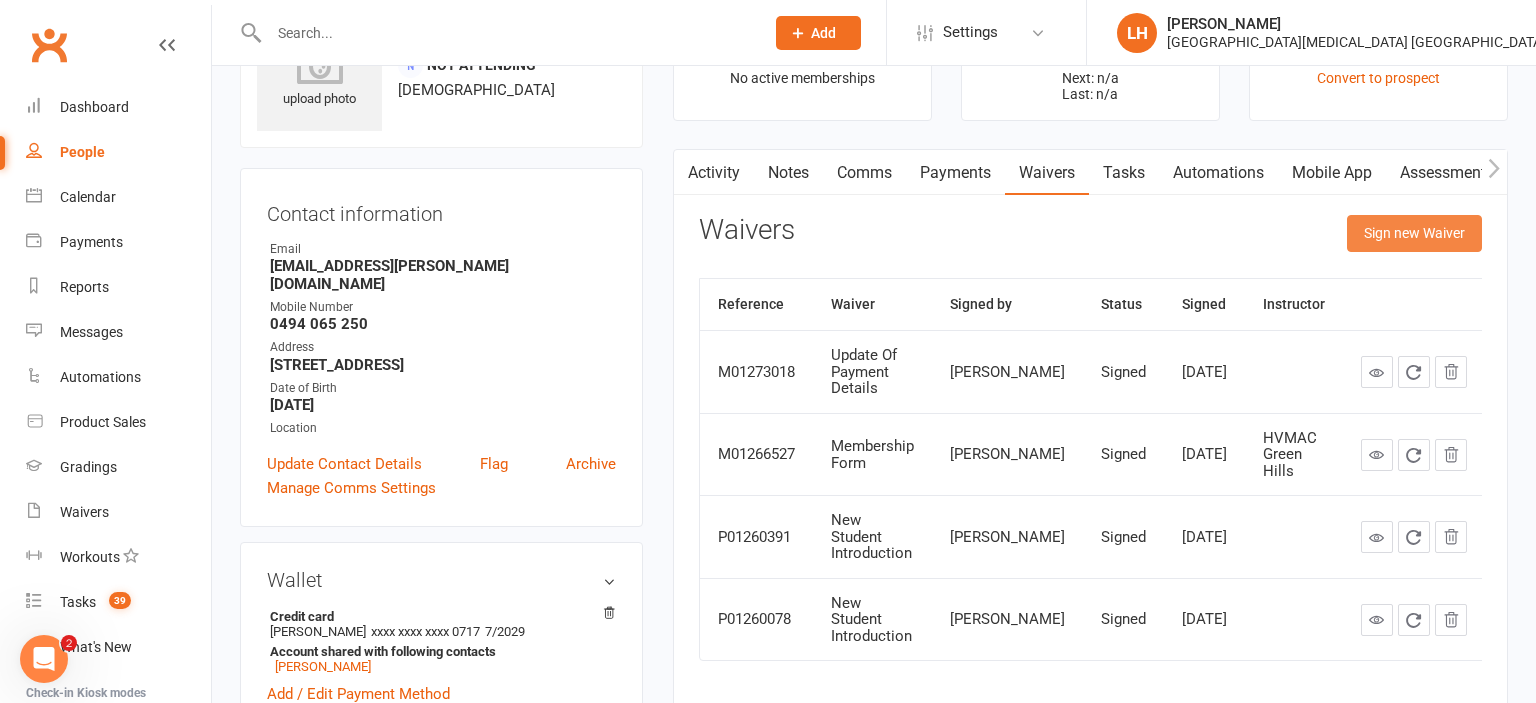 click on "Sign new Waiver" at bounding box center [1414, 233] 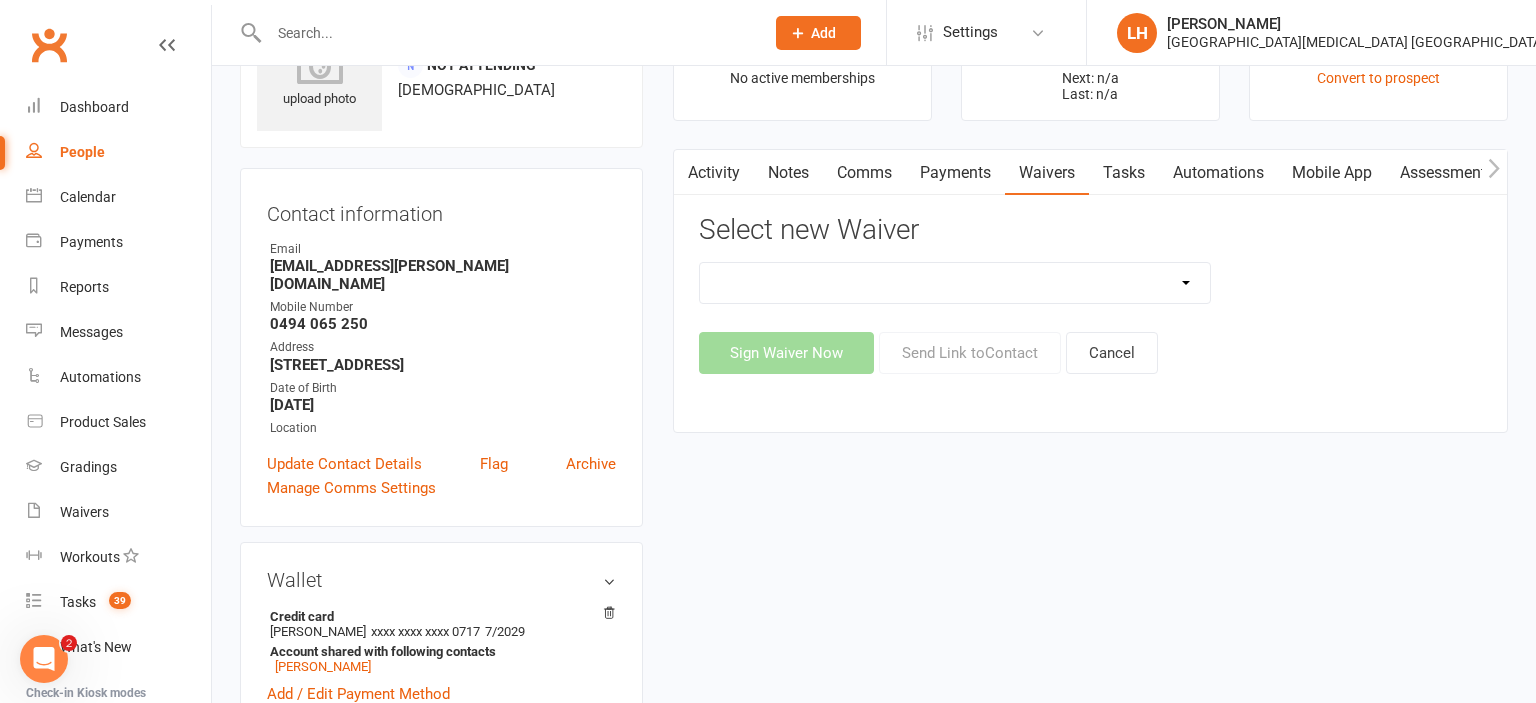 click on "8 Week Fitness Challenge Basic Membership Form Cancellation Form Dojo Transfer Membership Form Fight Fit Fight Fit - PIF Lesson Block Leadership And Instructor Program Application Membership Form Membership Form (Basic and KM Basic) Membership Form (Basic and OAW) Membership Form (Basic Weekly) Membership Form (BBC+1) Emailed Membership Form - [DATE] OPEN WEEKEND Membership Form Guest For Cross Dojo Training Membership Form Kindymites/Minimites Membership Form Kindymites/Minimites (no payment method added) Membership Form (Kobudo Only) Membership Form (no payment required) Membership Form (PIF) Membership PIF/Lesson Block Membership Upgrade Form Membership Upgrade Form (XTREME) MM/KM Membership Form - [DATE] OPEN WEEKEND Request to Suspend Membership Update Details Update Of Payment Details" at bounding box center (955, 283) 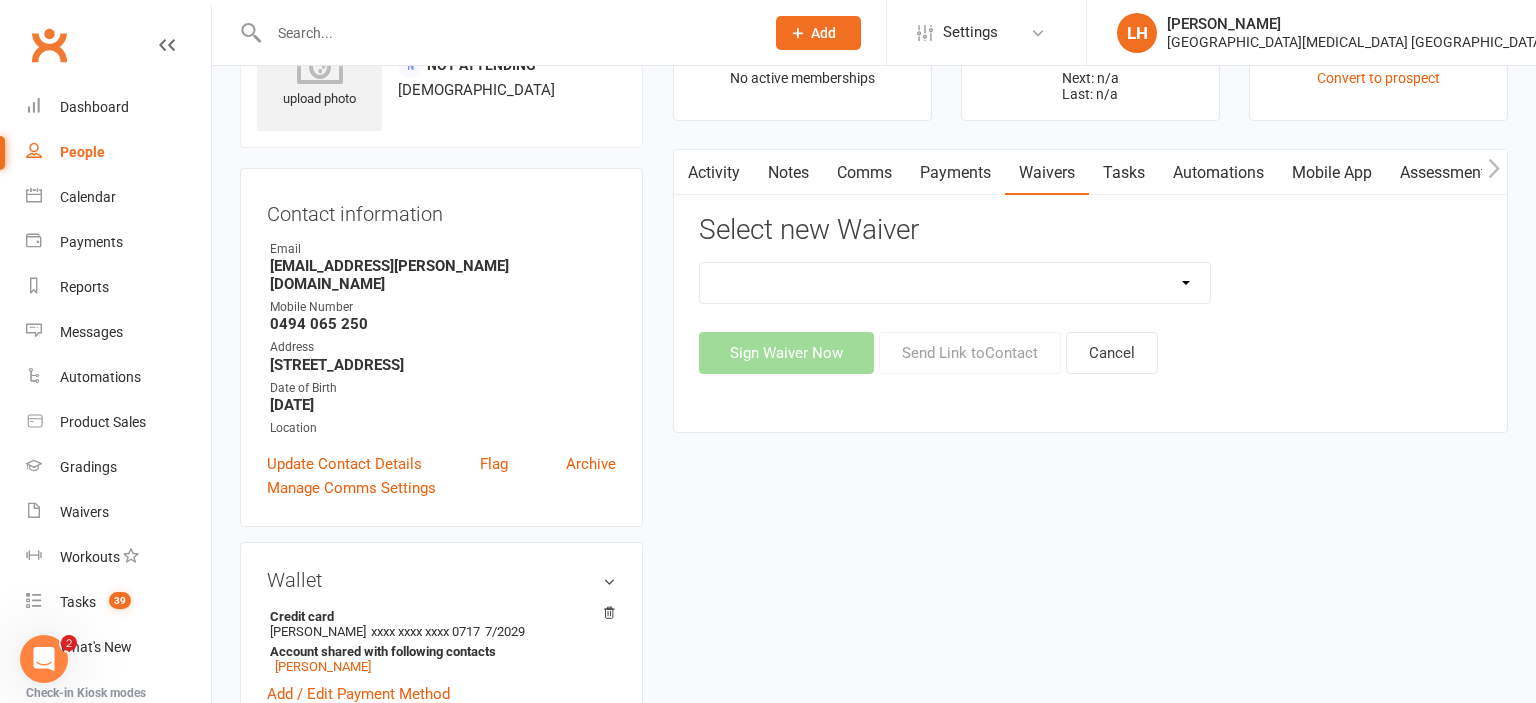 select on "5661" 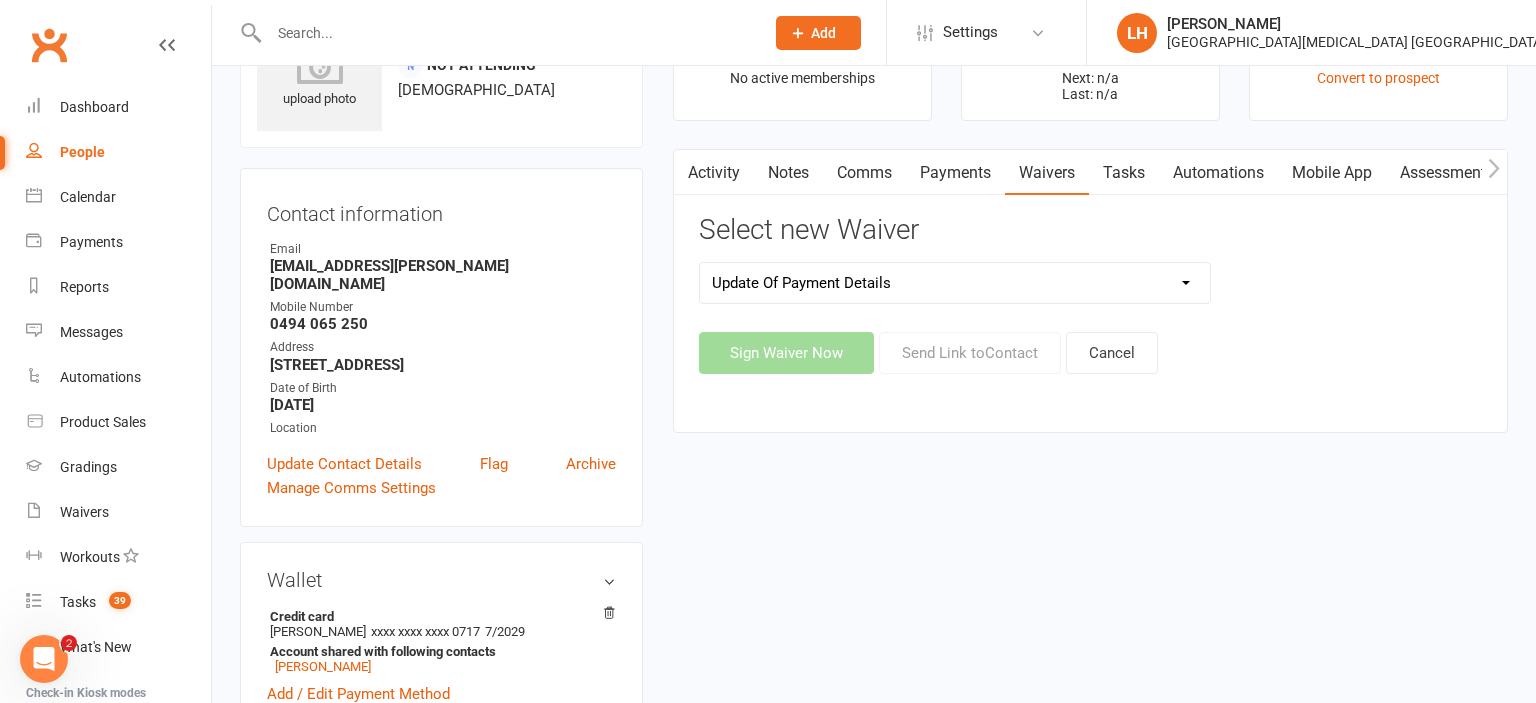 click on "Update Of Payment Details" at bounding box center (0, 0) 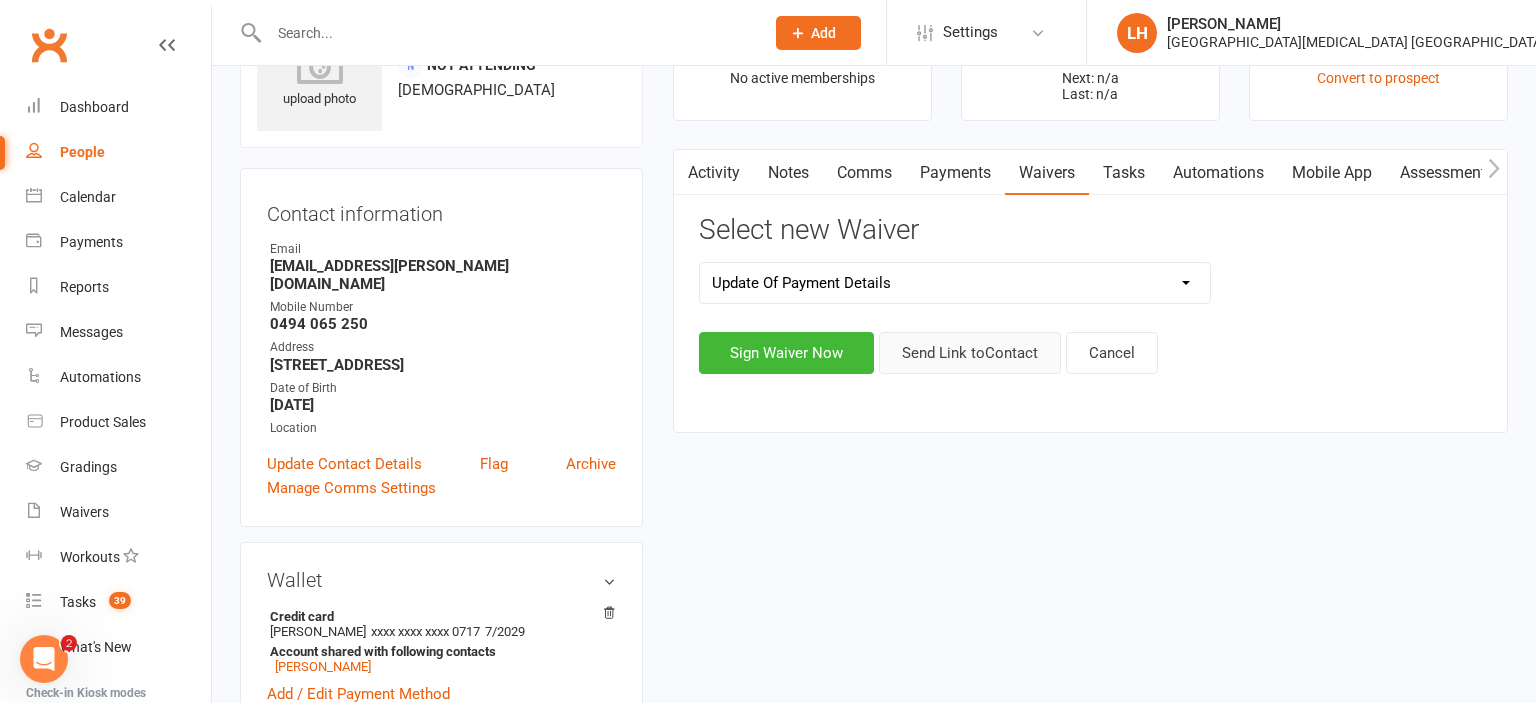 click on "Send Link to  Contact" at bounding box center [970, 353] 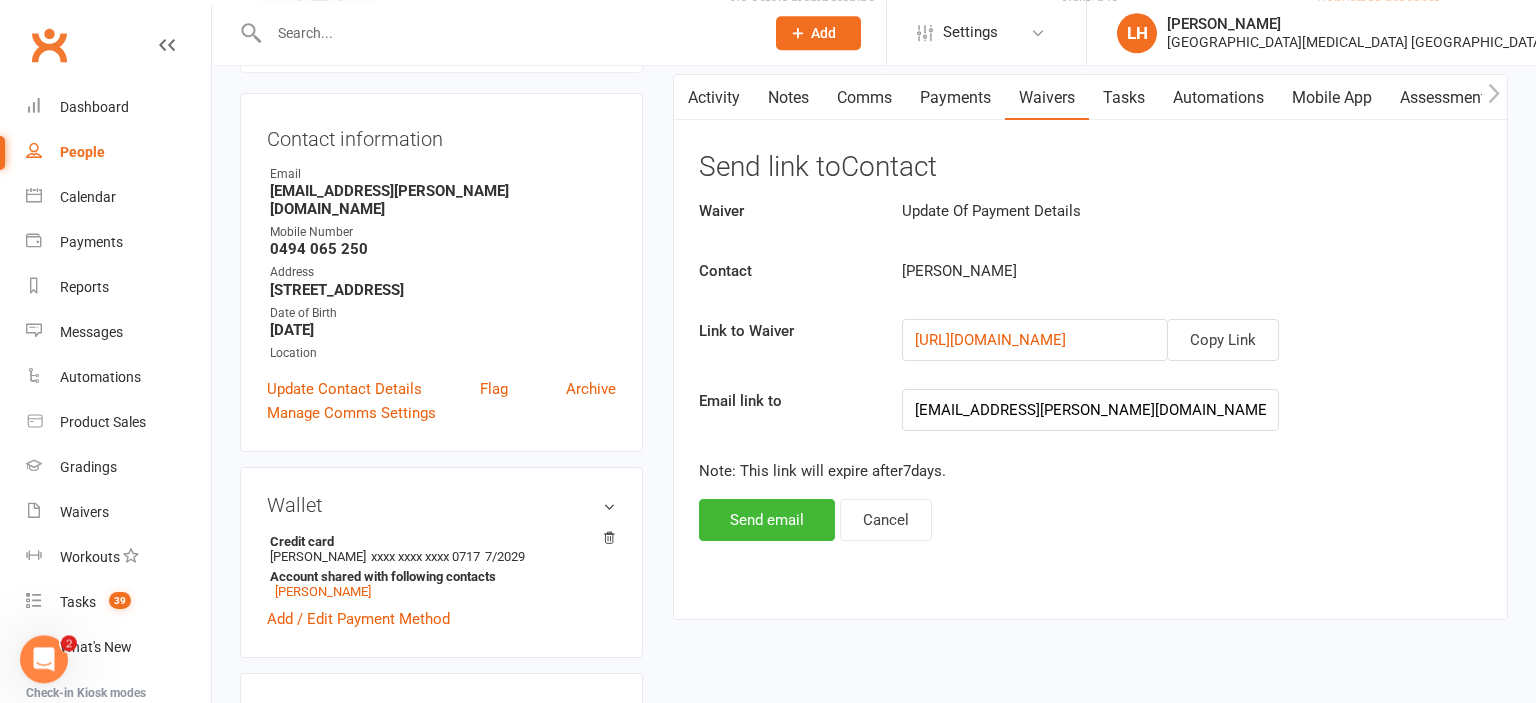 scroll, scrollTop: 211, scrollLeft: 0, axis: vertical 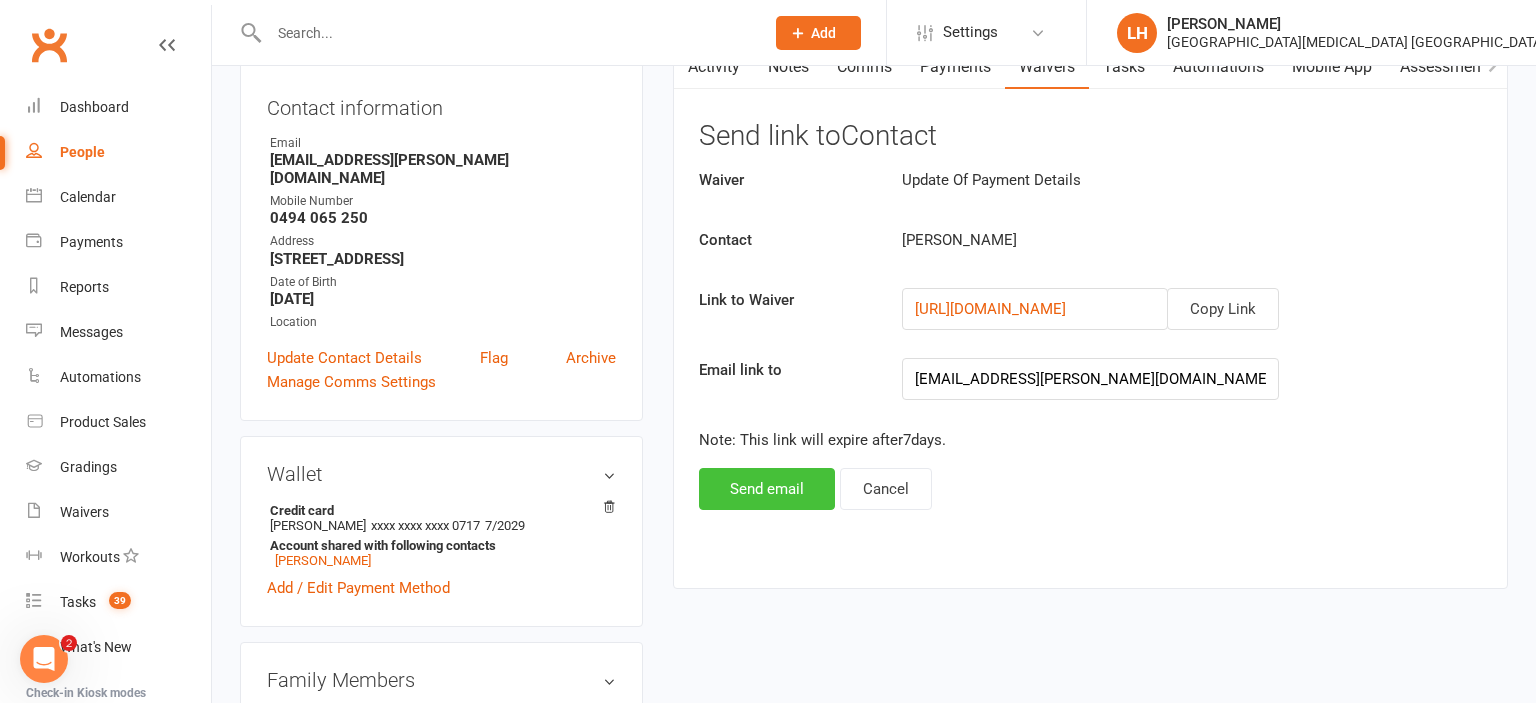 click on "Send email" at bounding box center [767, 489] 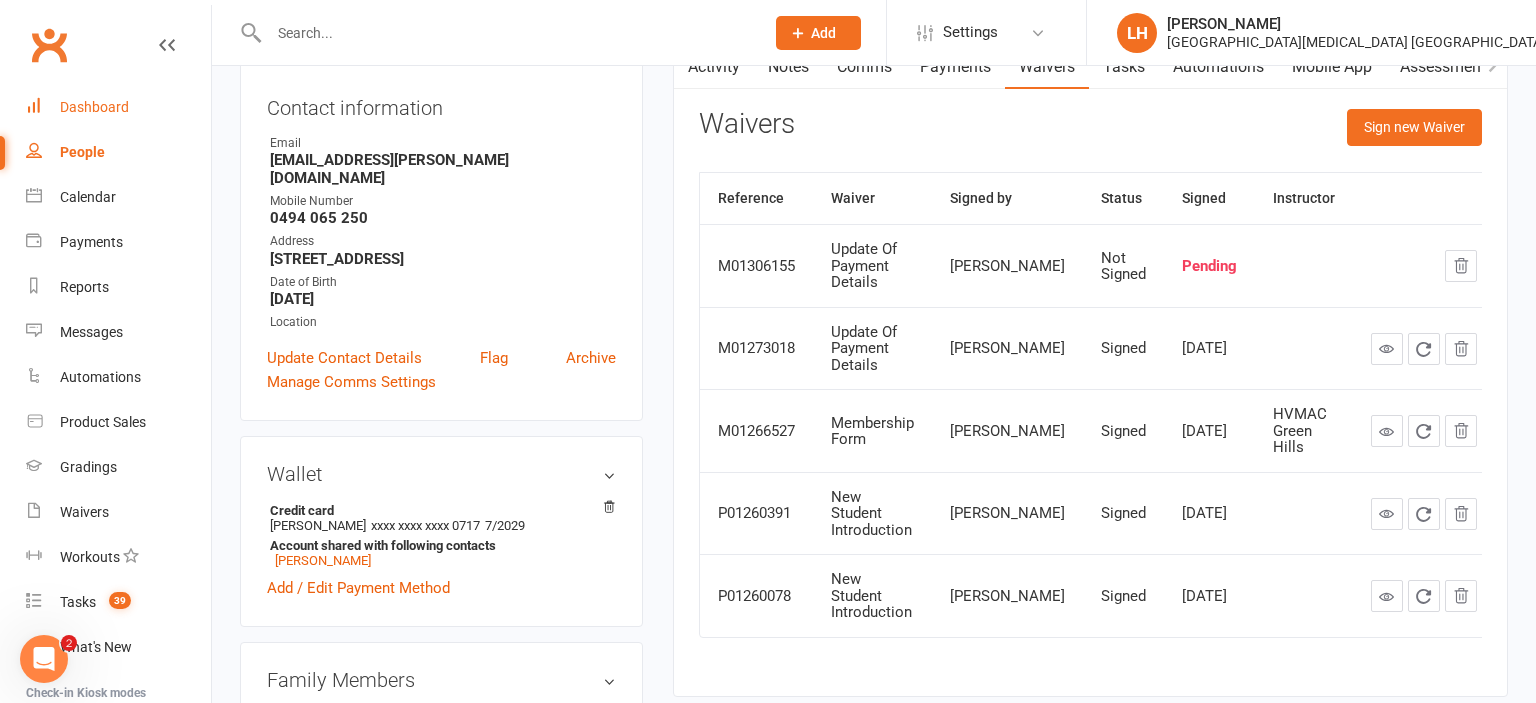 click on "Dashboard" at bounding box center (94, 107) 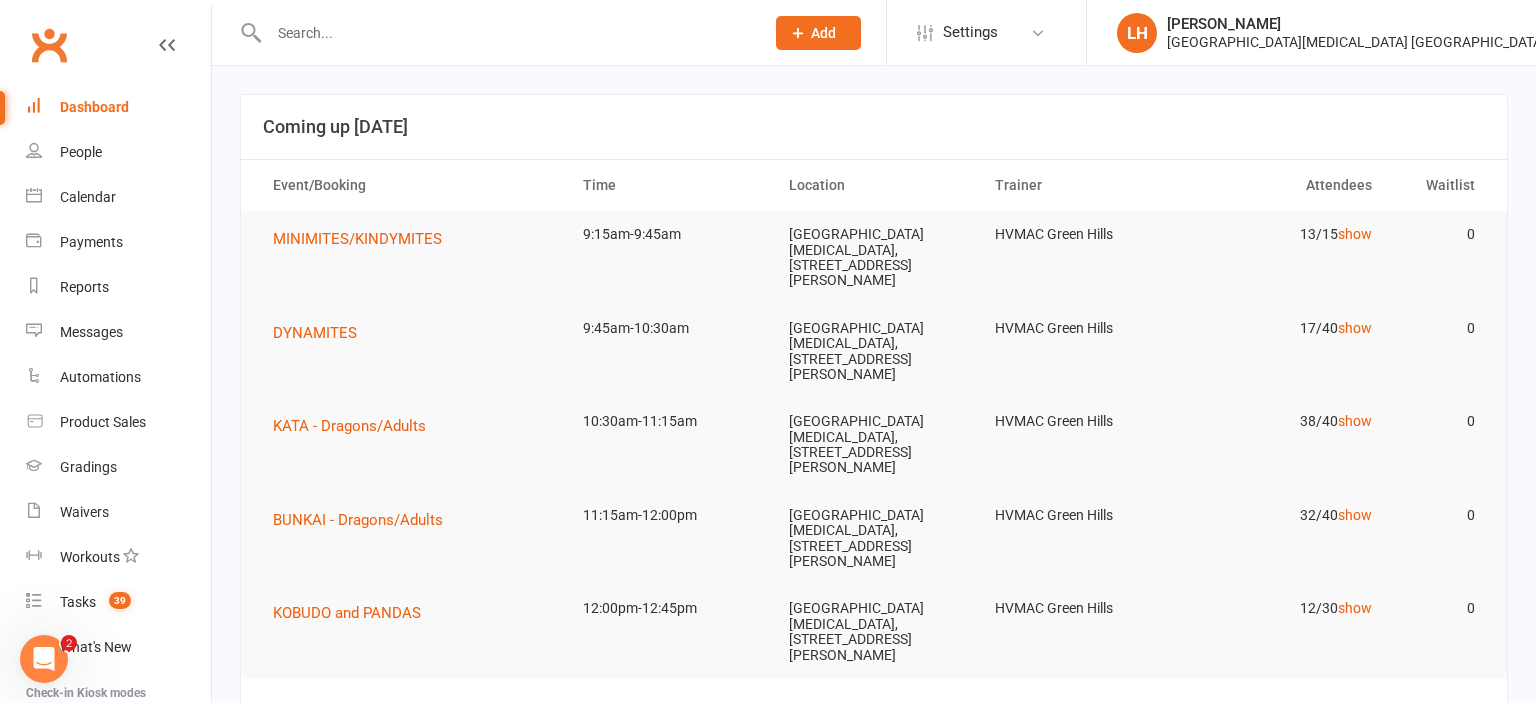 click at bounding box center [506, 33] 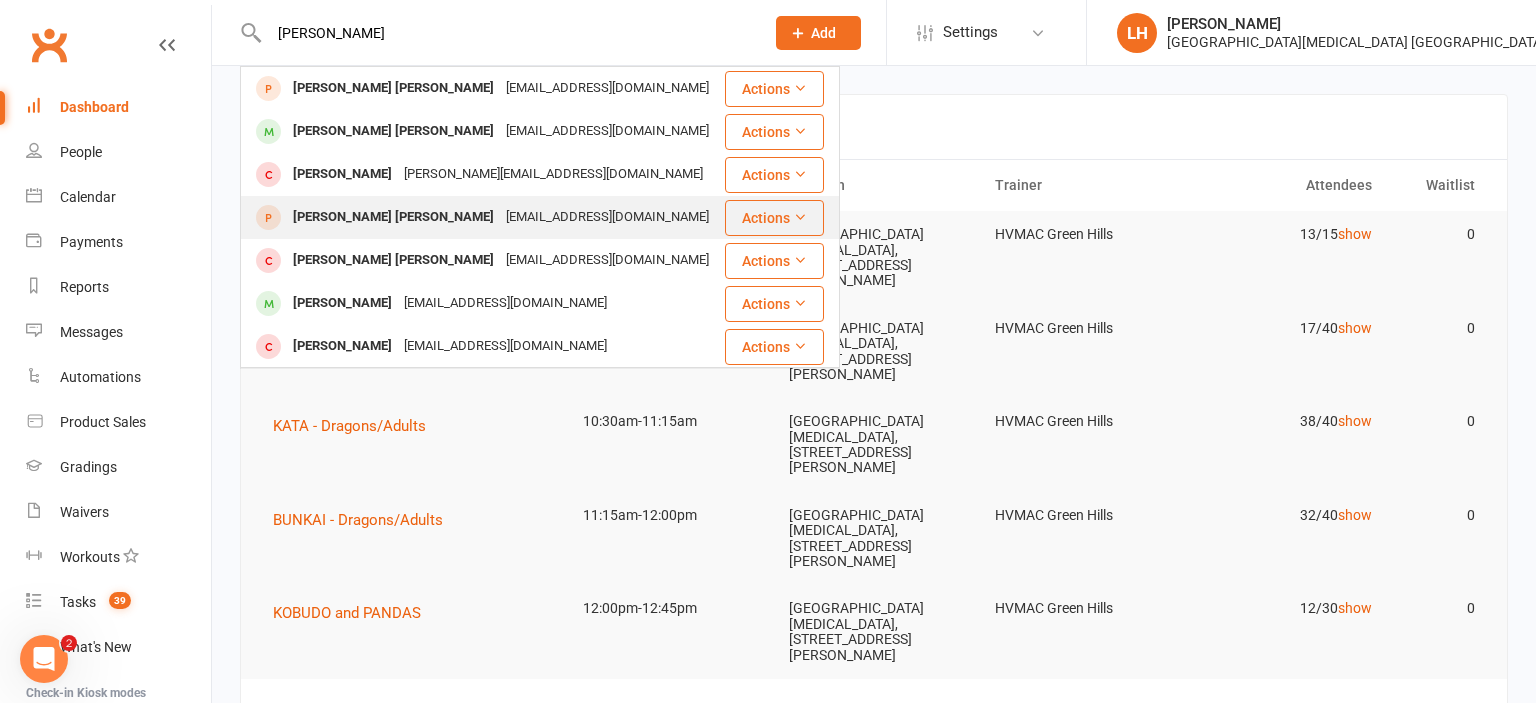type on "[PERSON_NAME]" 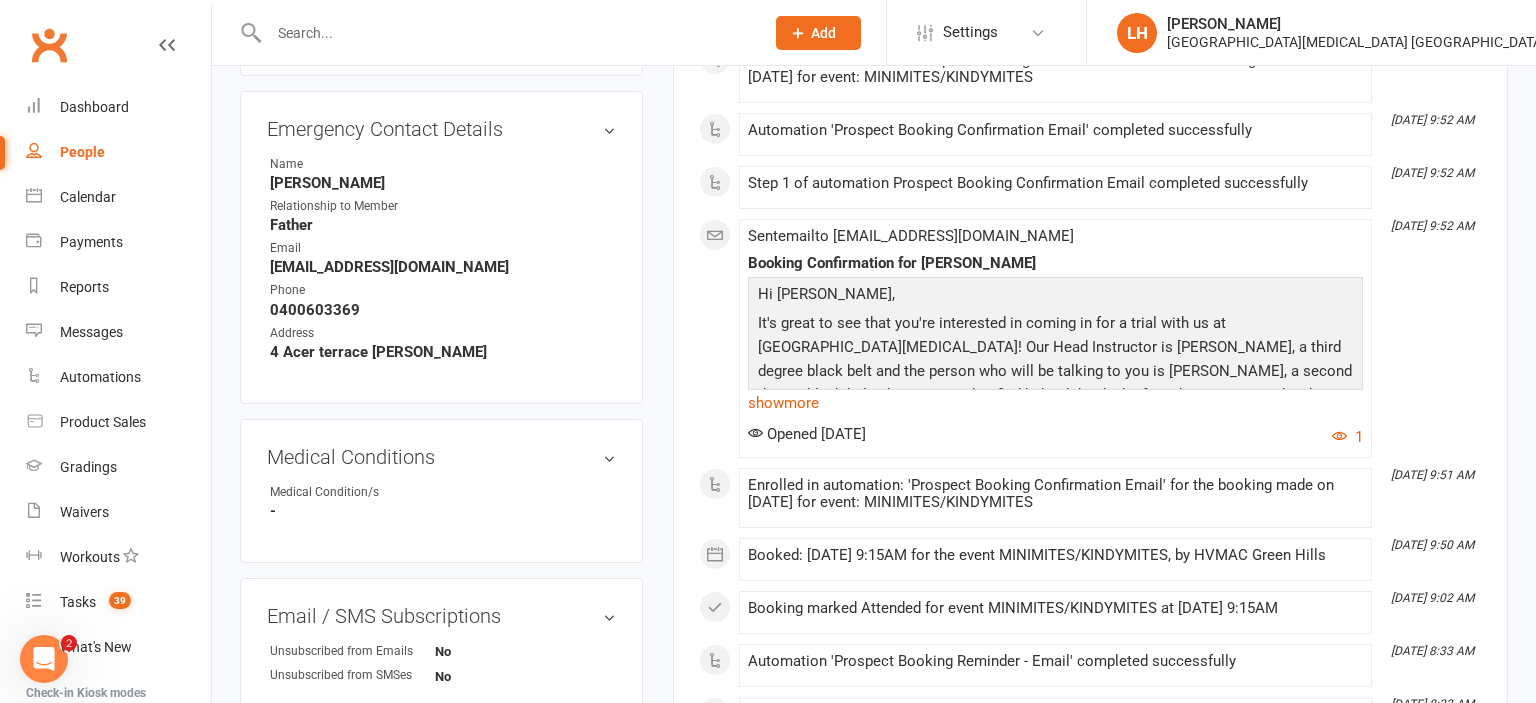 scroll, scrollTop: 0, scrollLeft: 0, axis: both 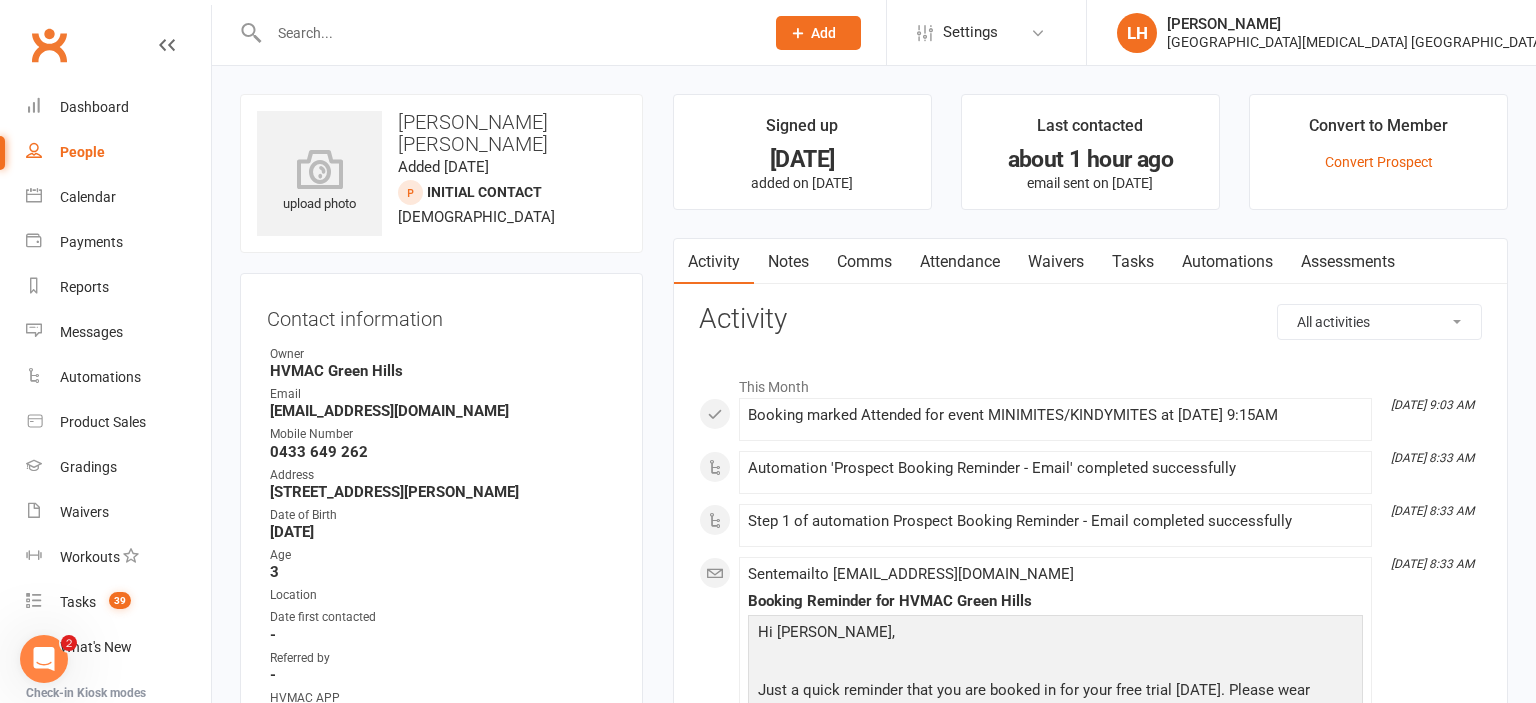 click on "Waivers" at bounding box center [1056, 262] 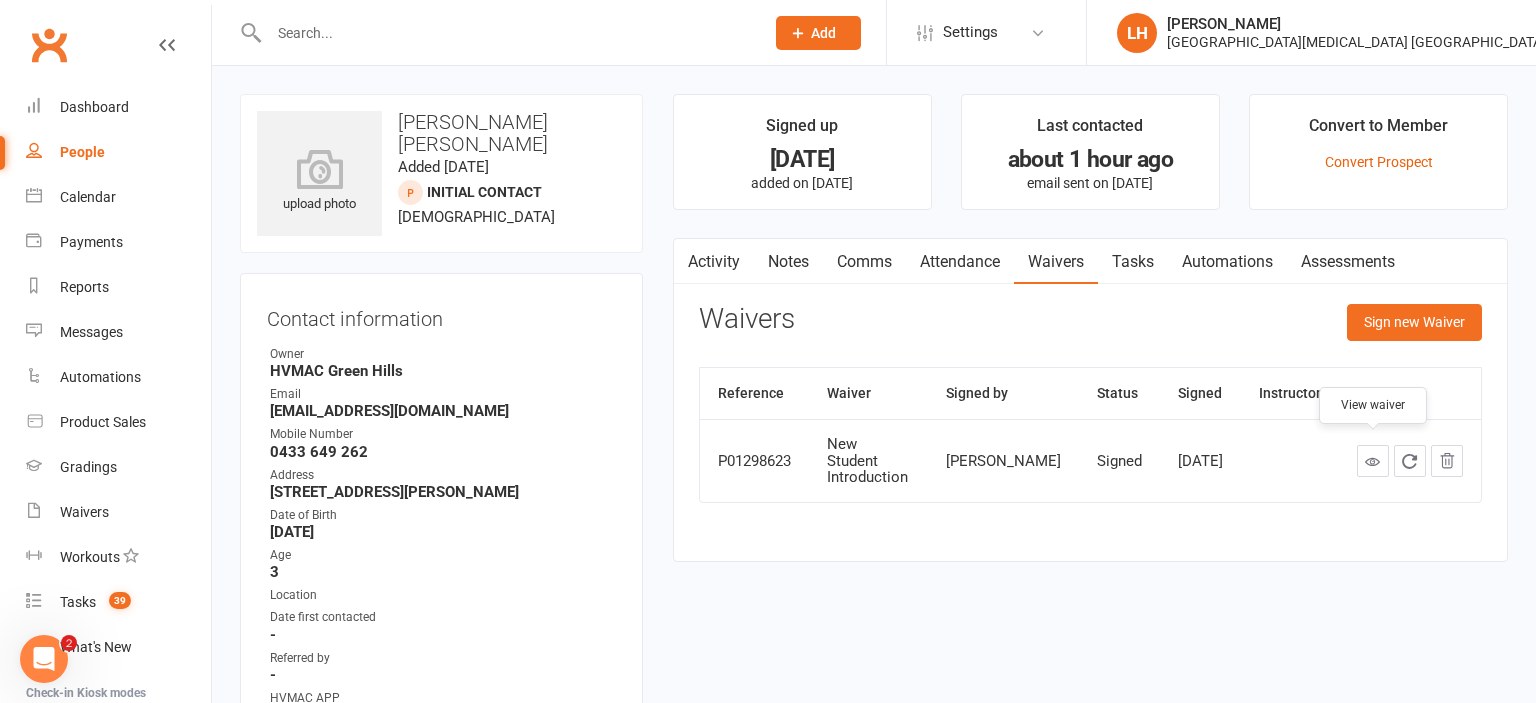 click at bounding box center [1372, 461] 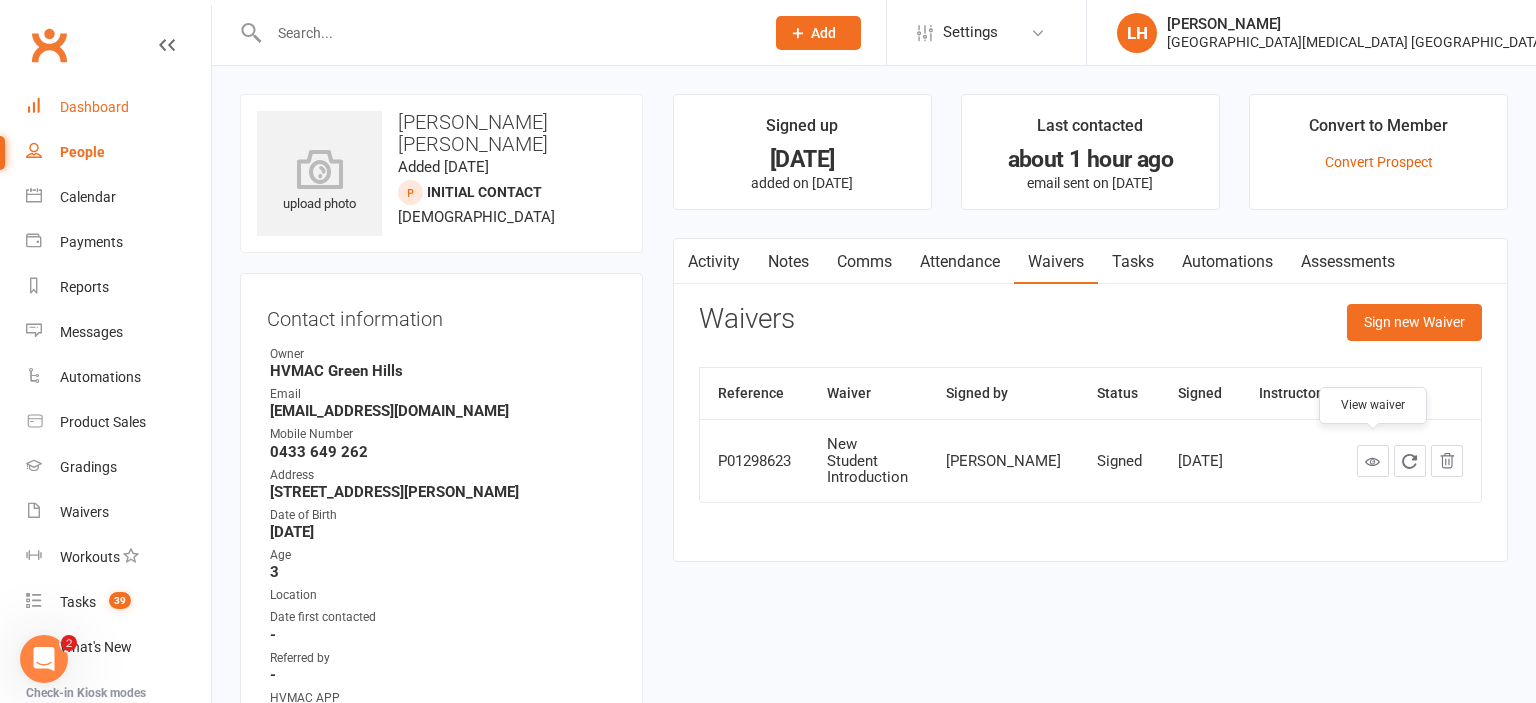click on "Dashboard" at bounding box center [118, 107] 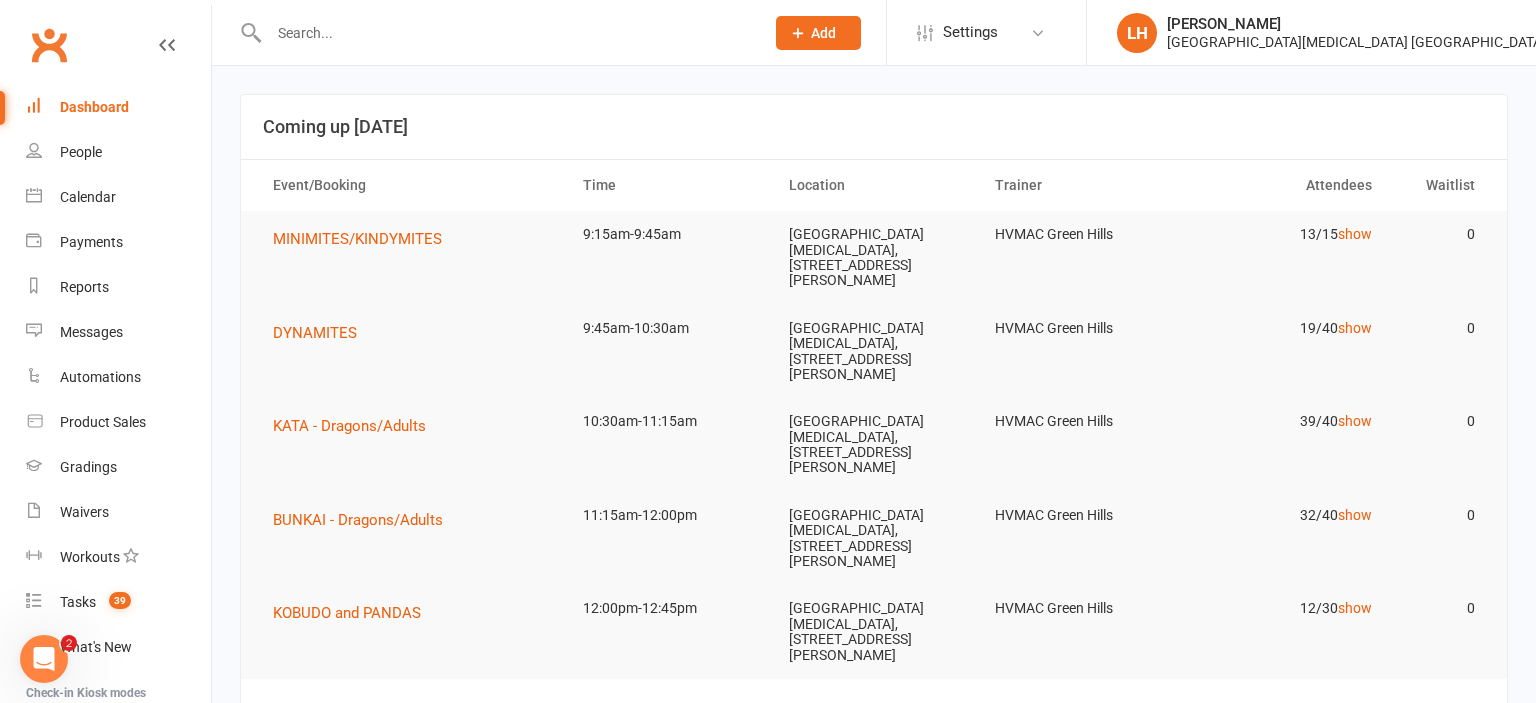 click at bounding box center [506, 33] 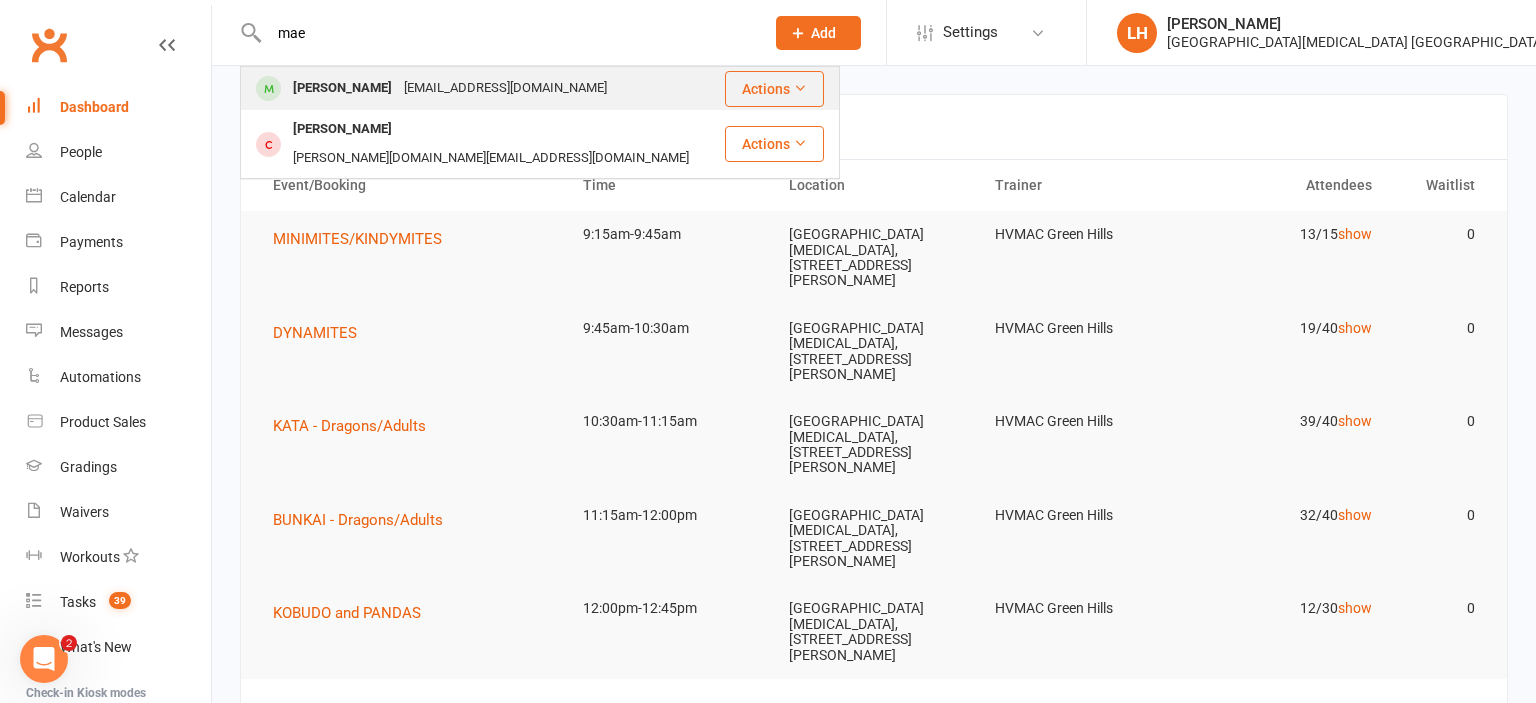 type on "mae" 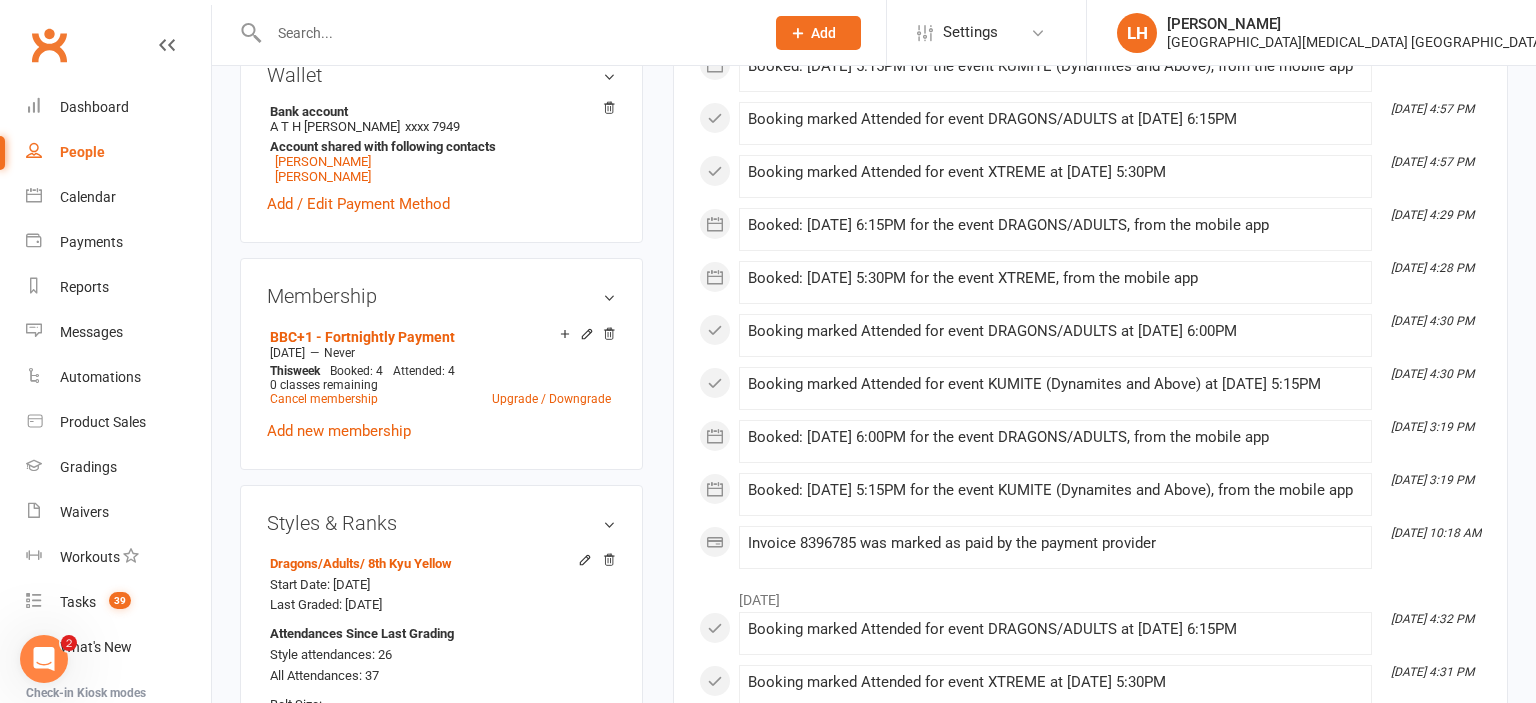 scroll, scrollTop: 950, scrollLeft: 0, axis: vertical 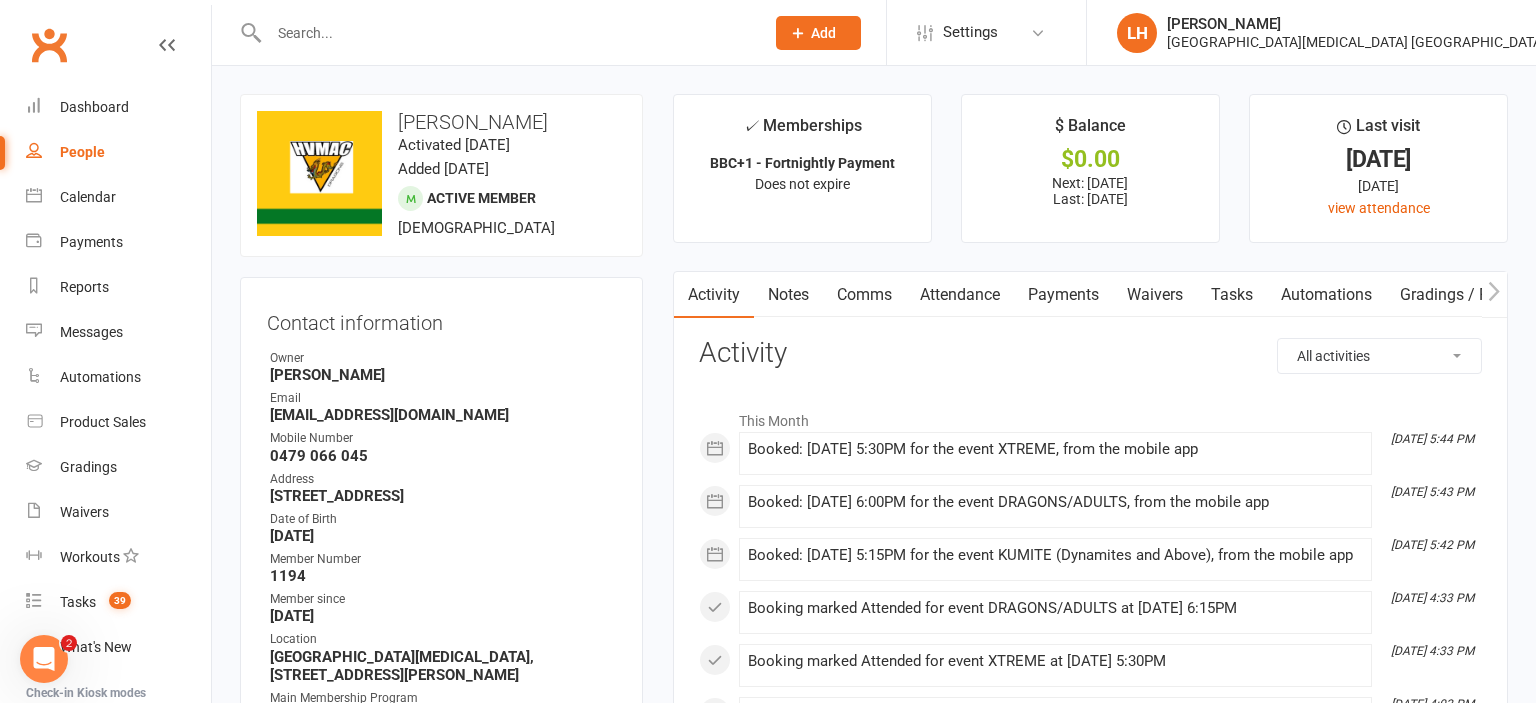 click on "Attendance" at bounding box center [960, 295] 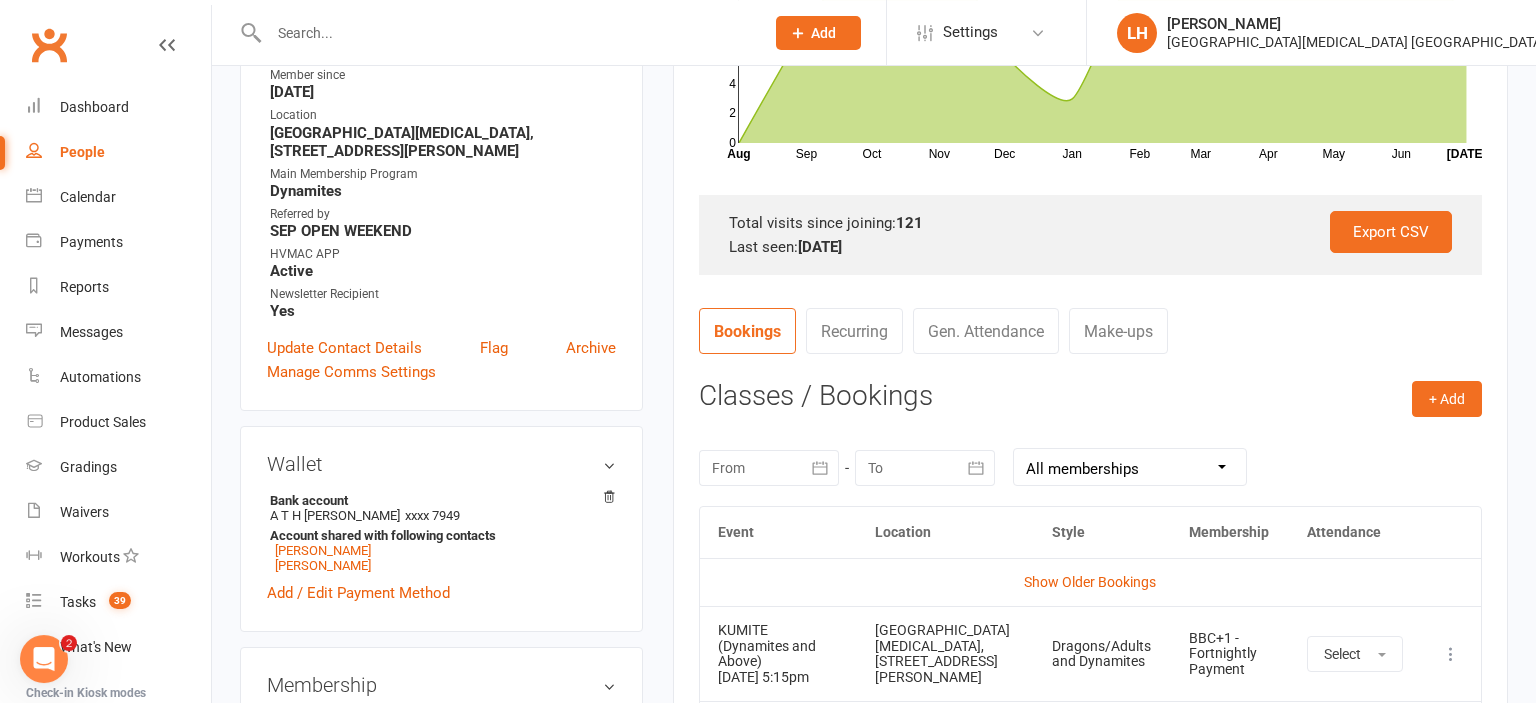 scroll, scrollTop: 633, scrollLeft: 0, axis: vertical 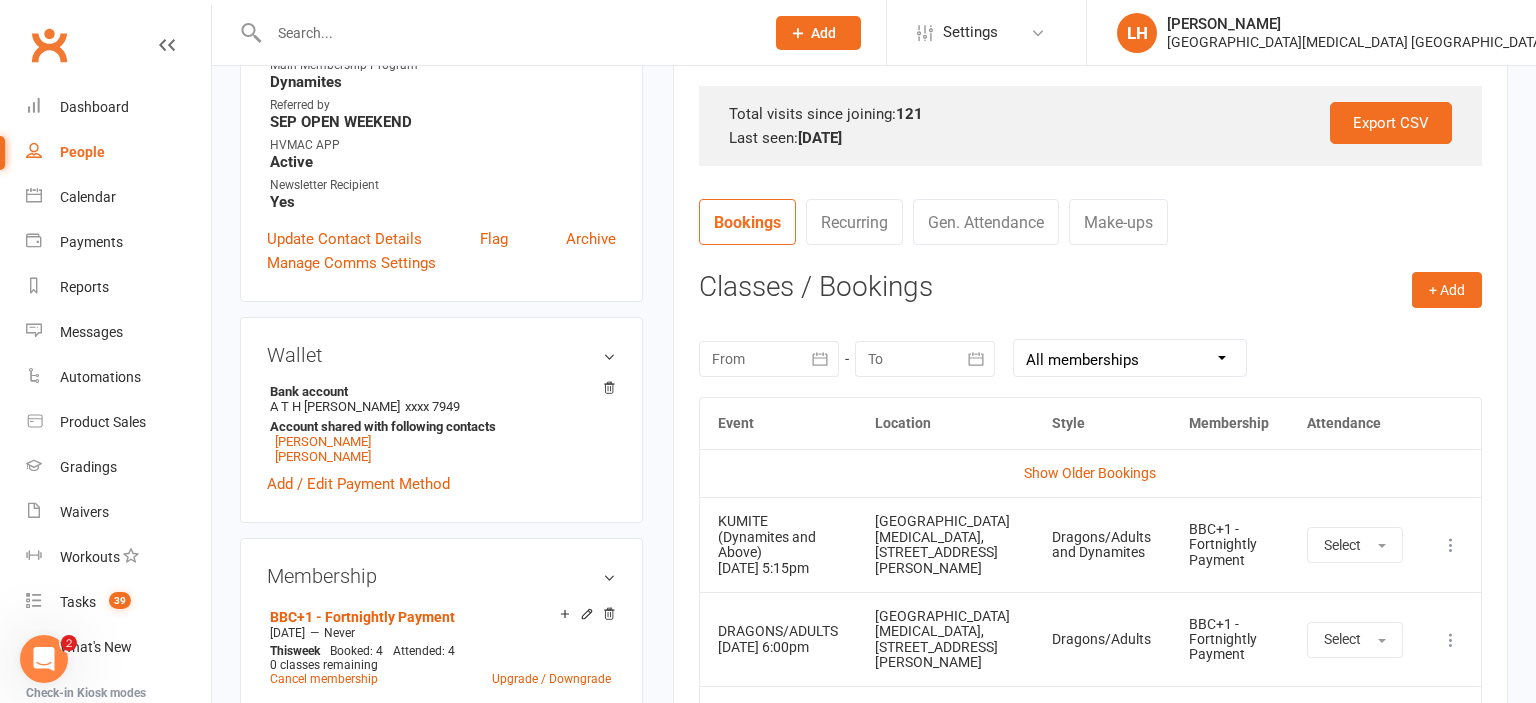 click on "Make-ups" at bounding box center [1118, 222] 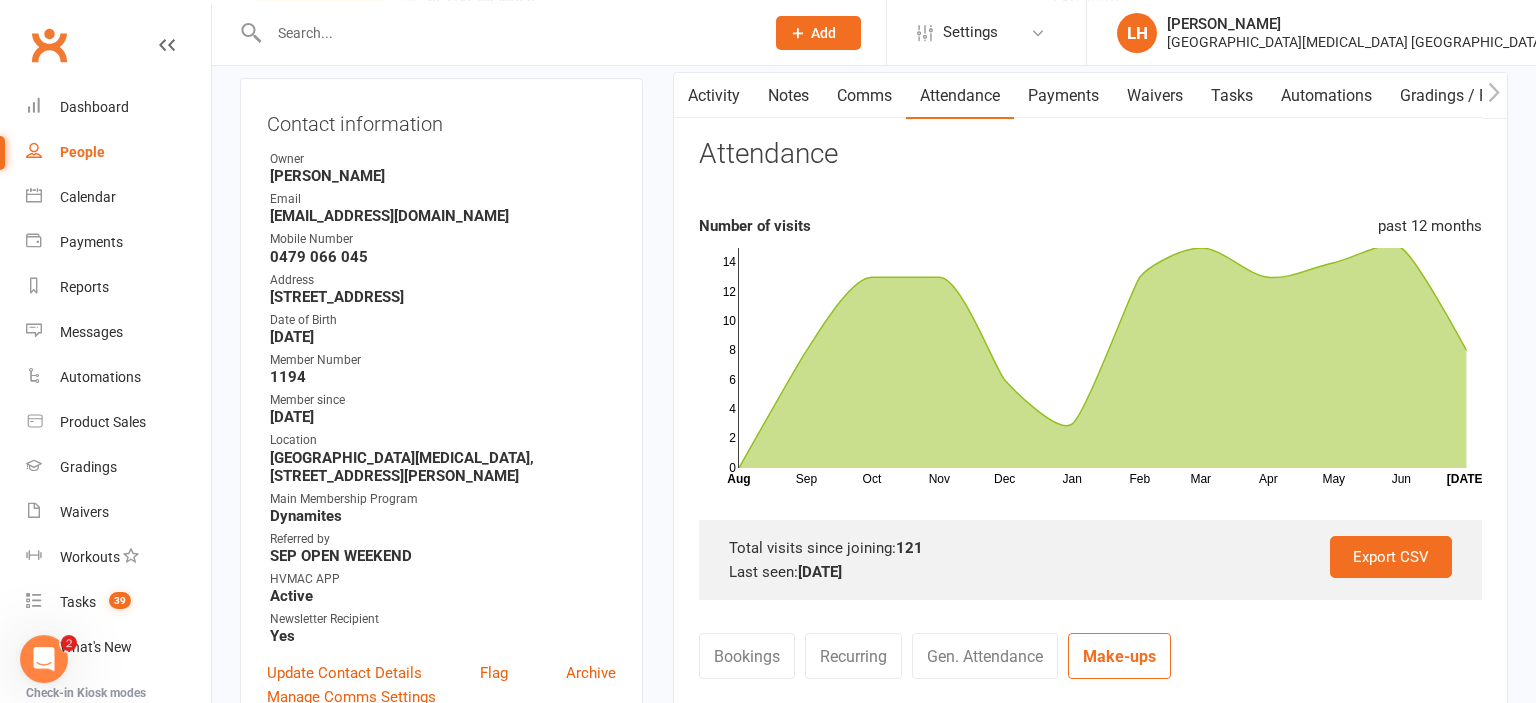 scroll, scrollTop: 0, scrollLeft: 0, axis: both 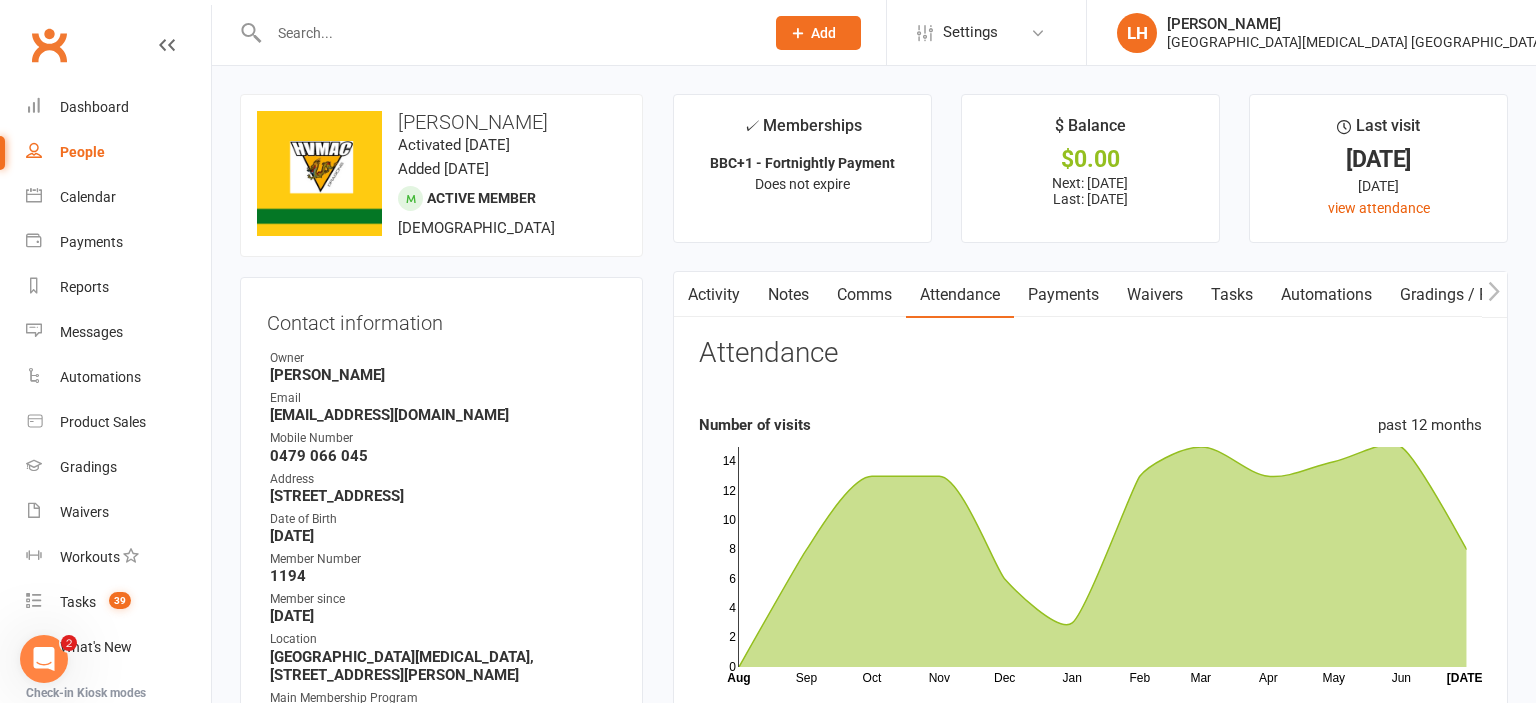 click on "Activity" at bounding box center (714, 295) 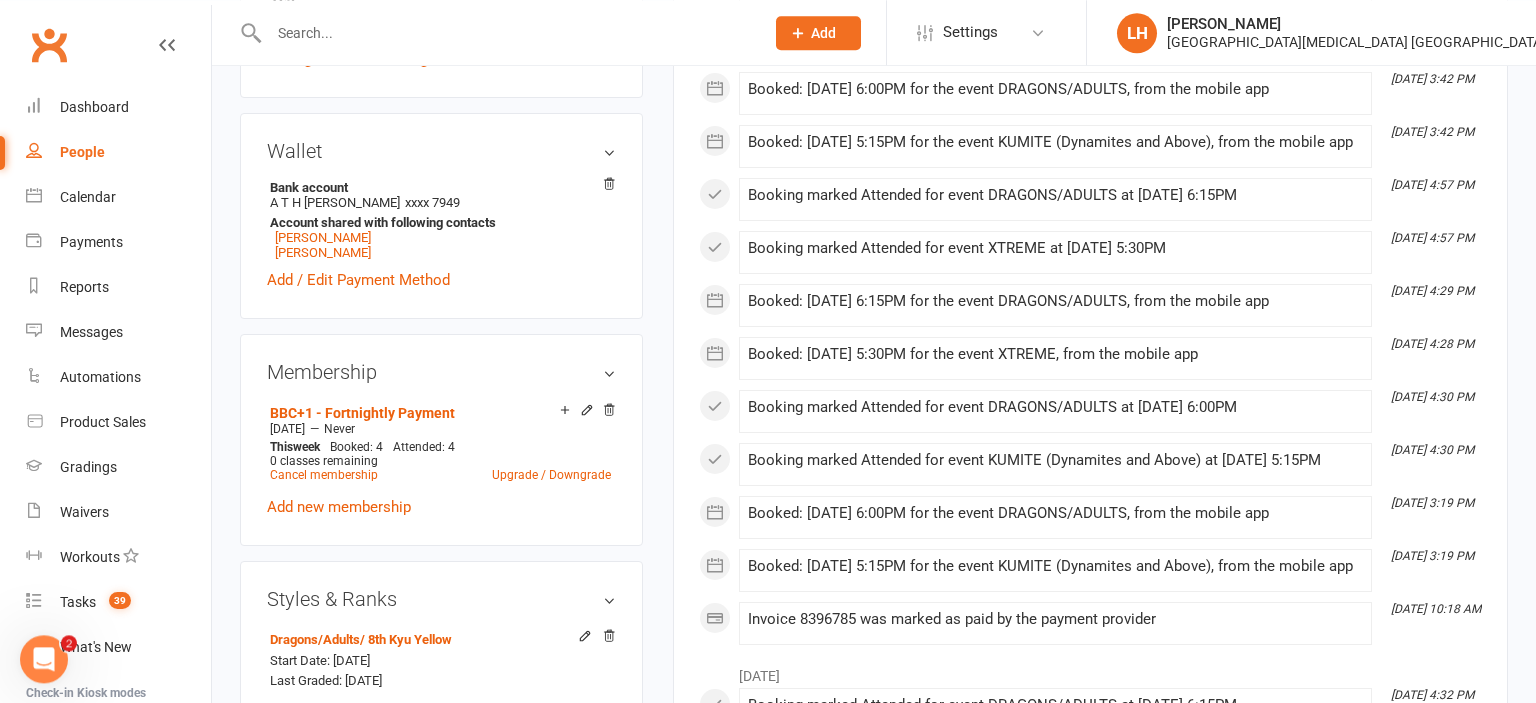 scroll, scrollTop: 844, scrollLeft: 0, axis: vertical 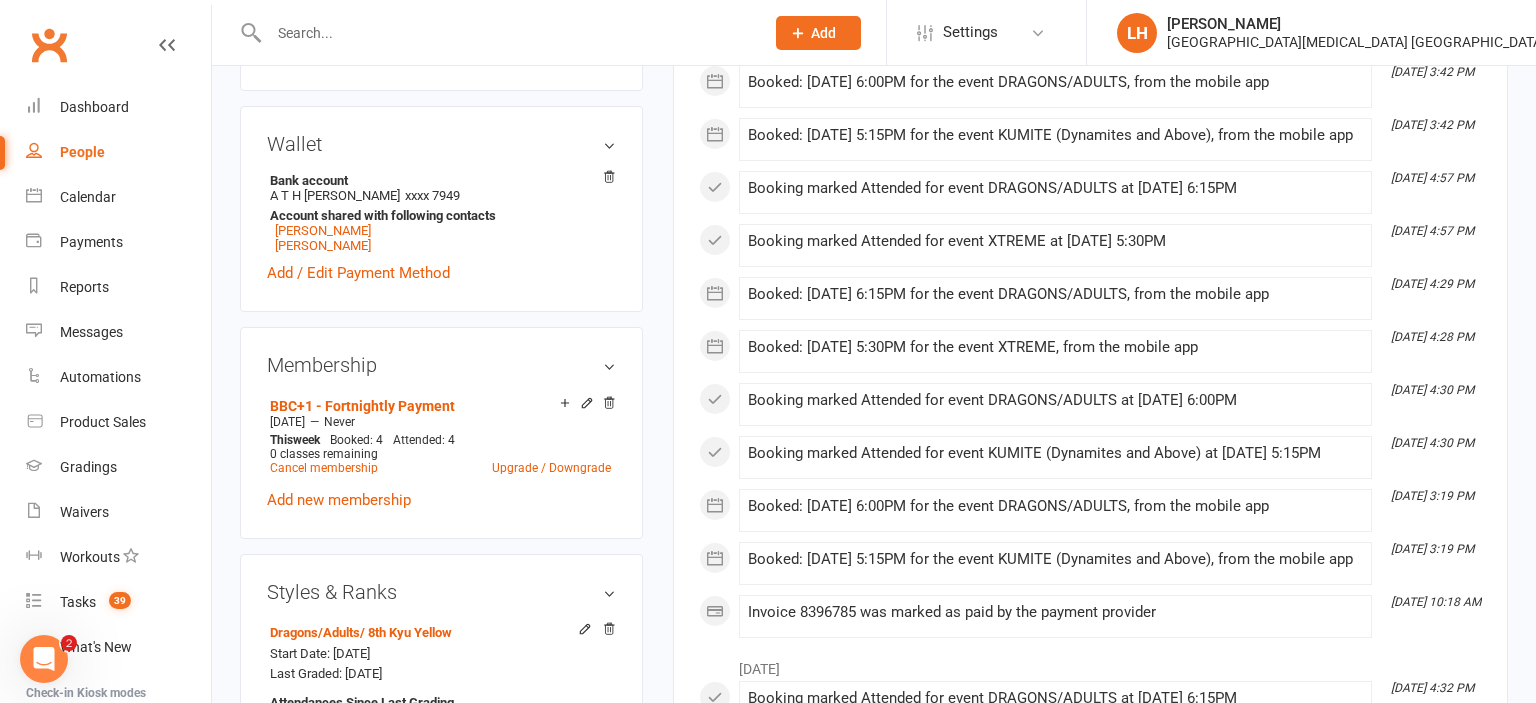click on "✓ Memberships BBC+1  - Fortnightly Payment Does not expire $ Balance $0.00 Next: [DATE] Last: [DATE] Last visit [DATE] [DATE] view attendance
Activity Notes Comms Attendance Payments Waivers Tasks Automations Gradings / Promotions Mobile App Assessments Credit balance
Attendance Number of visits past 12 months Sep Oct Nov Dec Jan Feb Mar Apr May Jun Month Aug [DATE]  0  2  4  6  8 10 12 14 Export CSV Total visits since joining:  121 Last seen:  [DATE] Bookings Recurring Gen. Attendance Make-ups + Add Book Event Add Appointment Book a Friend Classes / Bookings
[DATE]
Sun Mon Tue Wed Thu Fri Sat
27
29
30
01
02
03
04
05
28
06
07
08
09
10" at bounding box center (1090, 126) 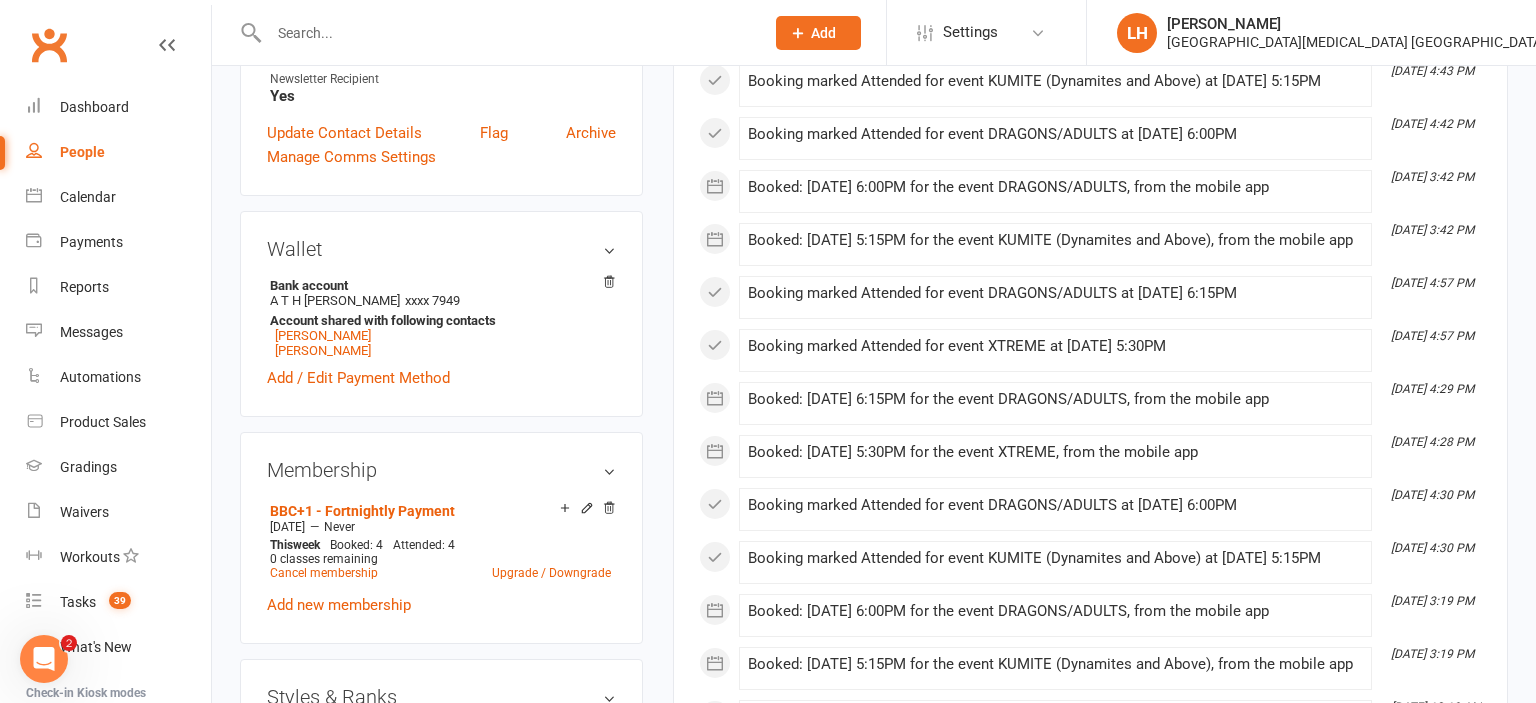 scroll, scrollTop: 844, scrollLeft: 0, axis: vertical 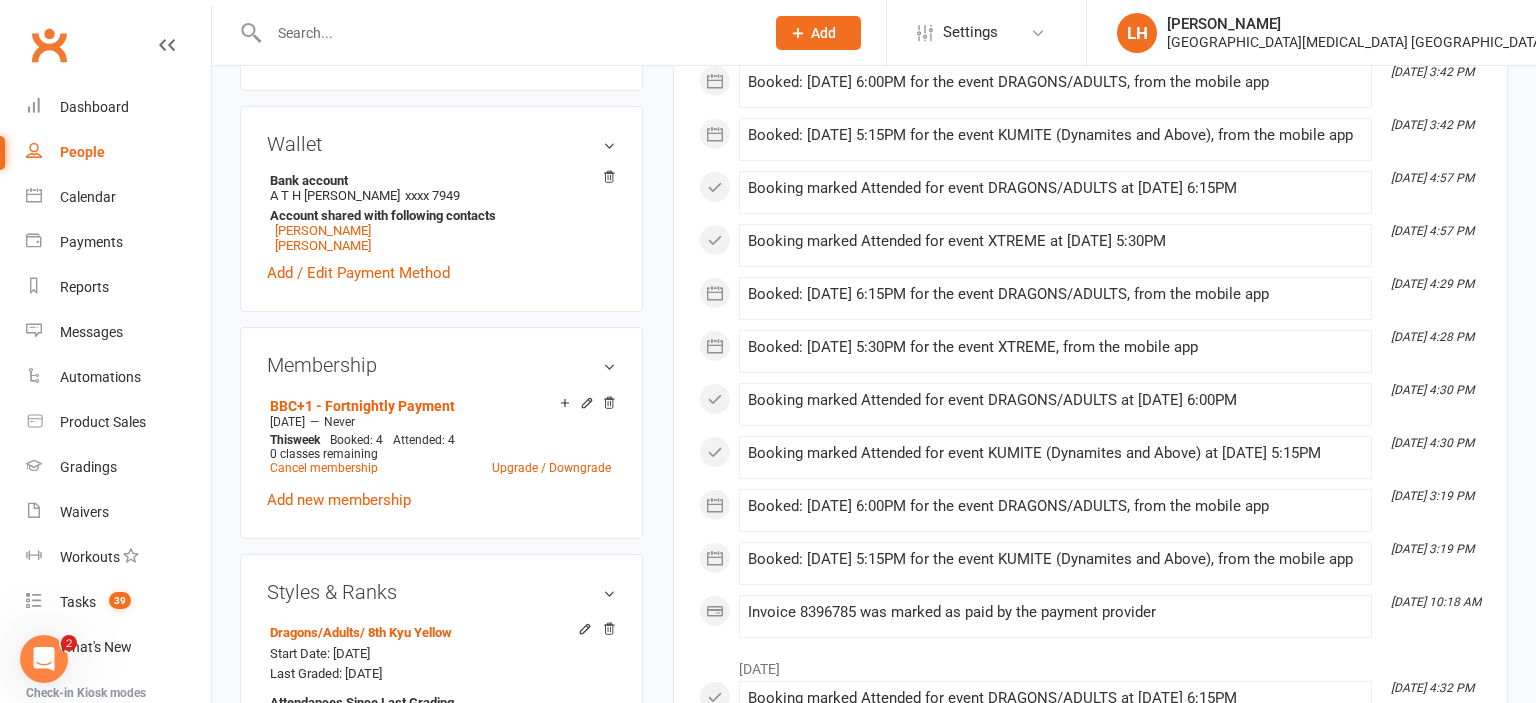 click on "Activity Notes Comms Attendance Payments Waivers Tasks Automations Gradings / Promotions Mobile App Assessments Credit balance
Attendance Number of visits past 12 months Sep Oct Nov Dec Jan Feb Mar Apr May Jun Month Aug [DATE]  0  2  4  6  8 10 12 14 Export CSV Total visits since joining:  121 Last seen:  [DATE] Bookings Recurring Gen. Attendance Make-ups + Add Book Event Add Appointment Book a Friend Classes / Bookings
[DATE]
Sun Mon Tue Wed Thu Fri Sat
27
29
30
01
02
03
04
05
28
06
07
08
09
10
11
12
29
13
14
15
16
17" at bounding box center (1090, 204) 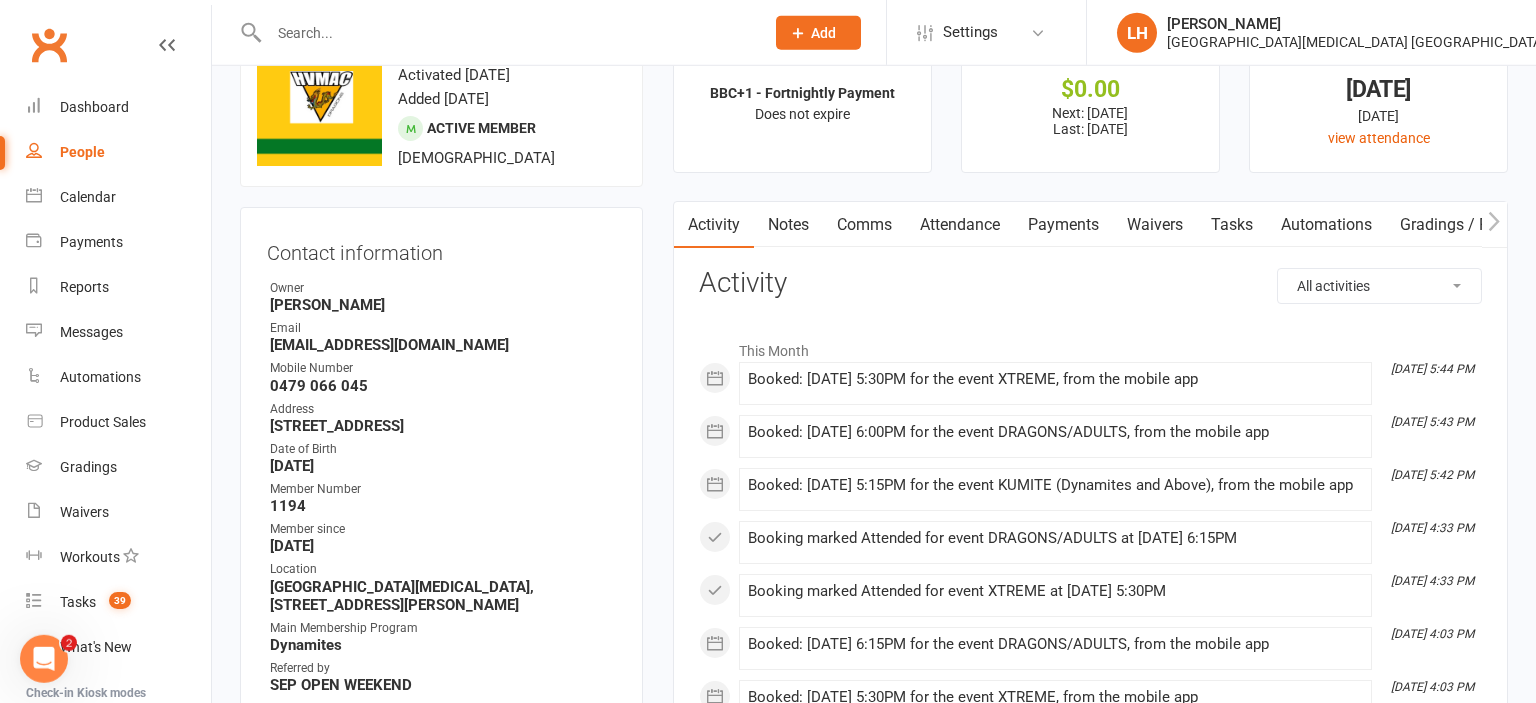 scroll, scrollTop: 0, scrollLeft: 0, axis: both 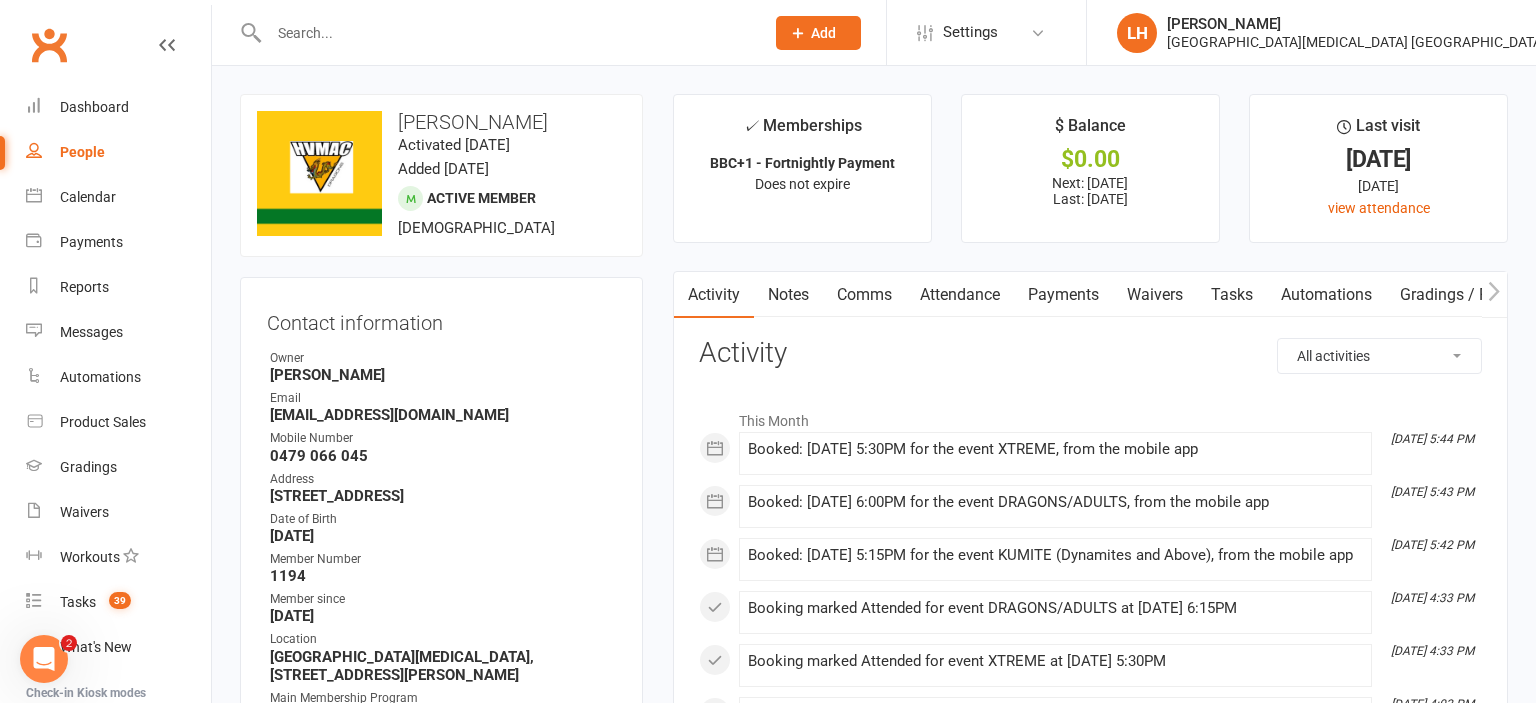 click on "Attendance" at bounding box center [960, 295] 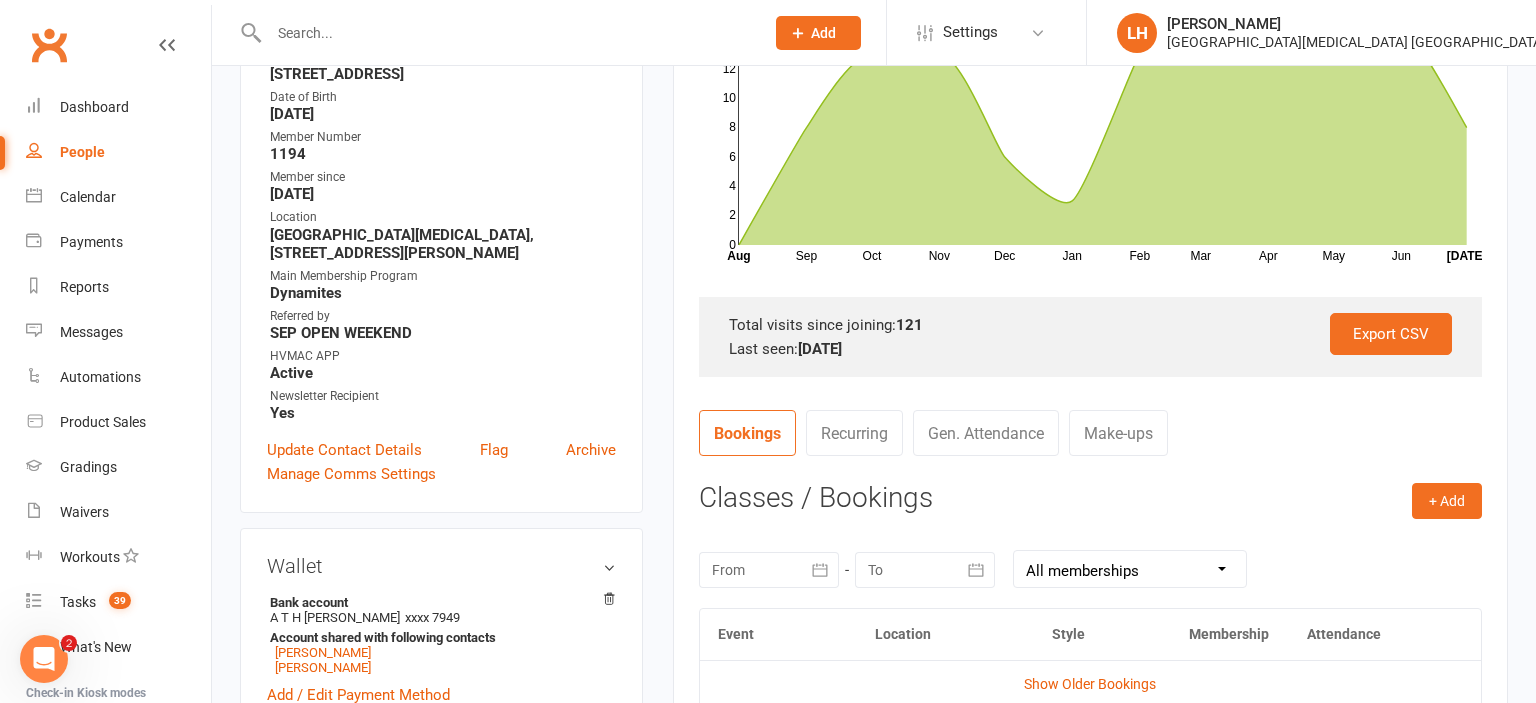scroll, scrollTop: 0, scrollLeft: 0, axis: both 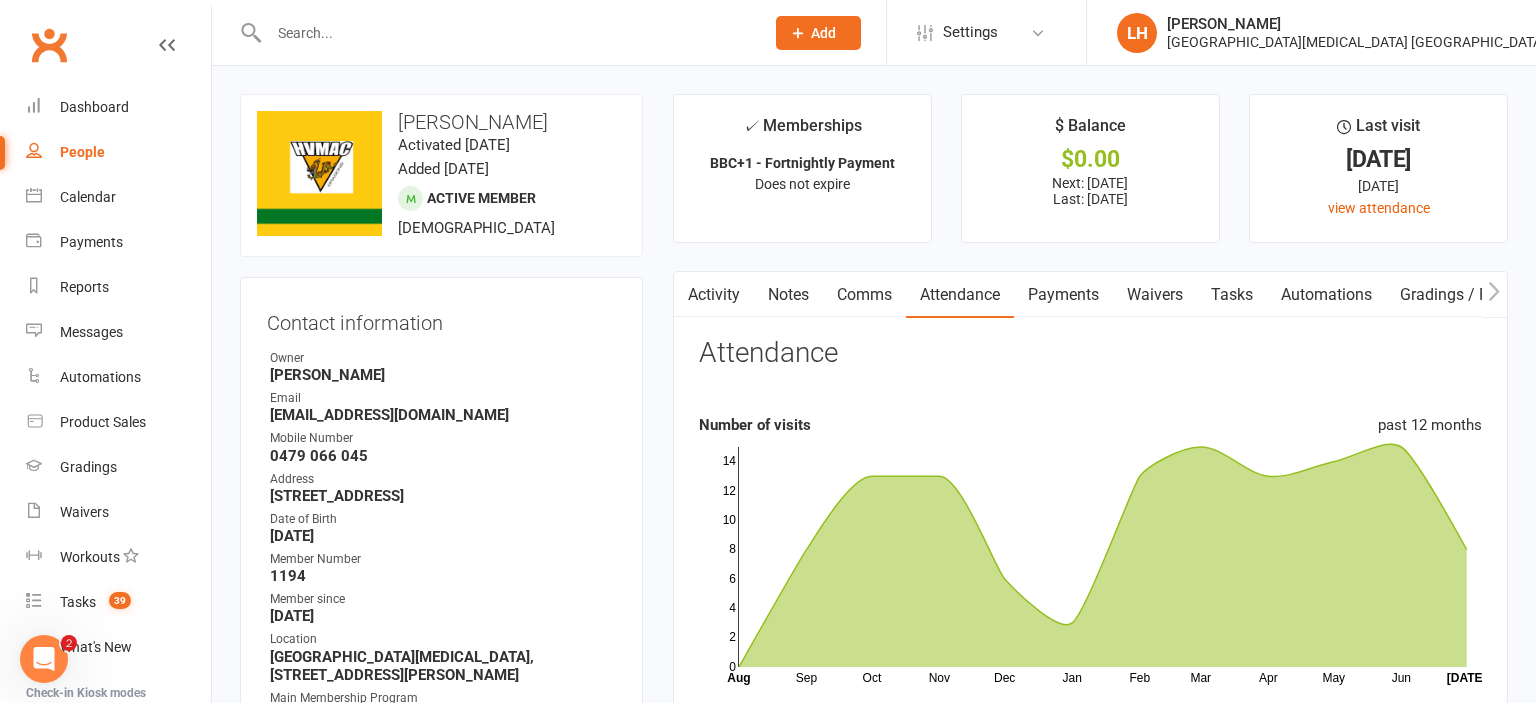 click on "✓ Memberships BBC+1  - Fortnightly Payment Does not expire" at bounding box center [802, 168] 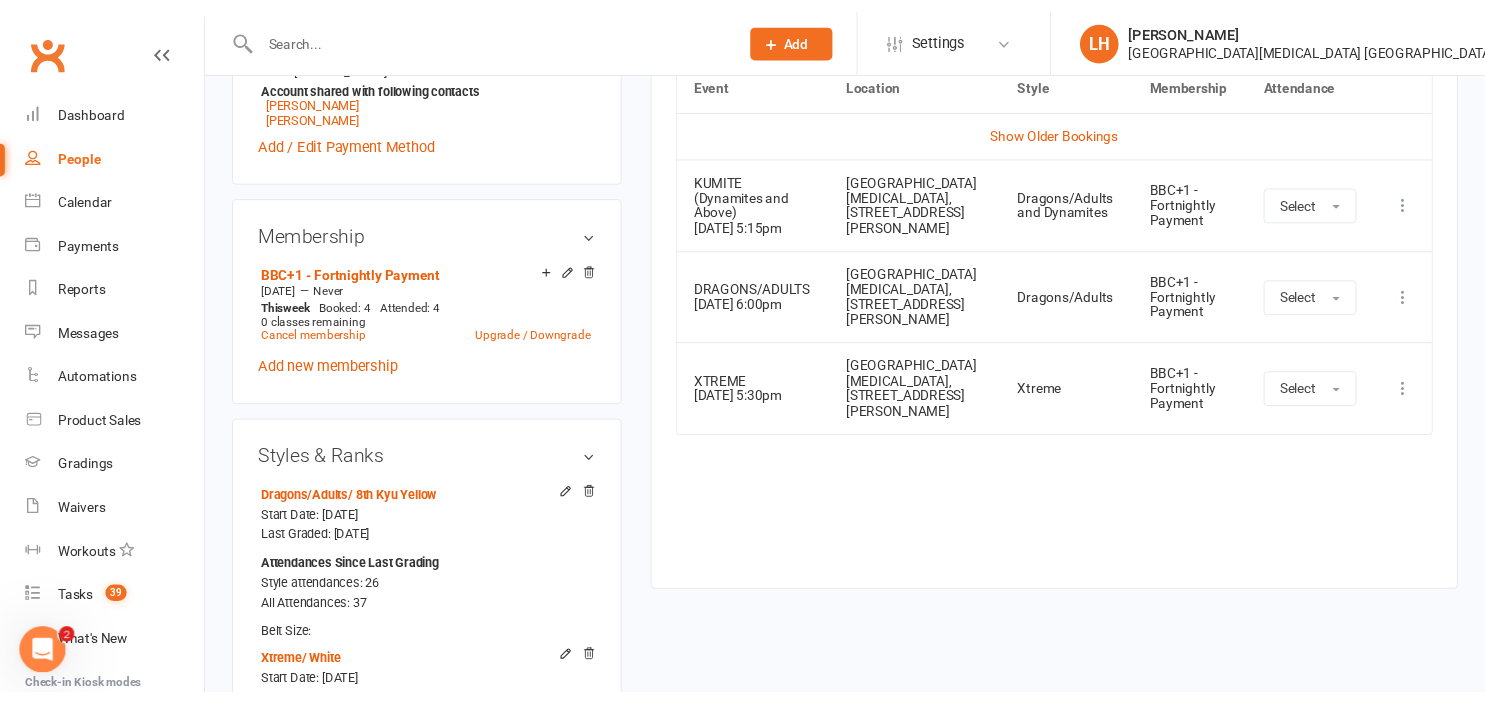 scroll, scrollTop: 950, scrollLeft: 0, axis: vertical 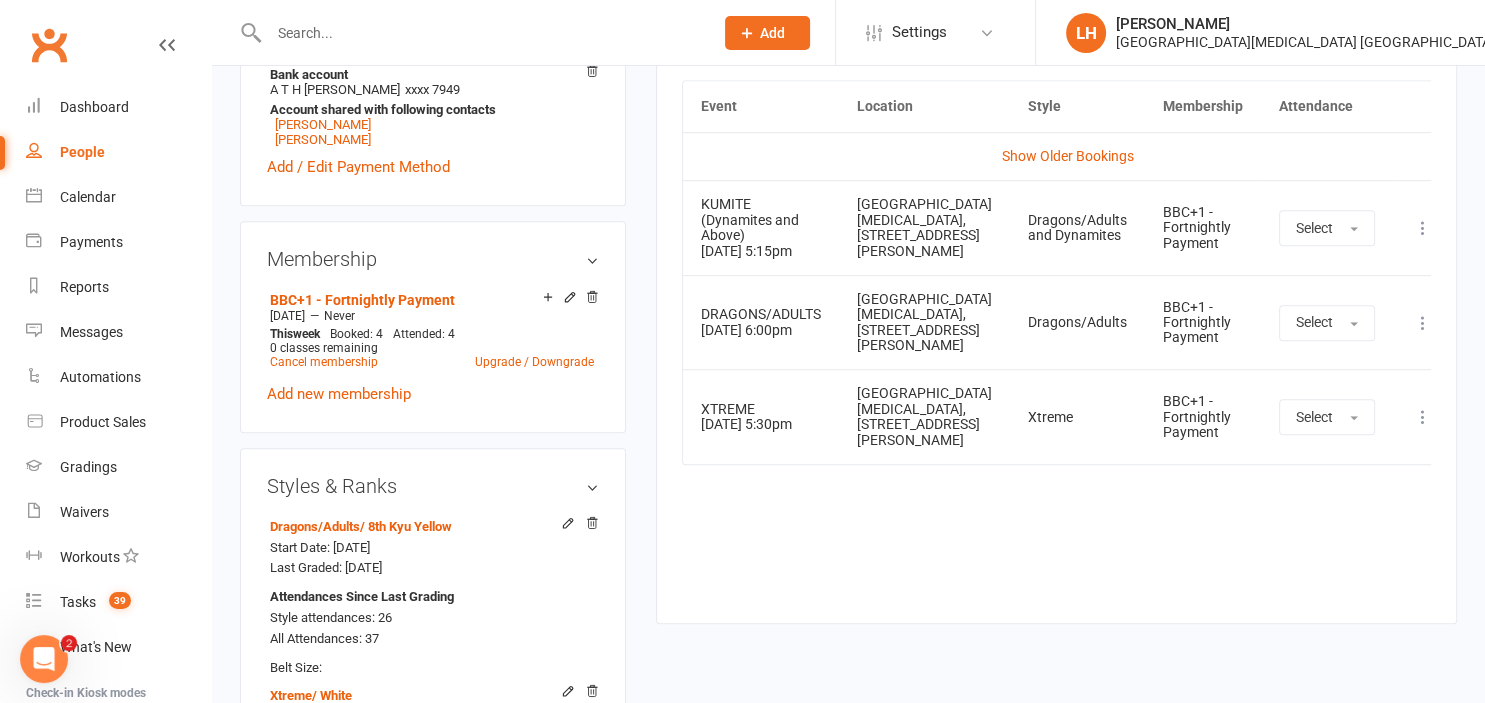 click at bounding box center (481, 33) 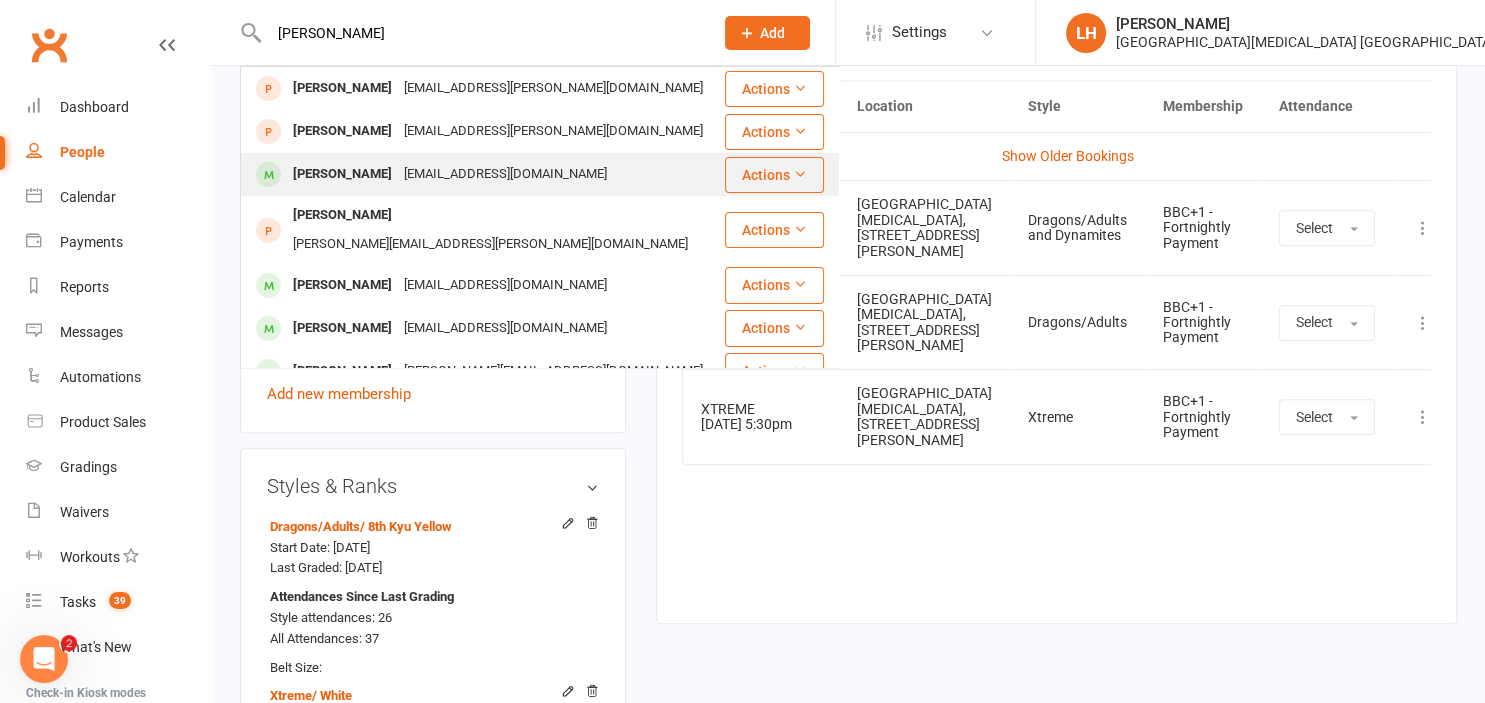 type on "[PERSON_NAME]" 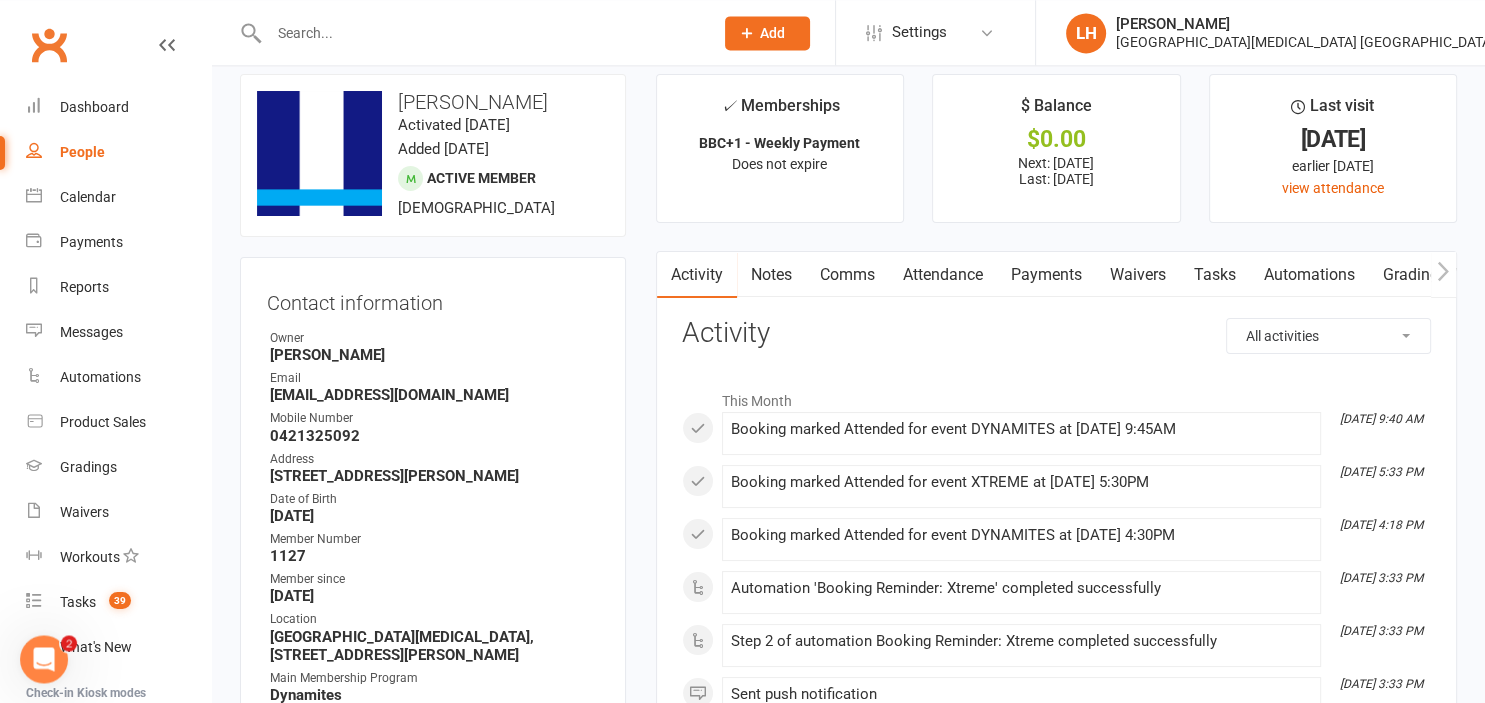 scroll, scrollTop: 0, scrollLeft: 0, axis: both 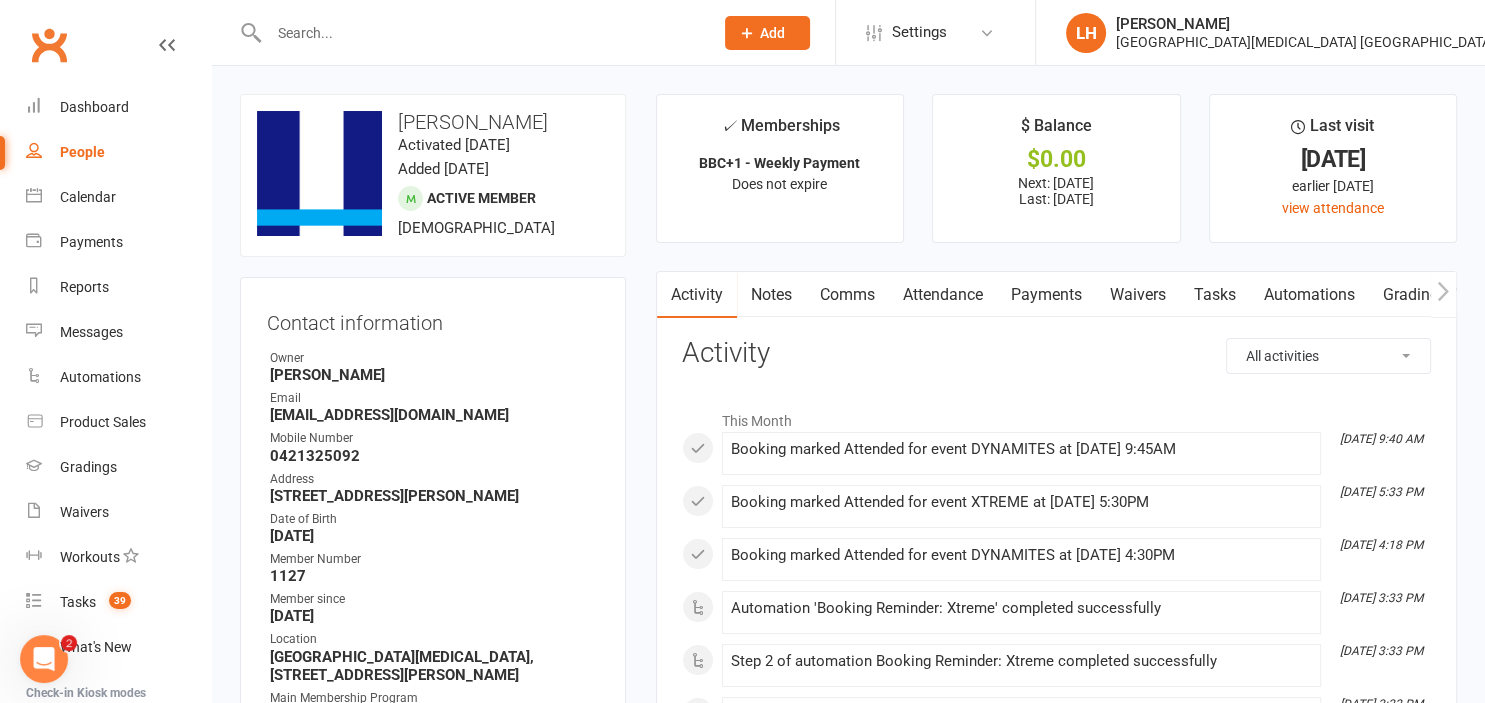 click on "Attendance" at bounding box center [943, 295] 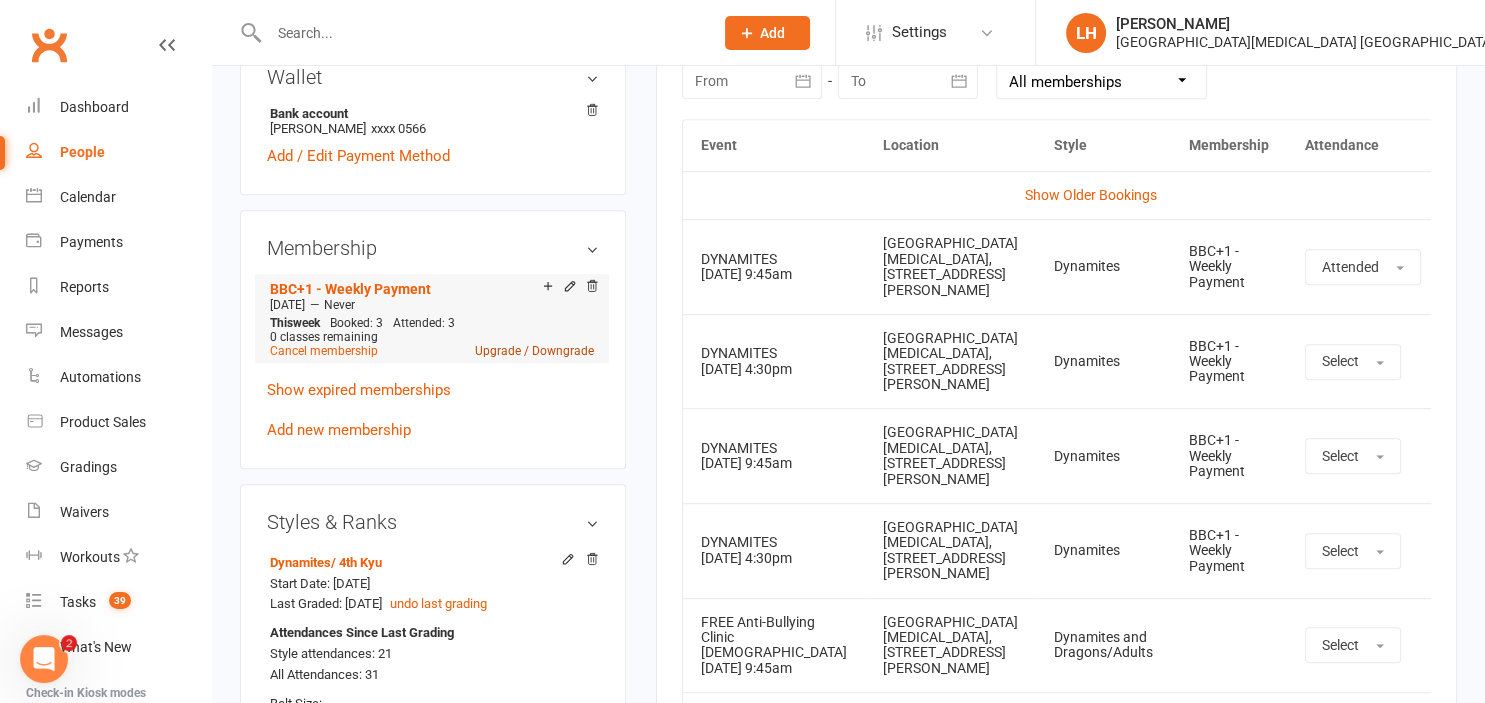 scroll, scrollTop: 950, scrollLeft: 0, axis: vertical 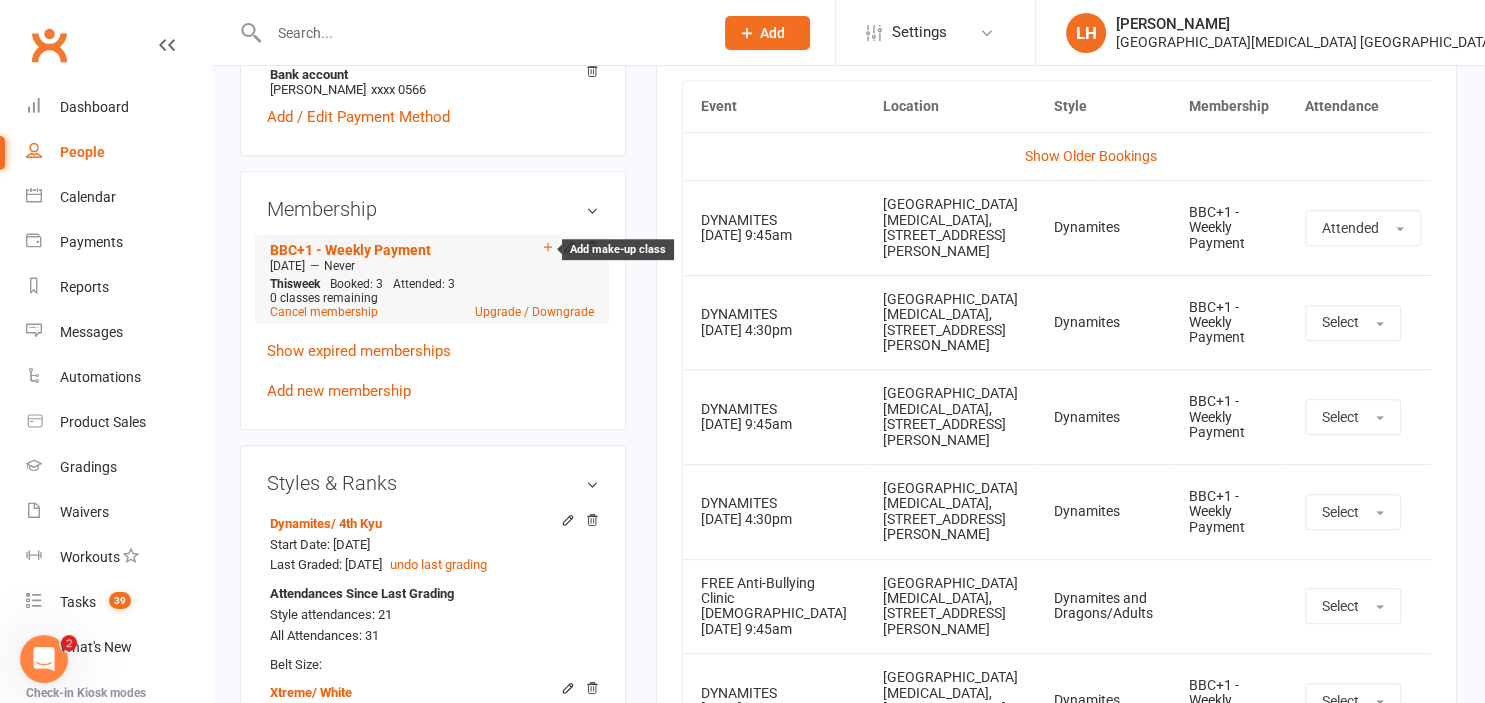 click 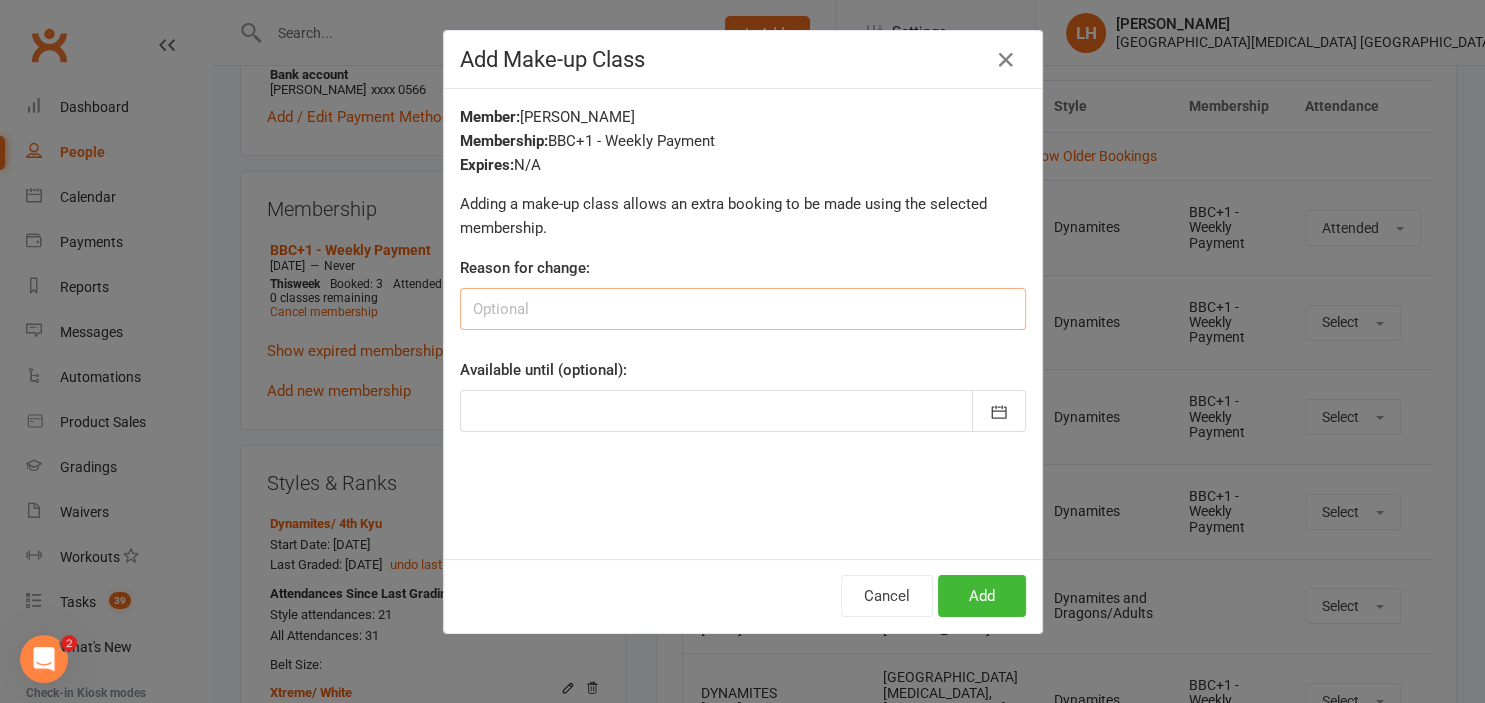 click at bounding box center (743, 309) 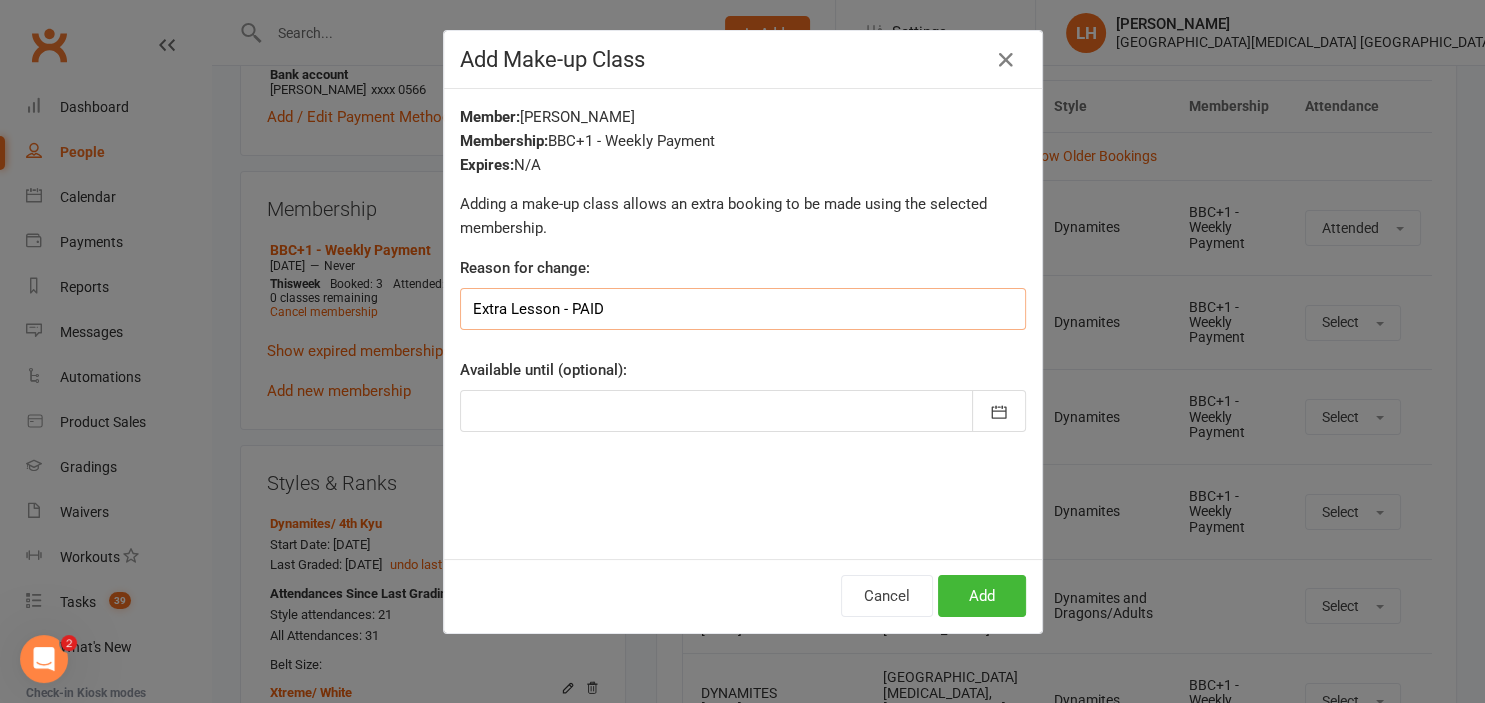 drag, startPoint x: 638, startPoint y: 316, endPoint x: 340, endPoint y: 295, distance: 298.739 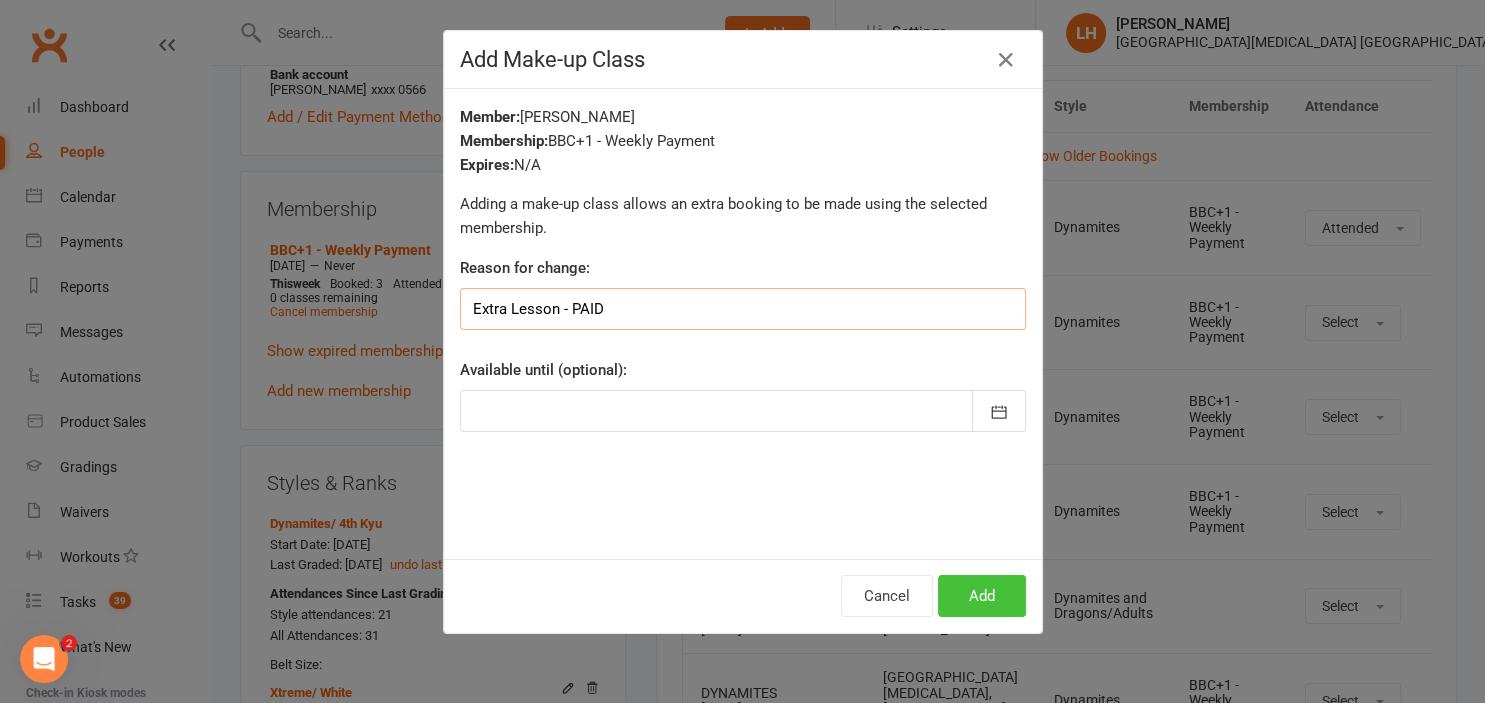 type on "Extra Lesson - PAID" 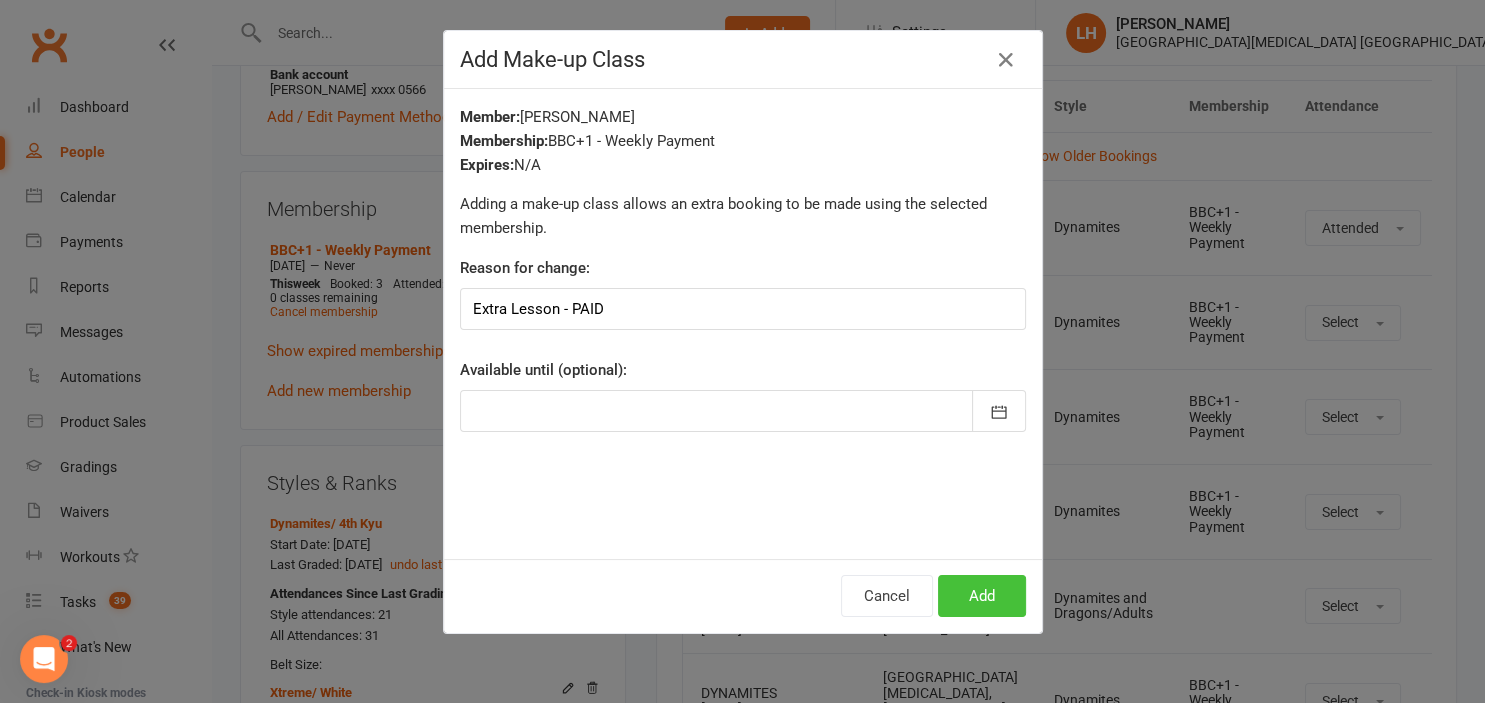 click on "Add" at bounding box center (982, 596) 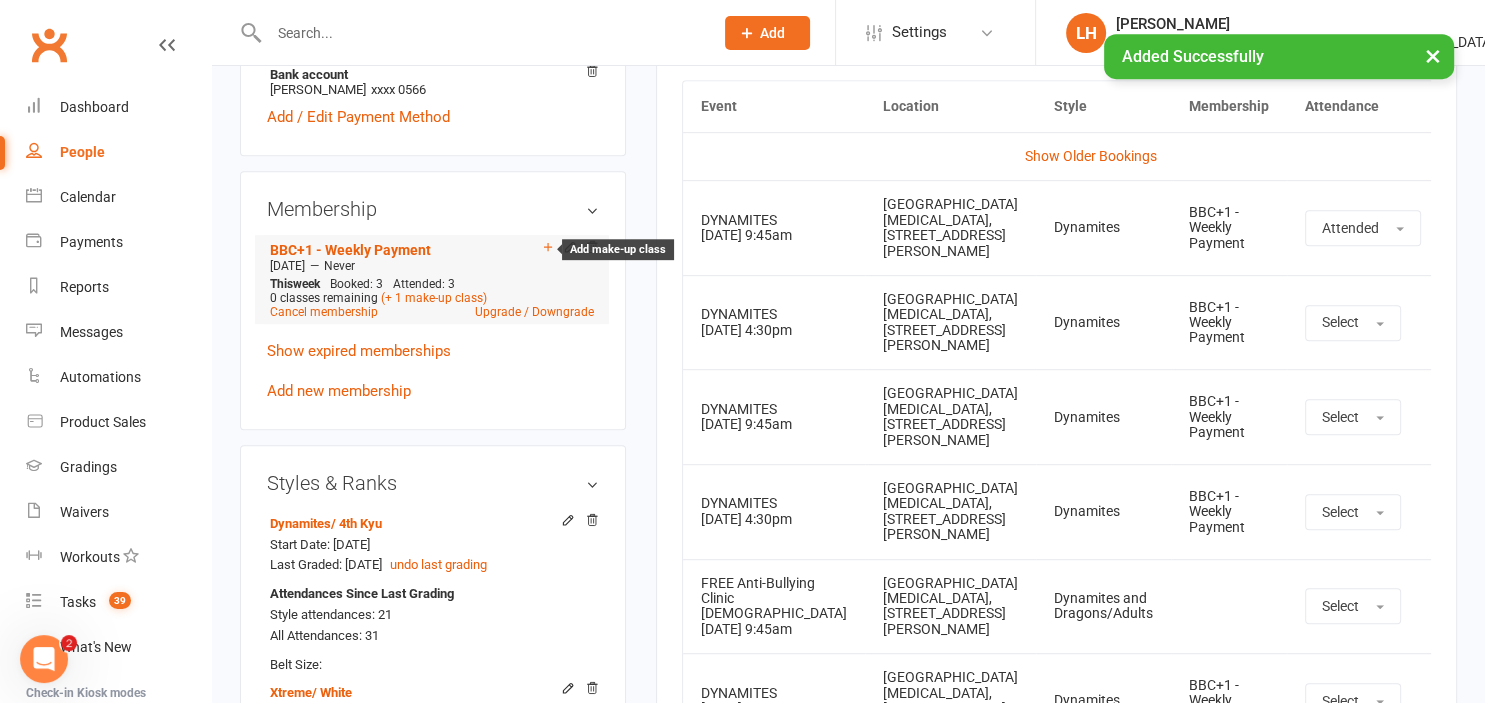 click 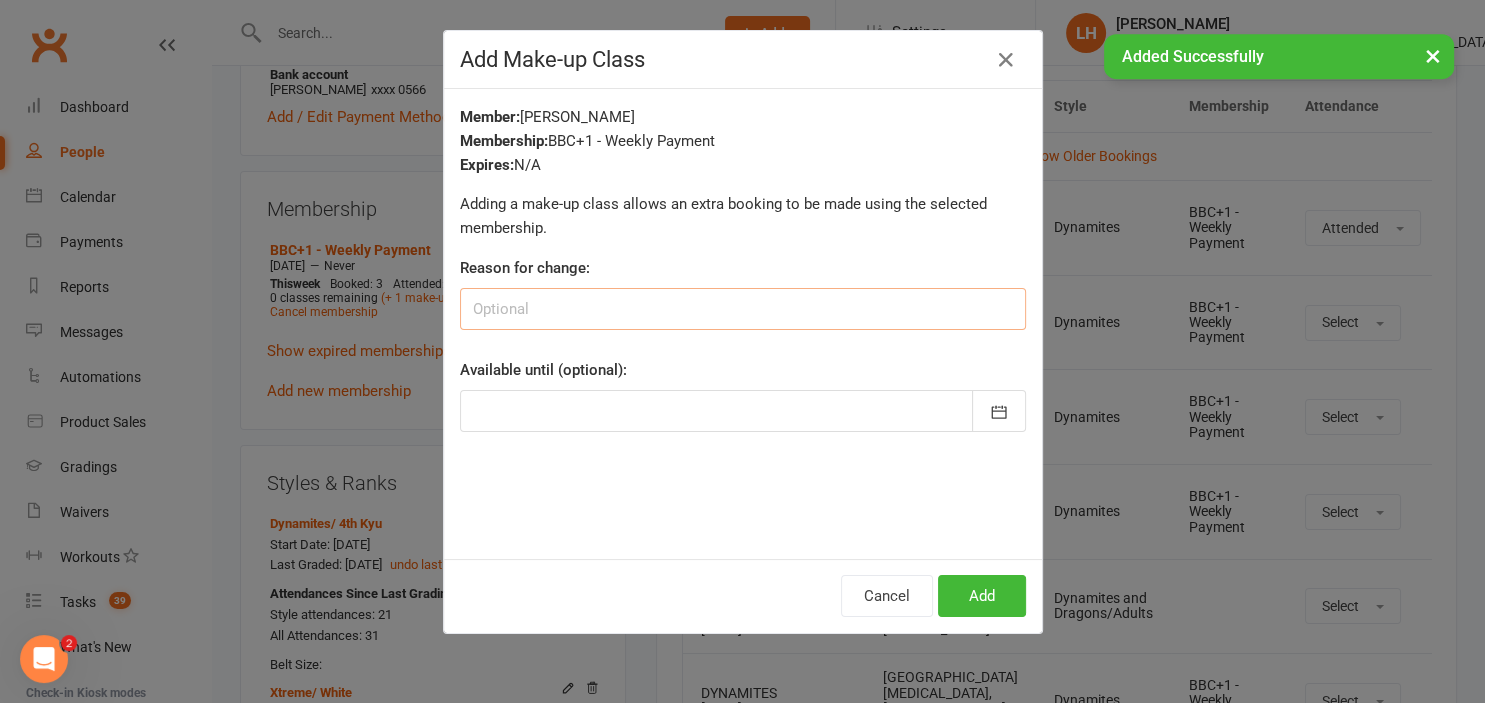 click at bounding box center [743, 309] 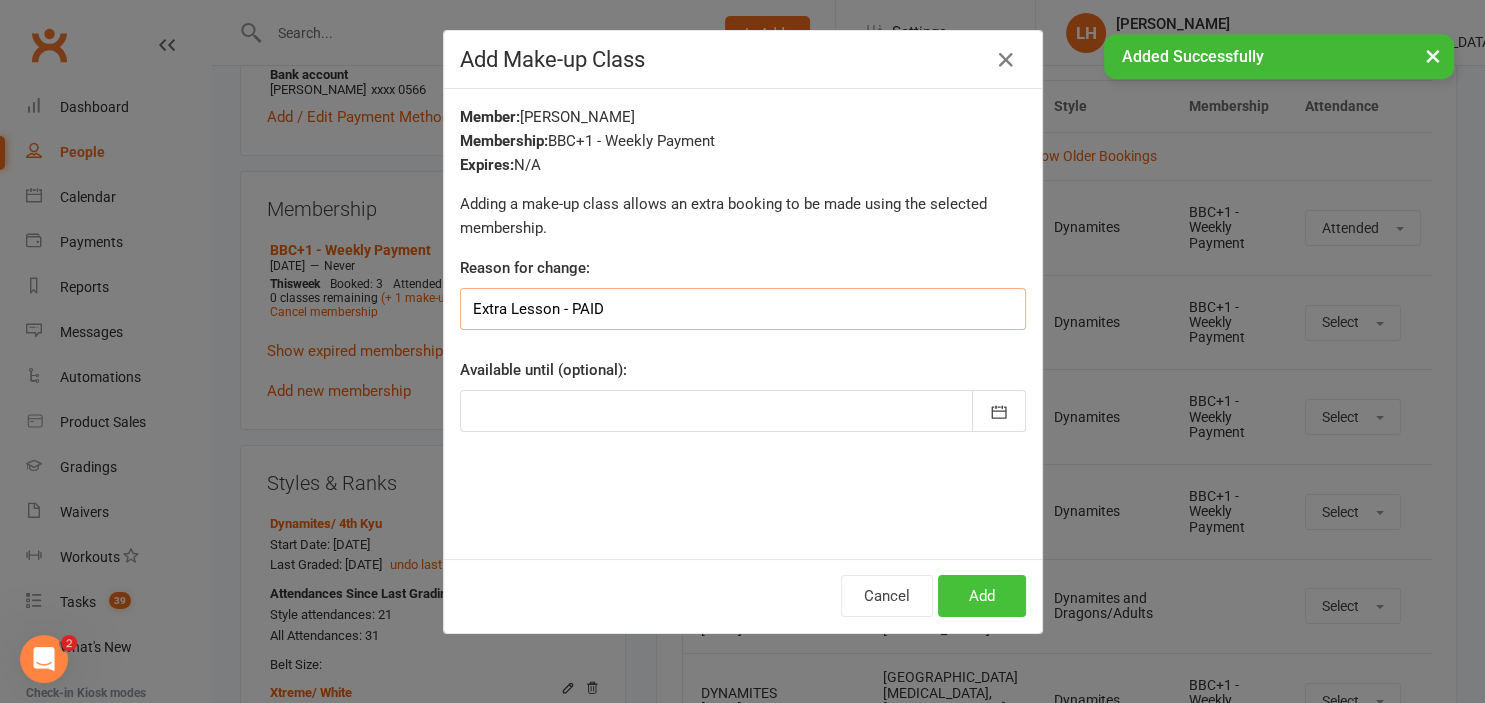 type on "Extra Lesson - PAID" 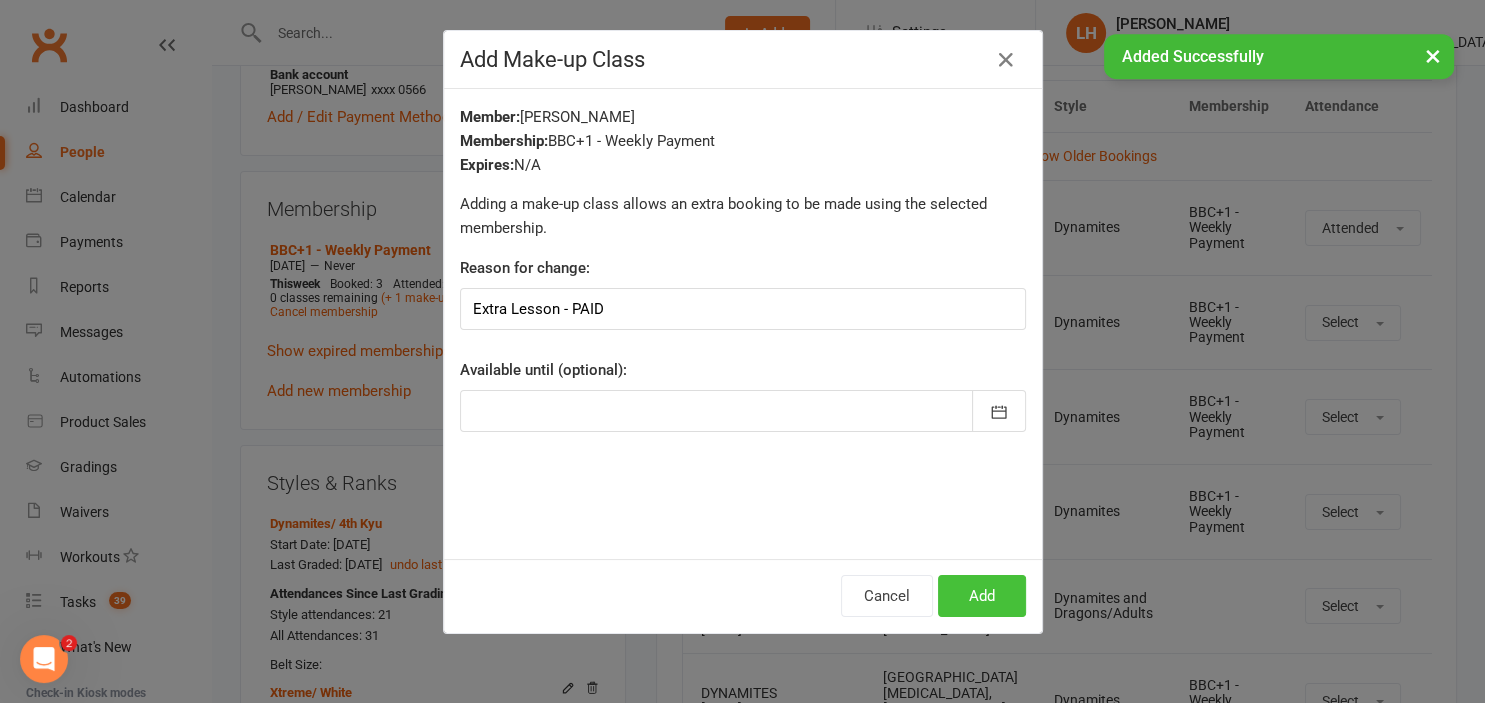 click on "Add" at bounding box center [982, 596] 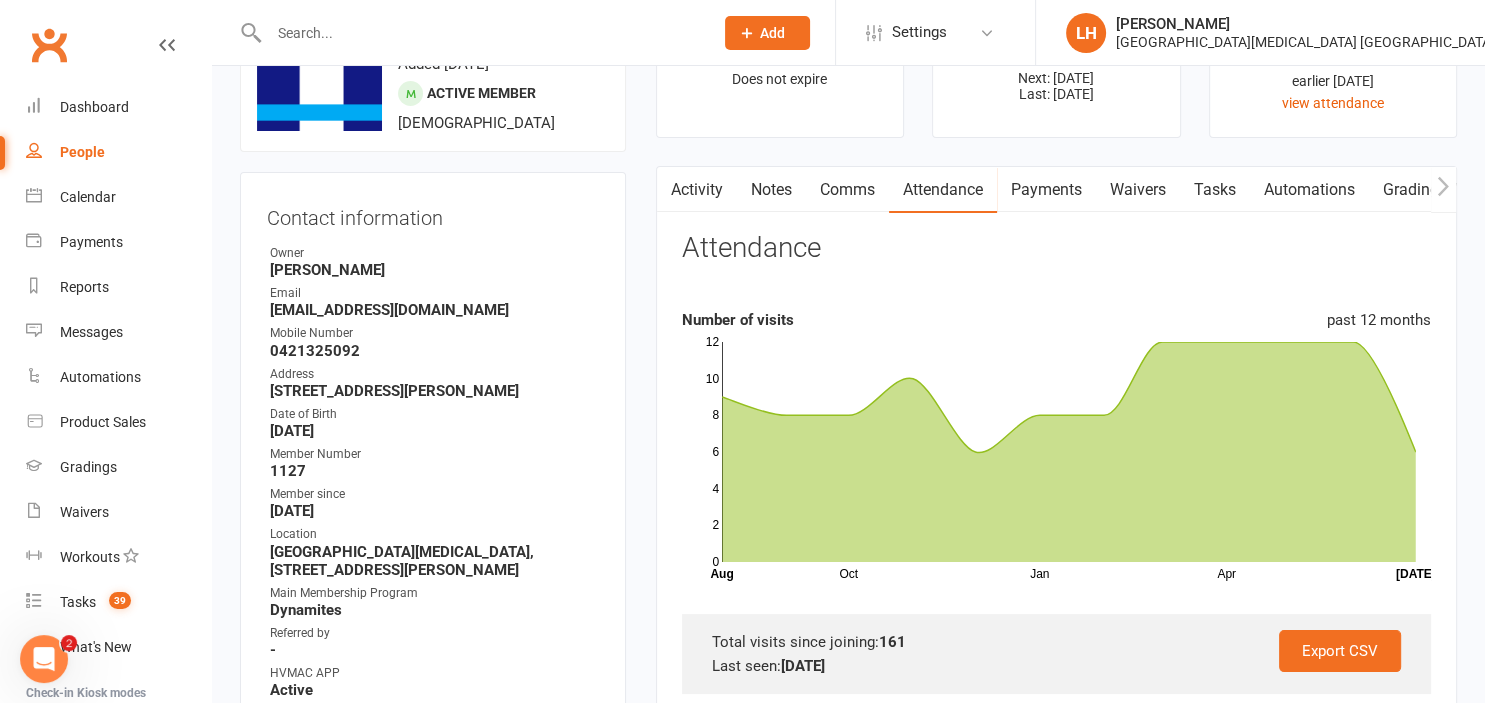 scroll, scrollTop: 0, scrollLeft: 0, axis: both 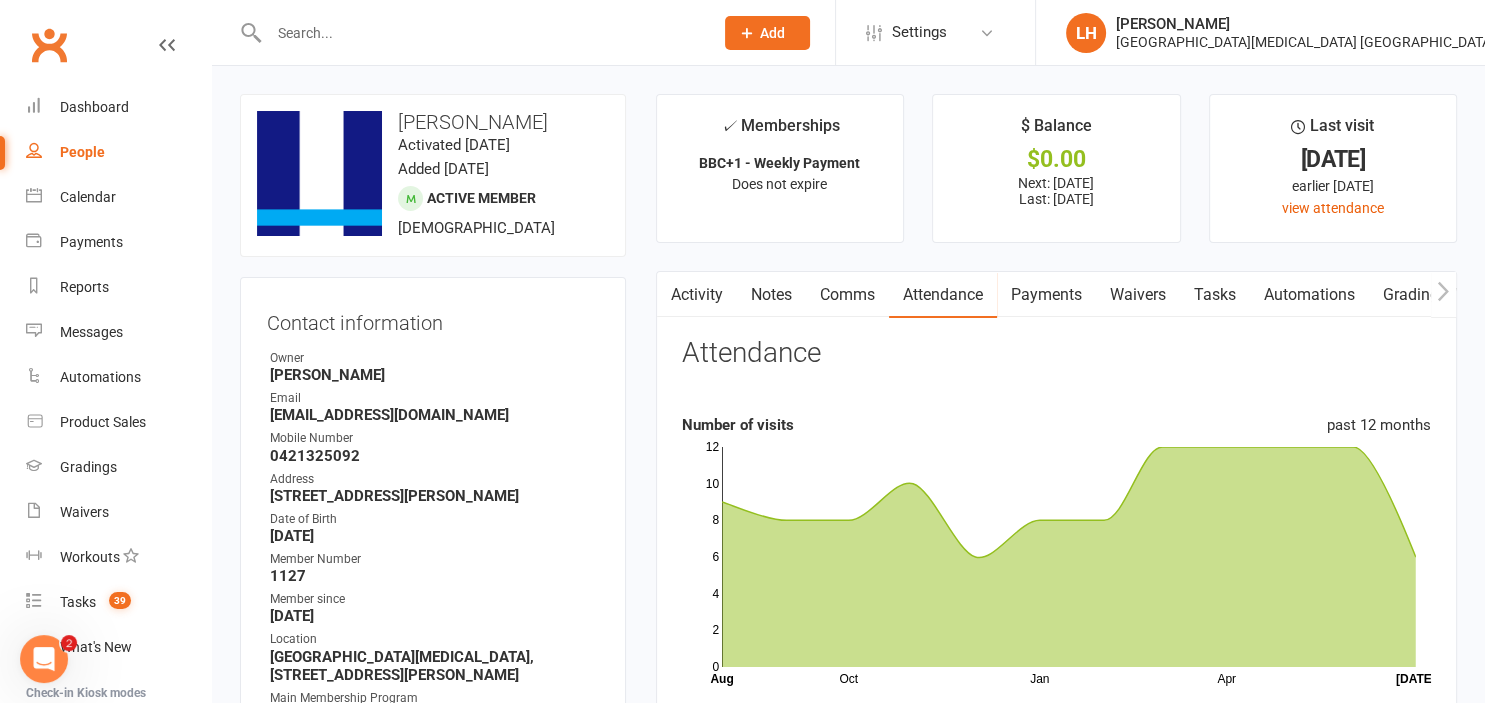 drag, startPoint x: 698, startPoint y: 294, endPoint x: 715, endPoint y: 306, distance: 20.808653 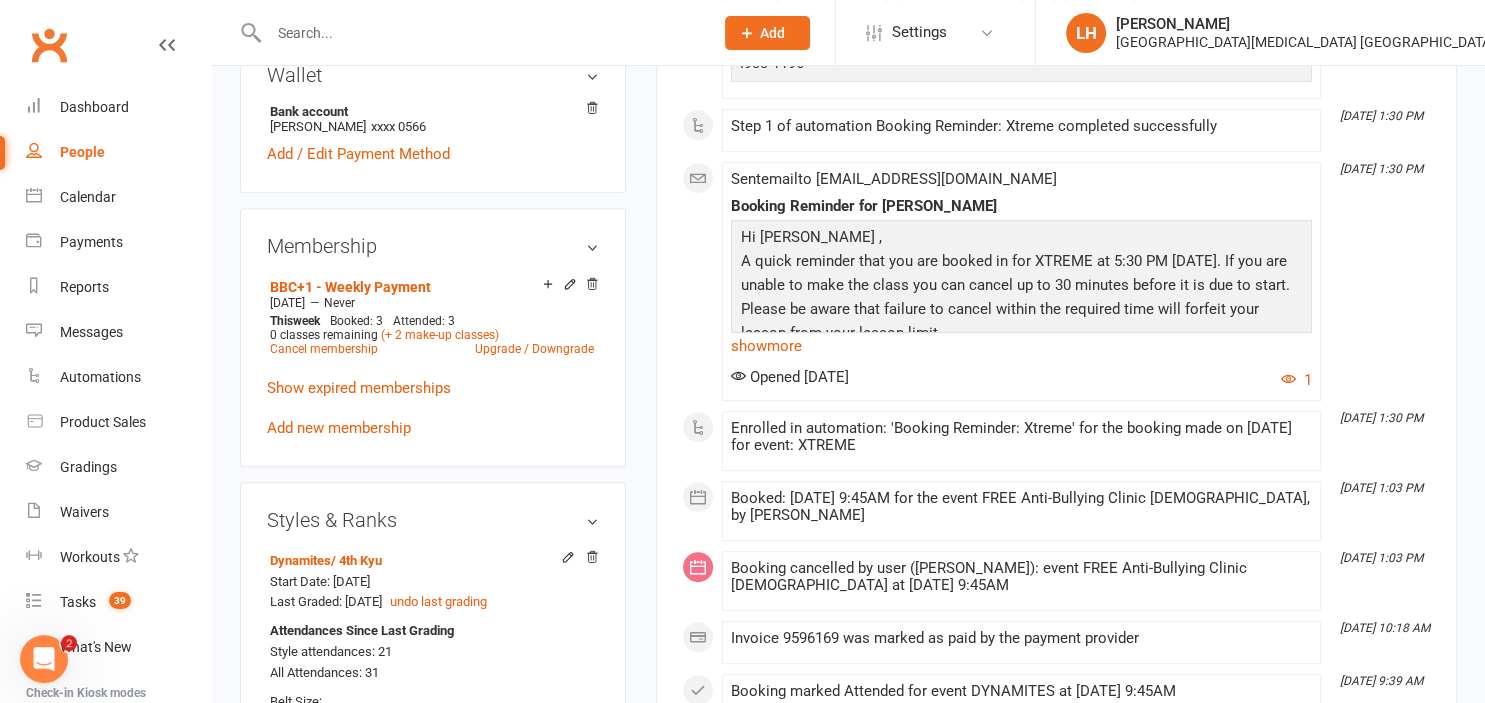 scroll, scrollTop: 950, scrollLeft: 0, axis: vertical 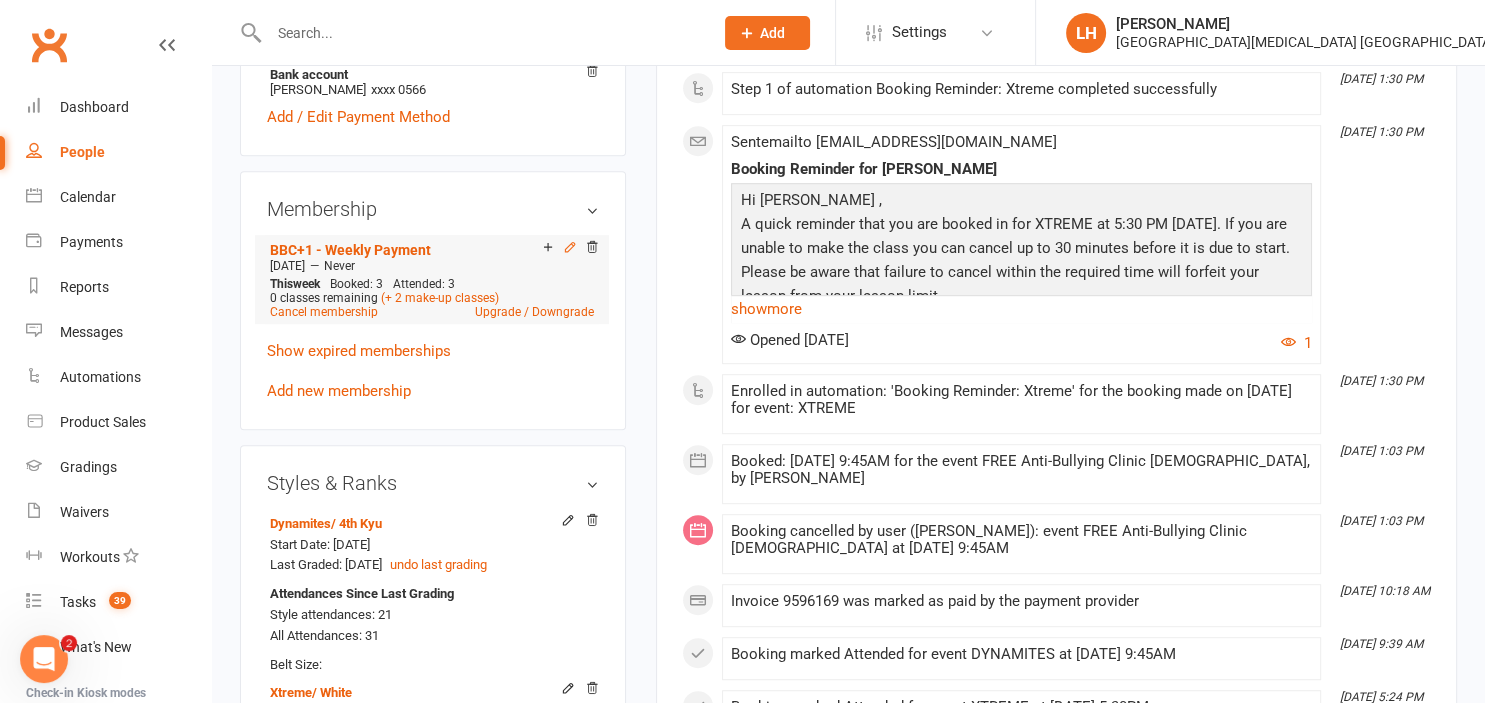 click 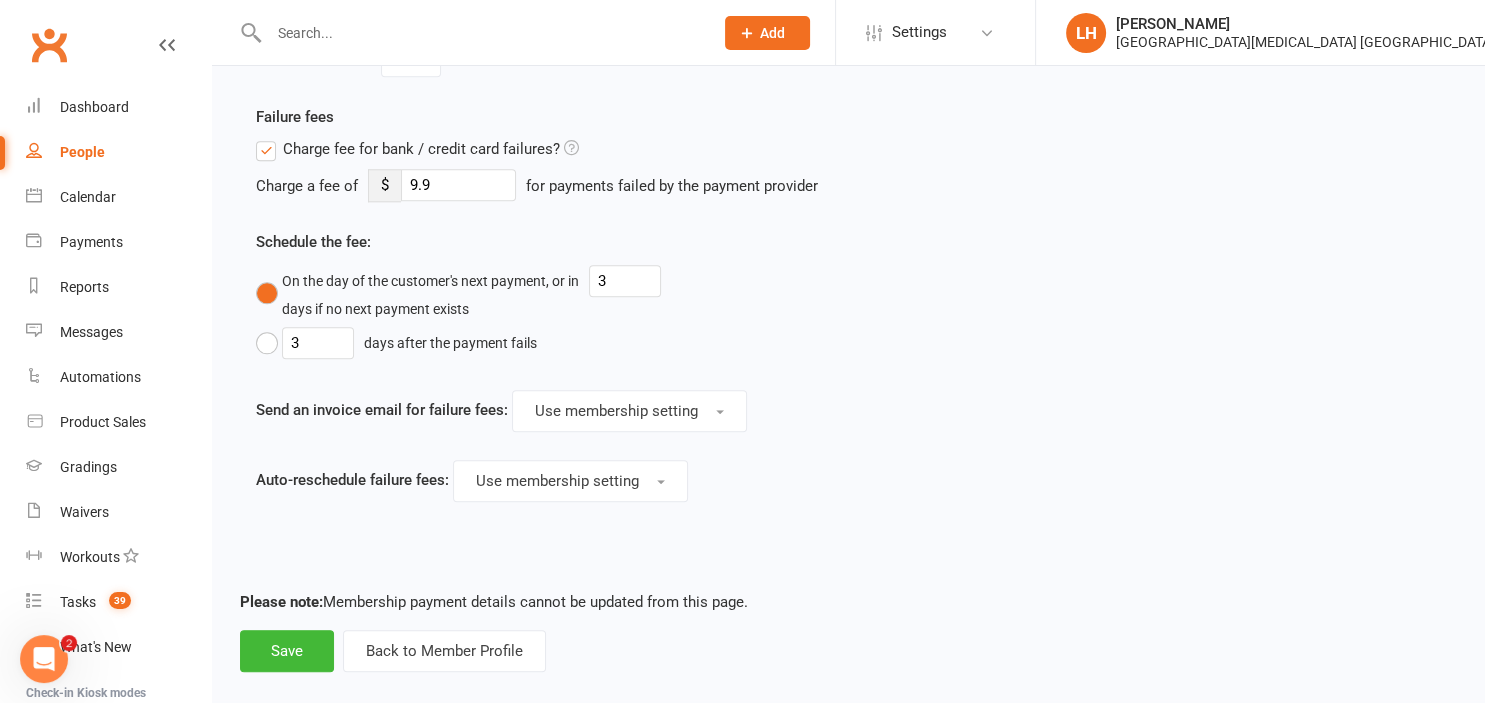 scroll, scrollTop: 2028, scrollLeft: 0, axis: vertical 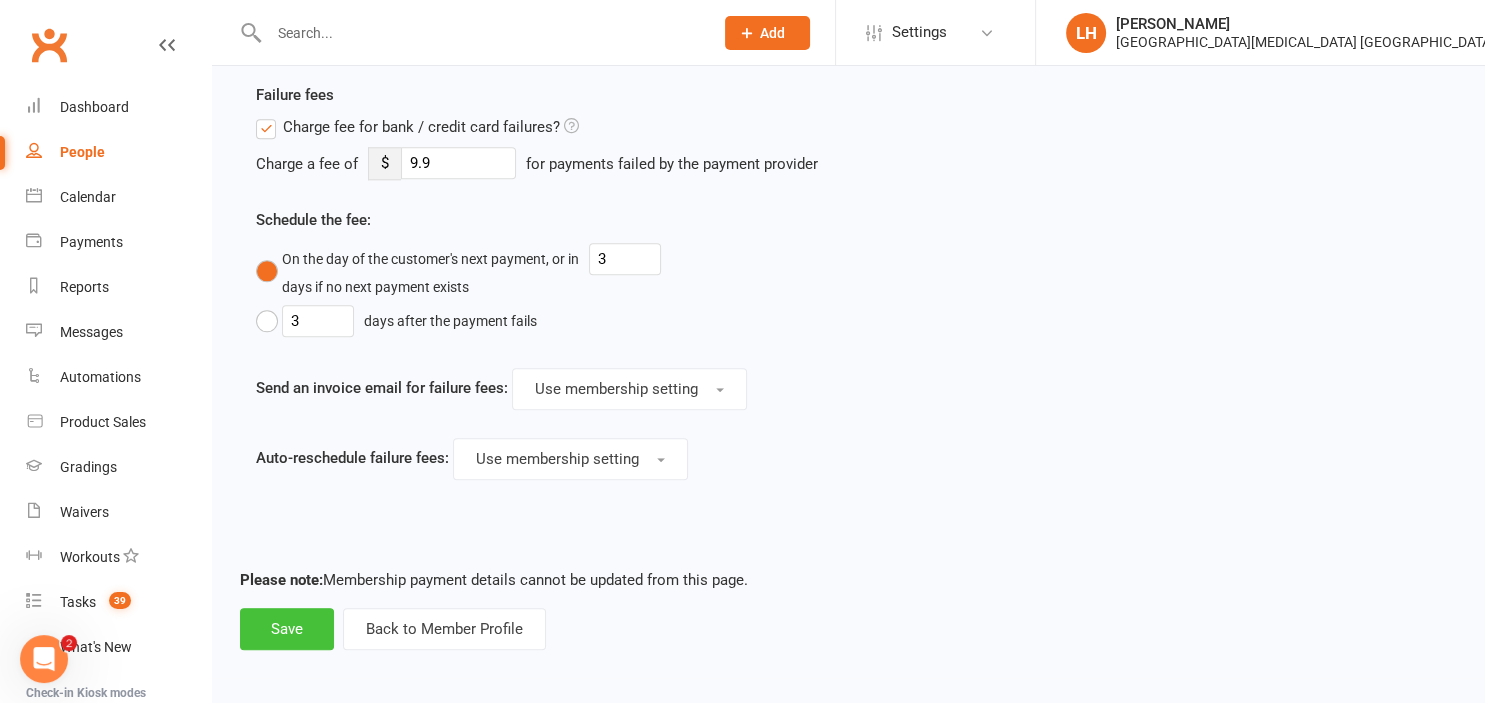 click on "Save" at bounding box center (287, 629) 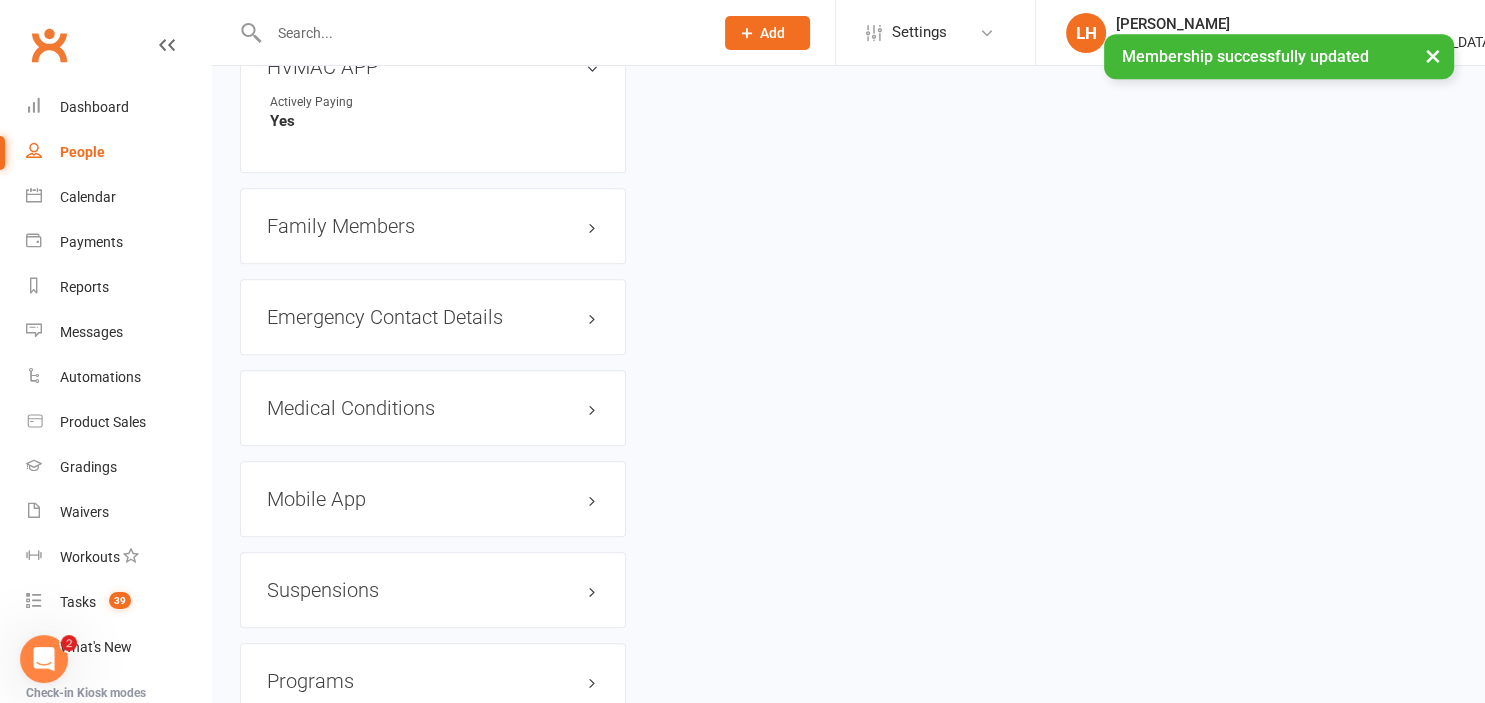 scroll, scrollTop: 0, scrollLeft: 0, axis: both 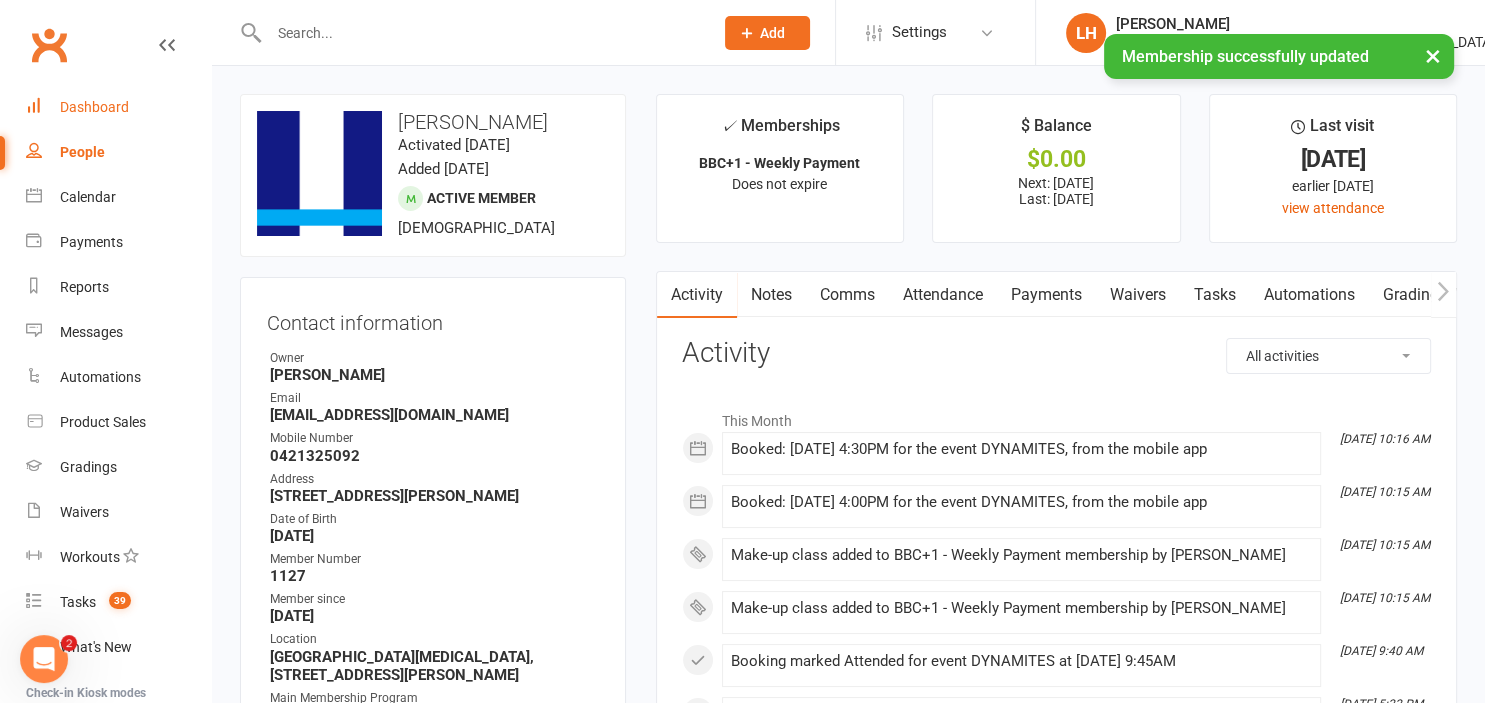 click on "Dashboard" at bounding box center (94, 107) 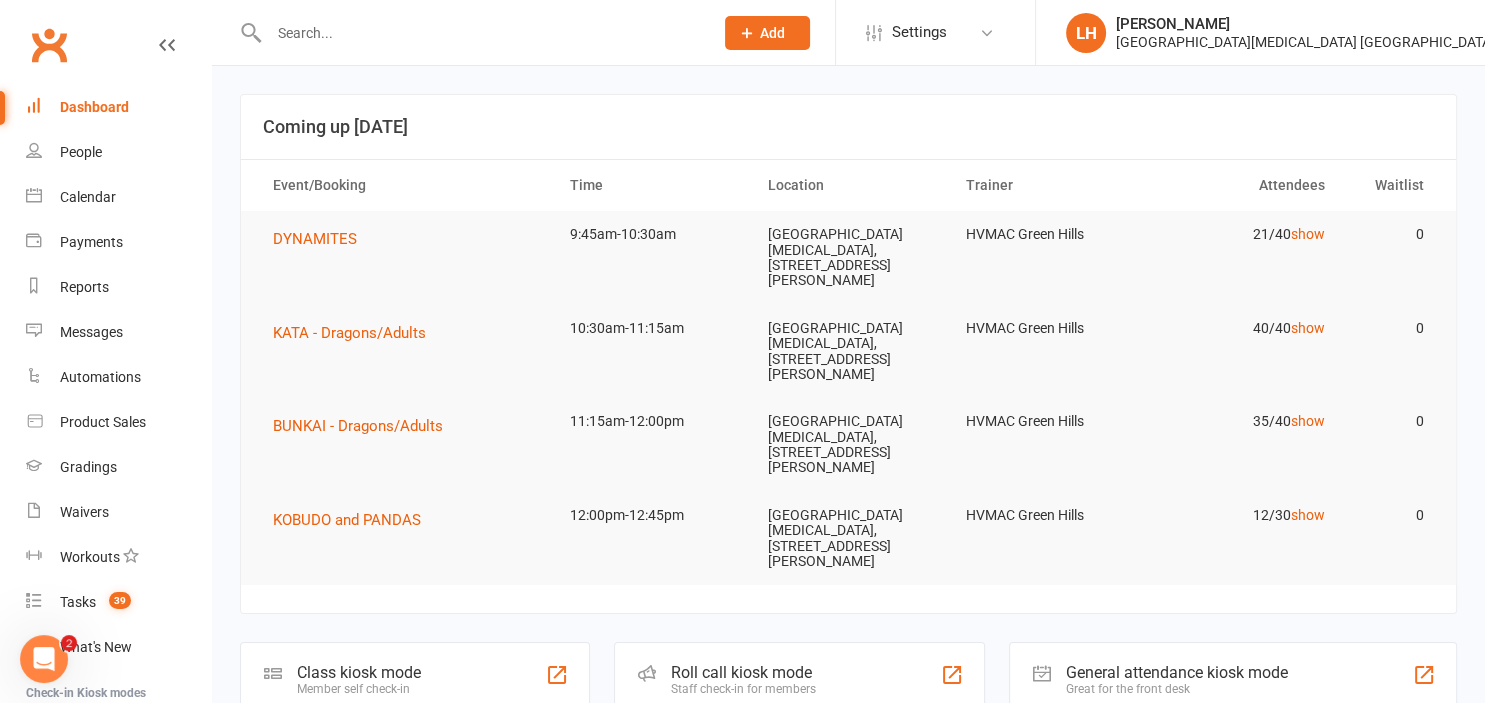 click at bounding box center (481, 33) 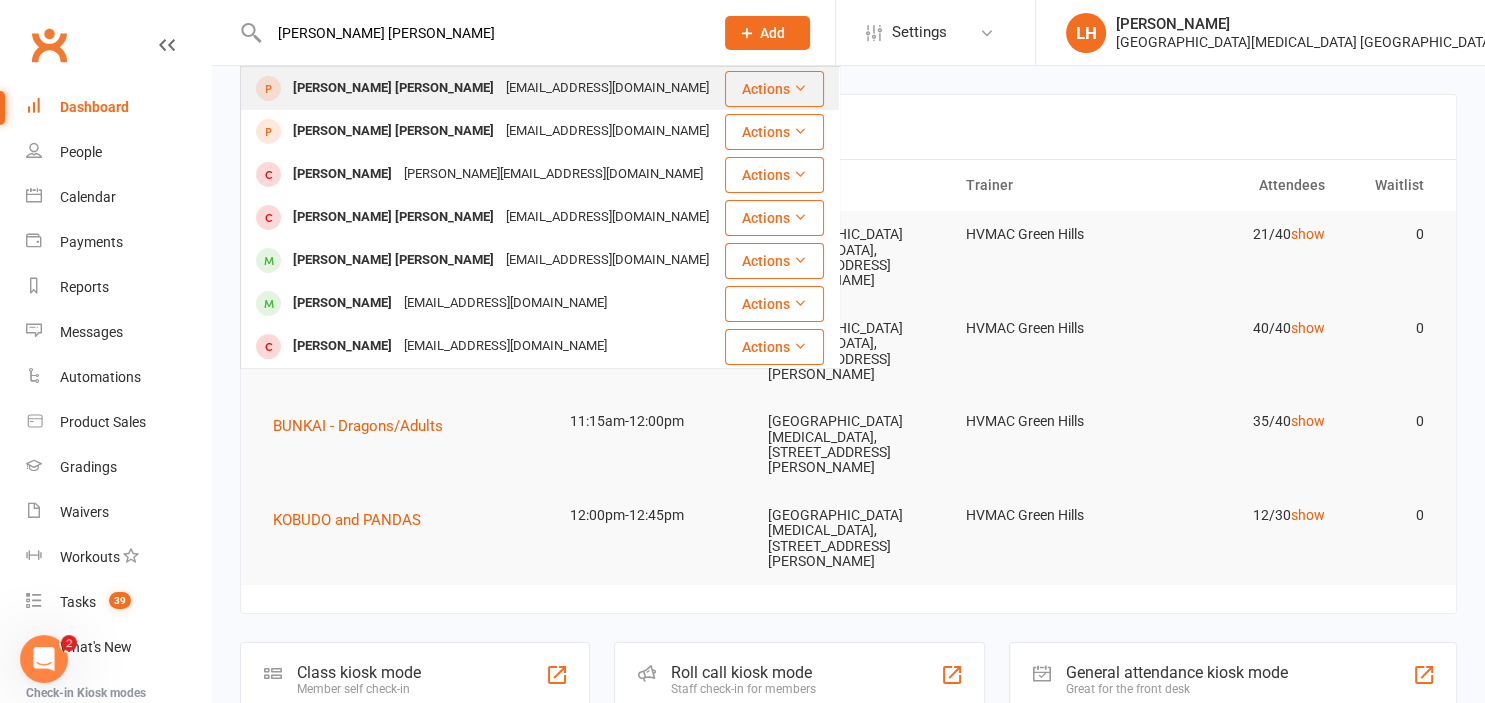 type on "[PERSON_NAME] [PERSON_NAME]" 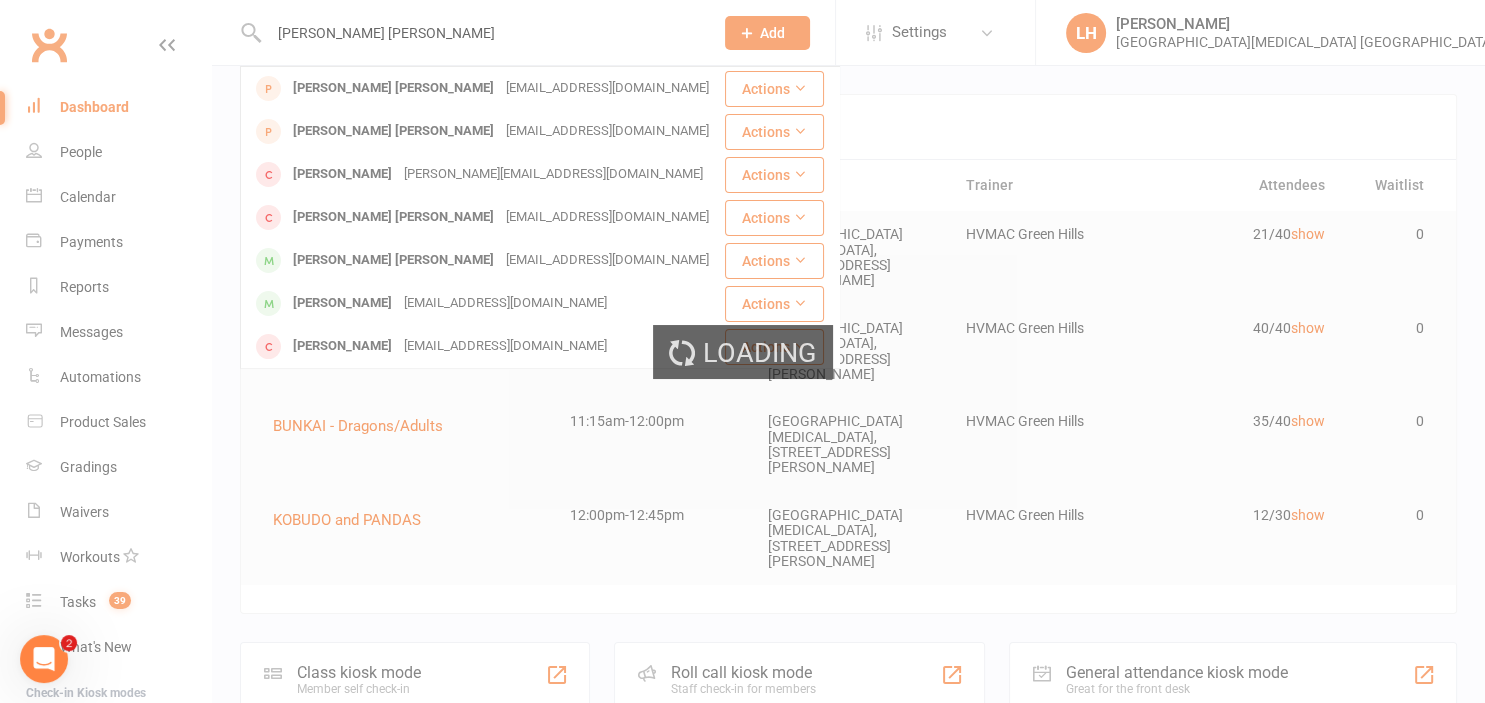 type 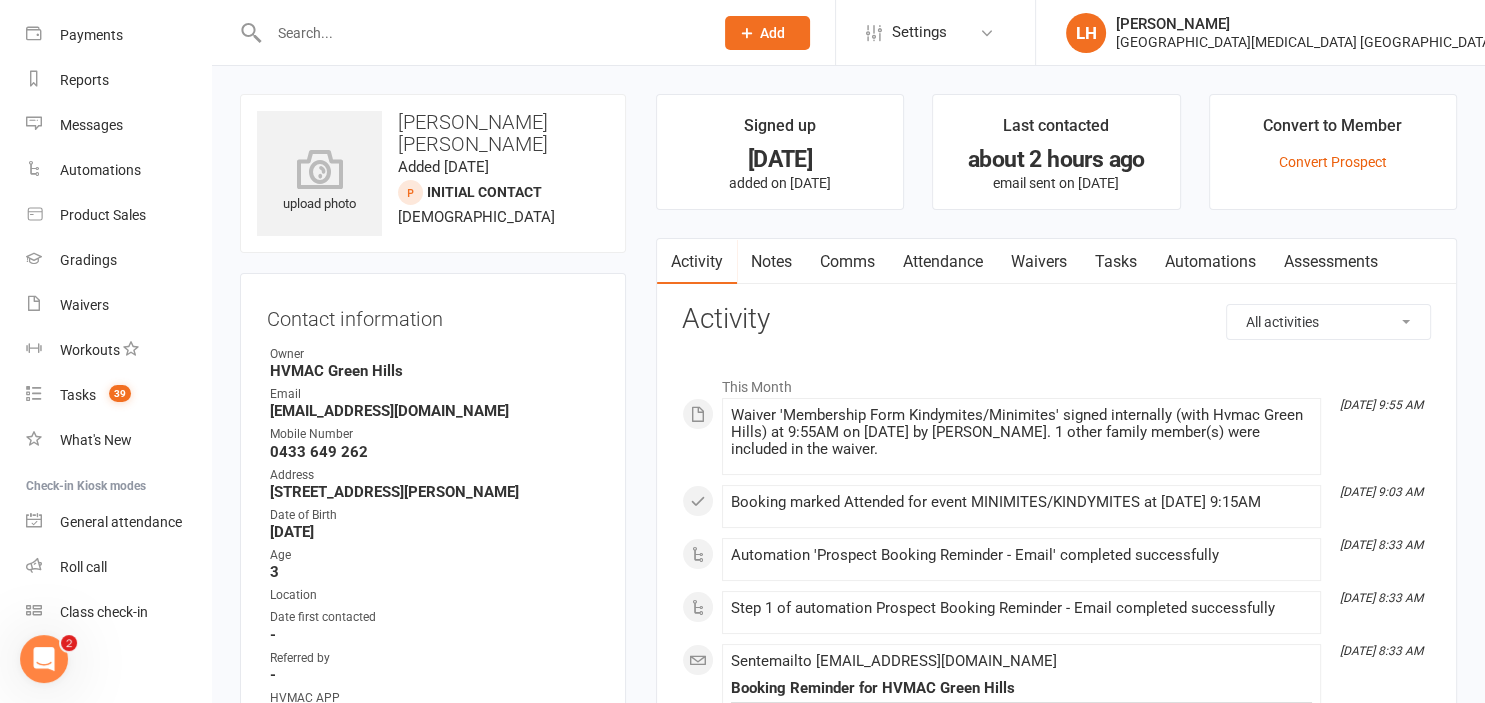 scroll, scrollTop: 214, scrollLeft: 0, axis: vertical 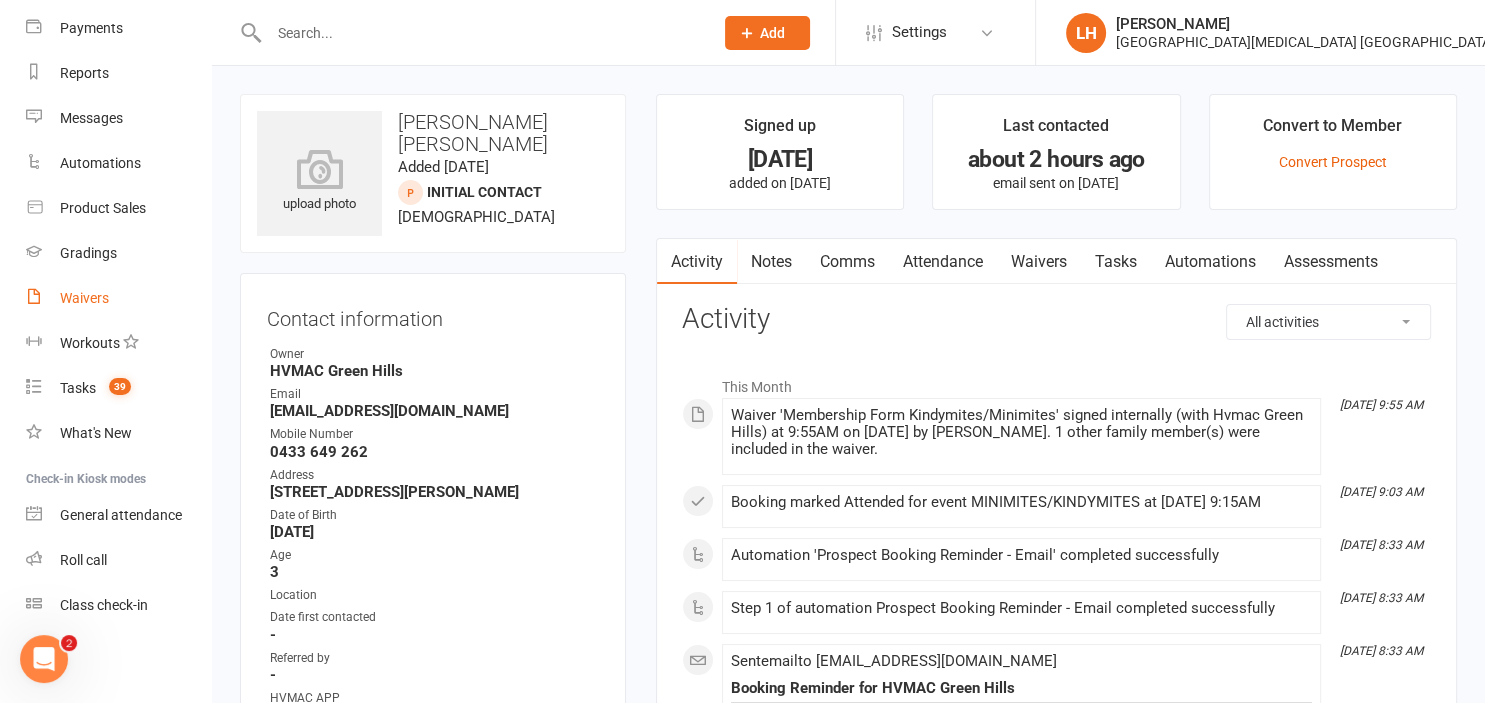 click on "Waivers" at bounding box center (84, 298) 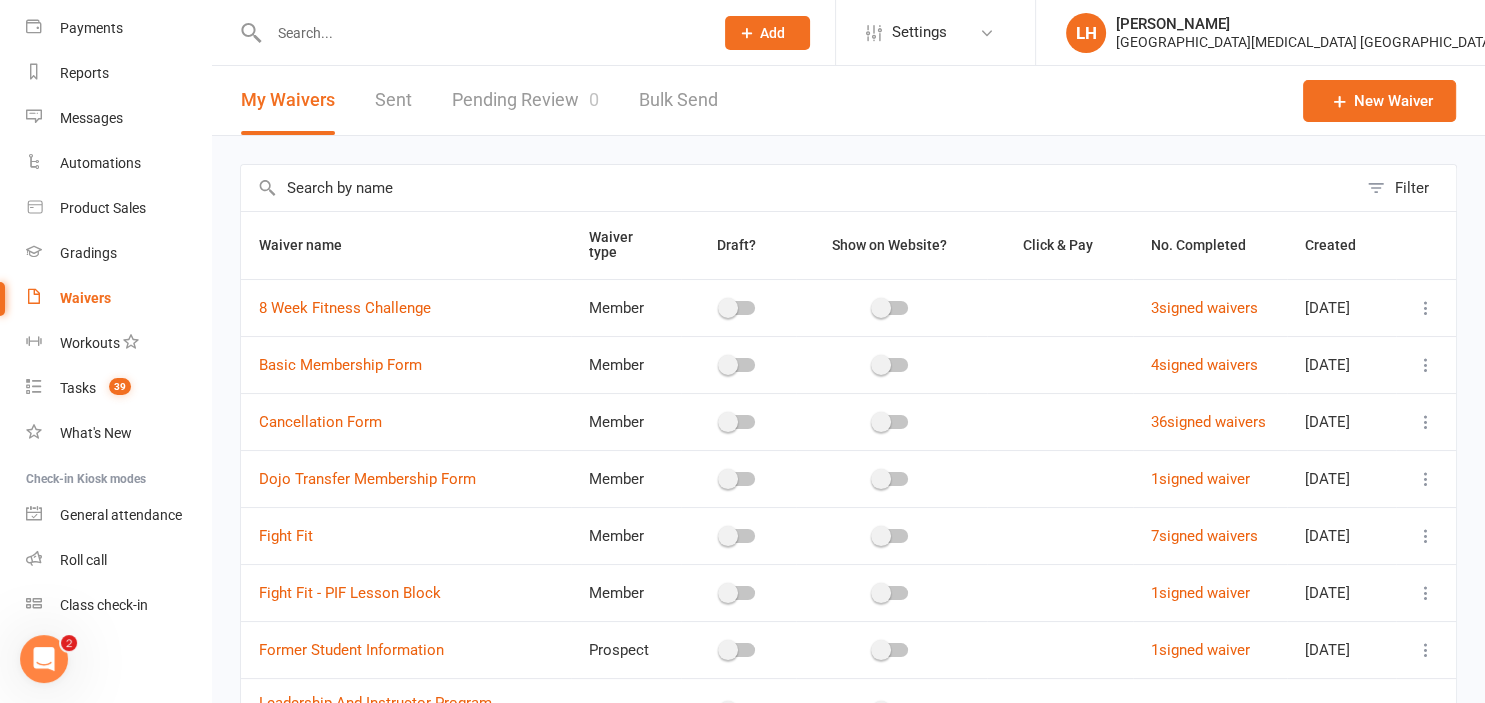 click on "Pending Review 0" at bounding box center [525, 100] 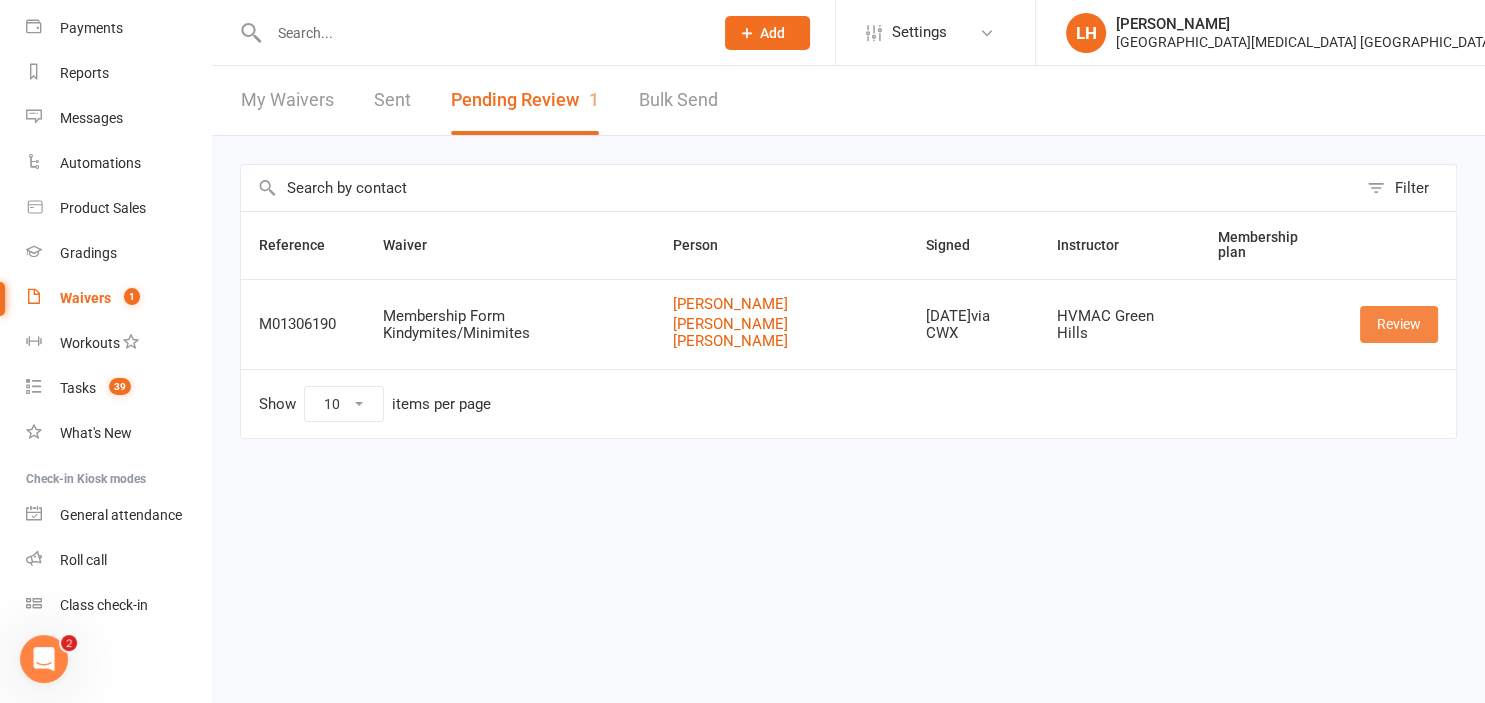 click on "Review" at bounding box center [1399, 324] 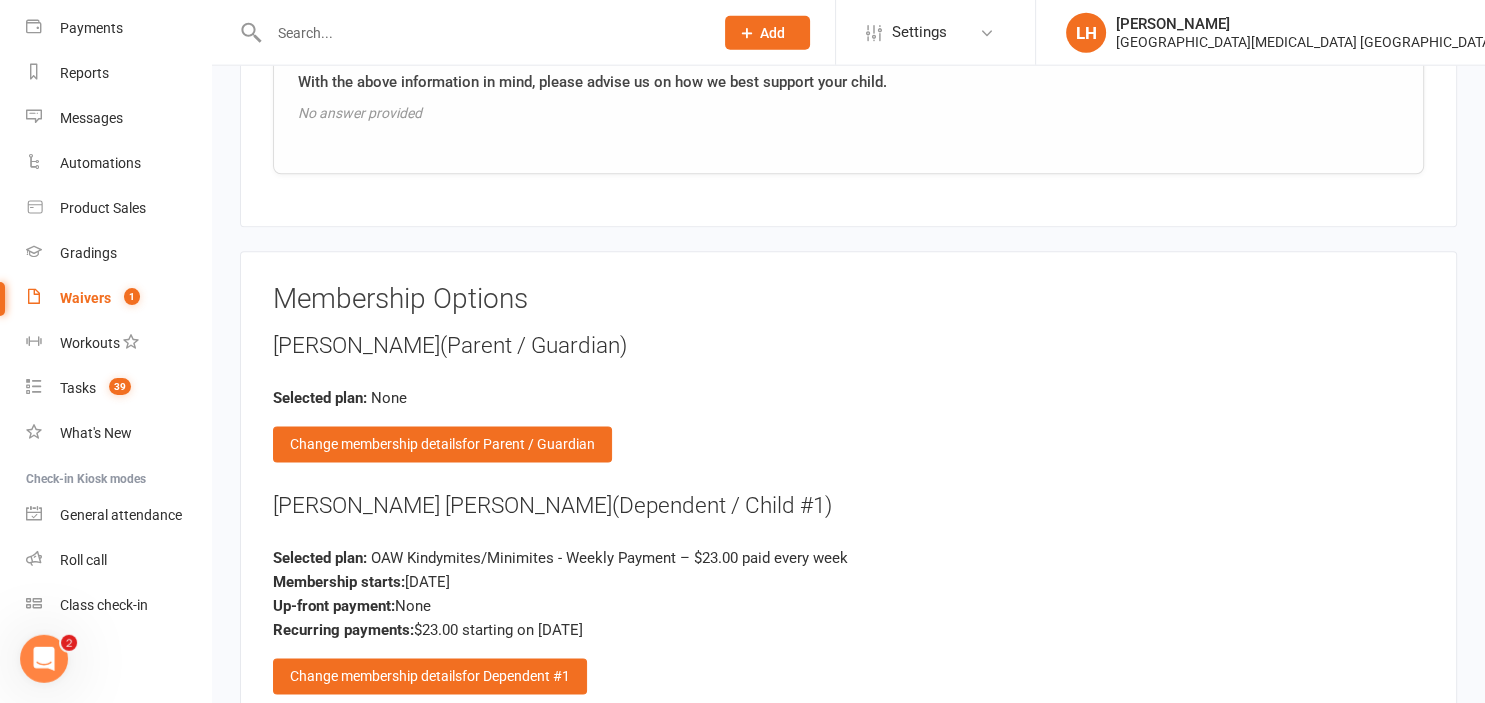 scroll, scrollTop: 2534, scrollLeft: 0, axis: vertical 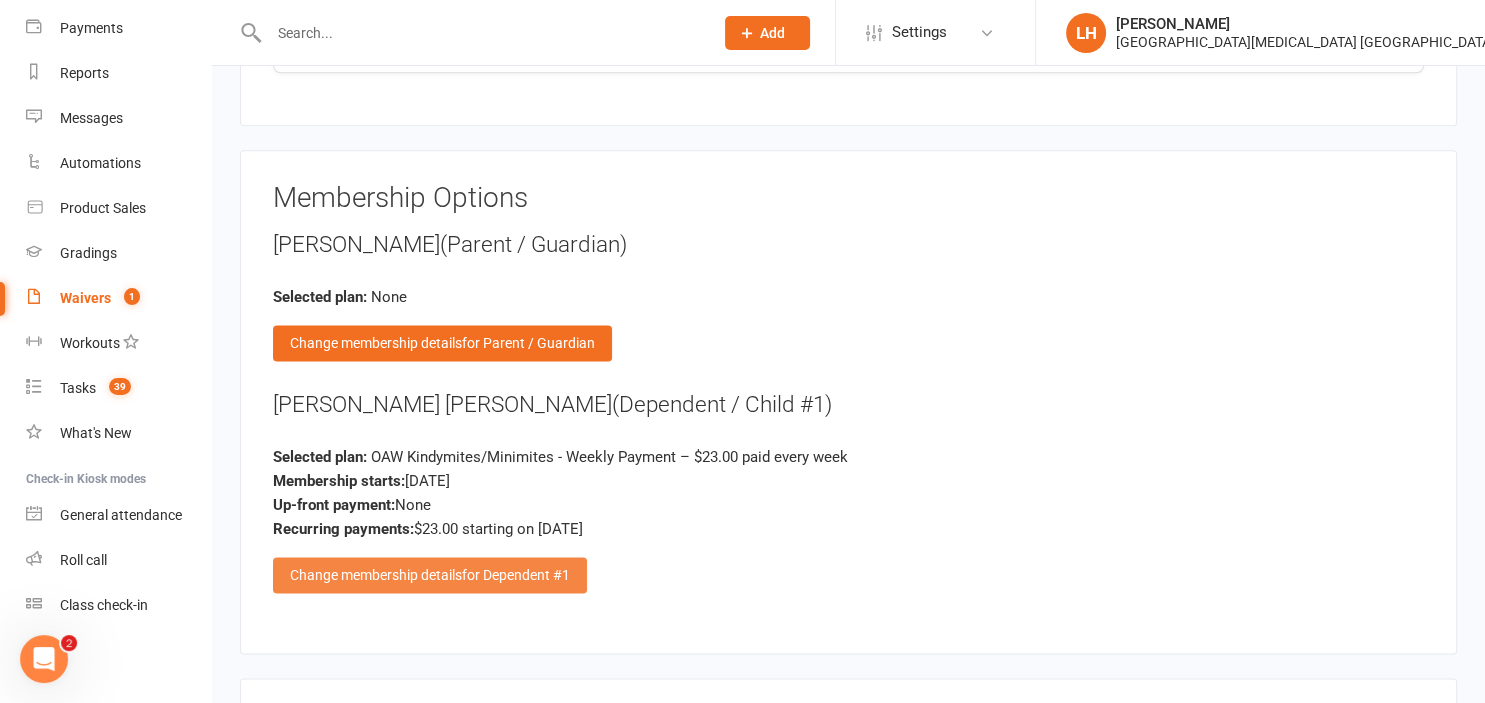 click on "for Dependent #1" at bounding box center (516, 575) 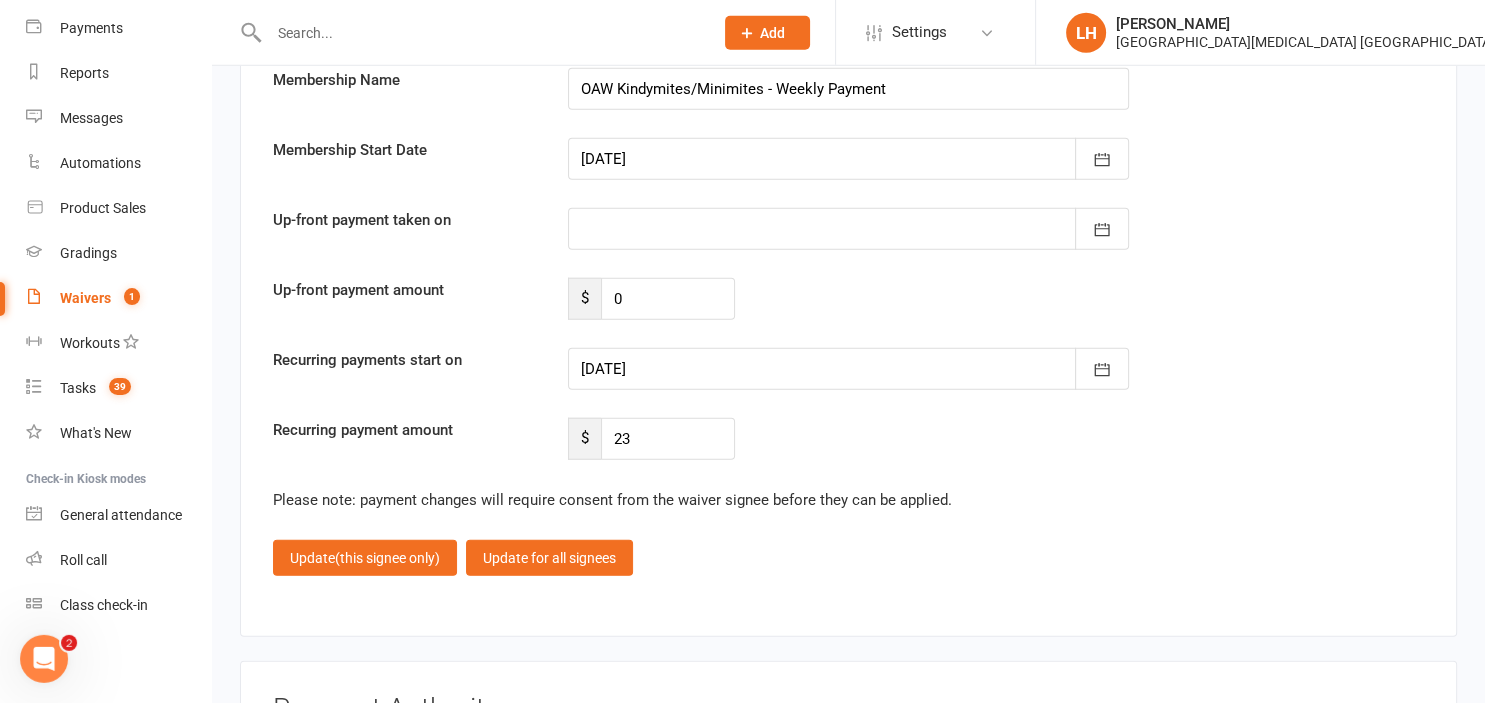 scroll, scrollTop: 4752, scrollLeft: 0, axis: vertical 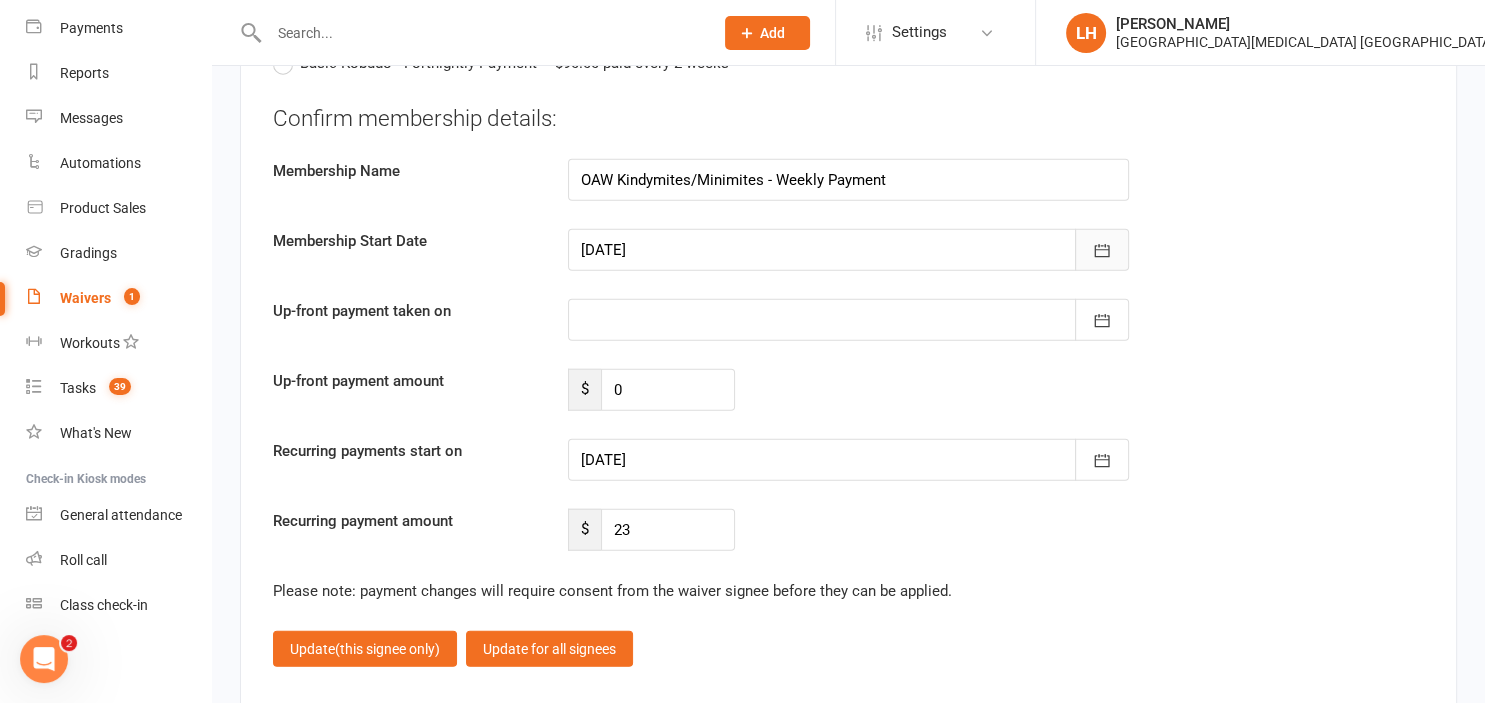 click at bounding box center [1102, 250] 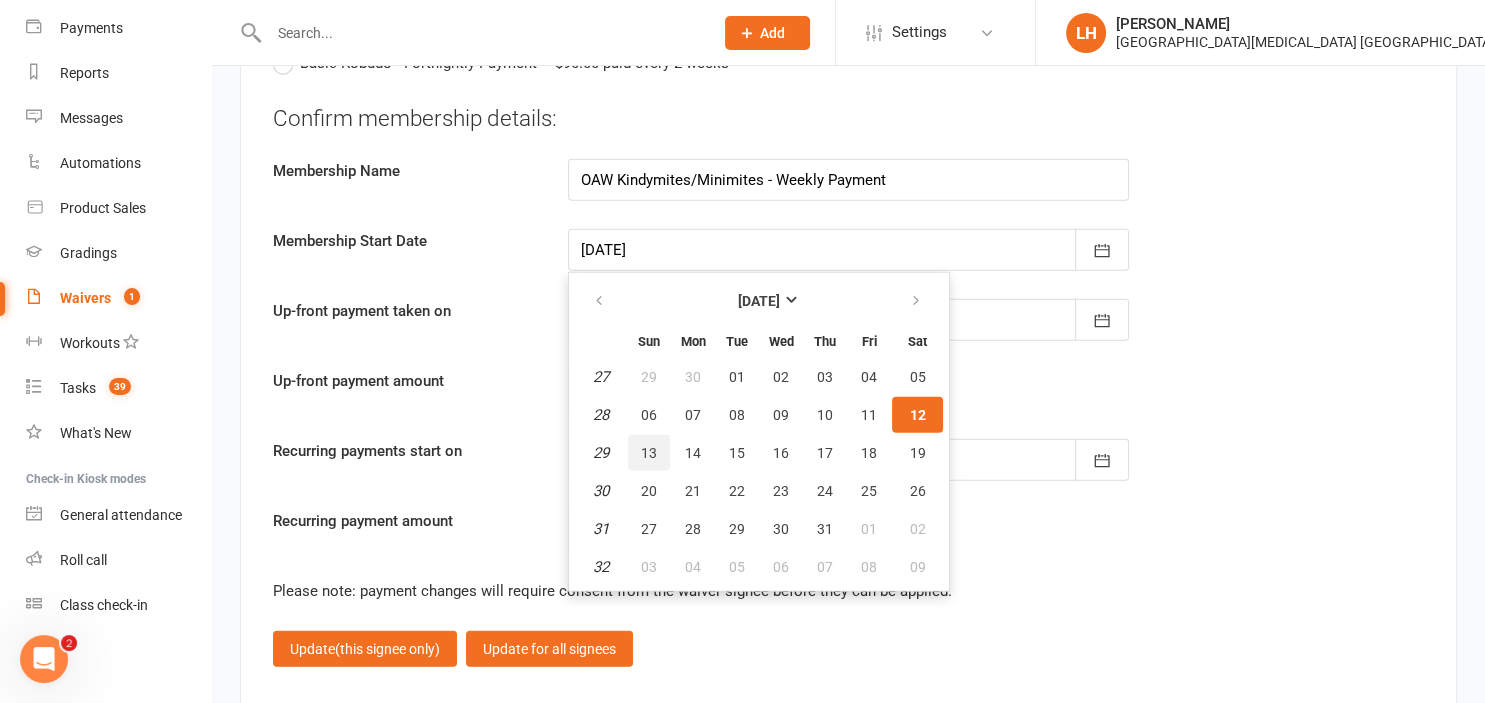 click on "13" at bounding box center (649, 453) 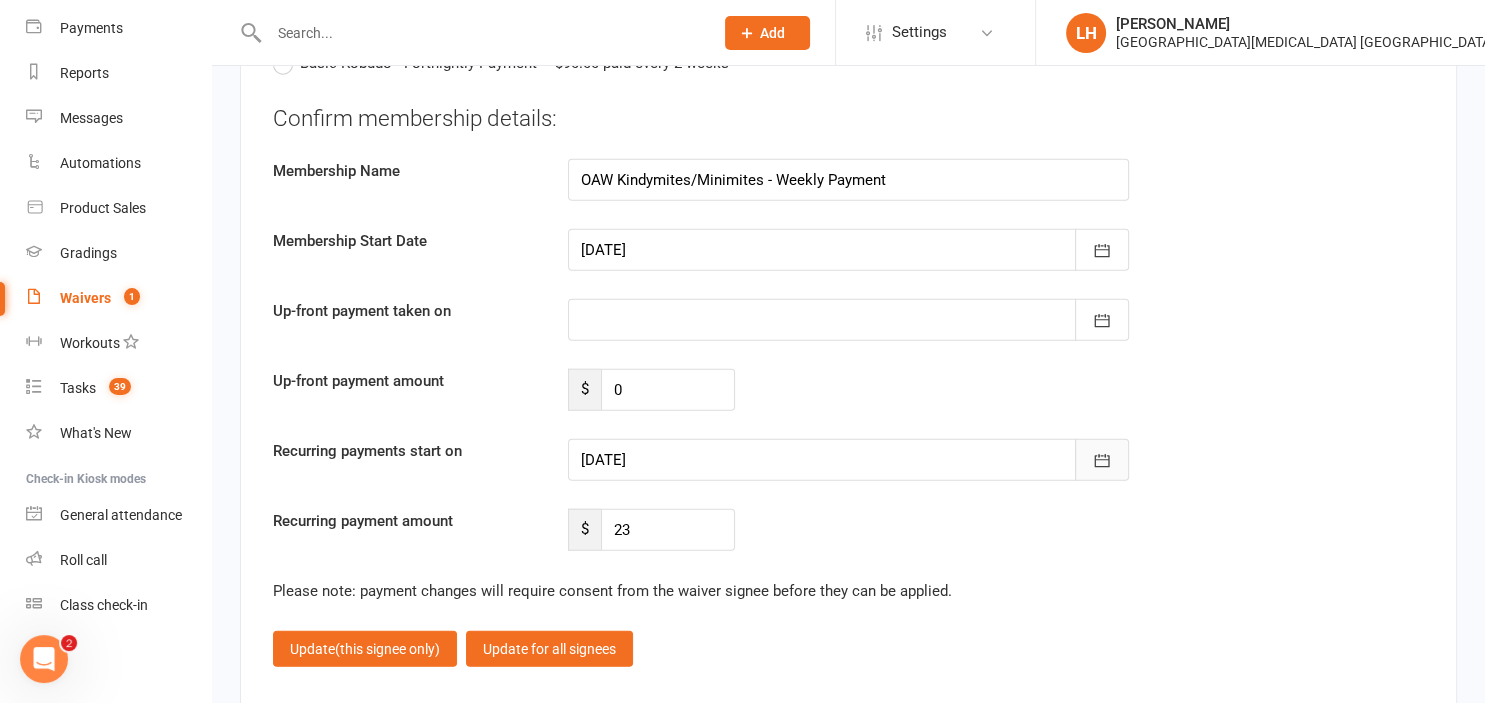 click 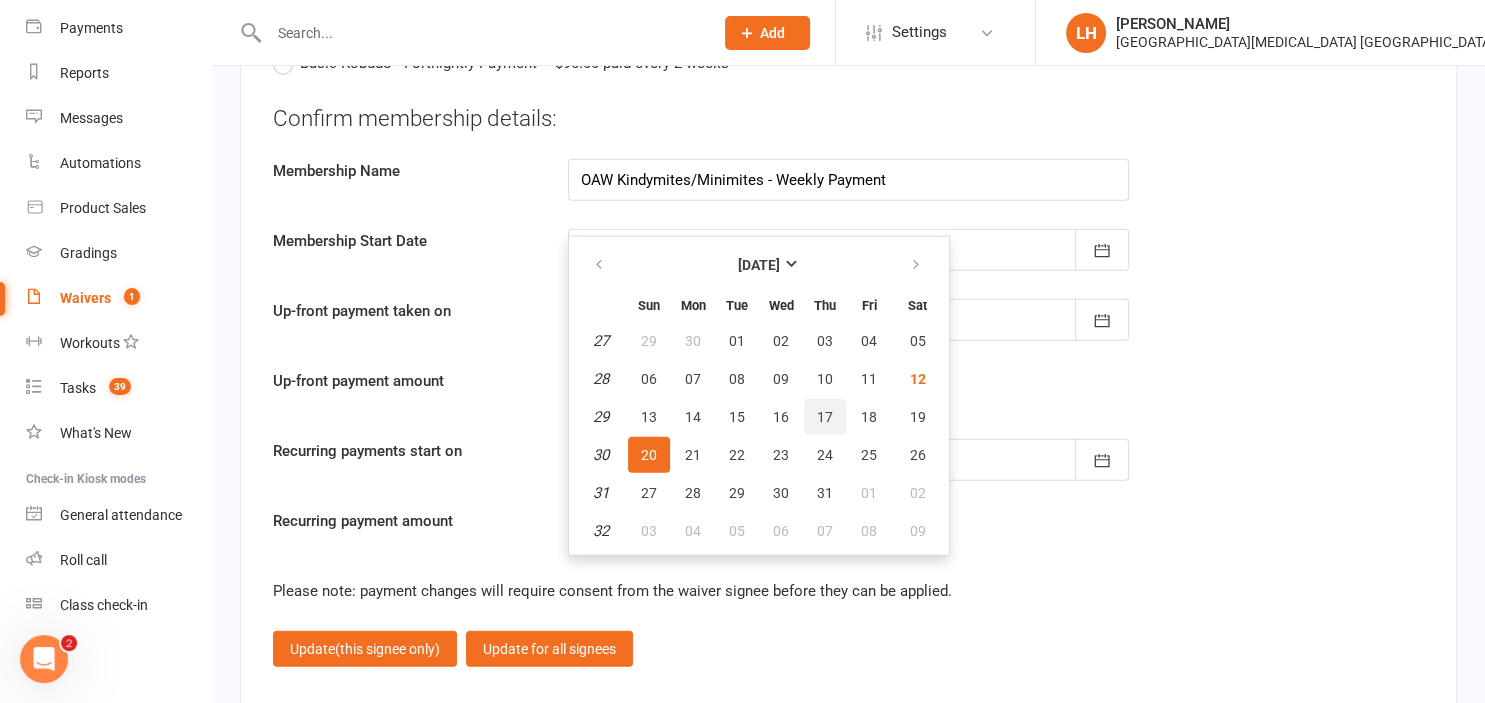 click on "17" at bounding box center (825, 417) 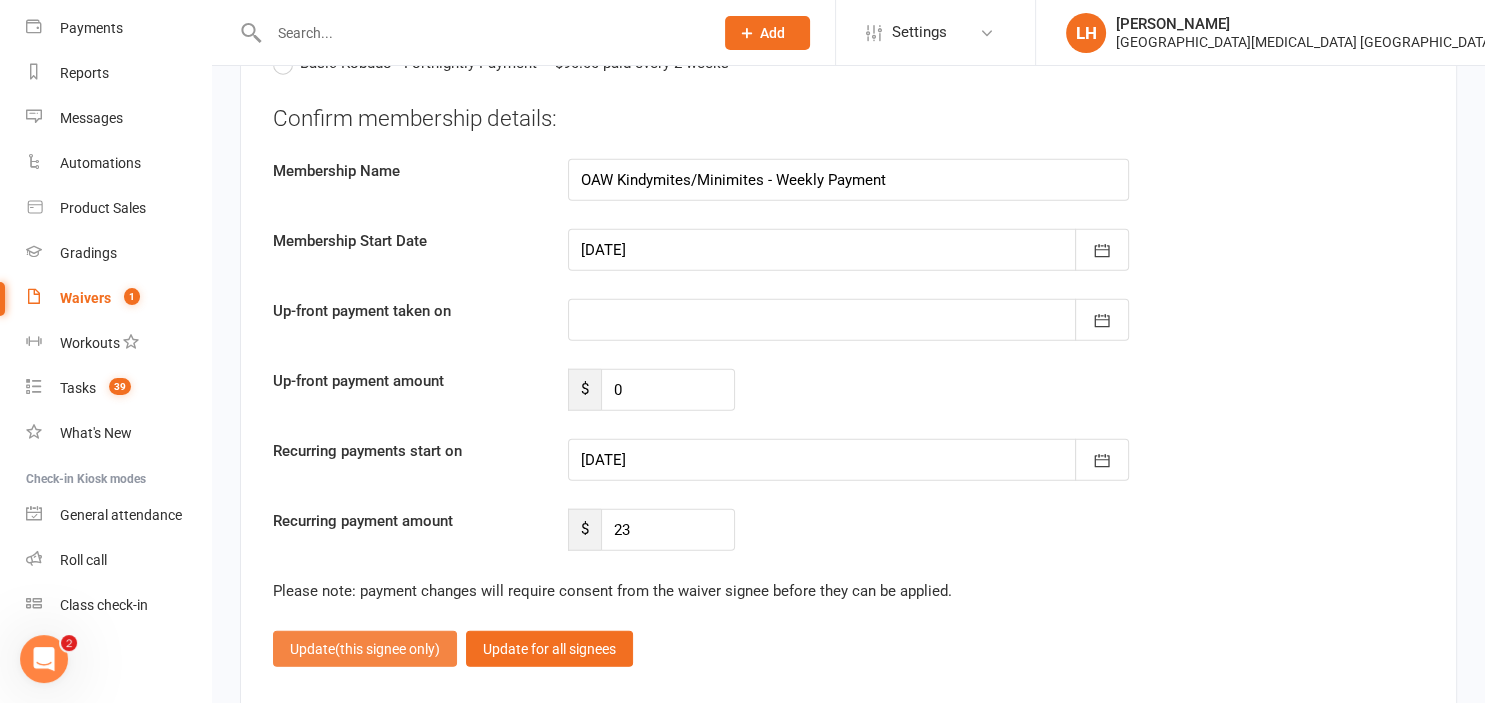 click on "(this signee only)" at bounding box center [387, 649] 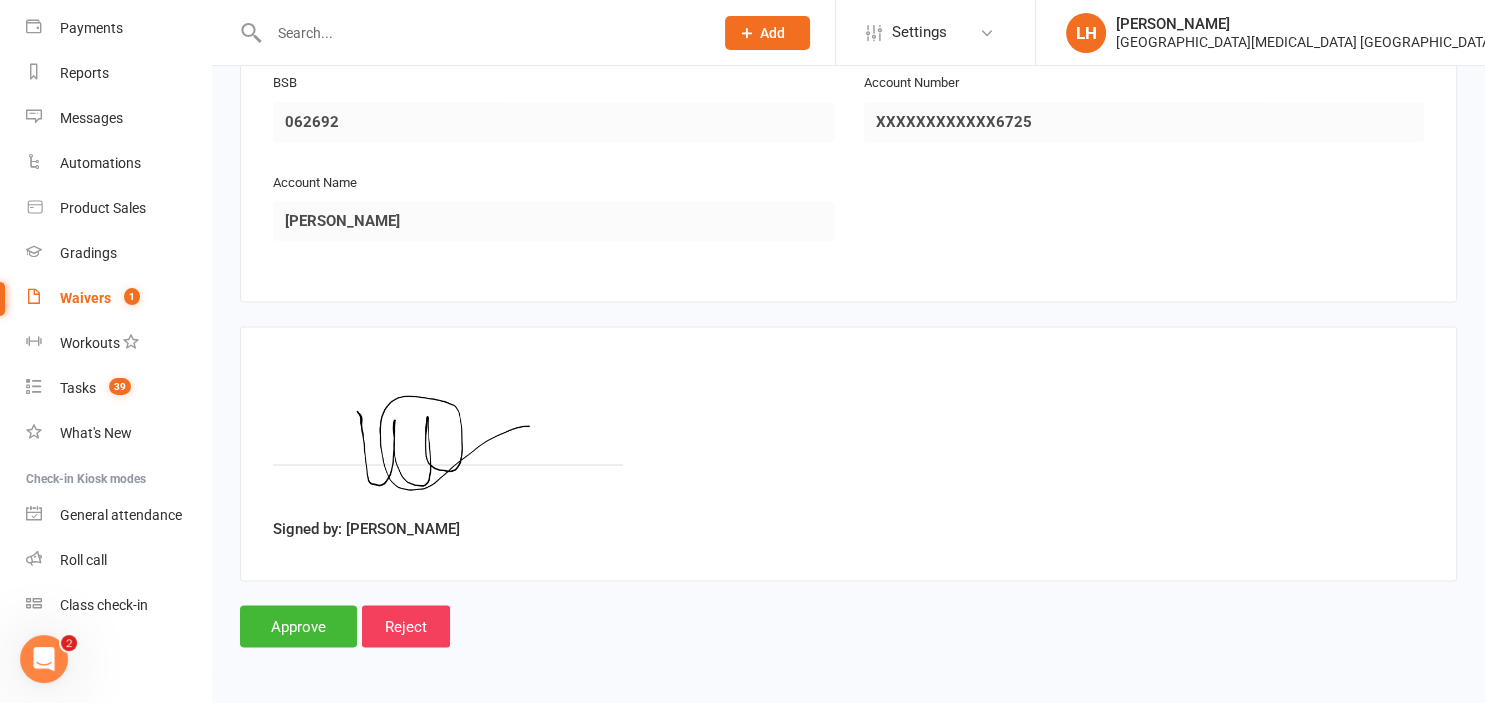scroll, scrollTop: 3300, scrollLeft: 0, axis: vertical 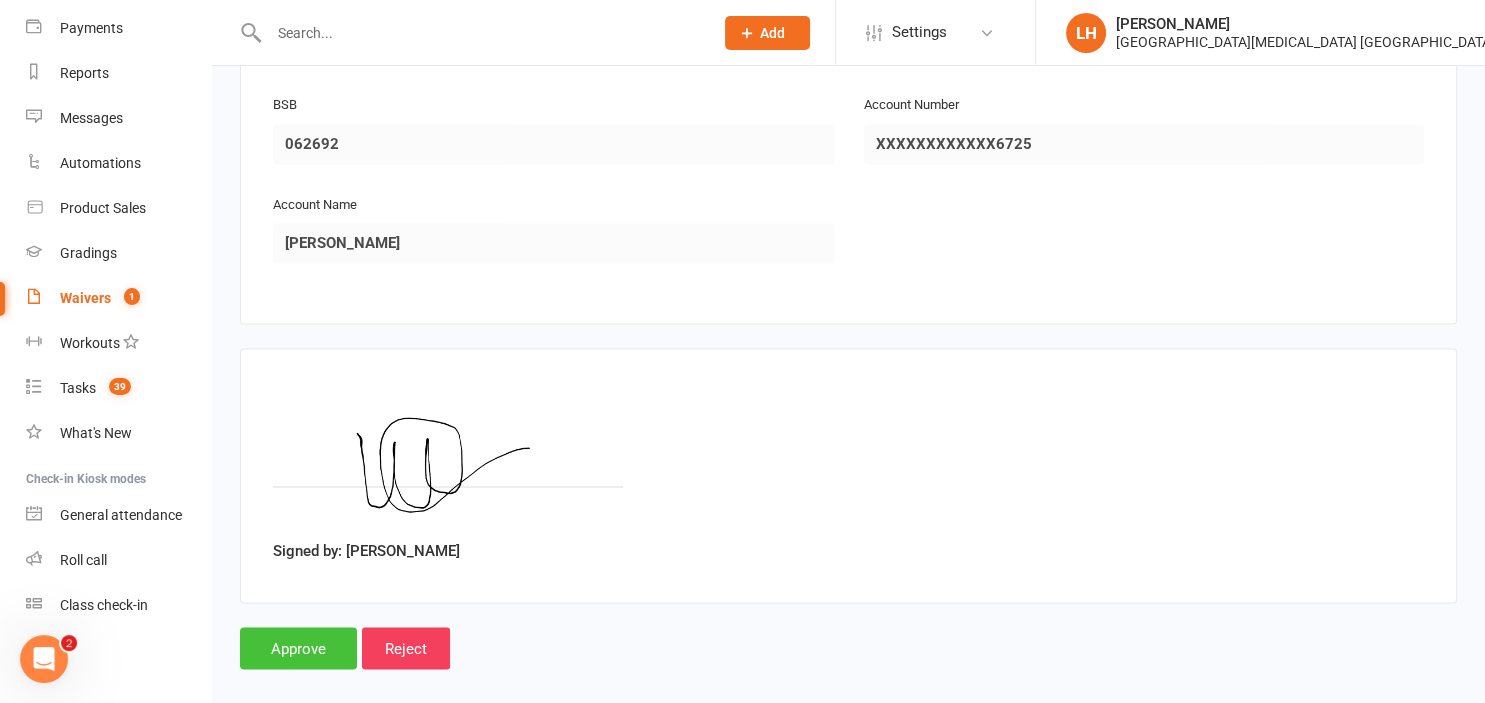 click on "Approve" at bounding box center (298, 648) 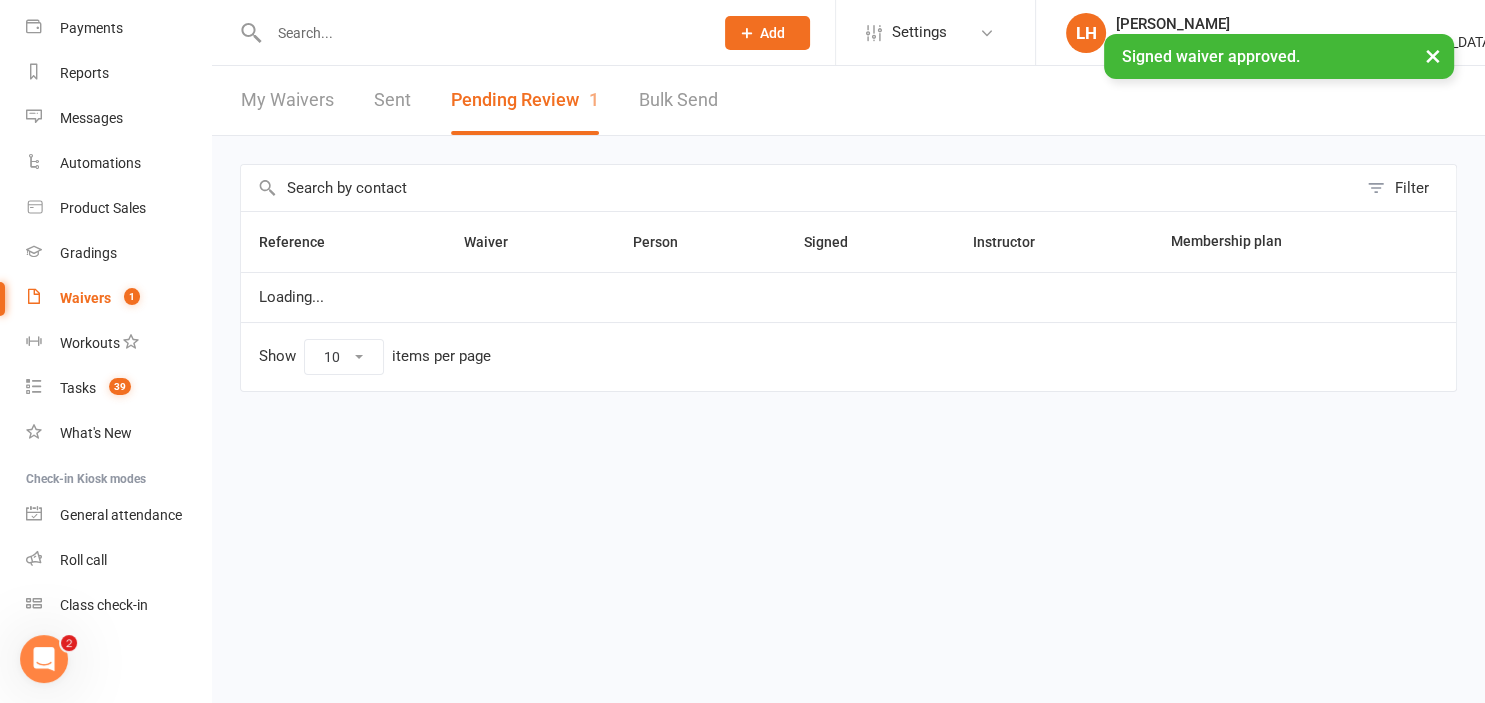 scroll, scrollTop: 0, scrollLeft: 0, axis: both 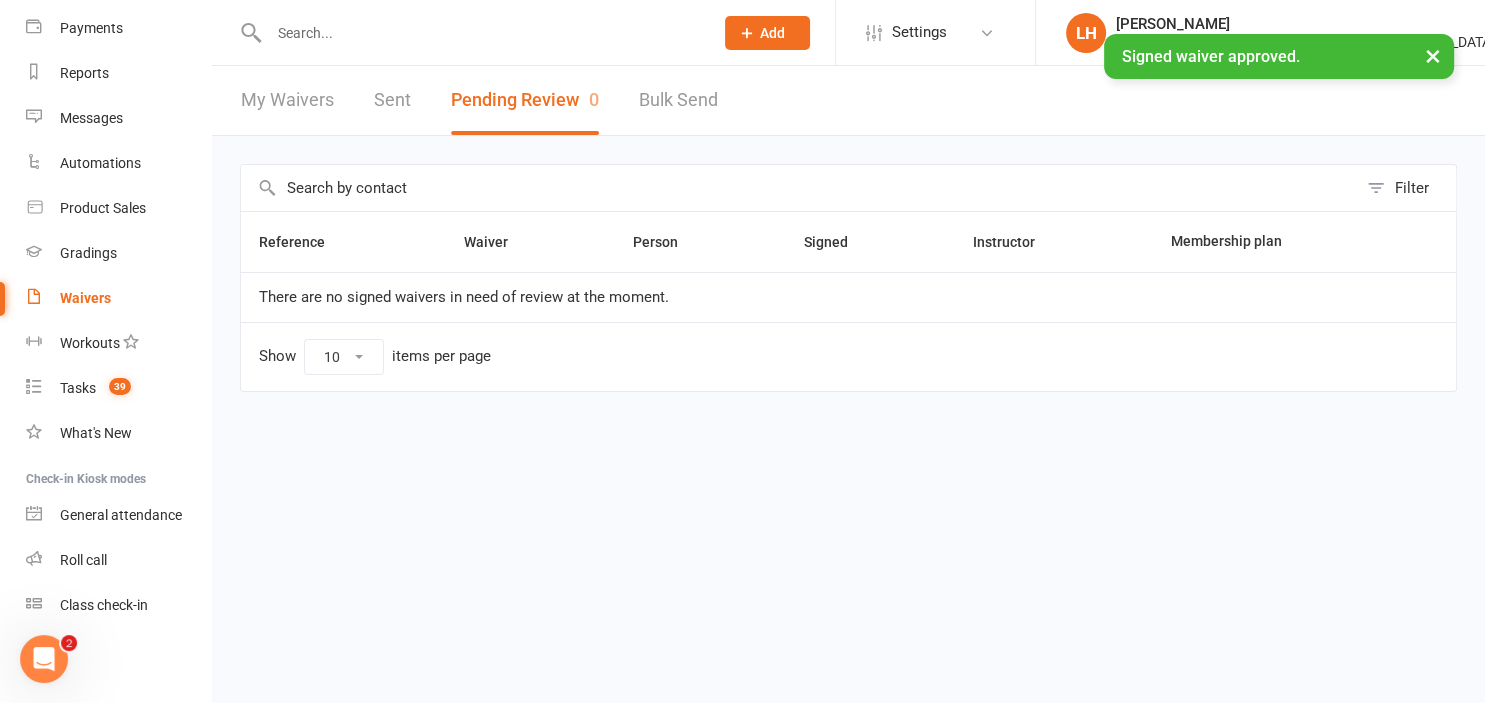 click at bounding box center (481, 33) 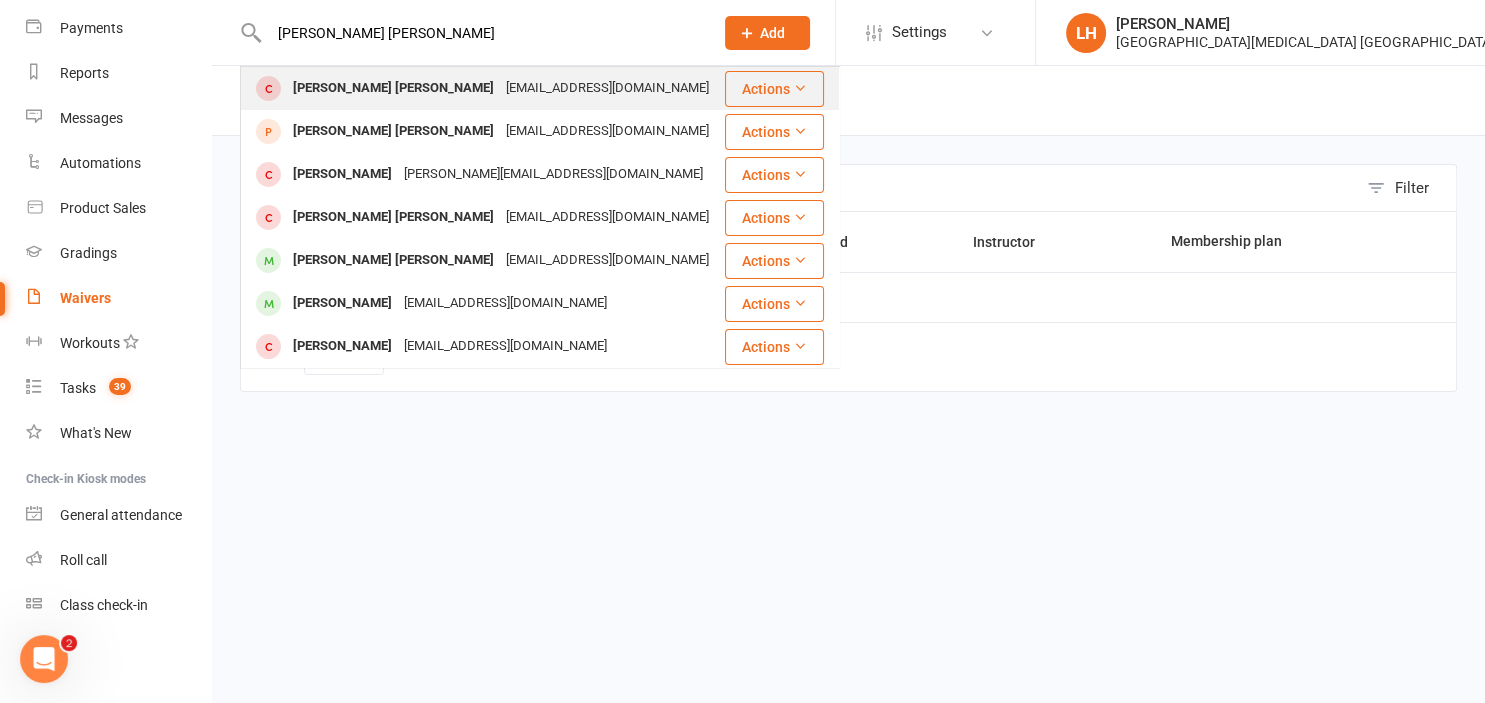 type on "[PERSON_NAME] [PERSON_NAME]" 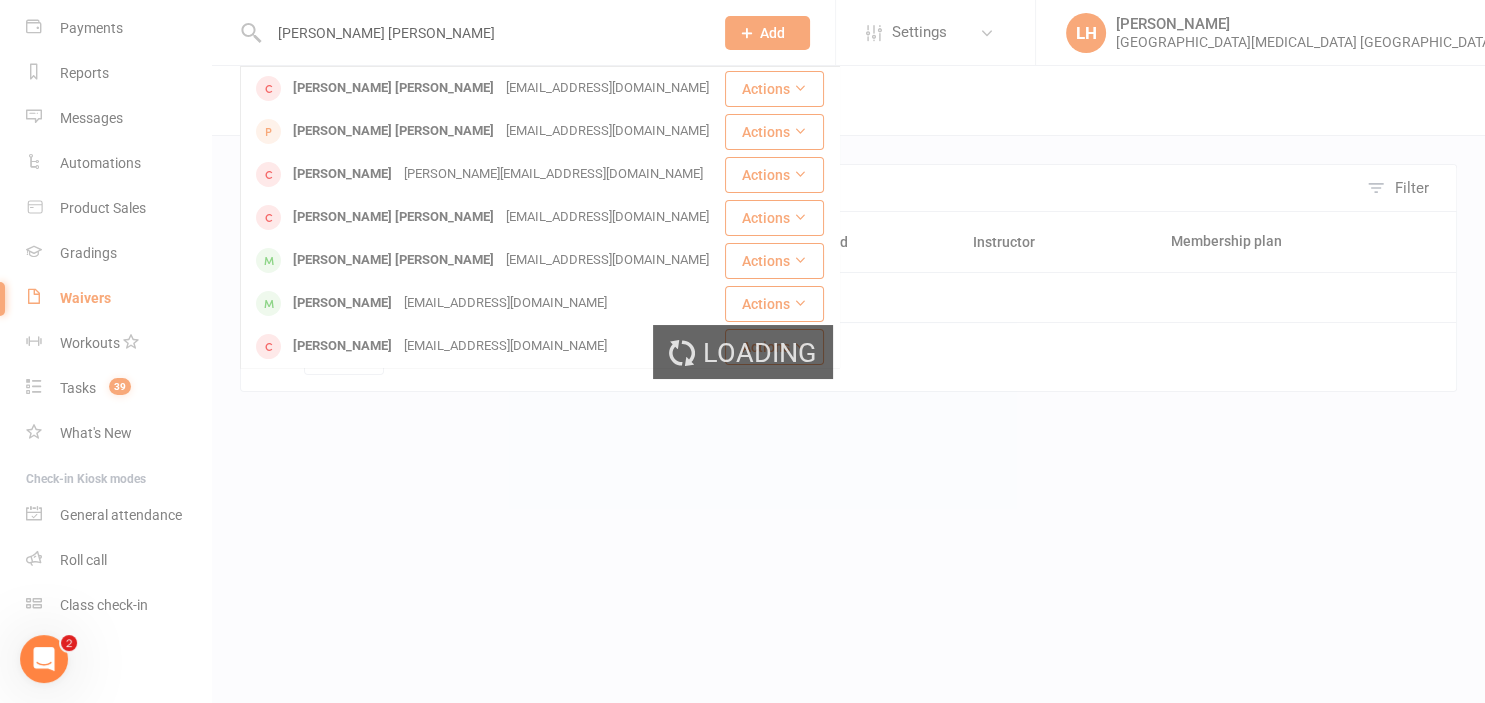 type 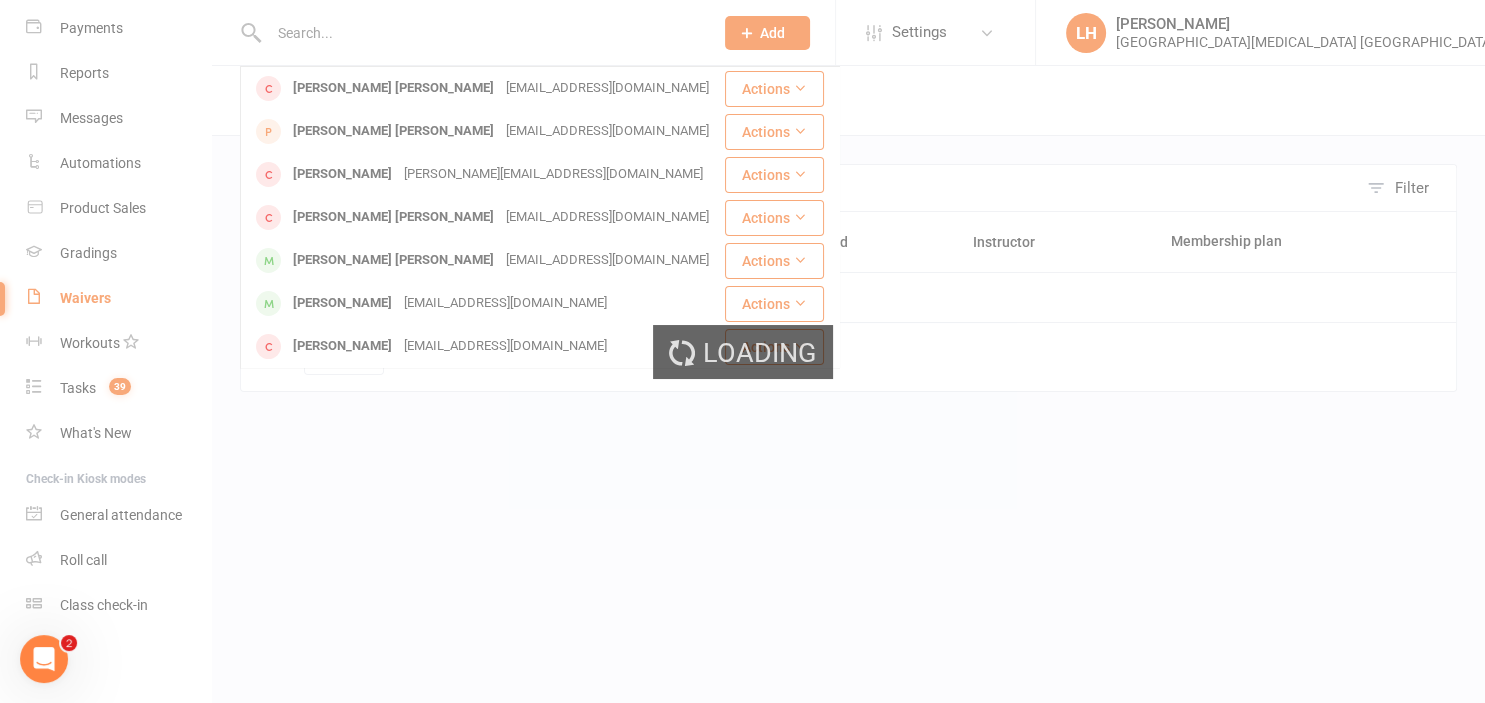scroll, scrollTop: 214, scrollLeft: 0, axis: vertical 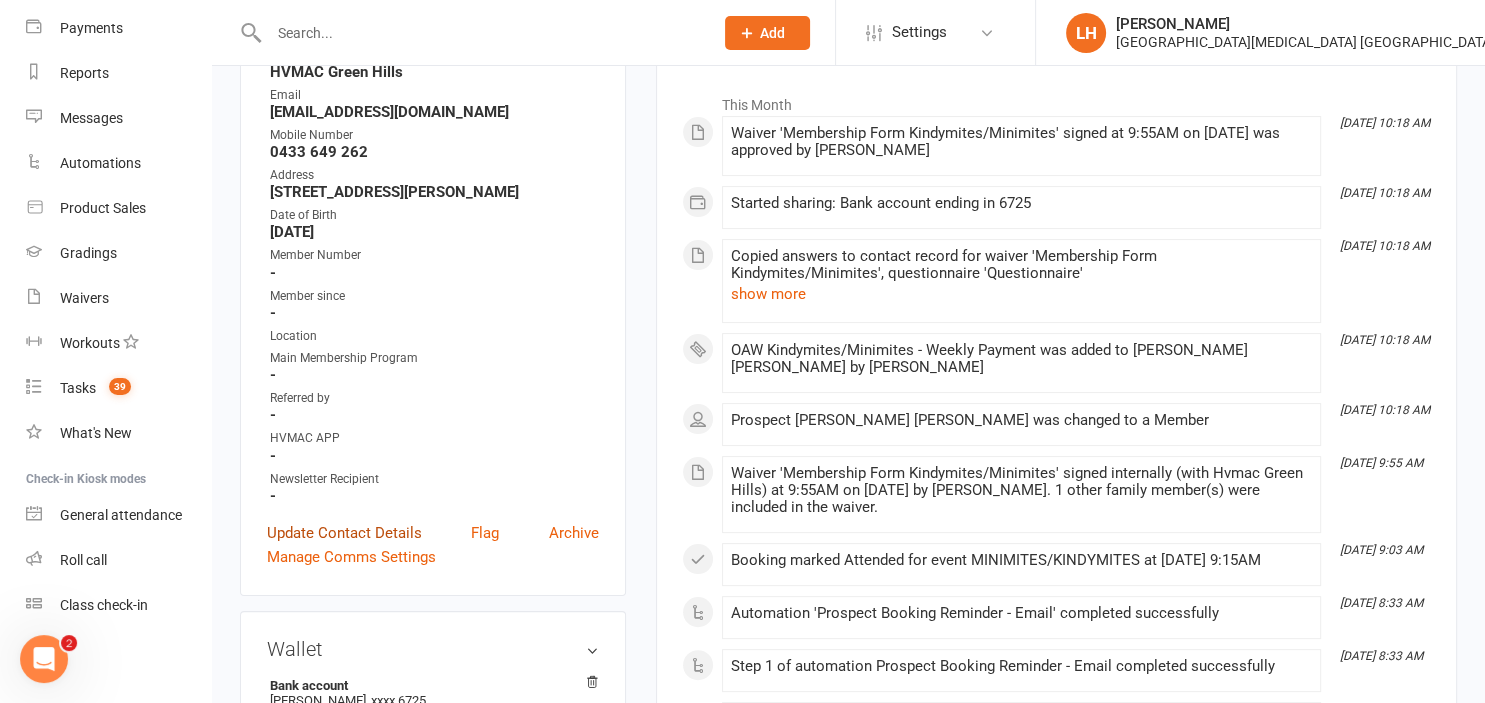 click on "Update Contact Details" at bounding box center (344, 533) 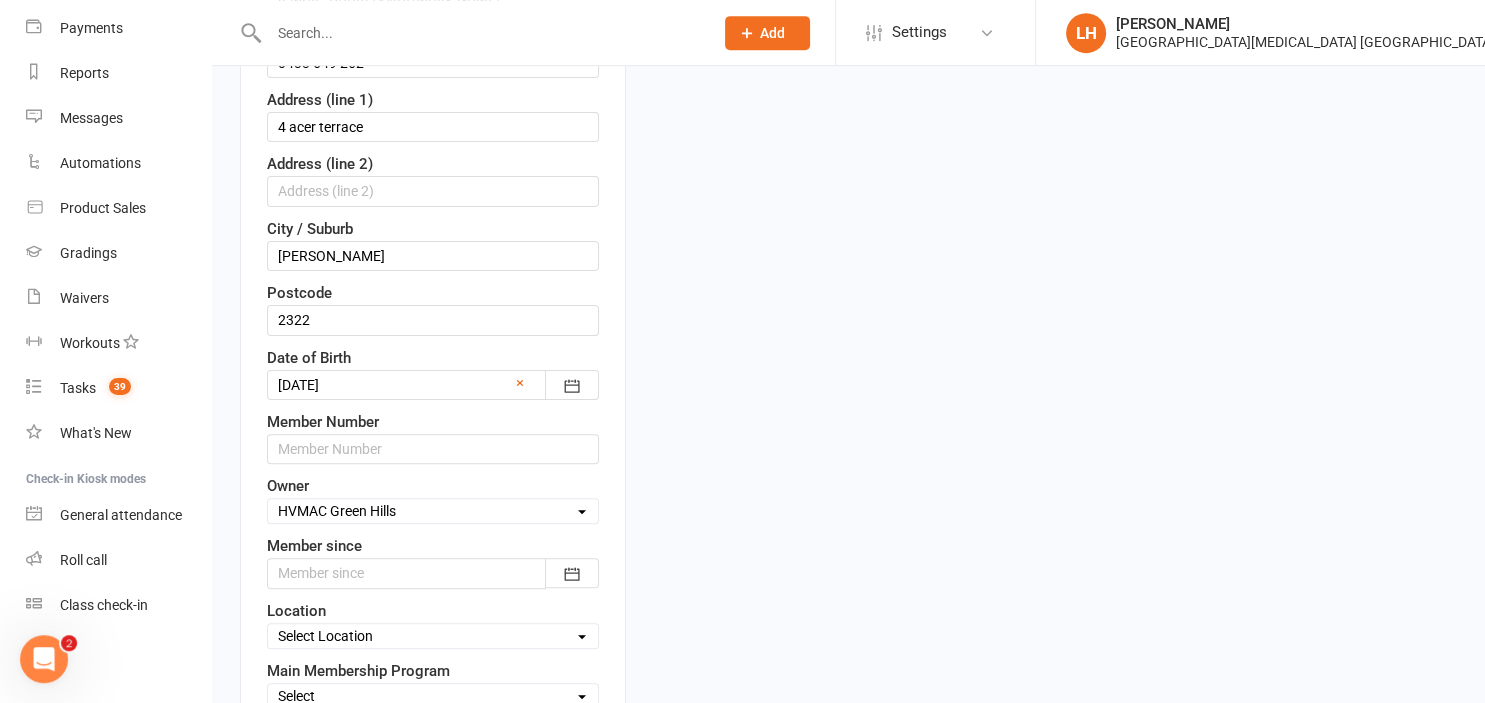 scroll, scrollTop: 518, scrollLeft: 0, axis: vertical 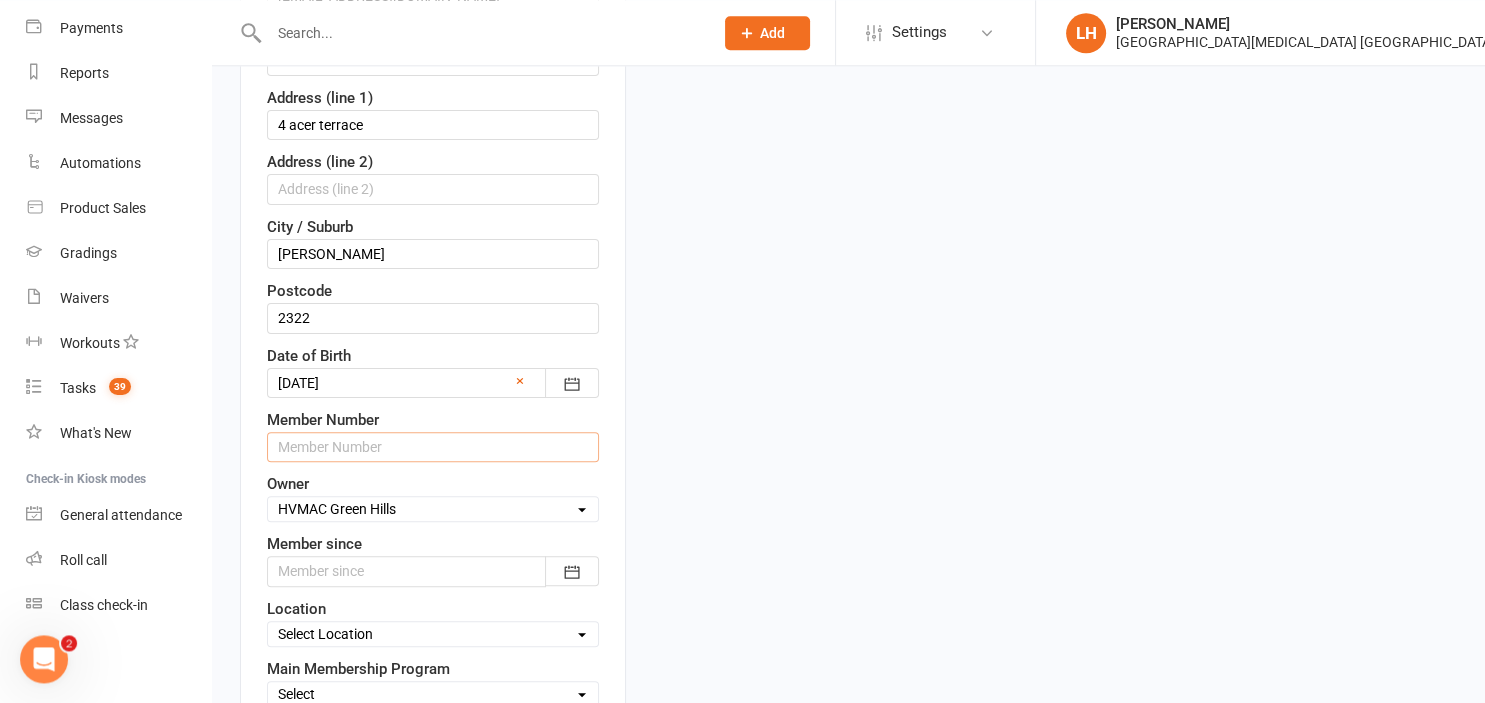 click at bounding box center (433, 447) 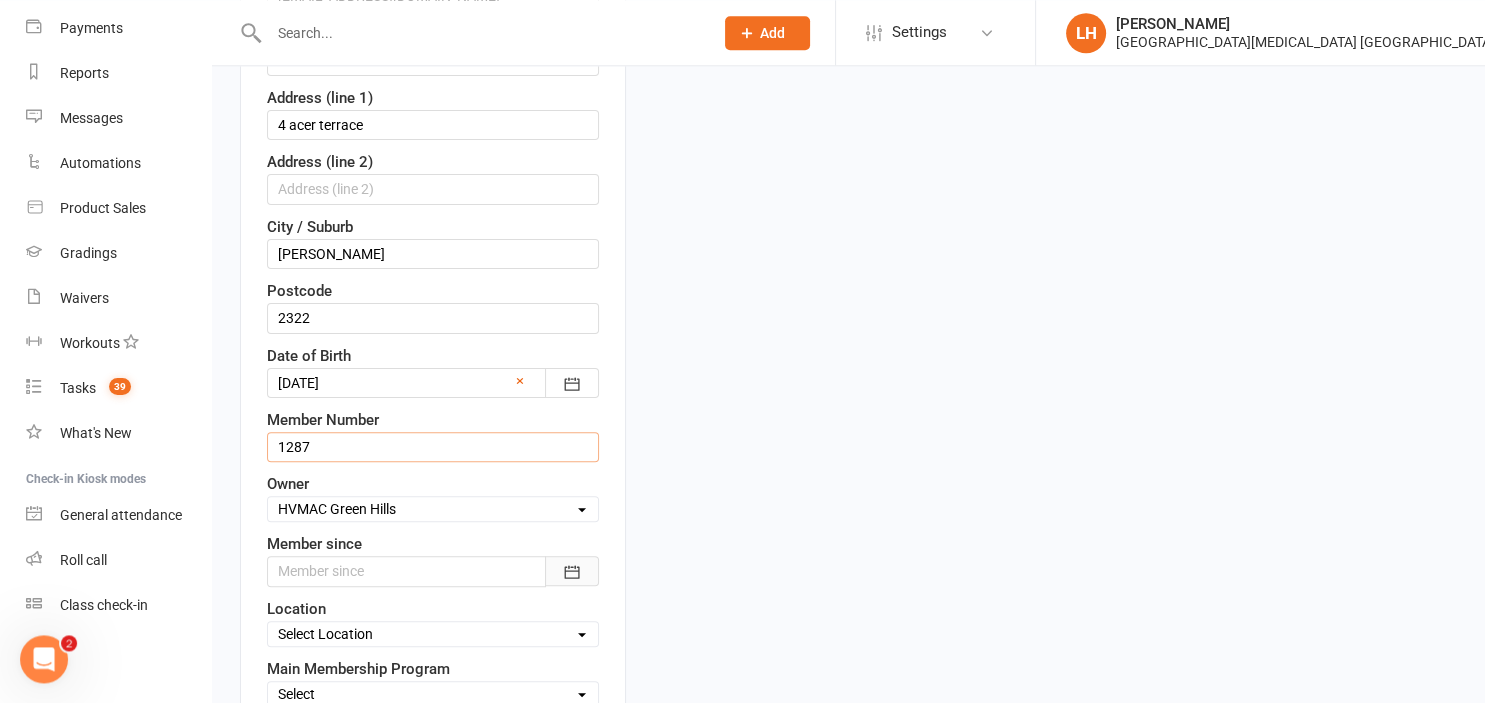 type on "1287" 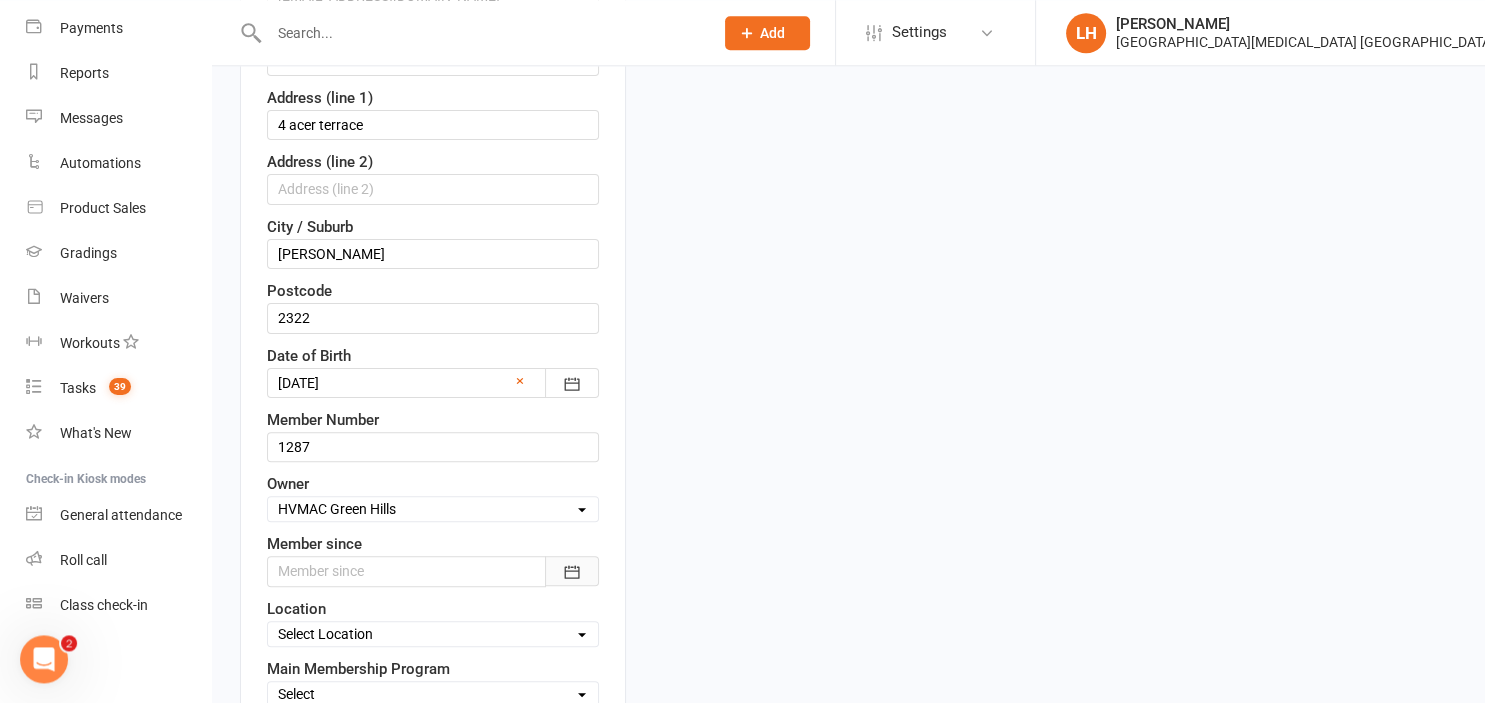 click 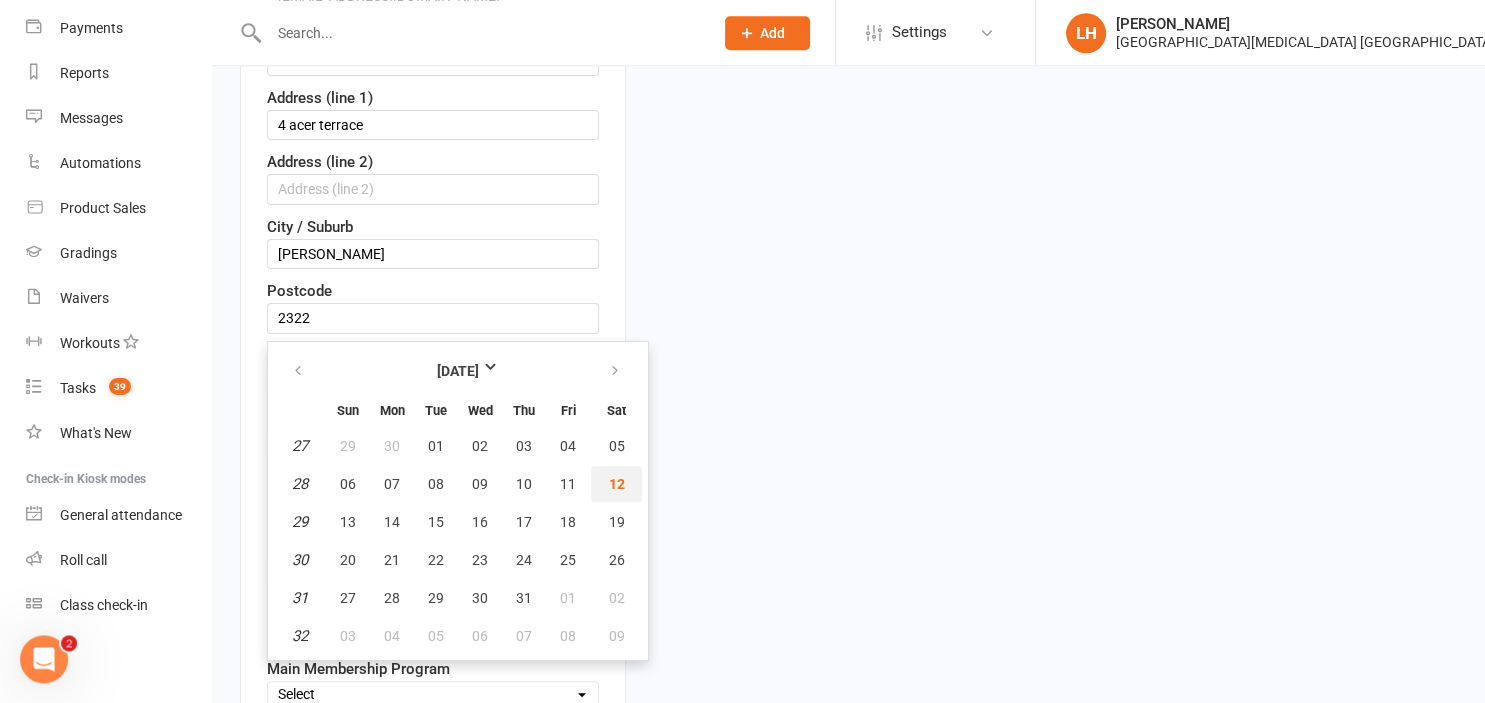 click on "12" at bounding box center [617, 484] 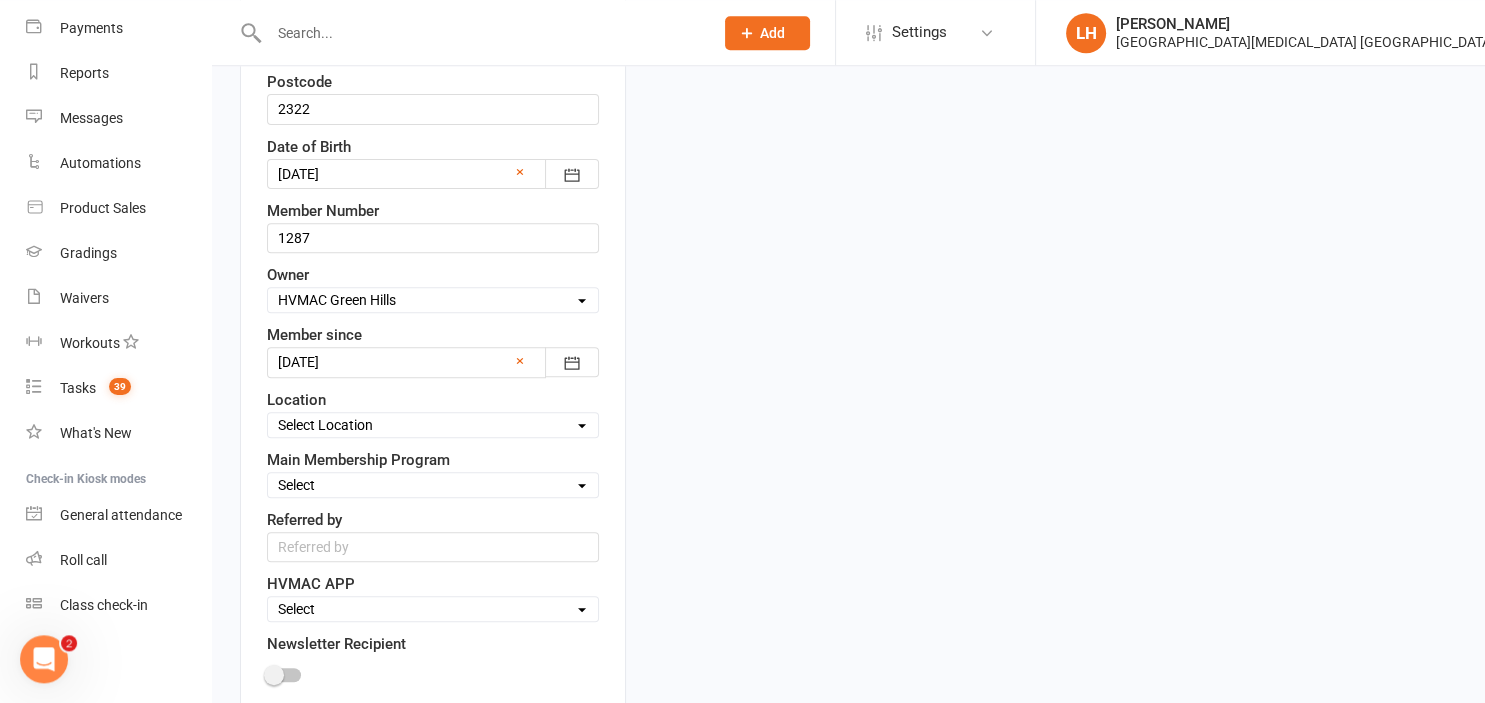 scroll, scrollTop: 835, scrollLeft: 0, axis: vertical 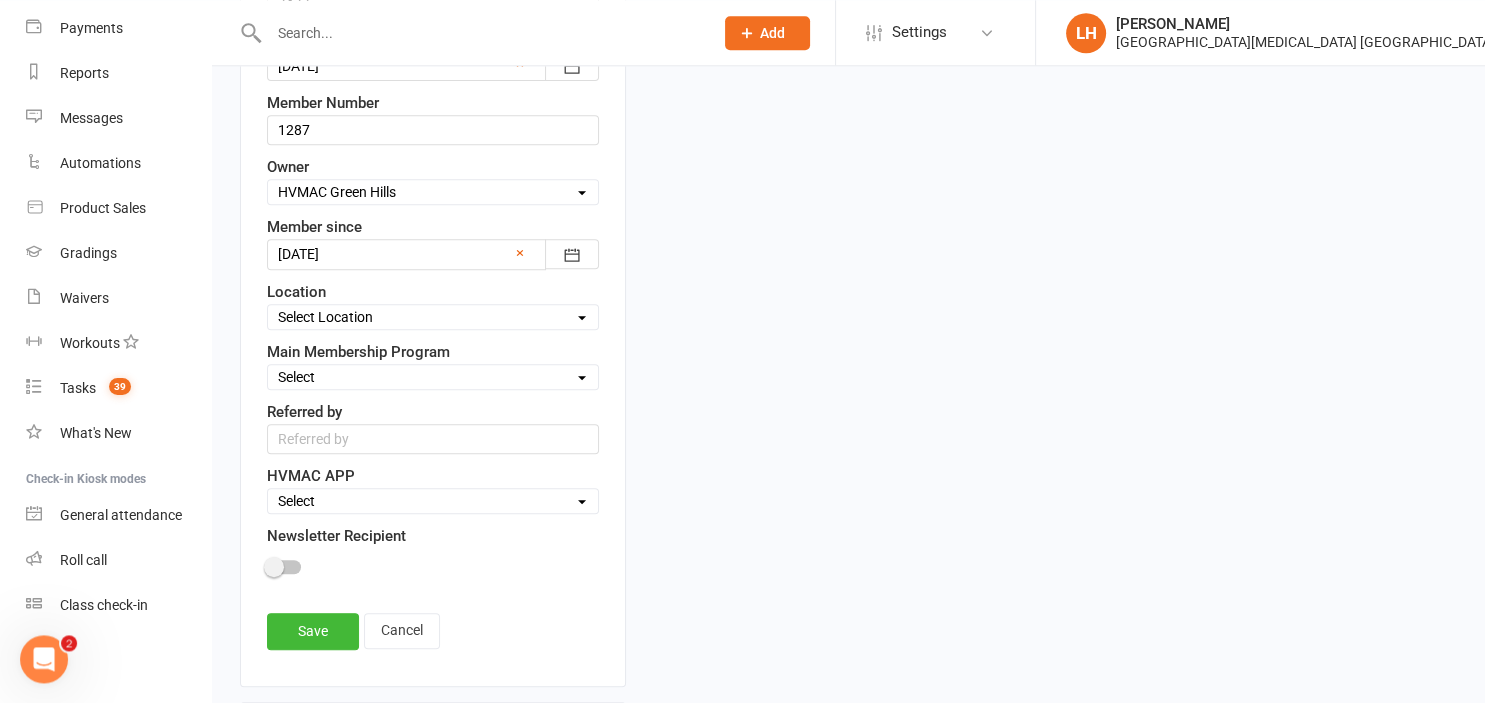 click on "Select Minimites Kindymites Dynamites Dragons Adults Kobudo Only Guest Fight Fit Only Special Programs Fitness Challenge" at bounding box center (433, 377) 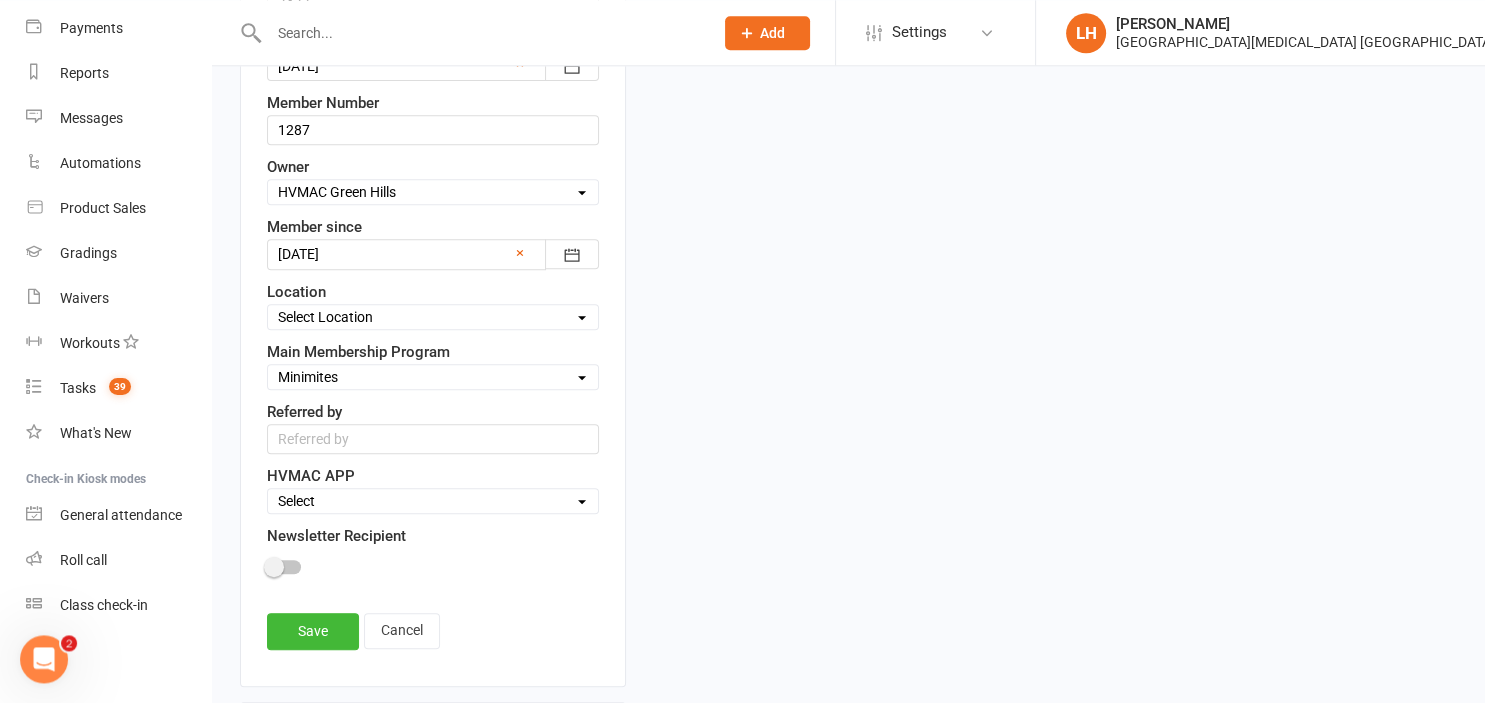 click on "Minimites" at bounding box center [0, 0] 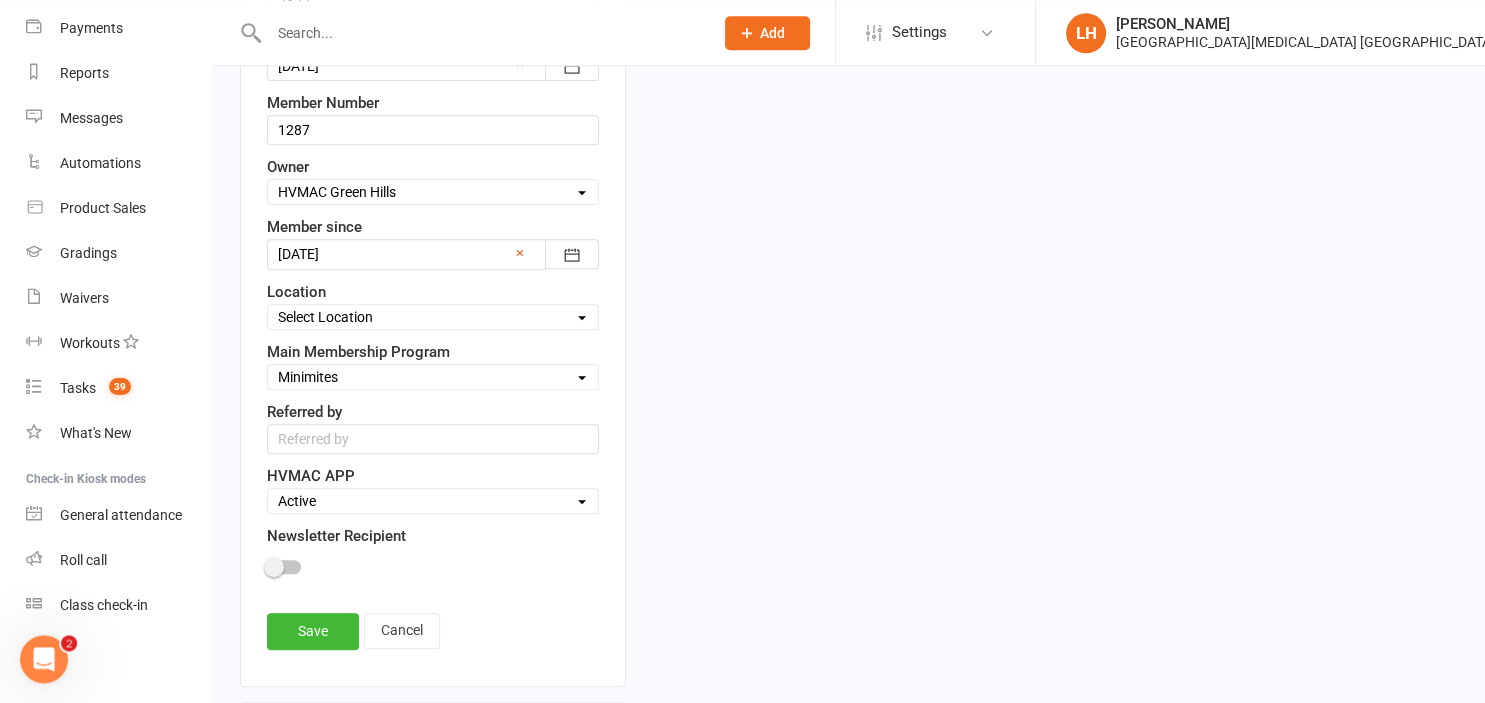 click on "Active" at bounding box center [0, 0] 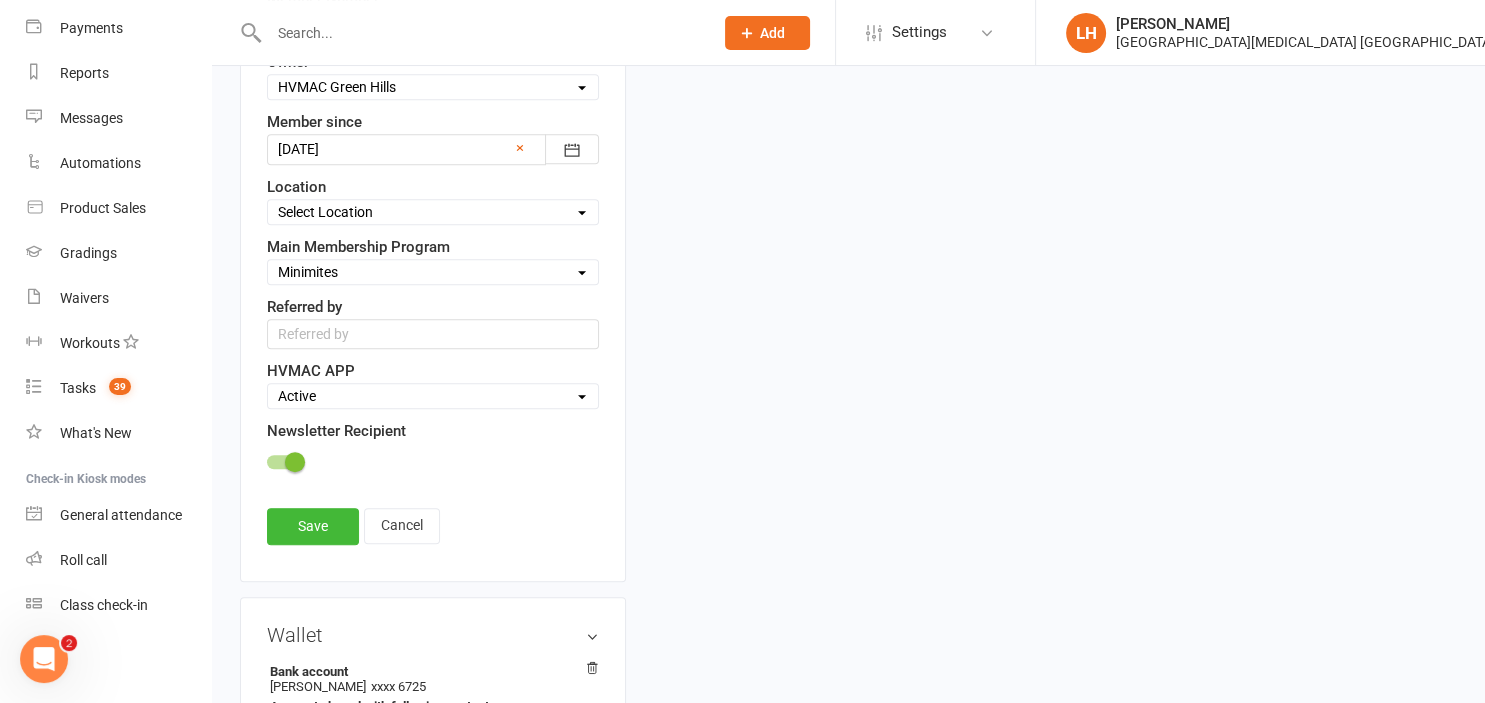 scroll, scrollTop: 940, scrollLeft: 0, axis: vertical 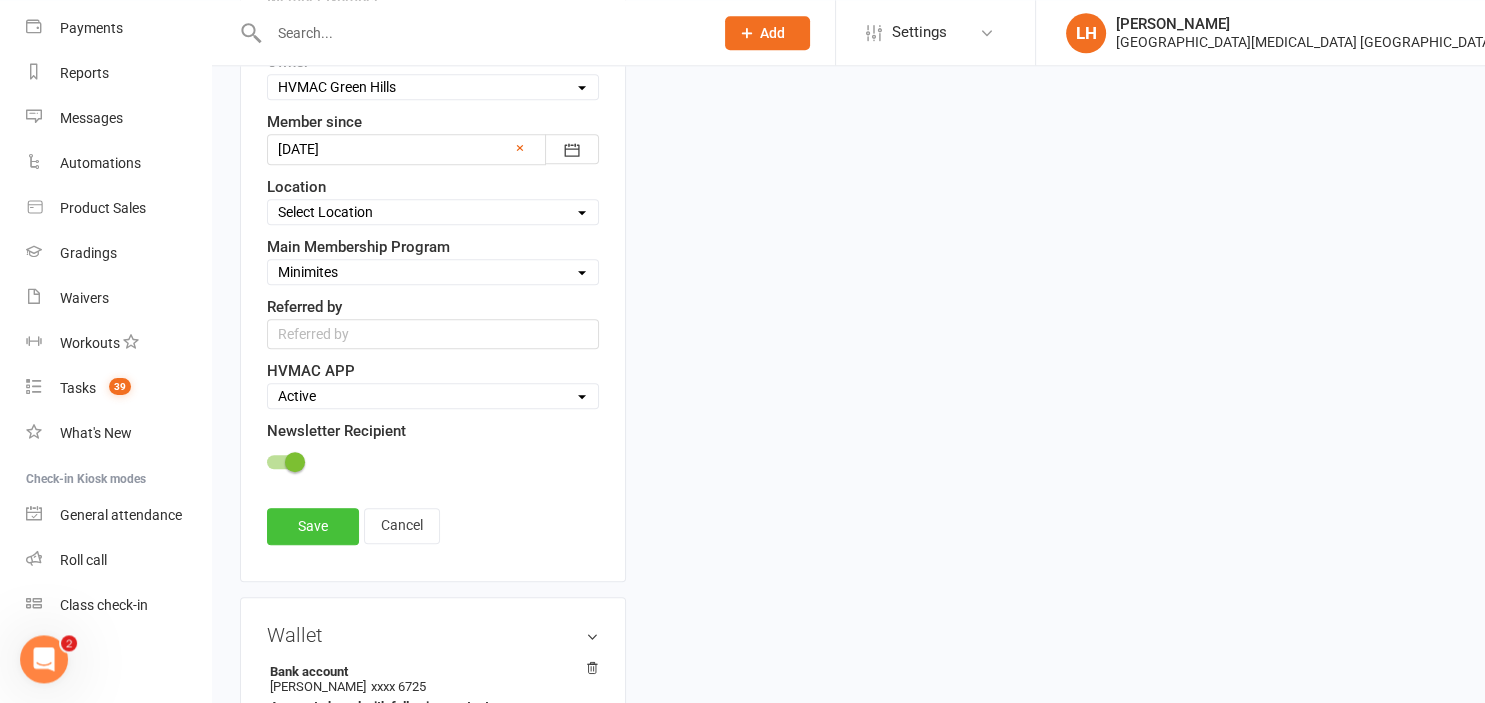 click on "Save" at bounding box center [313, 526] 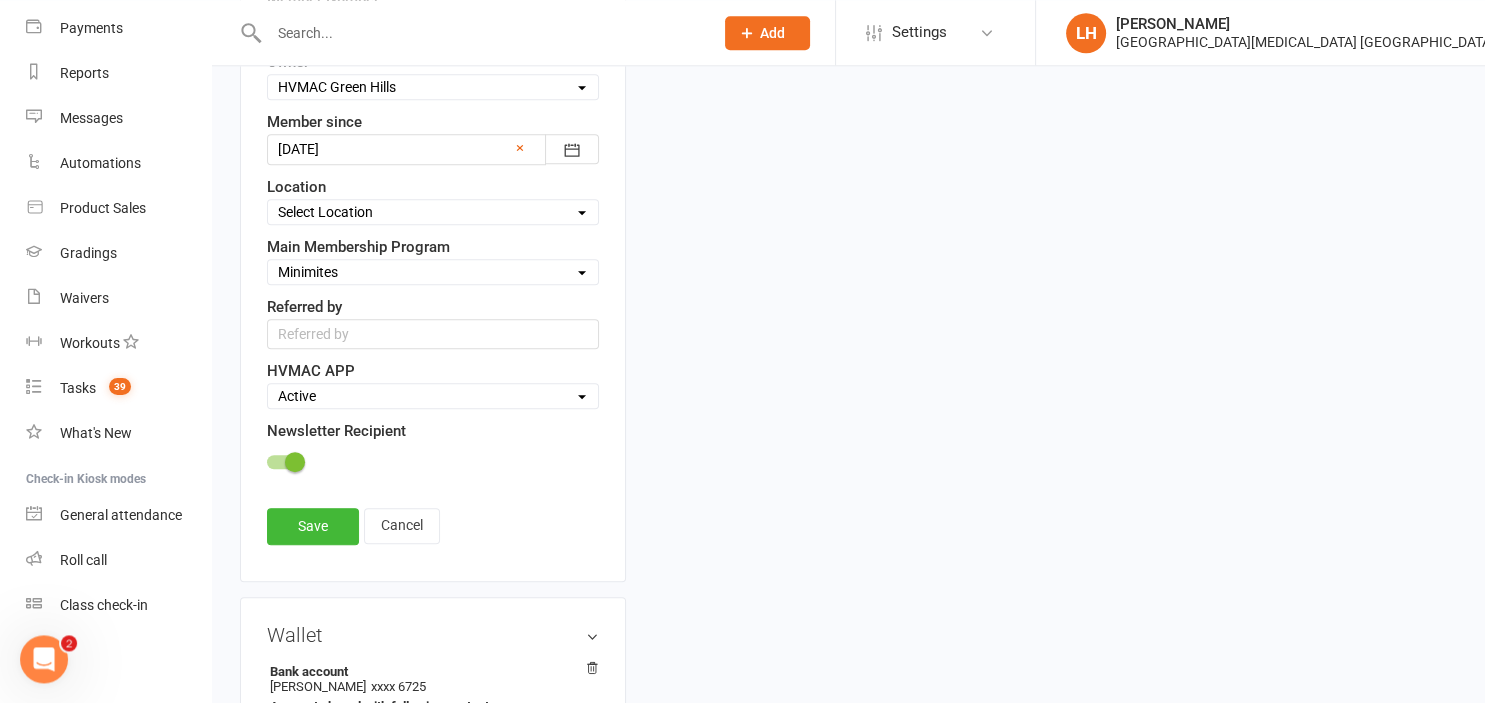 scroll, scrollTop: 214, scrollLeft: 0, axis: vertical 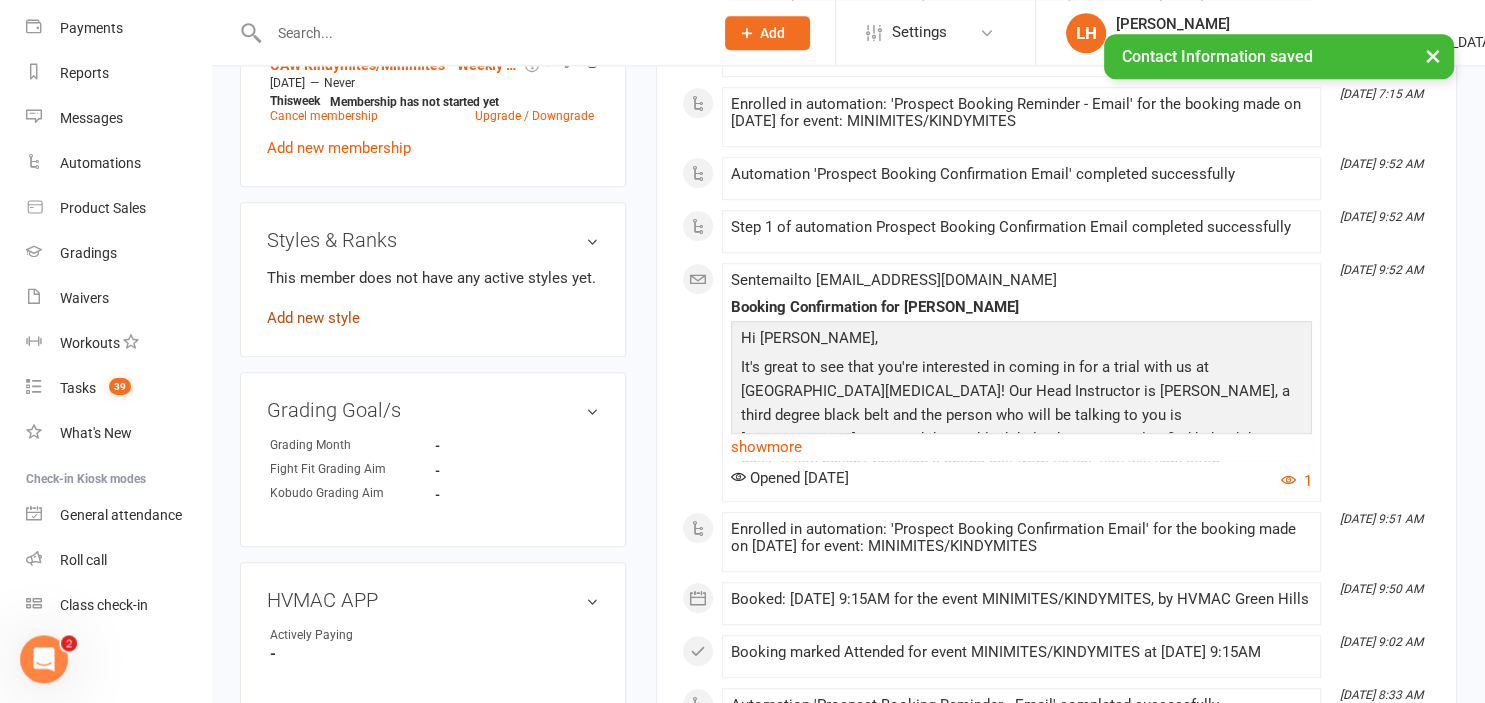 click on "Add new style" at bounding box center [313, 318] 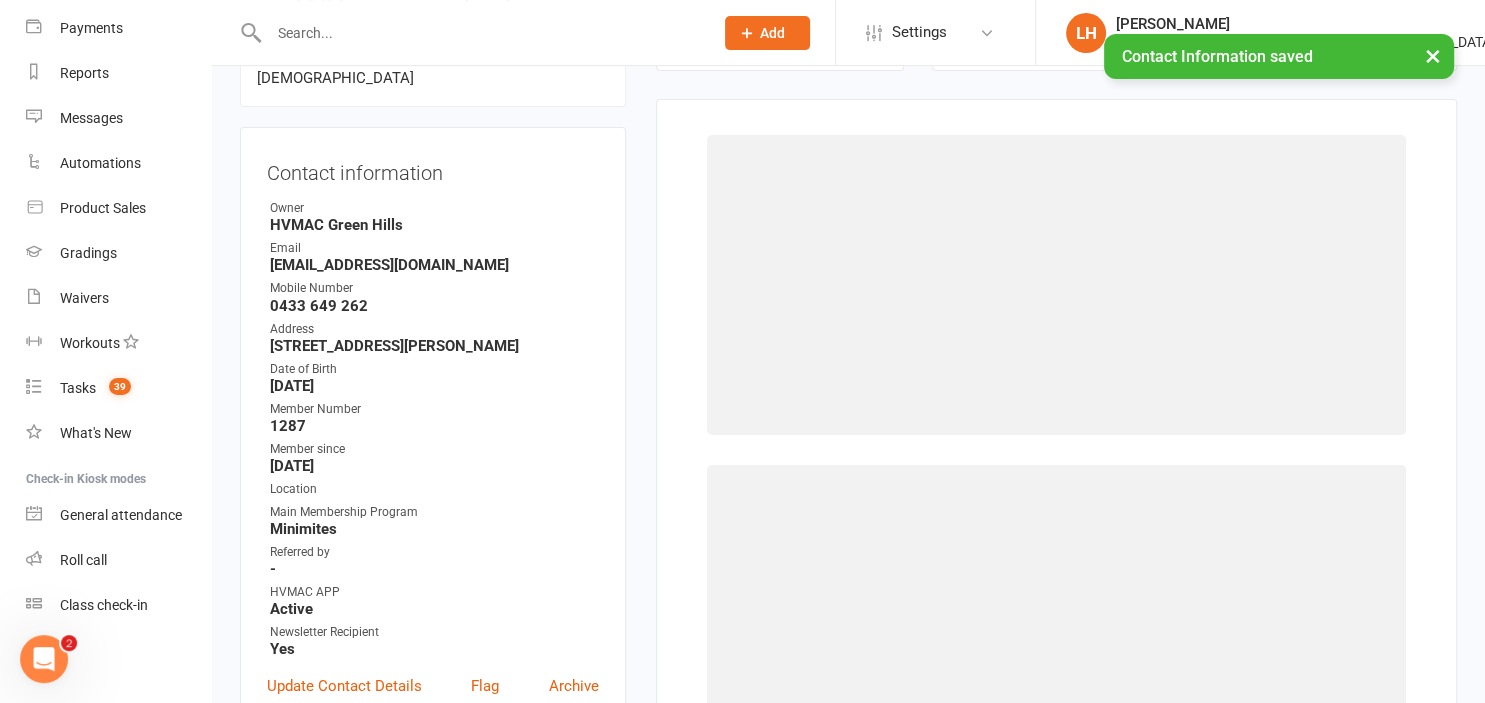 scroll, scrollTop: 171, scrollLeft: 0, axis: vertical 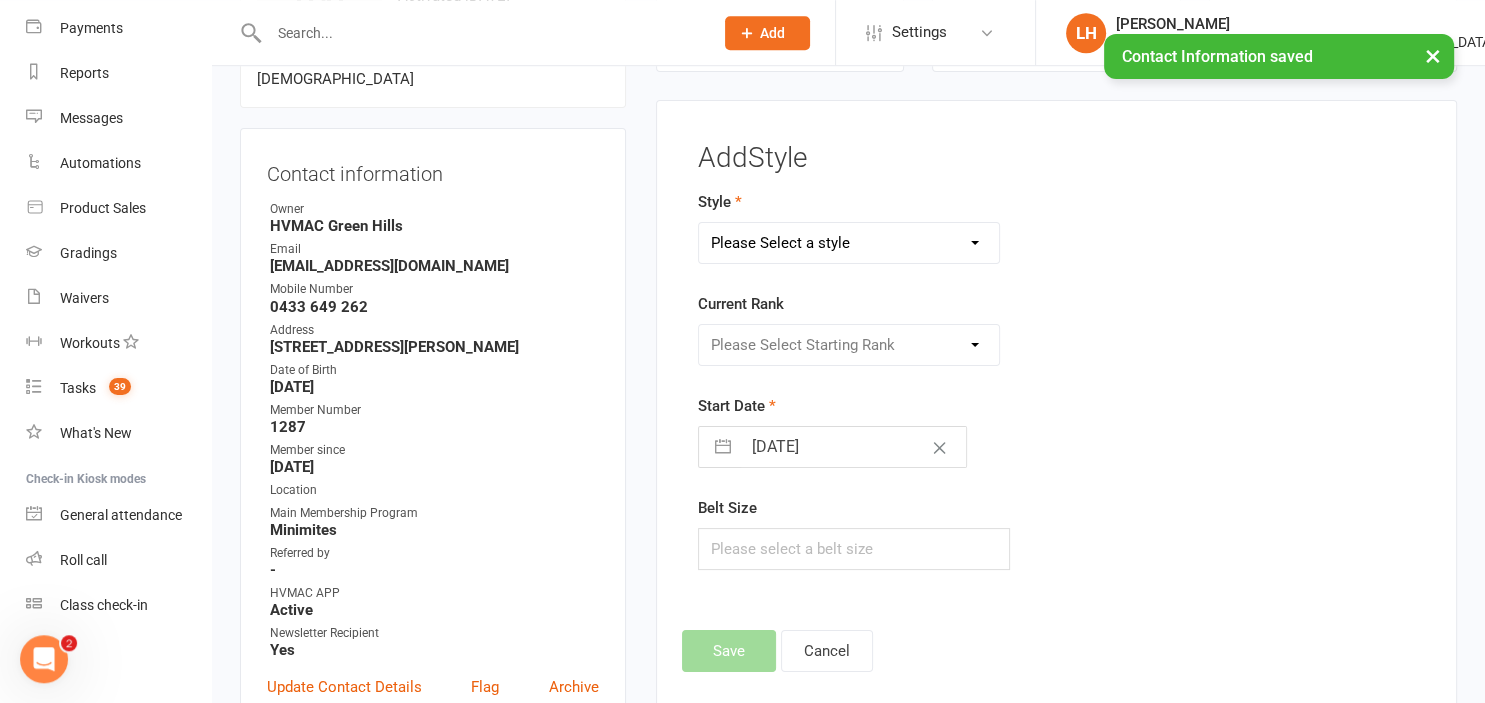 click on "Please Select a style Dragons/Adults Dynamites Fight Fit Junior Kobudo Kindymites Leadership Minimites Okinawan Kobudo Xtreme" at bounding box center (849, 243) 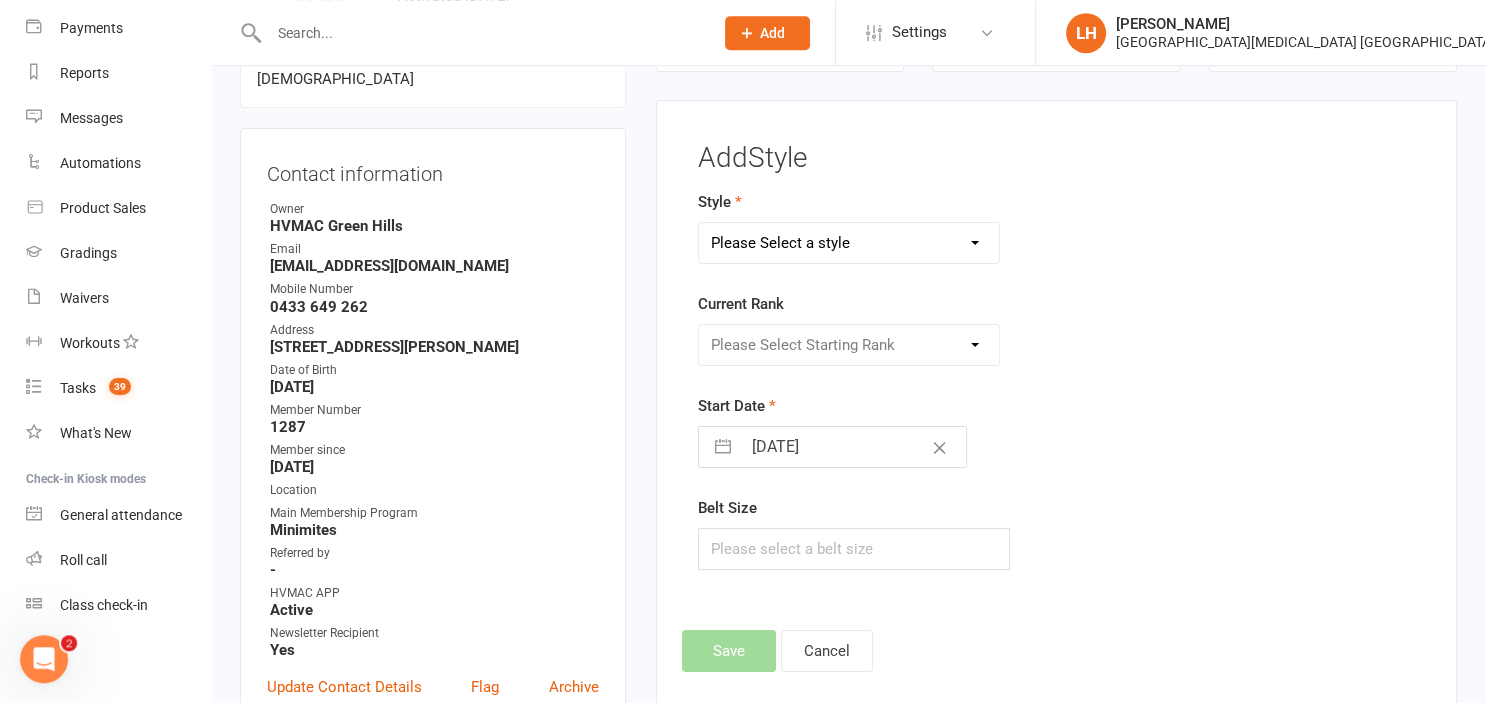 select on "1774" 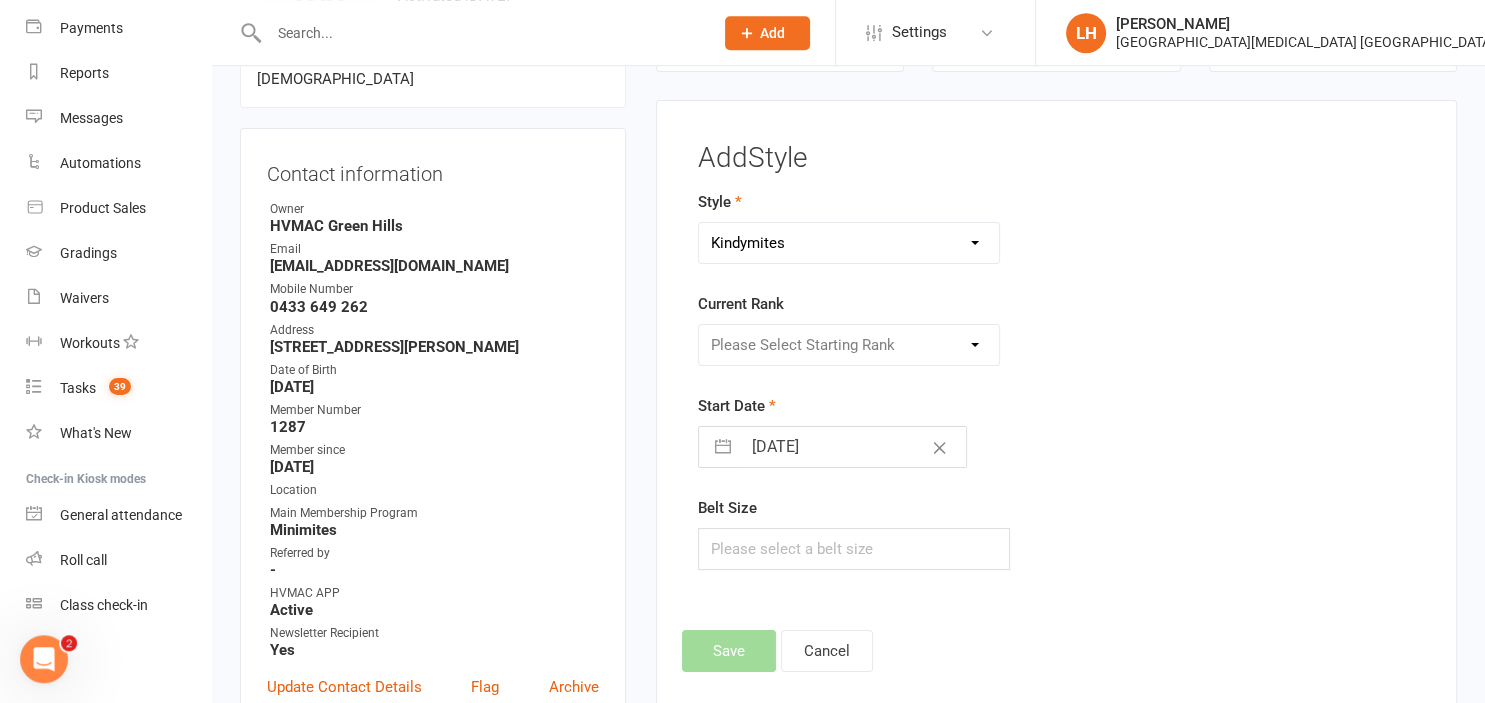 click on "Kindymites" at bounding box center (0, 0) 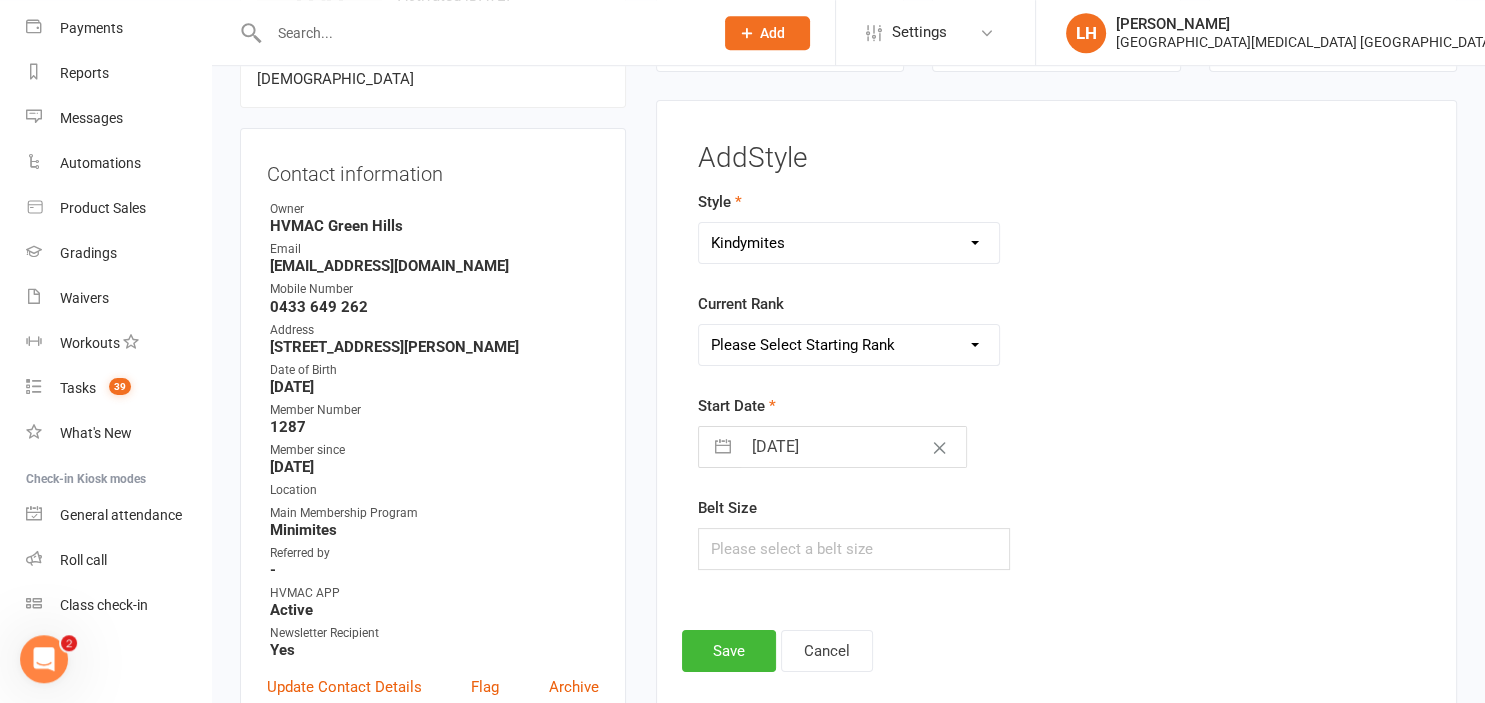 click on "Please Select Starting Rank [PERSON_NAME] Belt MM Yellow Belt MM Red Belt [PERSON_NAME] Belt MM Blue Belt [PERSON_NAME] Belt MM Black Belt [PERSON_NAME] Belt KM Yellow Belt KM Orange Belt KM Red Belt [PERSON_NAME] Belt KM Blue Belt KM Purple Belt [PERSON_NAME] Belt KM Black Belt" at bounding box center (849, 345) 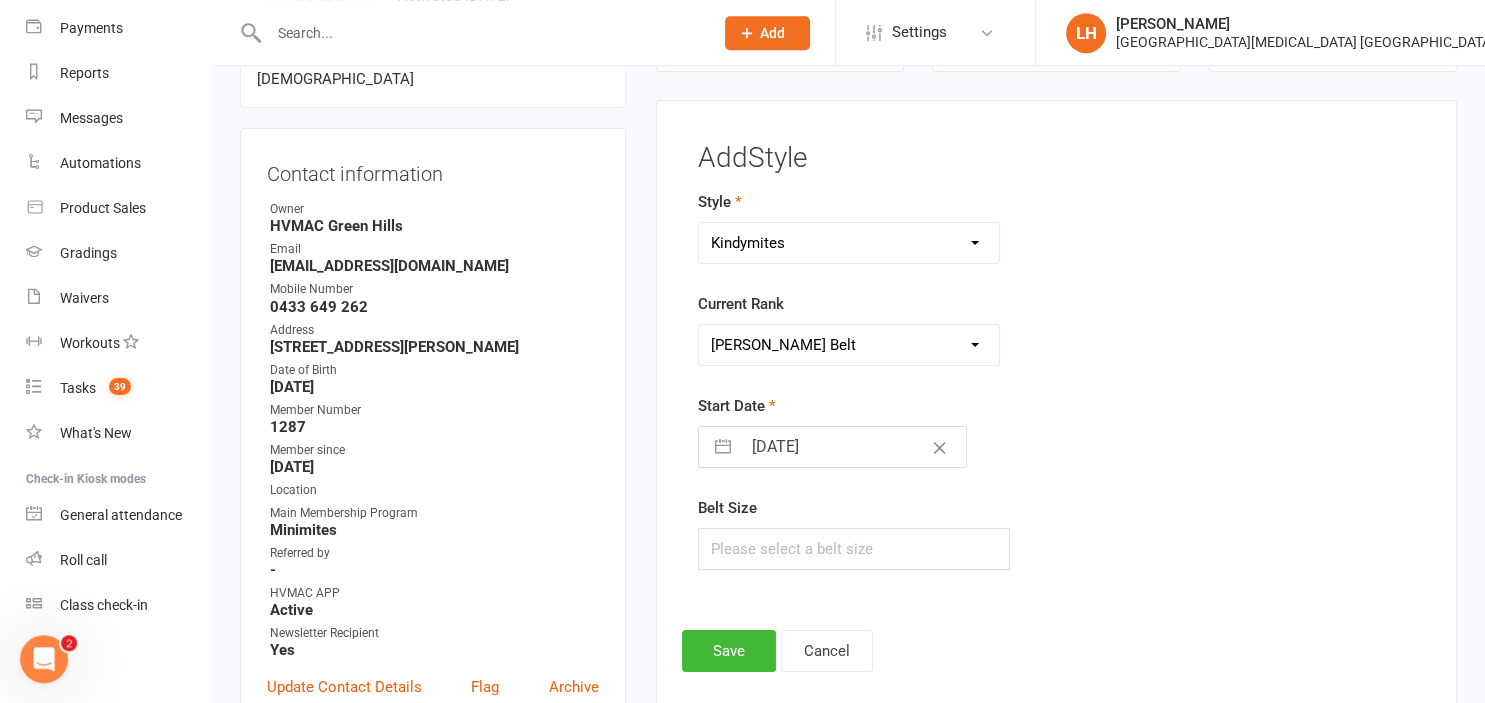 click on "[PERSON_NAME] Belt" at bounding box center [0, 0] 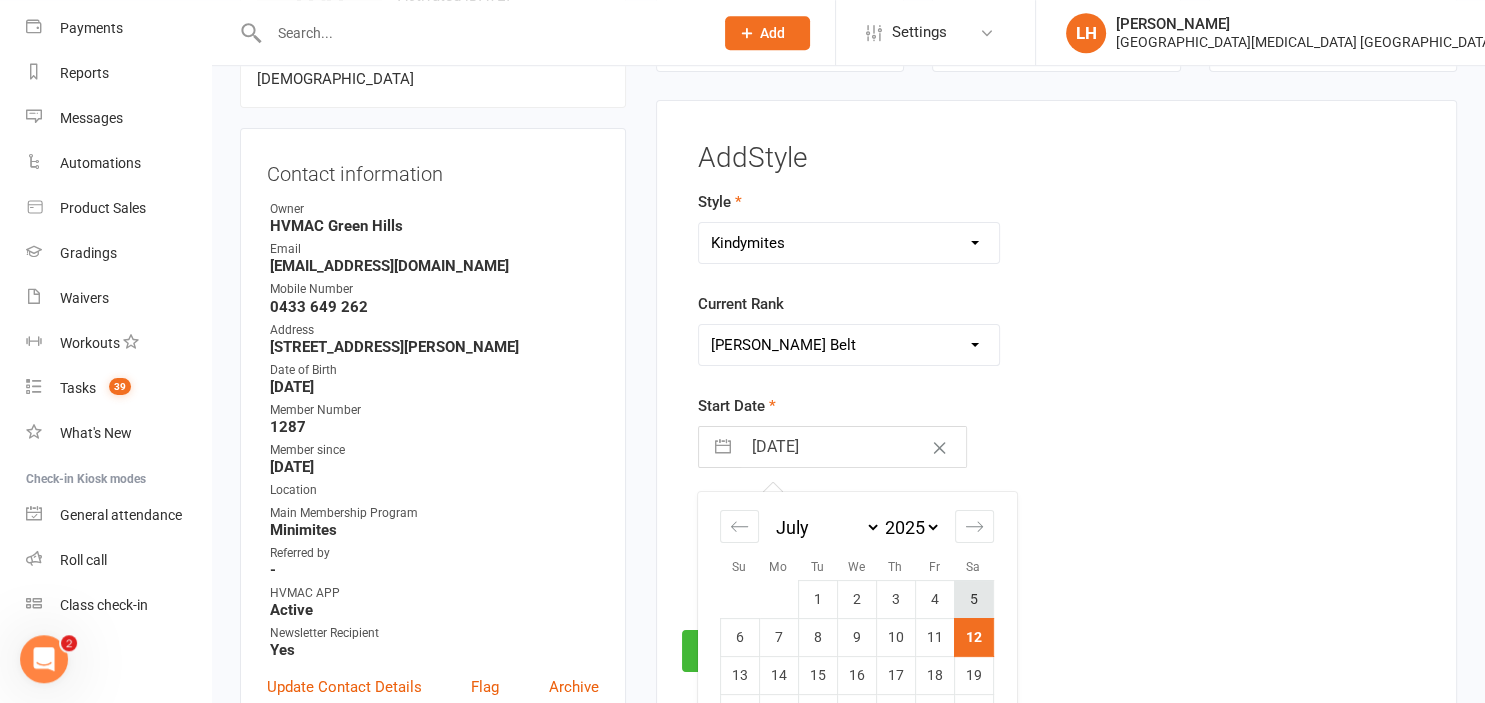 click on "5" at bounding box center [973, 599] 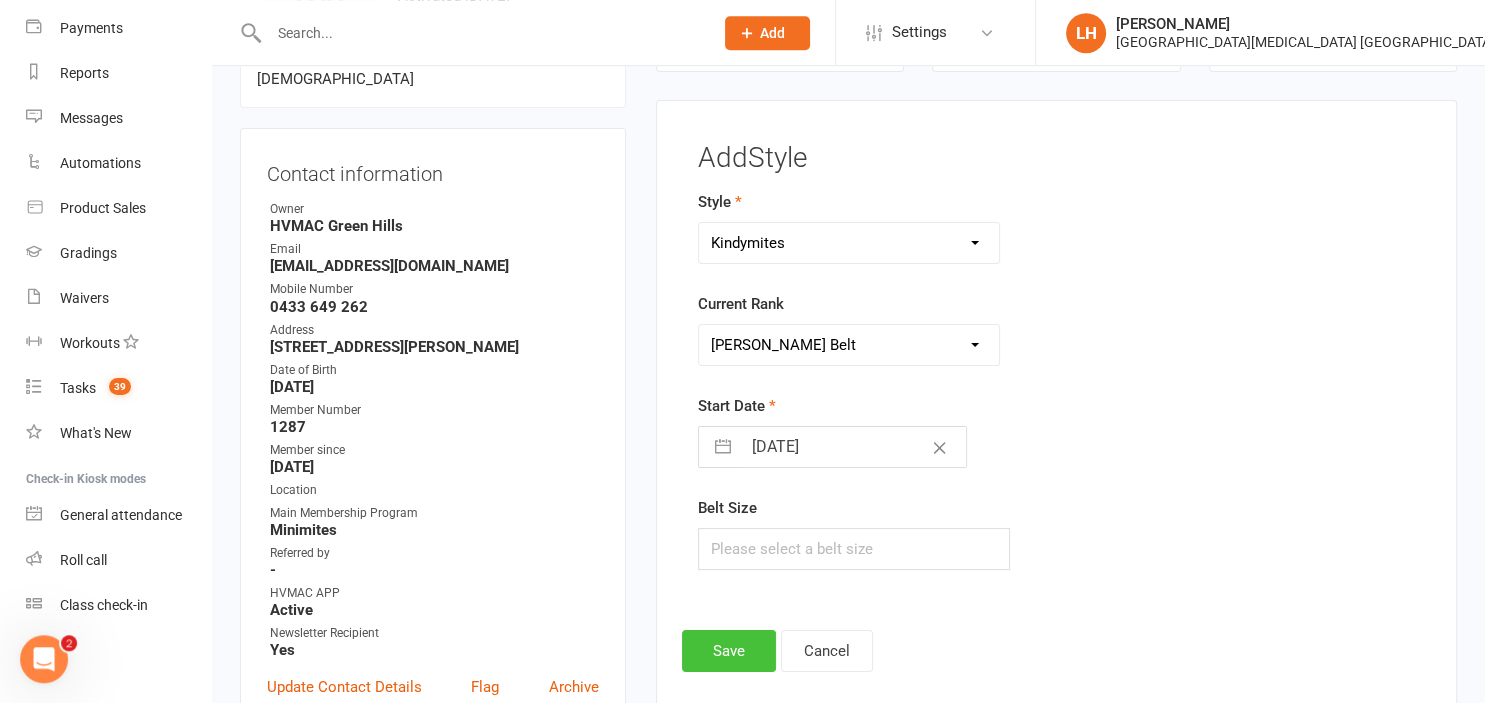 click on "Save" at bounding box center [729, 651] 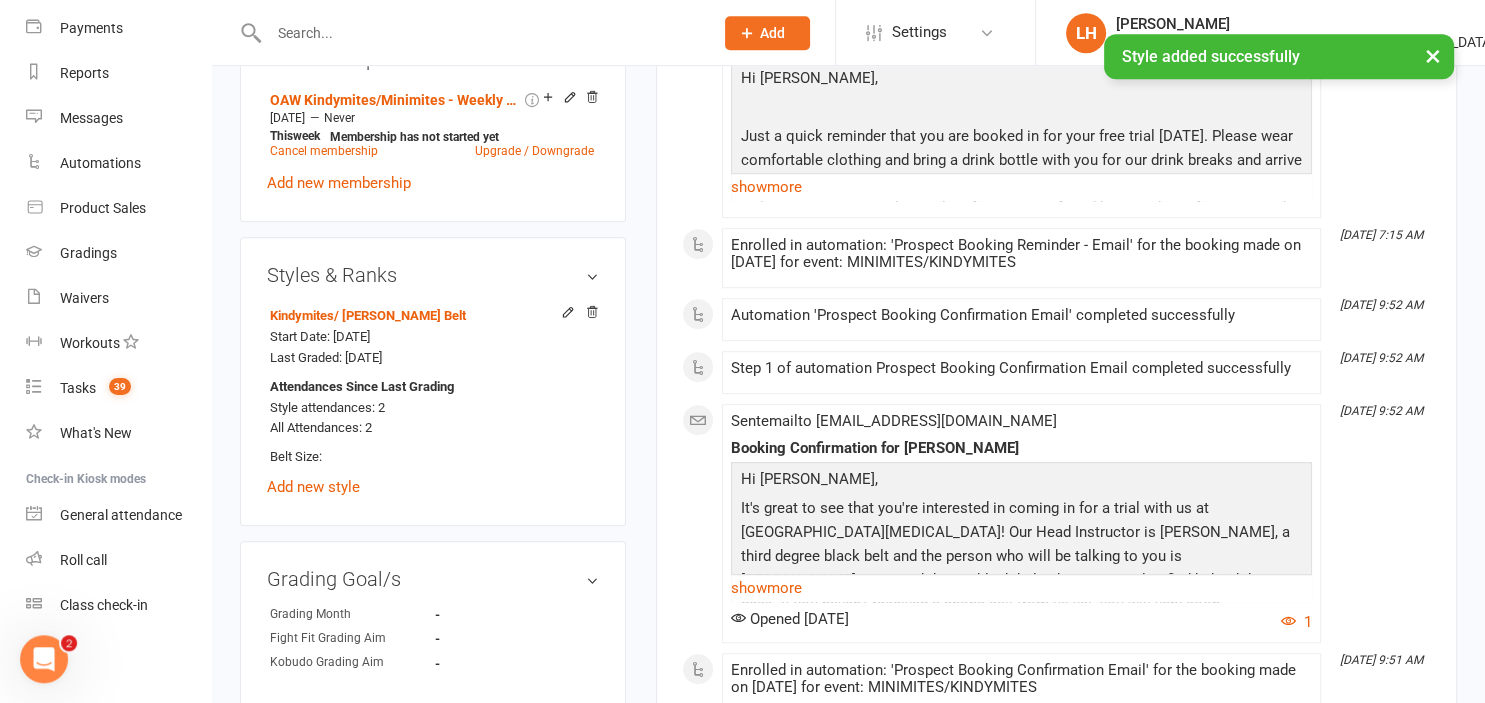 scroll, scrollTop: 1332, scrollLeft: 0, axis: vertical 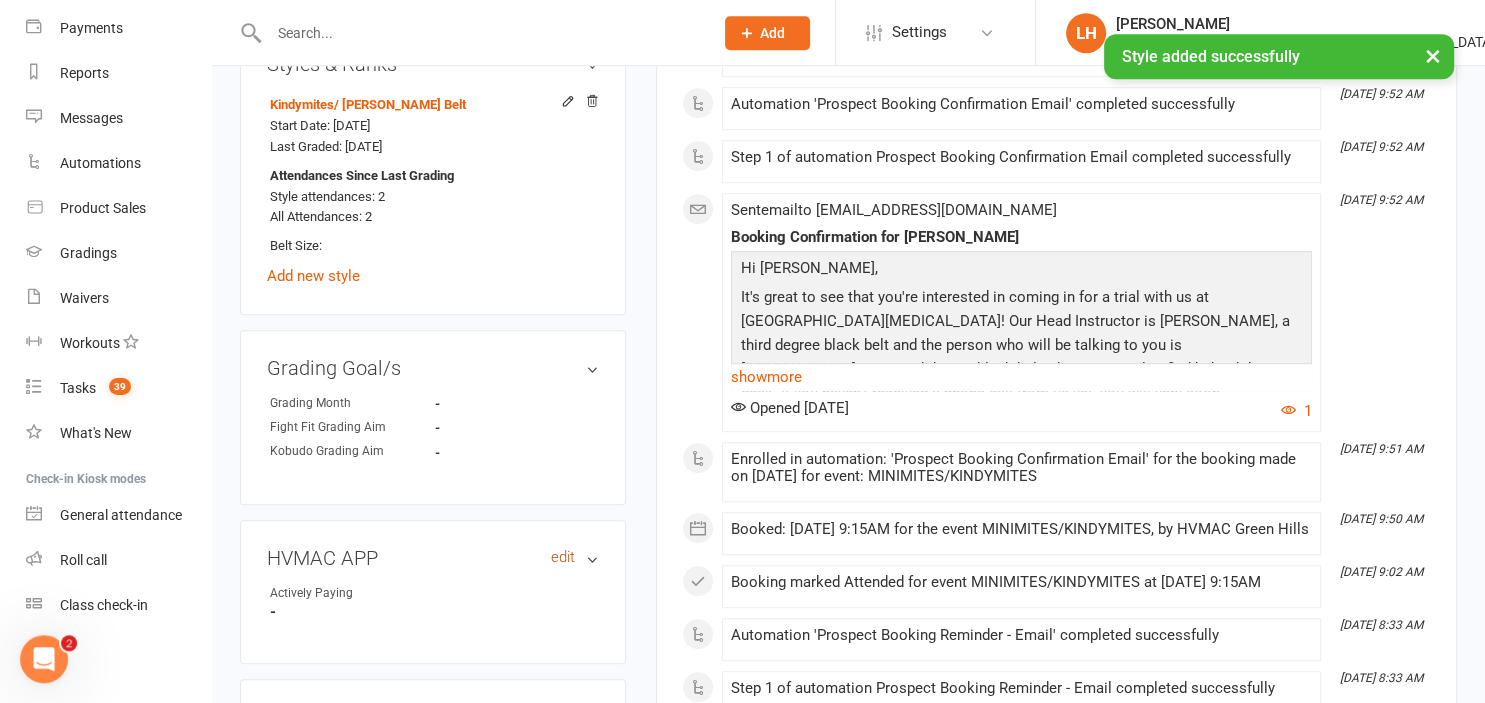 click on "edit" at bounding box center [563, 557] 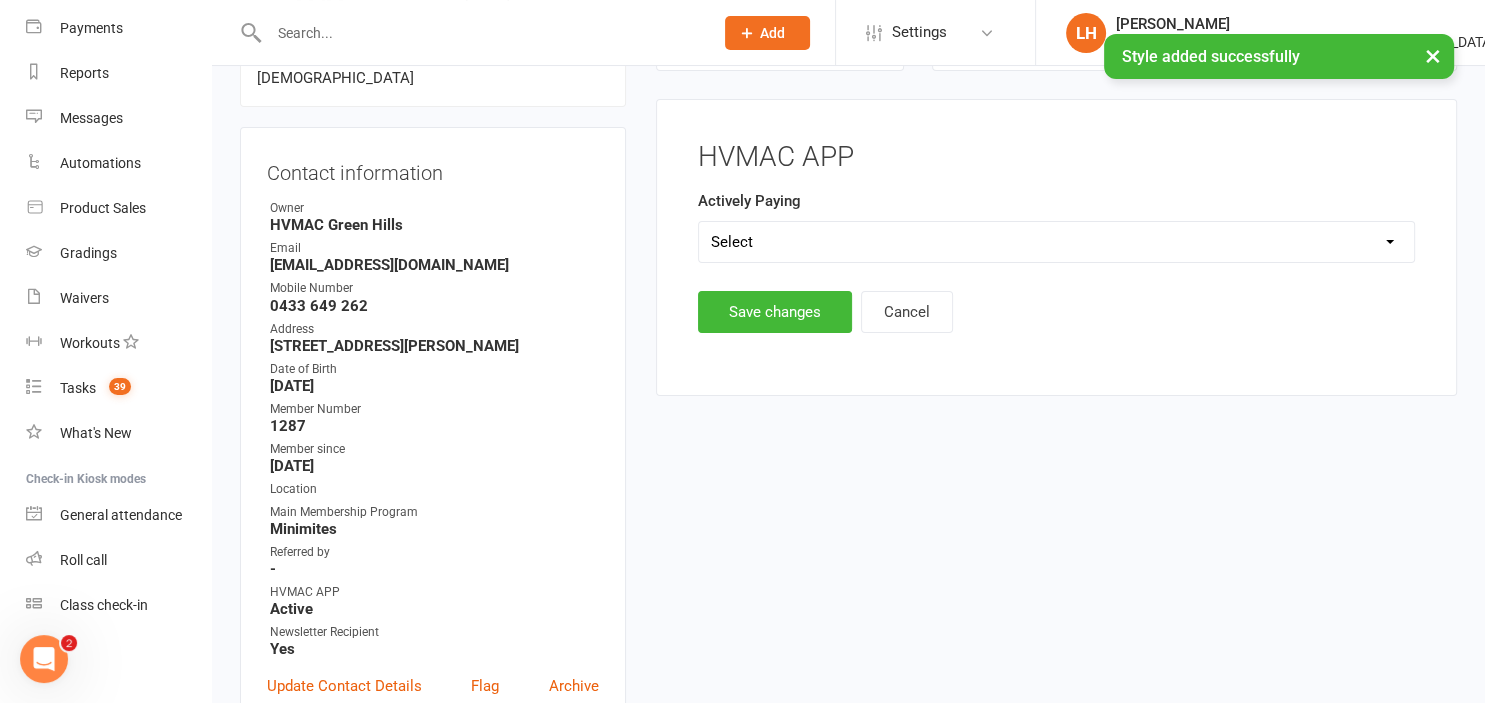 scroll, scrollTop: 171, scrollLeft: 0, axis: vertical 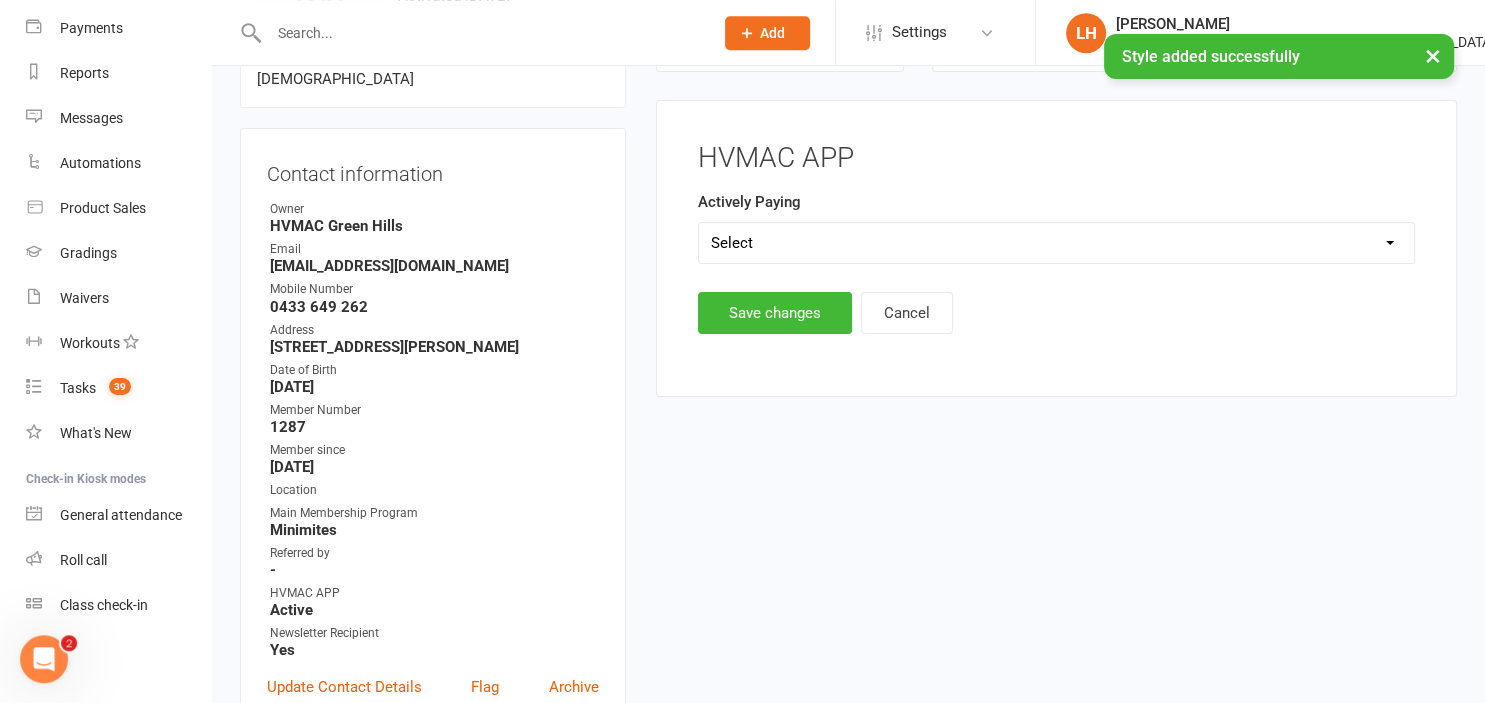 click on "Select Yes No" at bounding box center (1056, 243) 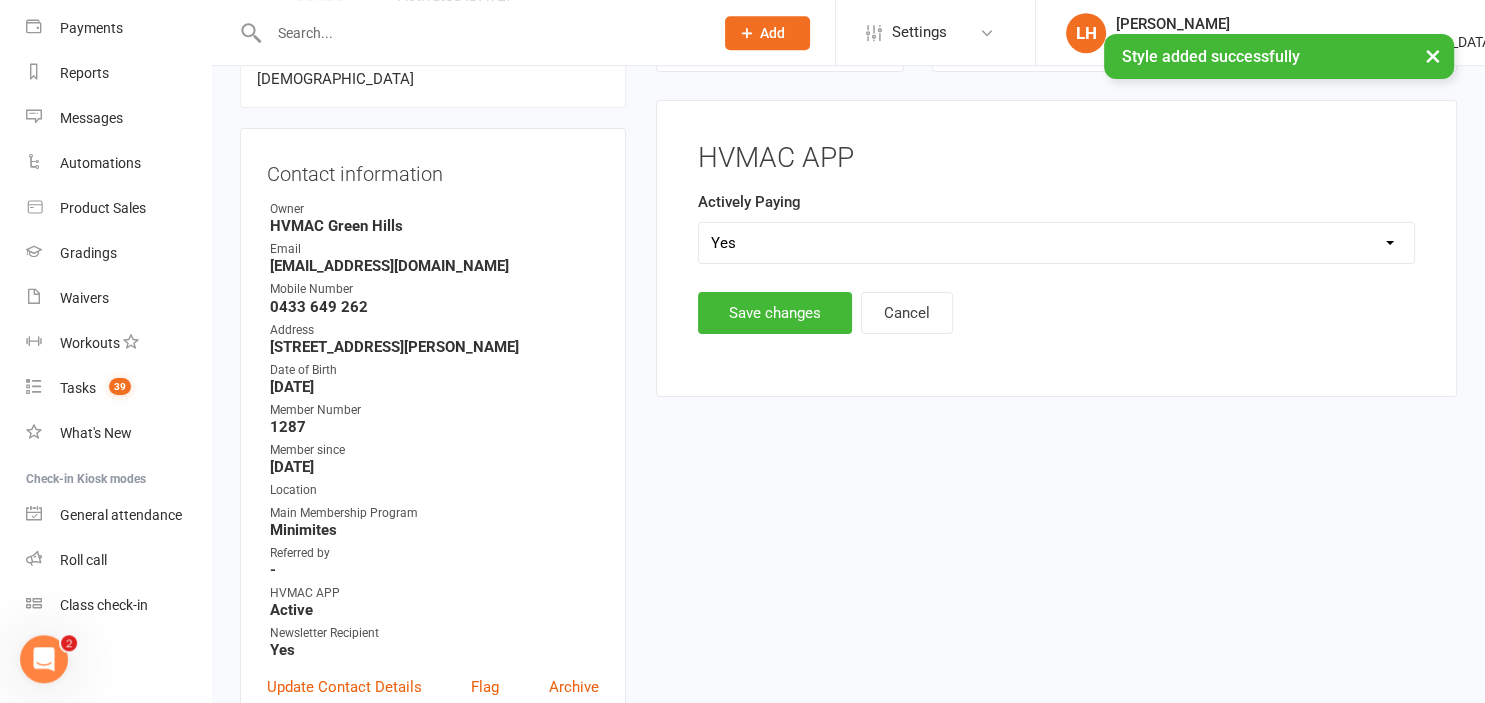 click on "Yes" at bounding box center (0, 0) 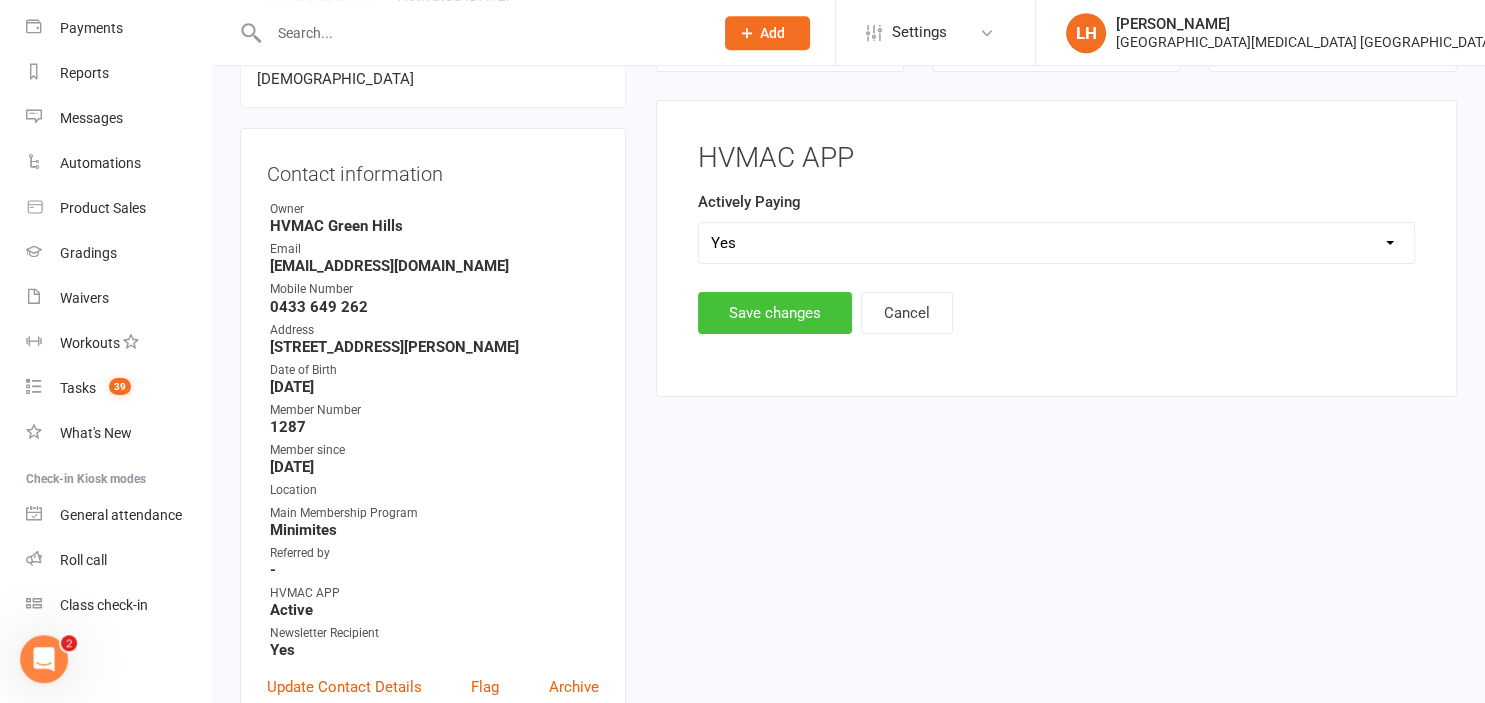 click on "Save changes" at bounding box center [775, 313] 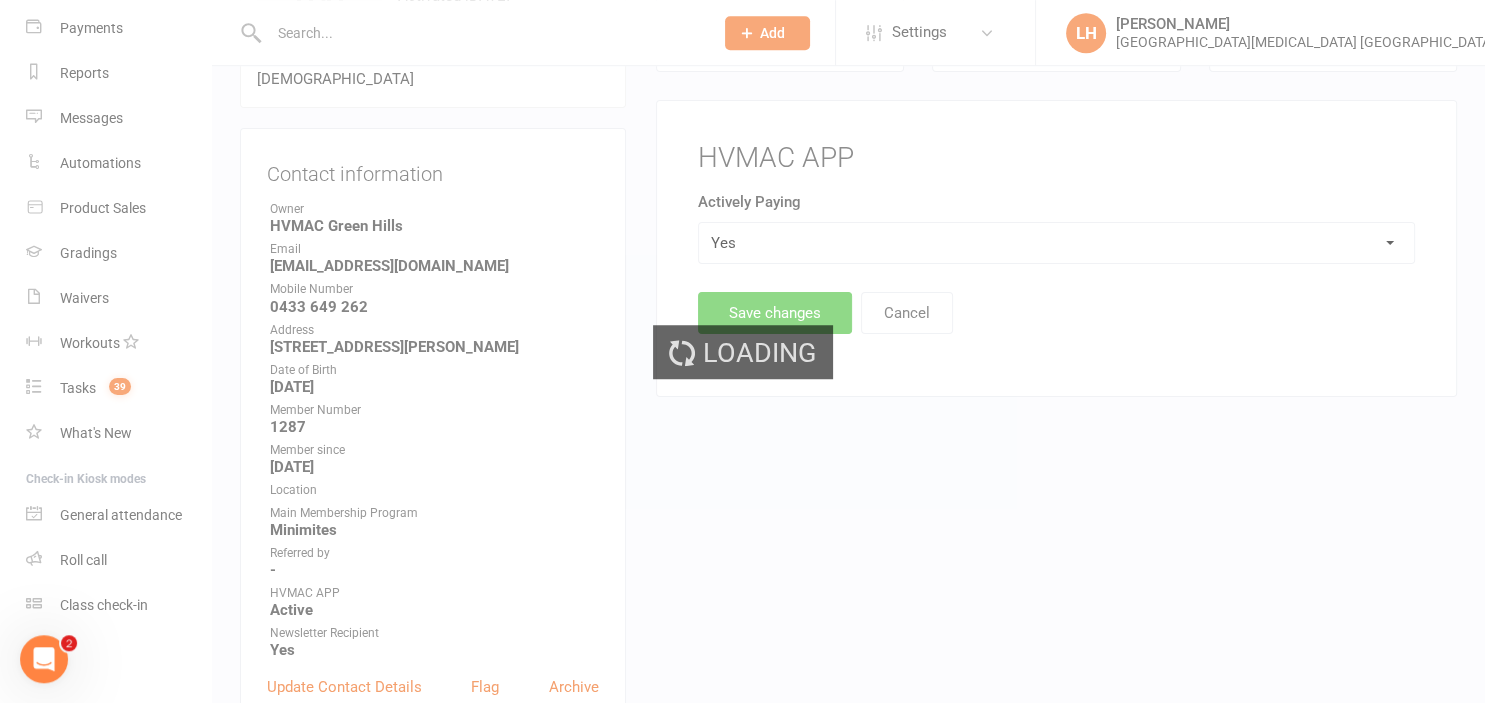 scroll, scrollTop: 214, scrollLeft: 0, axis: vertical 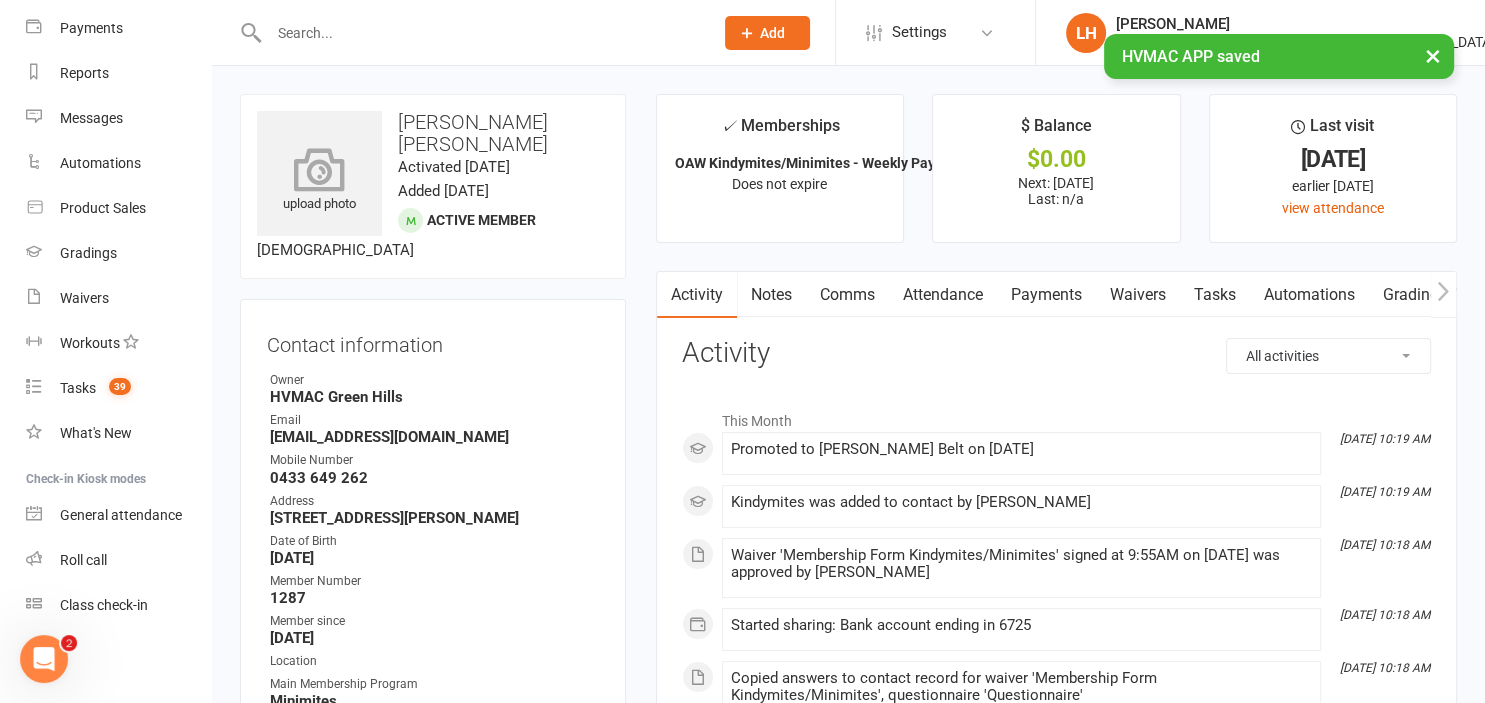 click at bounding box center (320, 169) 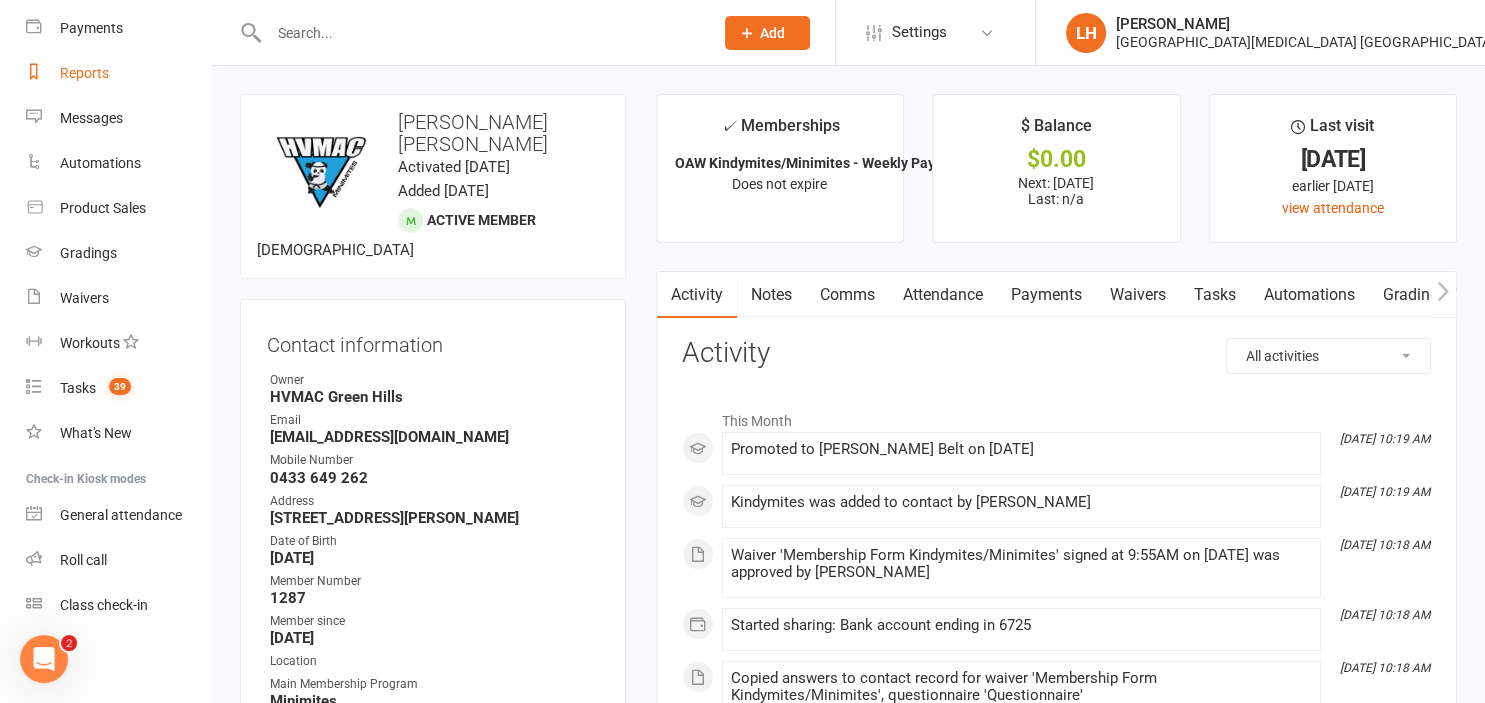 scroll, scrollTop: 0, scrollLeft: 0, axis: both 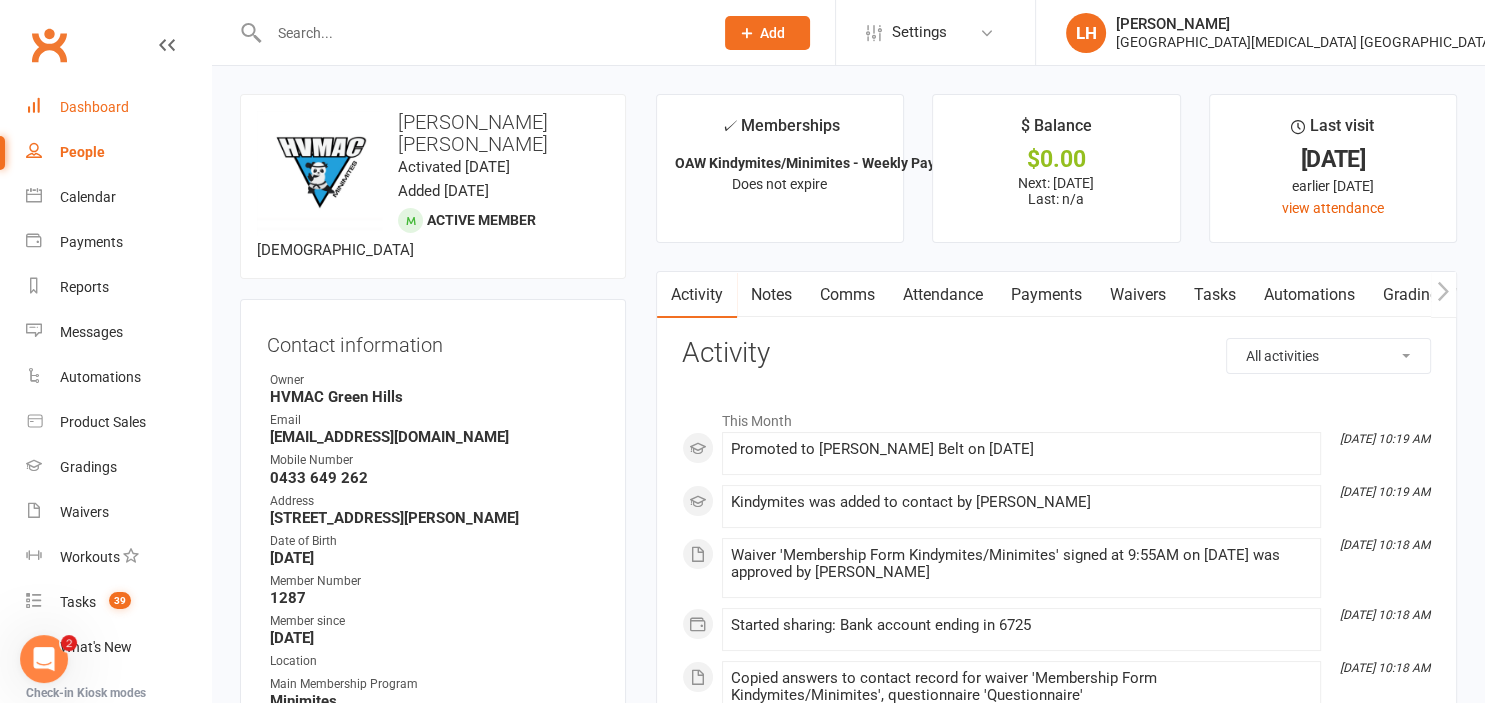 click on "Dashboard" at bounding box center [94, 107] 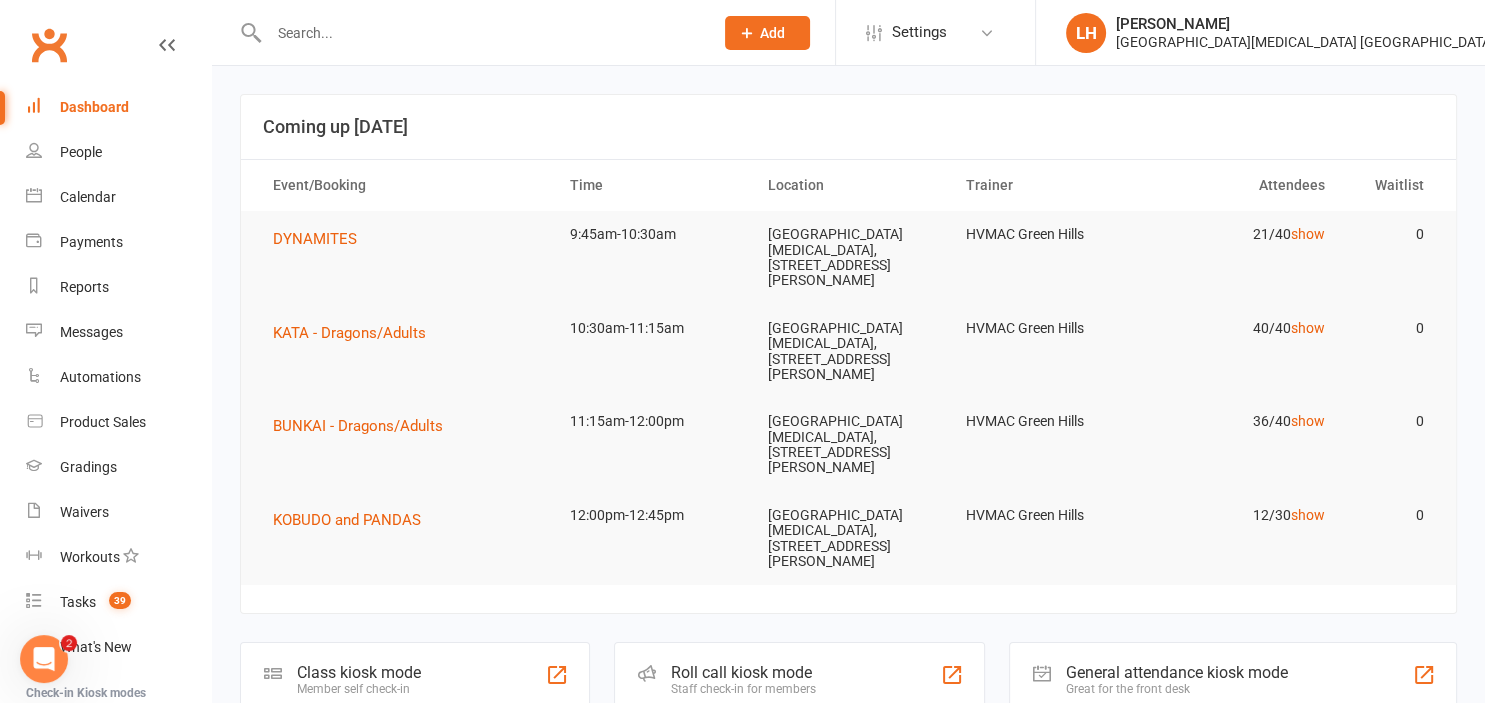 click at bounding box center (481, 33) 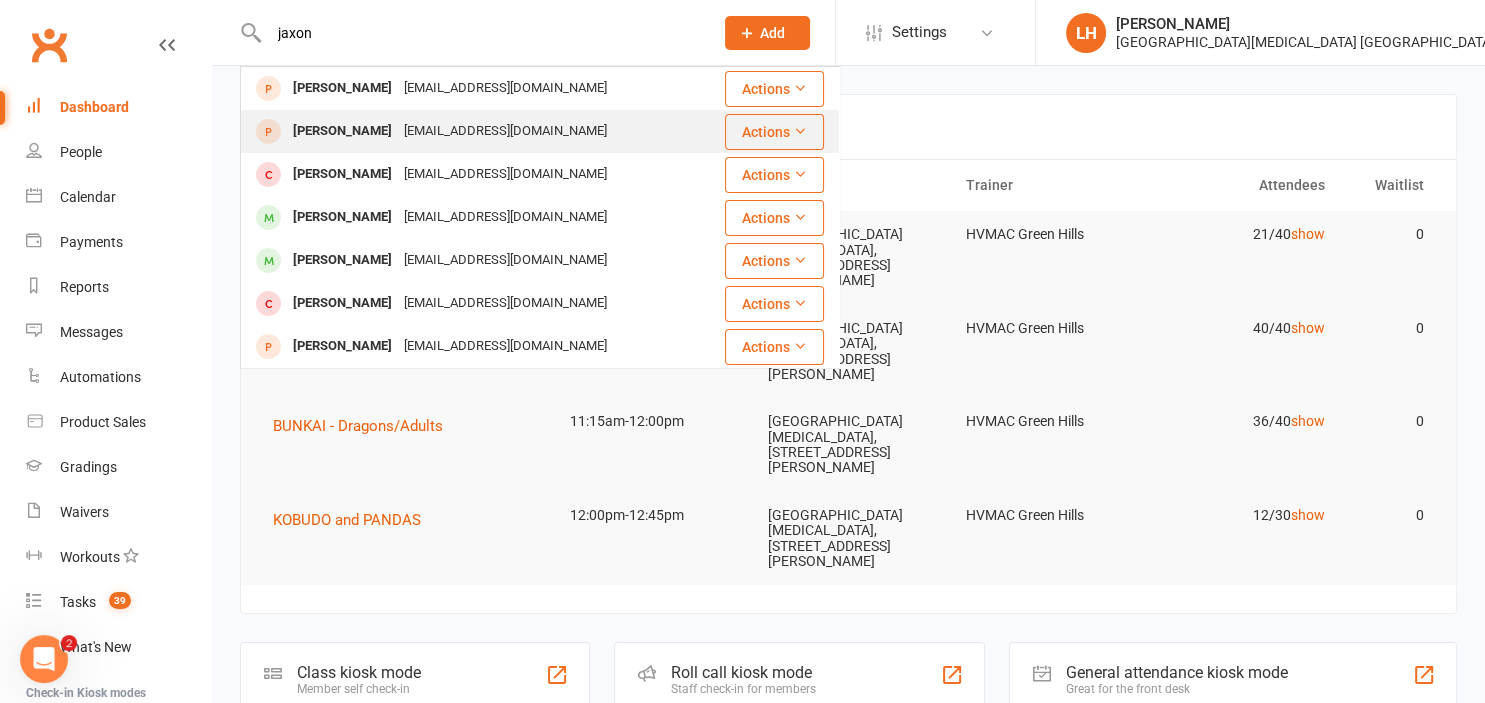 type on "jaxon" 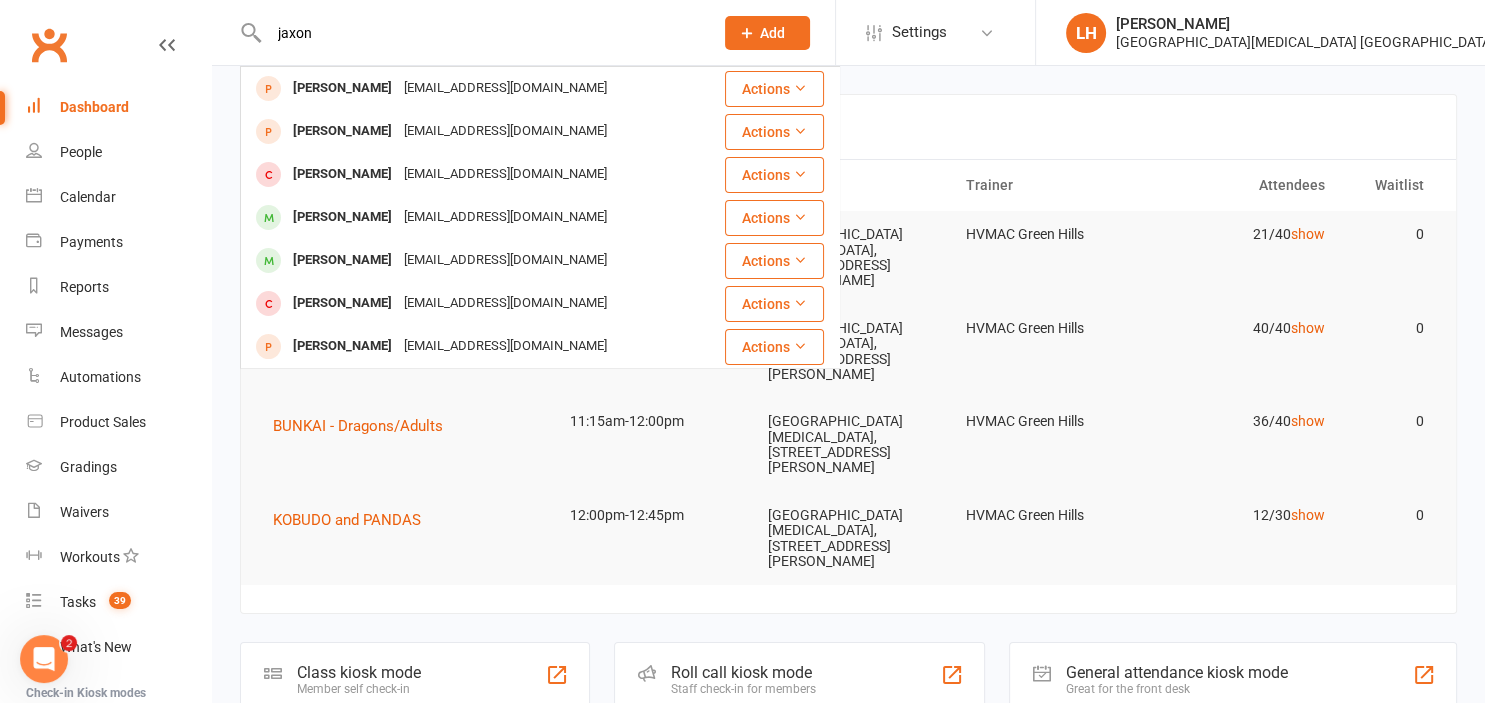 type 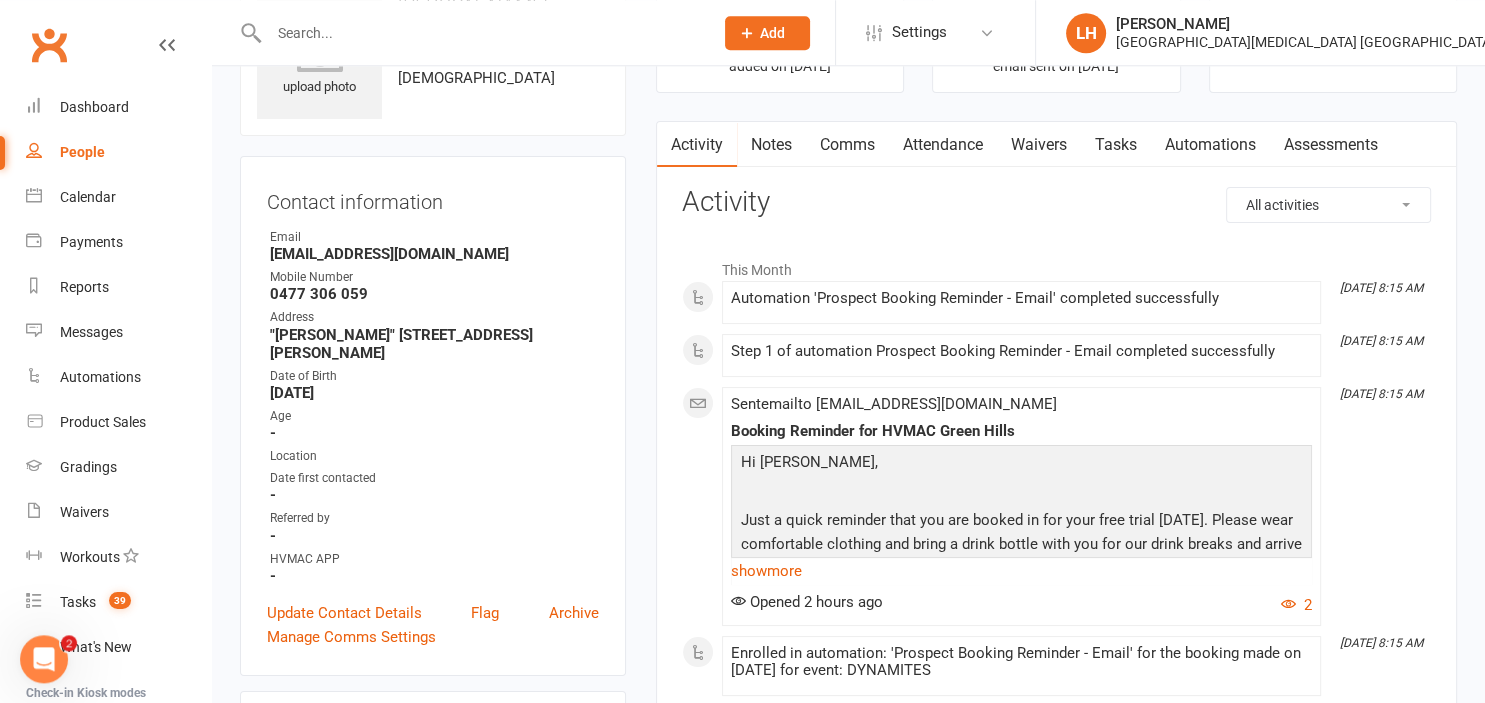scroll, scrollTop: 0, scrollLeft: 0, axis: both 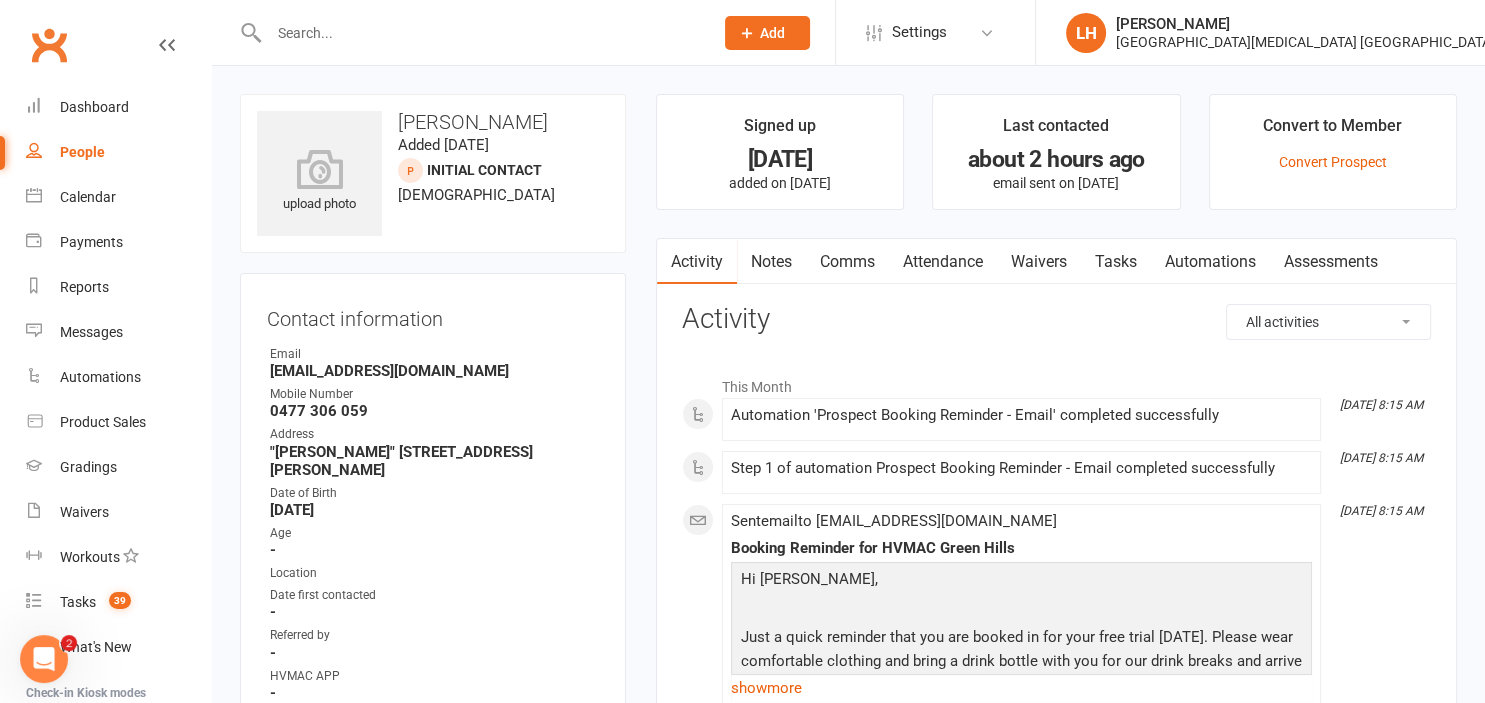 click on "Attendance" at bounding box center [943, 262] 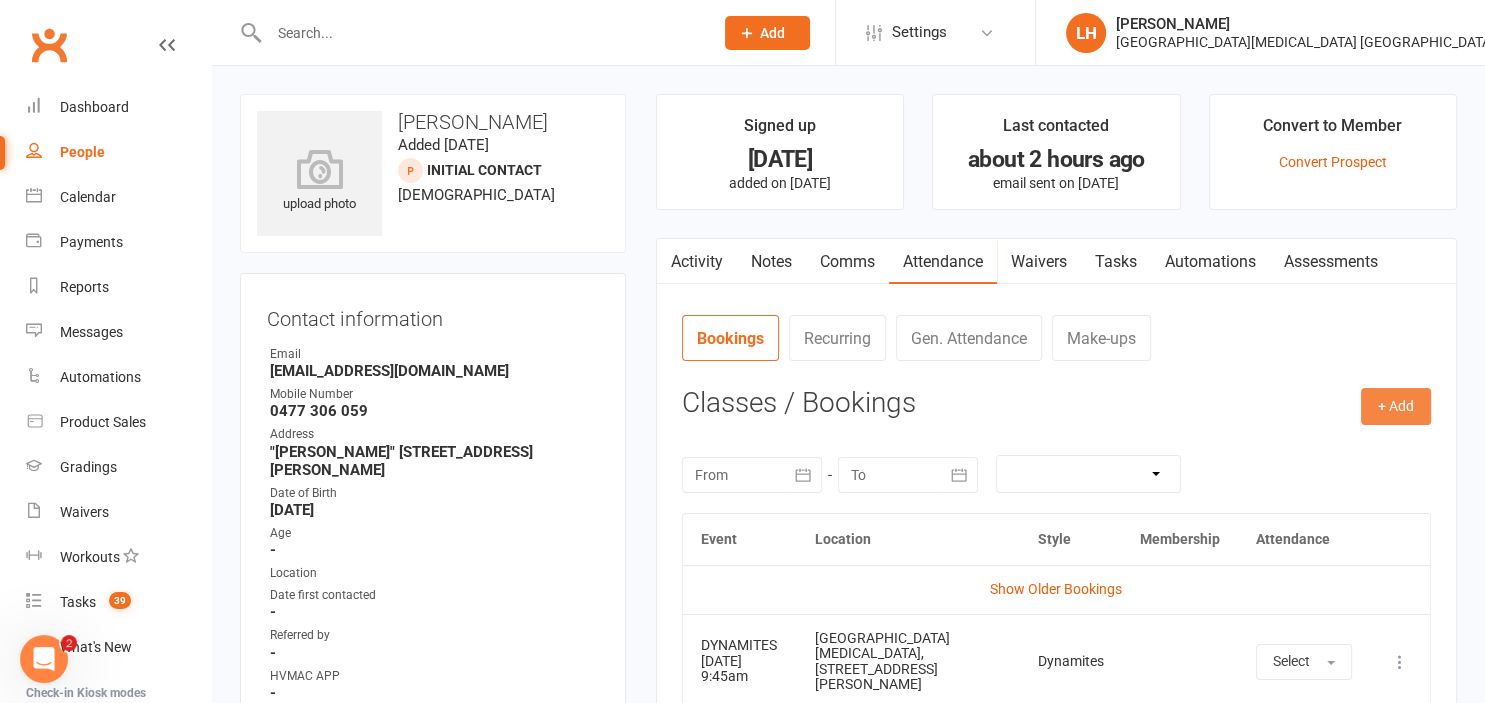 click on "+ Add" at bounding box center (1396, 406) 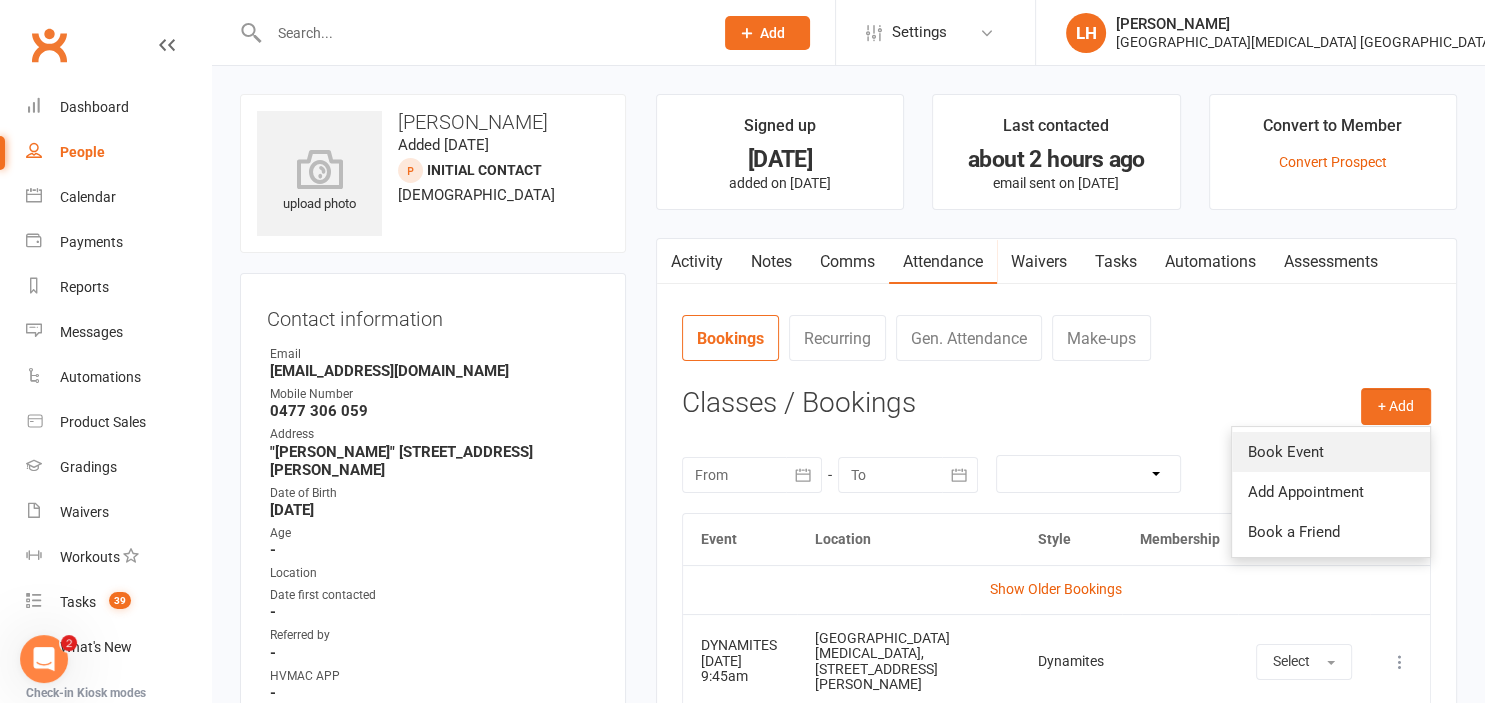 click on "Book Event" at bounding box center (1331, 452) 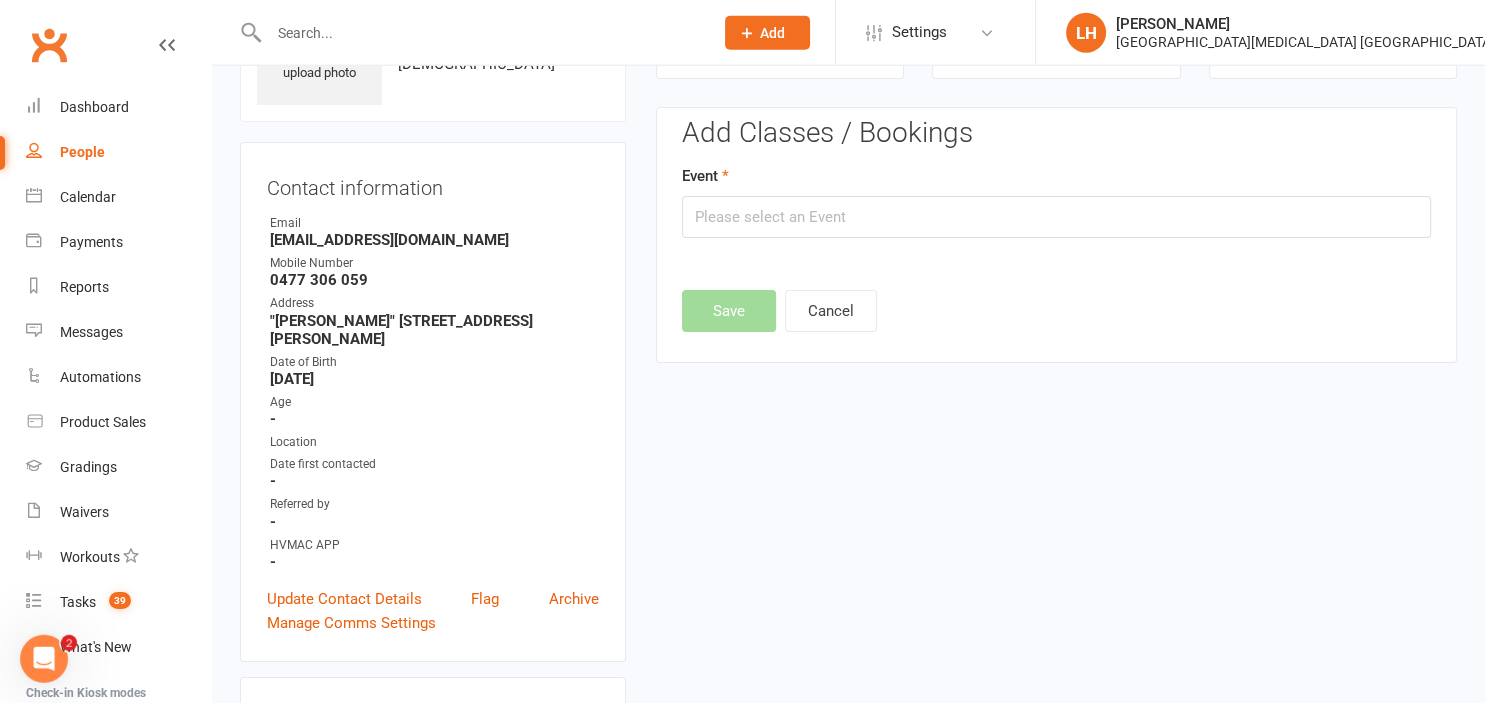 scroll, scrollTop: 136, scrollLeft: 0, axis: vertical 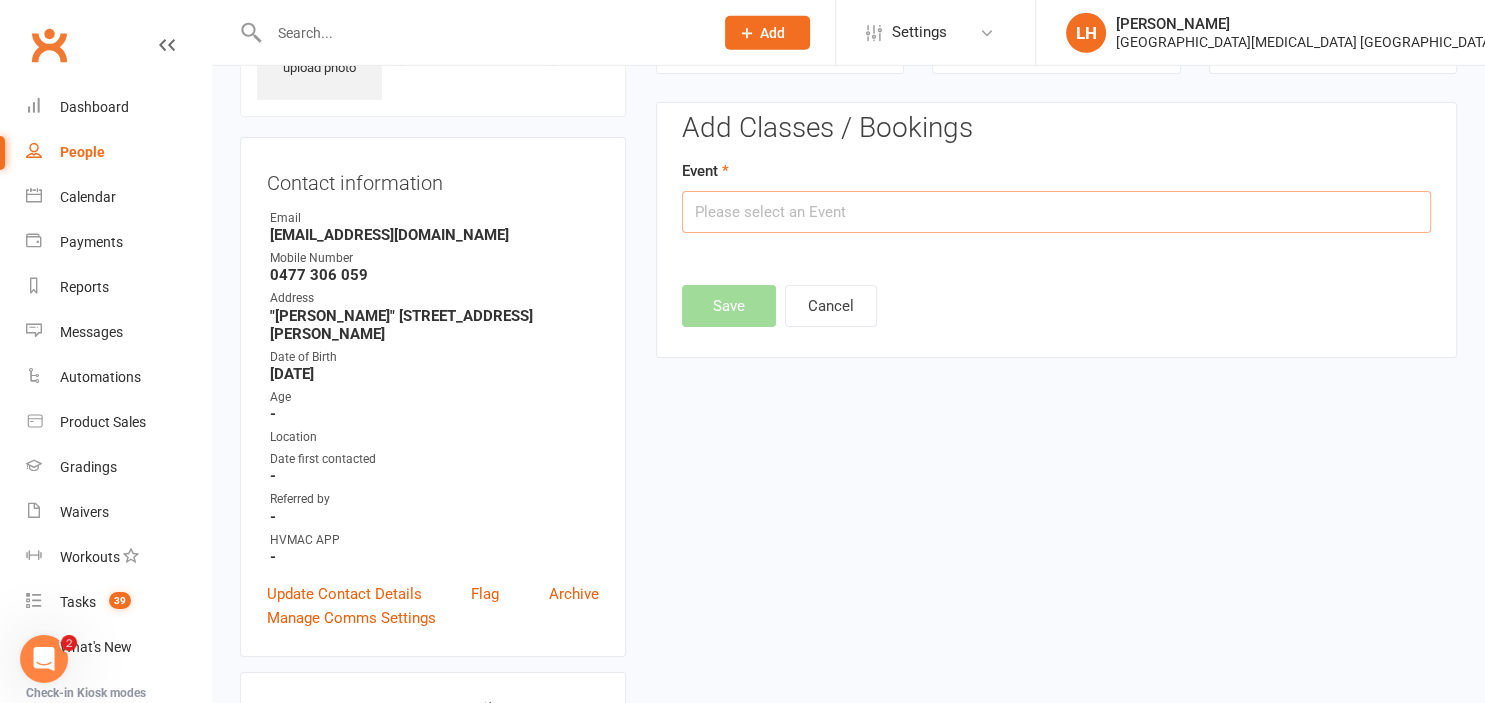 click at bounding box center (1056, 212) 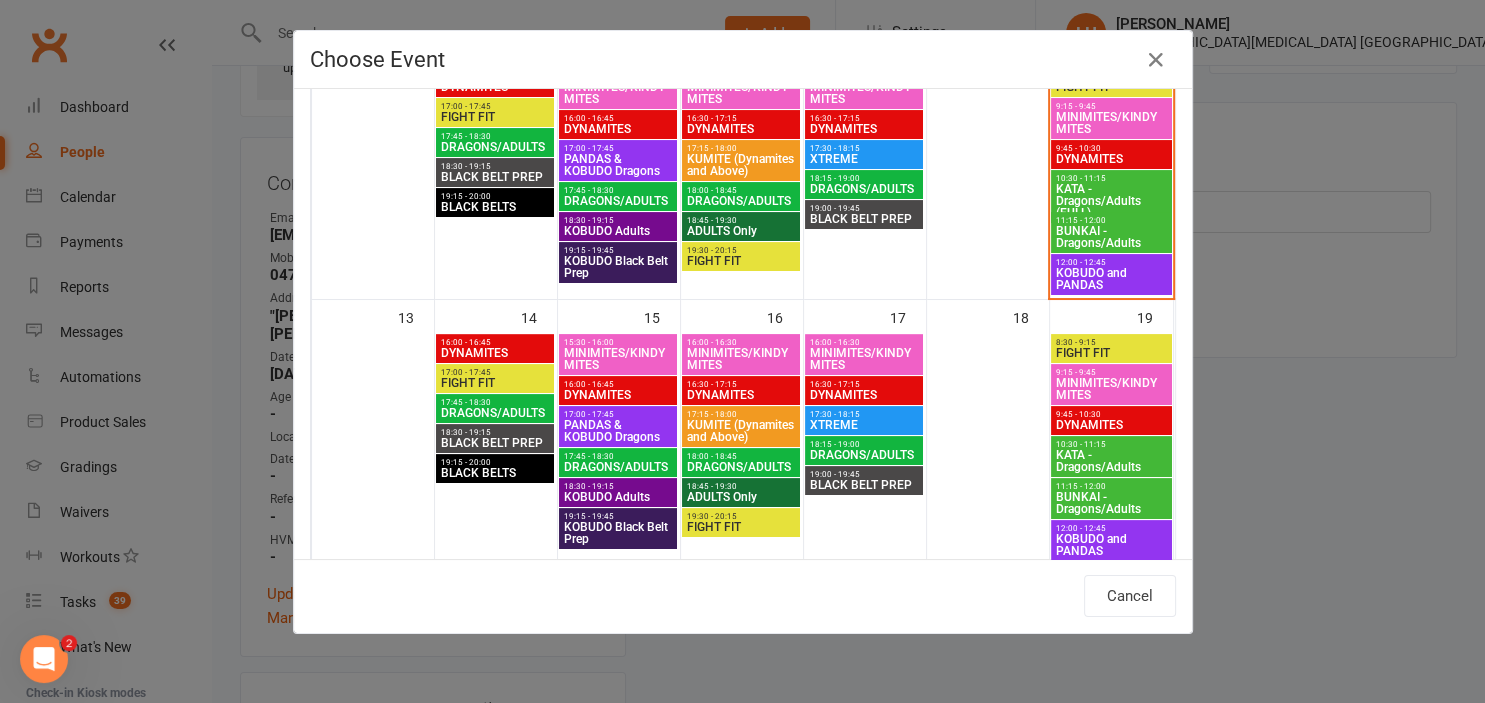 scroll, scrollTop: 552, scrollLeft: 0, axis: vertical 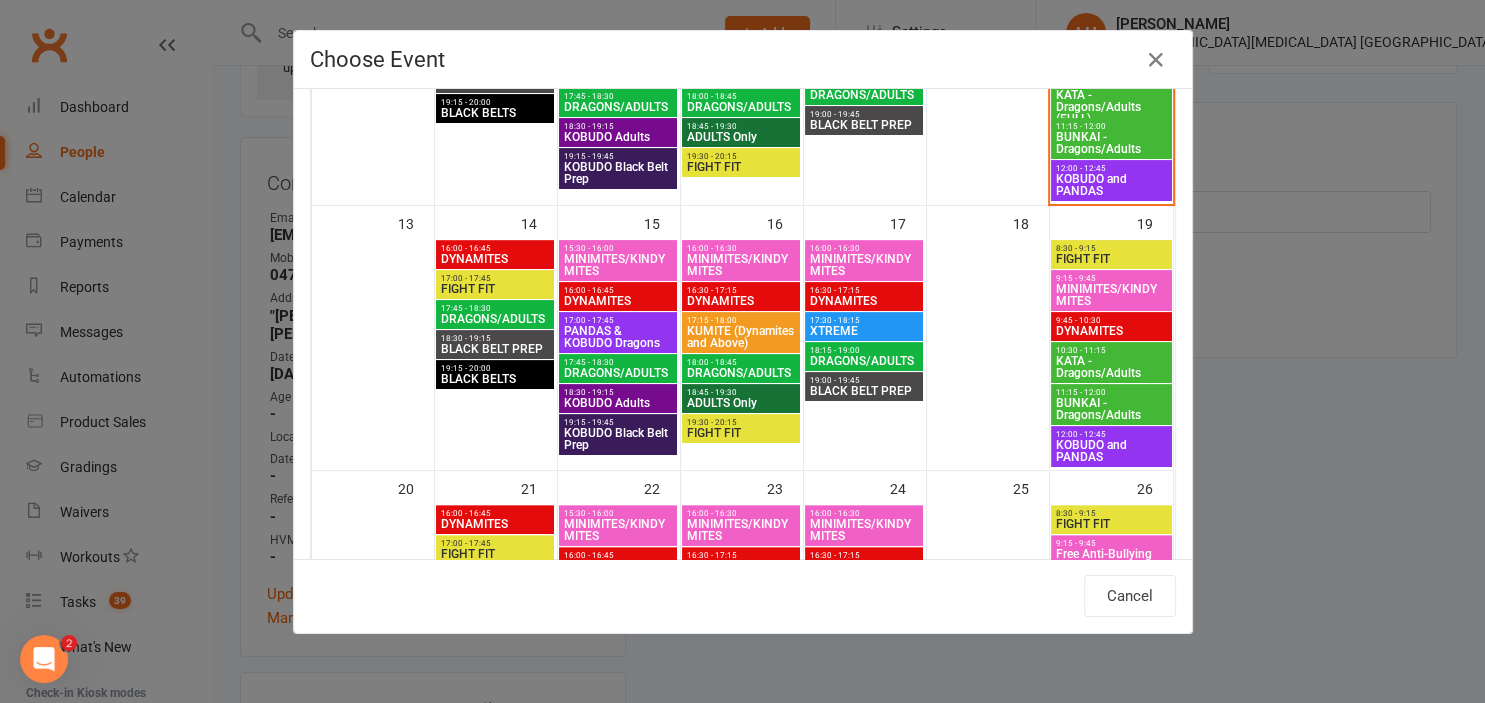 click on "16:00 - 16:45" at bounding box center (618, 290) 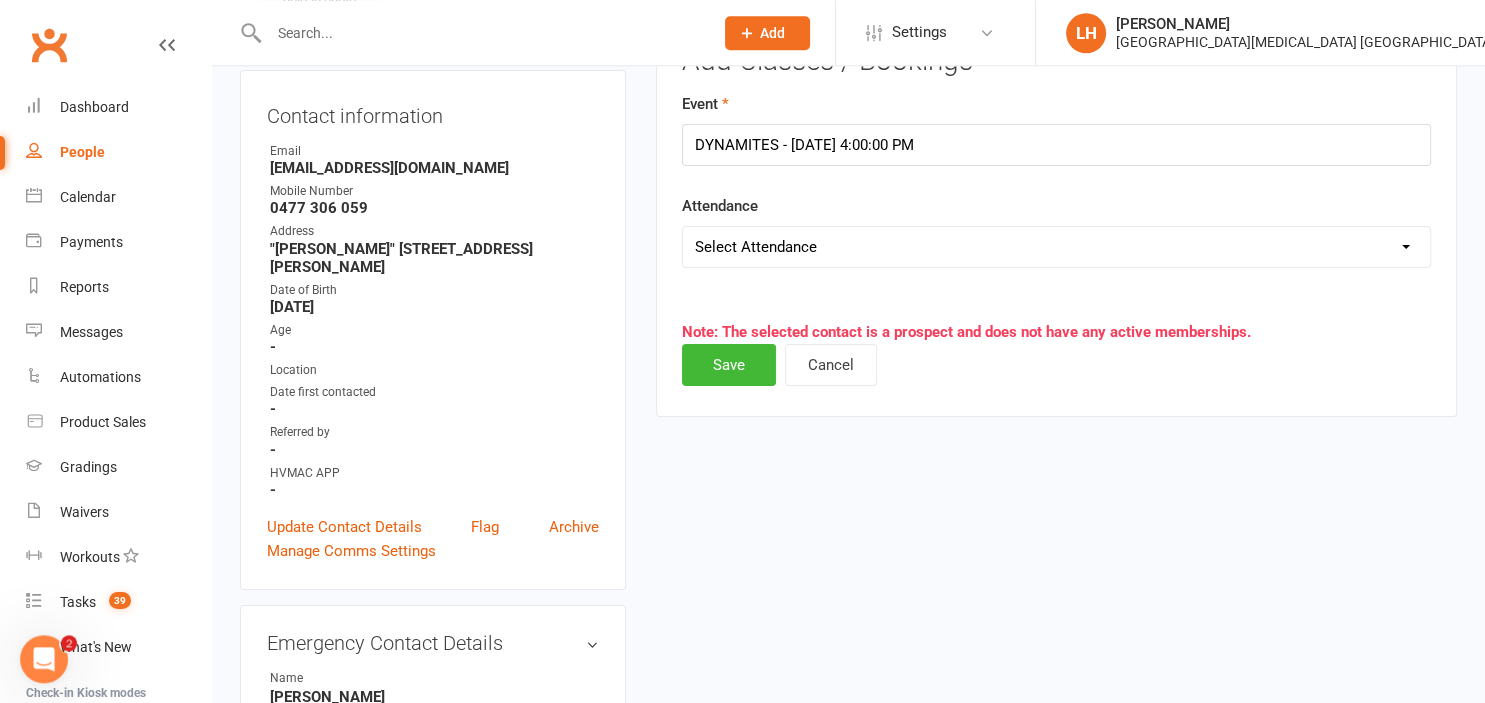 scroll, scrollTop: 242, scrollLeft: 0, axis: vertical 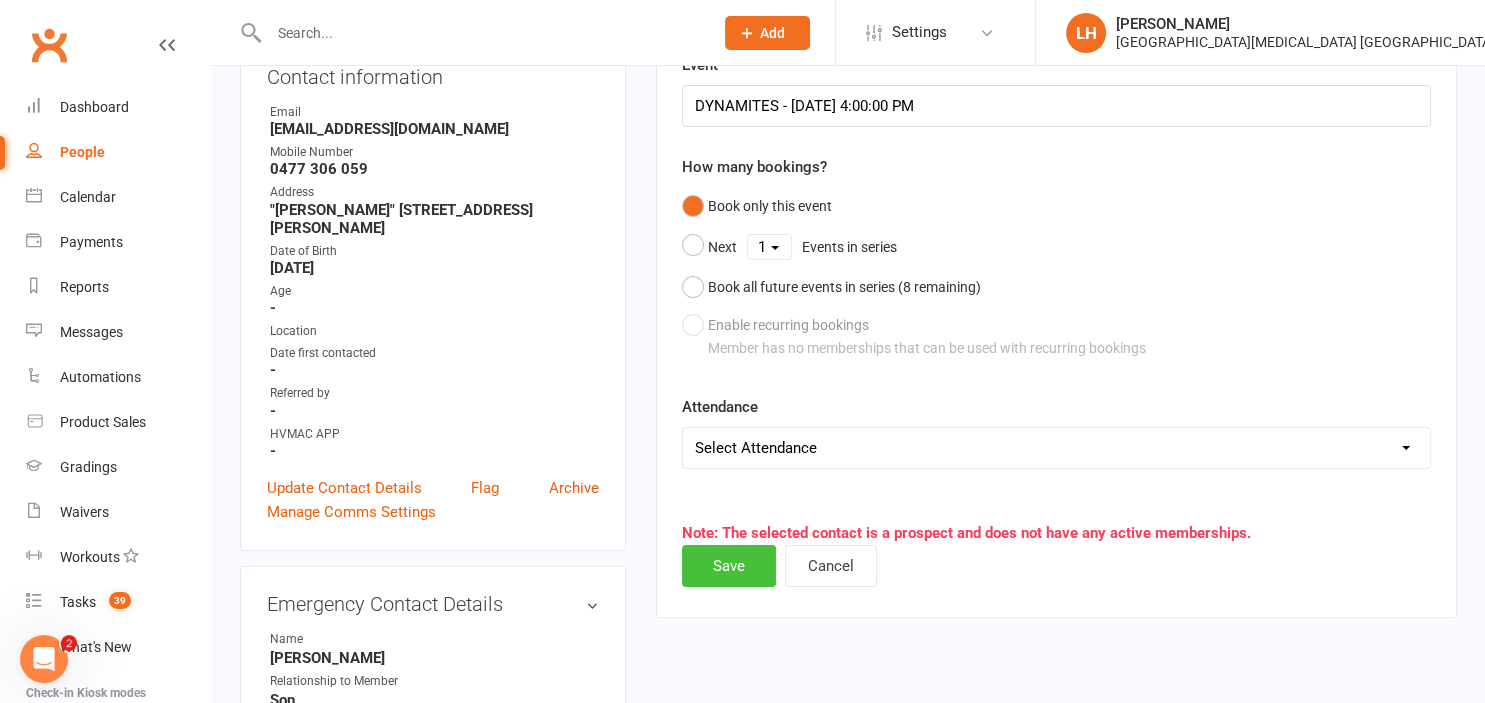 click on "Save" at bounding box center [729, 566] 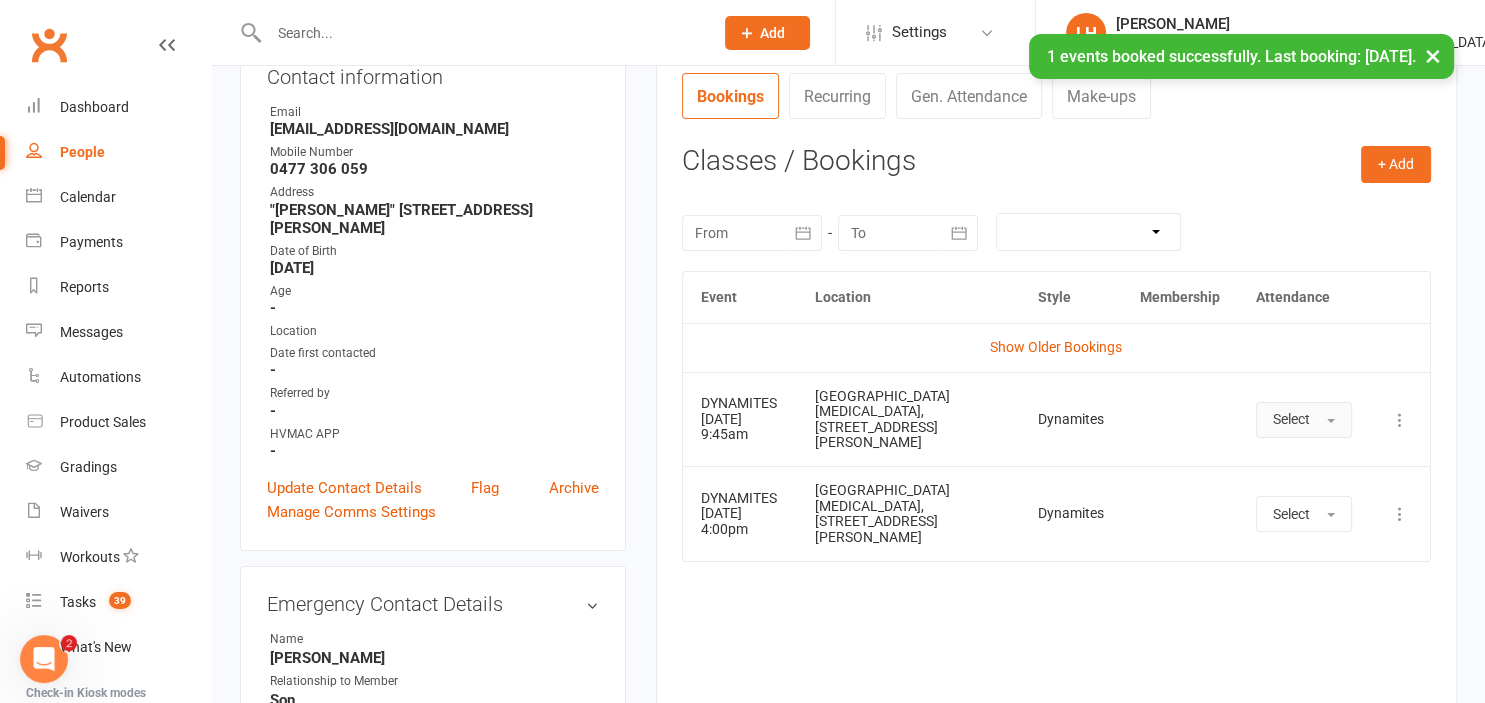 click on "Select" at bounding box center (1304, 420) 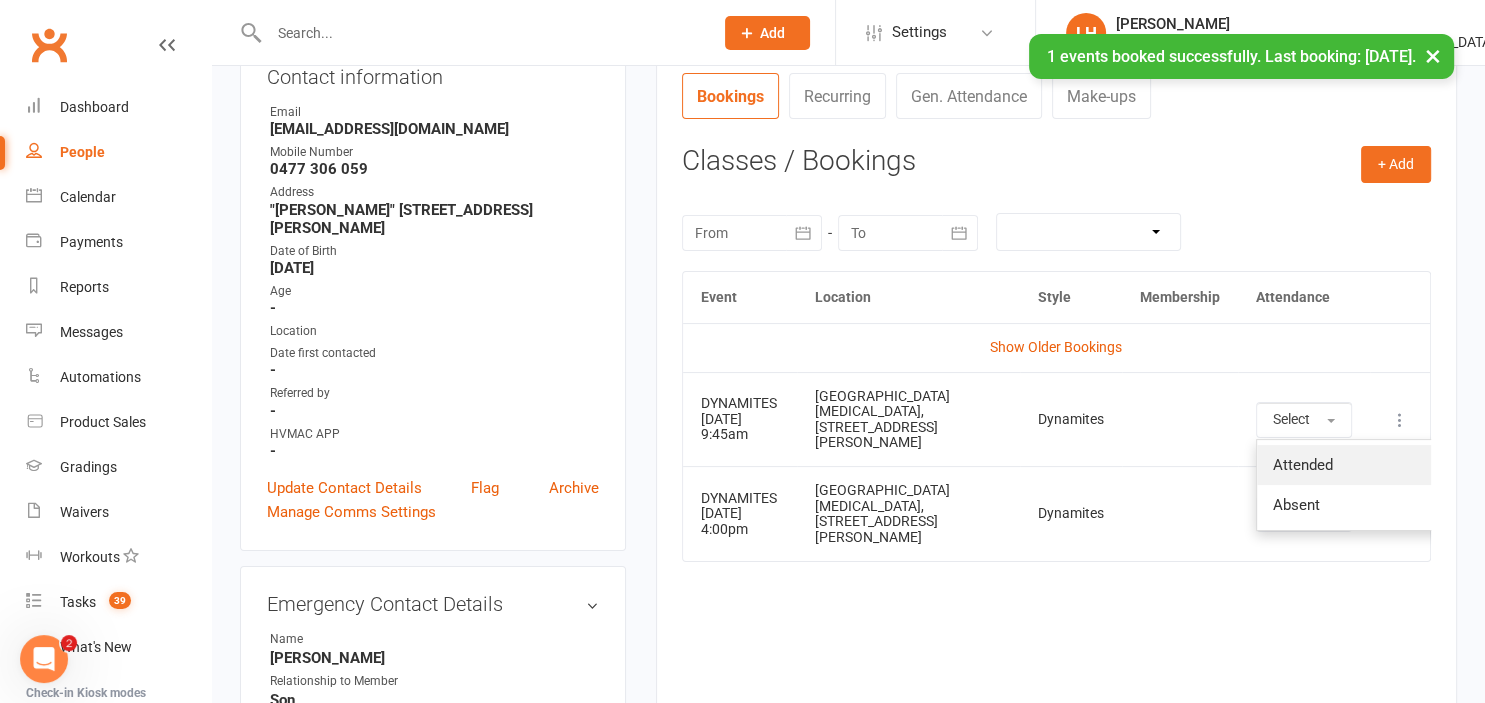 click on "Attended" at bounding box center (1303, 465) 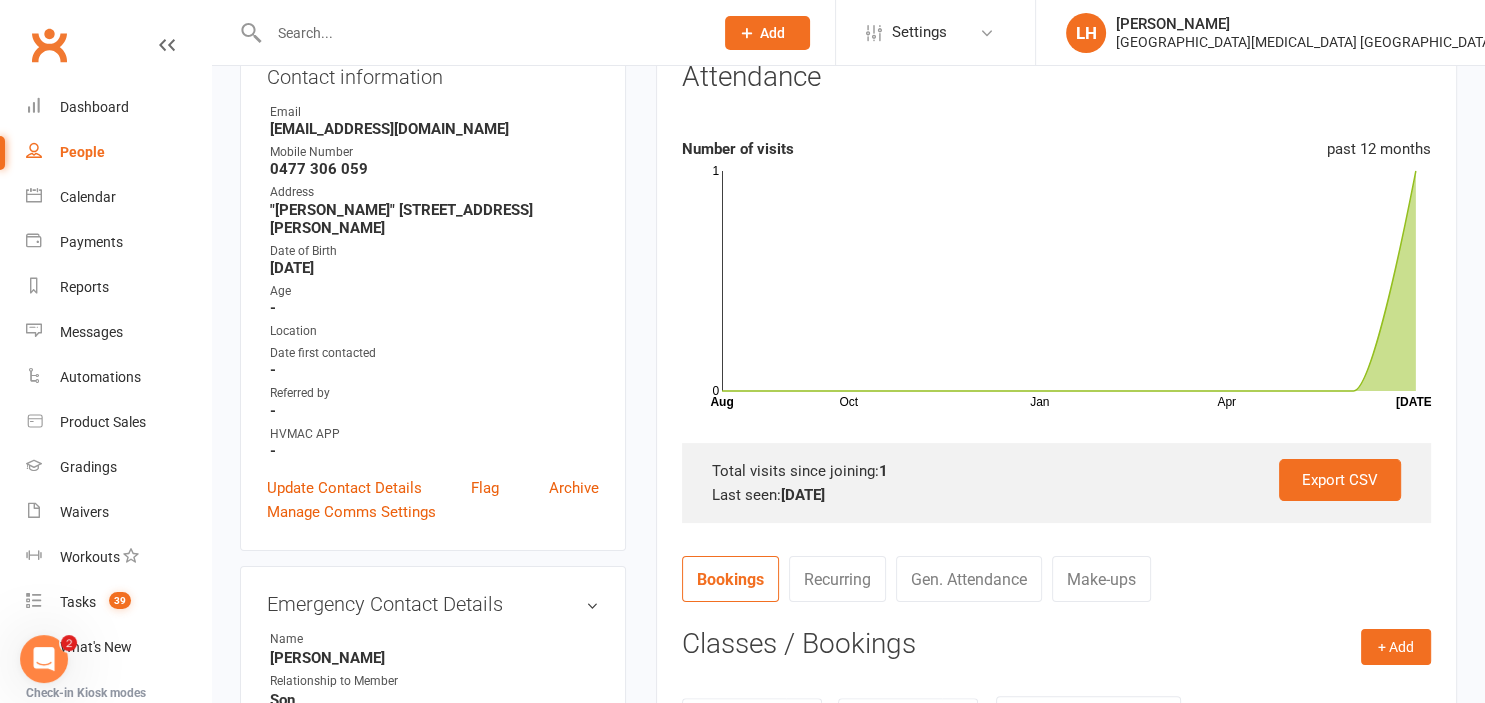 scroll, scrollTop: 348, scrollLeft: 0, axis: vertical 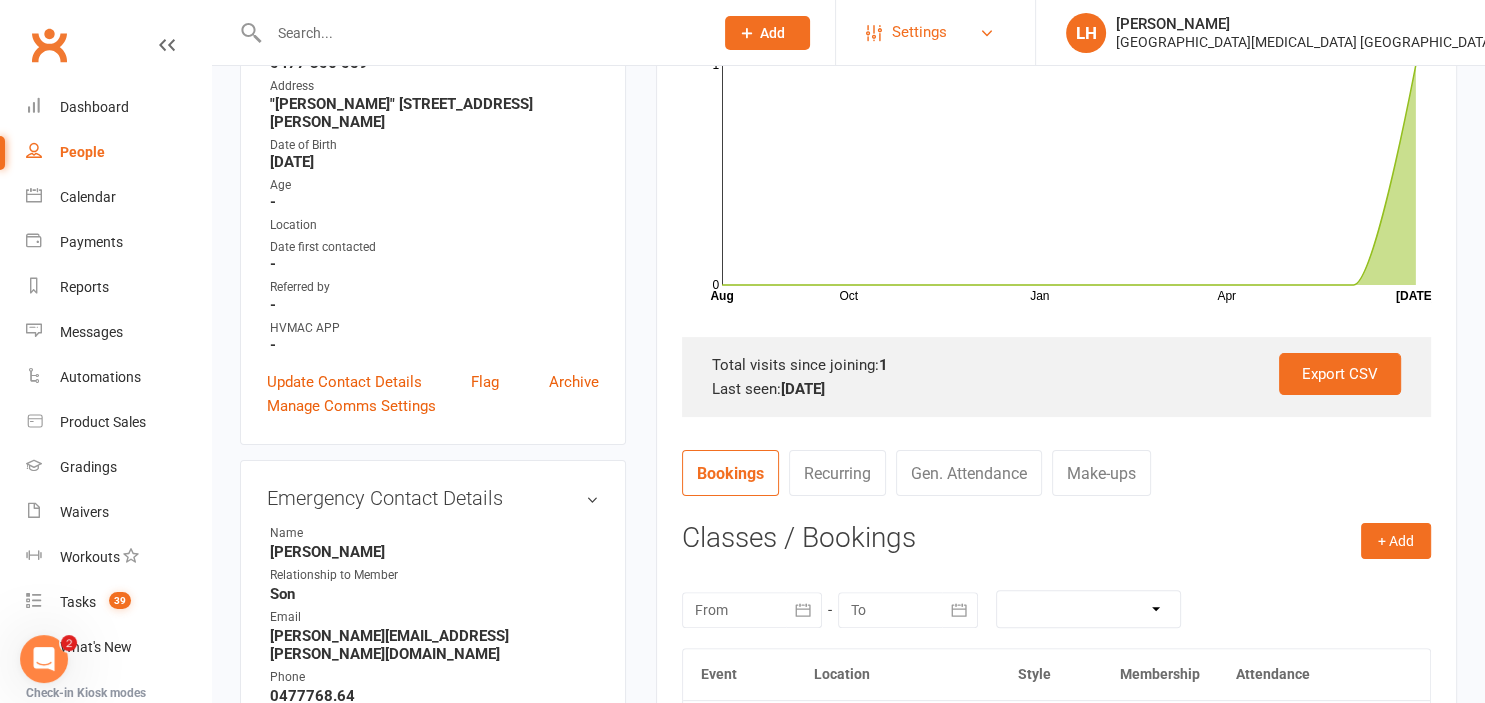 click on "Settings" at bounding box center [919, 32] 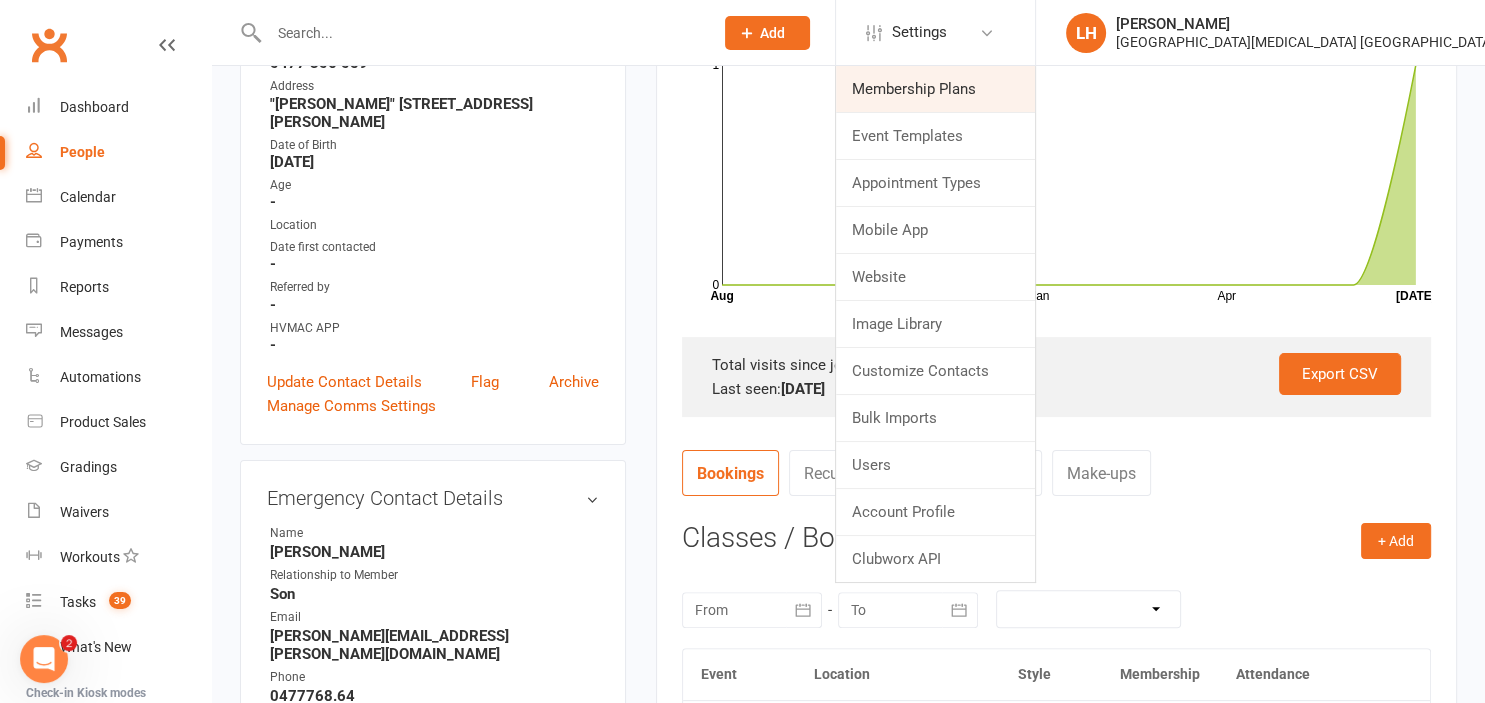 click on "Membership Plans" at bounding box center (935, 89) 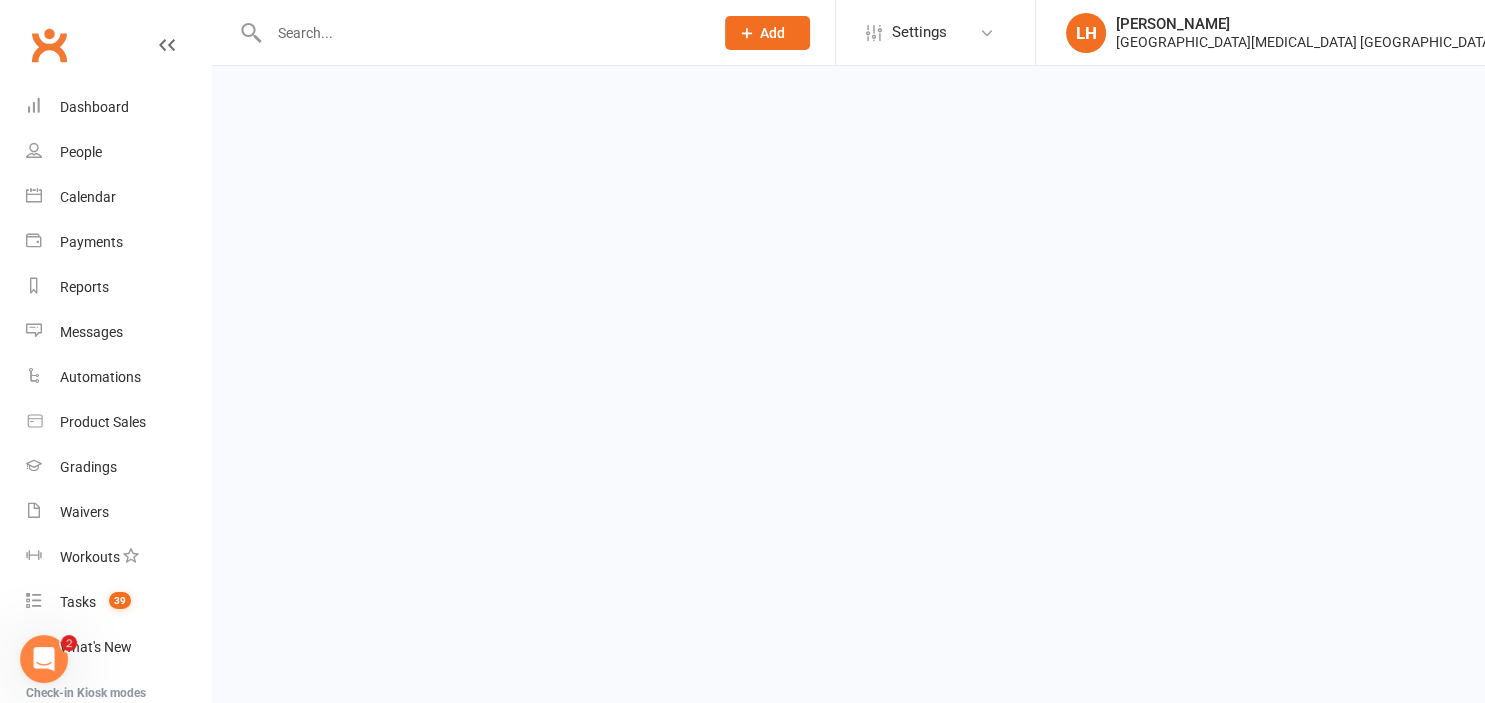 scroll, scrollTop: 0, scrollLeft: 0, axis: both 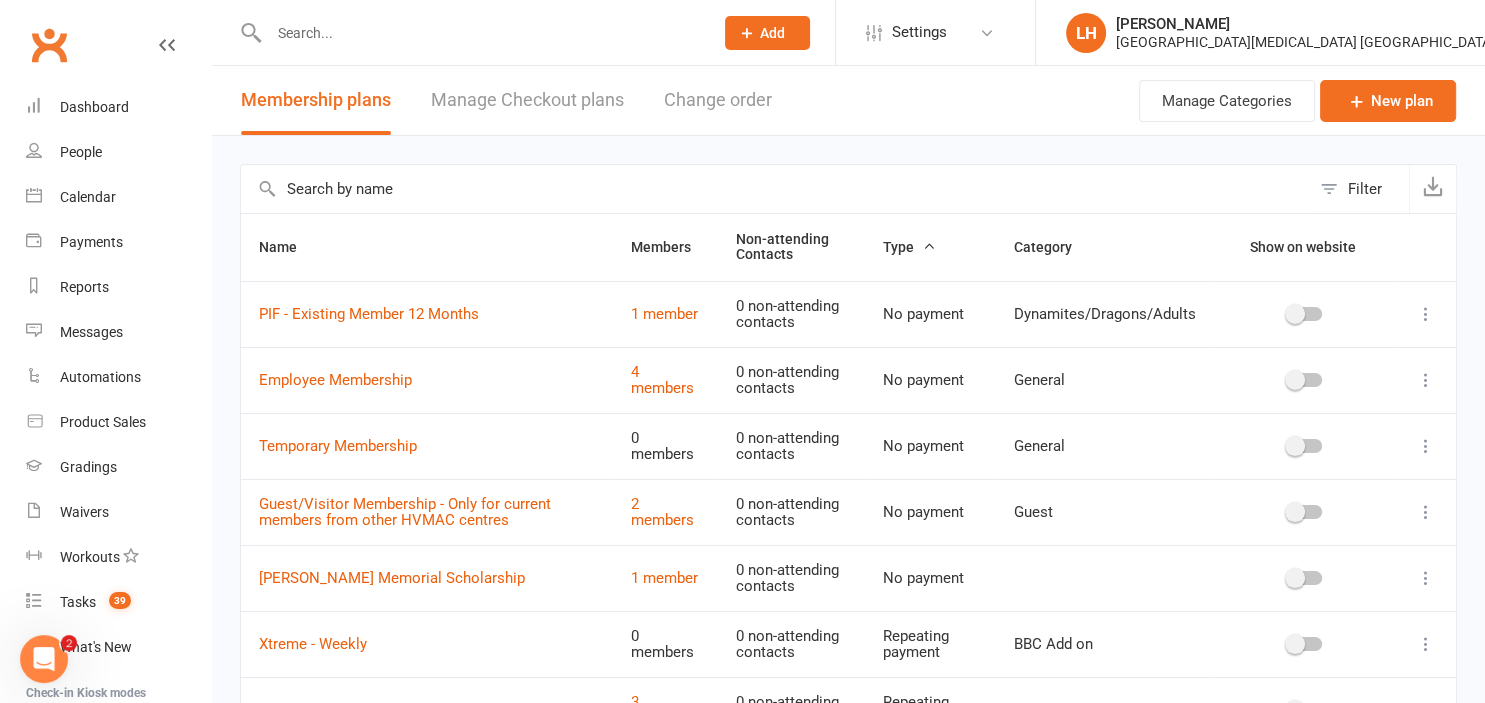 click at bounding box center (775, 189) 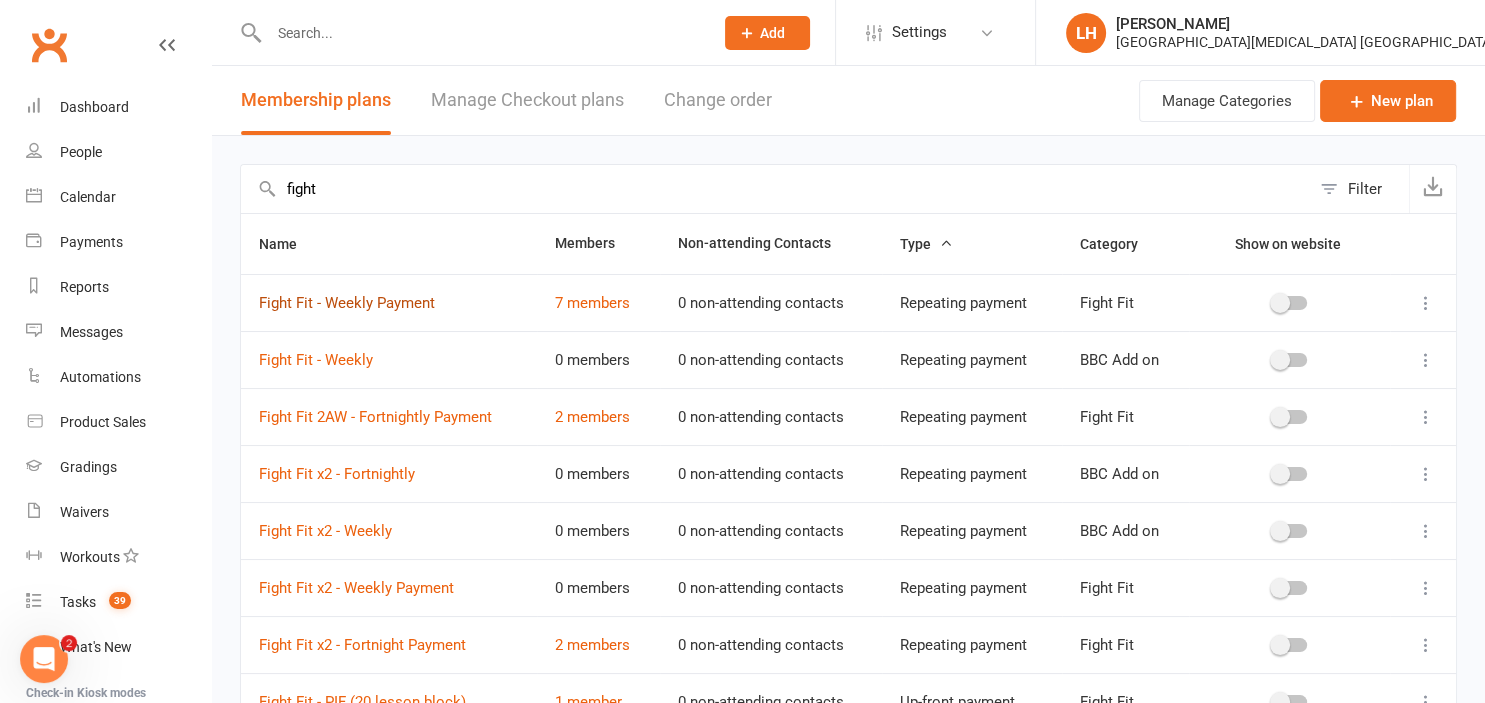 type on "fight" 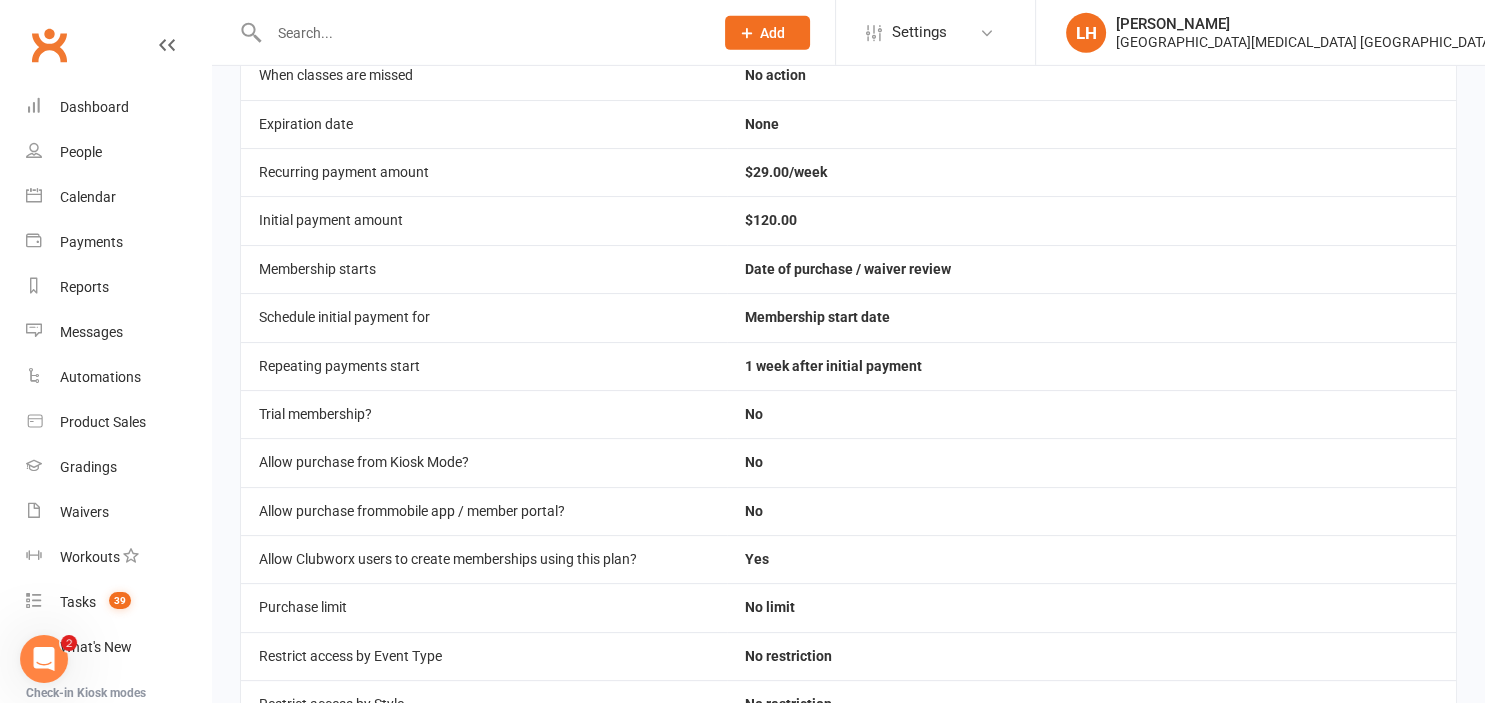 scroll, scrollTop: 0, scrollLeft: 0, axis: both 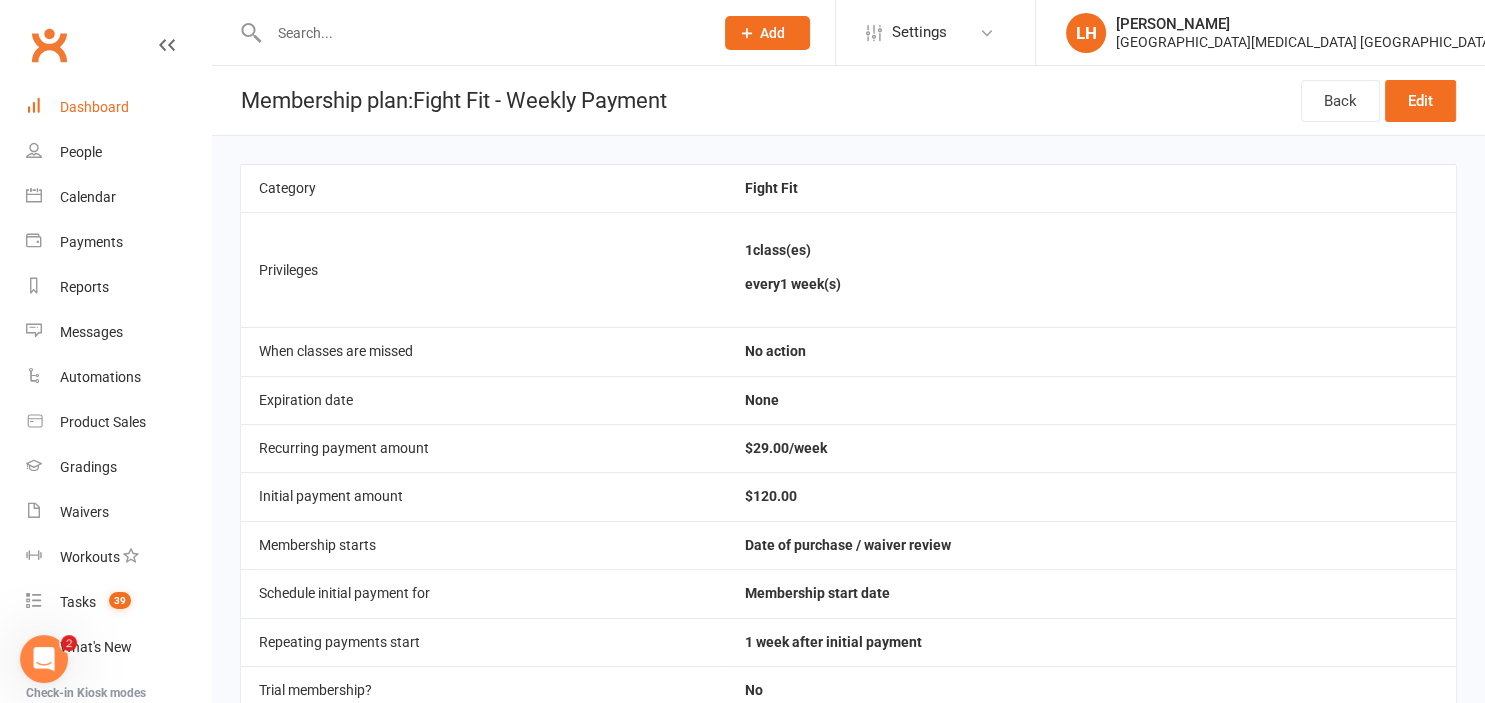 click on "Dashboard" at bounding box center (118, 107) 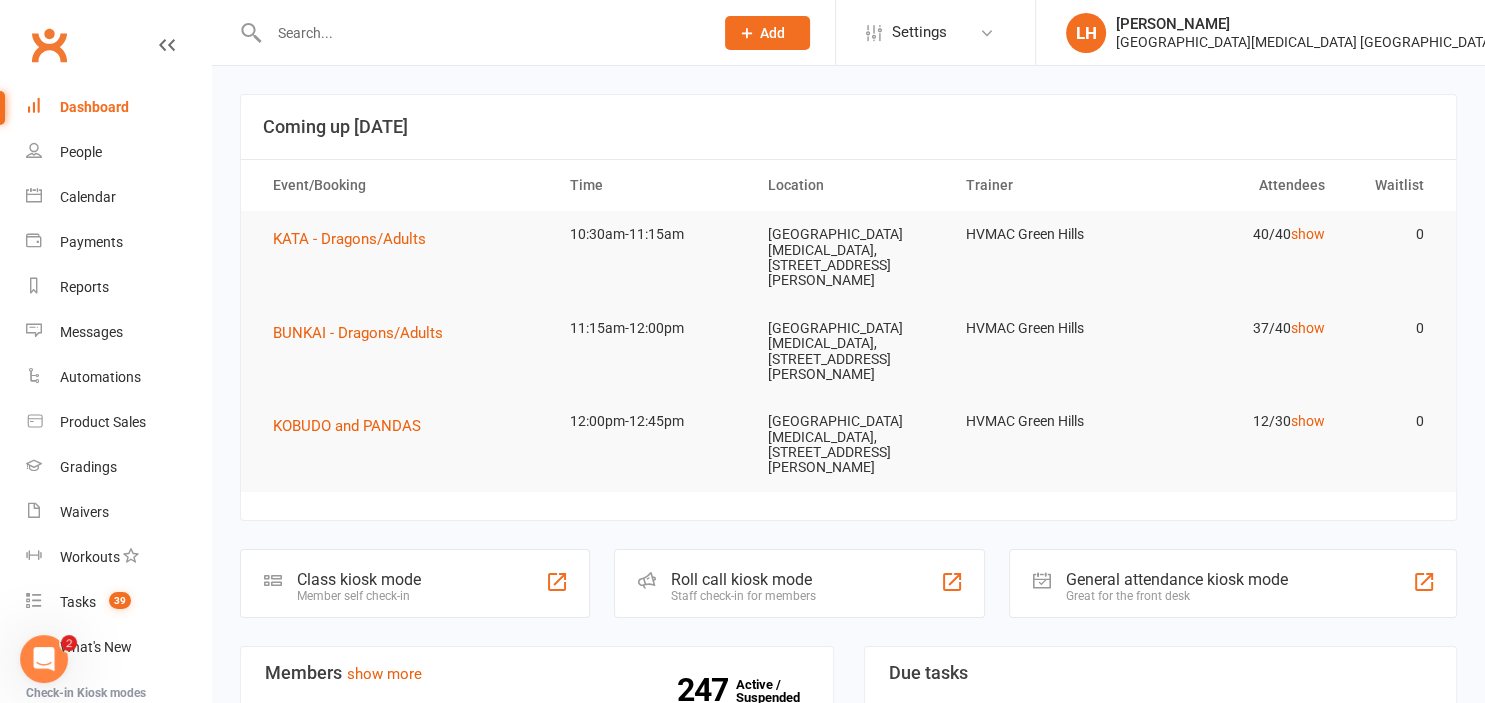click at bounding box center (481, 33) 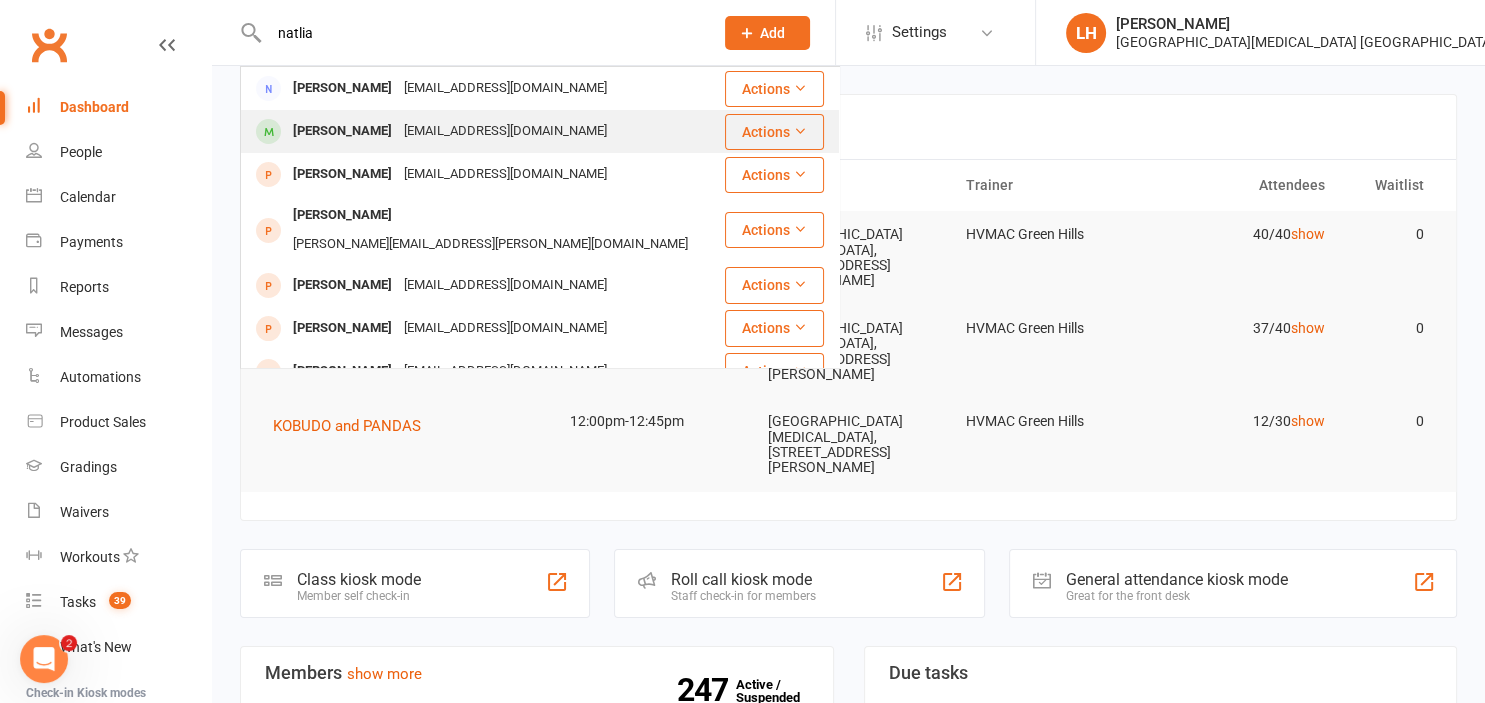 type on "natlia" 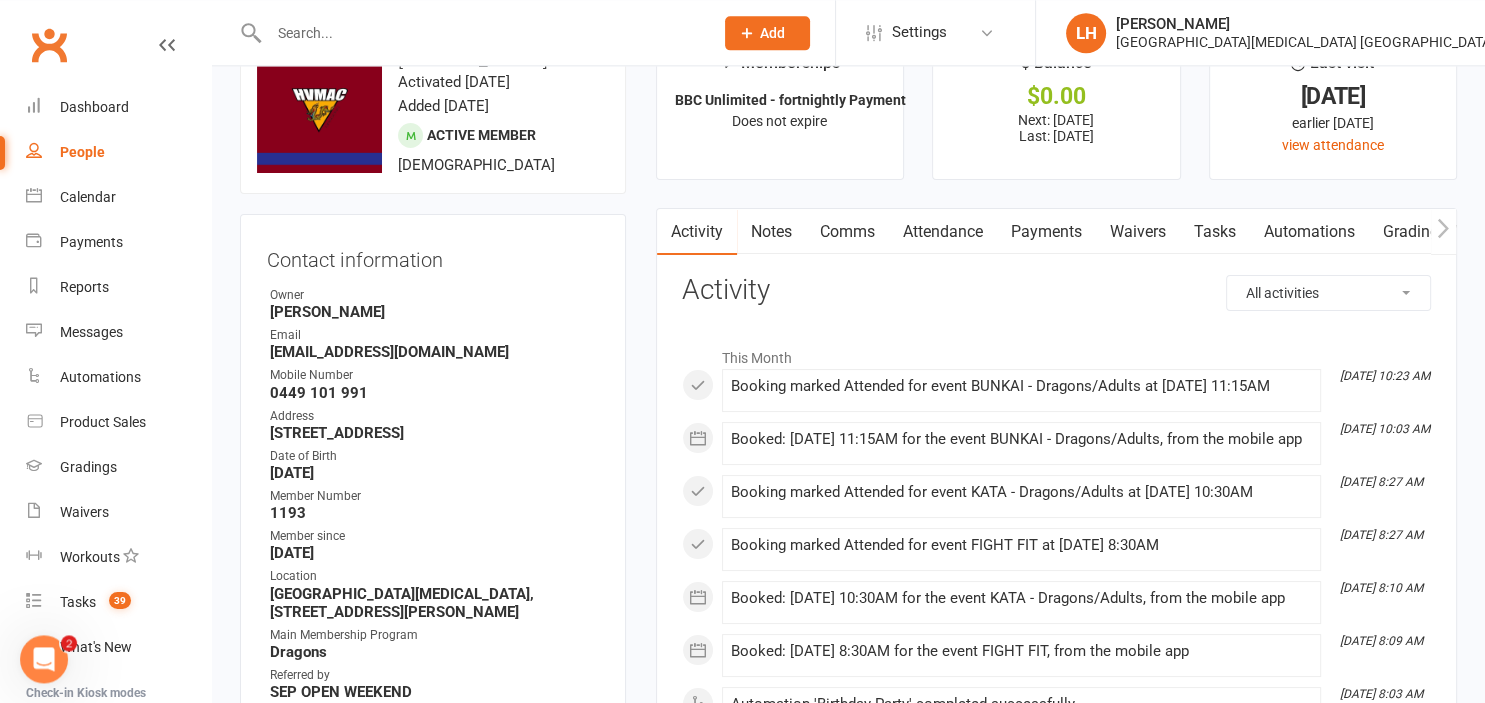 scroll, scrollTop: 105, scrollLeft: 0, axis: vertical 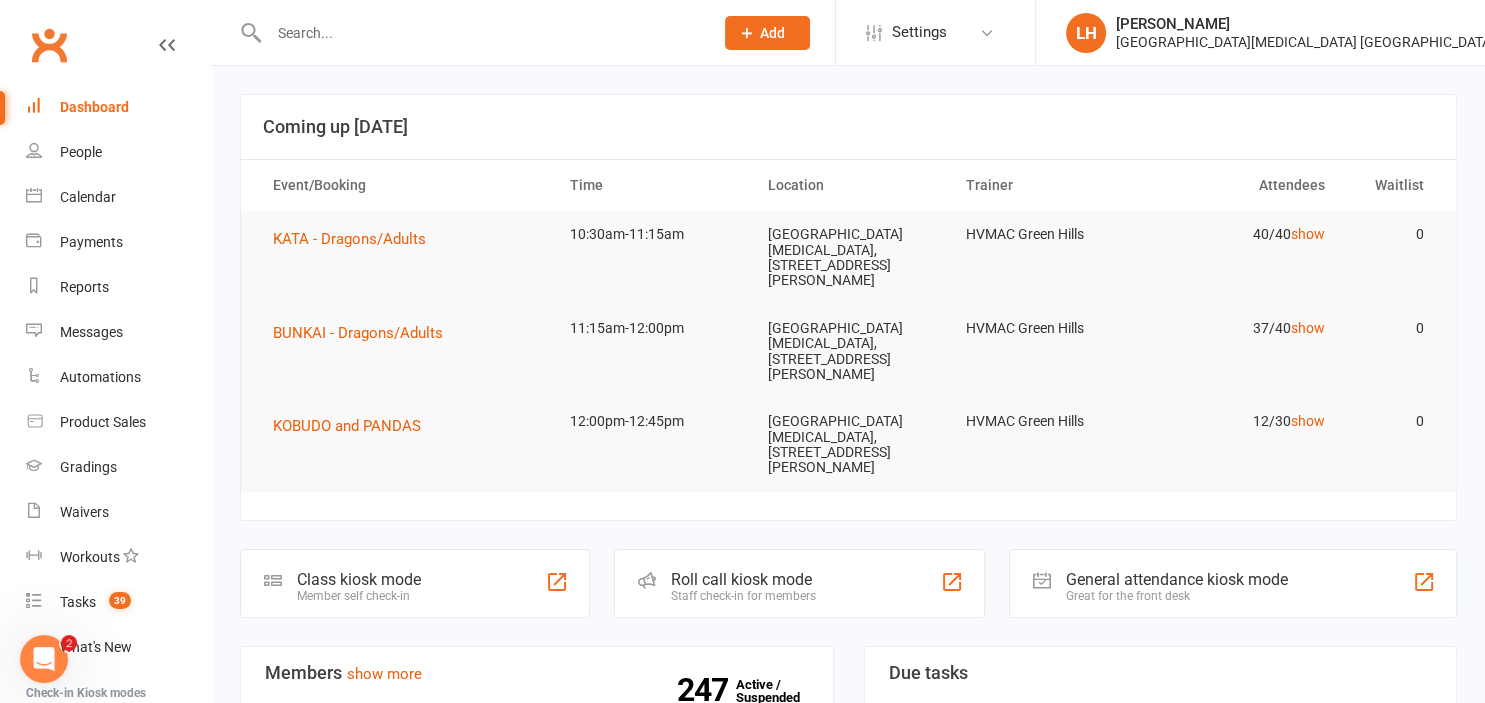 click at bounding box center [481, 33] 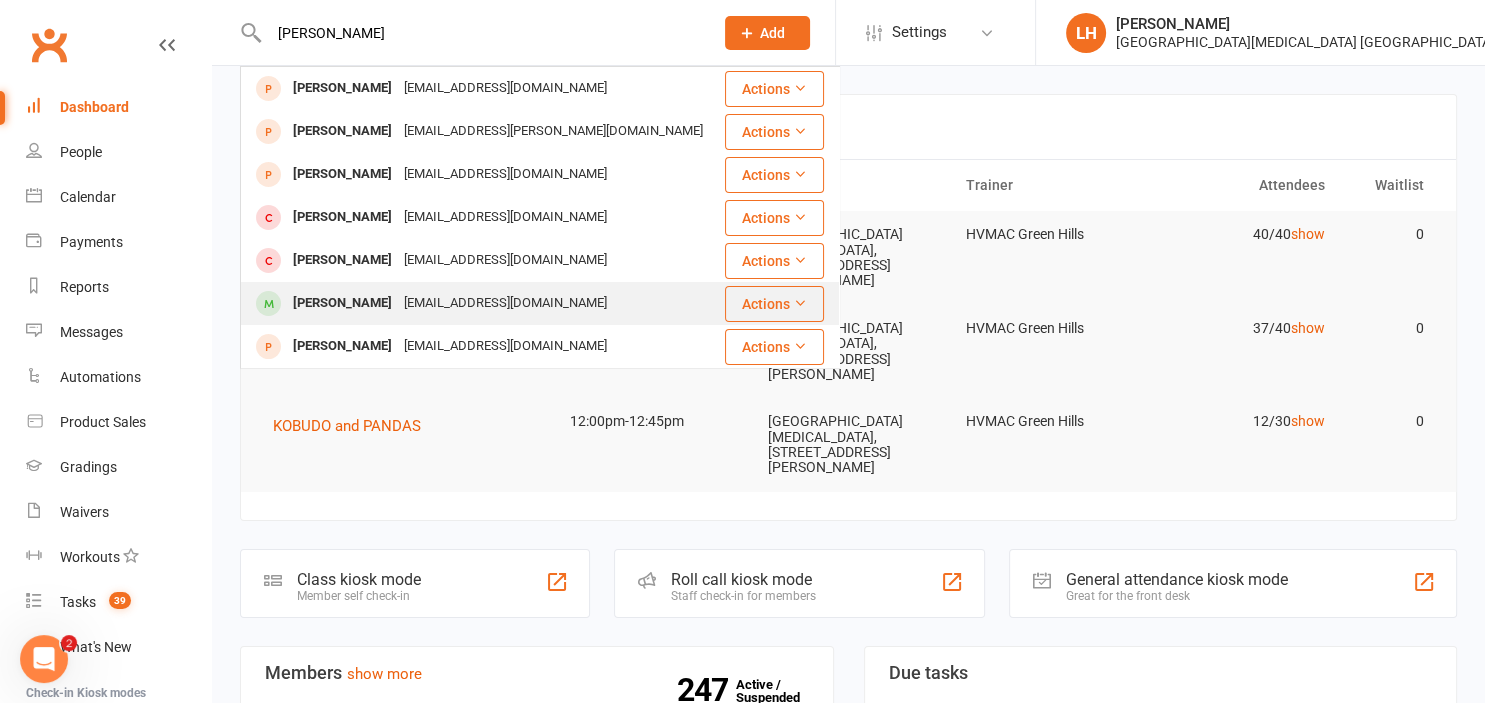 type on "[PERSON_NAME]" 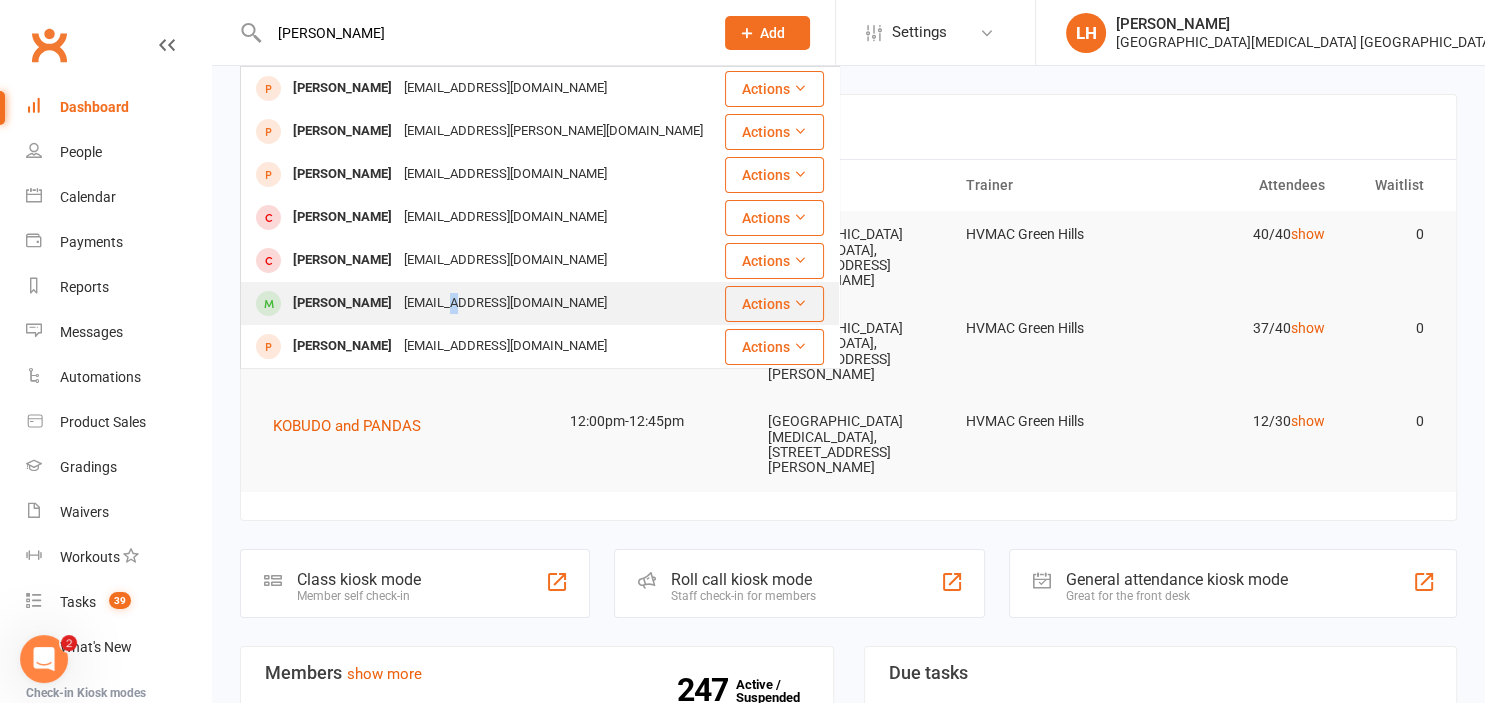 click on "[EMAIL_ADDRESS][DOMAIN_NAME]" at bounding box center [505, 303] 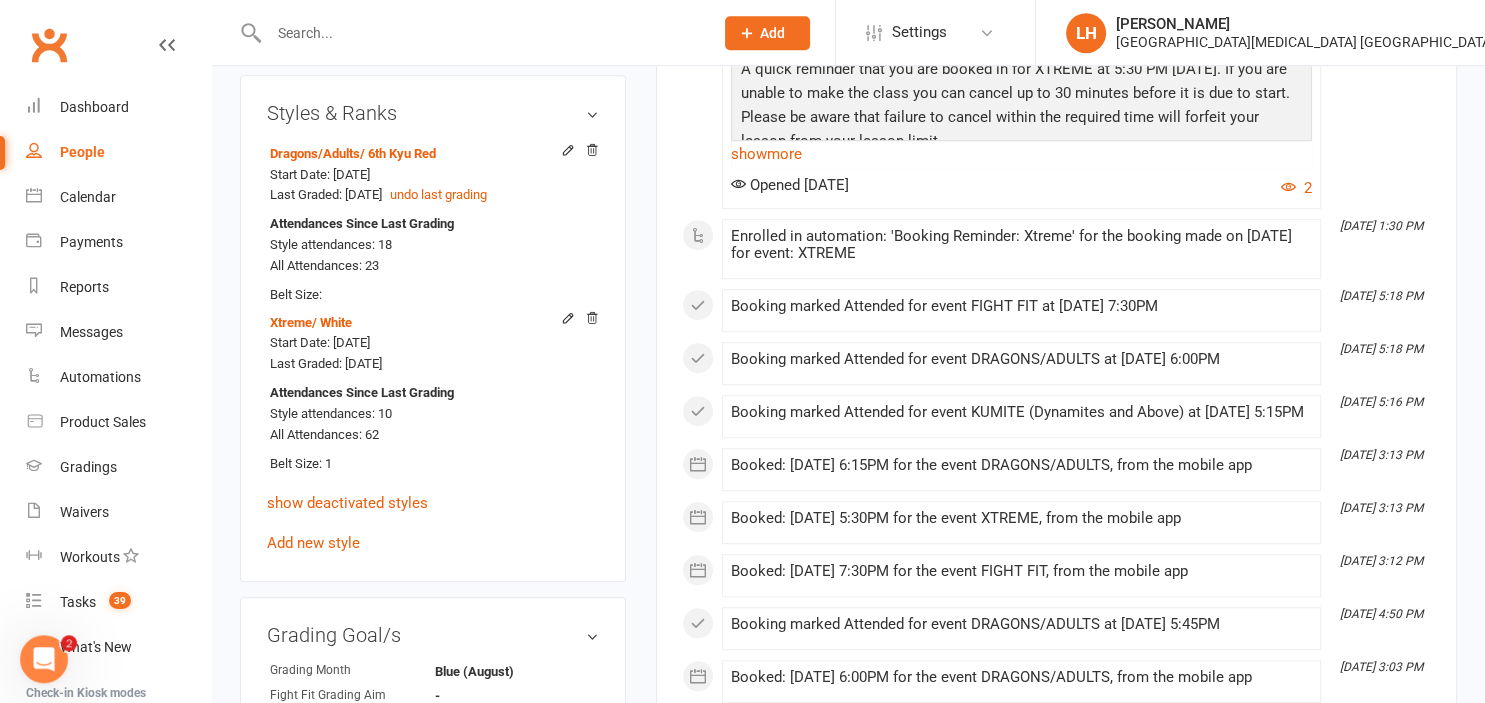scroll, scrollTop: 1478, scrollLeft: 0, axis: vertical 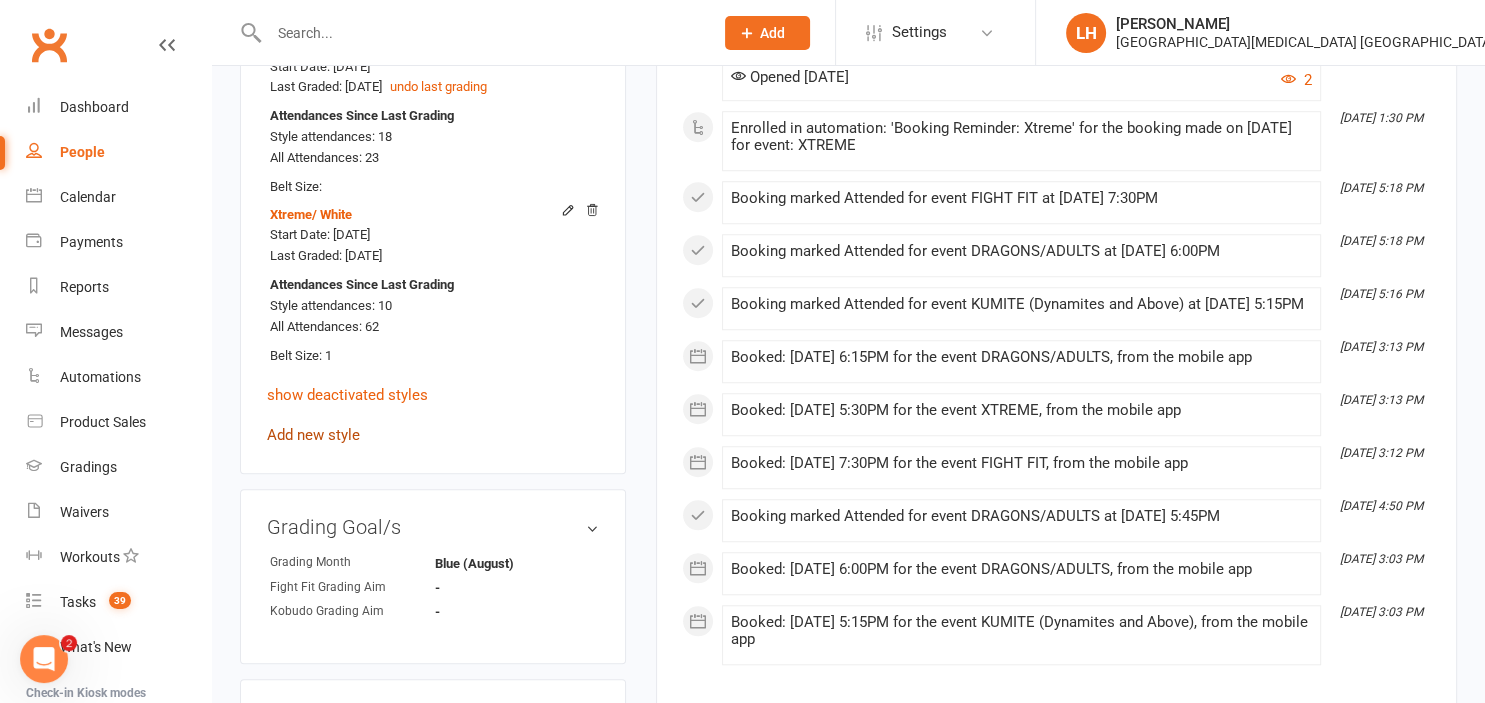 click on "Add new style" at bounding box center (313, 435) 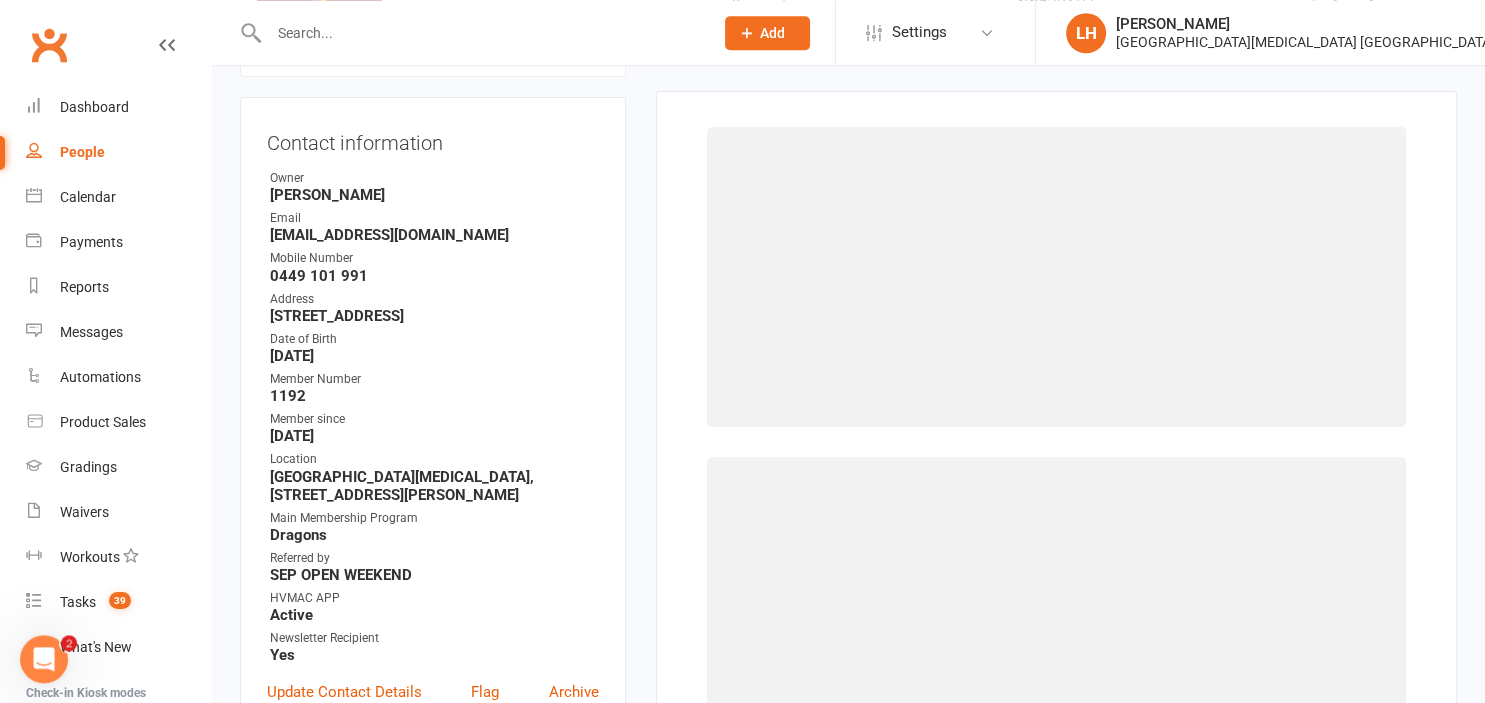 scroll, scrollTop: 171, scrollLeft: 0, axis: vertical 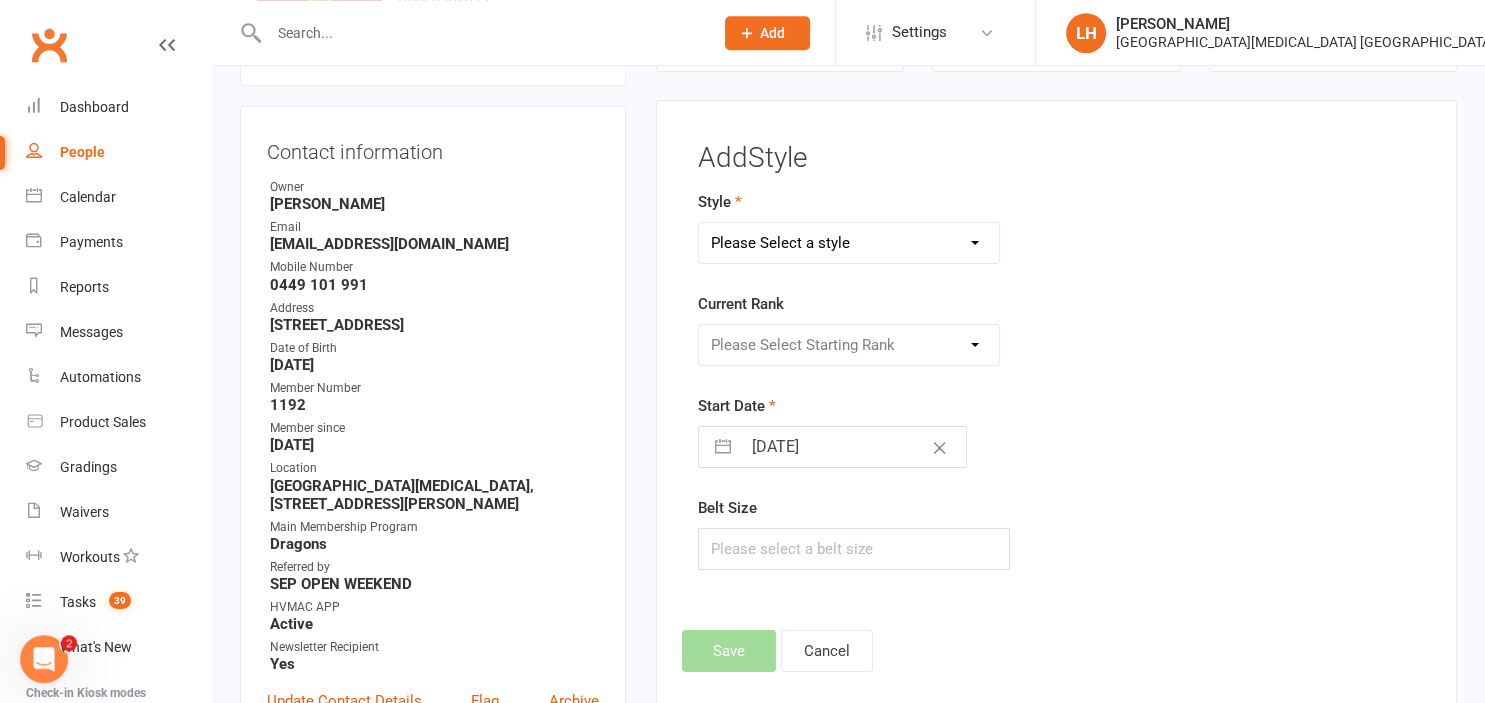 click on "Please Select a style Dragons/Adults Dynamites Fight Fit Junior Kobudo Kindymites Leadership Minimites Okinawan Kobudo Xtreme" at bounding box center [849, 243] 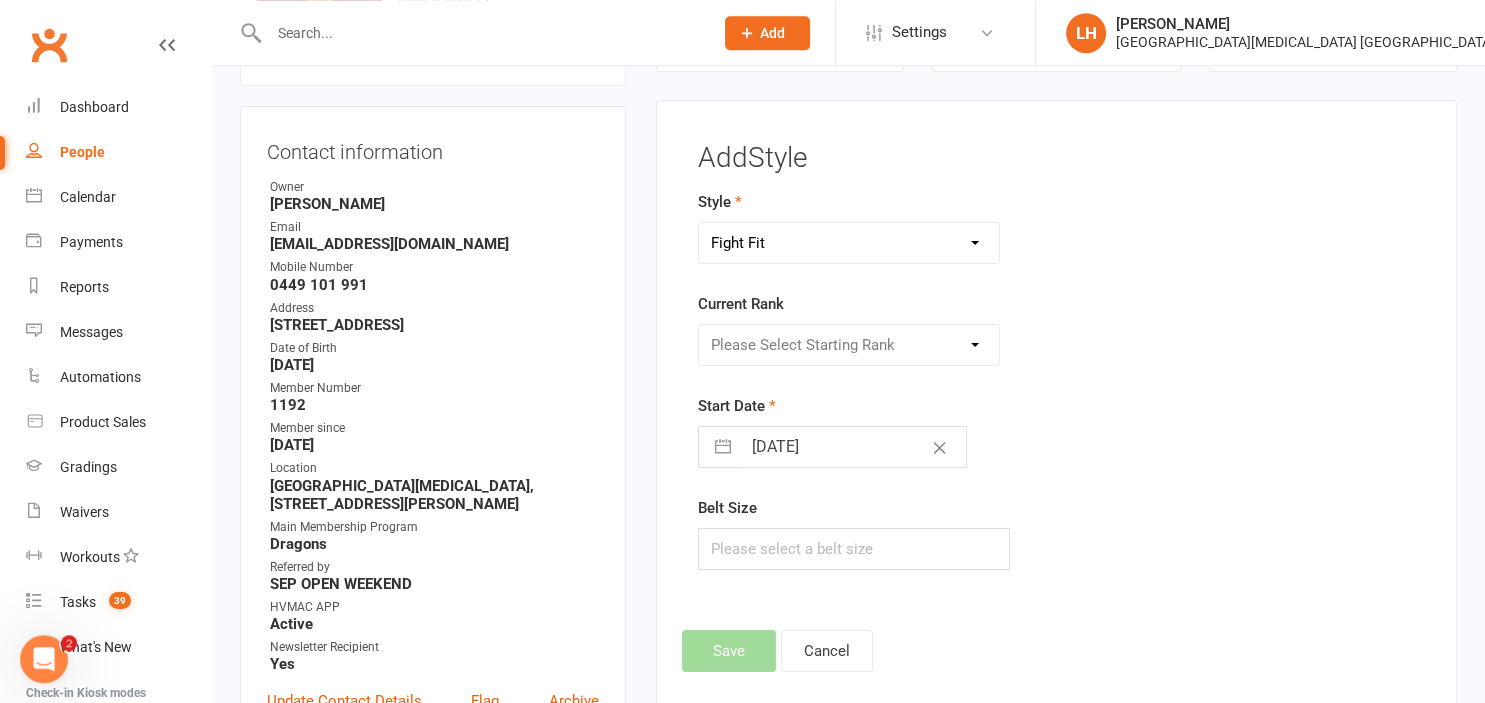 click on "Fight Fit" at bounding box center (0, 0) 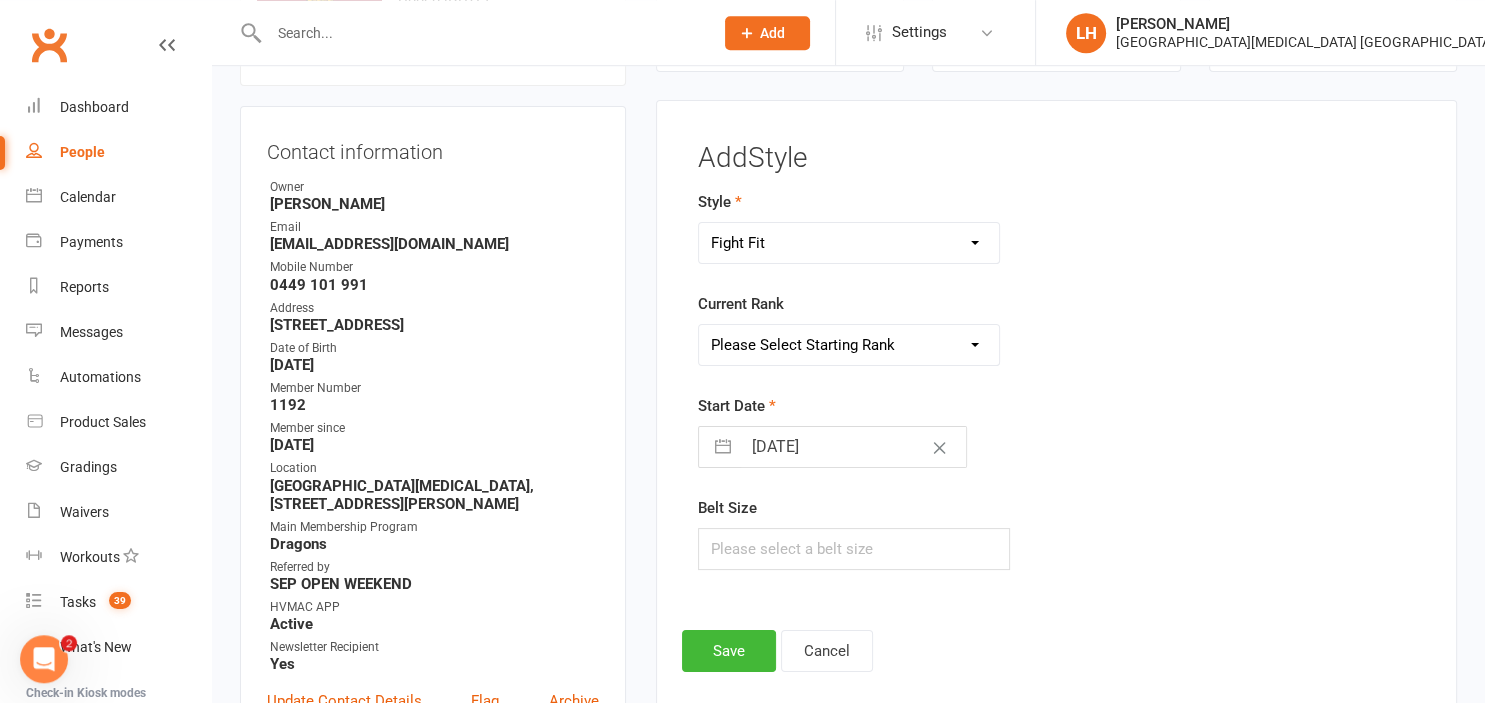 click on "Please Select Starting Rank White 10th Kyu 9th Kyu 8th Kyu Yellow 7th Kyu Orange 6th Kyu Red 5th [PERSON_NAME] 4th Kyu Blue 3rd Kyu Purple 2nd [PERSON_NAME] 1st Kyu Provisional Shodan Shodan" at bounding box center [849, 345] 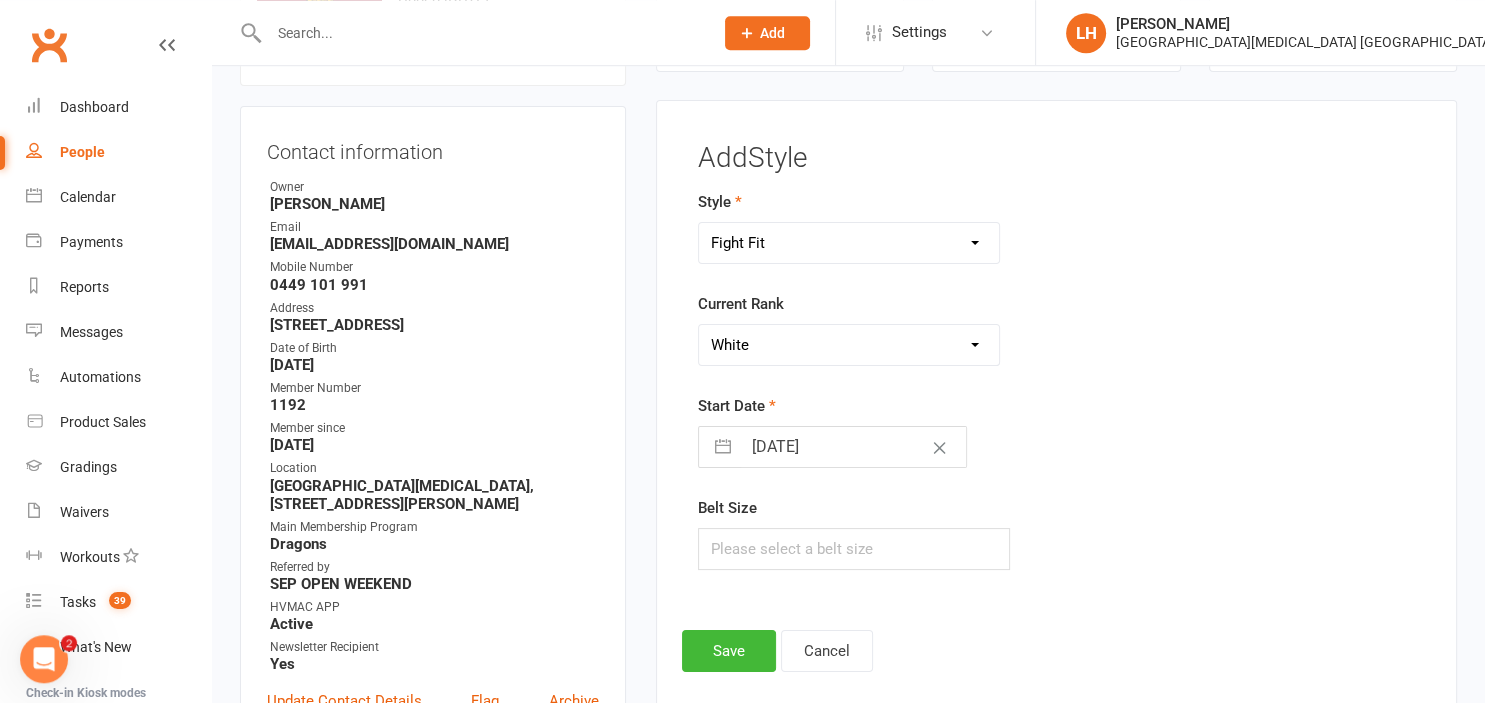click on "White" at bounding box center (0, 0) 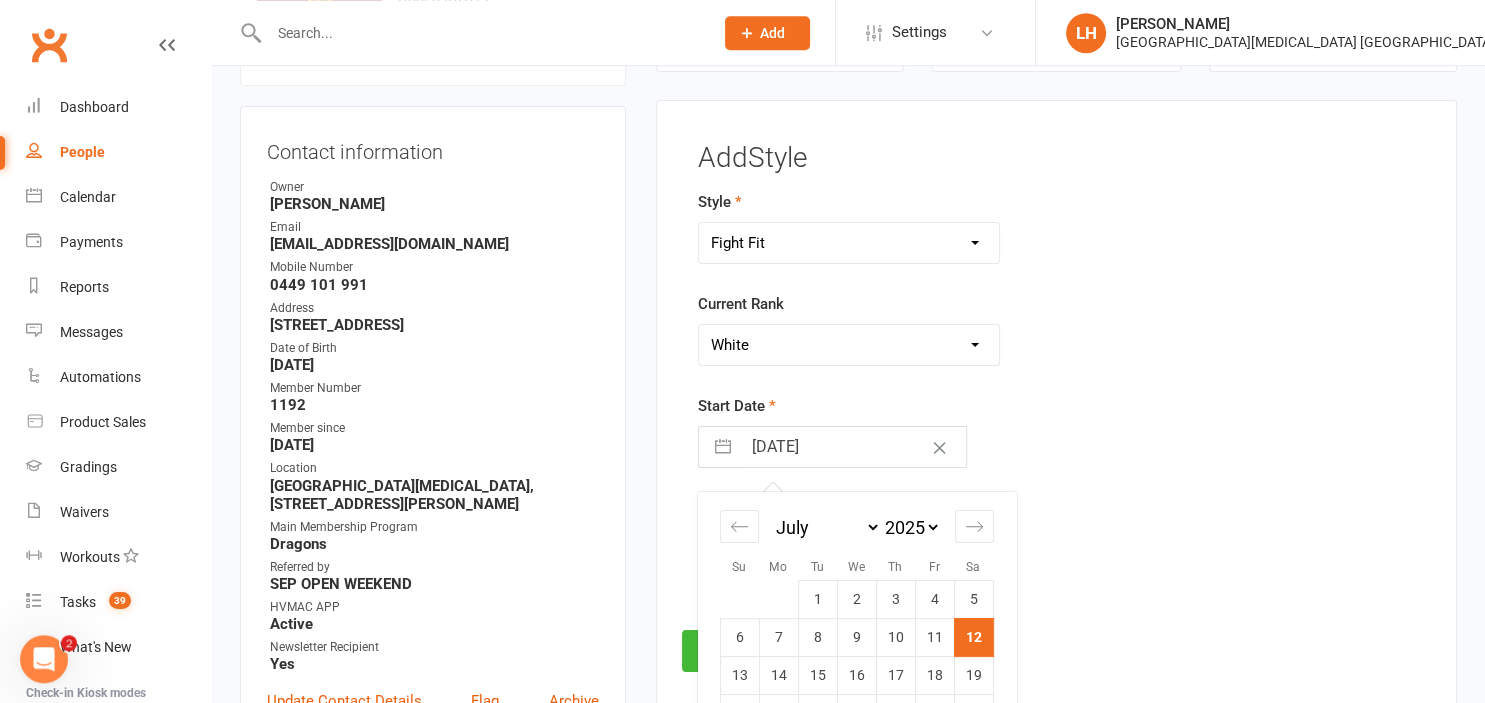 click on "[DATE]" at bounding box center (853, 447) 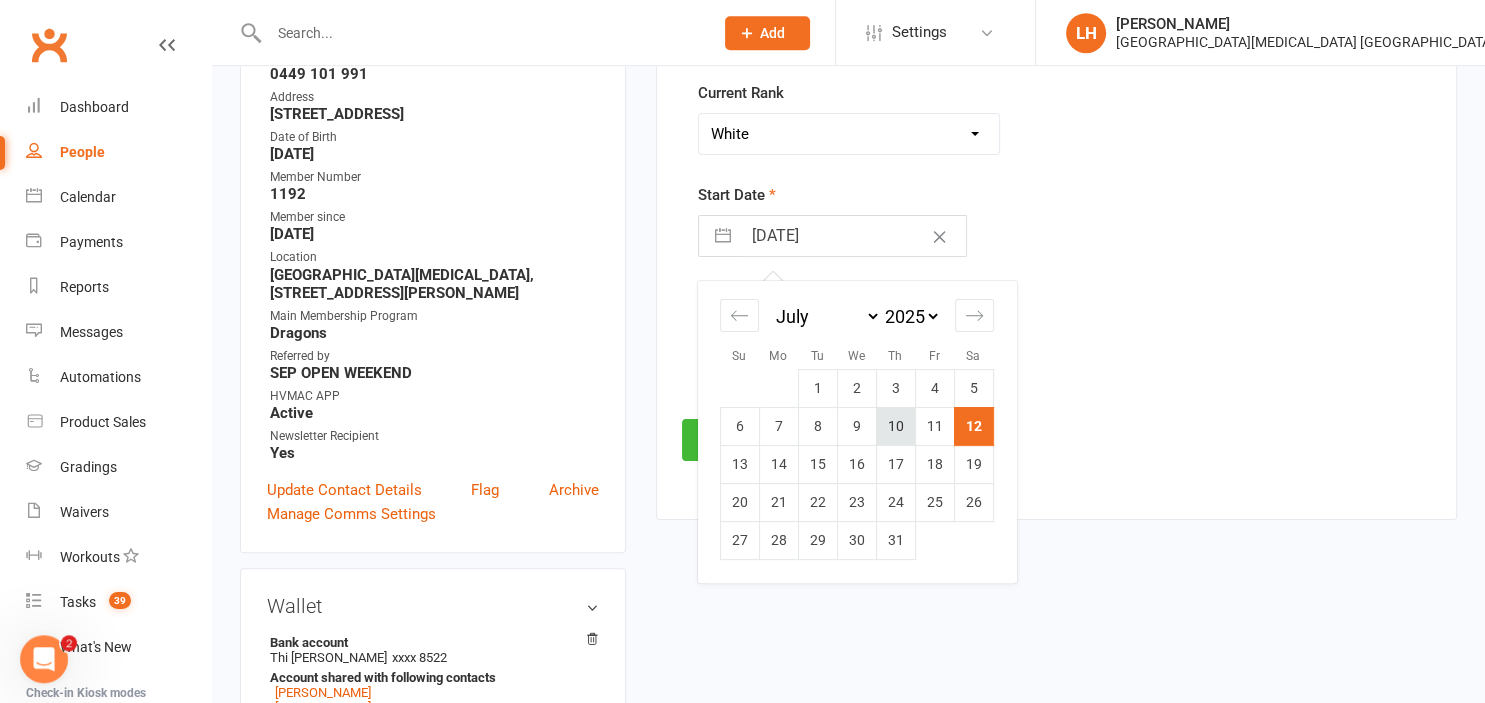 click on "10" at bounding box center [895, 426] 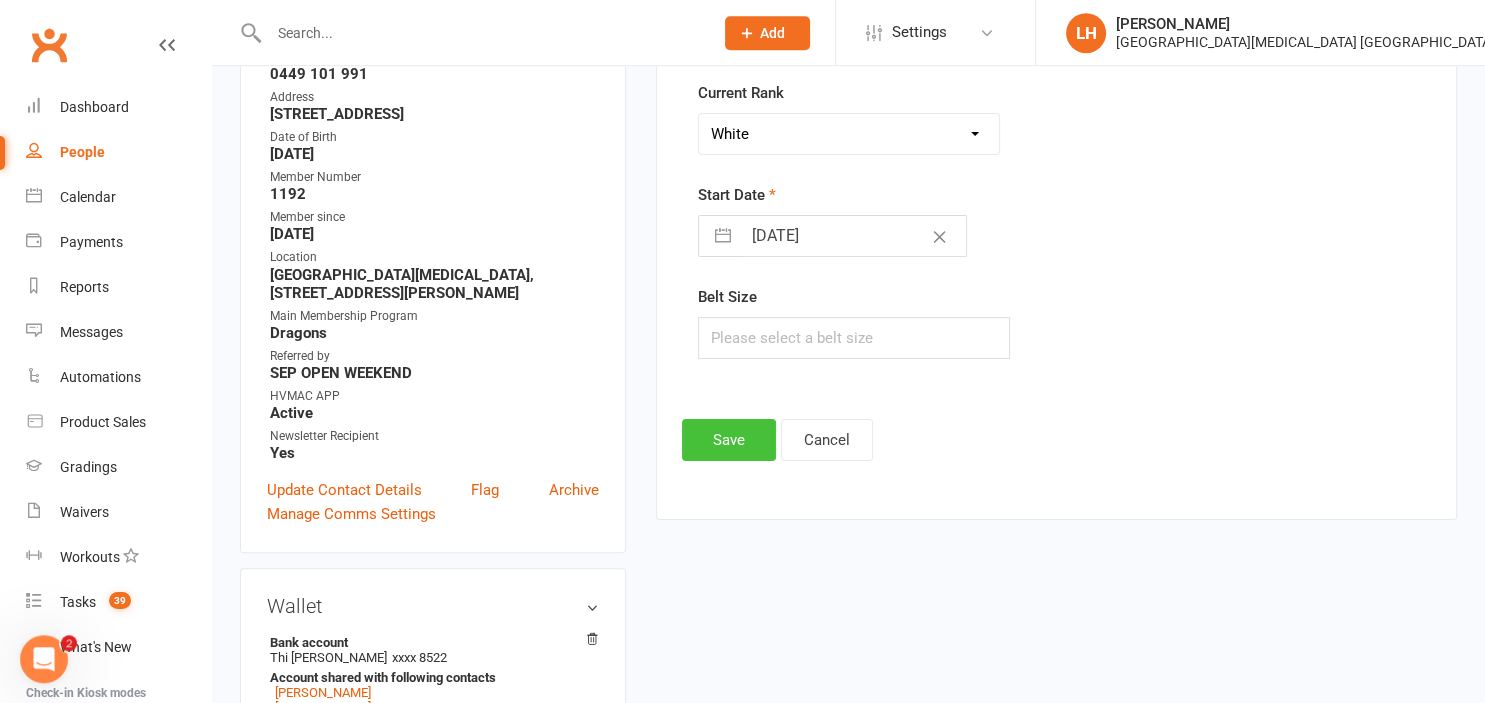 click on "Save" at bounding box center (729, 440) 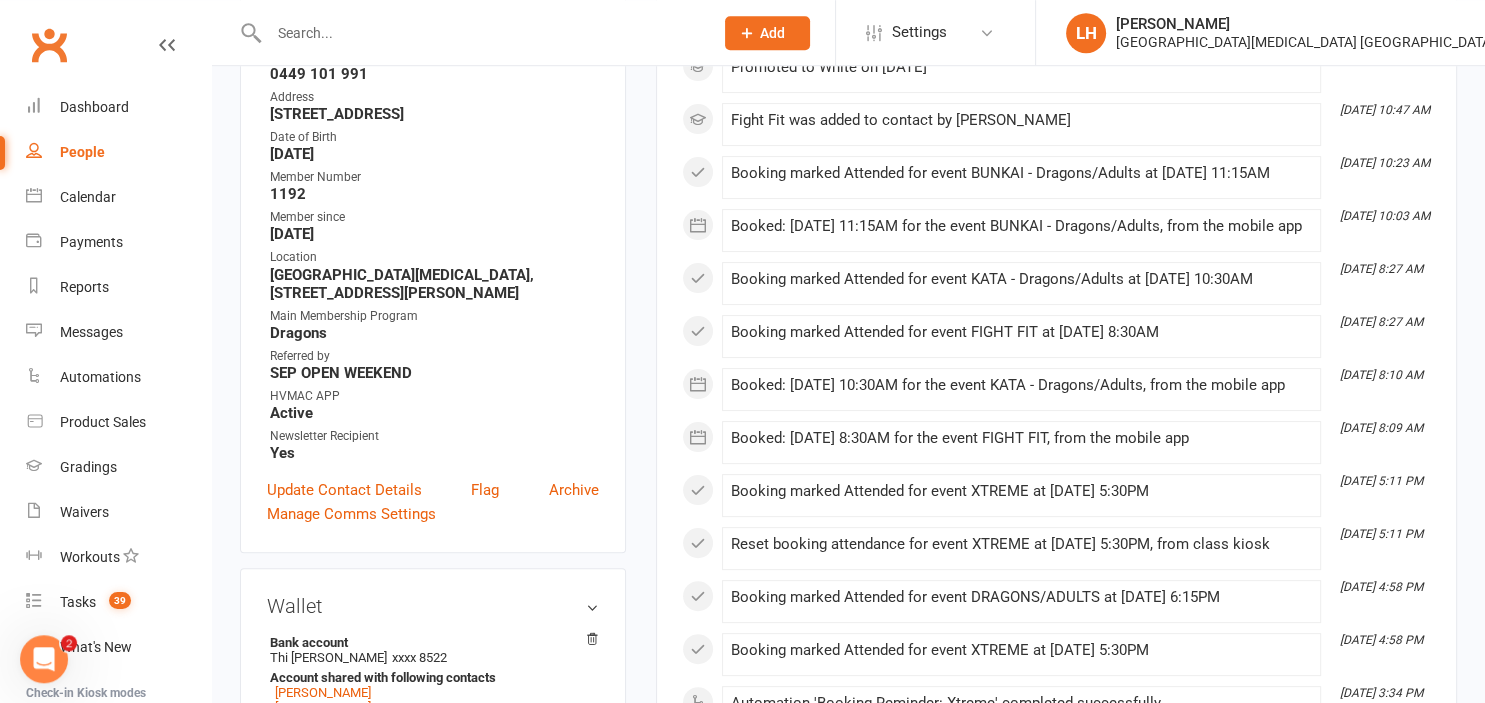 click on "Add" 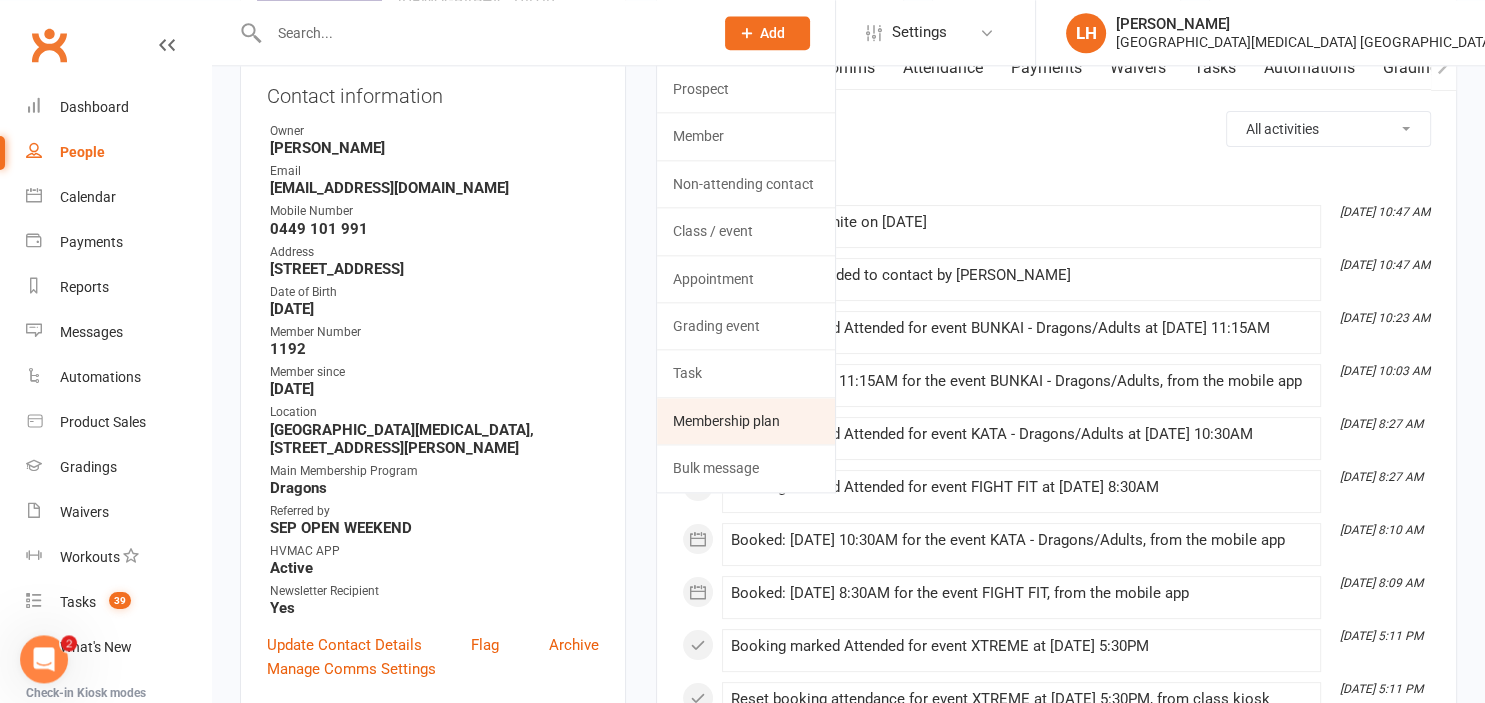 scroll, scrollTop: 171, scrollLeft: 0, axis: vertical 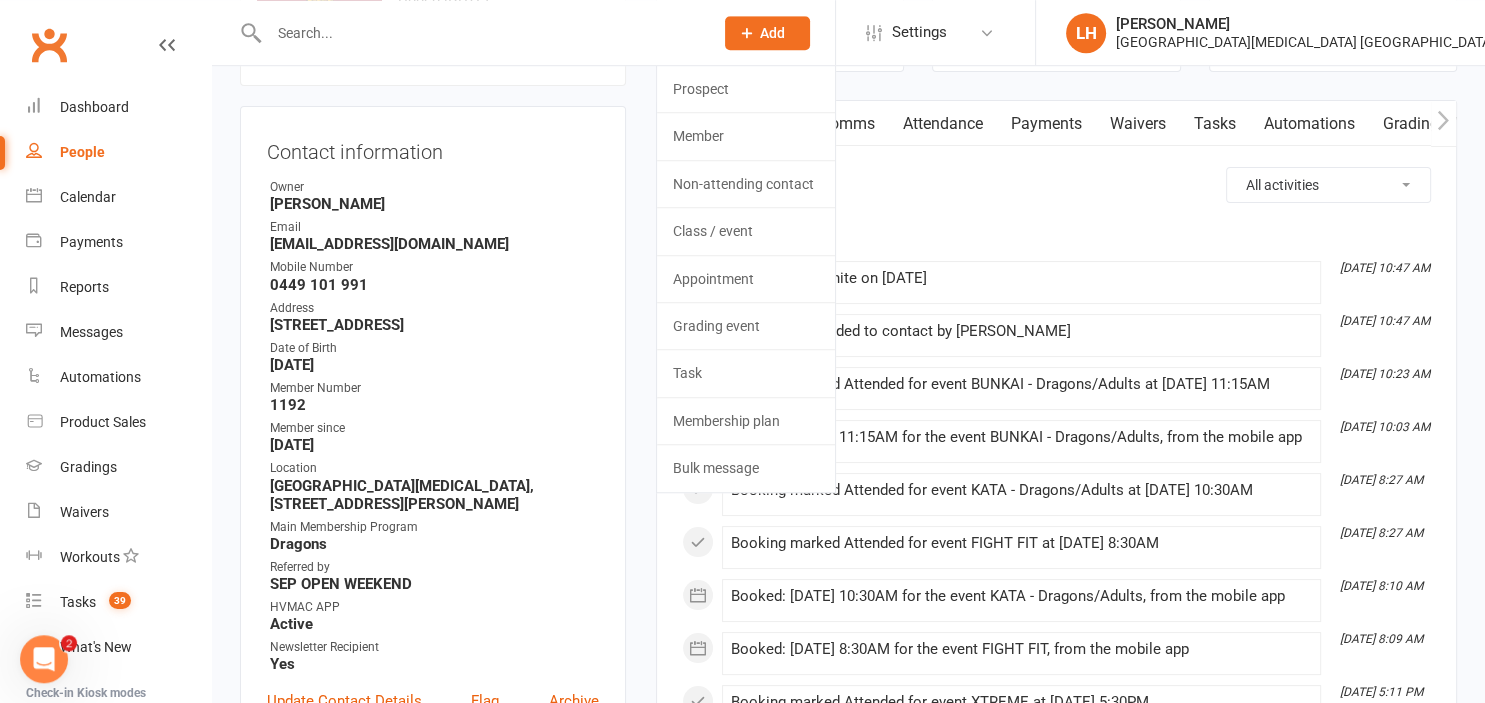 click on "upload photo change photo [PERSON_NAME] Activated [DATE] Added [DATE]   Active member [DEMOGRAPHIC_DATA]" at bounding box center [433, 4] 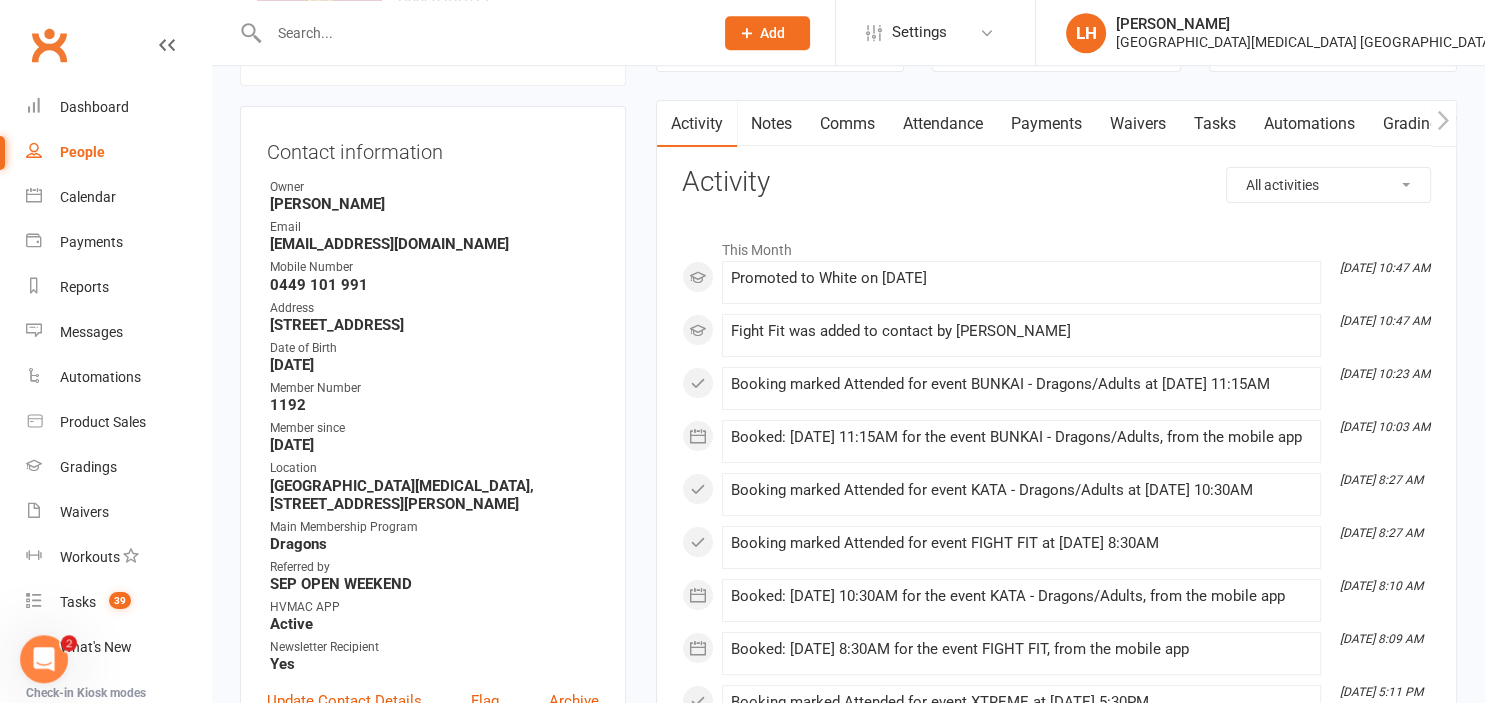 click 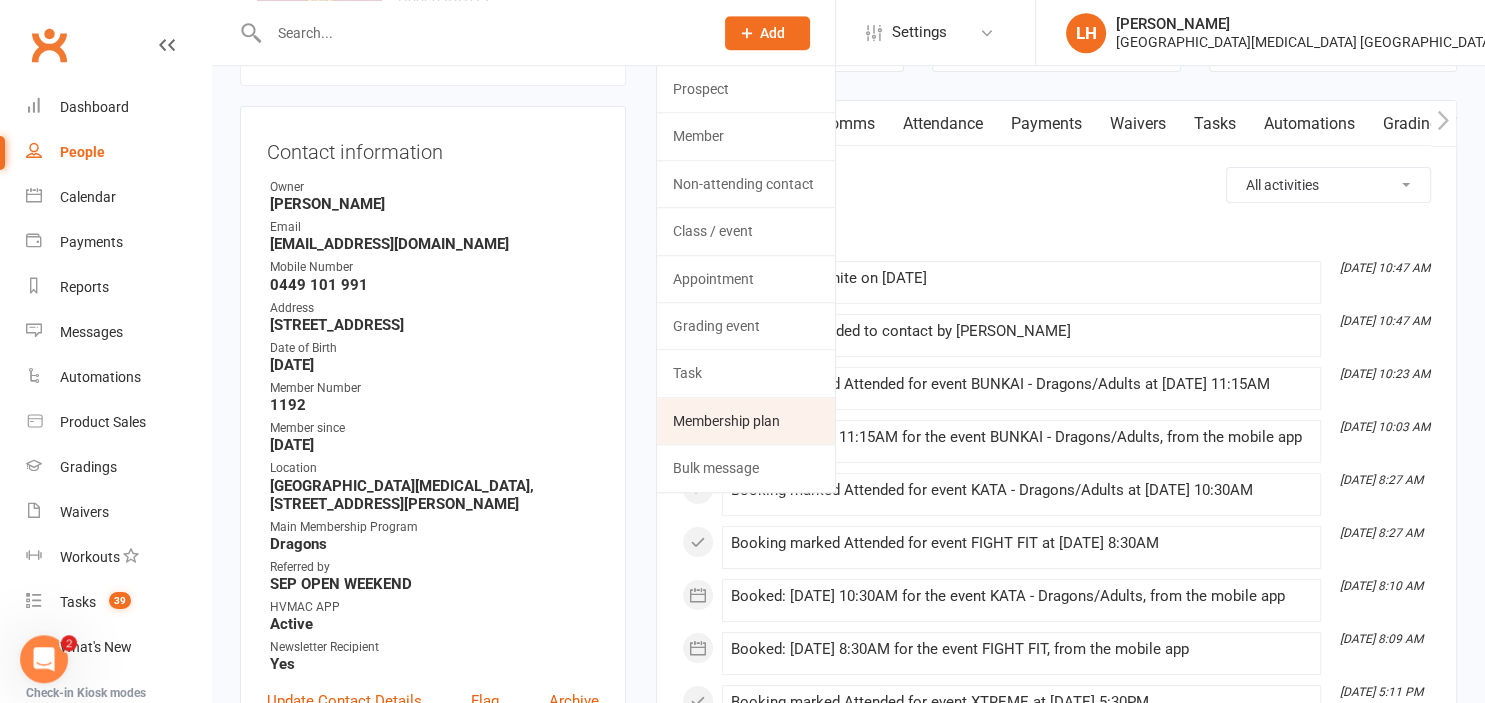 click on "Membership plan" 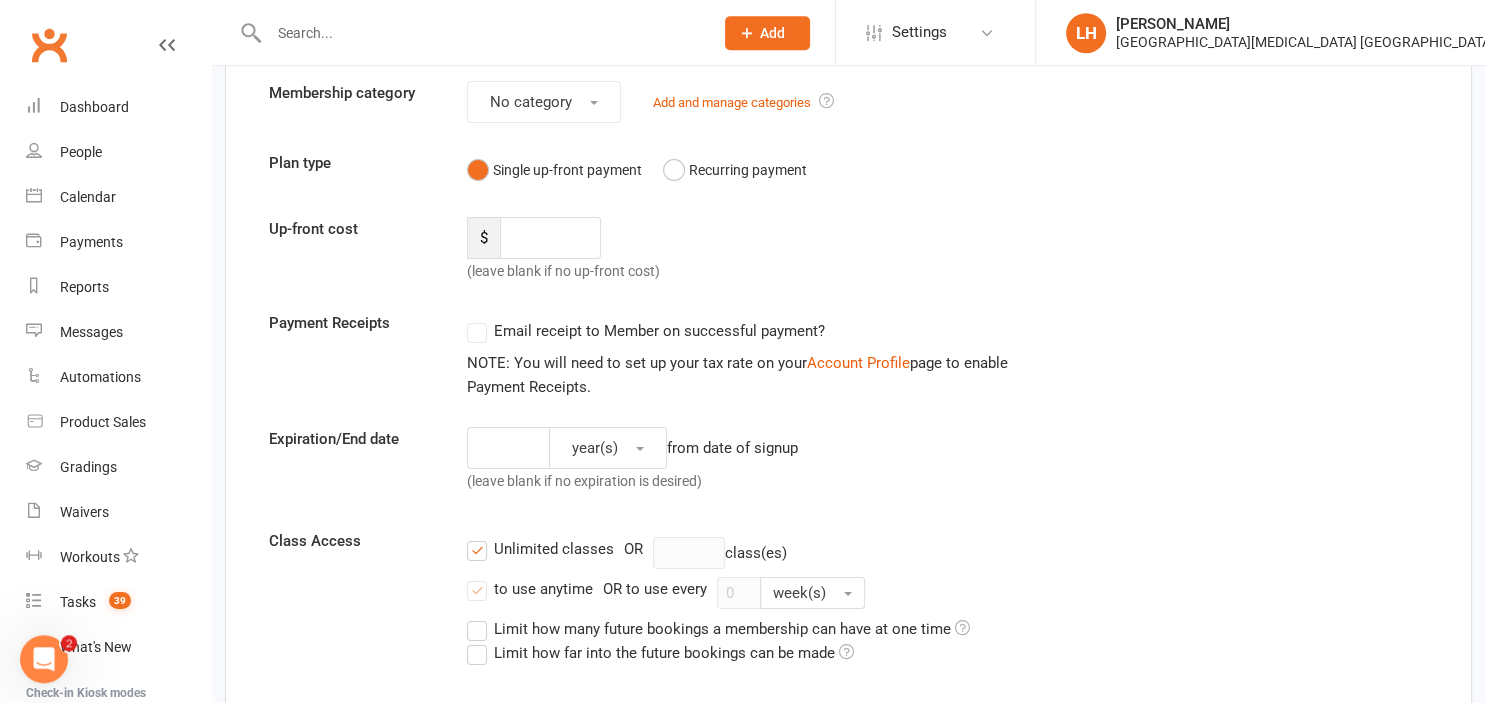 scroll, scrollTop: 0, scrollLeft: 0, axis: both 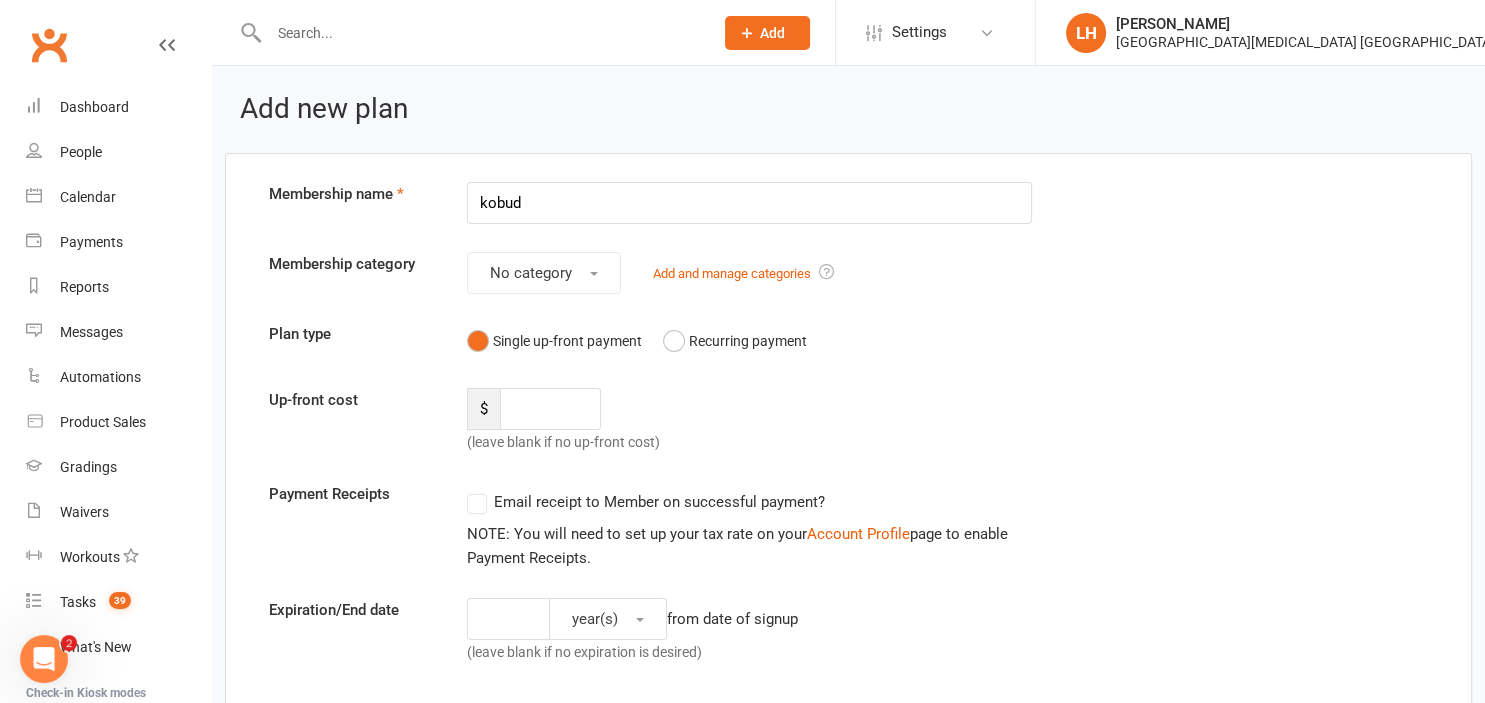 type on "kobudo" 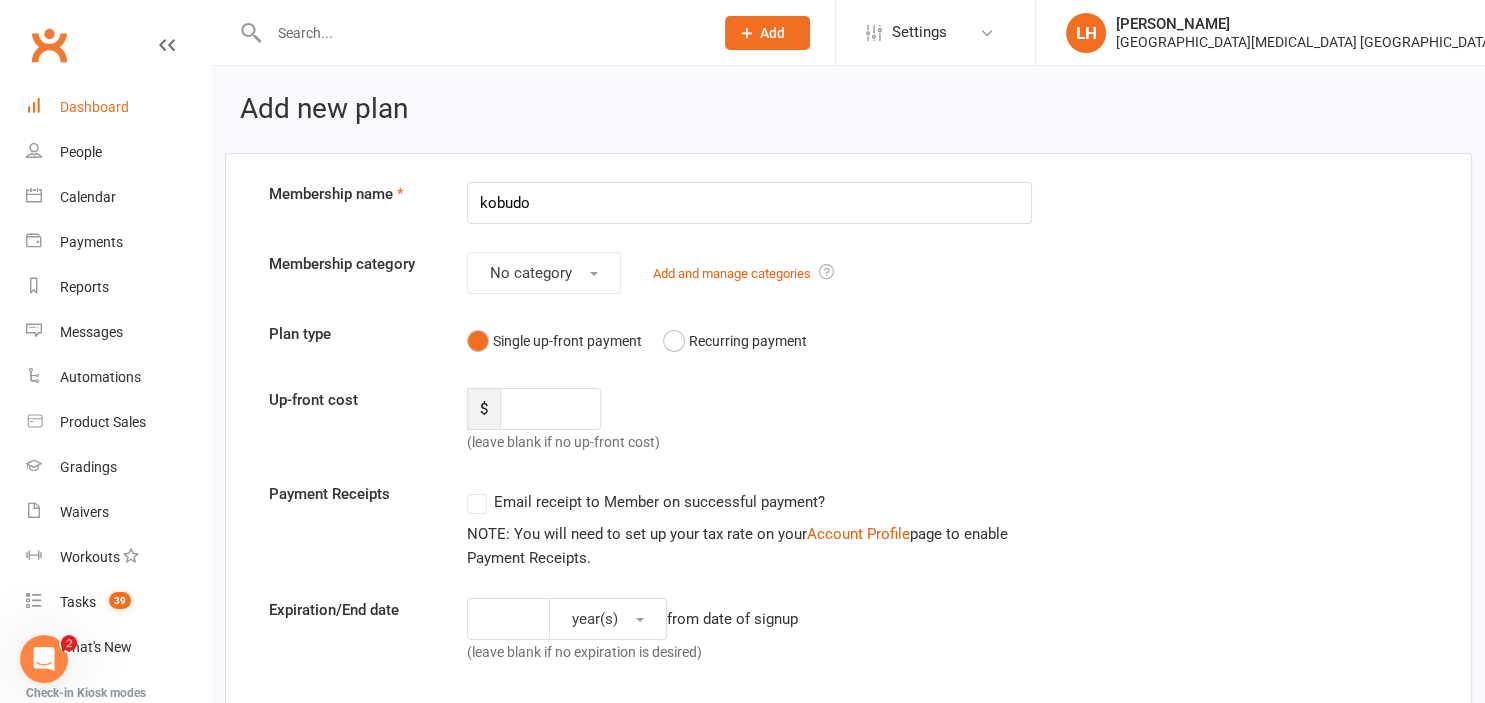click on "Dashboard" at bounding box center [94, 107] 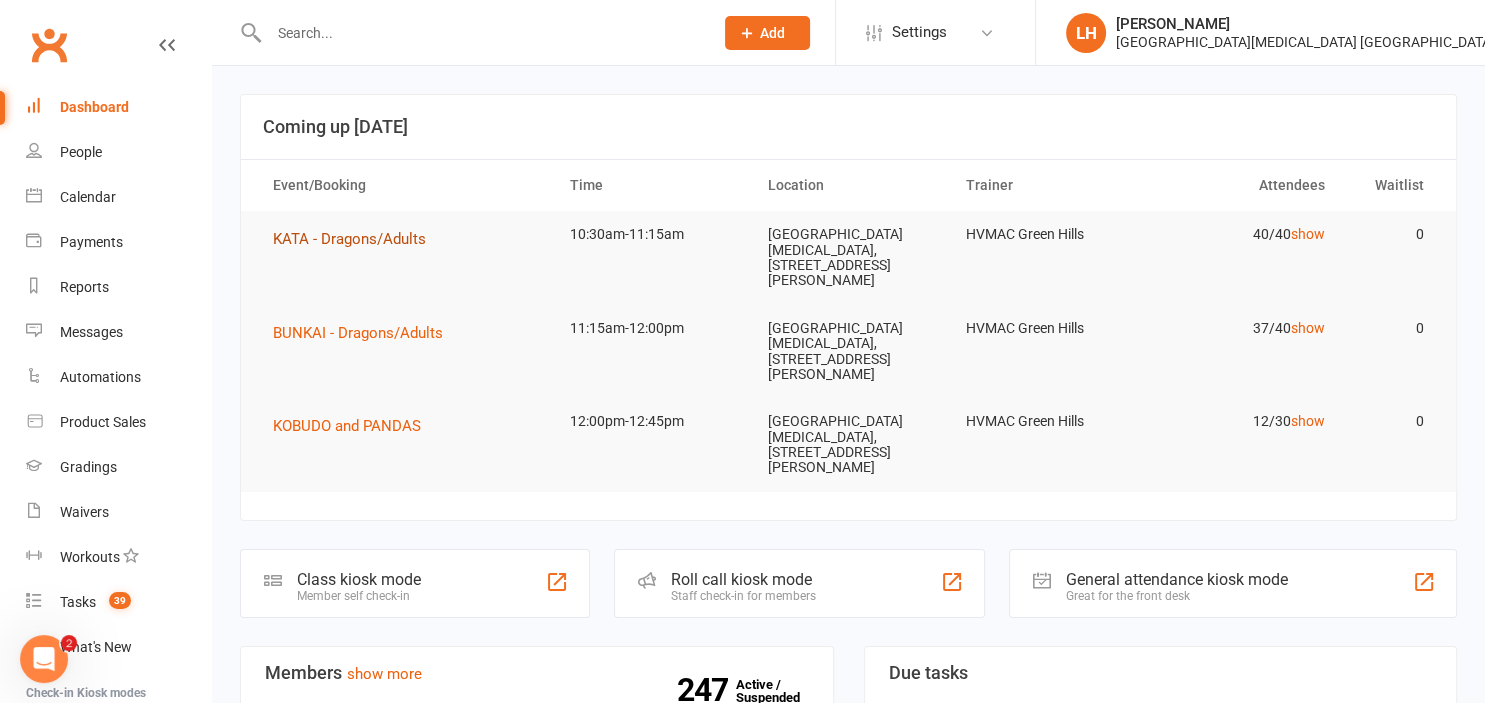 click on "KATA - Dragons/Adults" at bounding box center (349, 239) 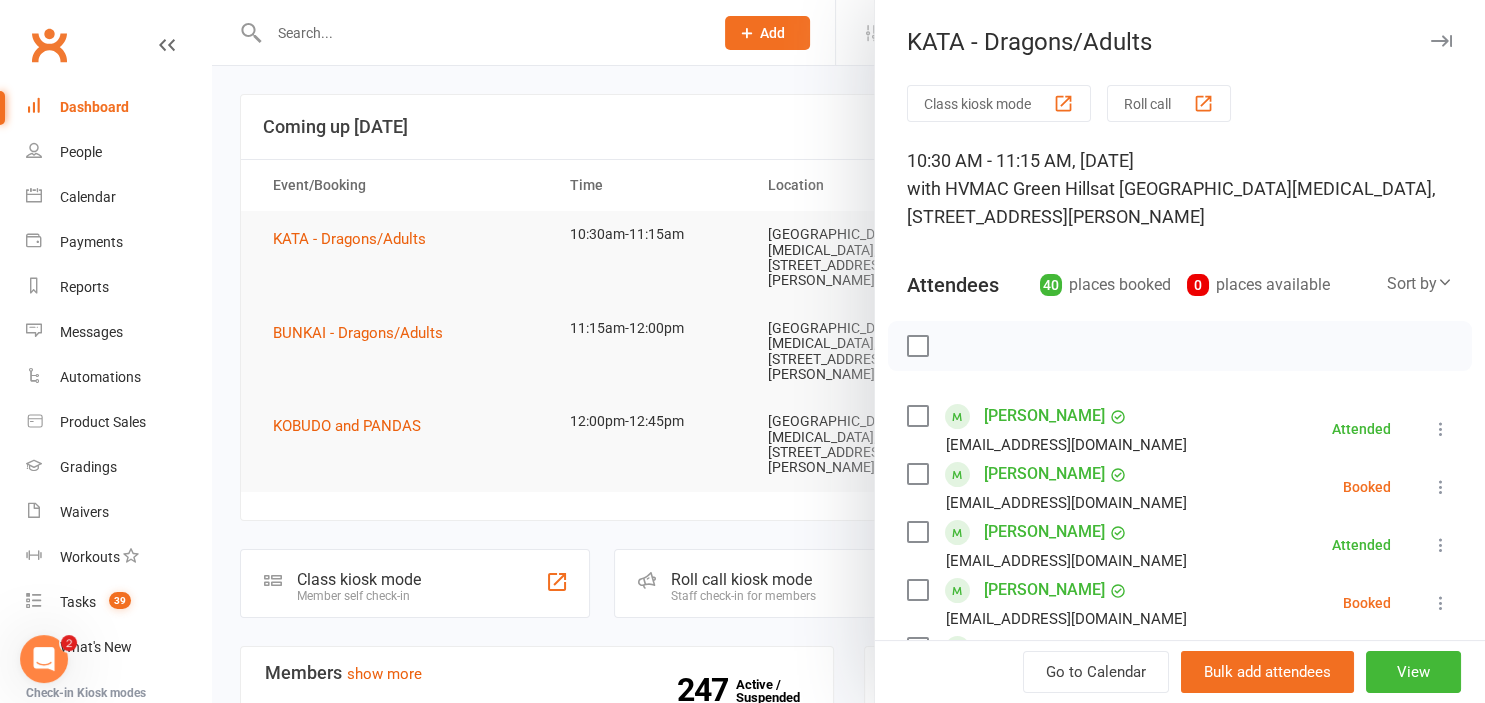 scroll, scrollTop: 110, scrollLeft: 0, axis: vertical 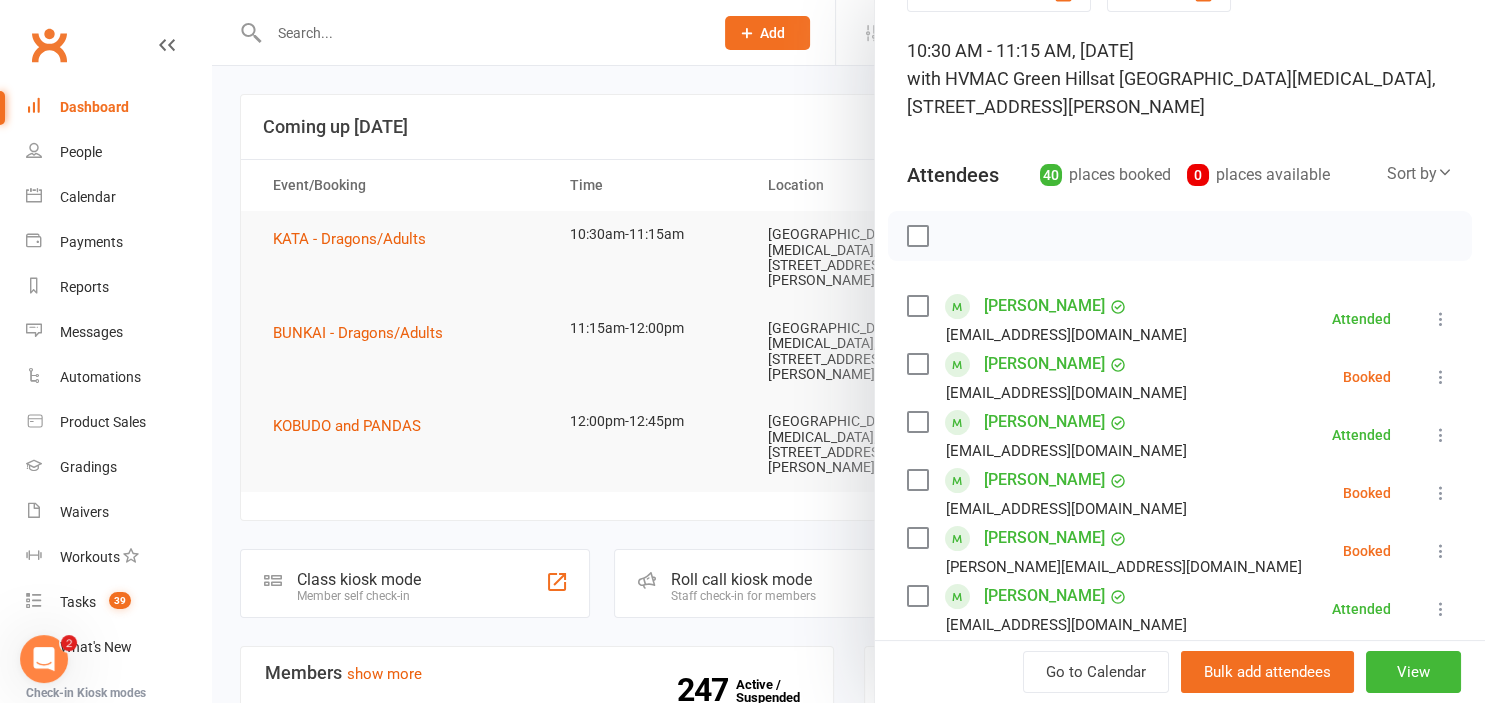 click at bounding box center [1441, 377] 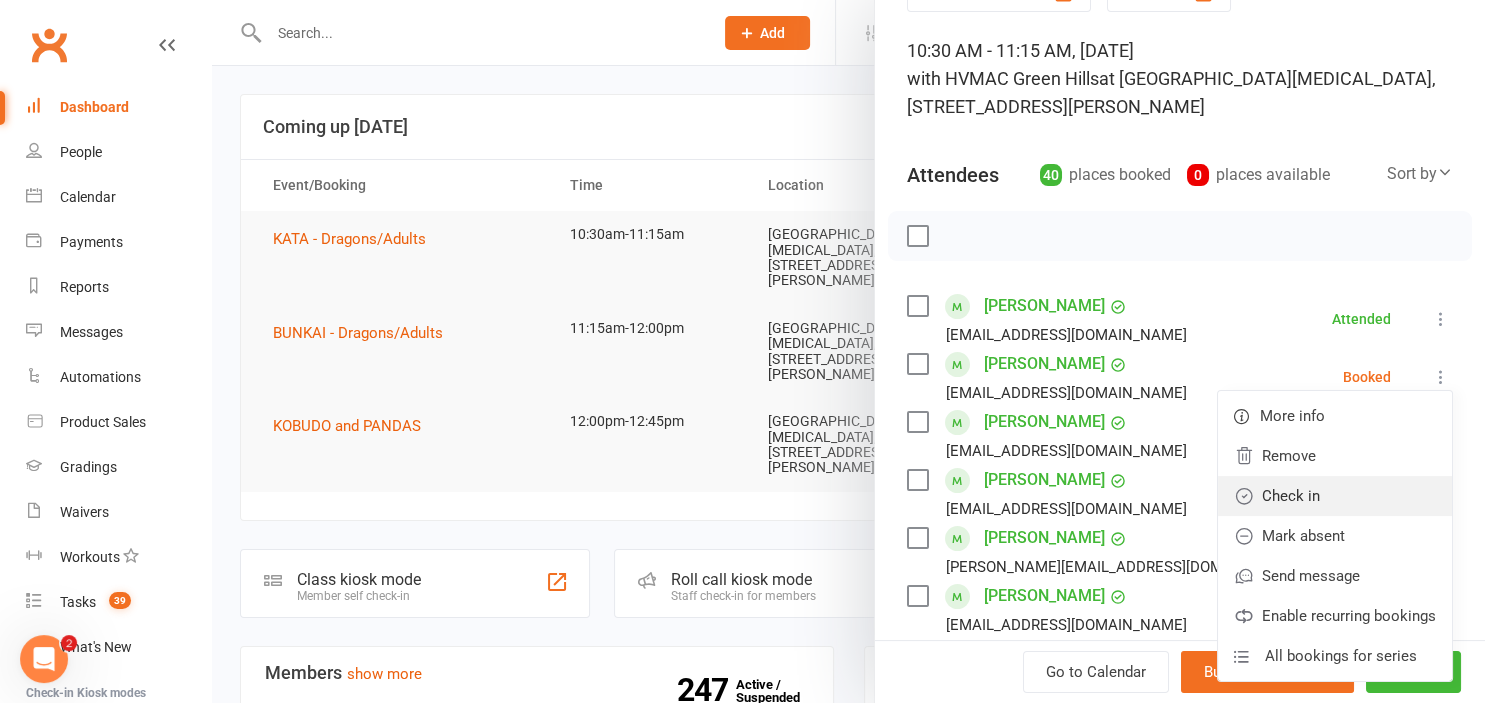 click on "Check in" at bounding box center [1335, 496] 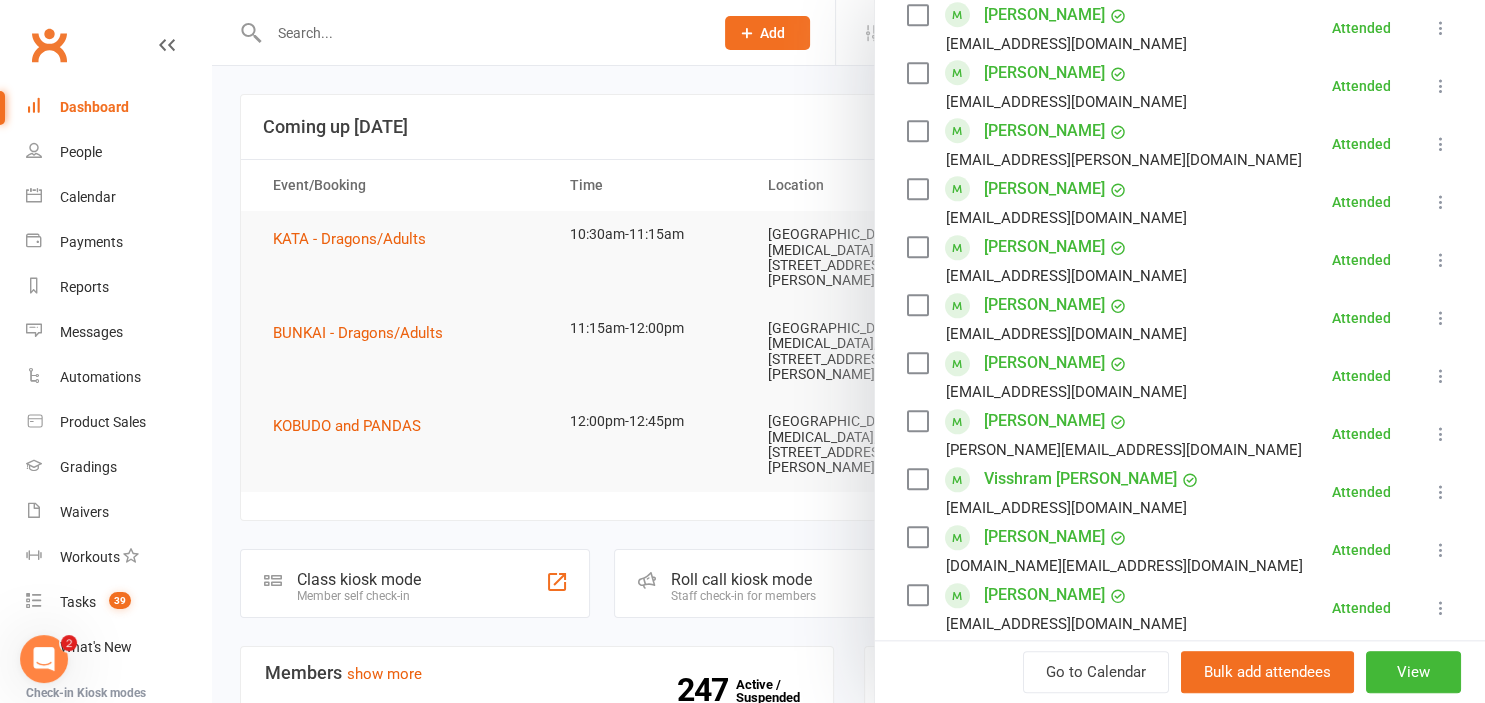 scroll, scrollTop: 2472, scrollLeft: 0, axis: vertical 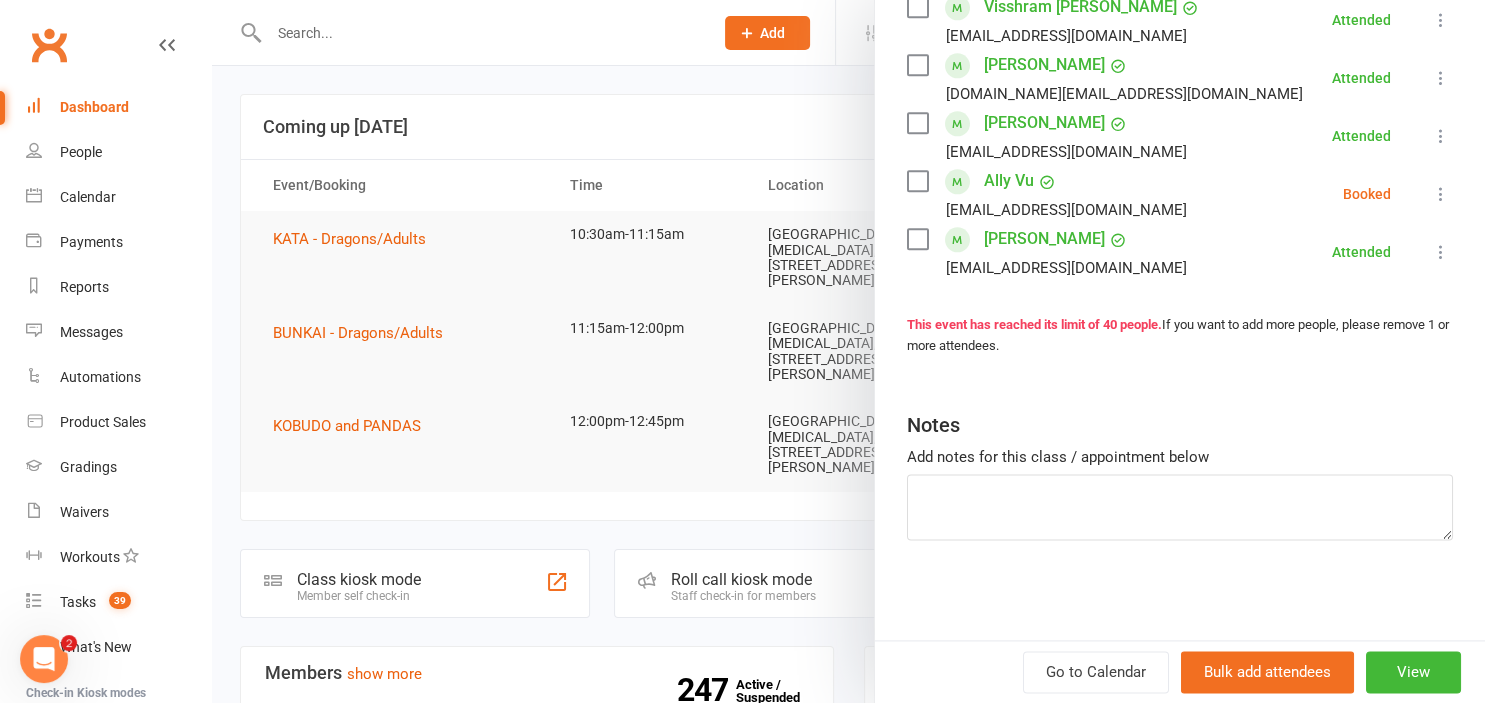 click at bounding box center (1441, 194) 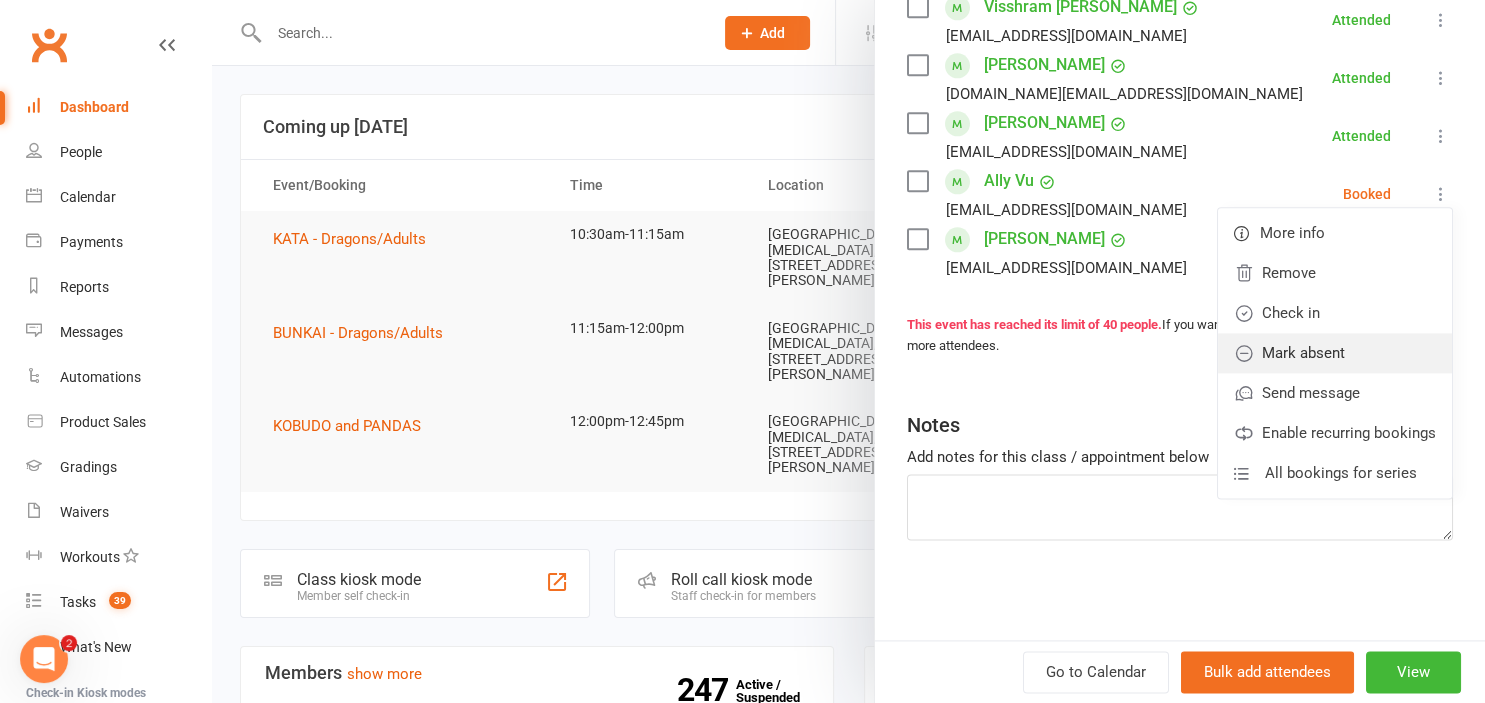 click on "Mark absent" at bounding box center [1335, 353] 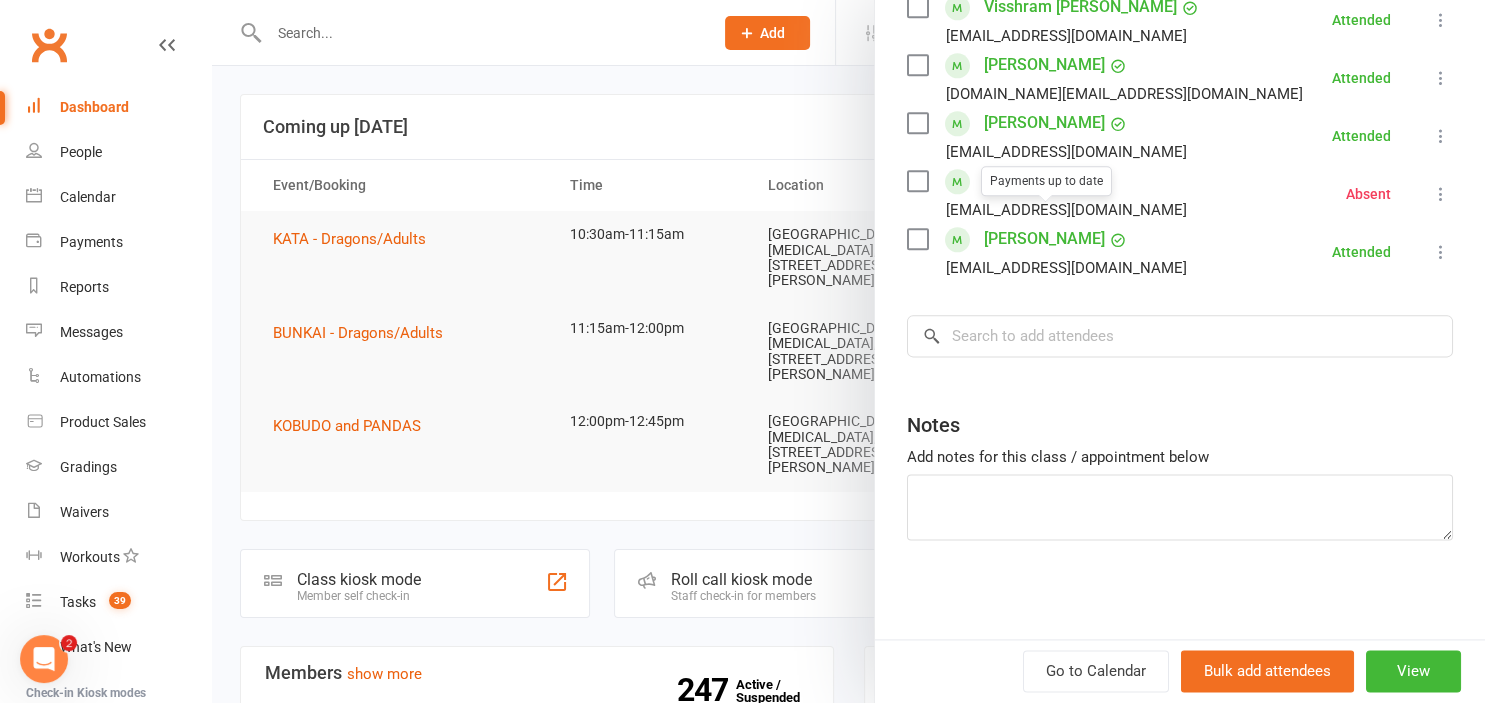 click at bounding box center [848, 351] 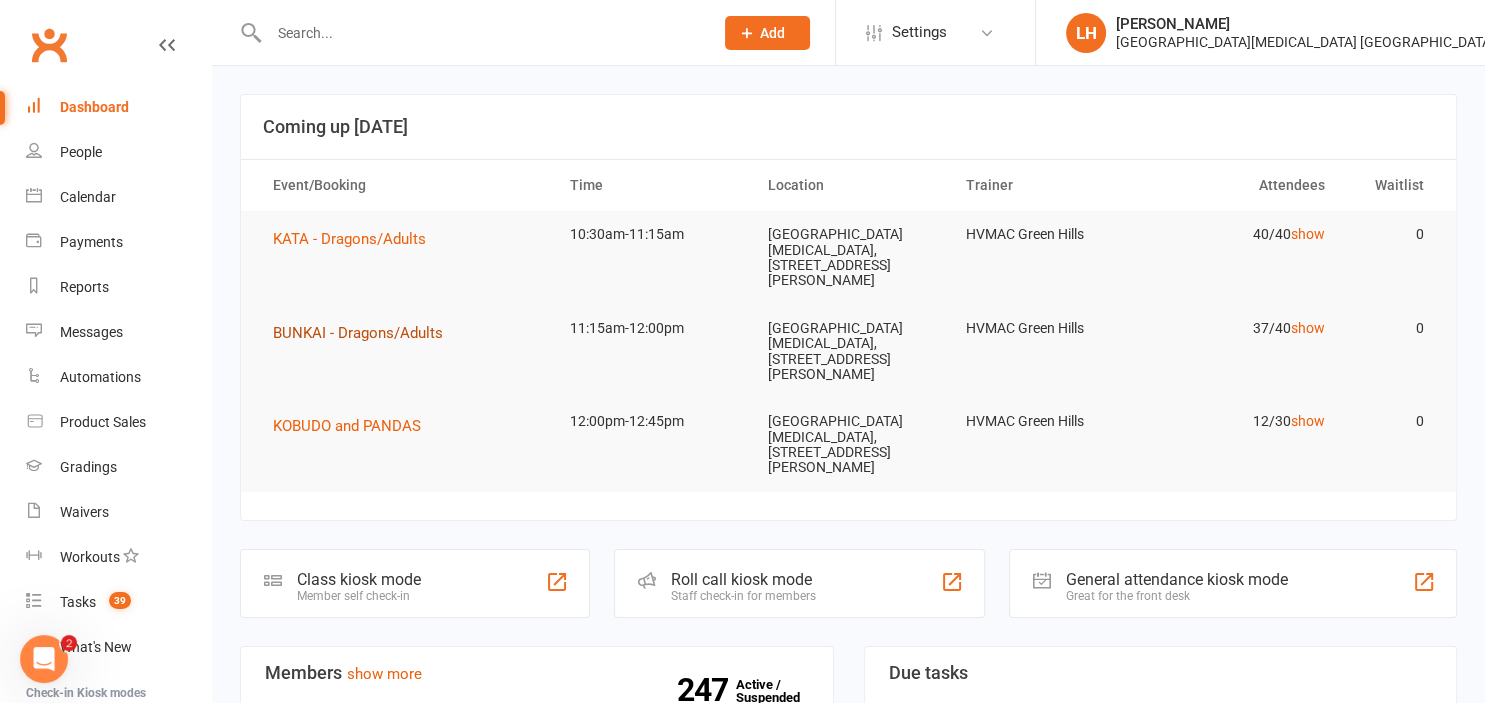 click on "BUNKAI - Dragons/Adults" at bounding box center [358, 333] 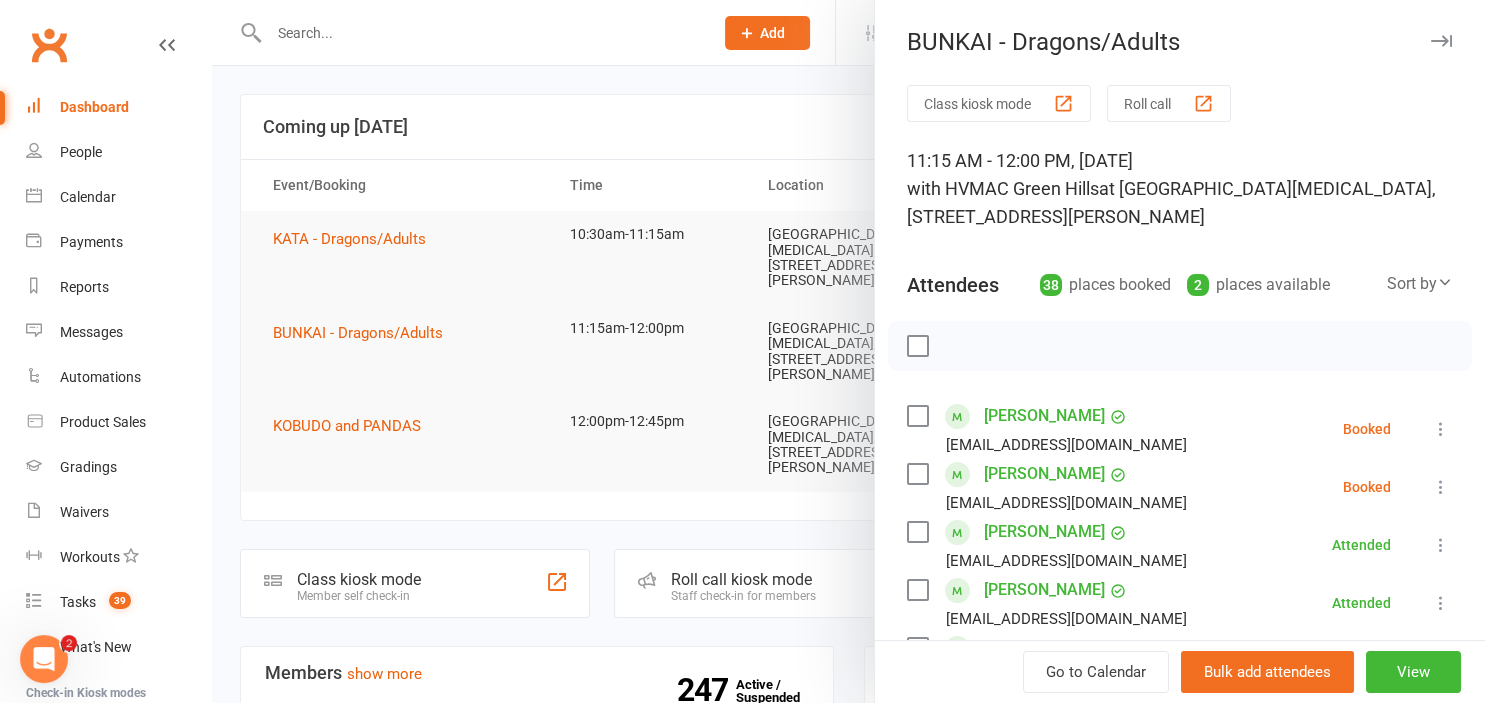 click at bounding box center [917, 416] 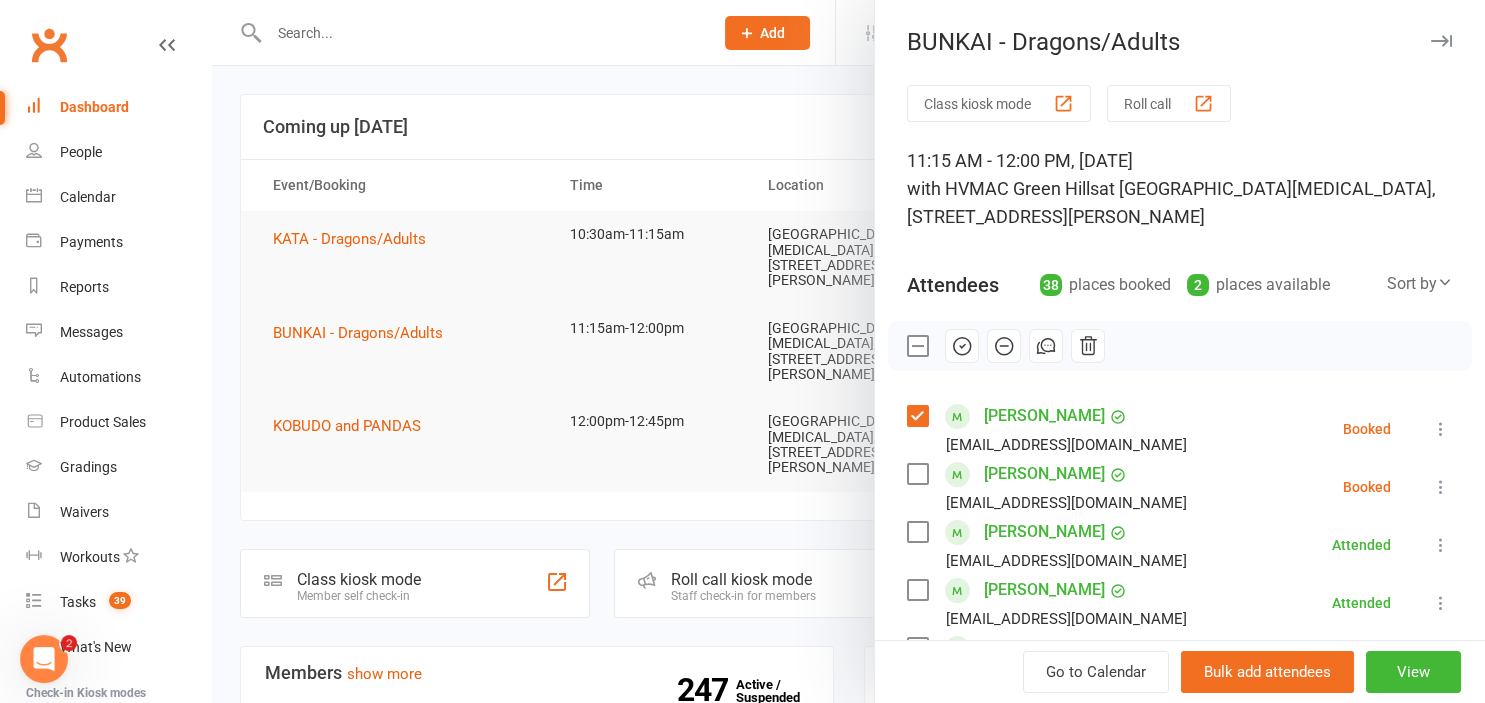 click at bounding box center (917, 474) 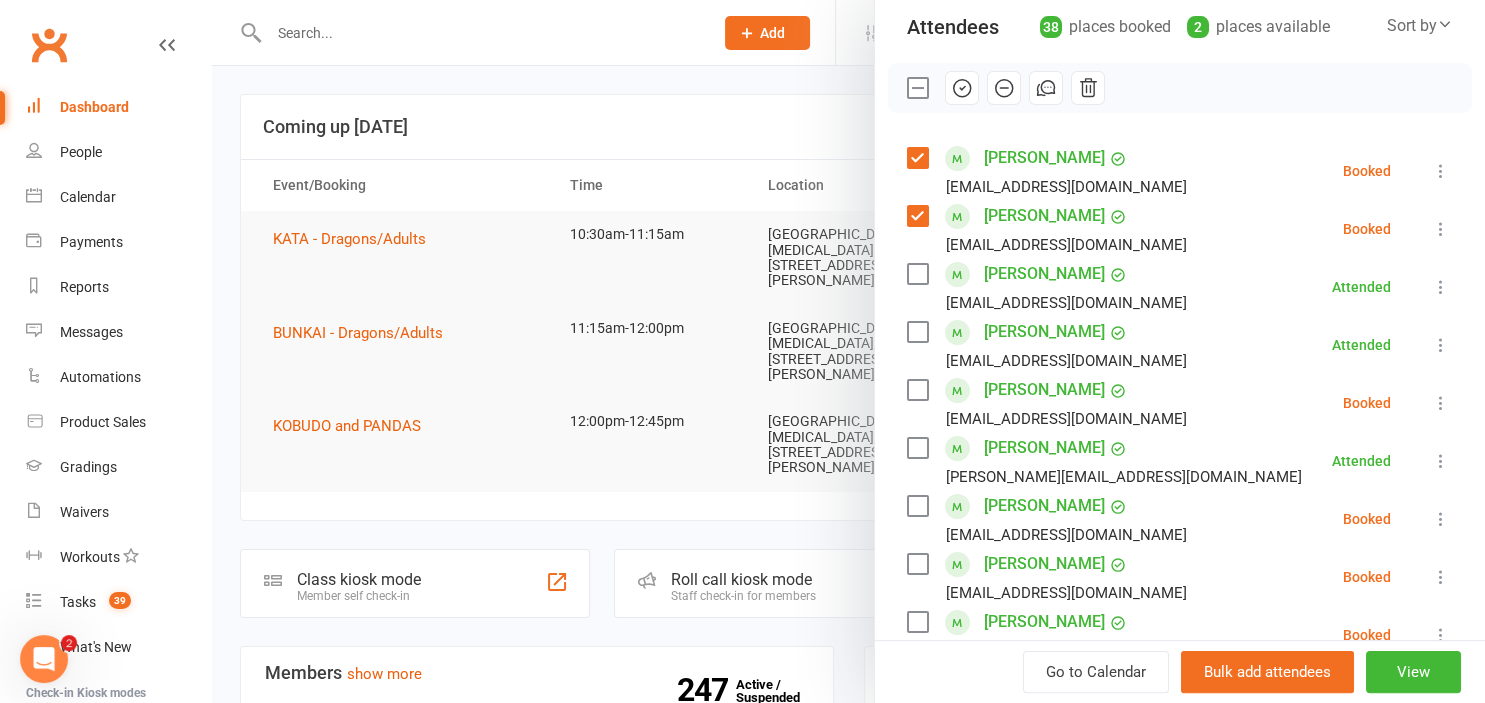scroll, scrollTop: 331, scrollLeft: 0, axis: vertical 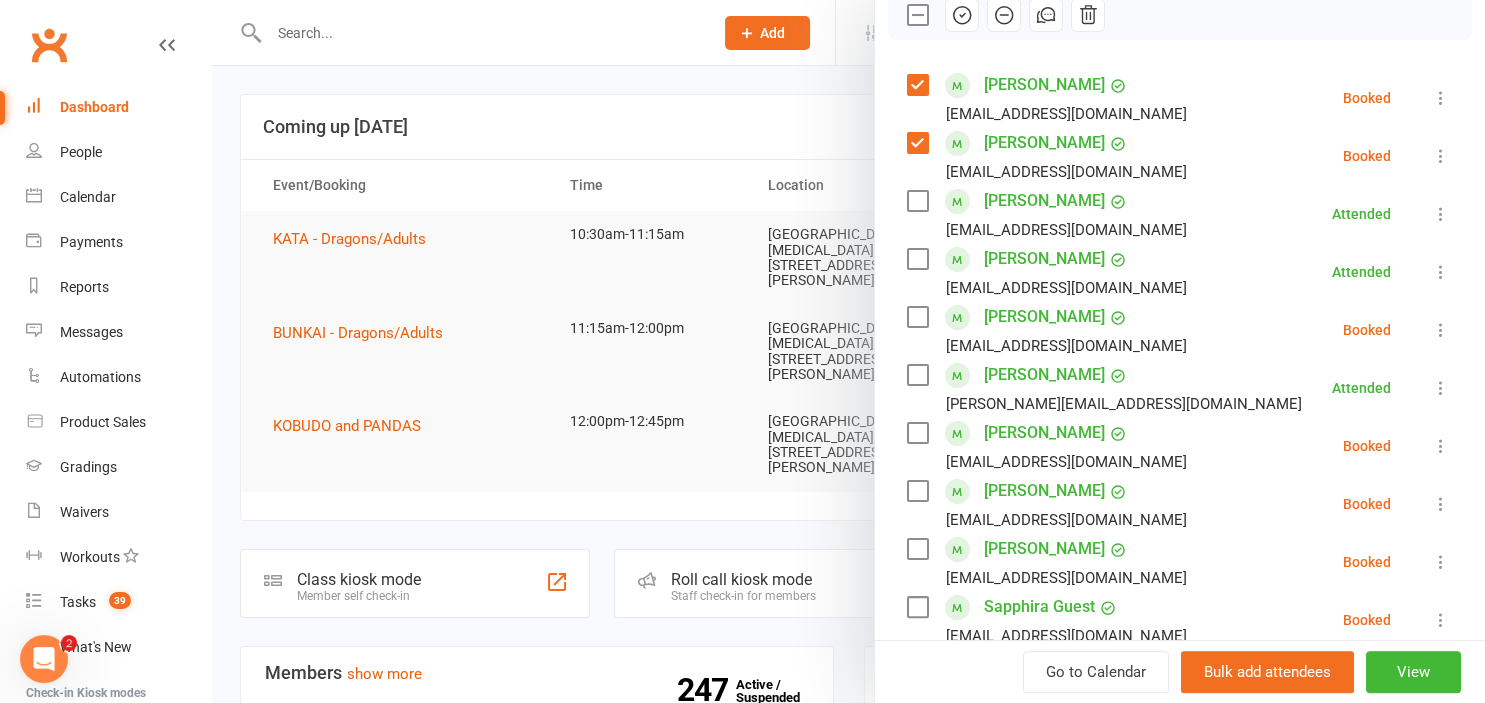 click at bounding box center (917, 317) 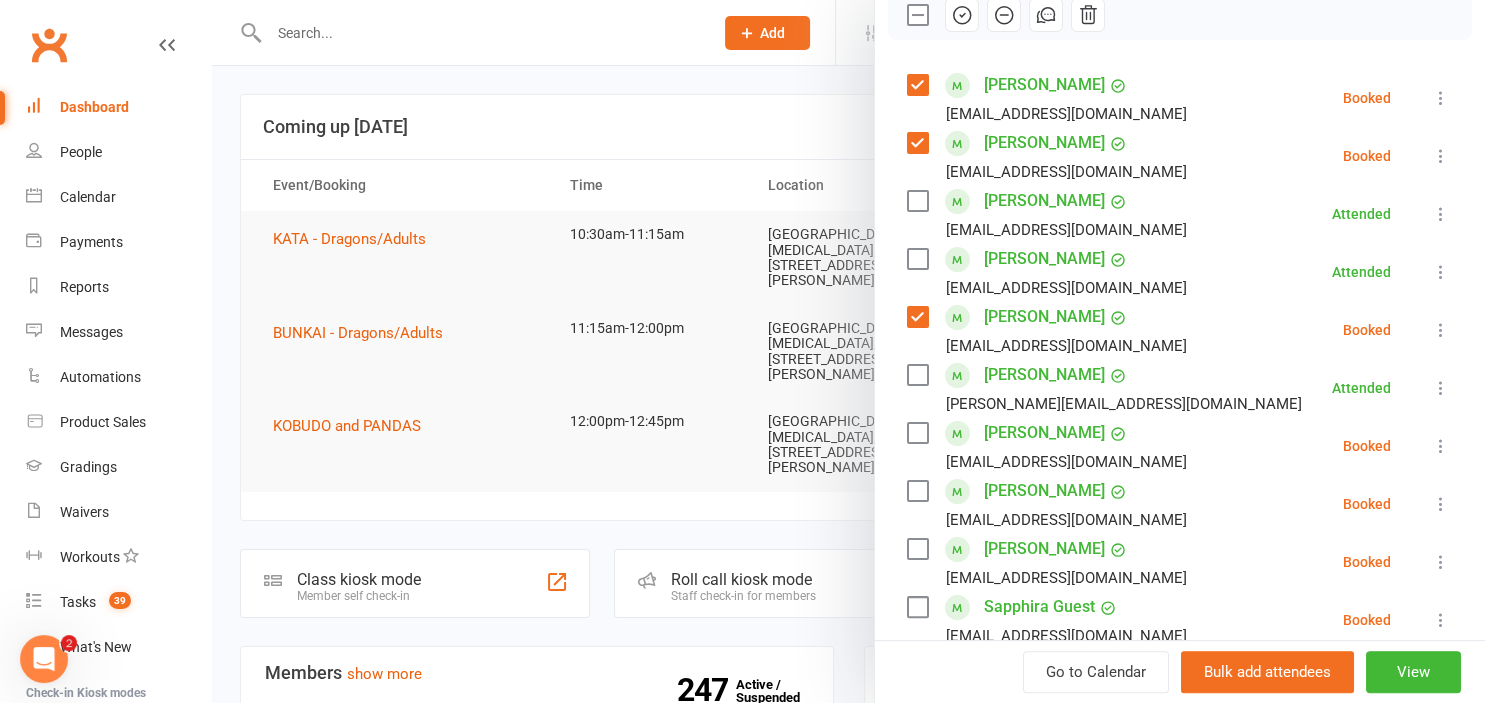 click at bounding box center [917, 433] 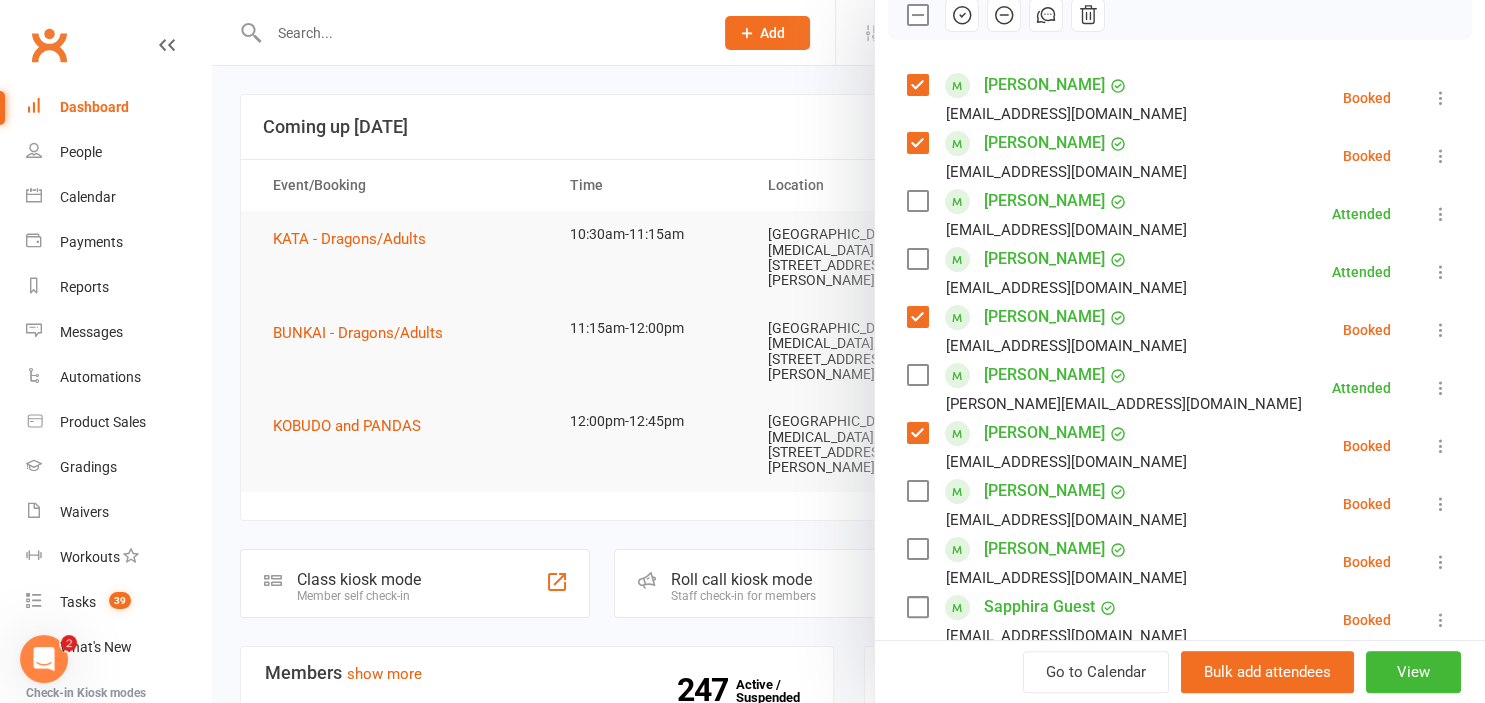 click at bounding box center [917, 491] 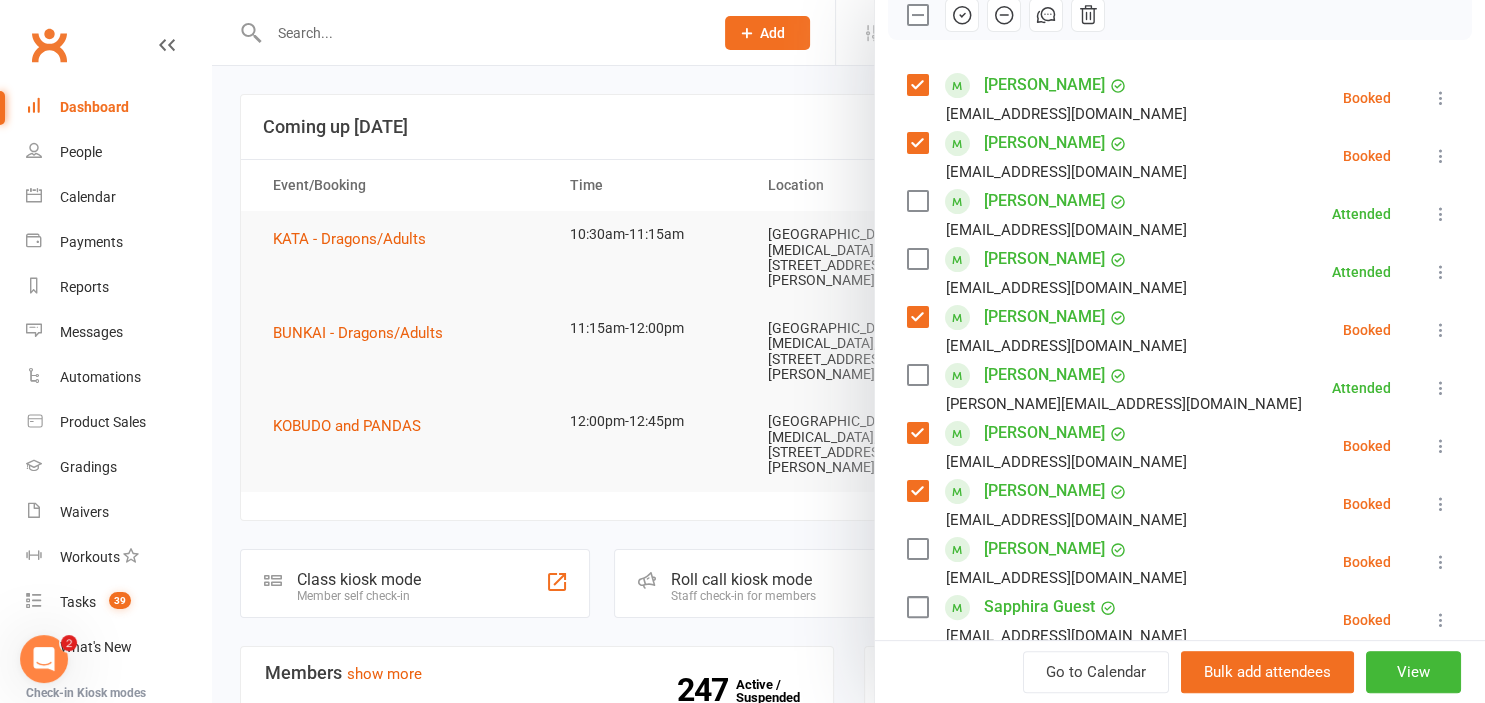 click at bounding box center [917, 549] 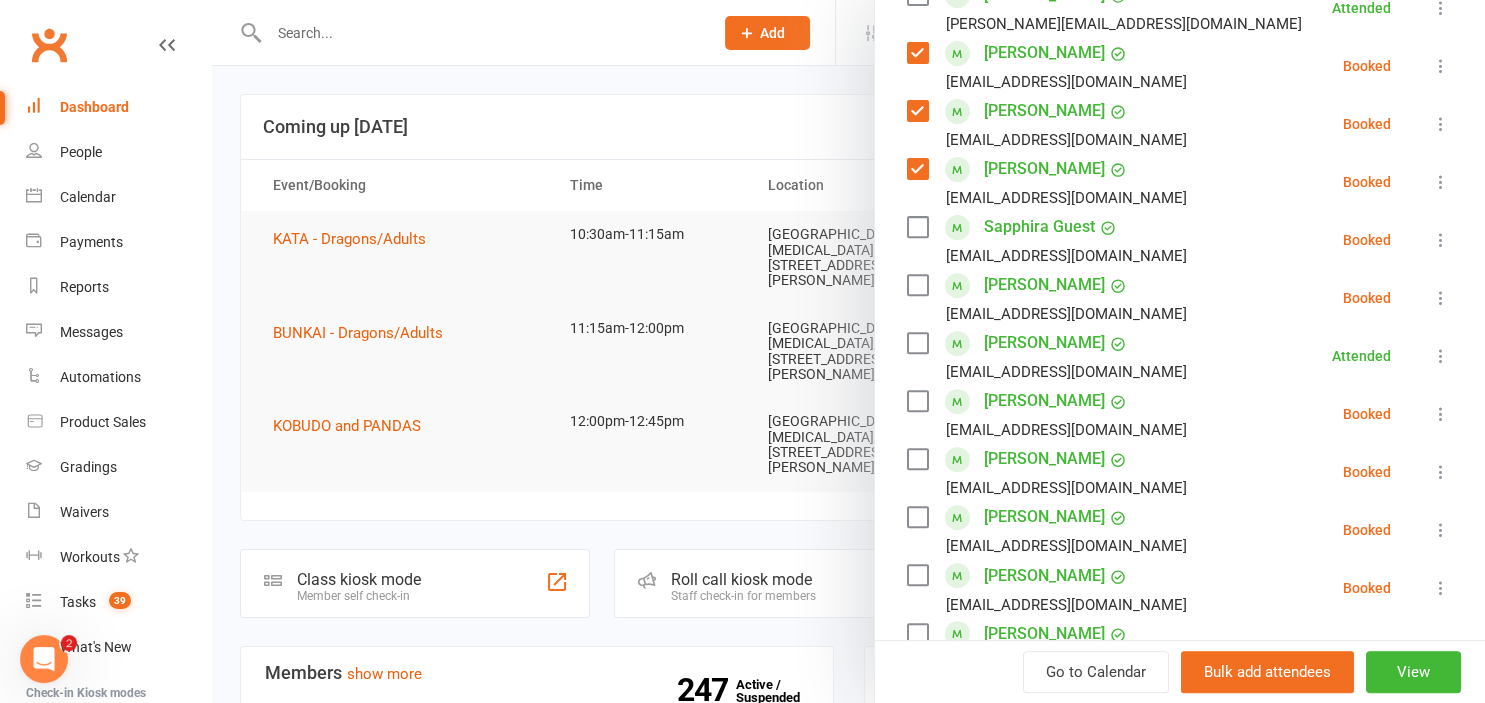scroll, scrollTop: 773, scrollLeft: 0, axis: vertical 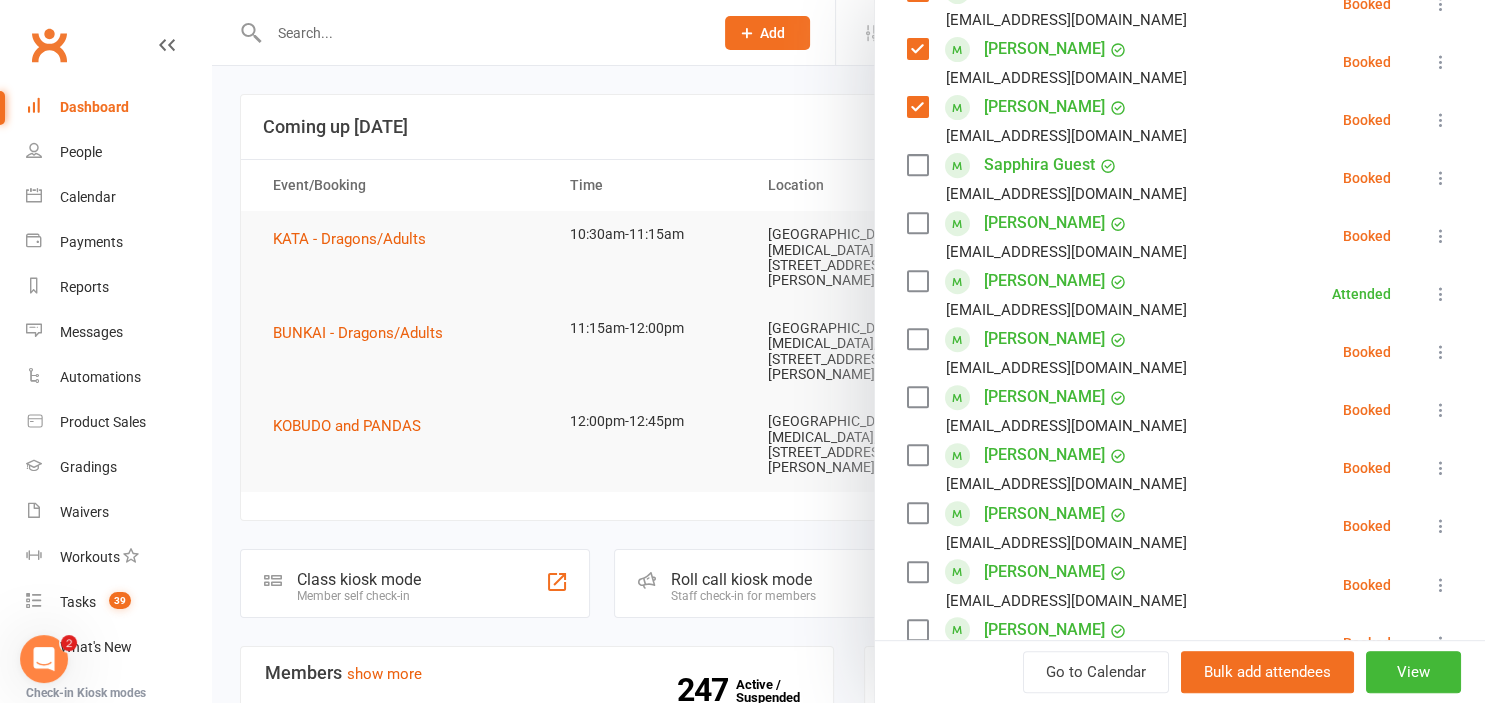 click at bounding box center [917, 339] 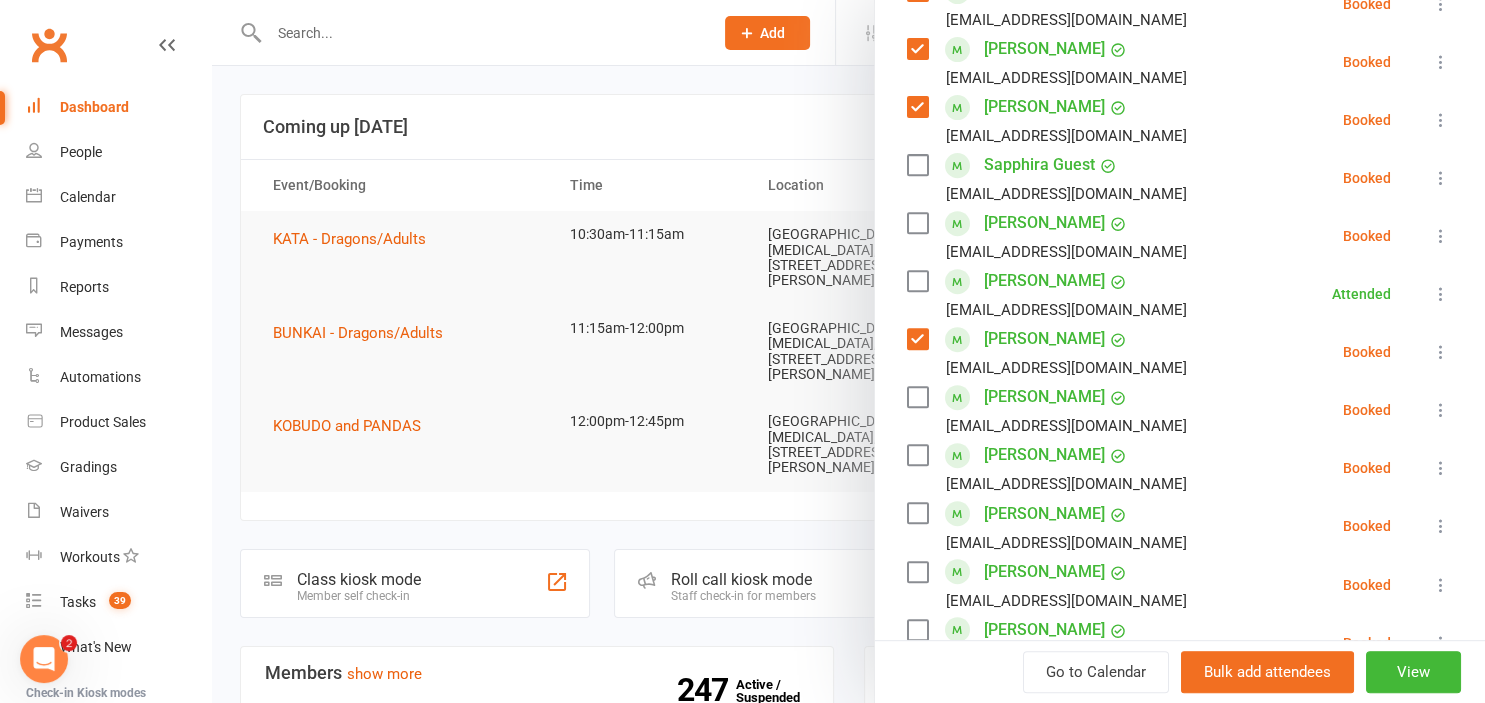 click on "[PERSON_NAME]  [EMAIL_ADDRESS][DOMAIN_NAME]" at bounding box center (1051, 410) 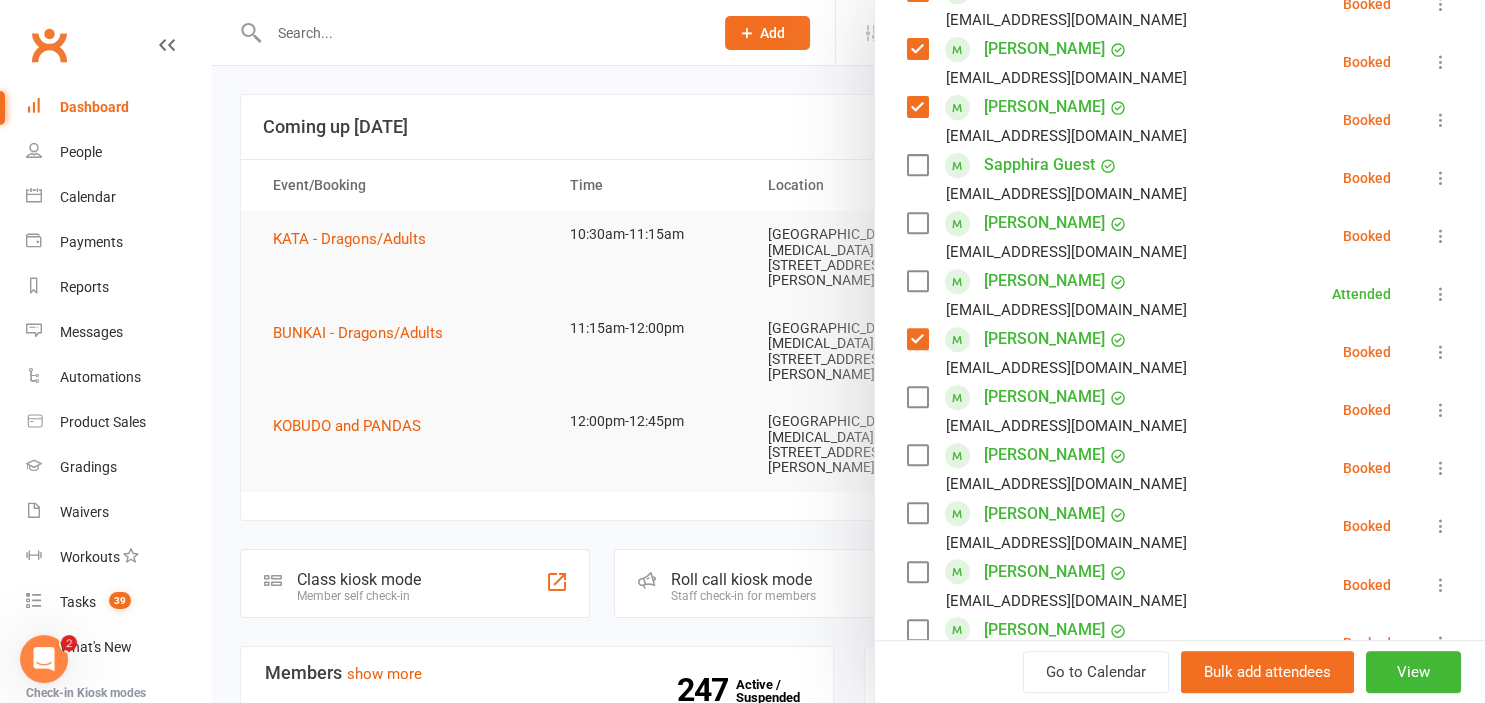click at bounding box center [917, 455] 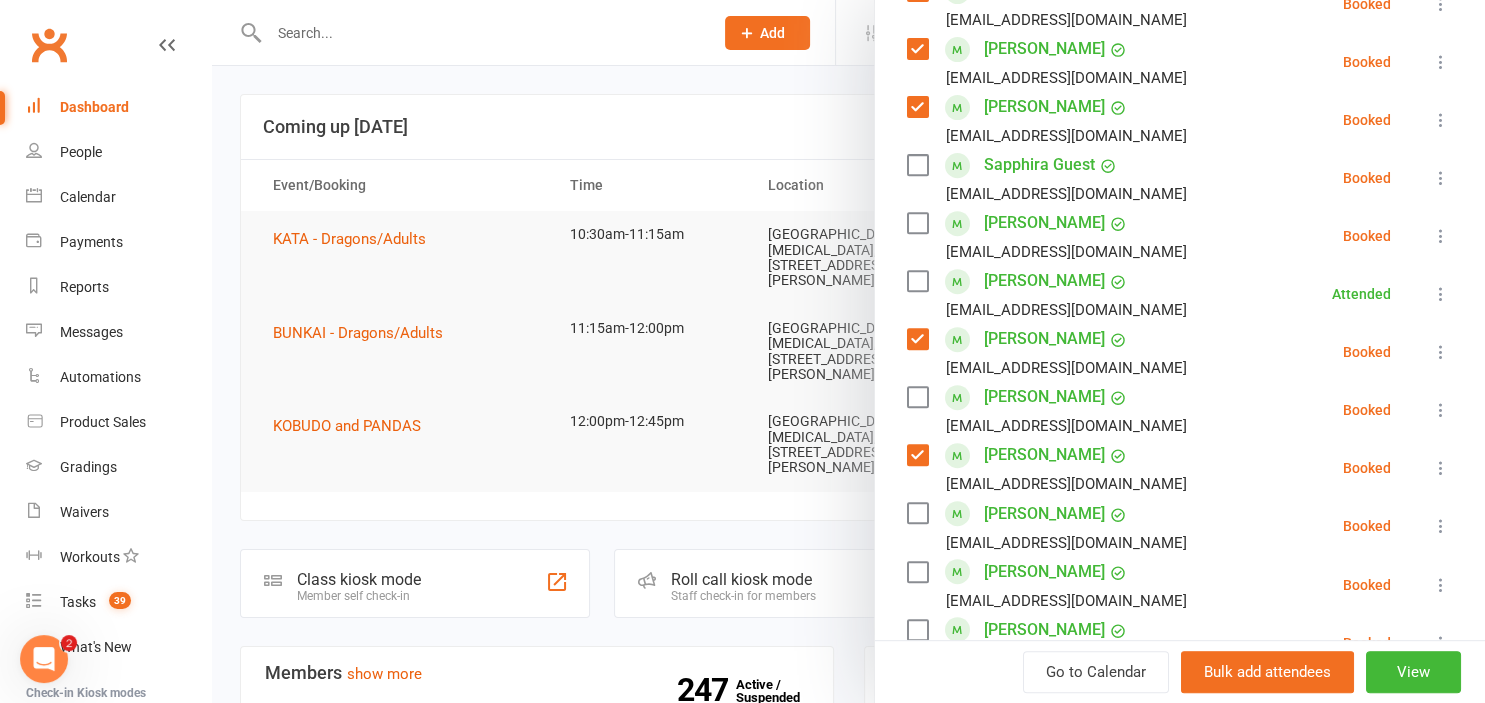 click at bounding box center [917, 397] 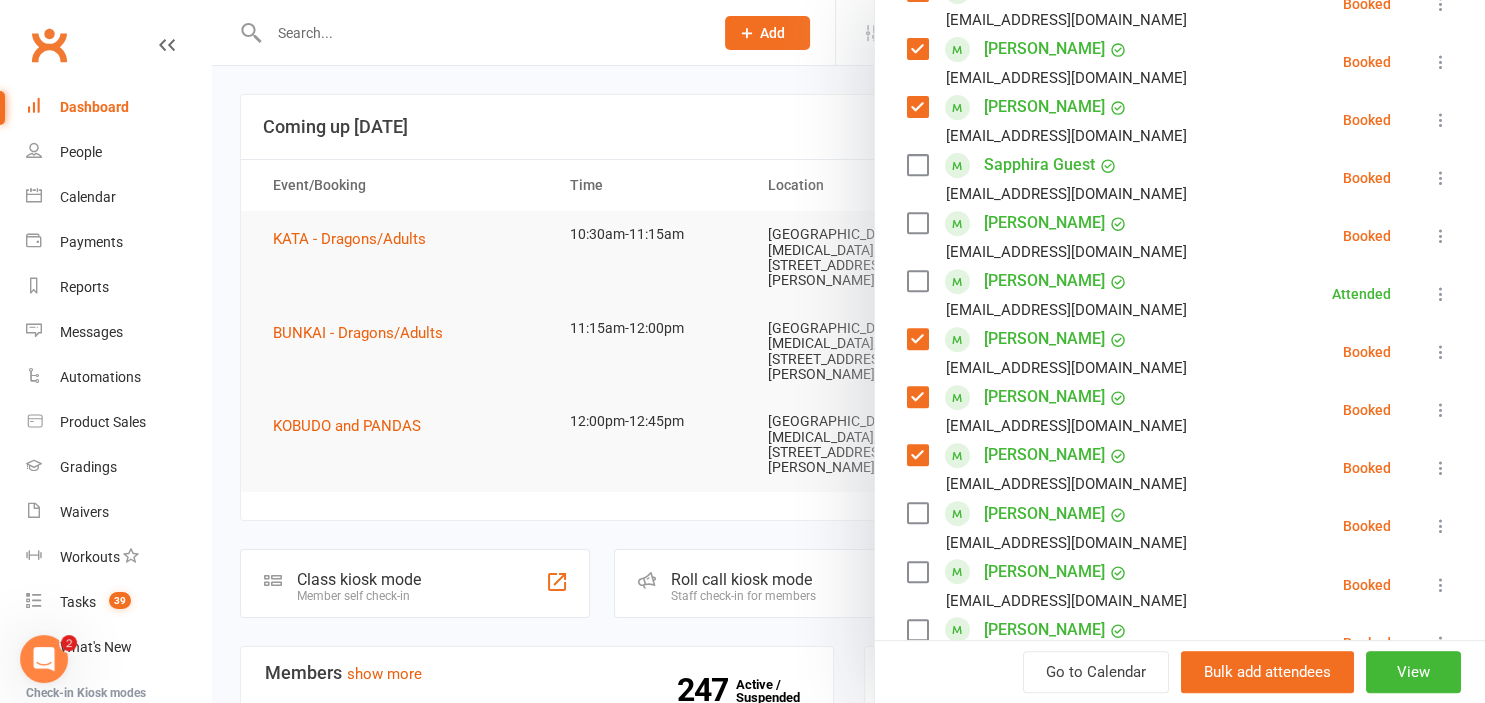click at bounding box center (917, 513) 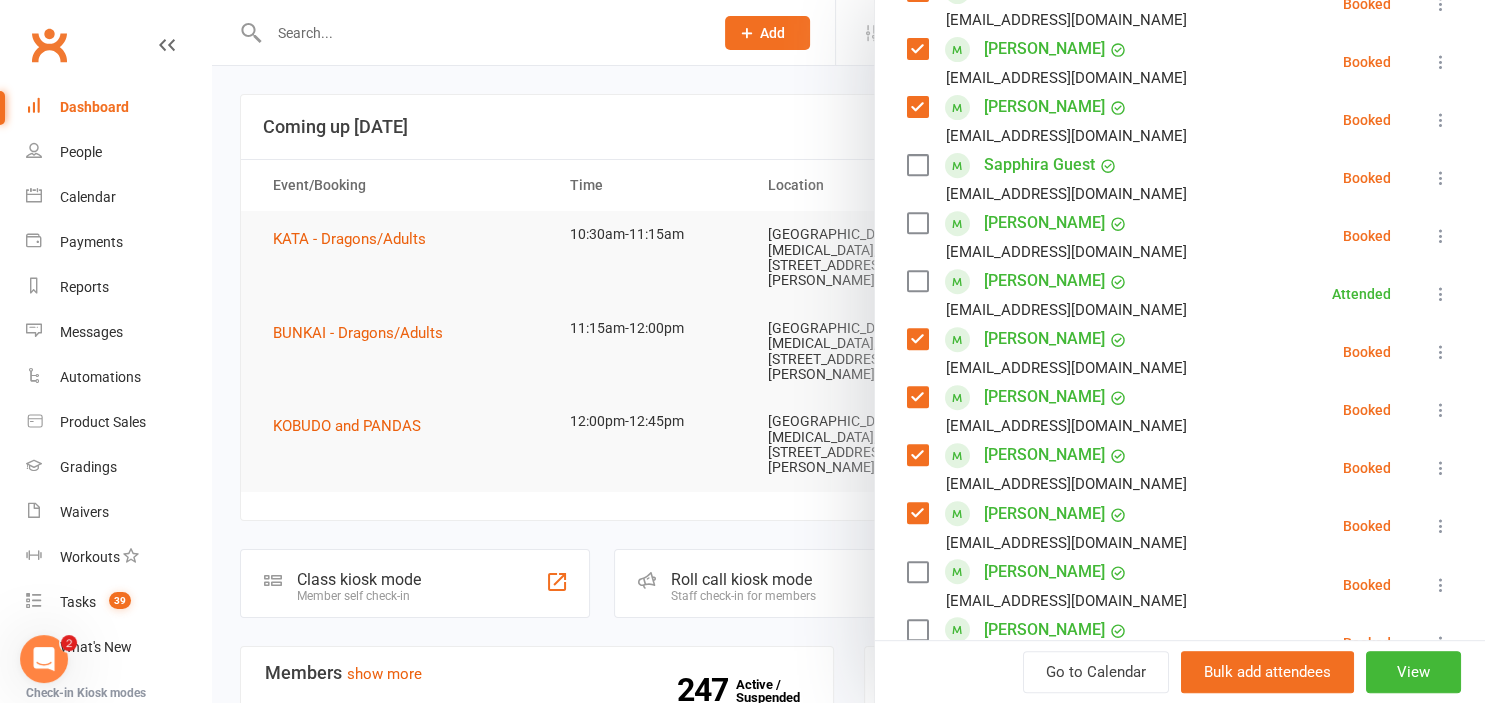click at bounding box center (917, 572) 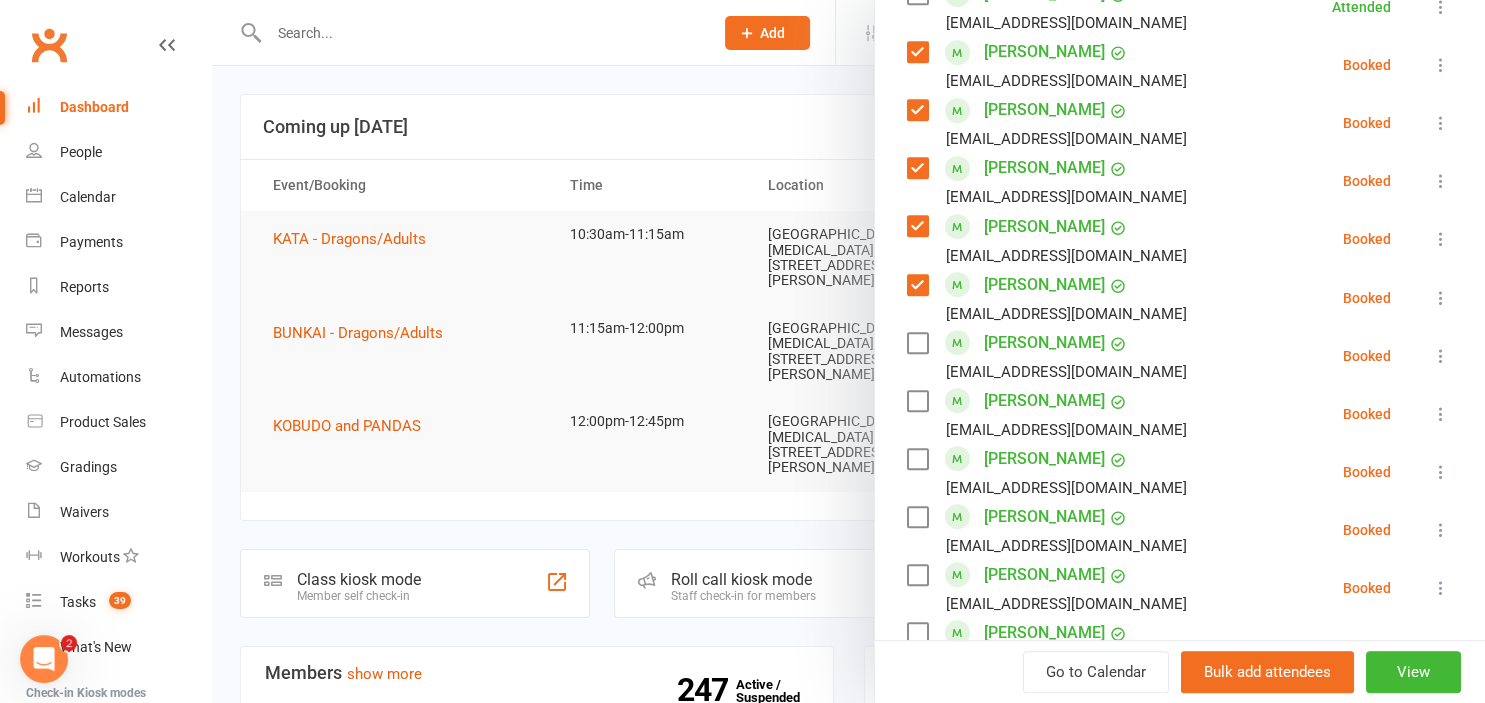 scroll, scrollTop: 1104, scrollLeft: 0, axis: vertical 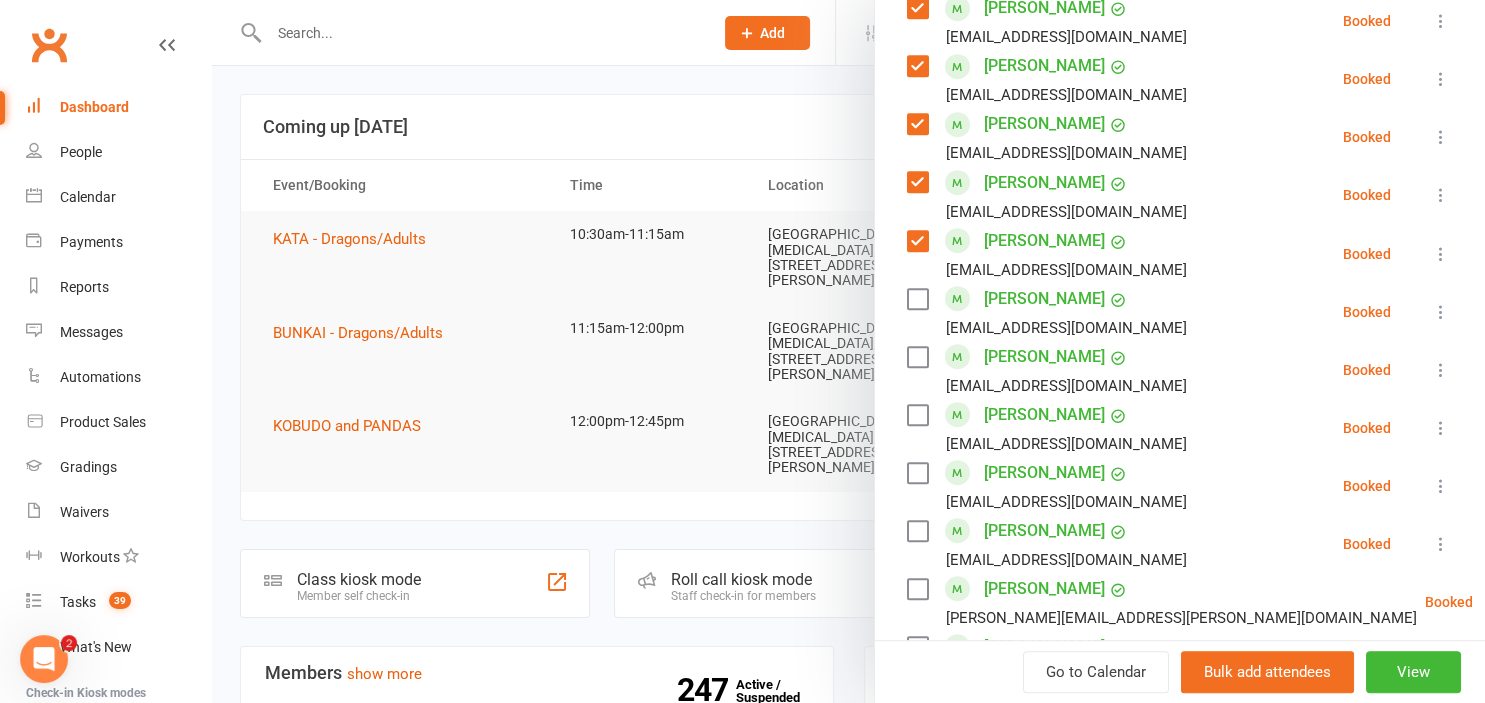 click at bounding box center [917, 415] 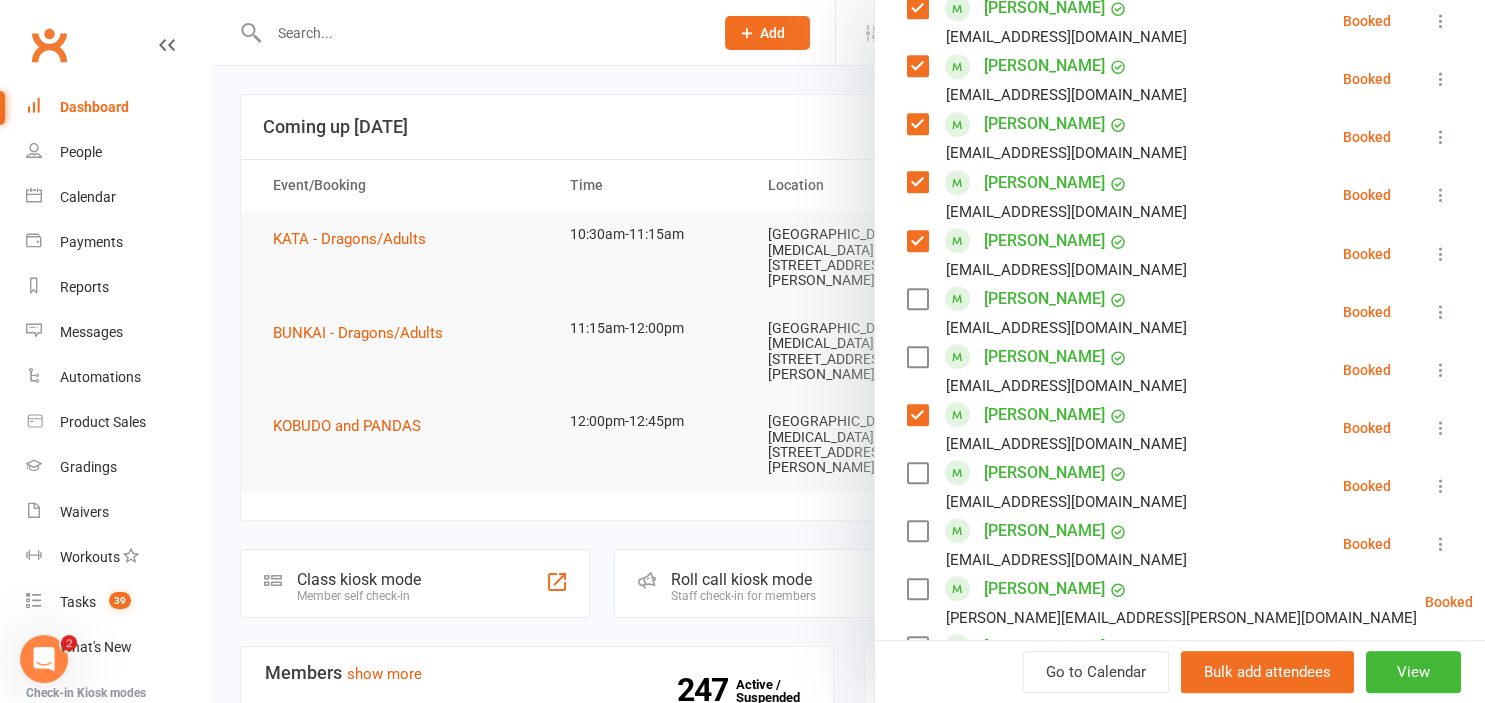 click at bounding box center (917, 473) 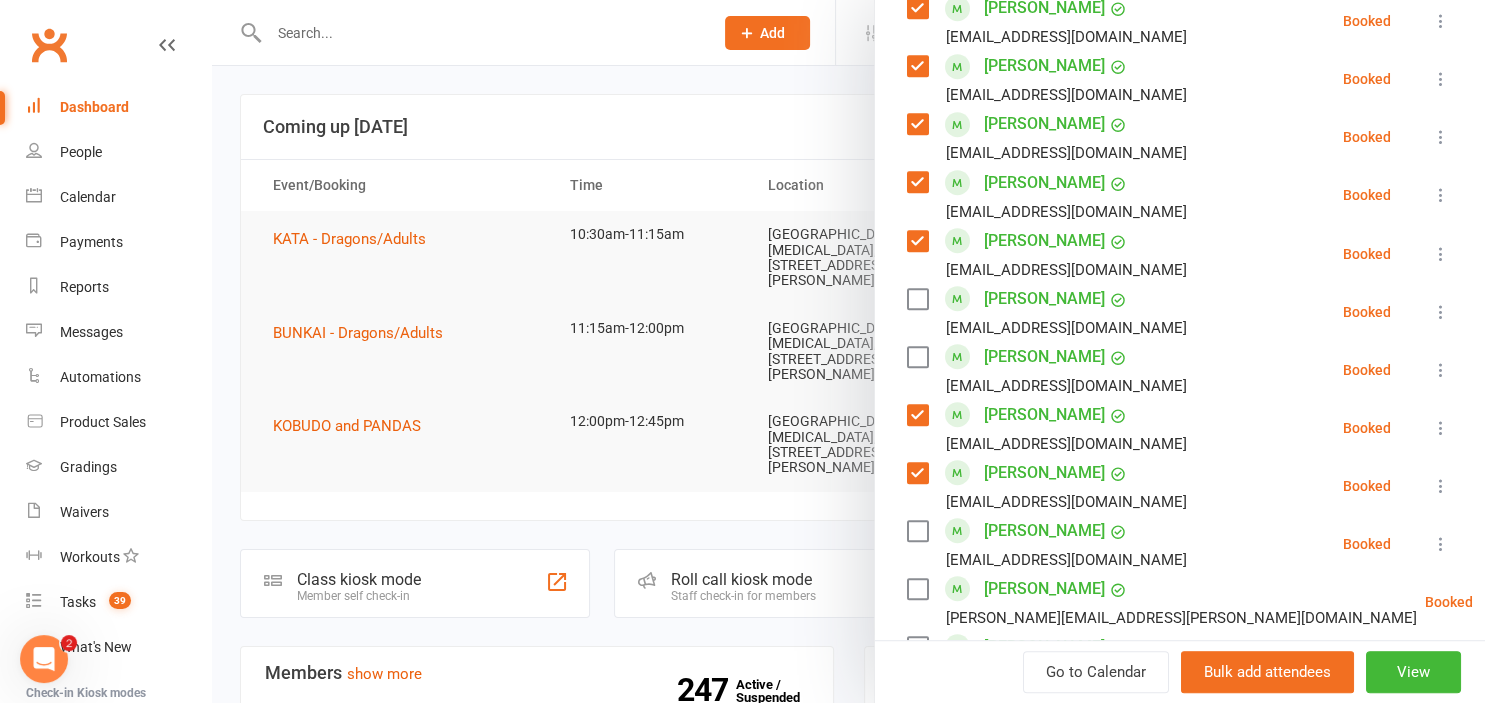 click at bounding box center (917, 531) 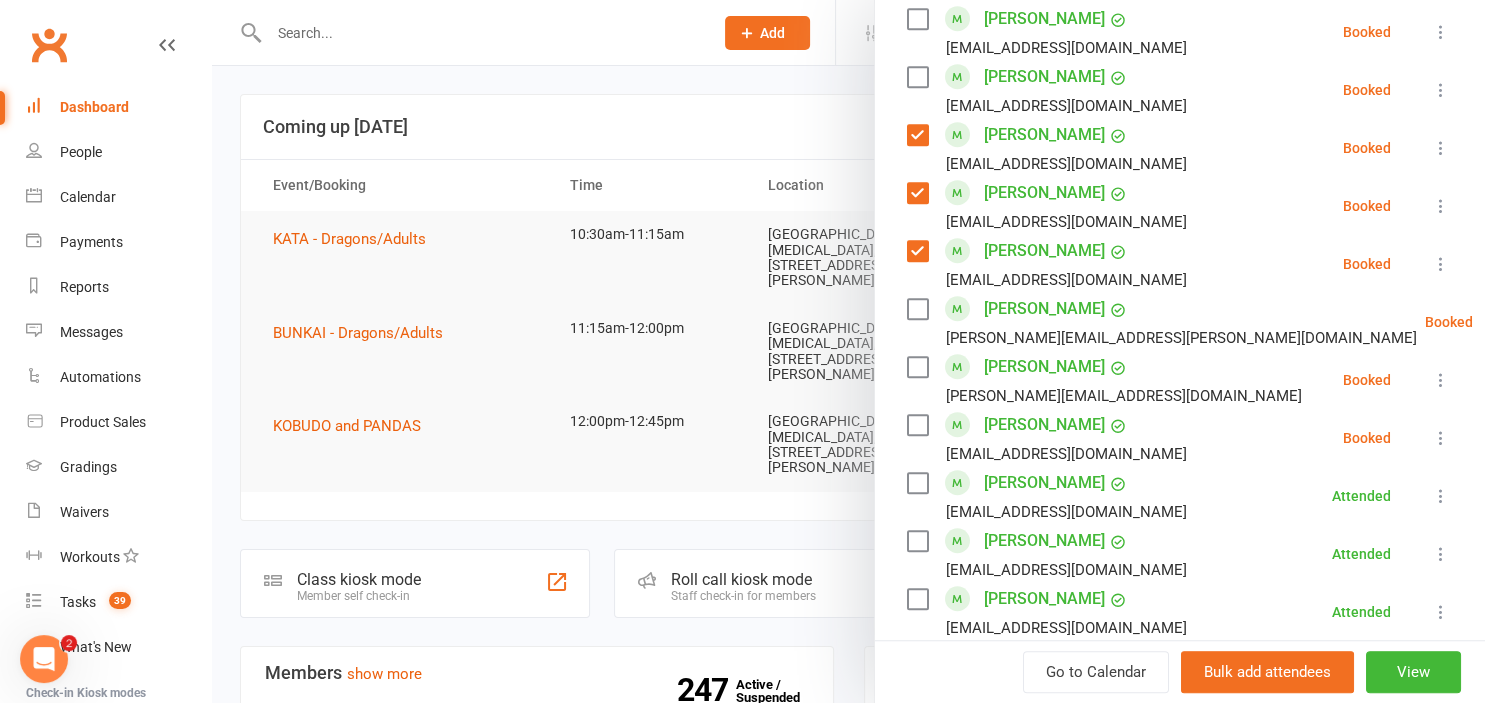 scroll, scrollTop: 1435, scrollLeft: 0, axis: vertical 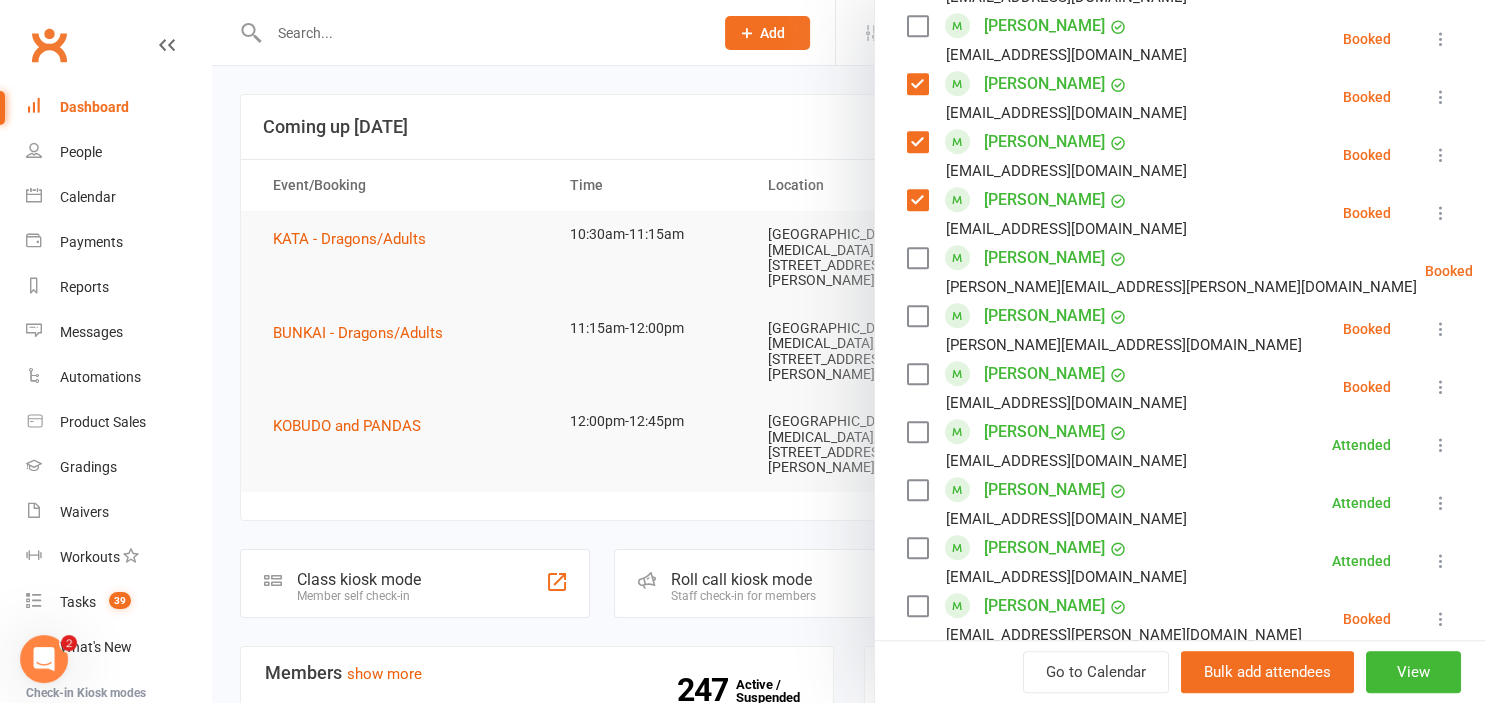 click at bounding box center (917, 258) 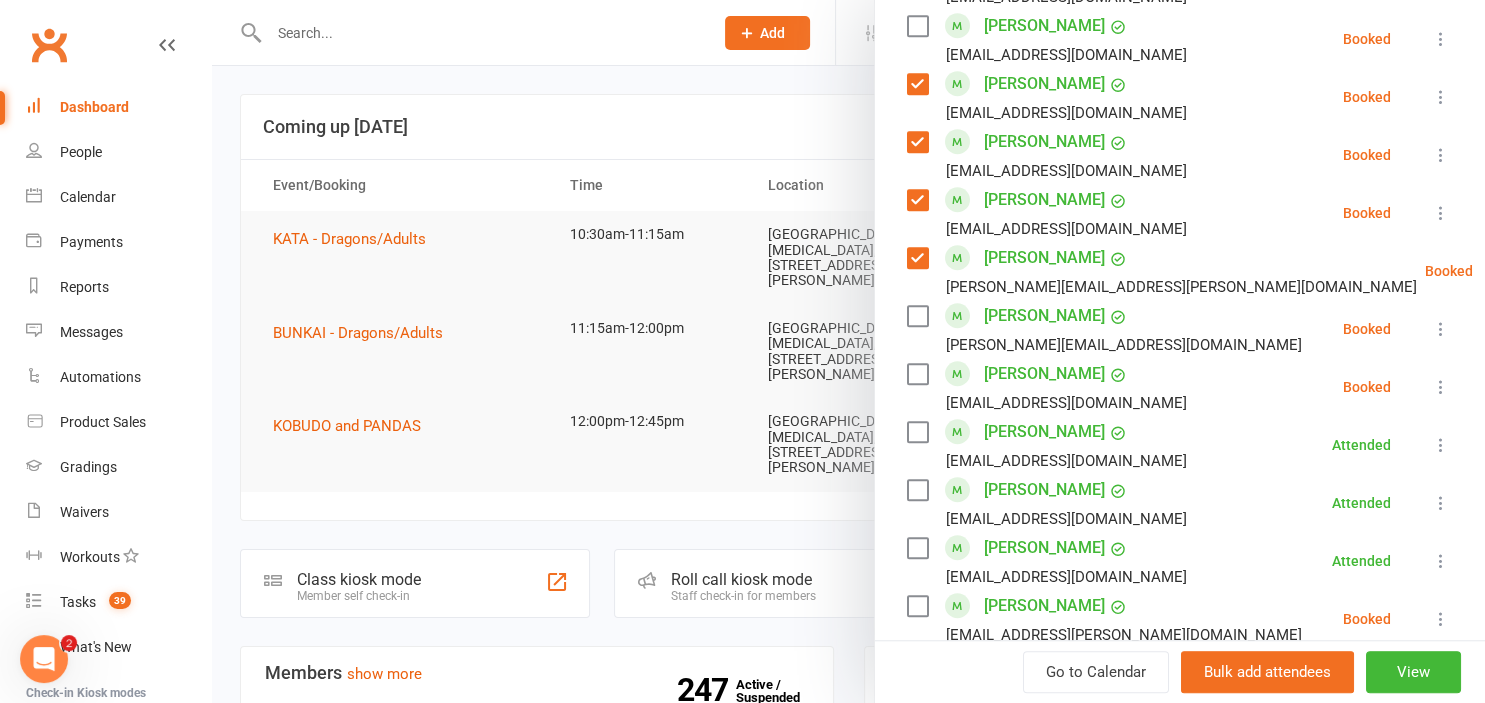 click at bounding box center [917, 374] 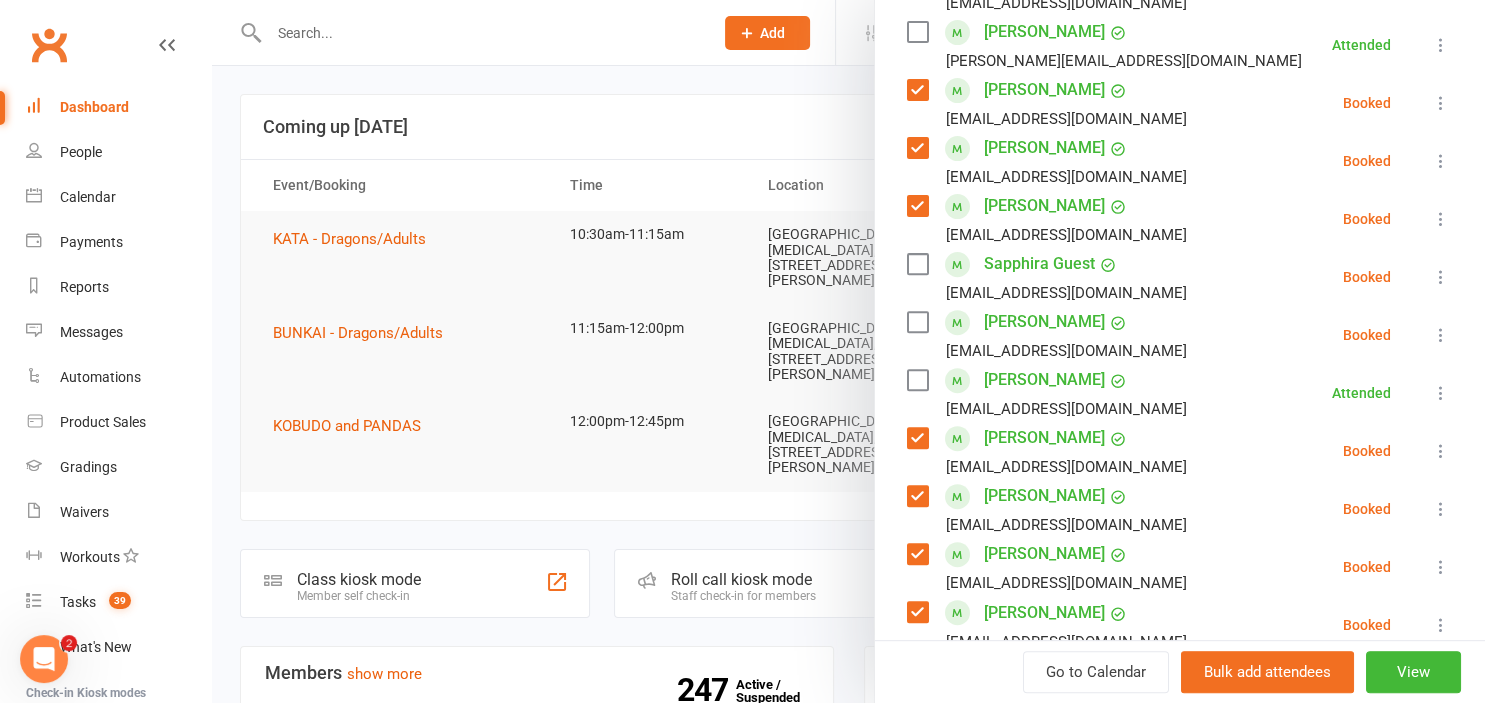 scroll, scrollTop: 662, scrollLeft: 0, axis: vertical 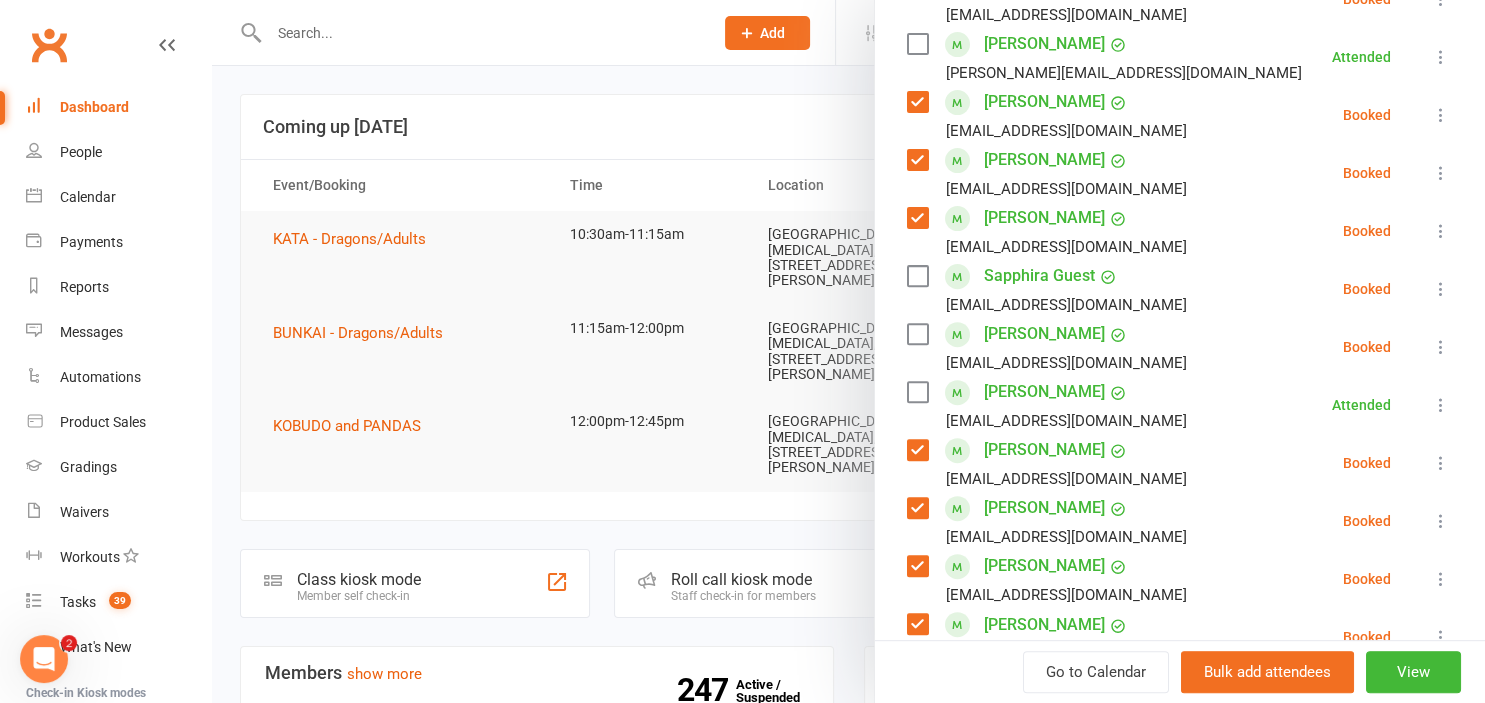 click at bounding box center (917, 334) 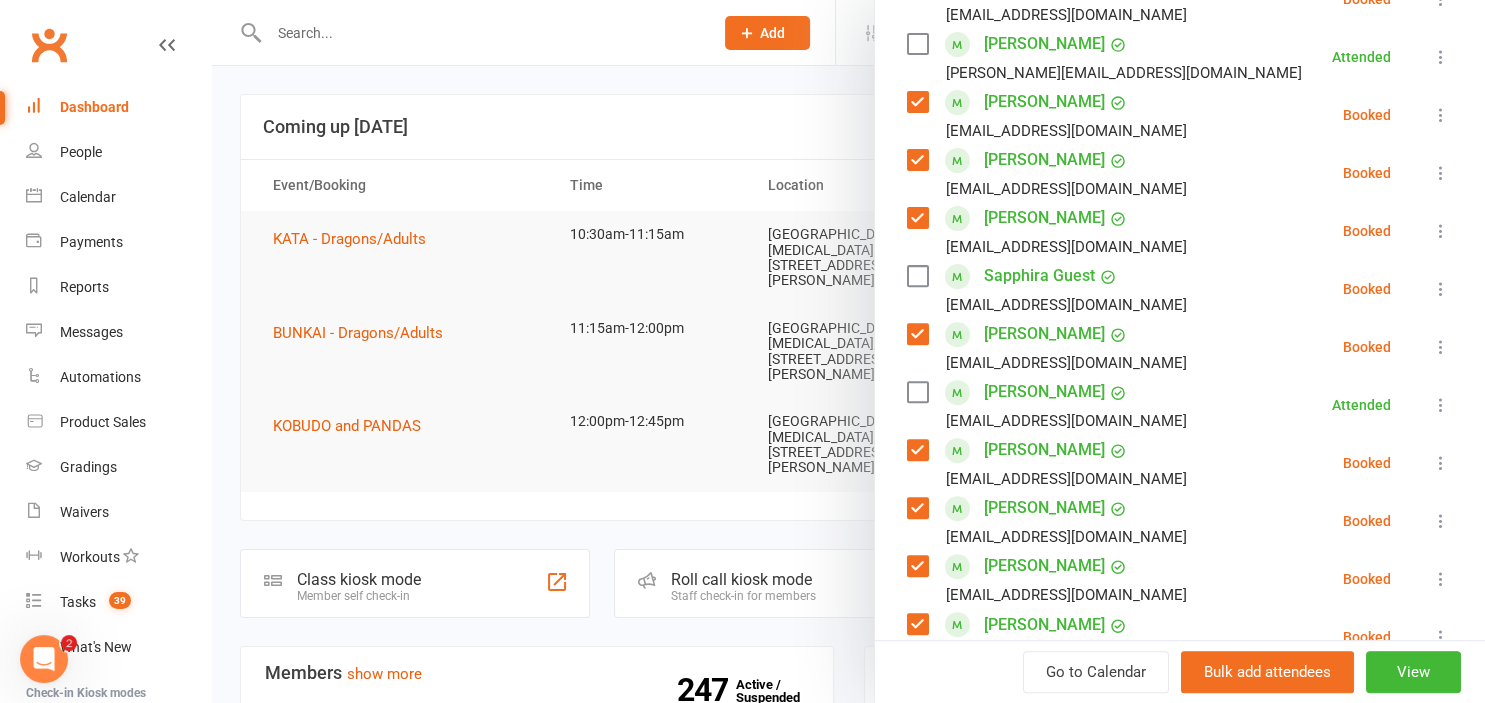 click at bounding box center [917, 276] 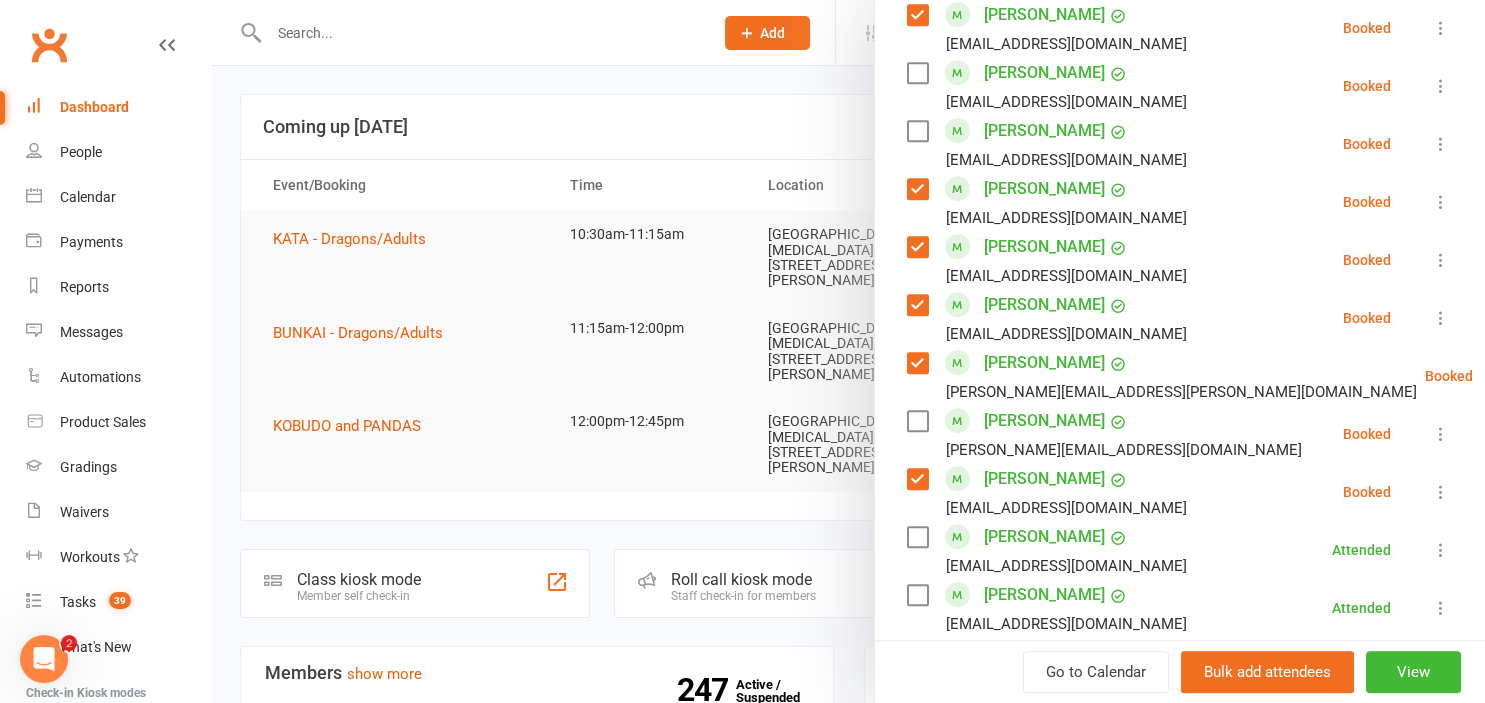 scroll, scrollTop: 1435, scrollLeft: 0, axis: vertical 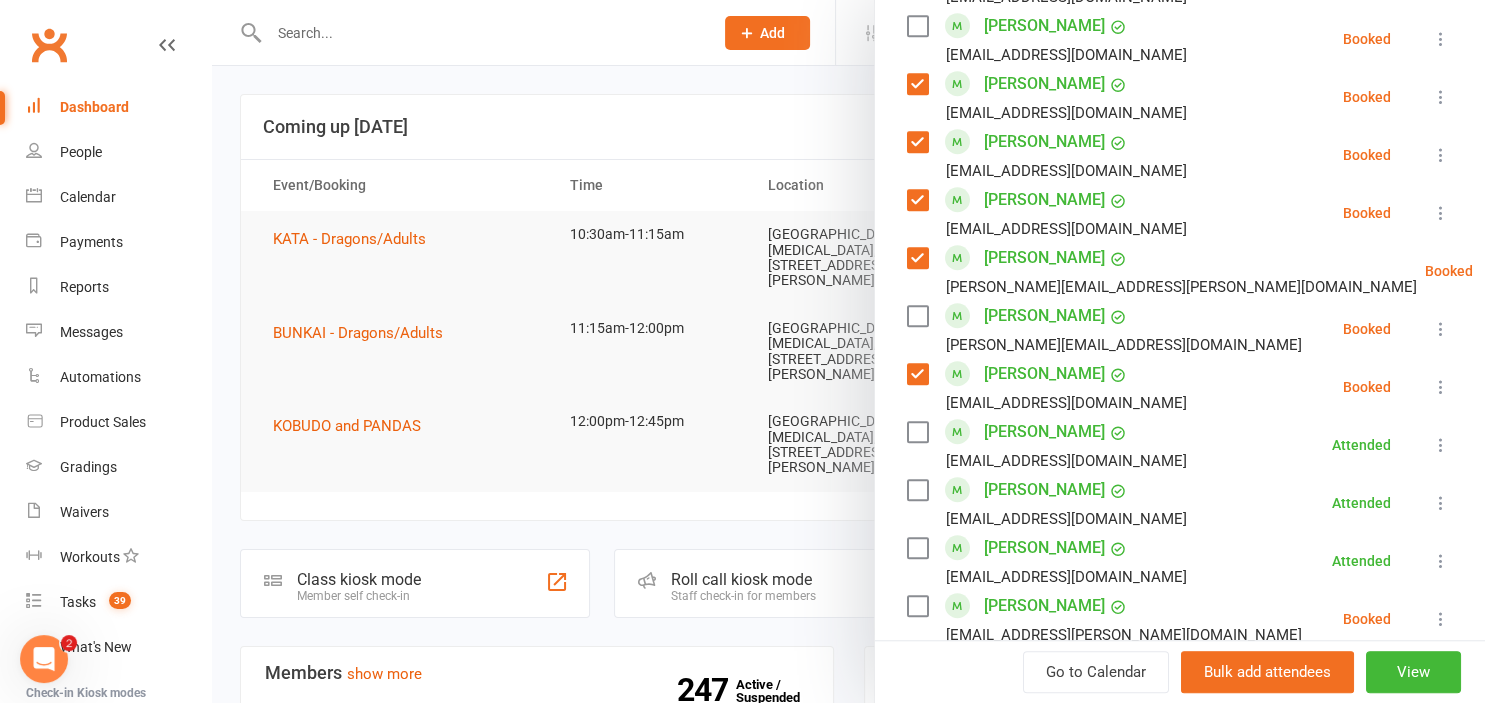 click at bounding box center (917, 432) 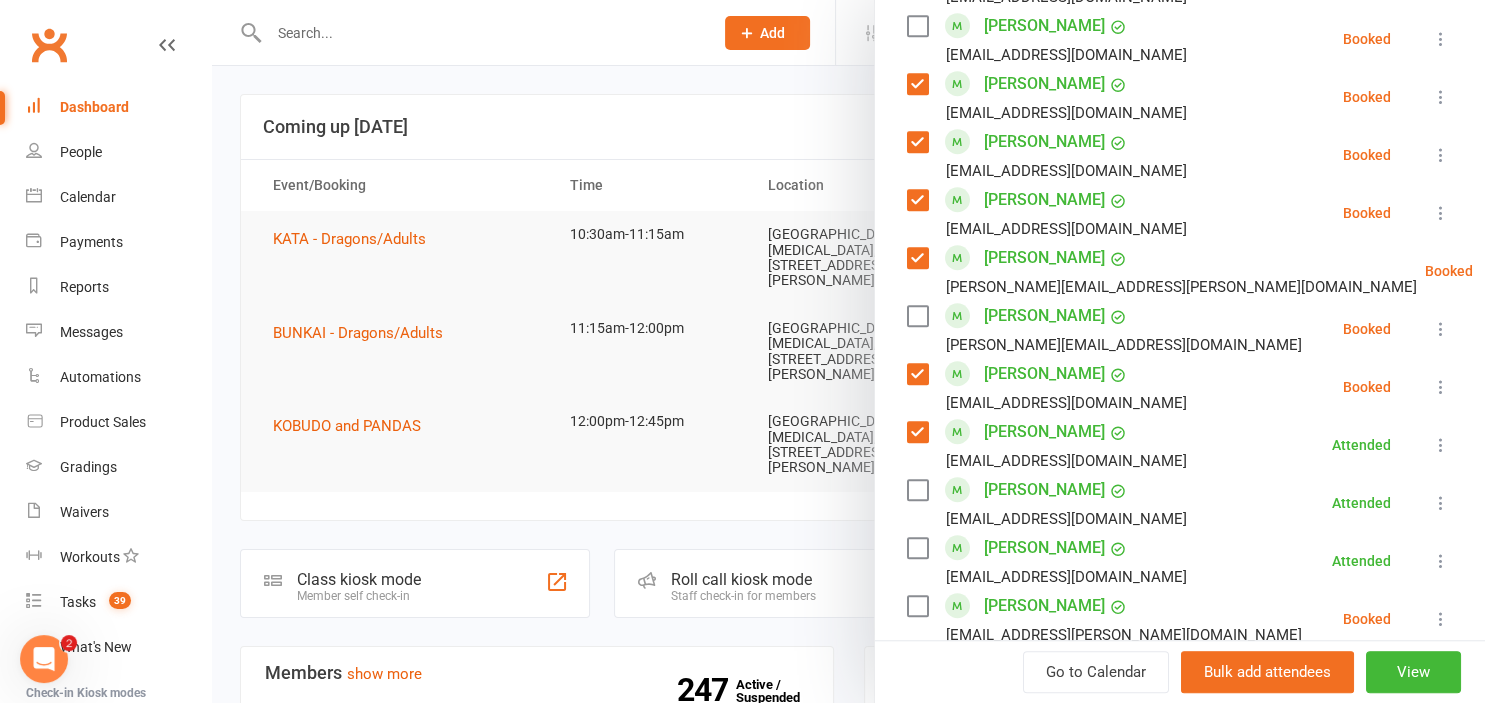 click at bounding box center [917, 490] 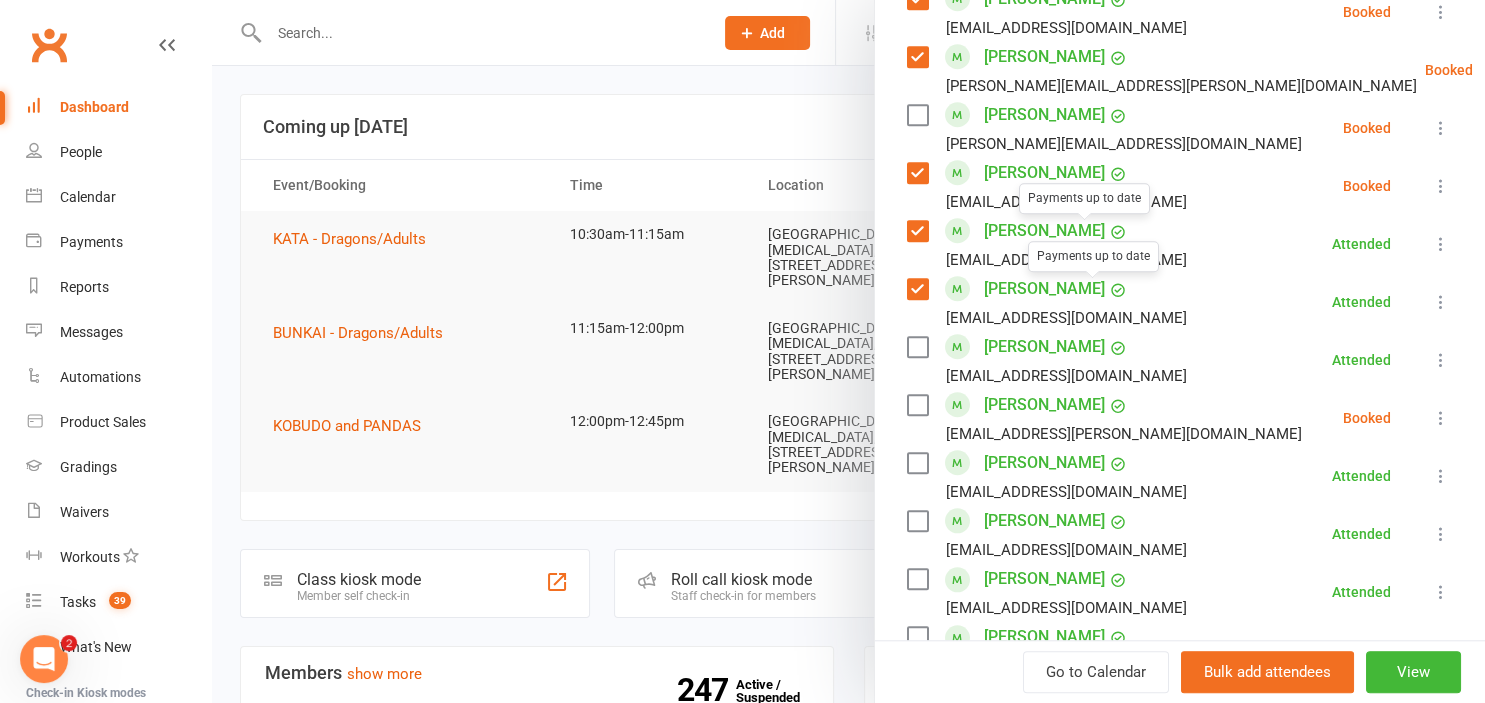 scroll, scrollTop: 1656, scrollLeft: 0, axis: vertical 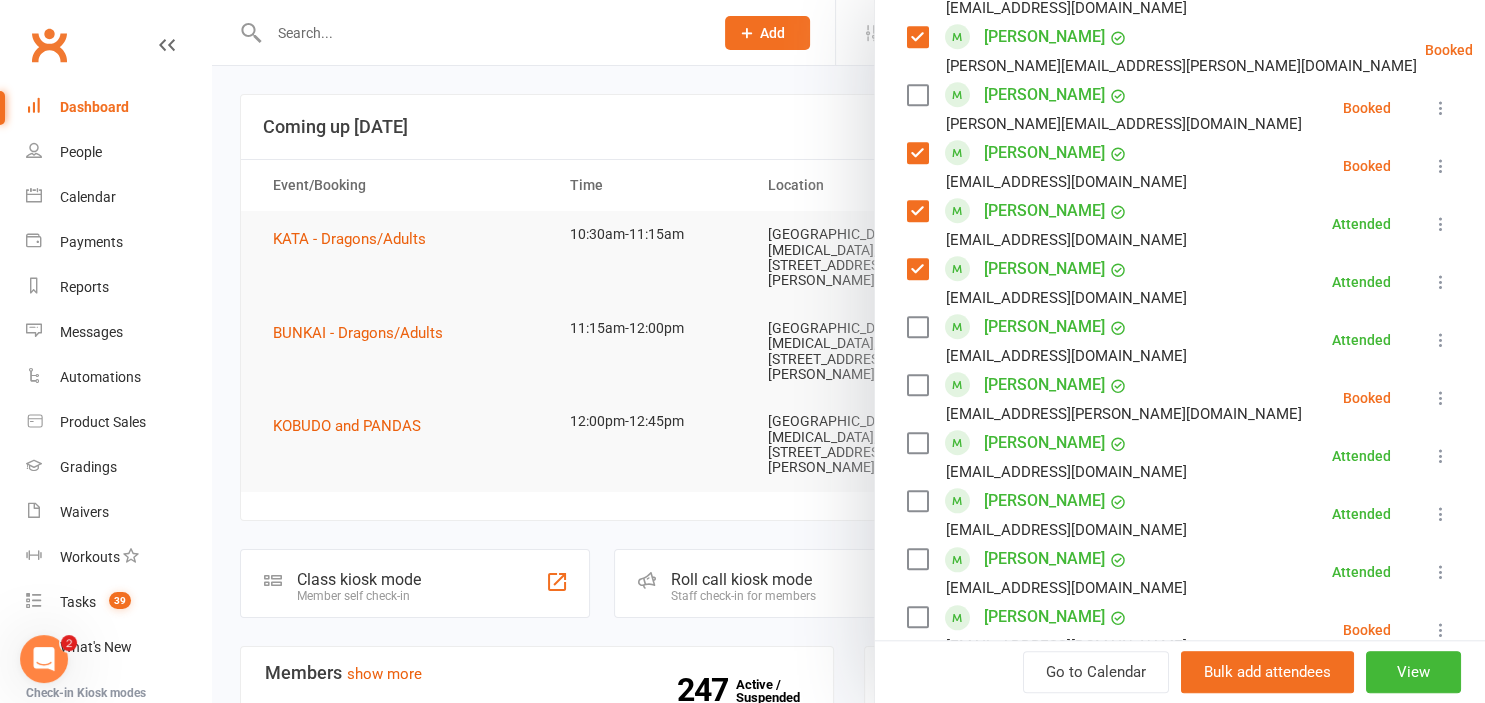 click at bounding box center [917, 385] 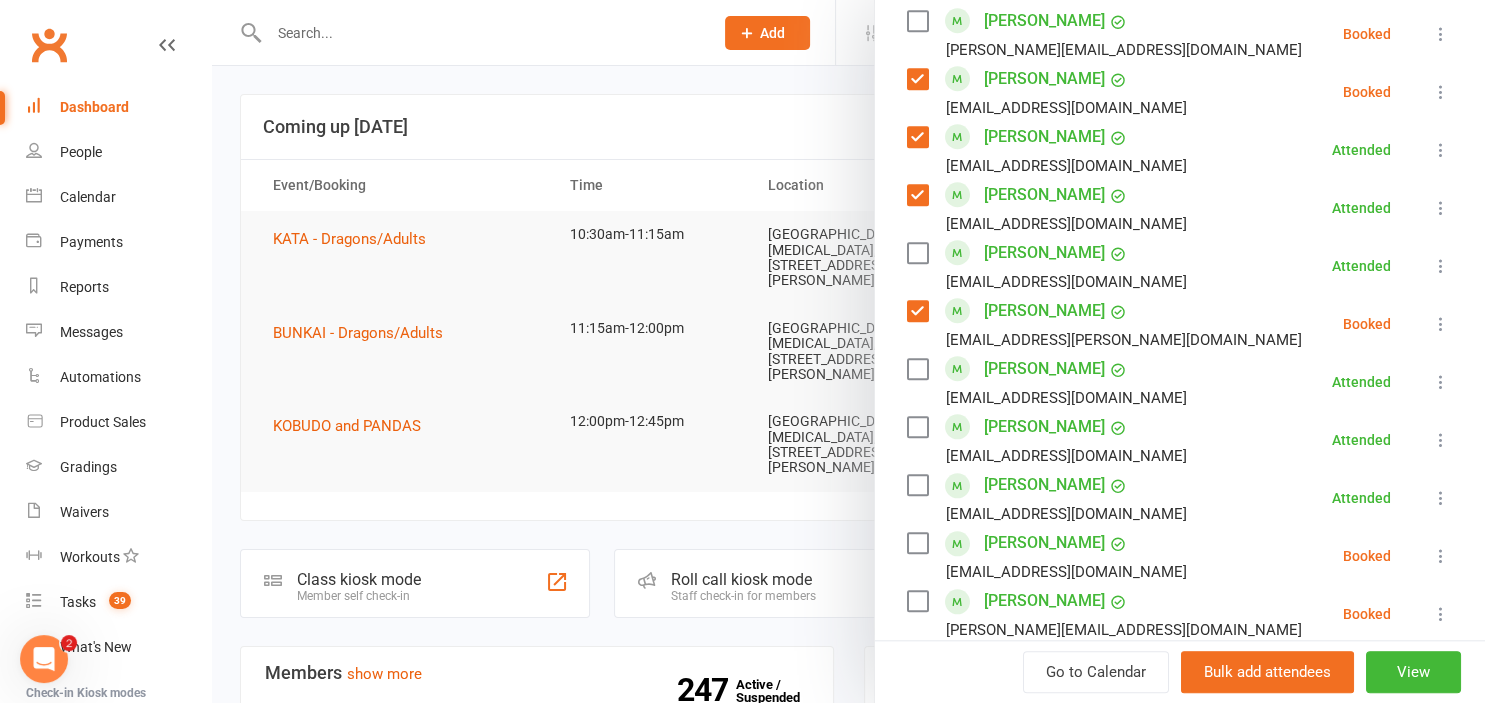 scroll, scrollTop: 1877, scrollLeft: 0, axis: vertical 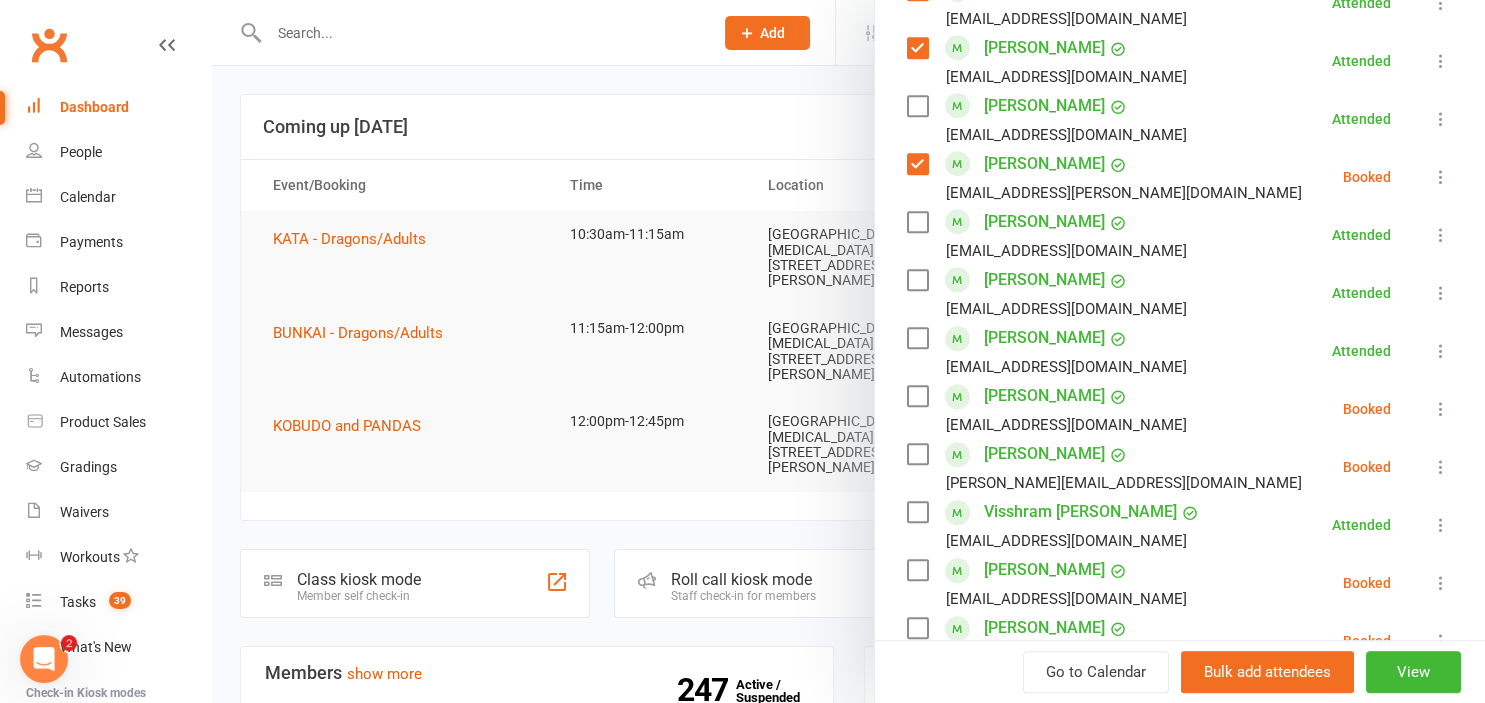 drag, startPoint x: 914, startPoint y: 395, endPoint x: 919, endPoint y: 441, distance: 46.270943 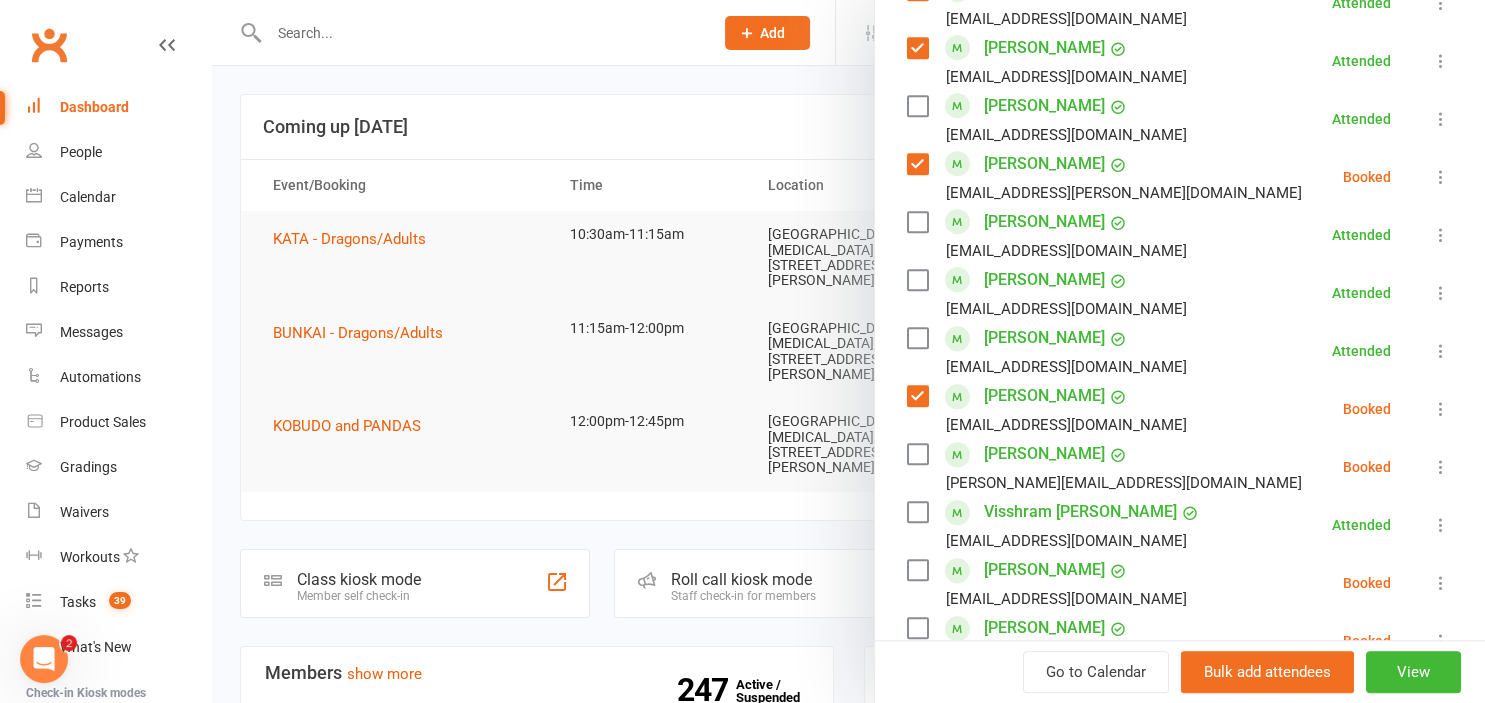 click at bounding box center [917, 454] 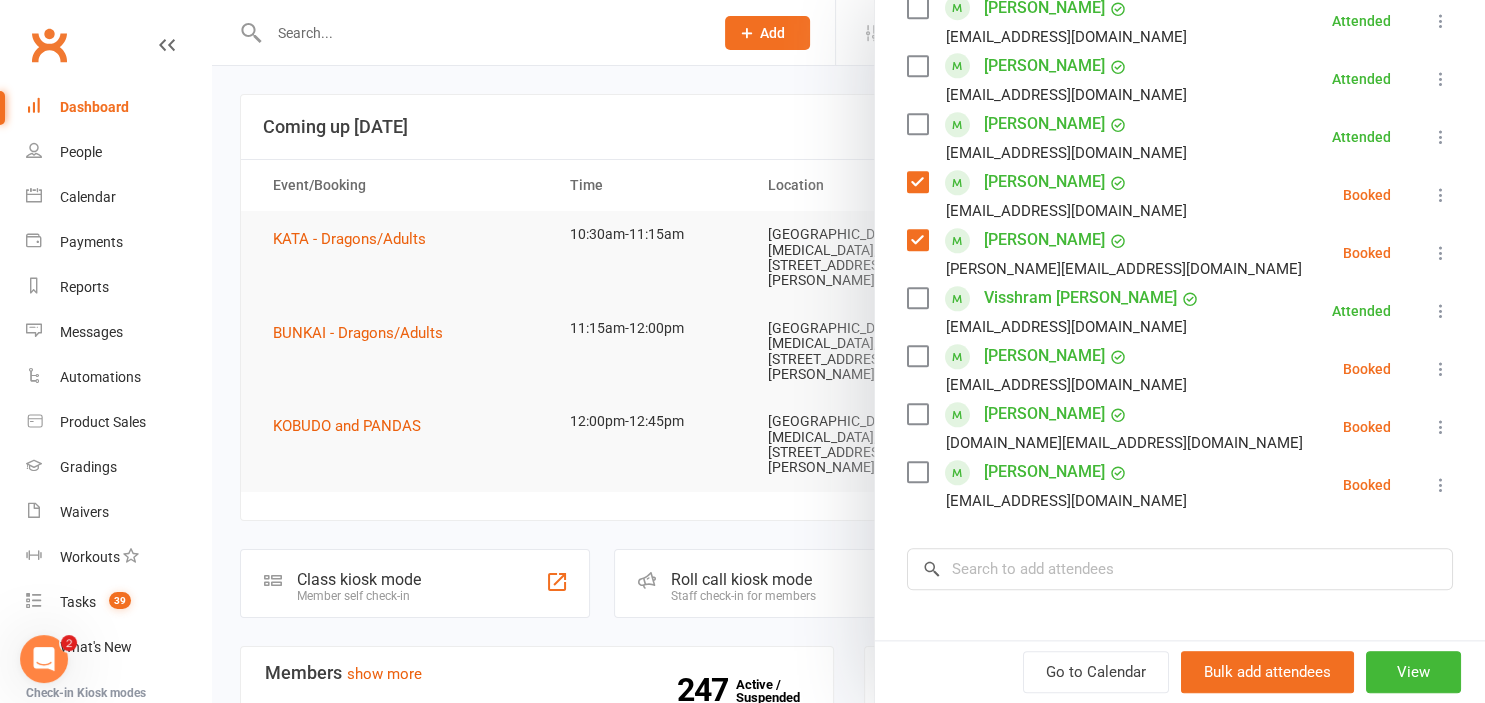 scroll, scrollTop: 2098, scrollLeft: 0, axis: vertical 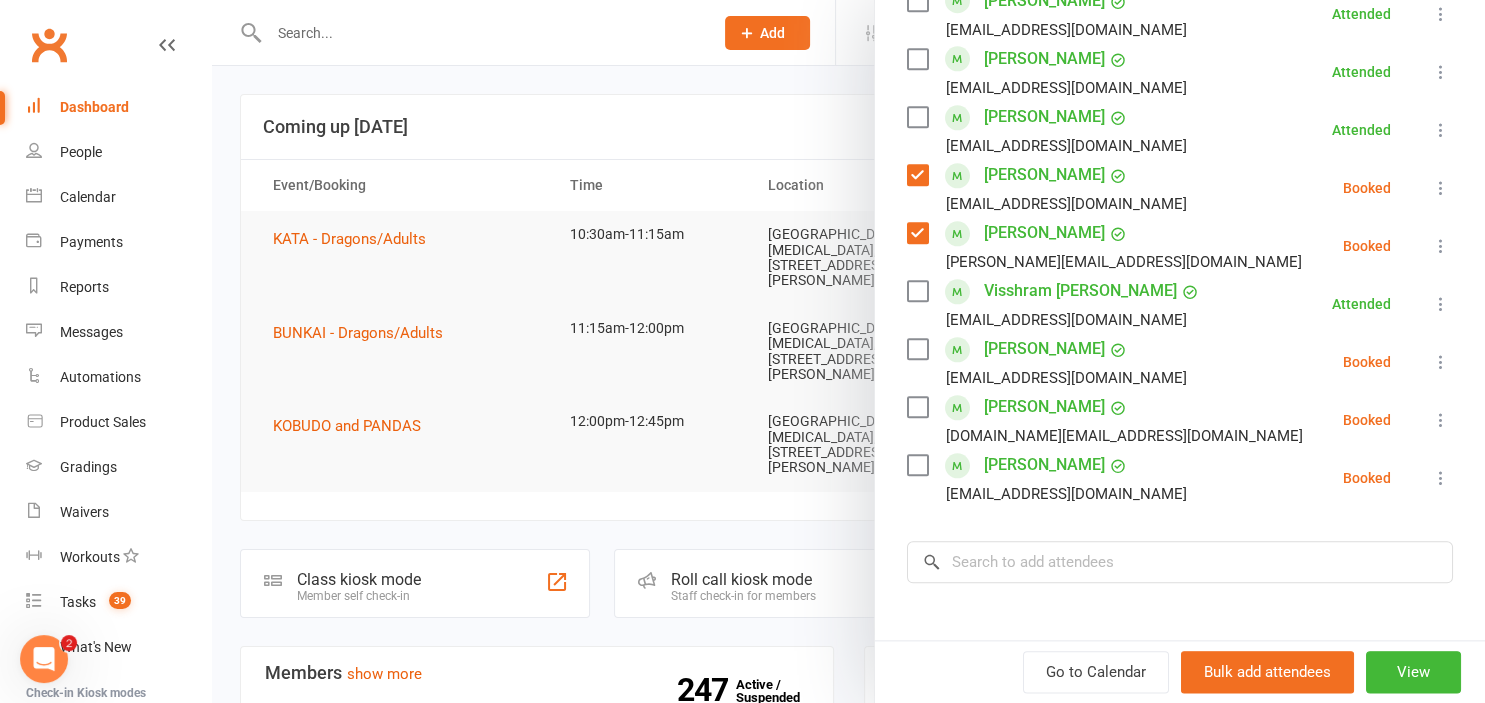 click at bounding box center (917, 349) 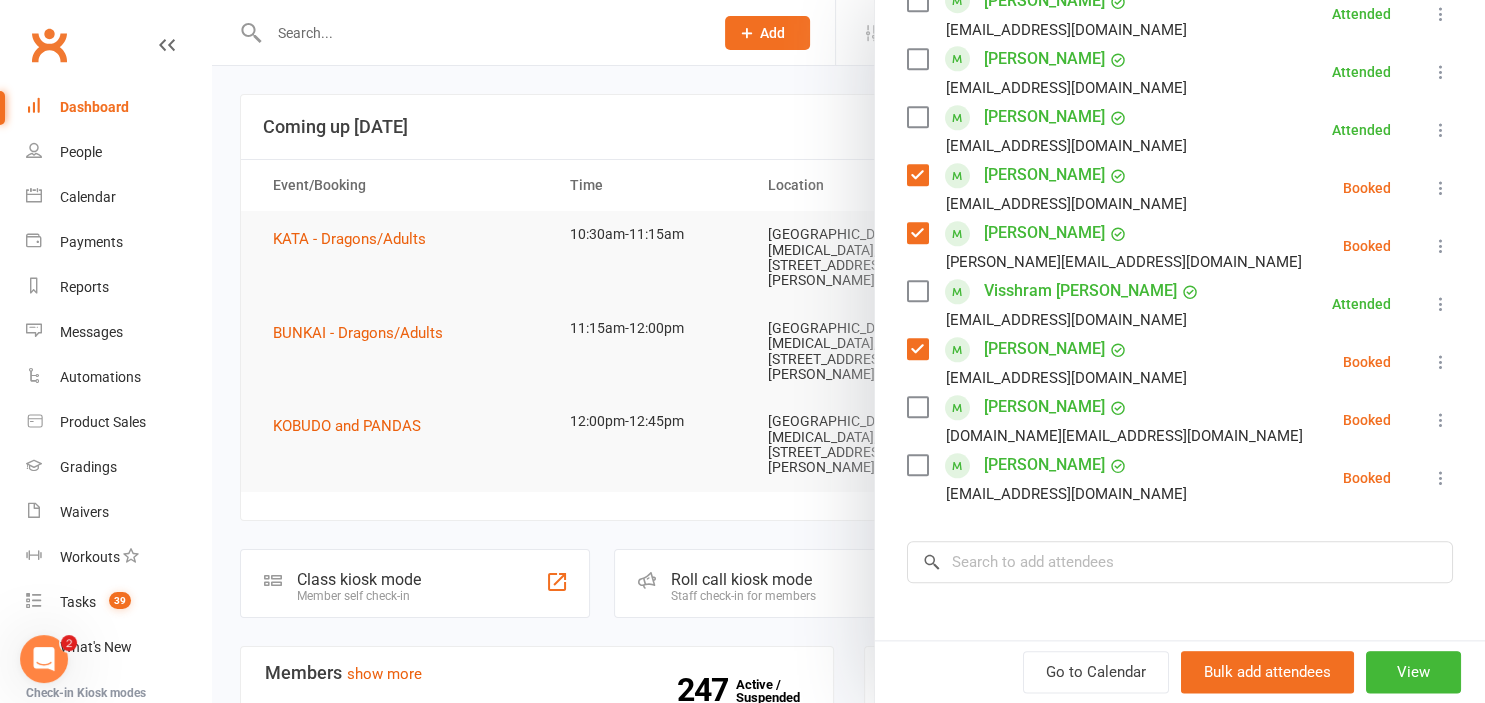 click on "Class kiosk mode  Roll call  11:15 AM - 12:00 PM, [DATE] with [GEOGRAPHIC_DATA]  at  [GEOGRAPHIC_DATA][MEDICAL_DATA], [STREET_ADDRESS][PERSON_NAME]  Attendees  38  places booked 2  places available Sort by  Last name  First name  Booking created    [PERSON_NAME]  [EMAIL_ADDRESS][DOMAIN_NAME] Booked More info  Remove  Check in  Mark absent  Send message  Enable recurring bookings  All bookings for series    [PERSON_NAME]  [EMAIL_ADDRESS][DOMAIN_NAME] Booked More info  Remove  Check in  Mark absent  Send message  Enable recurring bookings  All bookings for series    [PERSON_NAME]  [EMAIL_ADDRESS][DOMAIN_NAME] Attended More info  Remove  Mark absent  Undo check-in  Send message  Enable recurring bookings  All bookings for series    [PERSON_NAME]  [EMAIL_ADDRESS][DOMAIN_NAME] Attended More info  Remove  Mark absent  Undo check-in  Send message  Enable recurring bookings  All bookings for series    [PERSON_NAME]  [EMAIL_ADDRESS][DOMAIN_NAME] Booked More info  Remove  Check in  Mark absent  Send message    [PERSON_NAME]  Attended" at bounding box center (1180, -574) 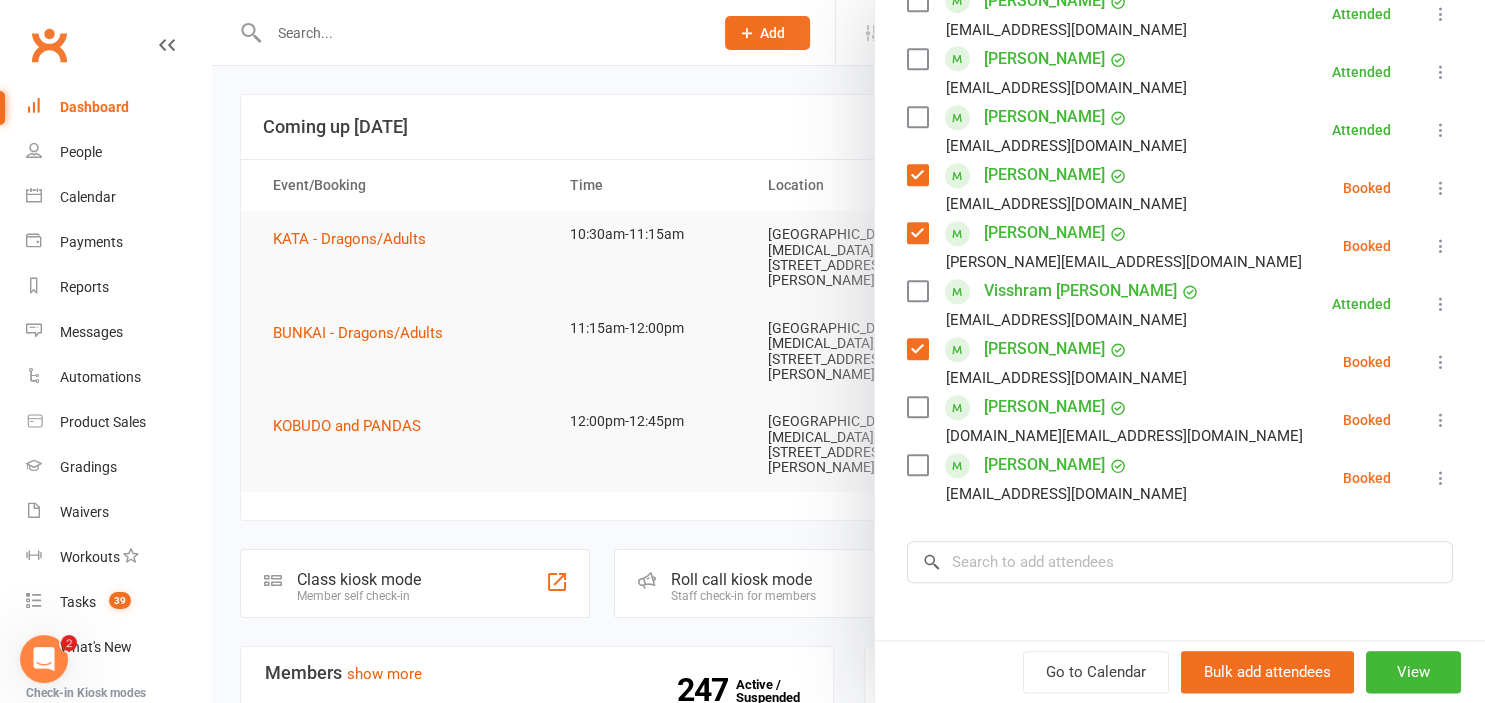 click at bounding box center [917, 349] 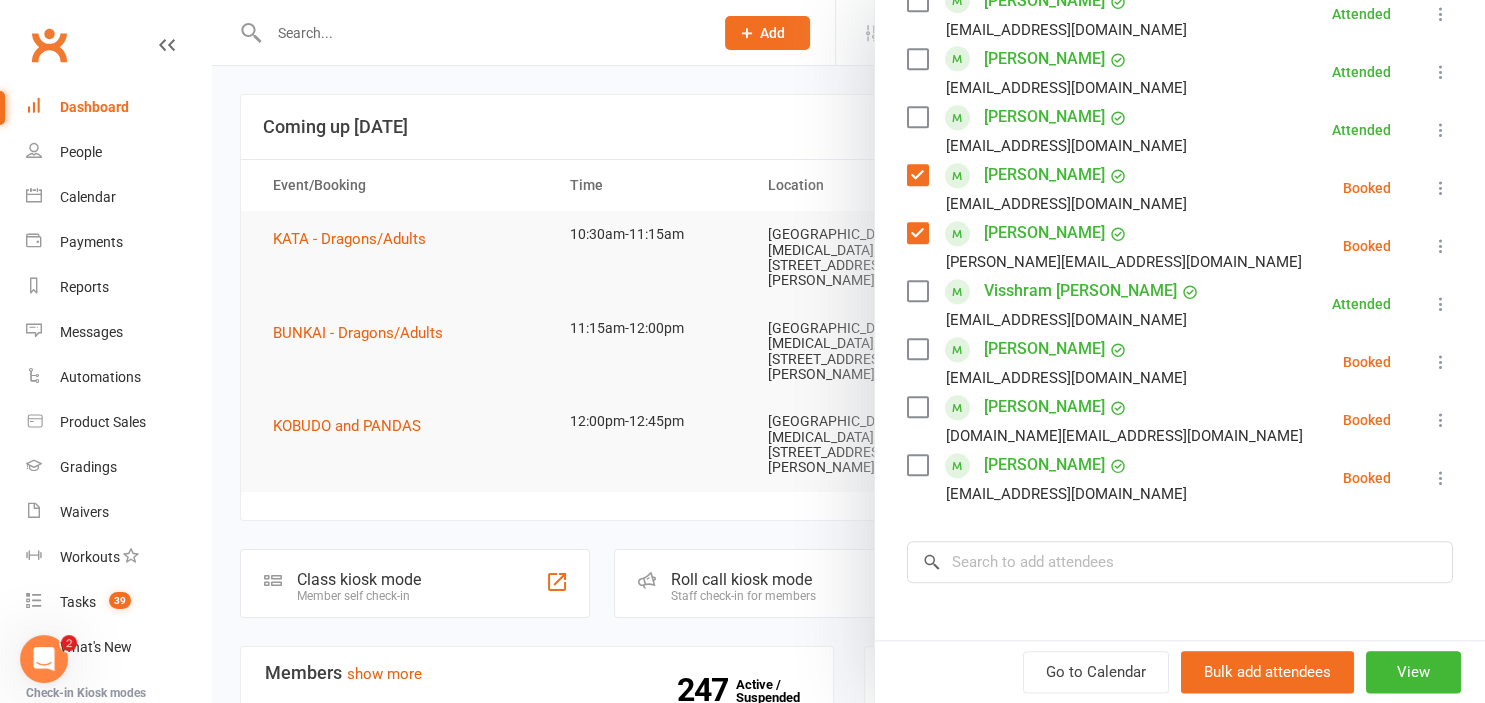 click at bounding box center (917, 407) 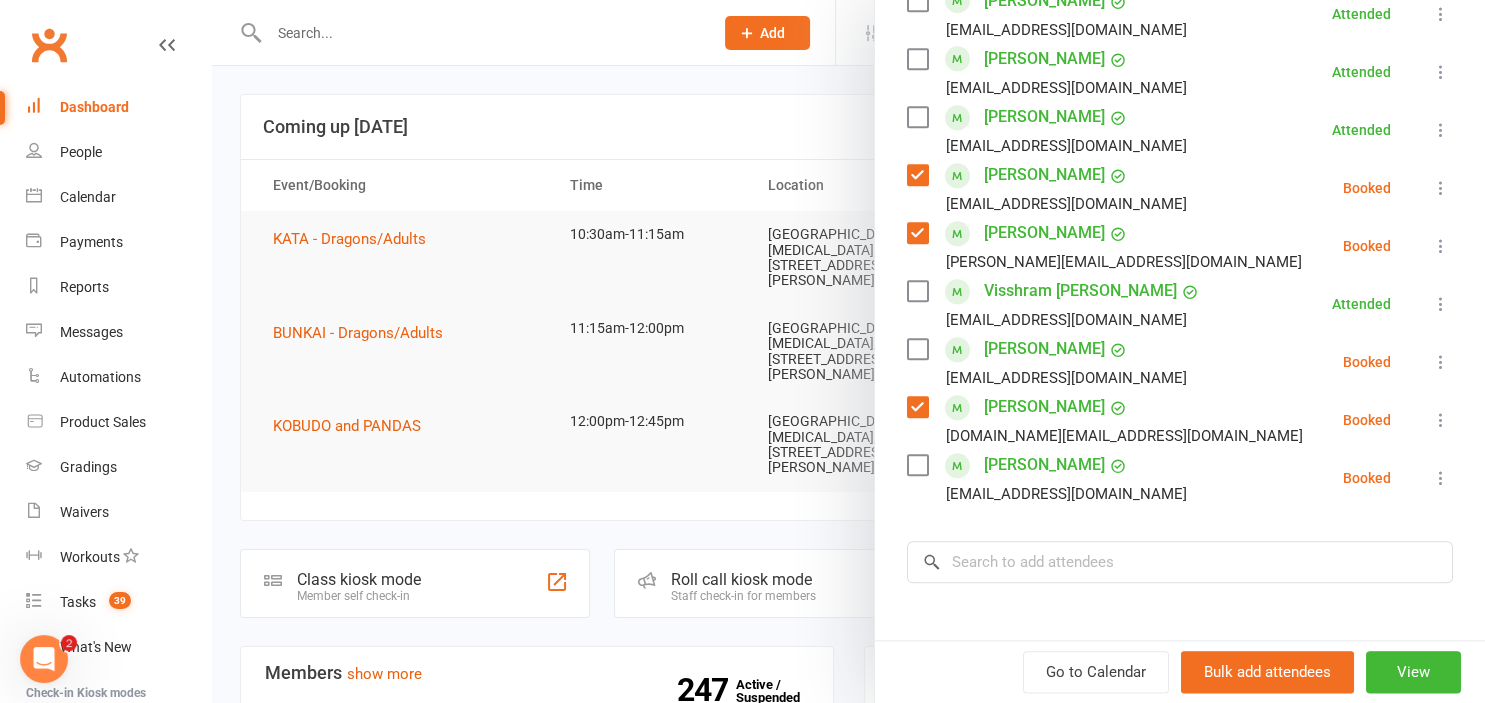click at bounding box center (917, 465) 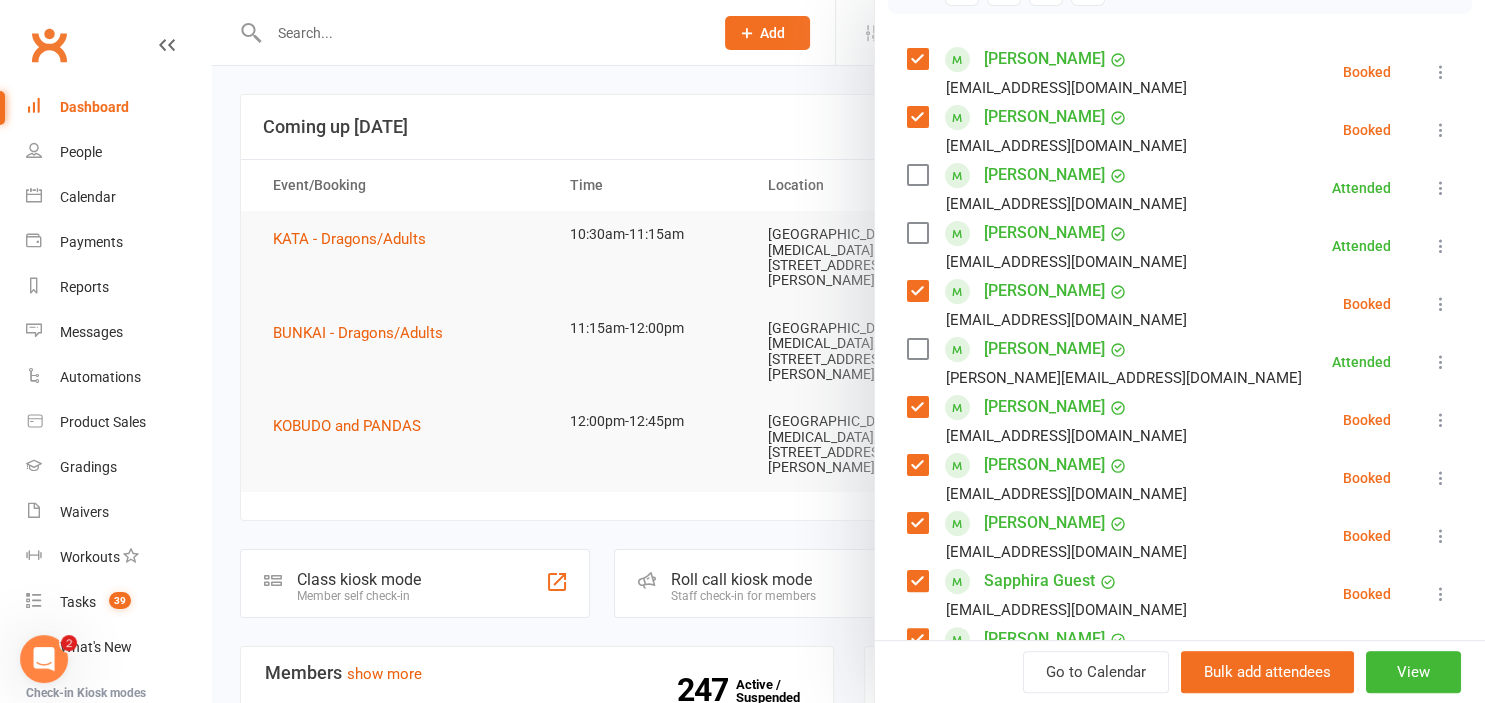 scroll, scrollTop: 0, scrollLeft: 0, axis: both 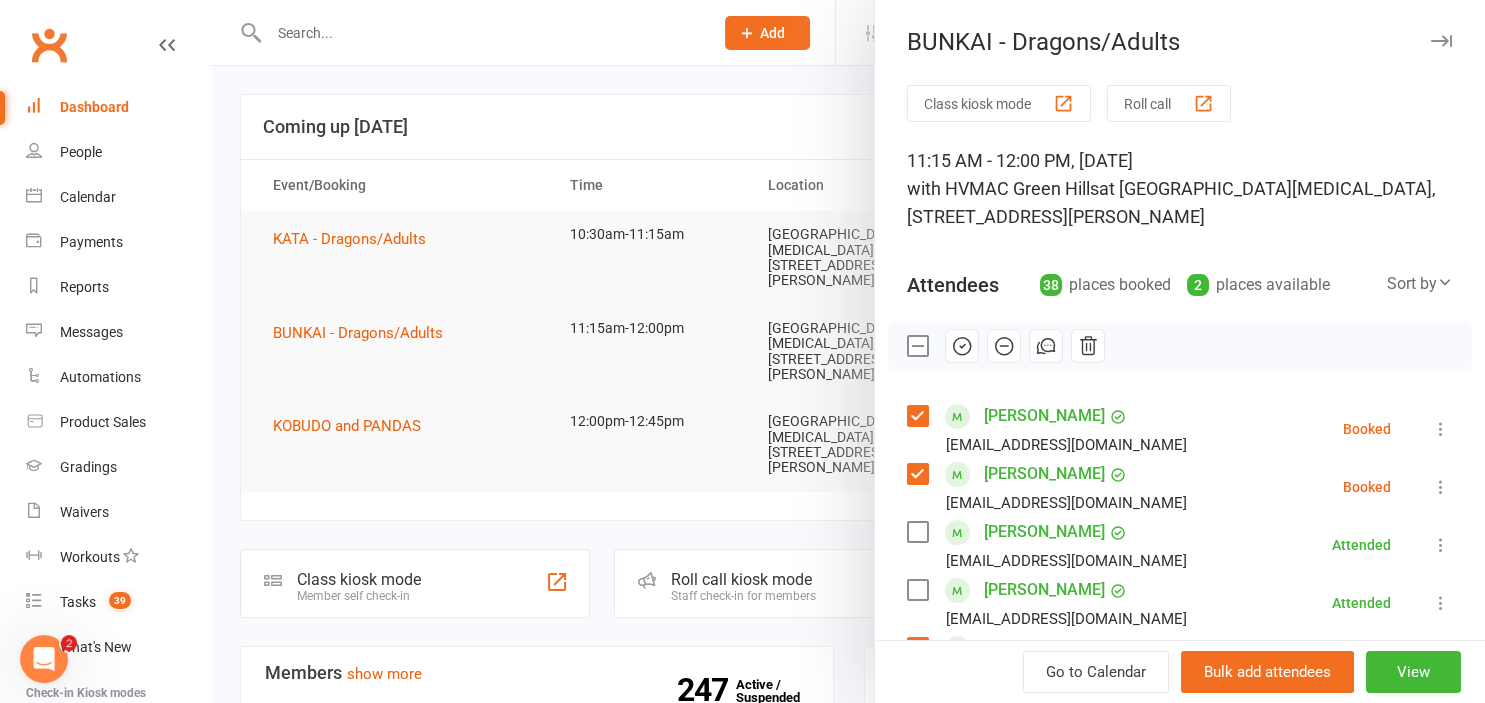click 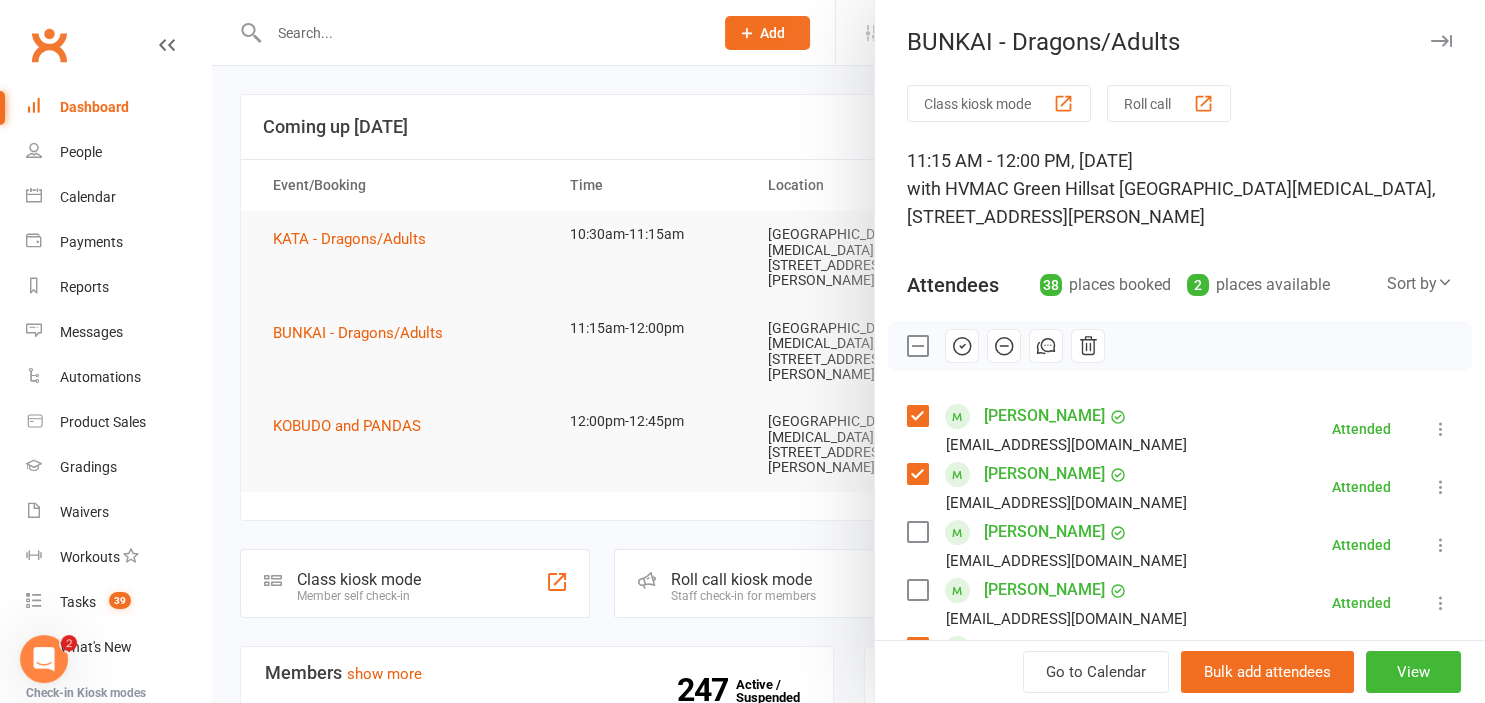 click at bounding box center (848, 351) 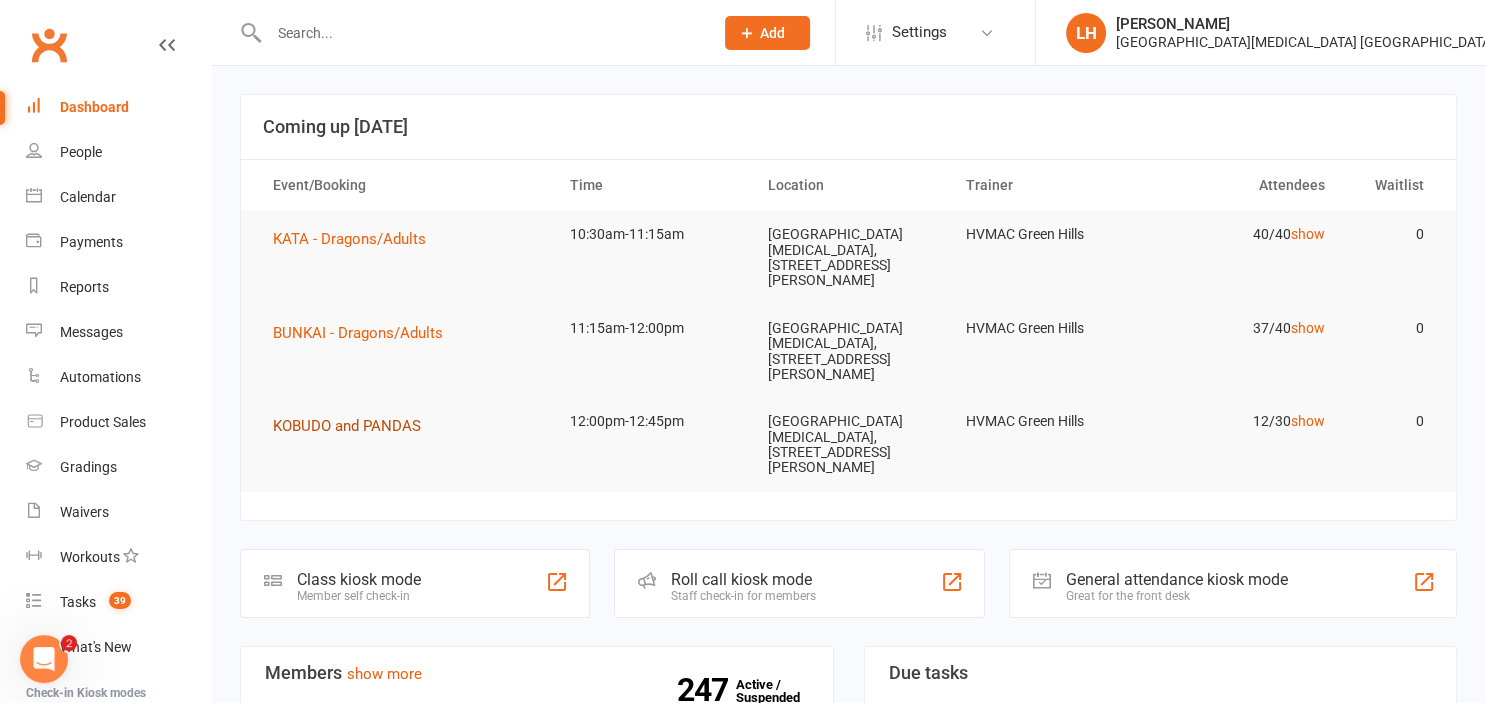click on "KOBUDO and PANDAS" at bounding box center (347, 426) 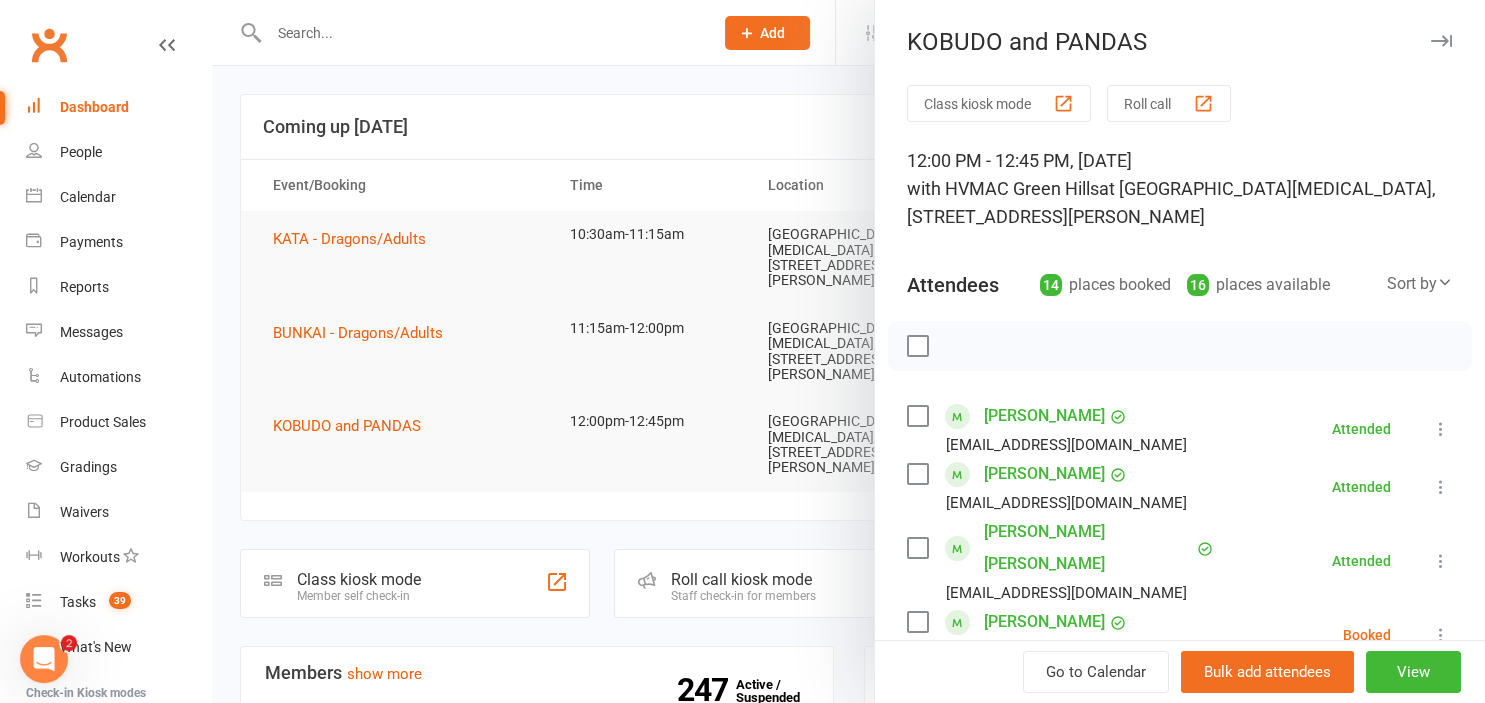 scroll, scrollTop: 110, scrollLeft: 0, axis: vertical 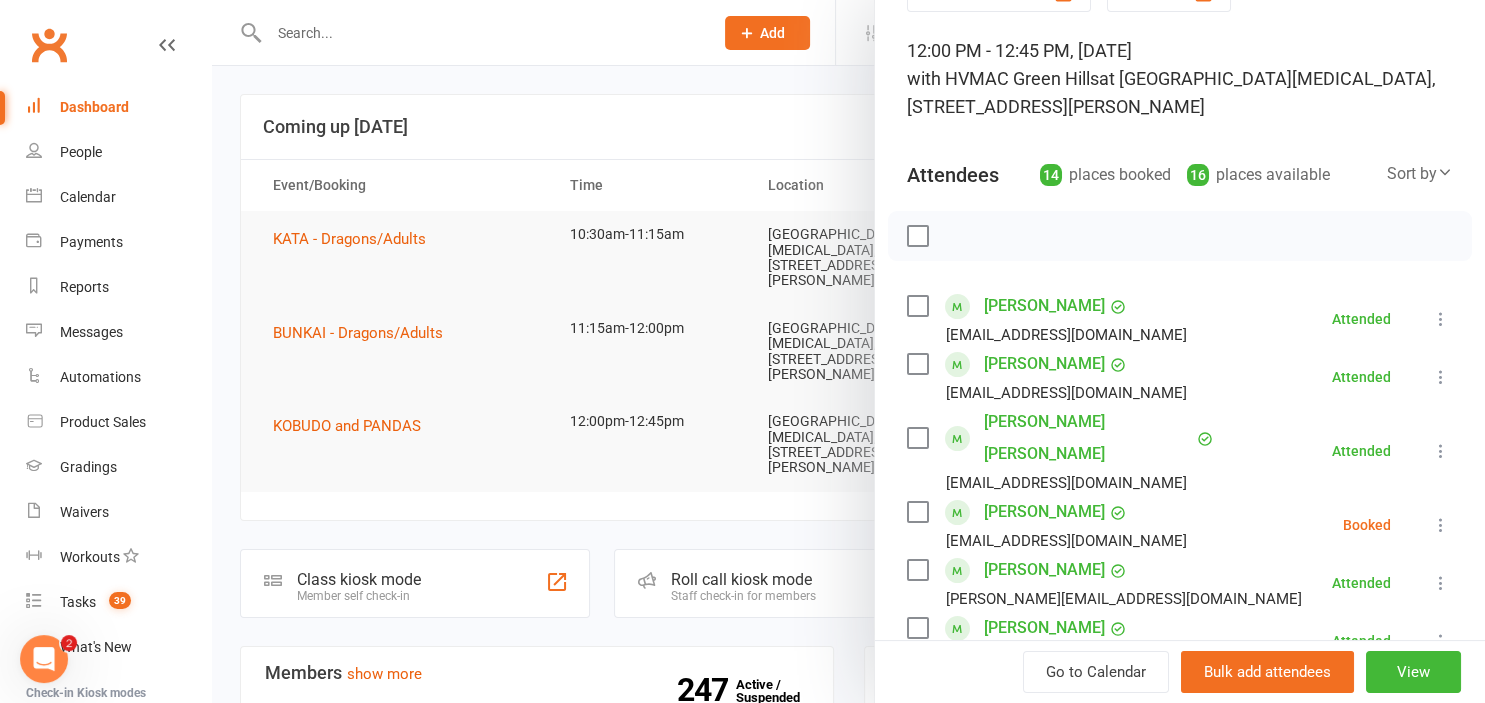 click at bounding box center (917, 306) 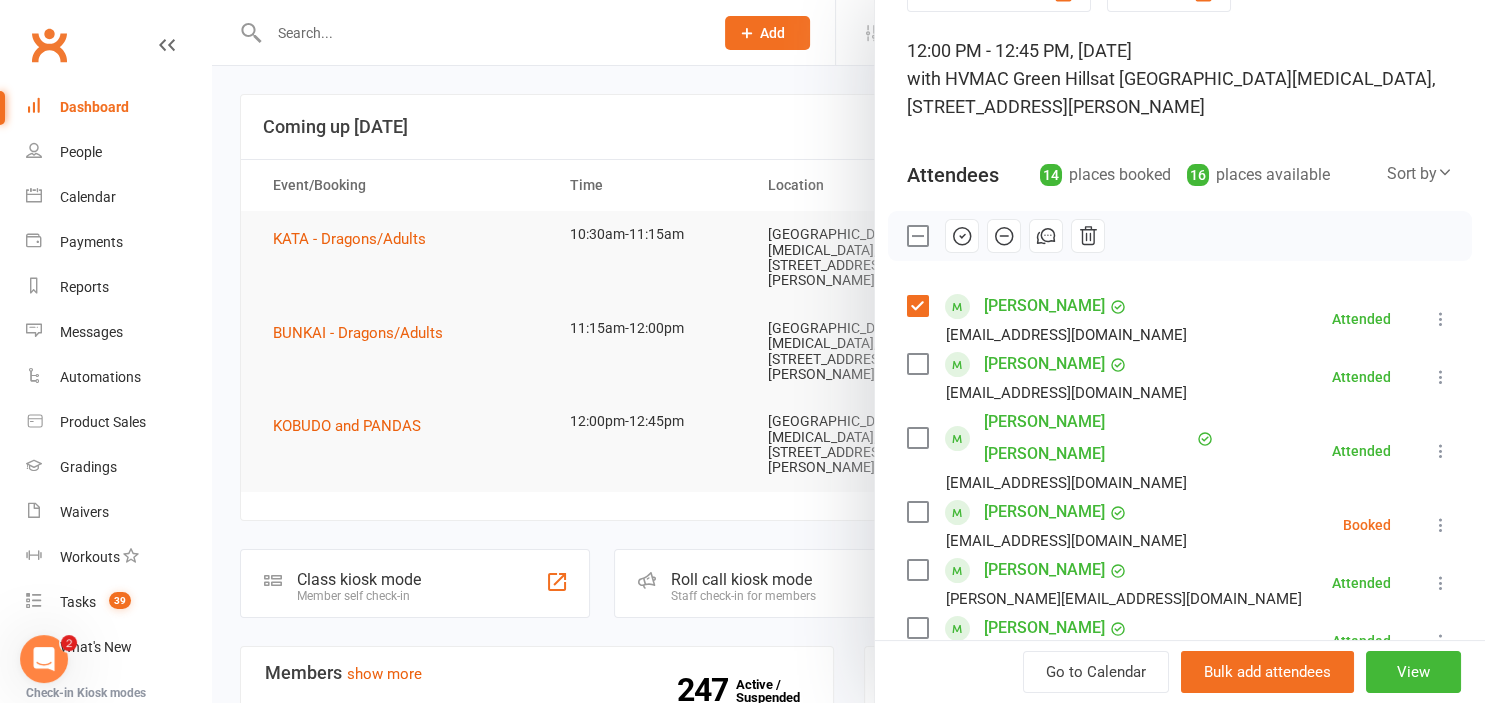 click at bounding box center [917, 364] 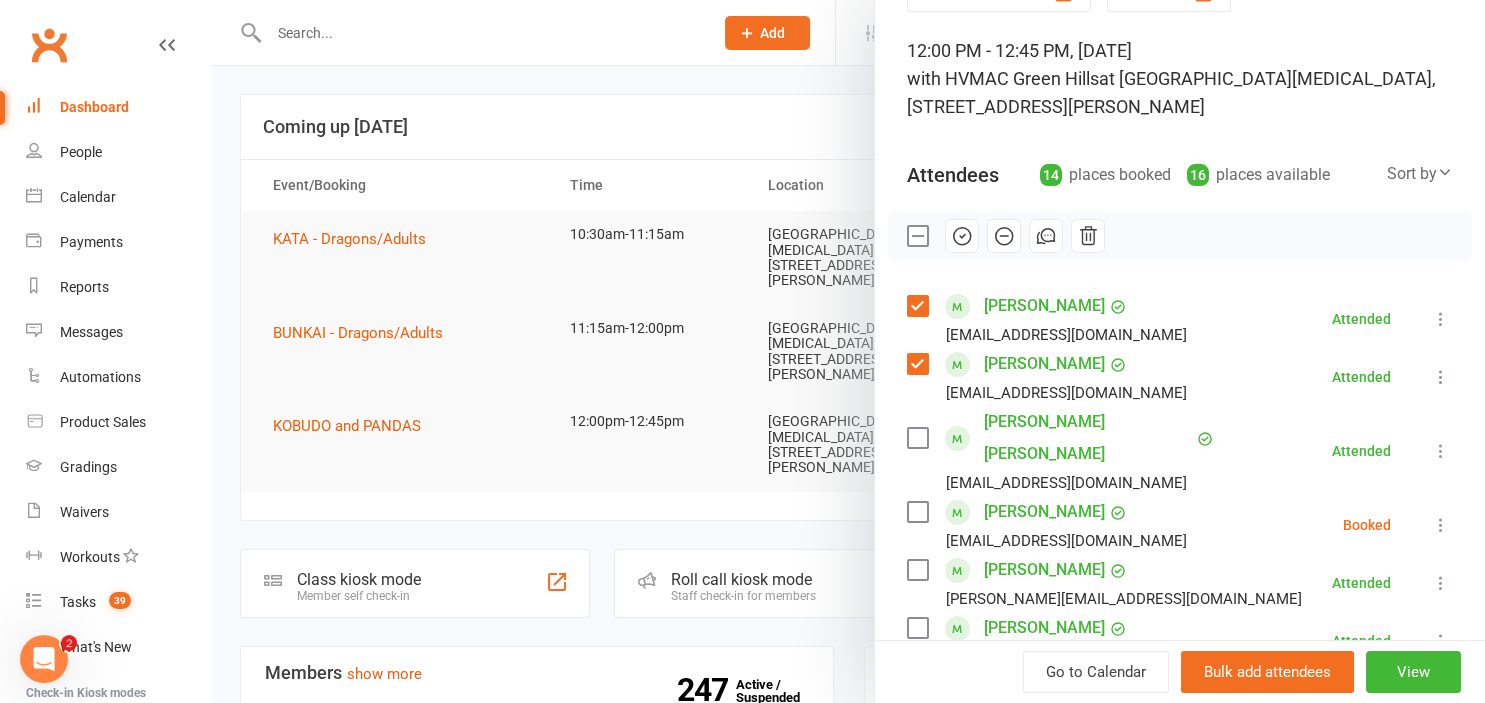 click at bounding box center [917, 364] 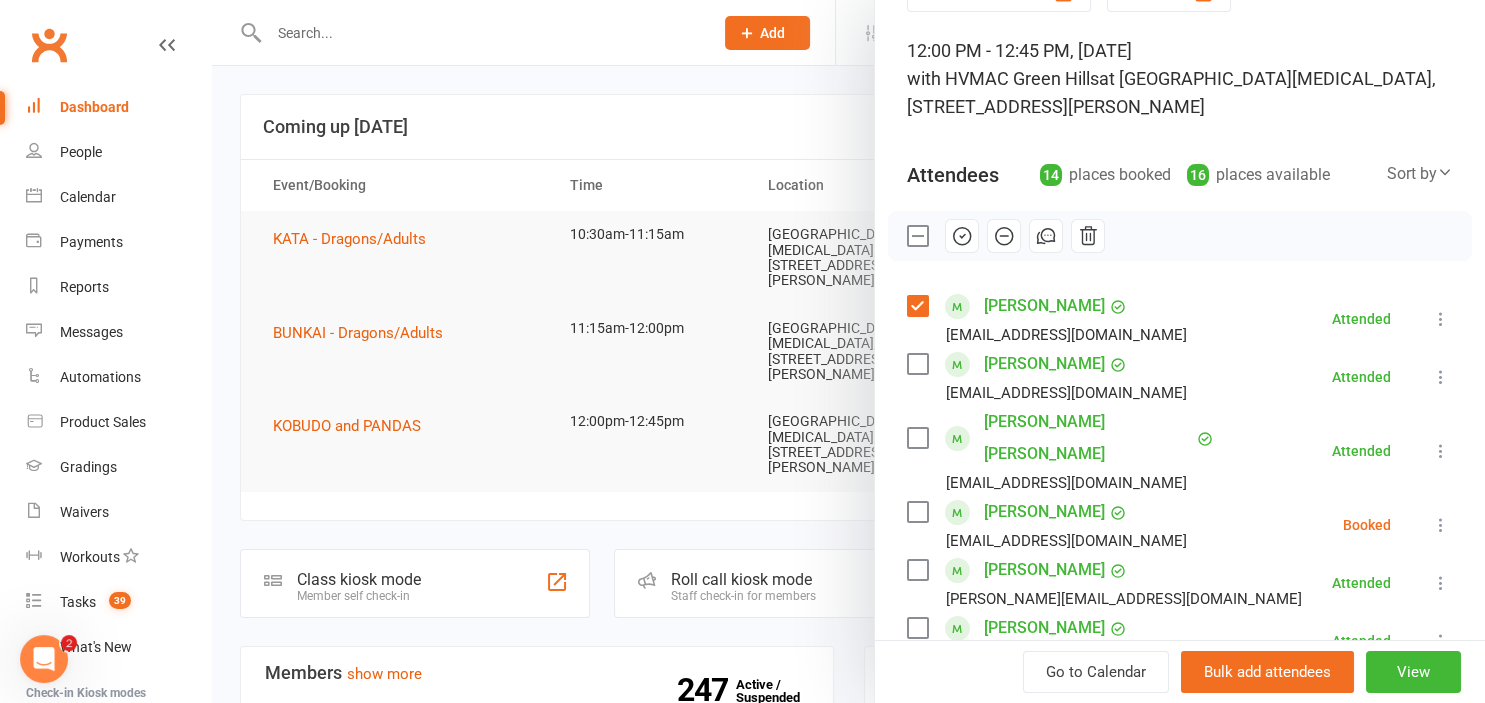 click on "[PERSON_NAME]  [EMAIL_ADDRESS][DOMAIN_NAME]" at bounding box center (1051, 319) 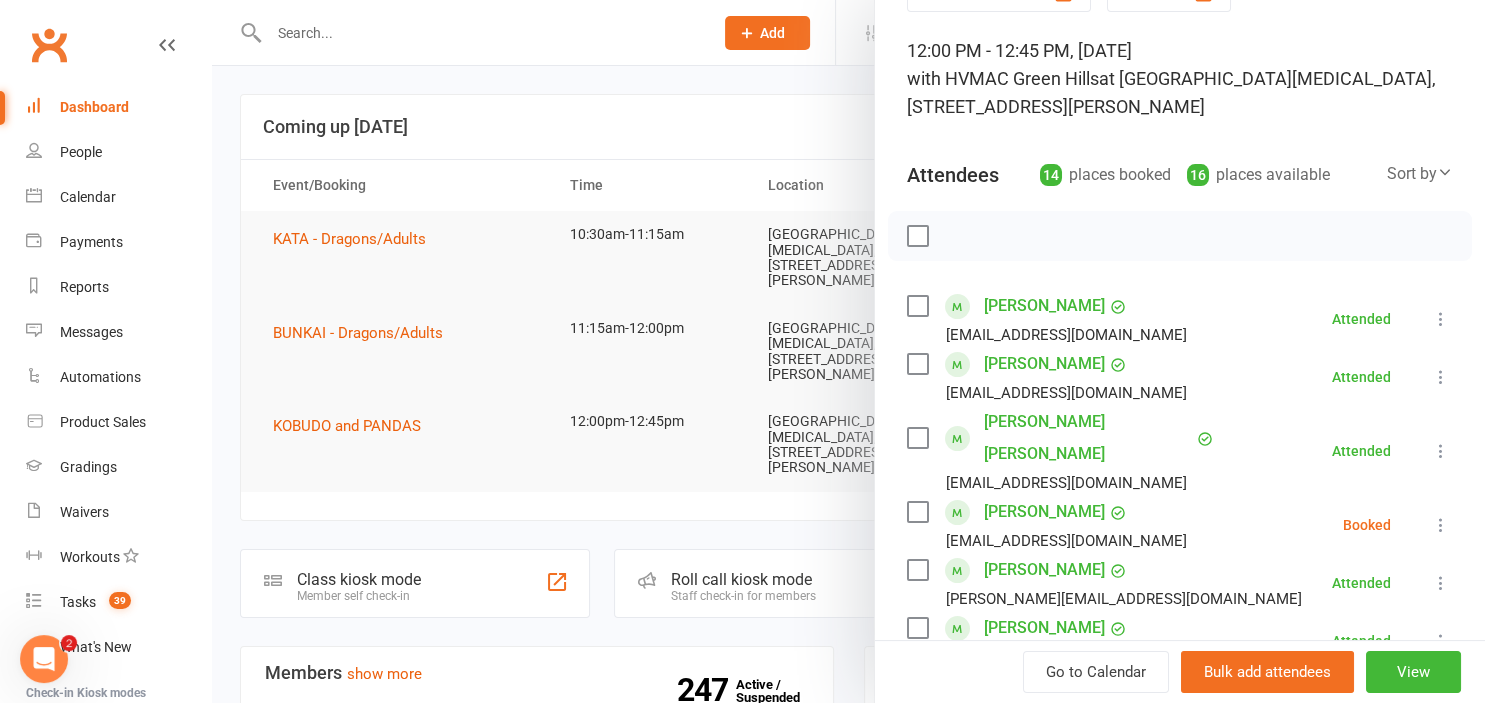 click at bounding box center (1441, 525) 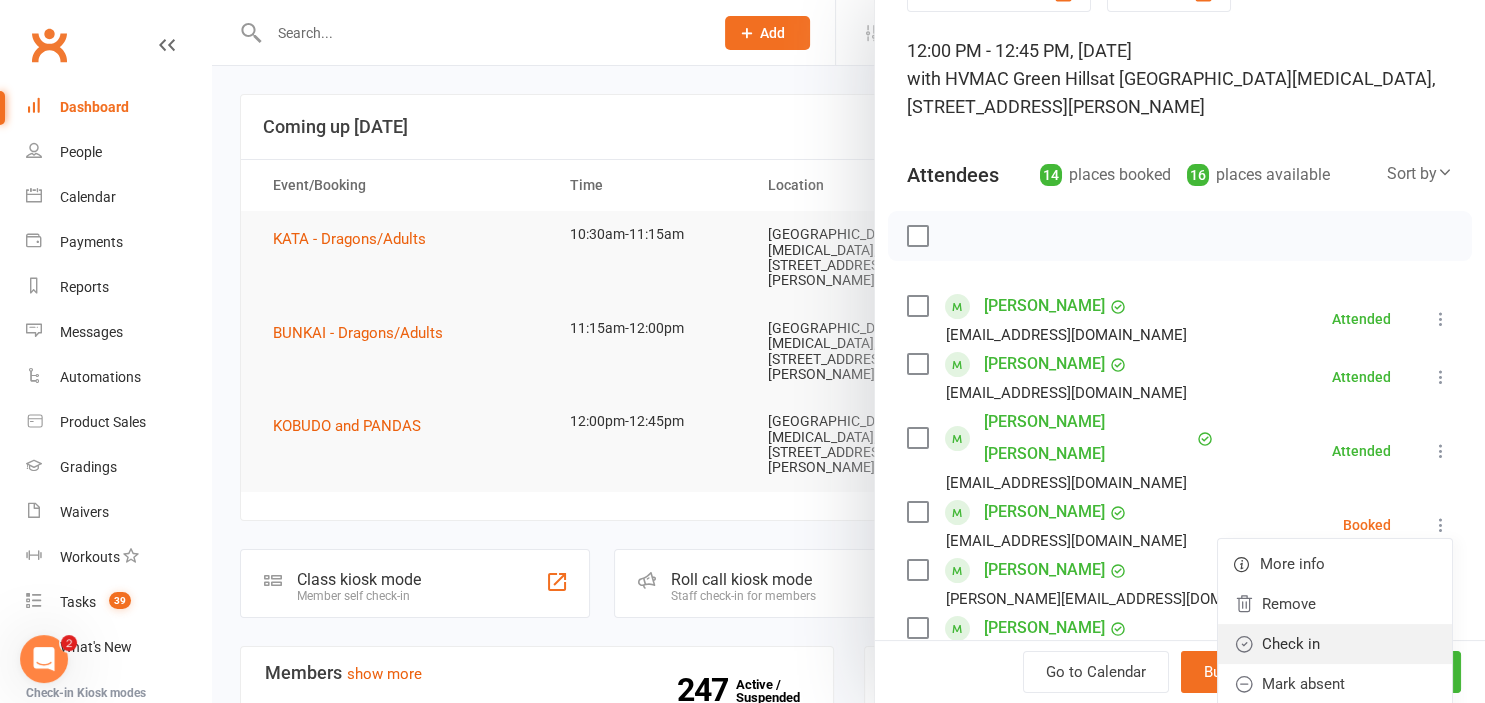 click on "Check in" at bounding box center (1335, 644) 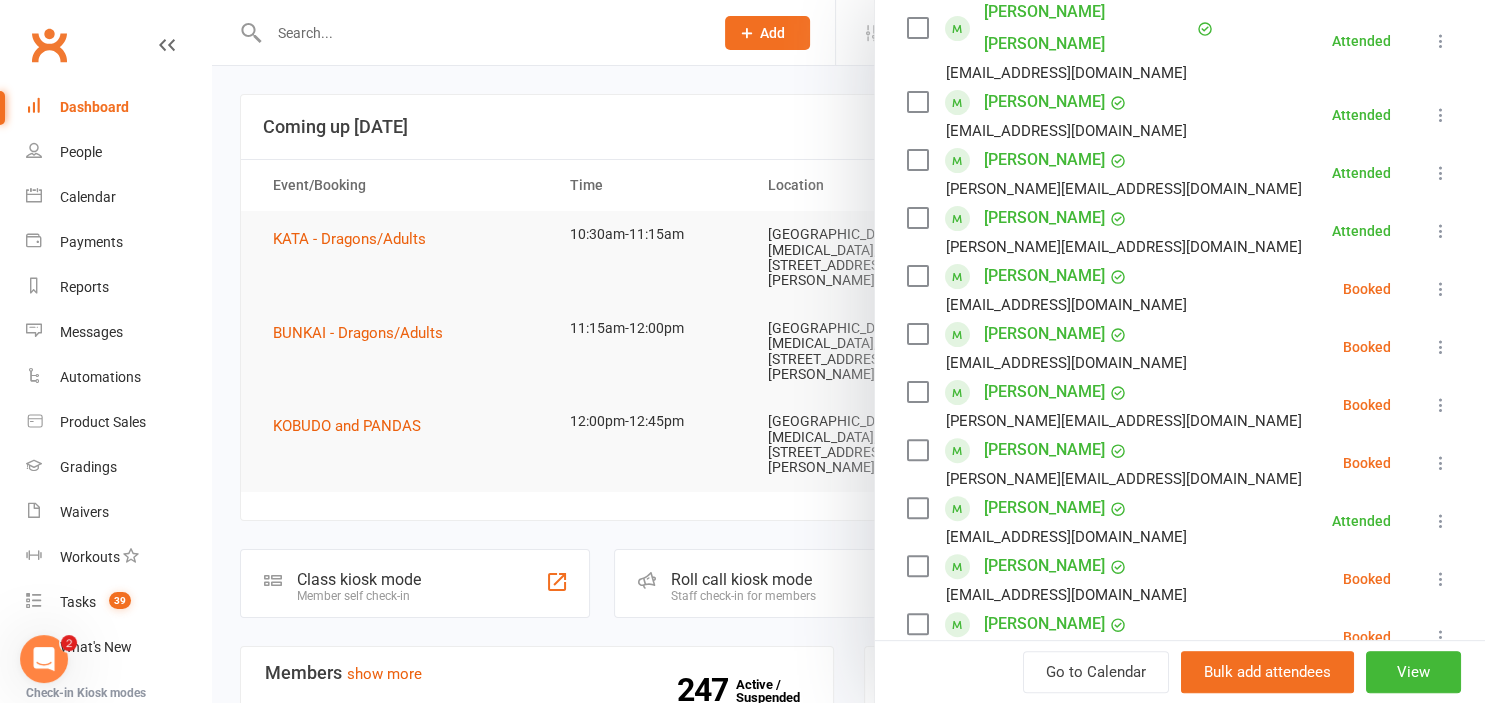 scroll, scrollTop: 552, scrollLeft: 0, axis: vertical 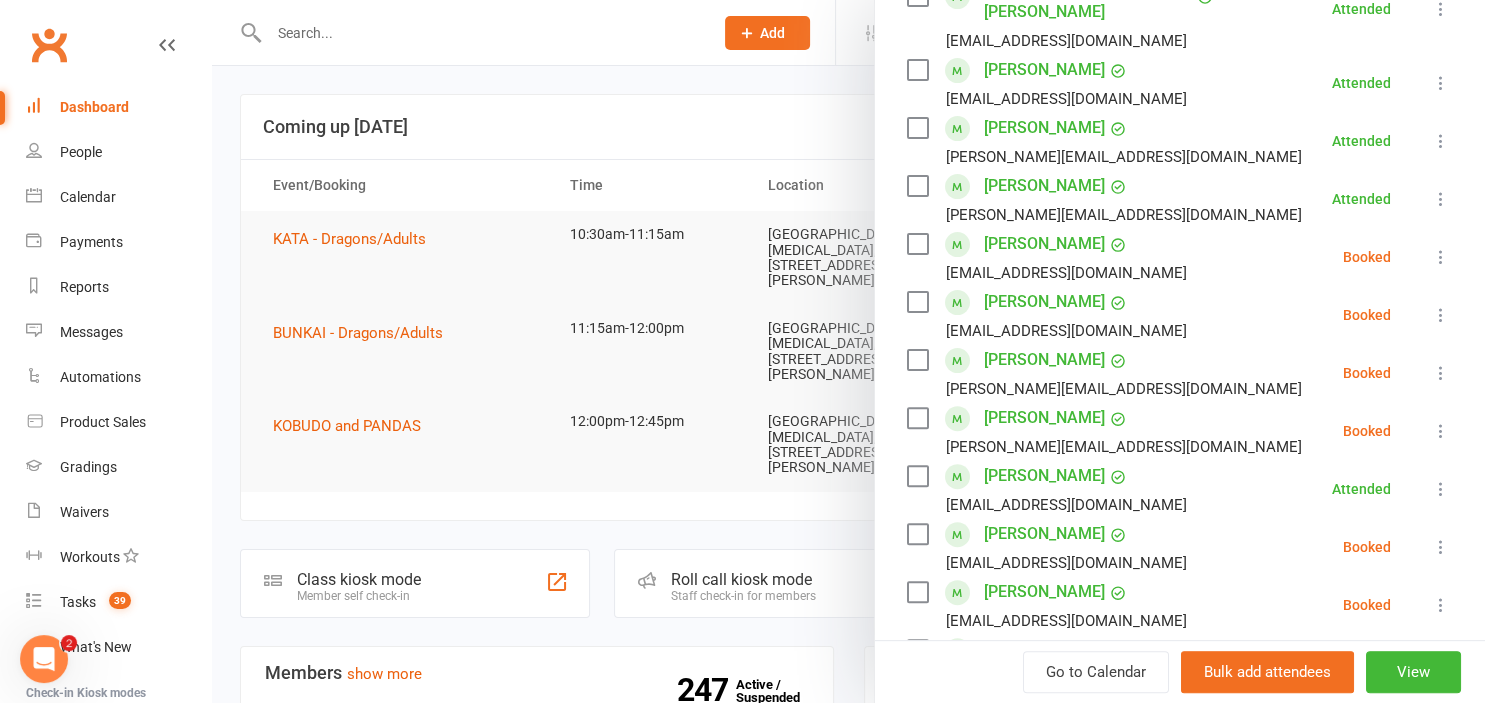 click at bounding box center (1441, 315) 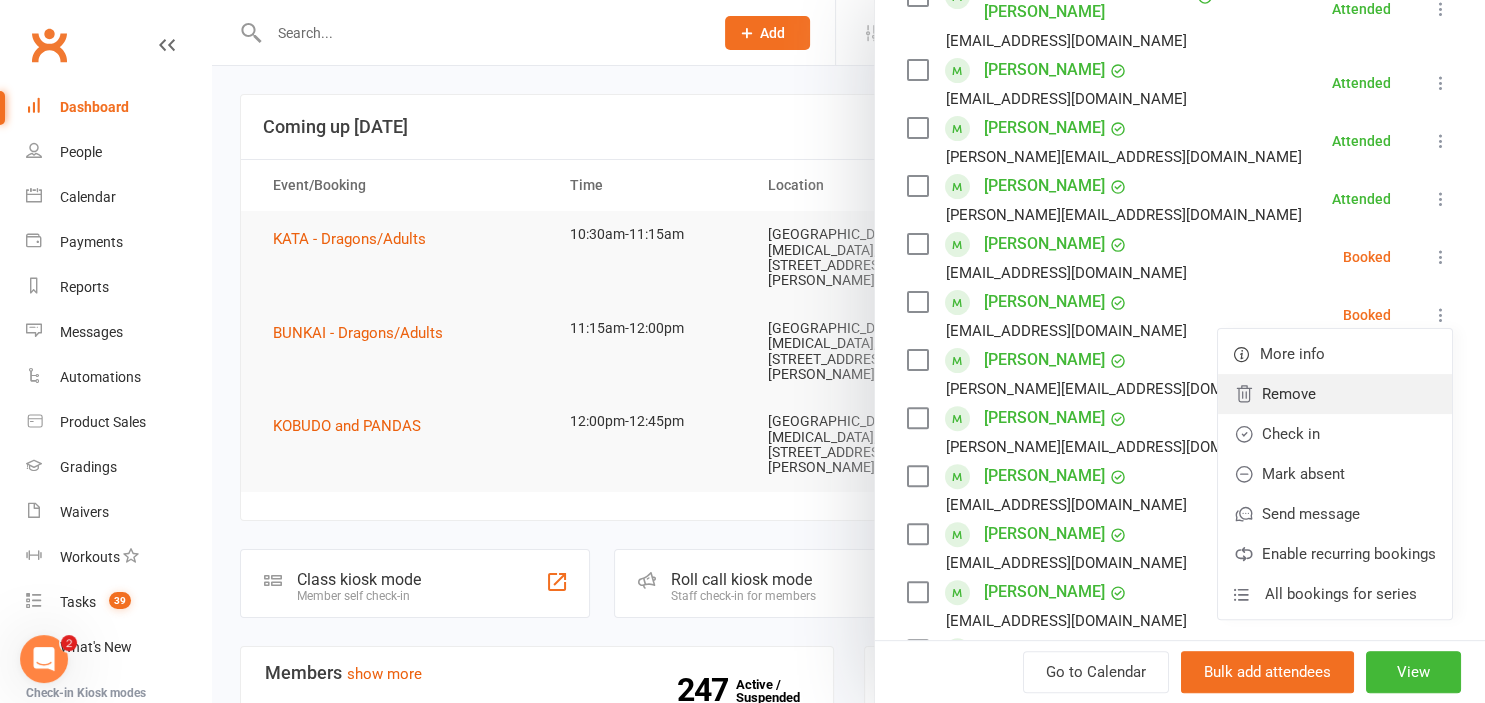 click on "Remove" at bounding box center [1335, 394] 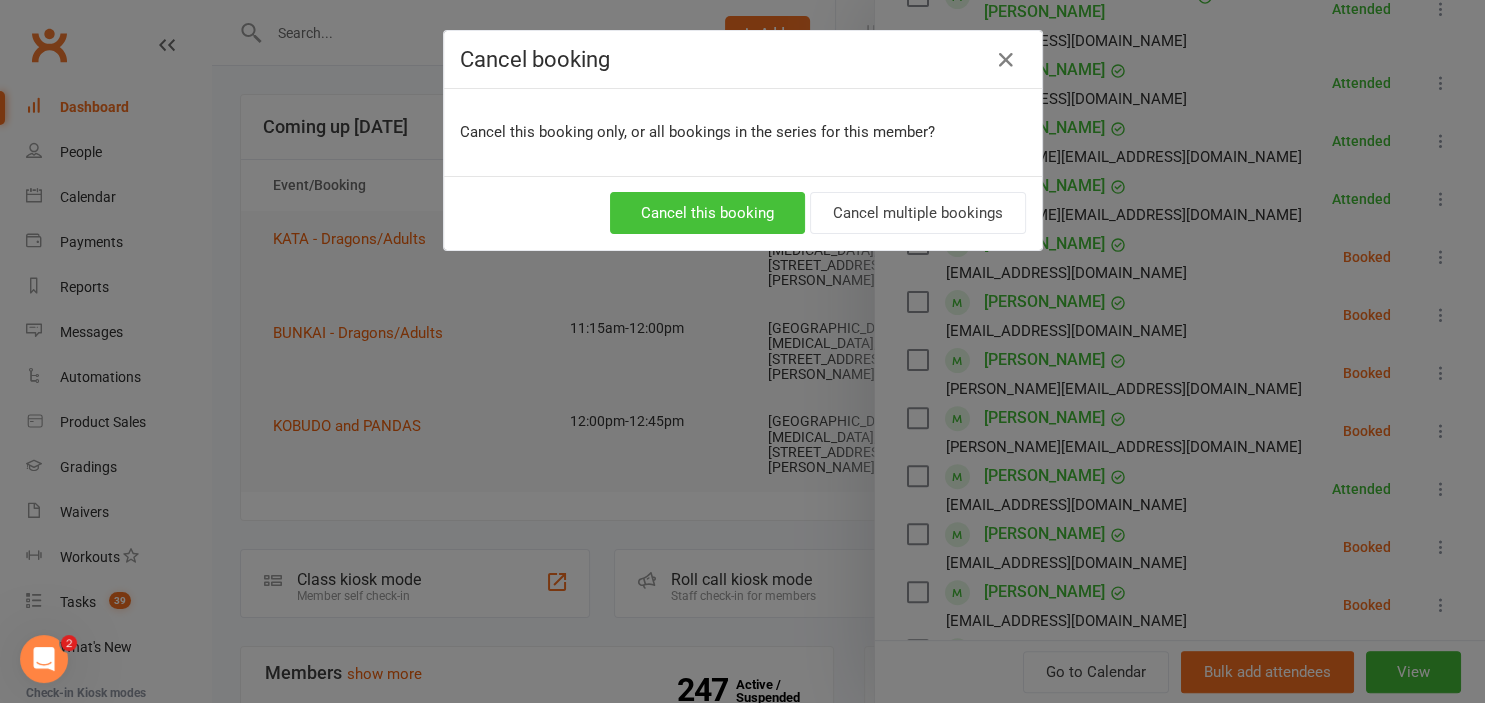 click on "Cancel this booking" at bounding box center (707, 213) 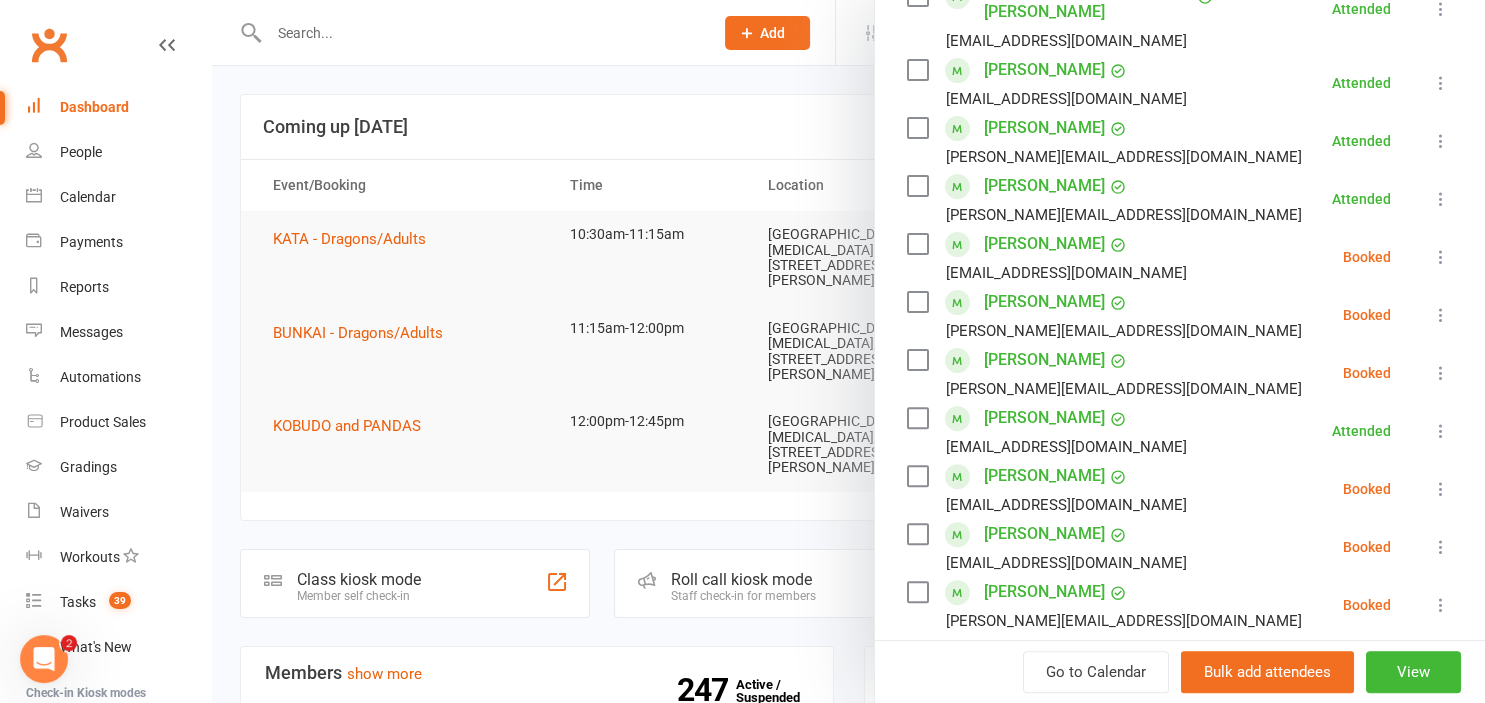 click at bounding box center (917, 476) 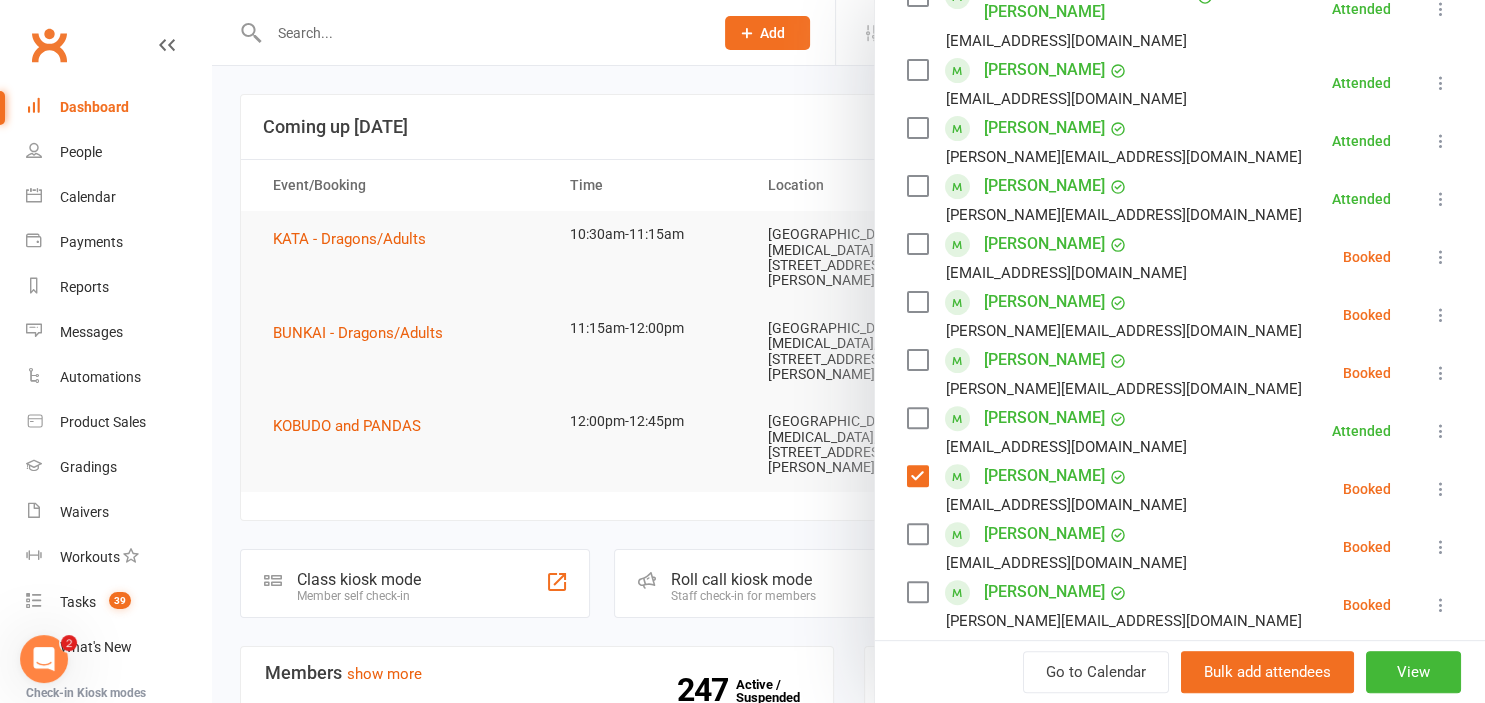 click at bounding box center [917, 534] 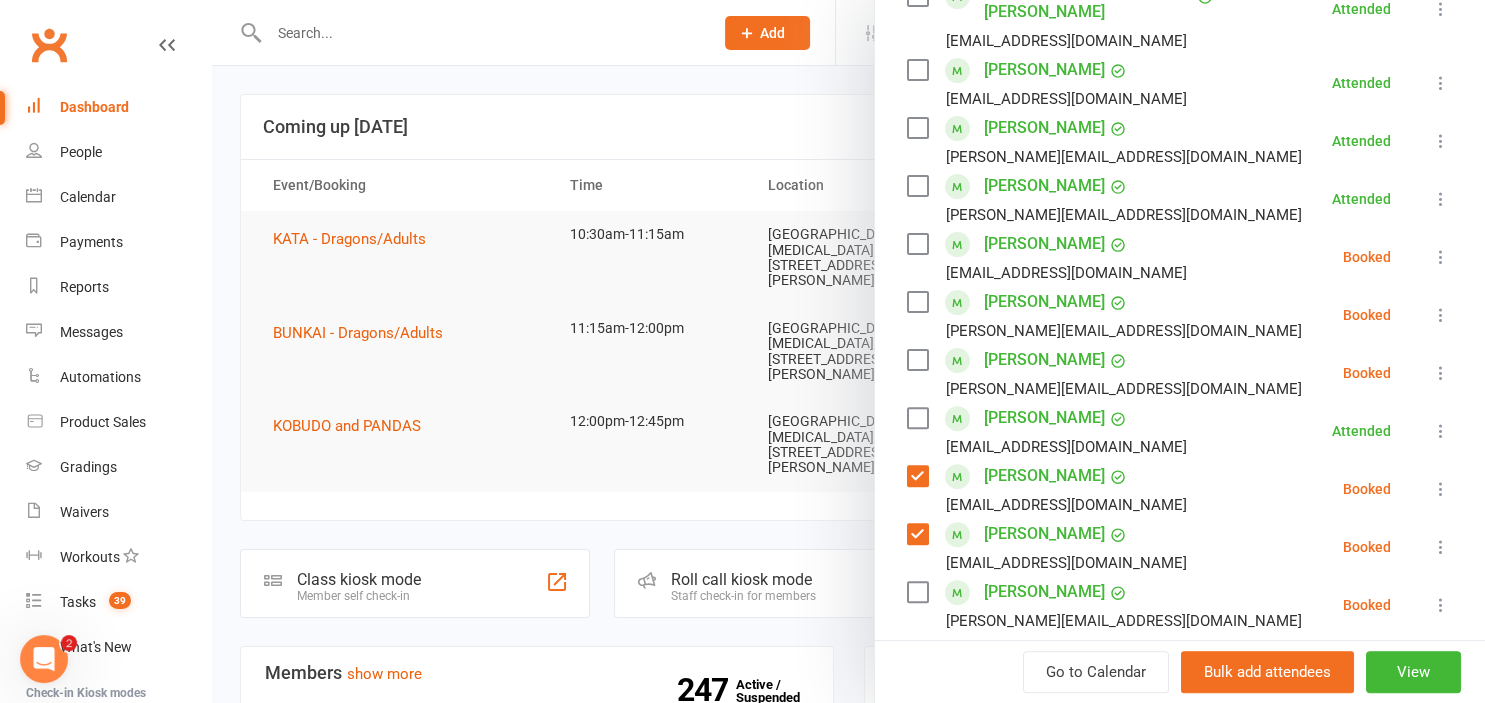 click at bounding box center [917, 592] 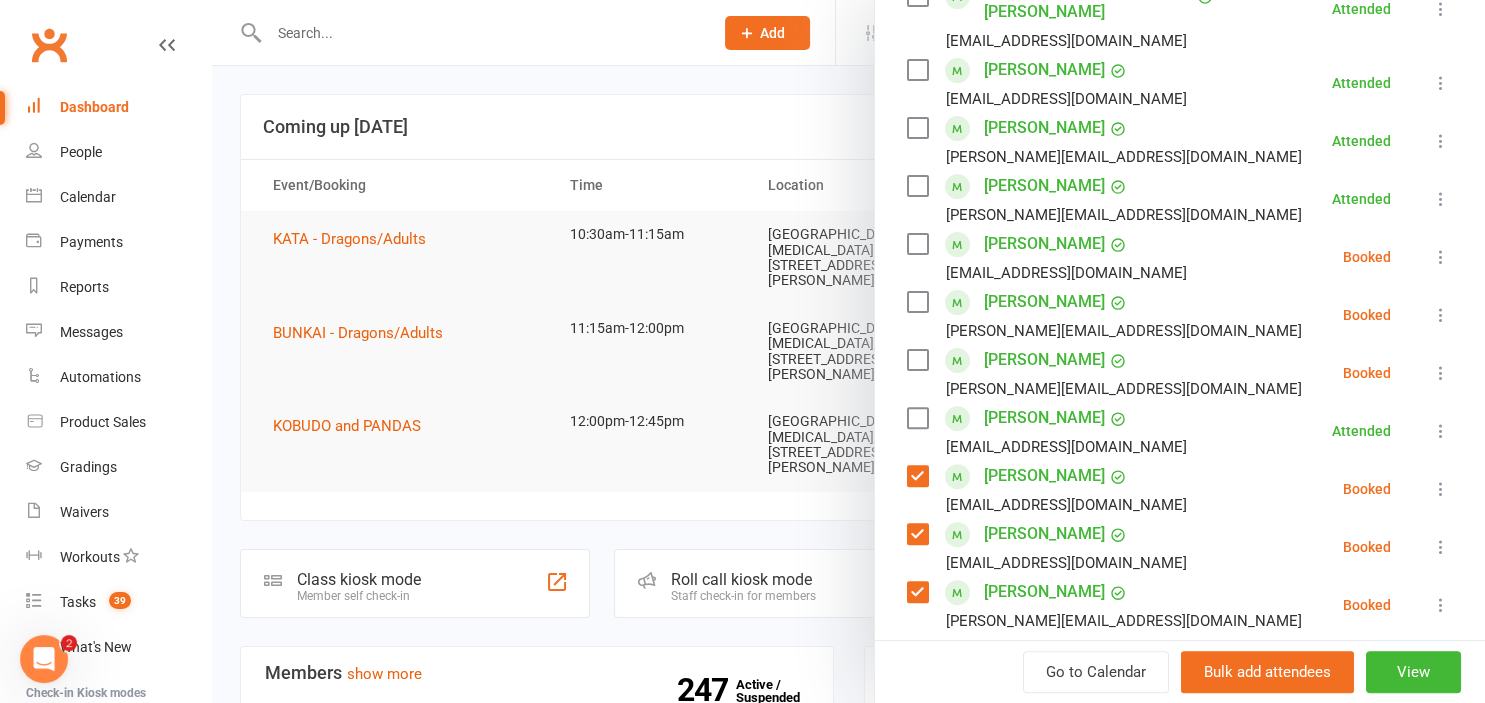 scroll, scrollTop: 0, scrollLeft: 0, axis: both 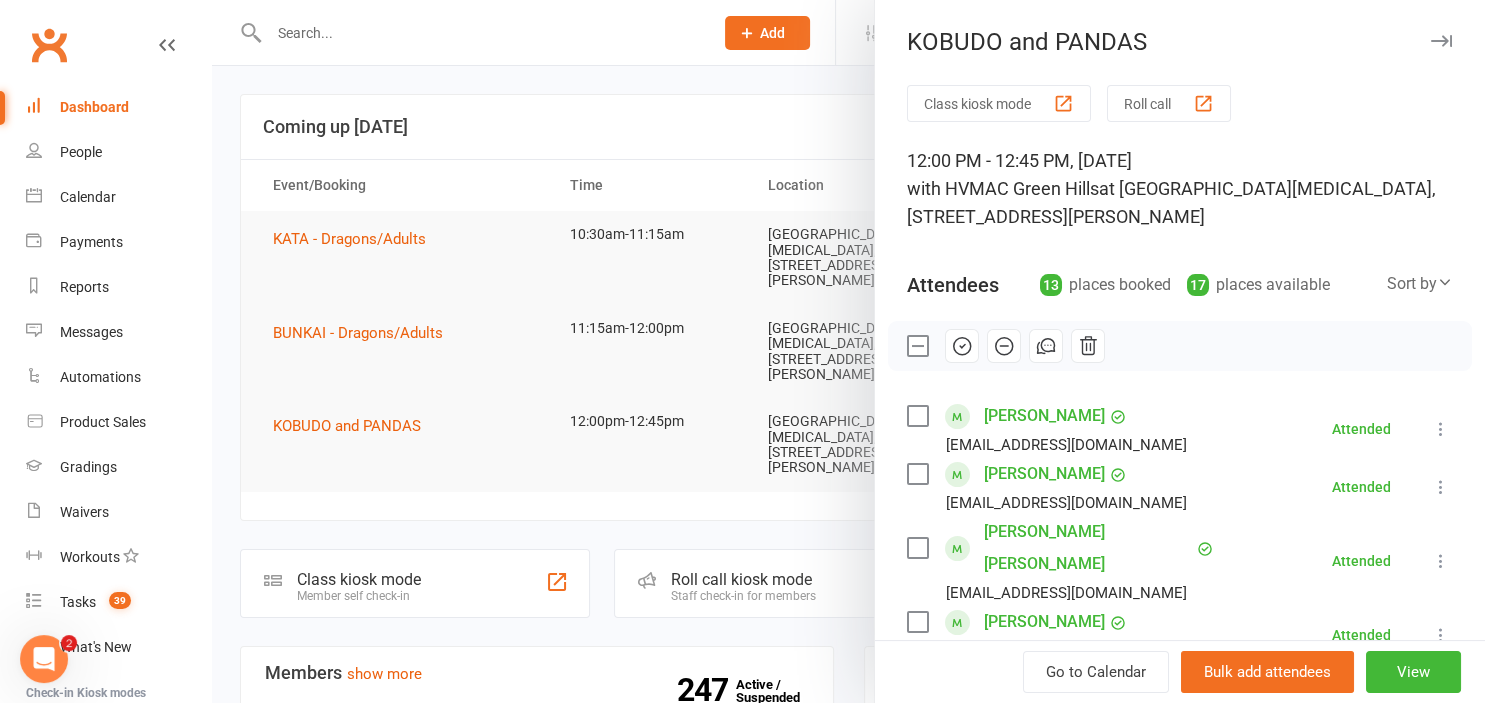 click 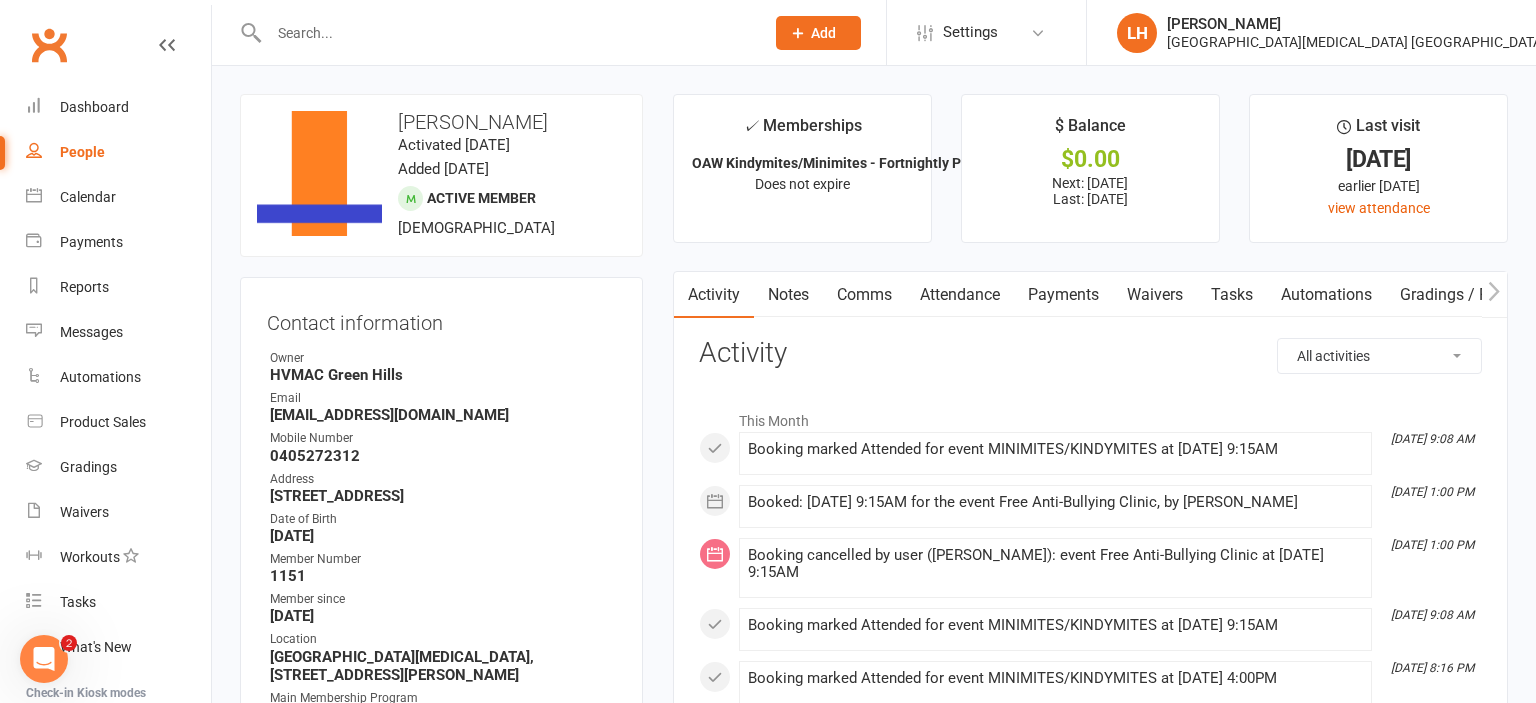 scroll, scrollTop: 0, scrollLeft: 0, axis: both 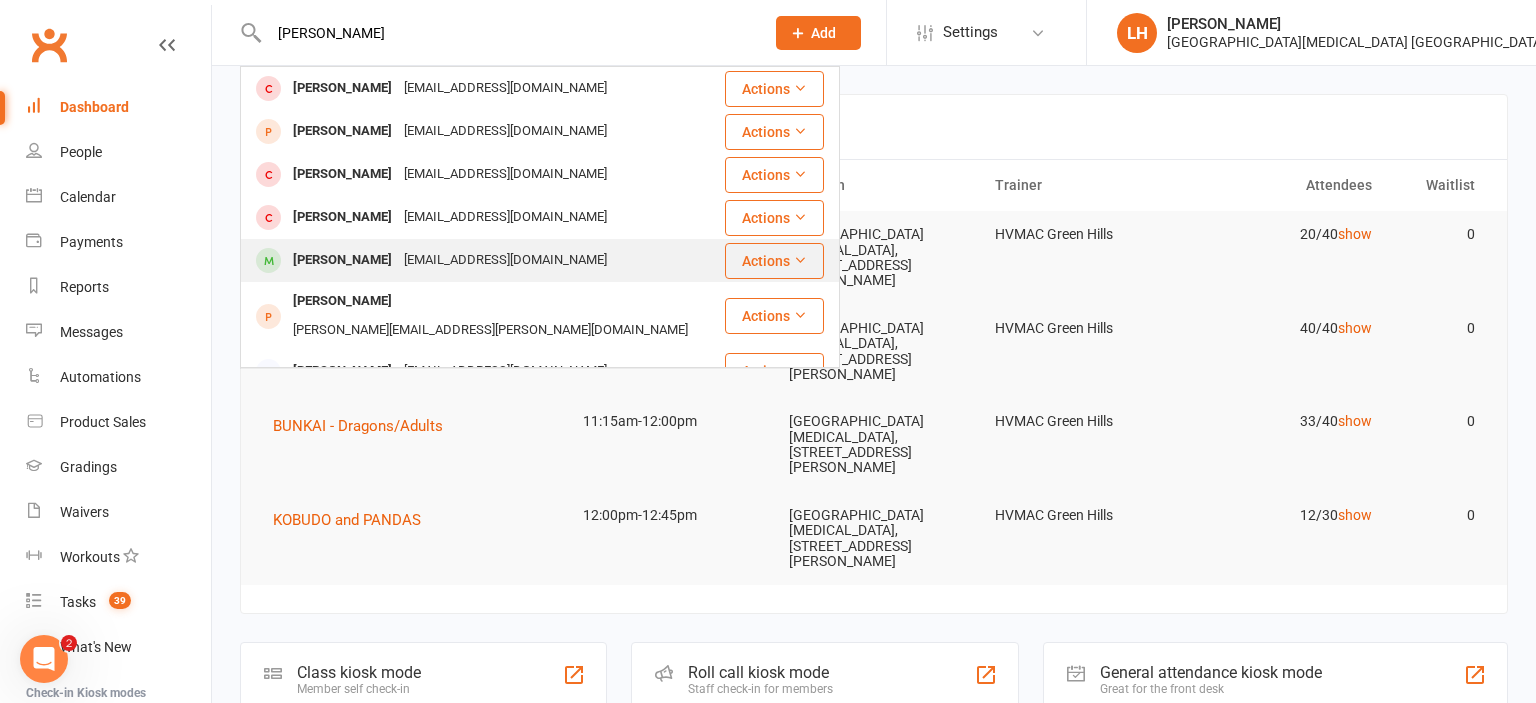 type on "[PERSON_NAME]" 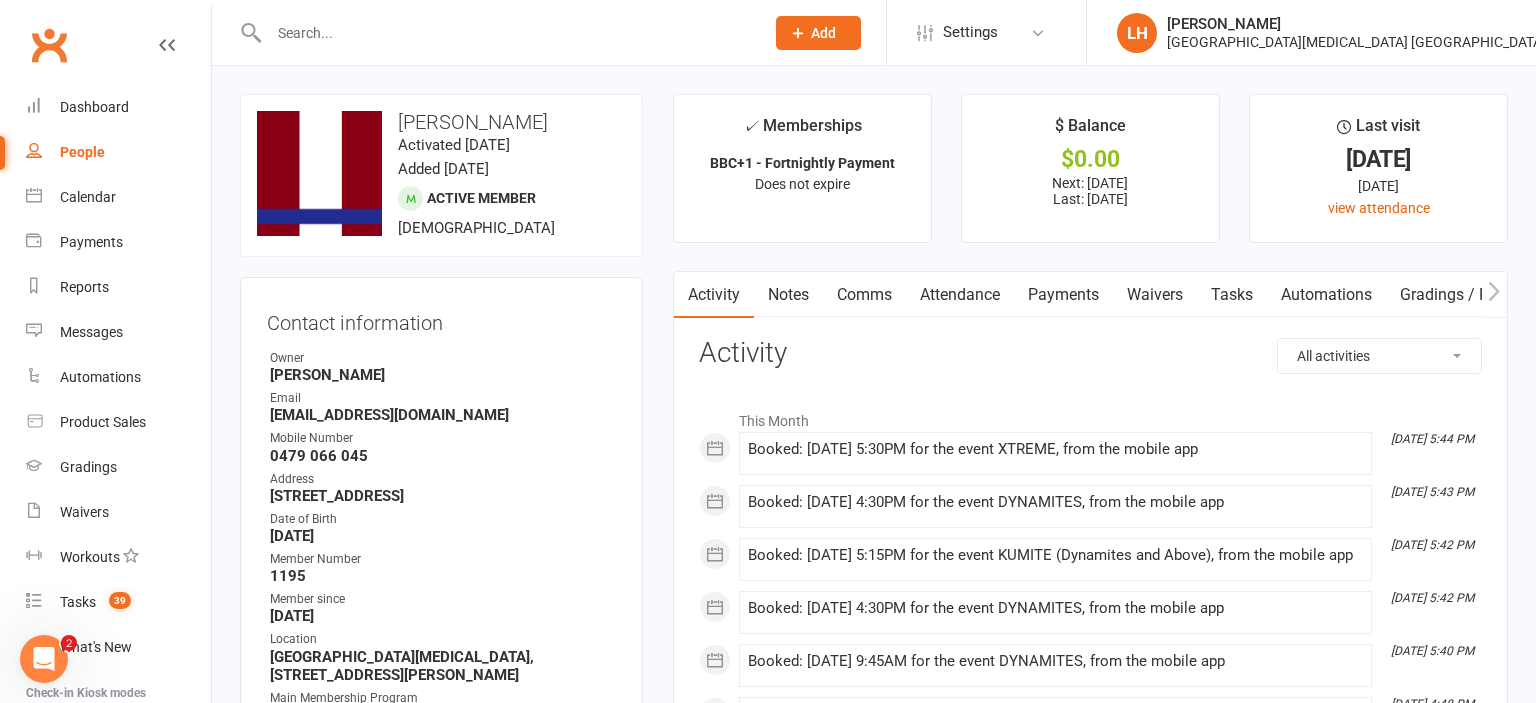 click on "Attendance" at bounding box center (960, 295) 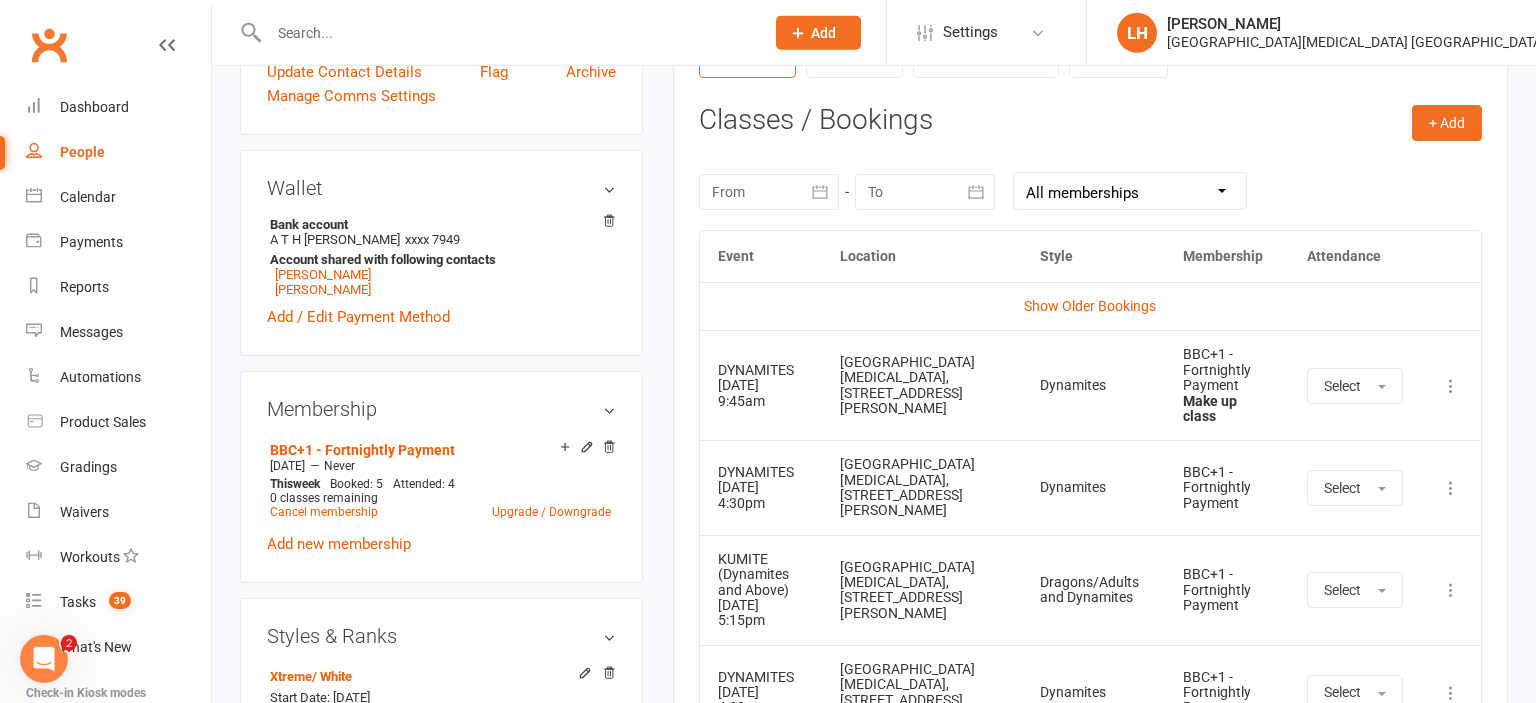 scroll, scrollTop: 950, scrollLeft: 0, axis: vertical 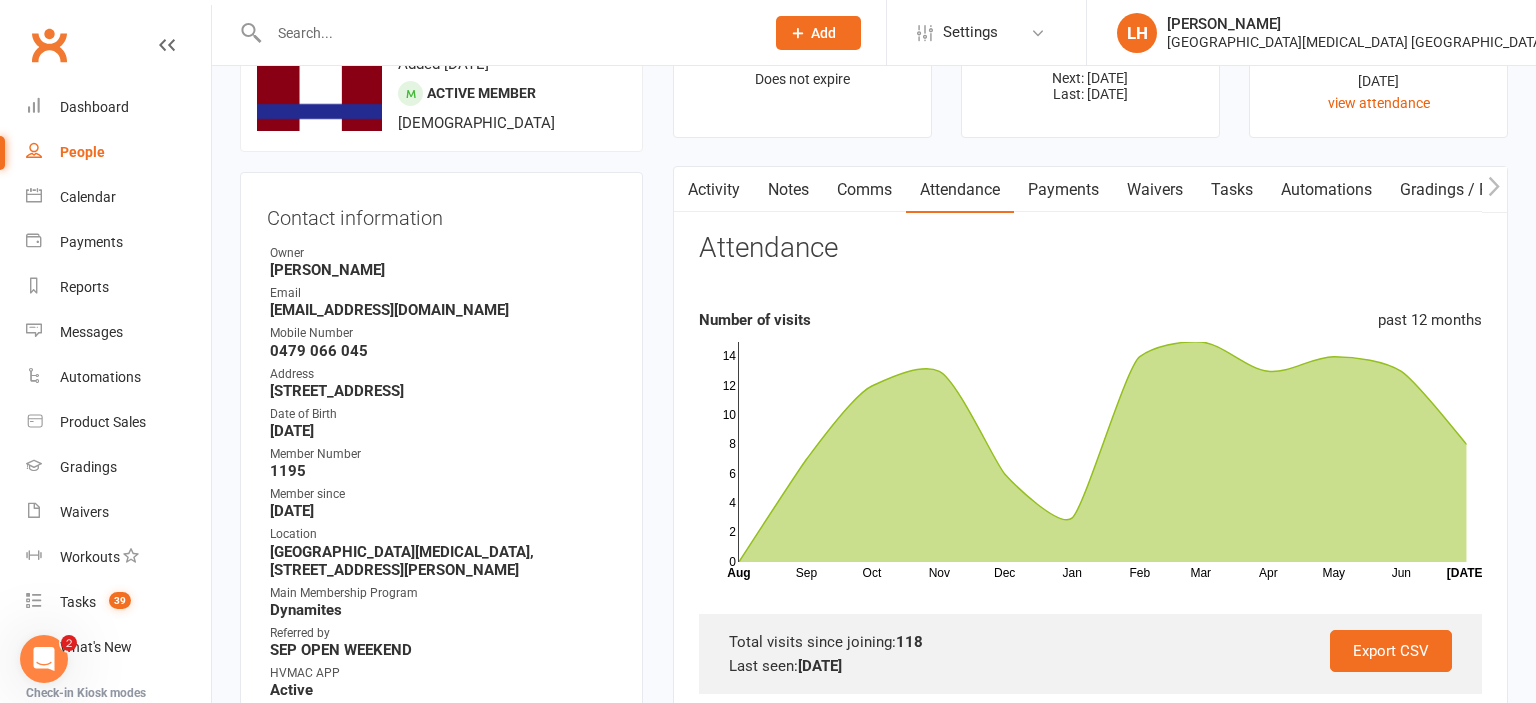 click on "Payments" at bounding box center (1063, 190) 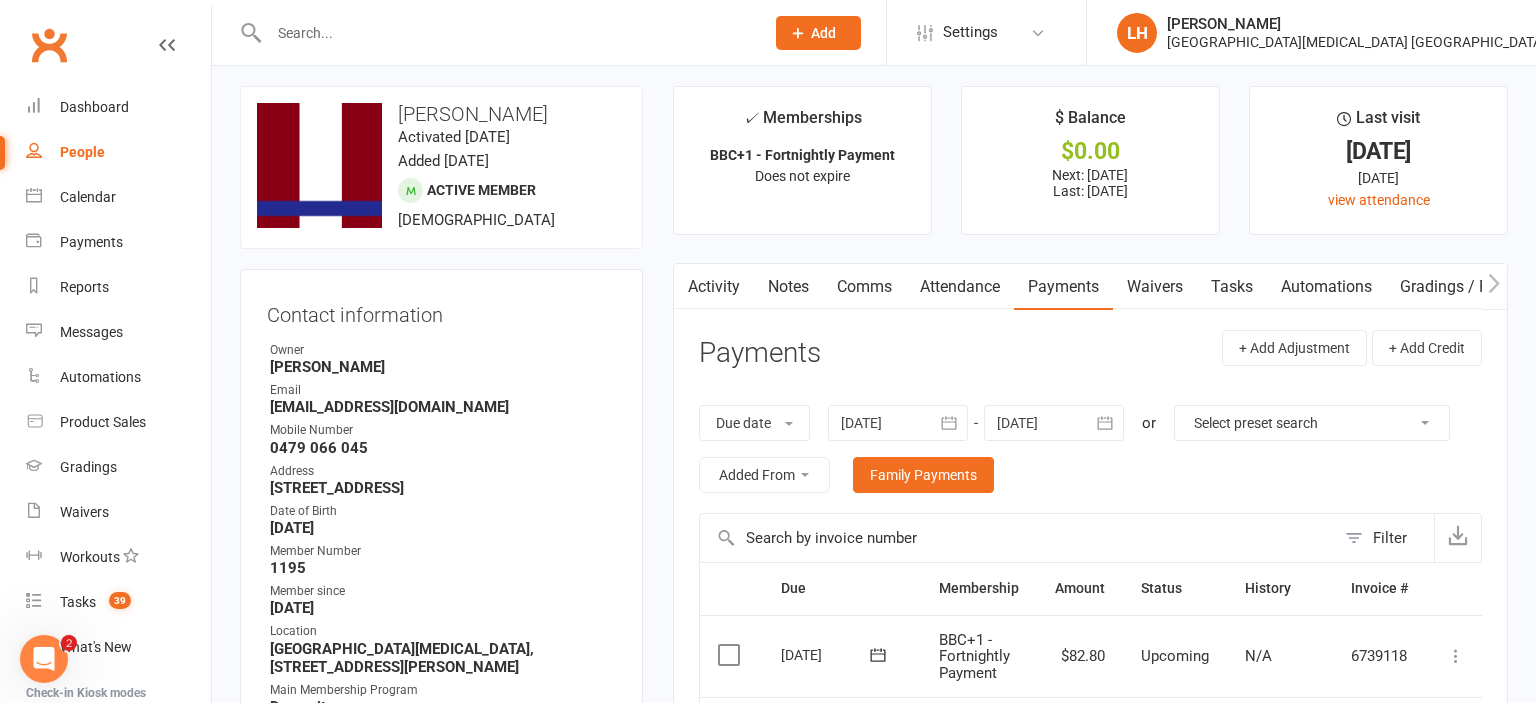 scroll, scrollTop: 0, scrollLeft: 0, axis: both 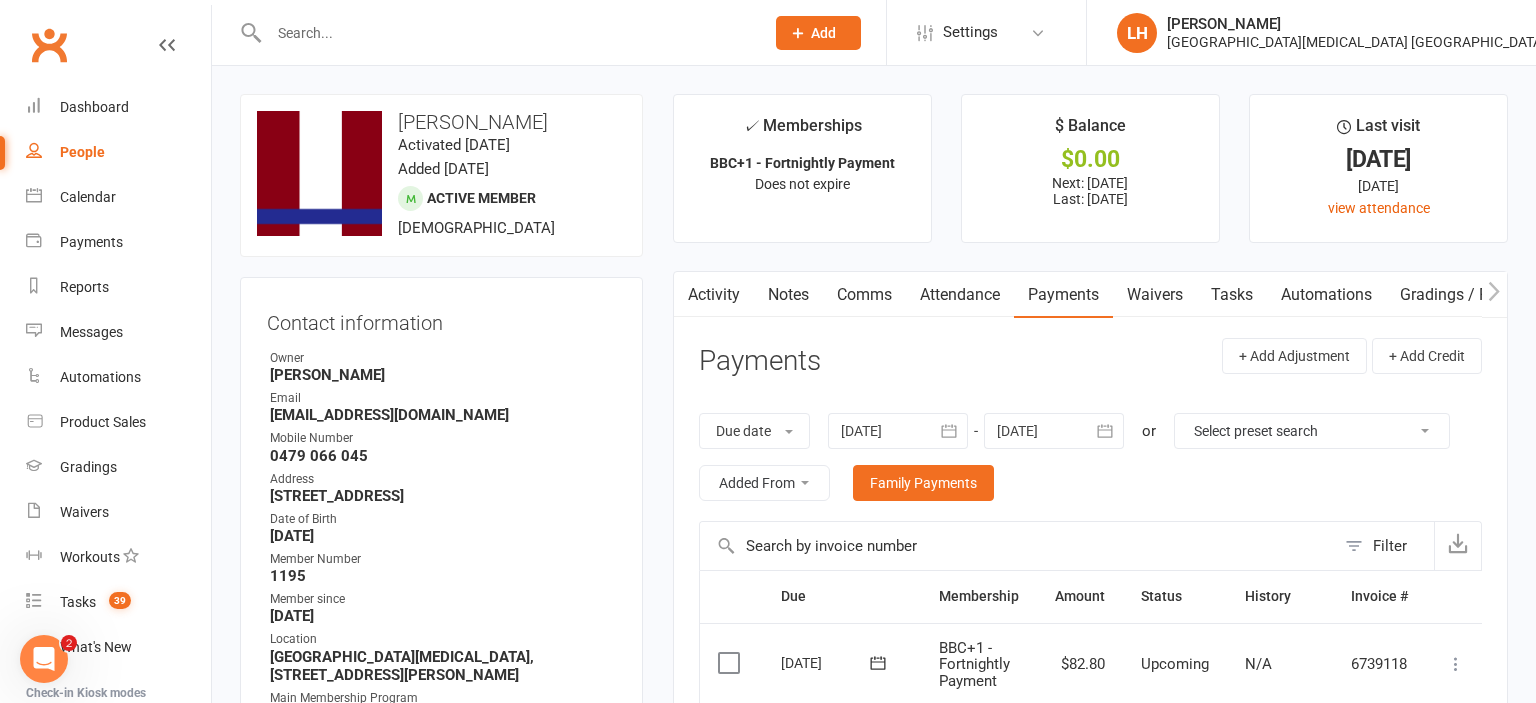 click on "Attendance" at bounding box center [960, 295] 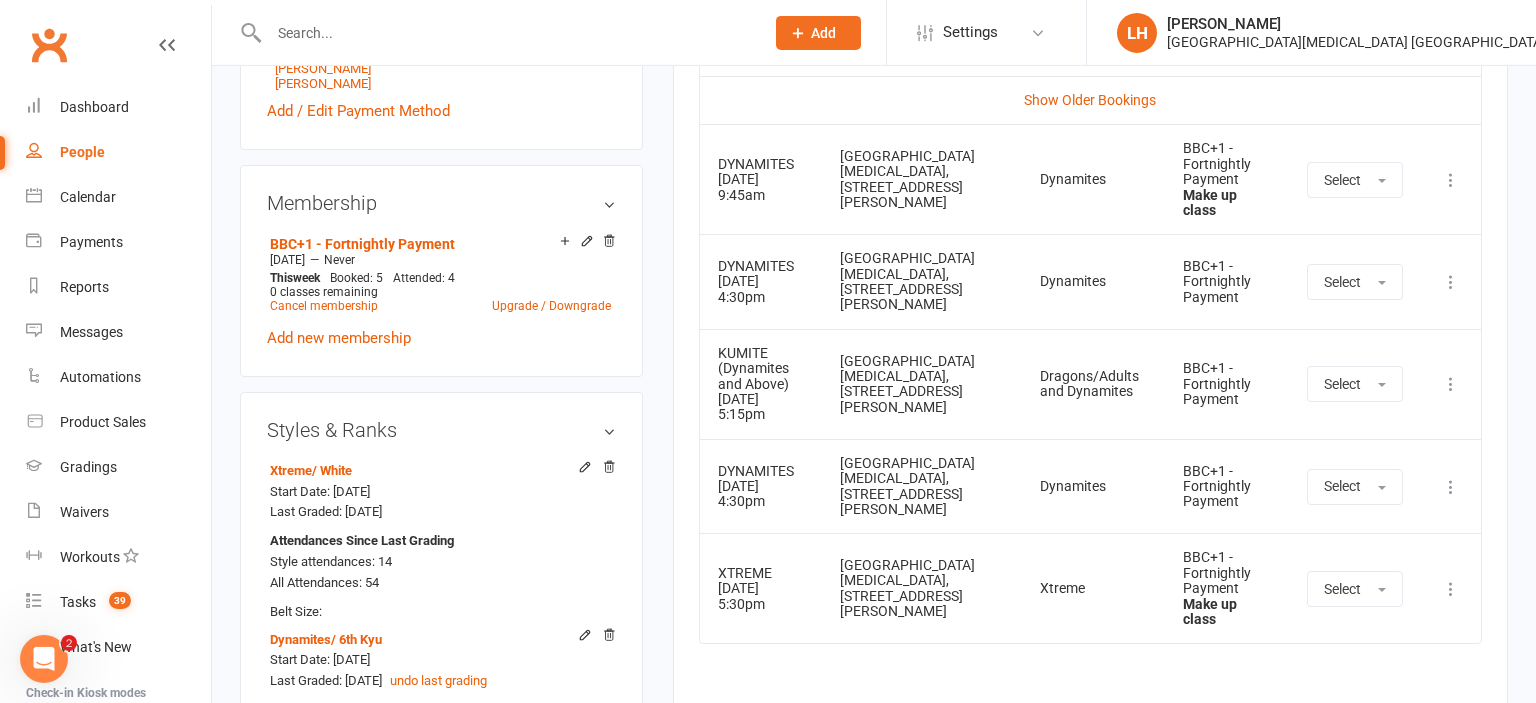 scroll, scrollTop: 950, scrollLeft: 0, axis: vertical 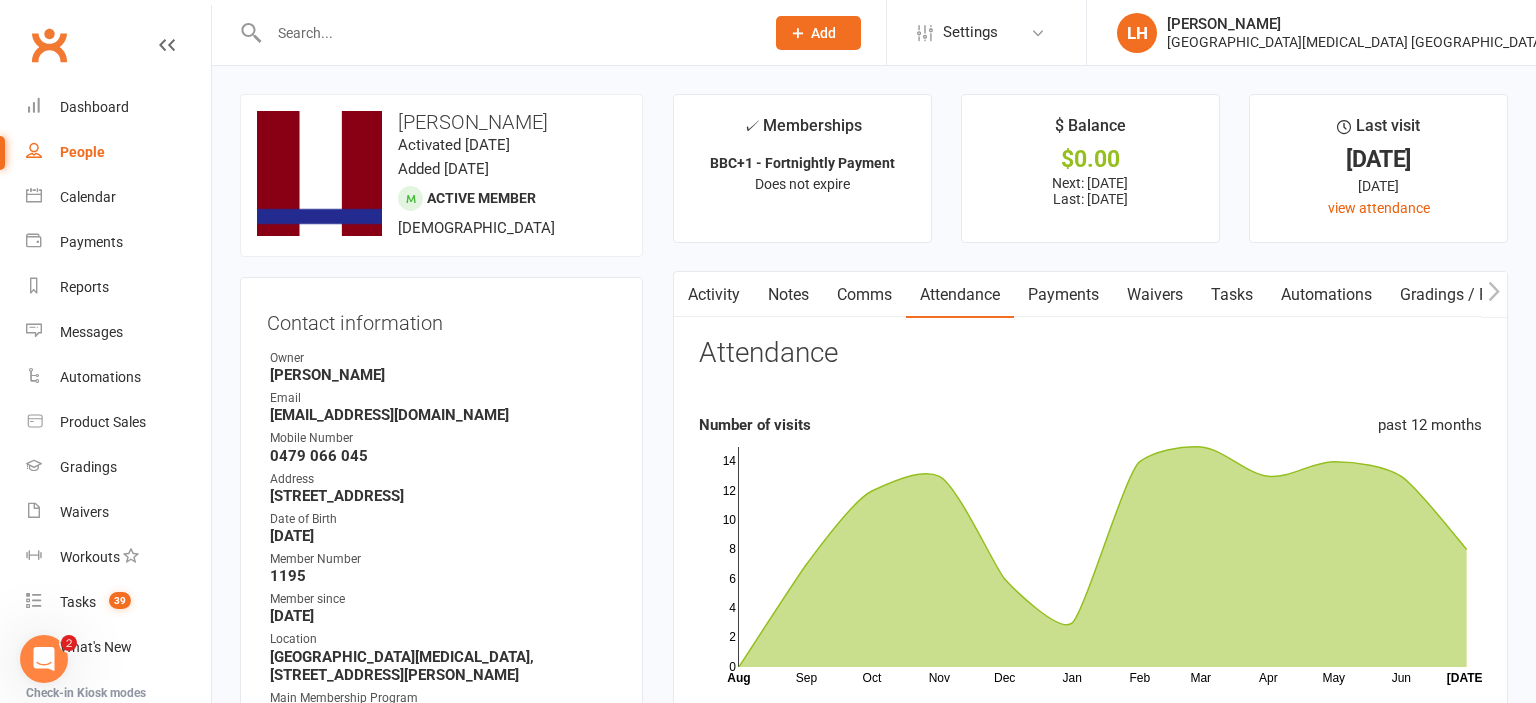 click on "upload photo change photo Charlie Knutsen Activated 9 September, 2024 Added 3 September, 2024   Active member 7 years old  Contact information Owner   Liana Hammersley Email  a_nguyen045@yahoo.com
Mobile Number  0479 066 045
Address  8 Lindsay st East Maitland Nsw 2323
Date of Birth  February 5, 2018
Member Number  1195
Member since  September 9, 2024
Location  Hunter Valley Martial Arts, Unit 1a/4a Garnett Road, Green Hills
Main Membership Program  Dynamites
Referred by  SEP OPEN WEEKEND
HVMAC APP  Active
Newsletter Recipient  Yes
Update Contact Details Flag Archive Manage Comms Settings" at bounding box center (441, 514) 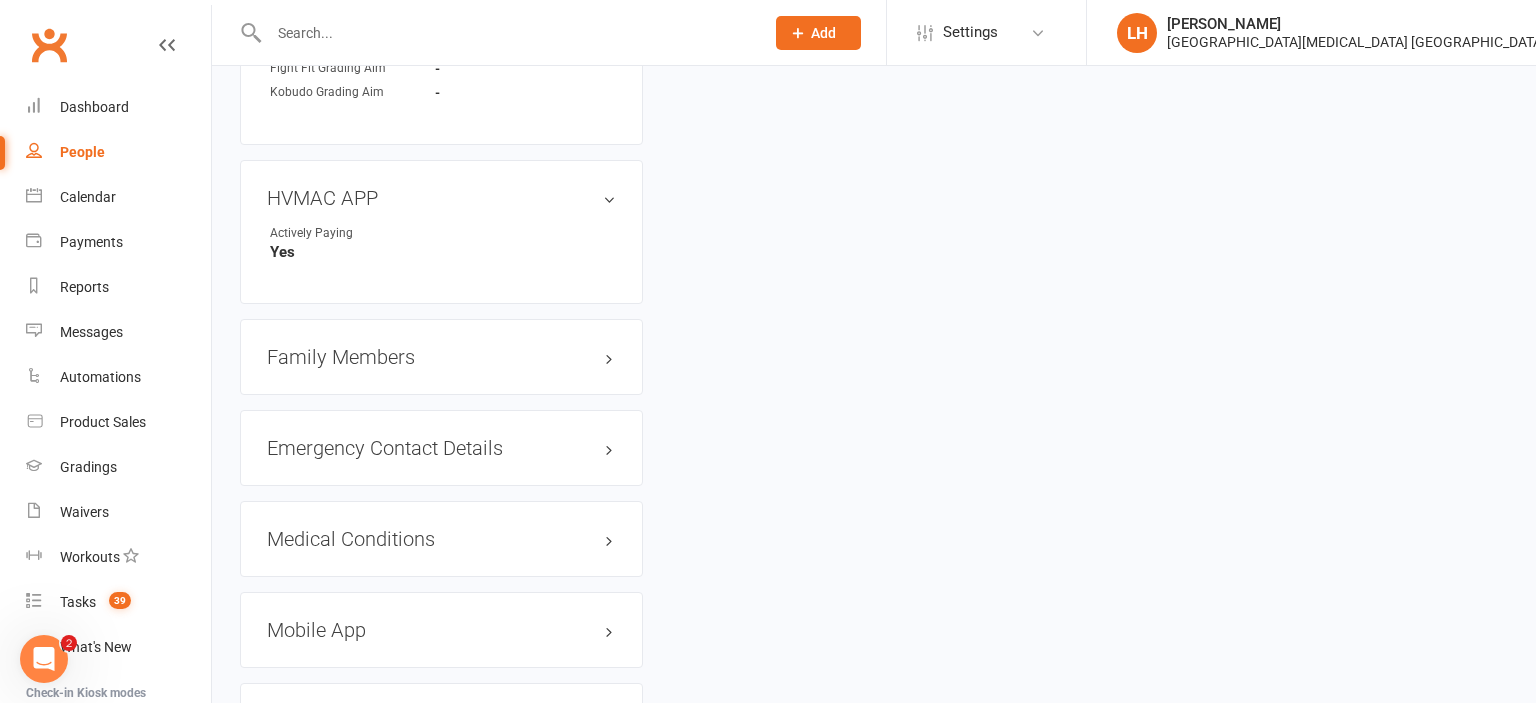 scroll, scrollTop: 2112, scrollLeft: 0, axis: vertical 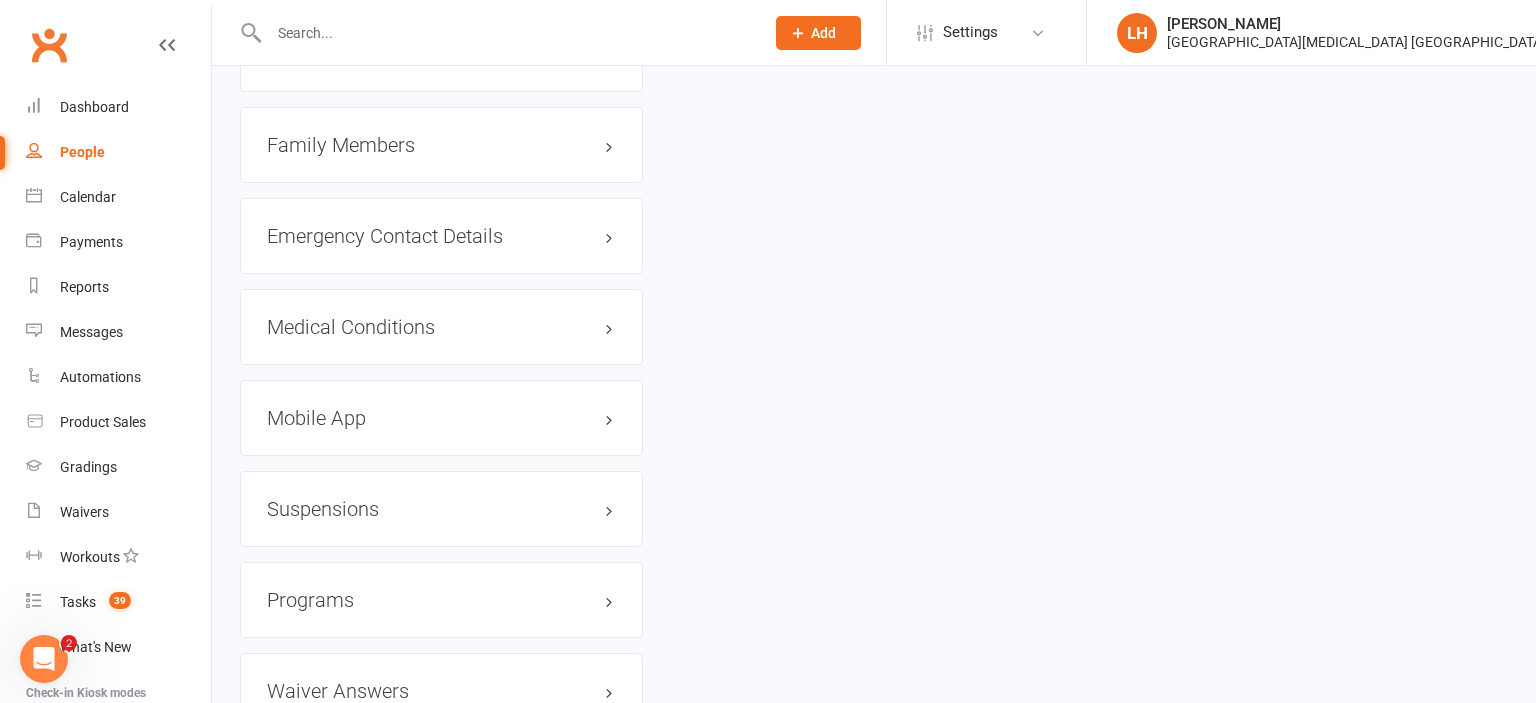 click on "Family Members" at bounding box center (441, 145) 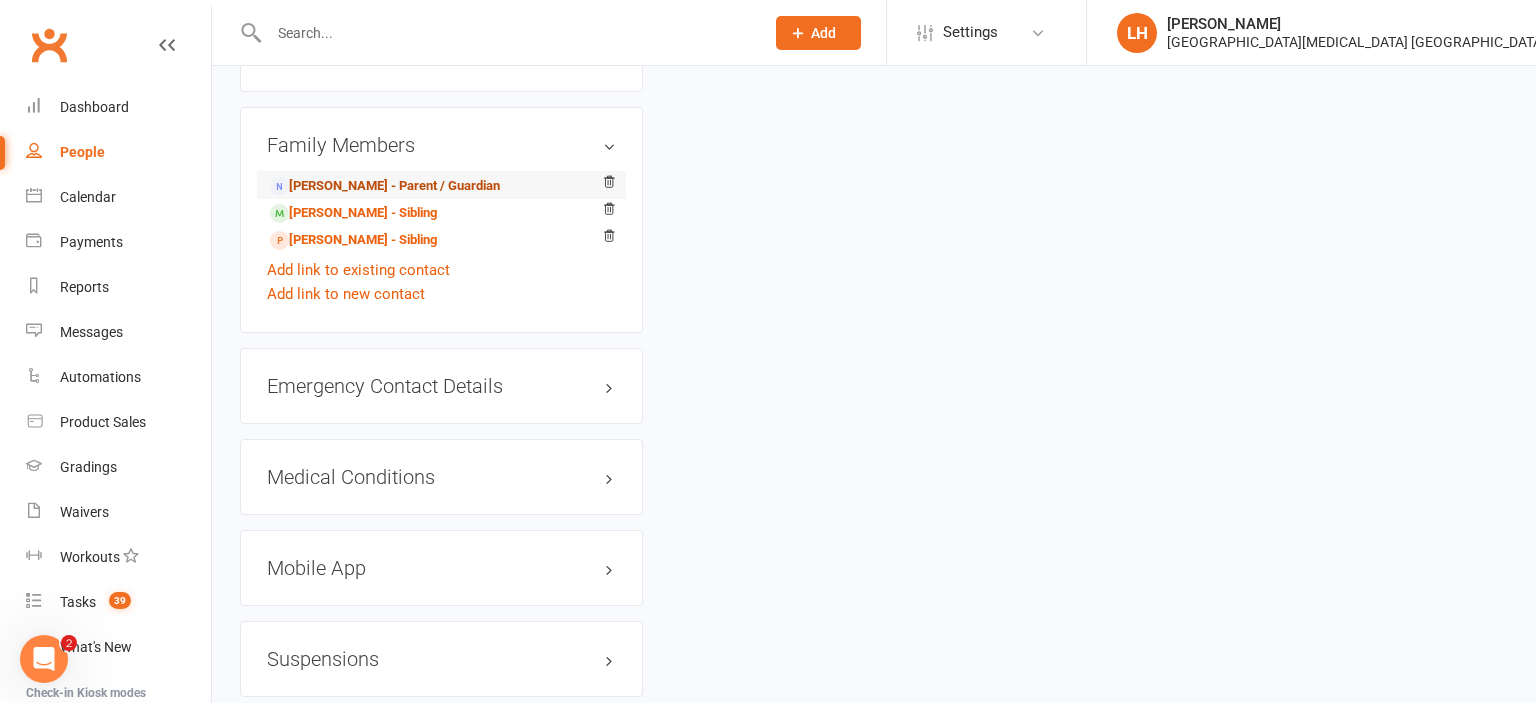 click on "Anh Nguyen - Parent / Guardian" at bounding box center [385, 186] 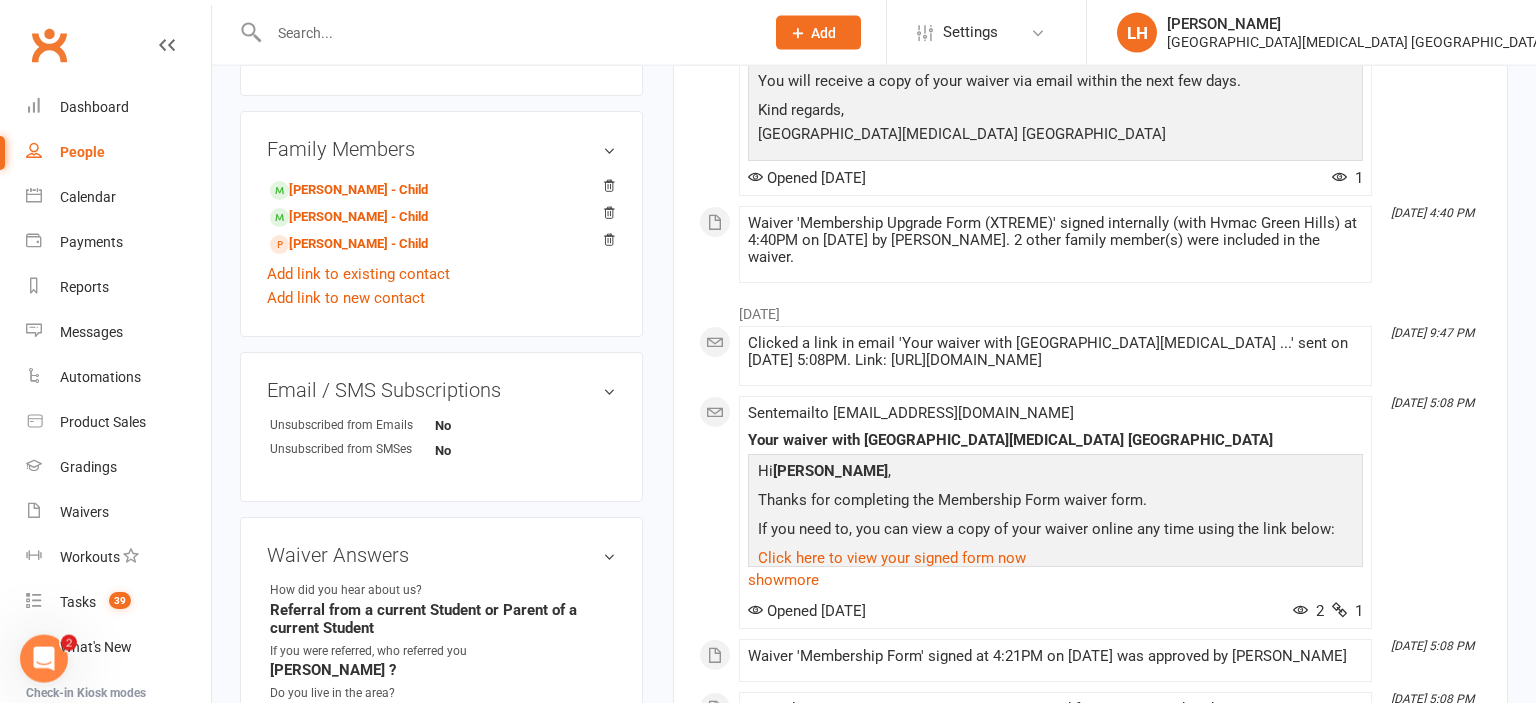 scroll, scrollTop: 739, scrollLeft: 0, axis: vertical 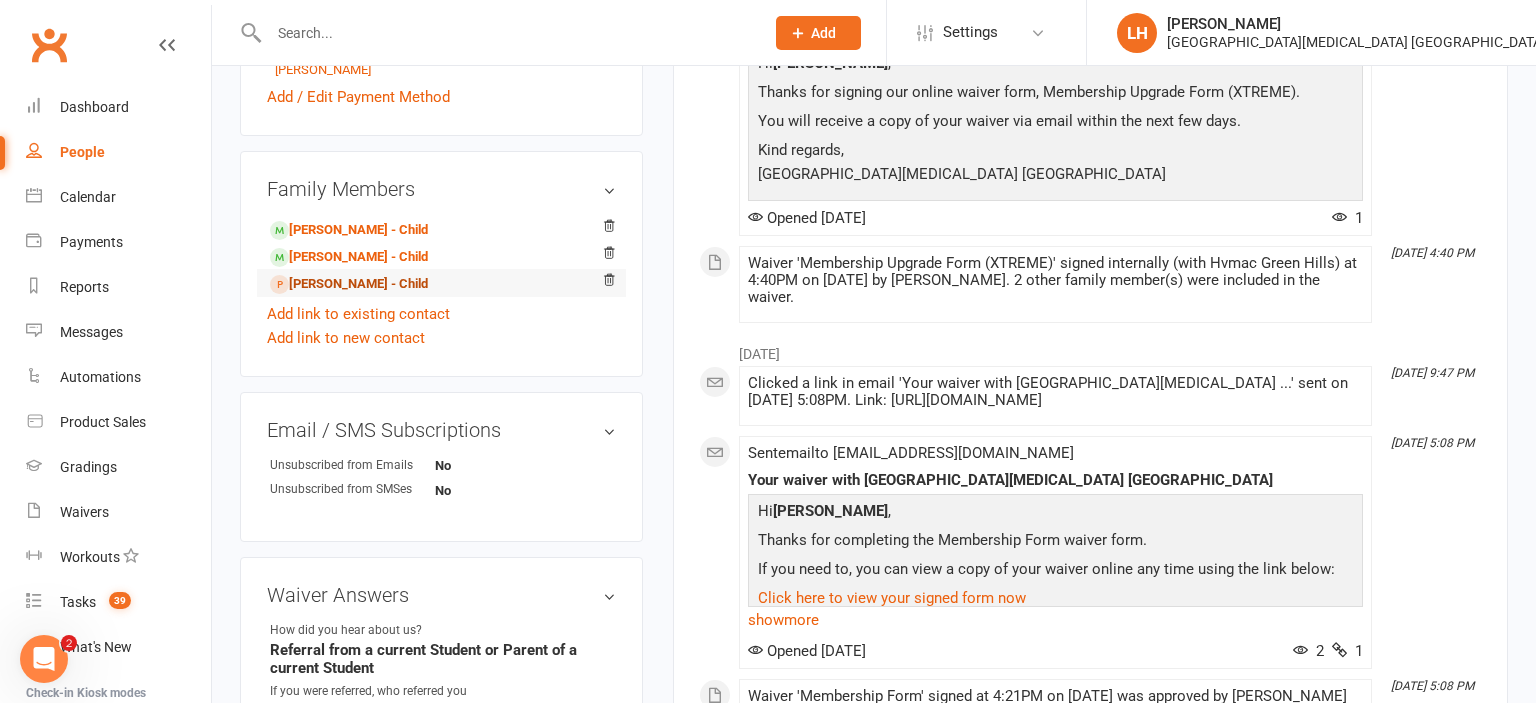 click on "Sophia Knutsen - Child" at bounding box center [349, 284] 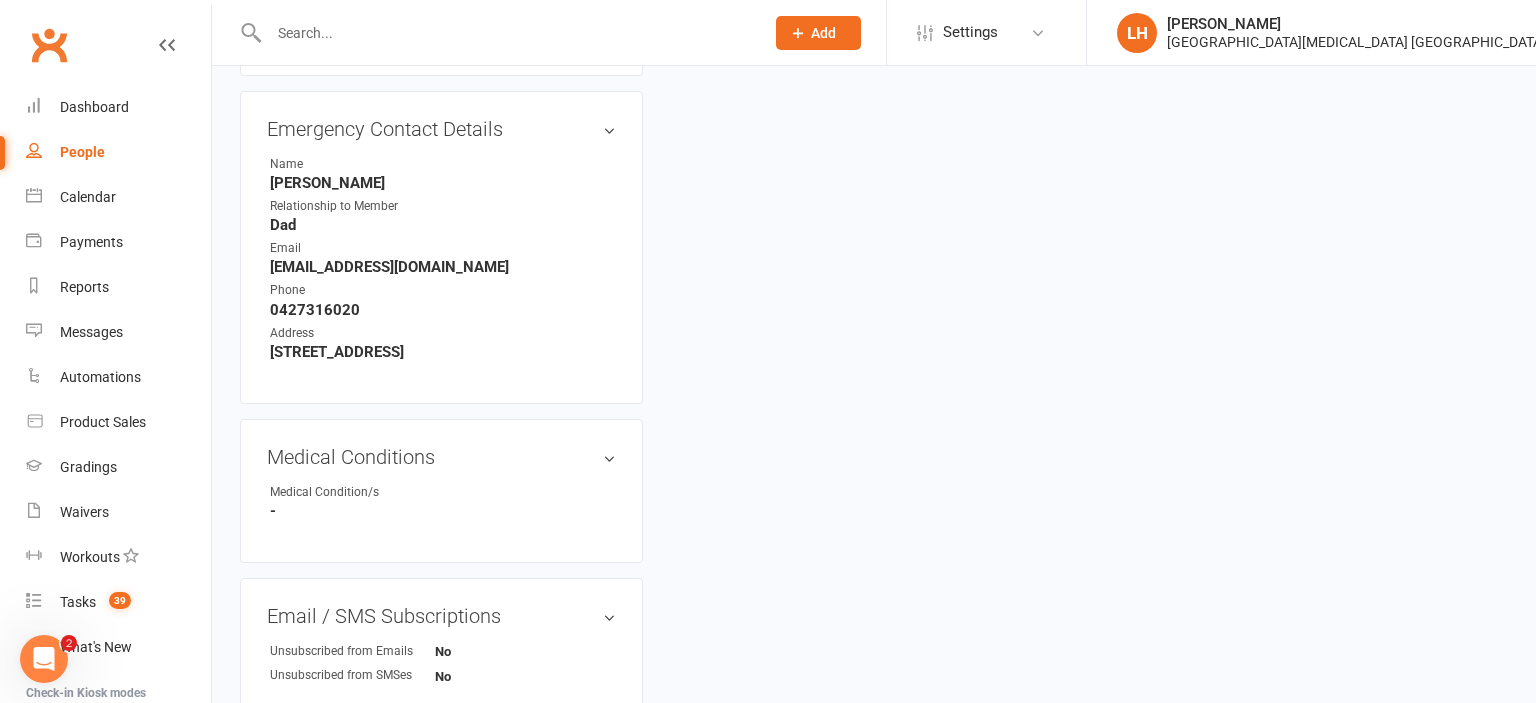 scroll, scrollTop: 0, scrollLeft: 0, axis: both 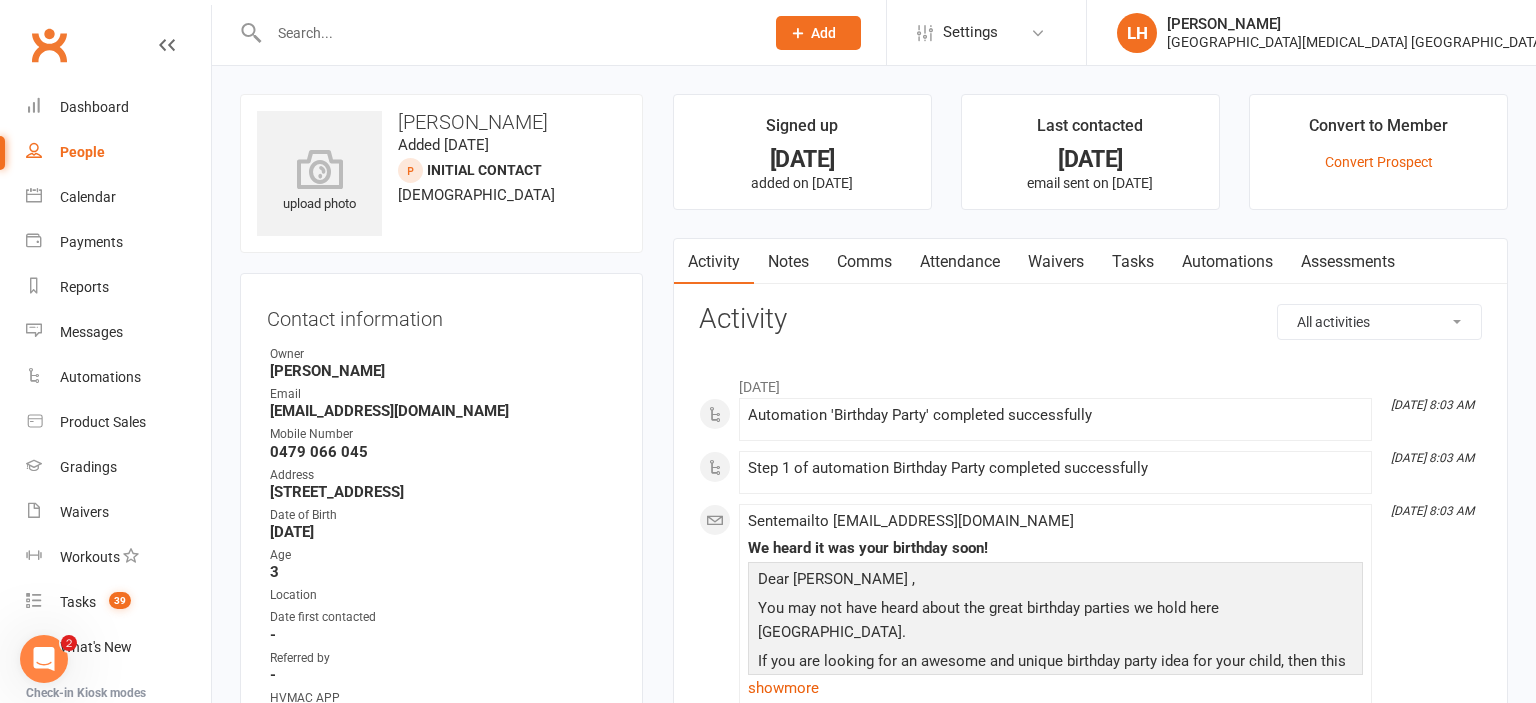 click on "Attendance" at bounding box center (960, 262) 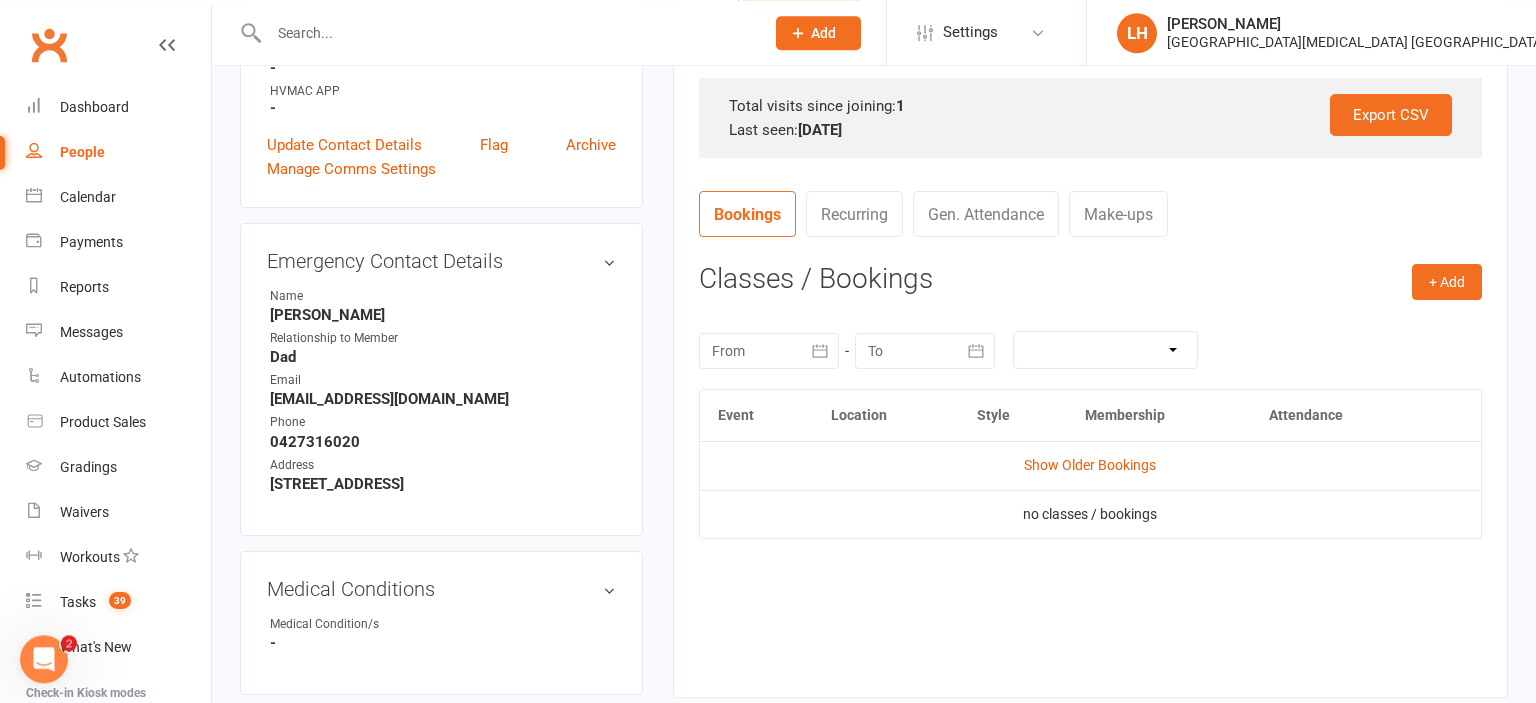 scroll, scrollTop: 739, scrollLeft: 0, axis: vertical 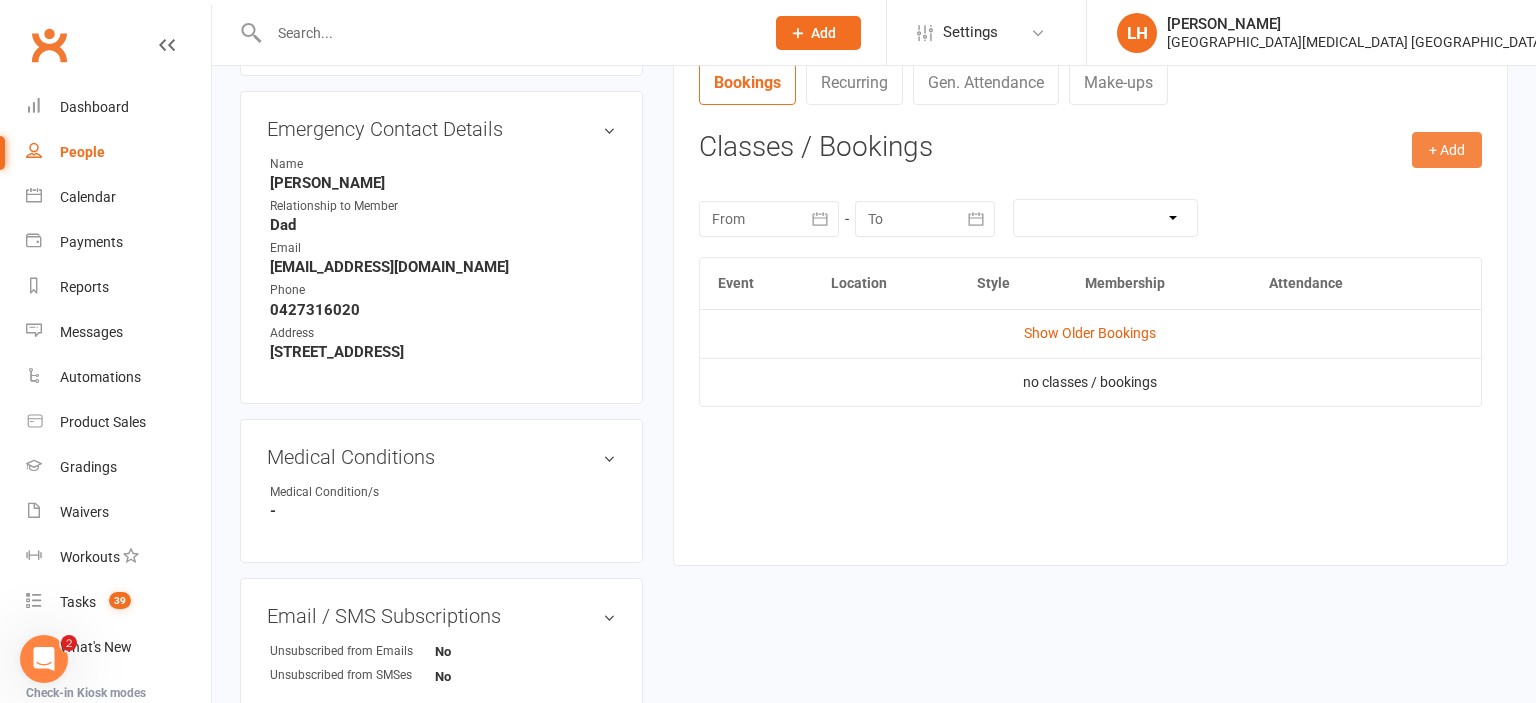 click on "+ Add" at bounding box center [1447, 150] 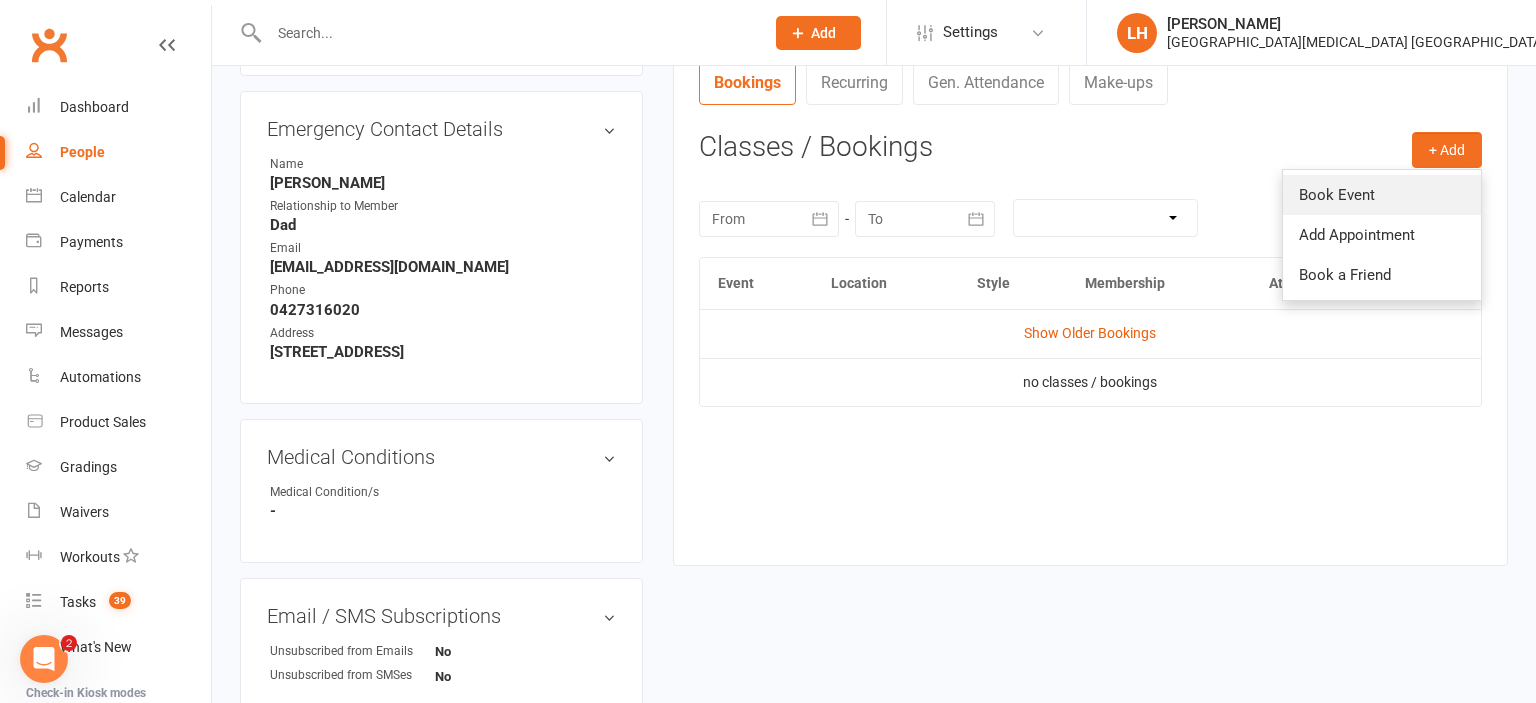 click on "Book Event" at bounding box center (1382, 195) 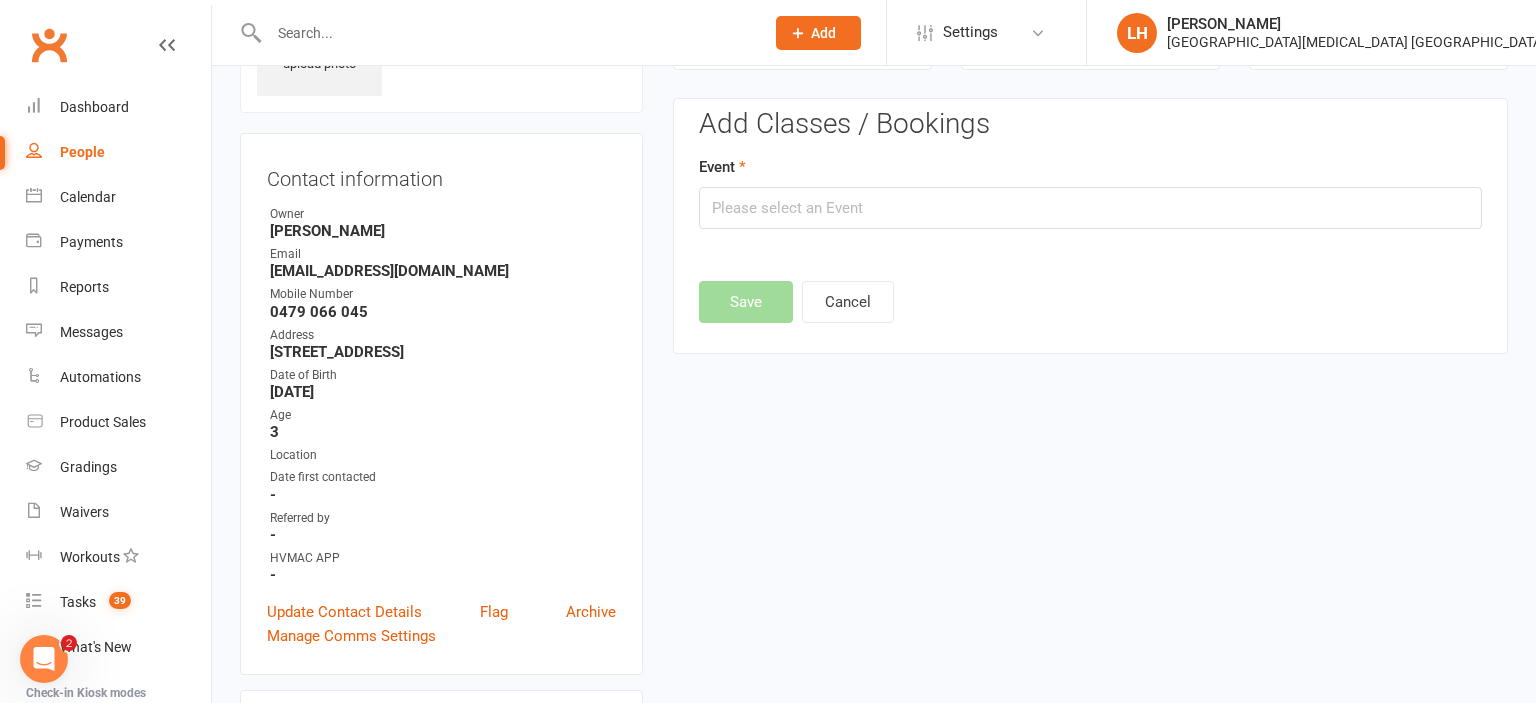 scroll, scrollTop: 136, scrollLeft: 0, axis: vertical 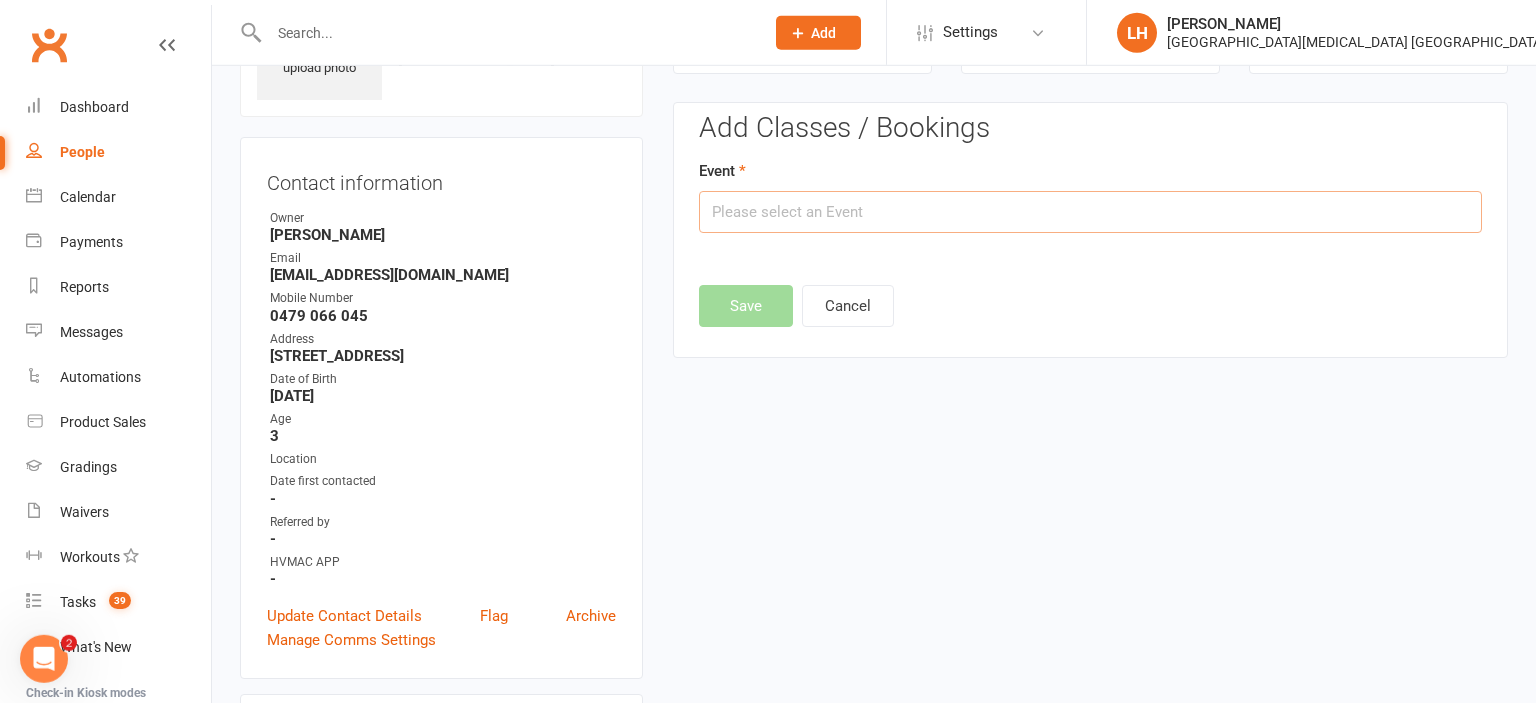 click at bounding box center (1090, 212) 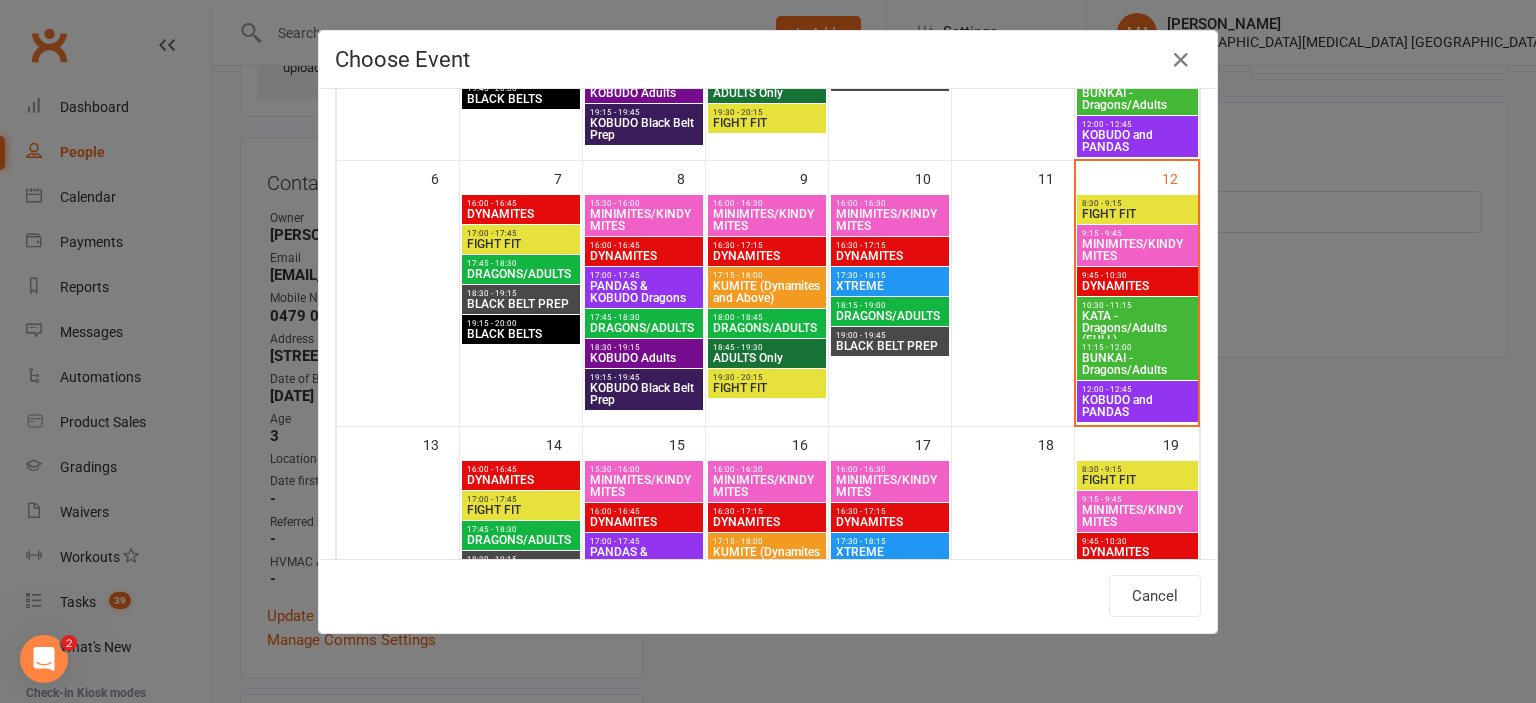 scroll, scrollTop: 442, scrollLeft: 0, axis: vertical 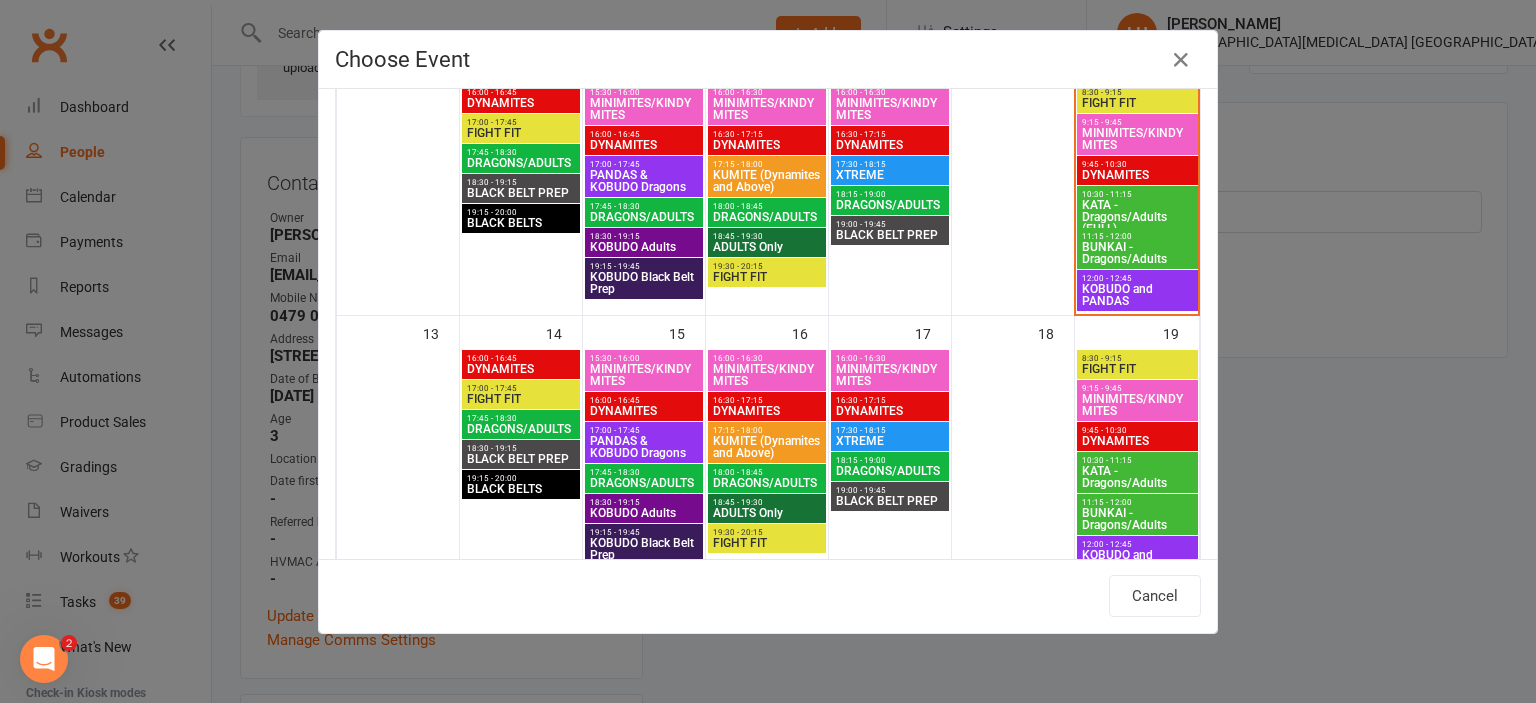 click on "16:00 - 16:30" at bounding box center (767, 358) 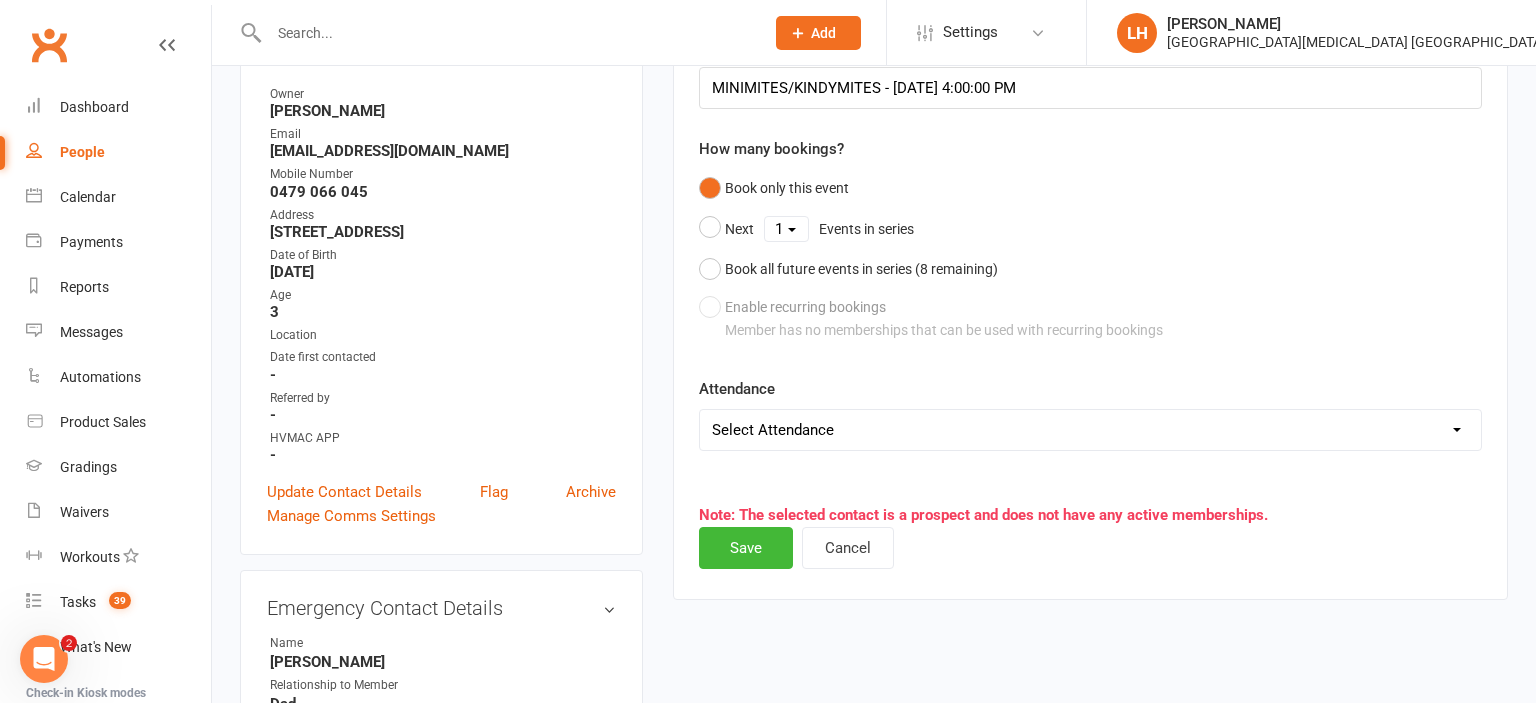 scroll, scrollTop: 453, scrollLeft: 0, axis: vertical 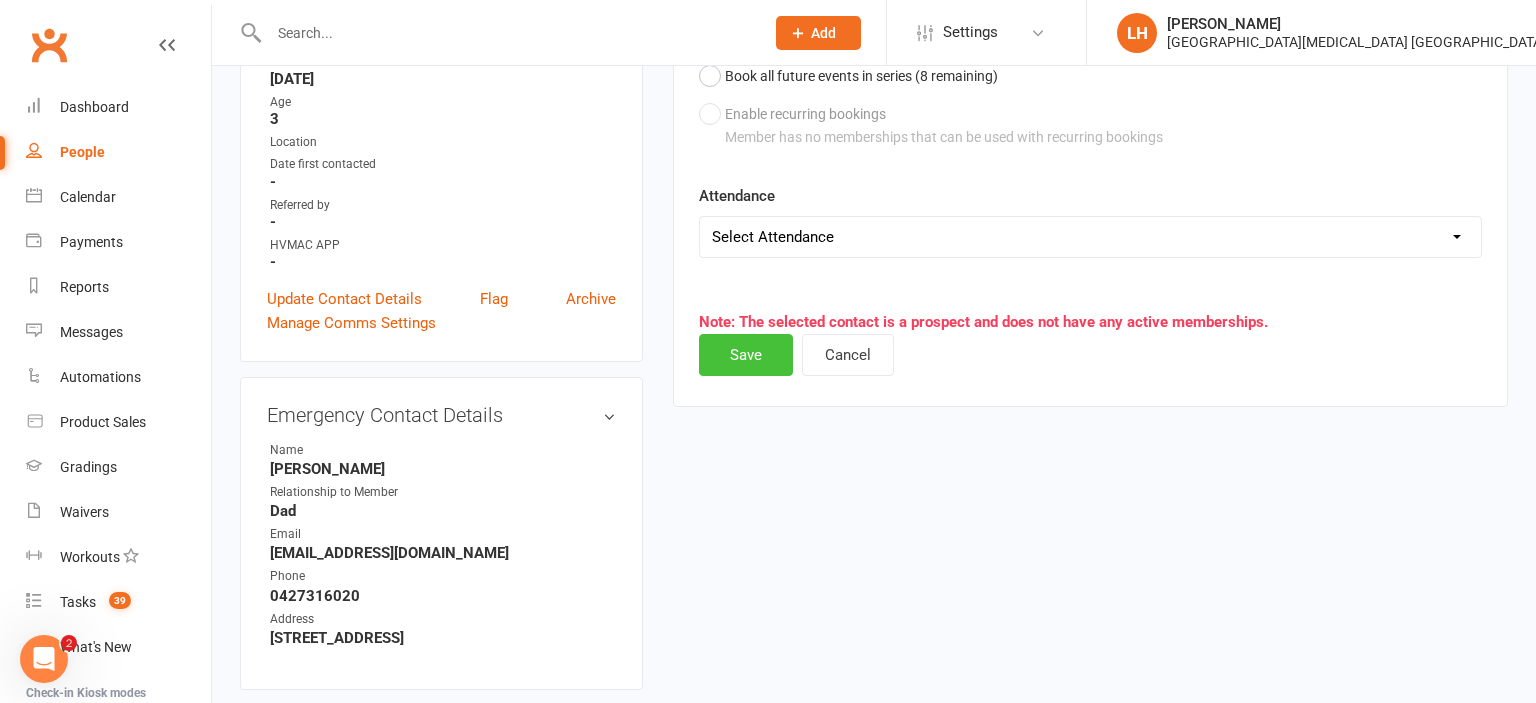 click on "Save" at bounding box center [746, 355] 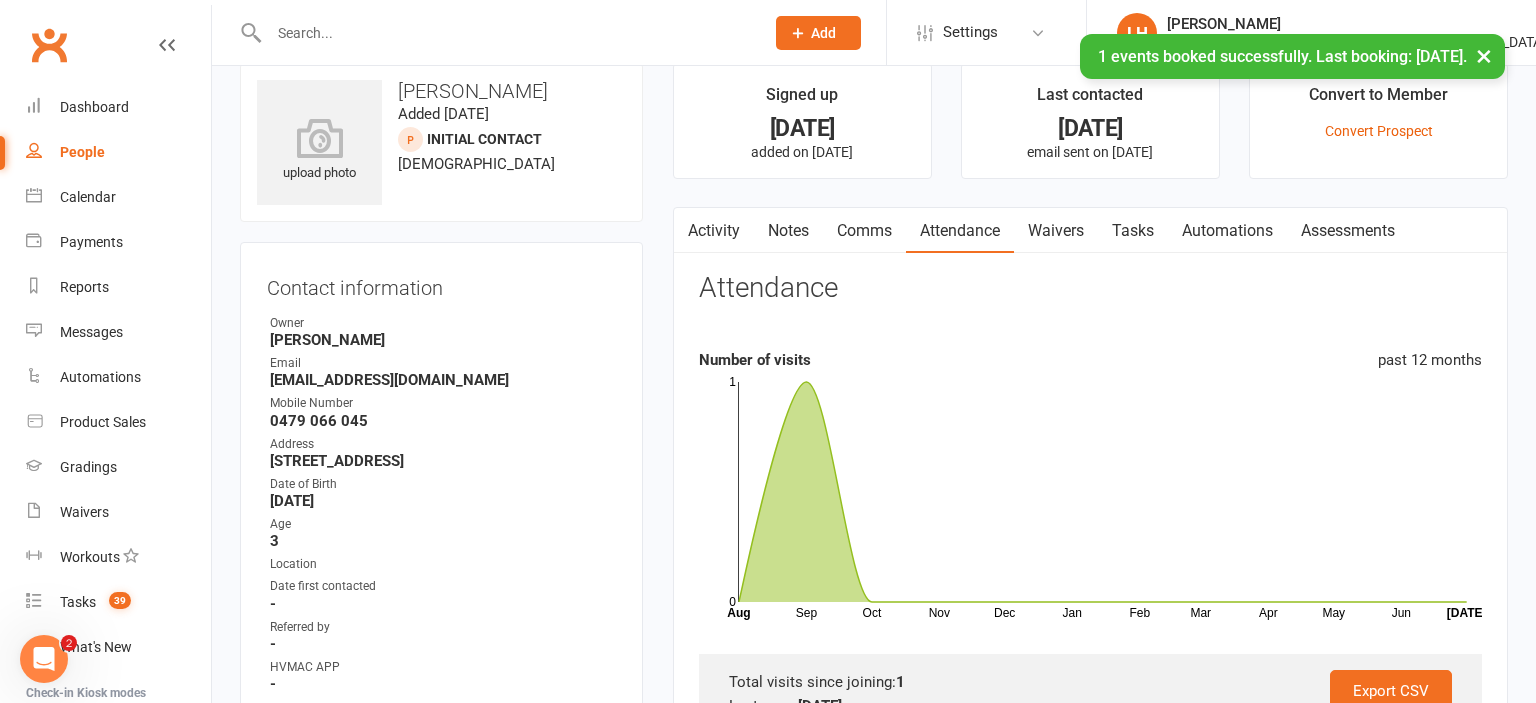 scroll, scrollTop: 0, scrollLeft: 0, axis: both 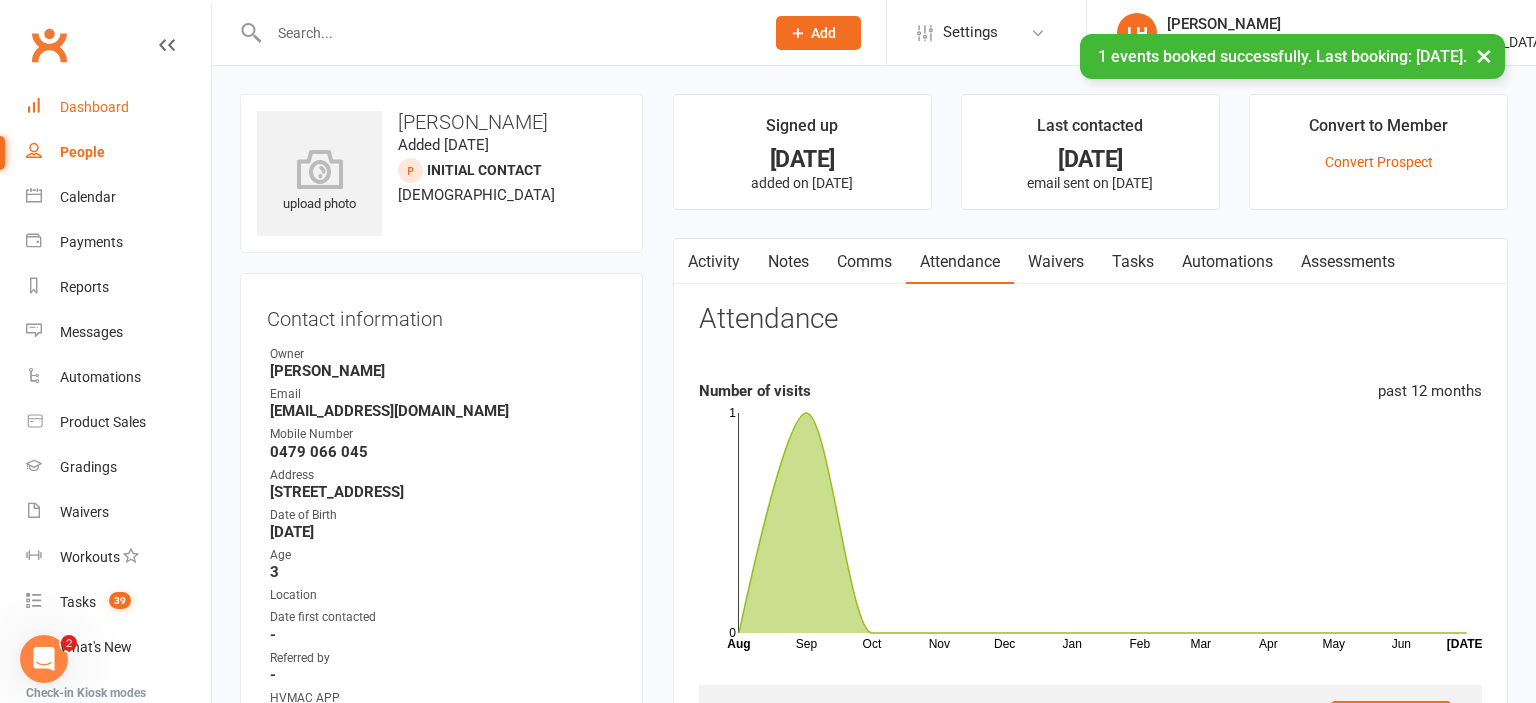 click on "Dashboard" at bounding box center (94, 107) 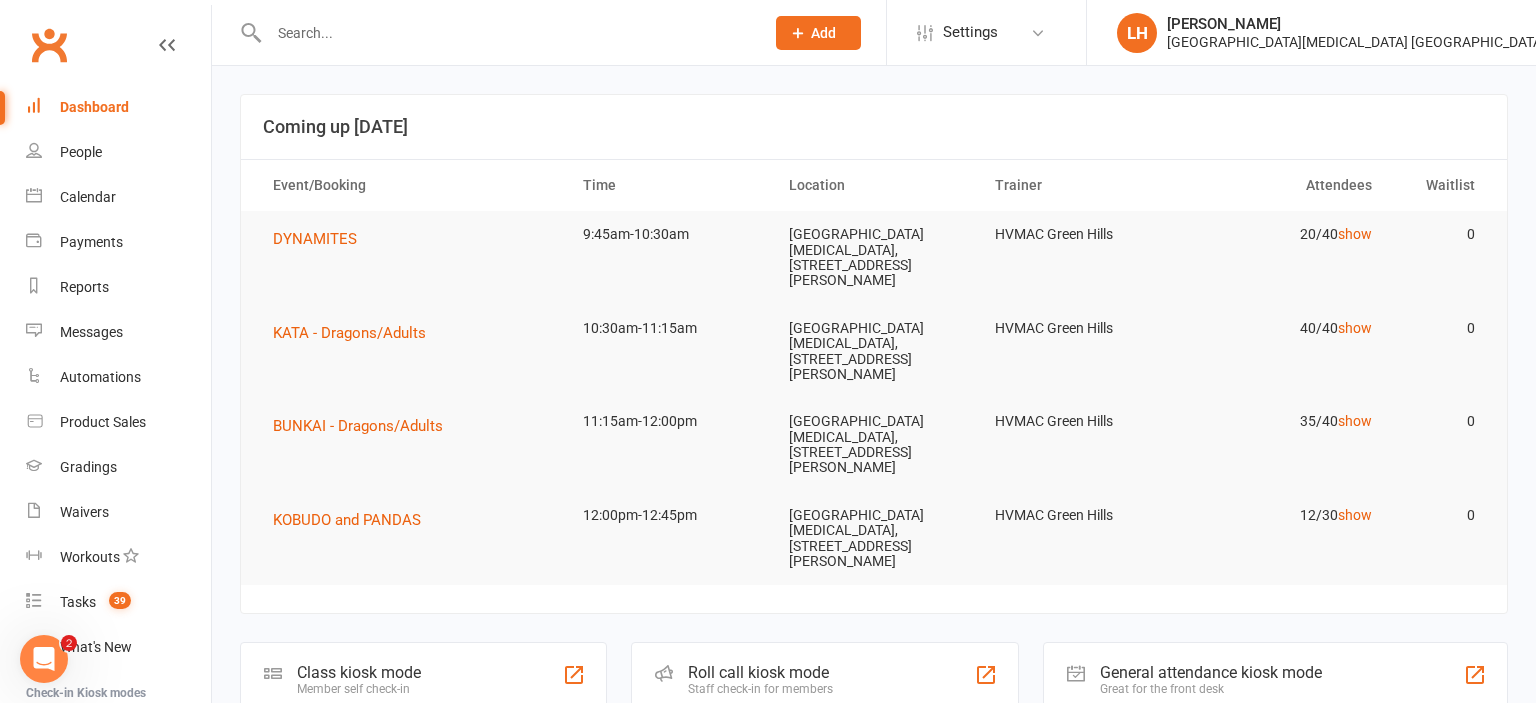 click at bounding box center (506, 33) 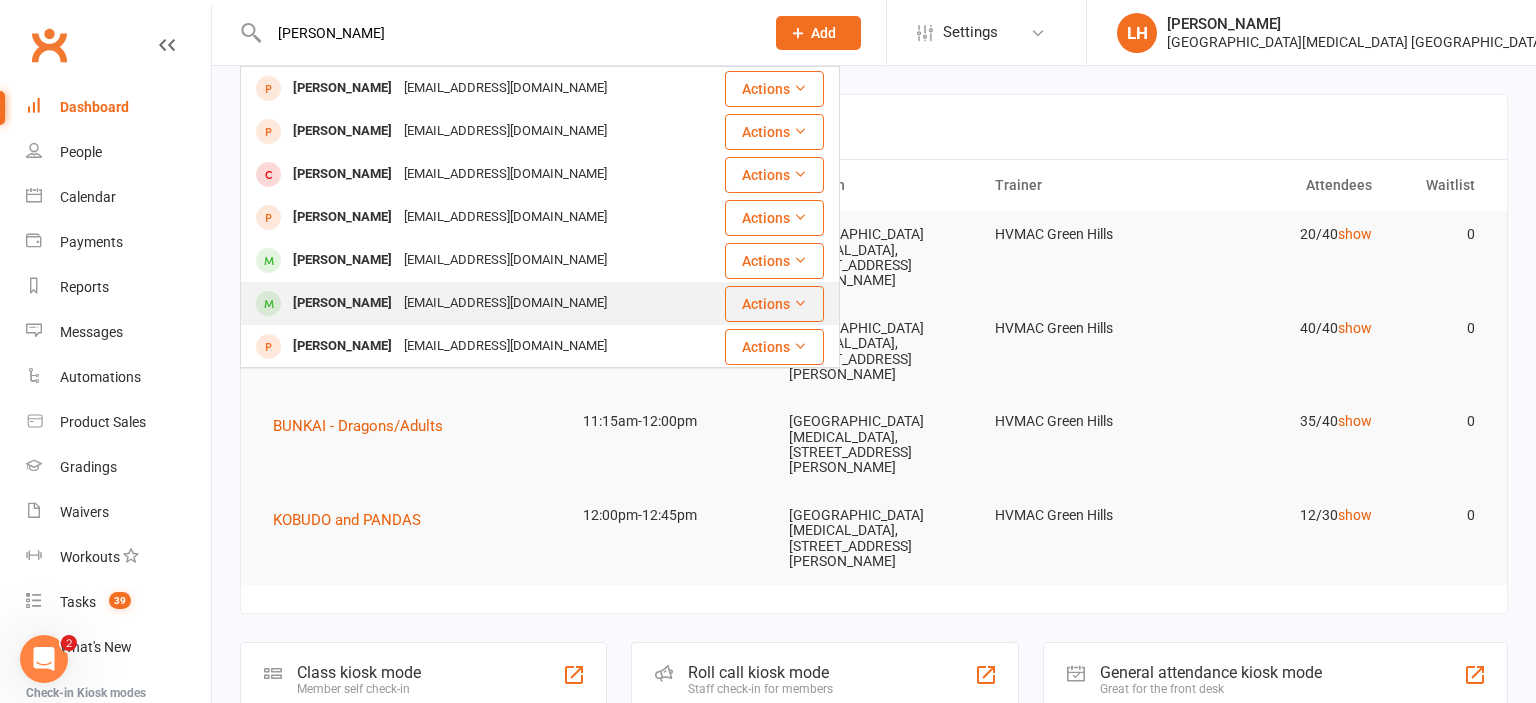type on "liam" 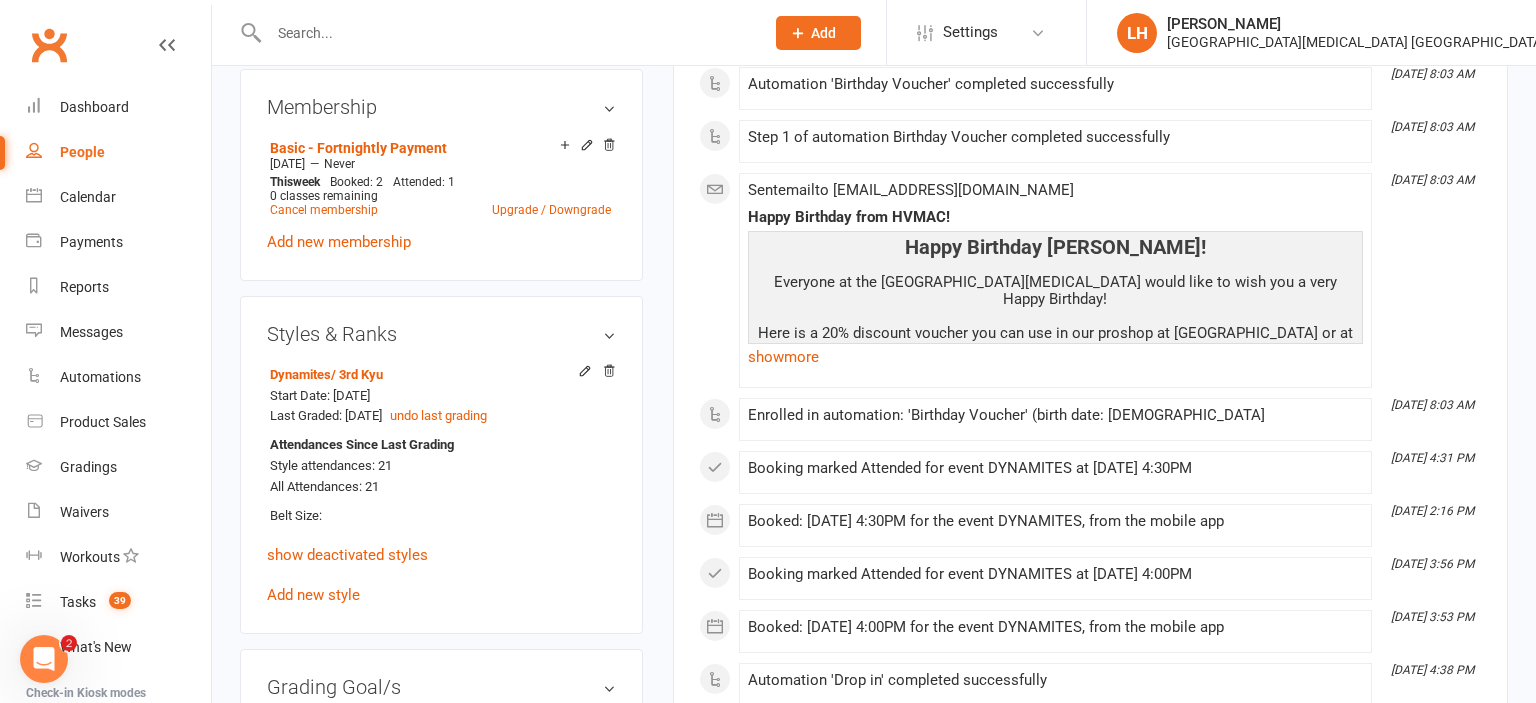 scroll, scrollTop: 1056, scrollLeft: 0, axis: vertical 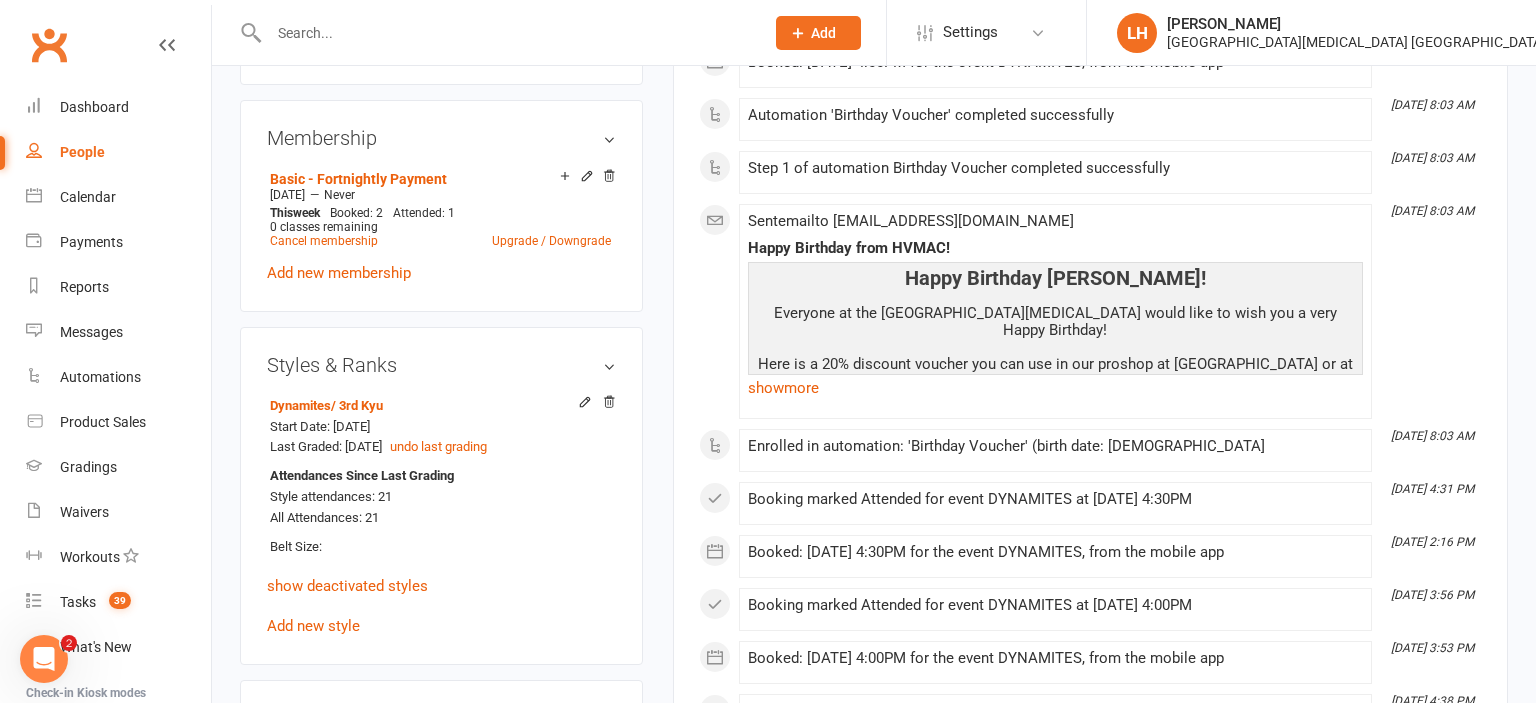 click on "✓ Memberships Basic  - Fortnightly Payment Does not expire $ Balance $0.00 Next: 17 Jul 2025 Last: 3 Jul 2025 Last visit 8 Jul 2025 4 days ago view attendance
Activity Notes Comms Attendance Payments Waivers Tasks Automations Gradings / Promotions Mobile App Assessments Credit balance
All activities Bookings / Attendances Communications Notes Failed SMSes Gradings Members Memberships Mobile App POS Sales Payments Credit Vouchers Prospects Reports Automations Tasks Waivers Workouts Kiosk Mode Consent Assessments Contact Flags Family Relationships Activity This Month Jul 10, 8:27 AM Booked: 10 Jul 2025 at 4:30PM for the event DYNAMITES, from the mobile app   Jul 8, 4:04 PM Booking marked Attended for event DYNAMITES at 08 Jul 2025 at 4:00PM   Jul 8, 11:48 AM Booked: 08 Jul 2025 at 4:00PM for the event DYNAMITES, from the mobile app   Jul 8, 10:18 AM Invoice 7148964 was marked as paid by the payment provider   Jul 3, 4:50 PM Booking marked Attended for event DYNAMITES at 03 Jul 2025 at 4:30PM" at bounding box center (1090, 86) 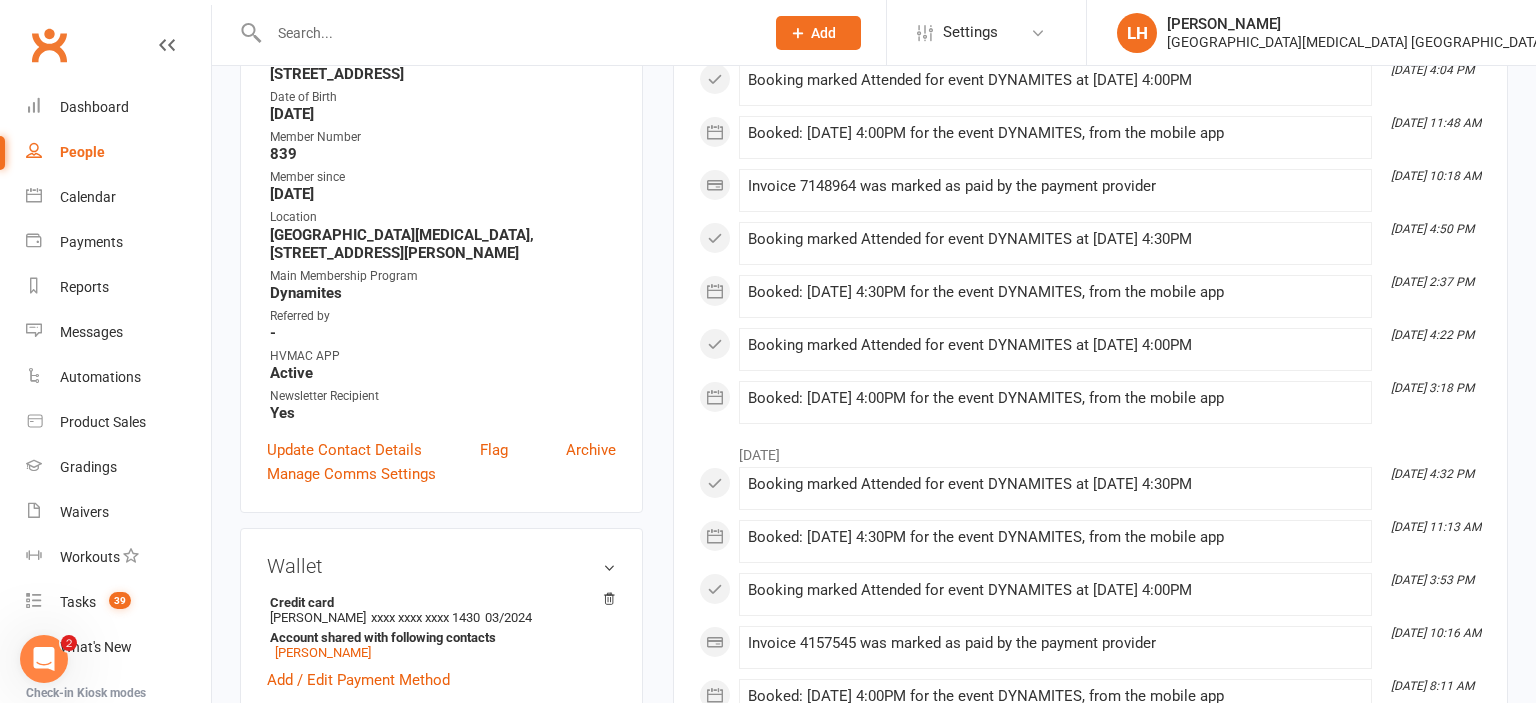 scroll, scrollTop: 0, scrollLeft: 0, axis: both 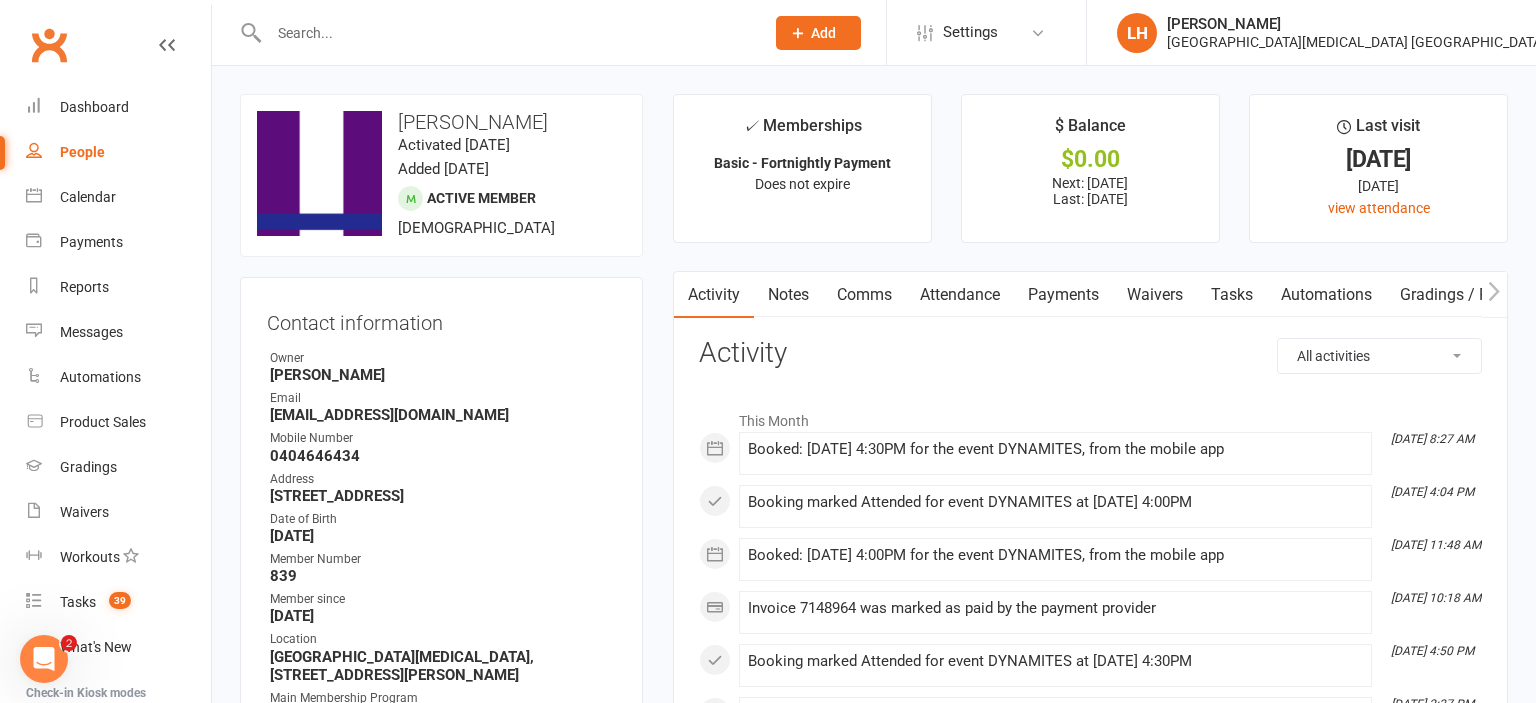 click on "Attendance" at bounding box center (960, 295) 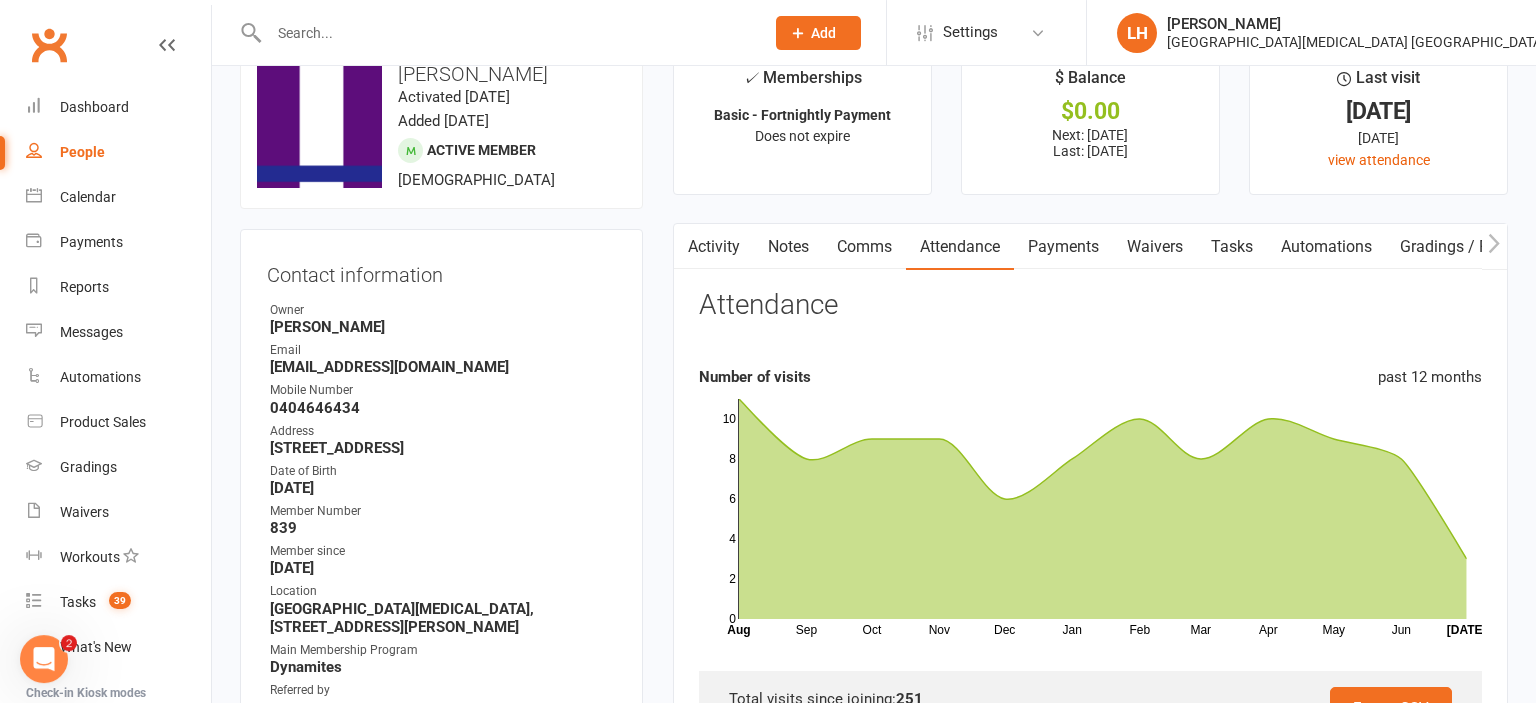 scroll, scrollTop: 0, scrollLeft: 0, axis: both 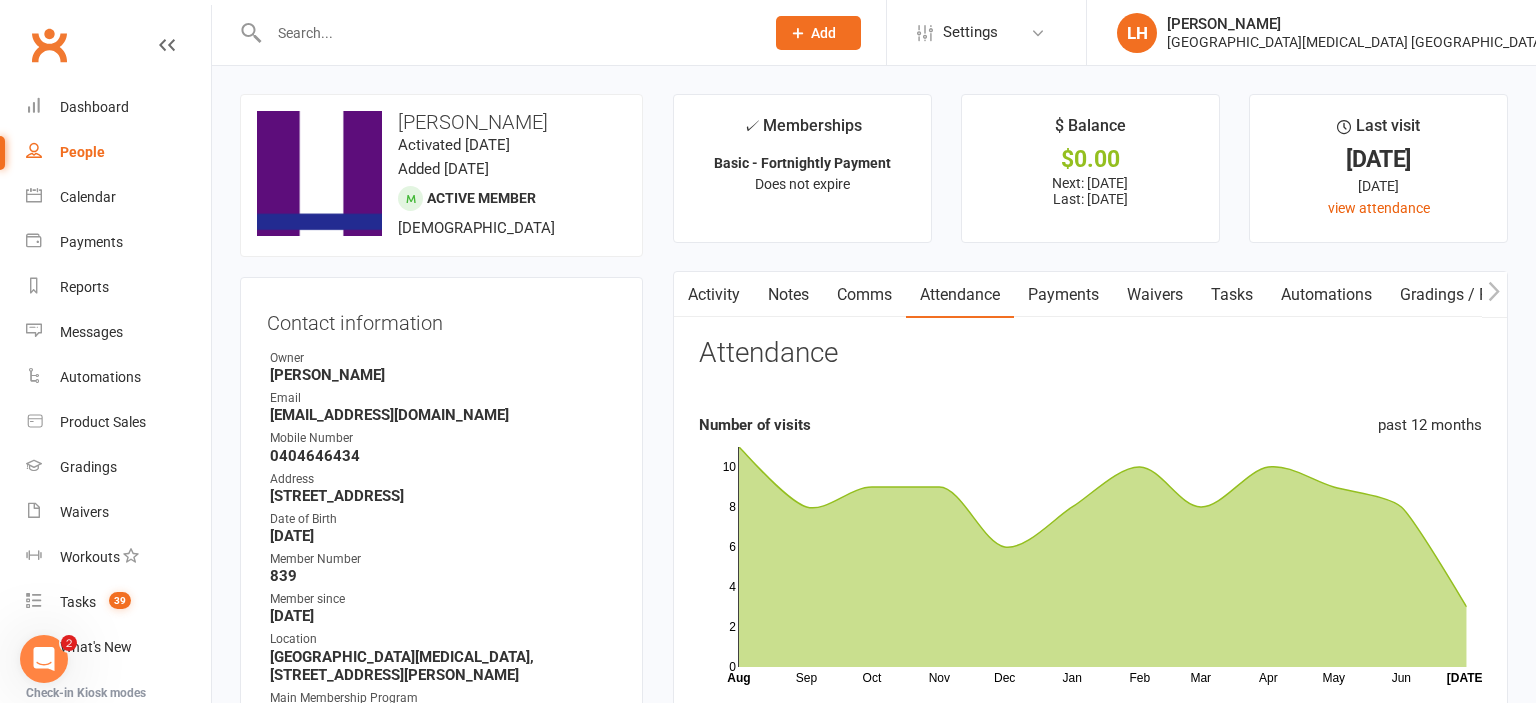click on "Payments" at bounding box center [1063, 295] 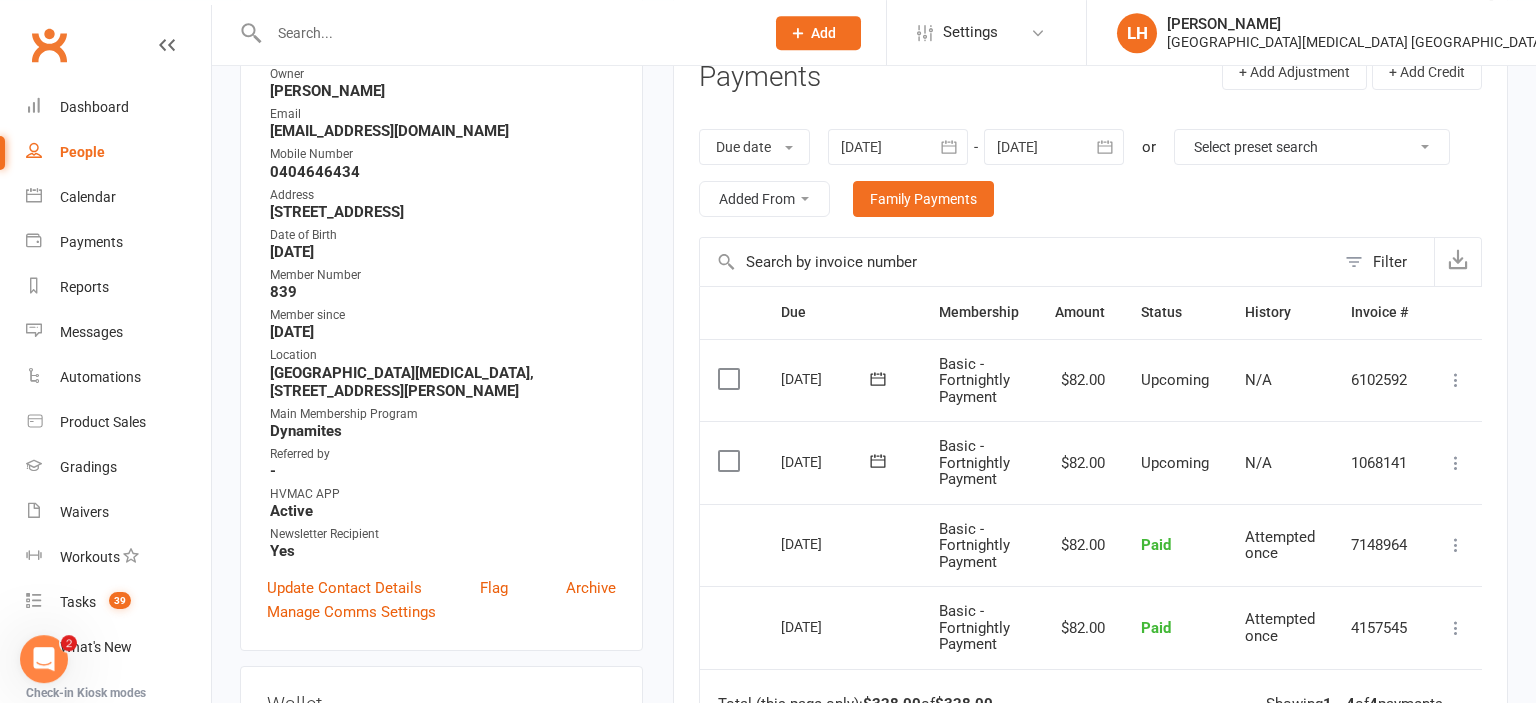 scroll, scrollTop: 316, scrollLeft: 0, axis: vertical 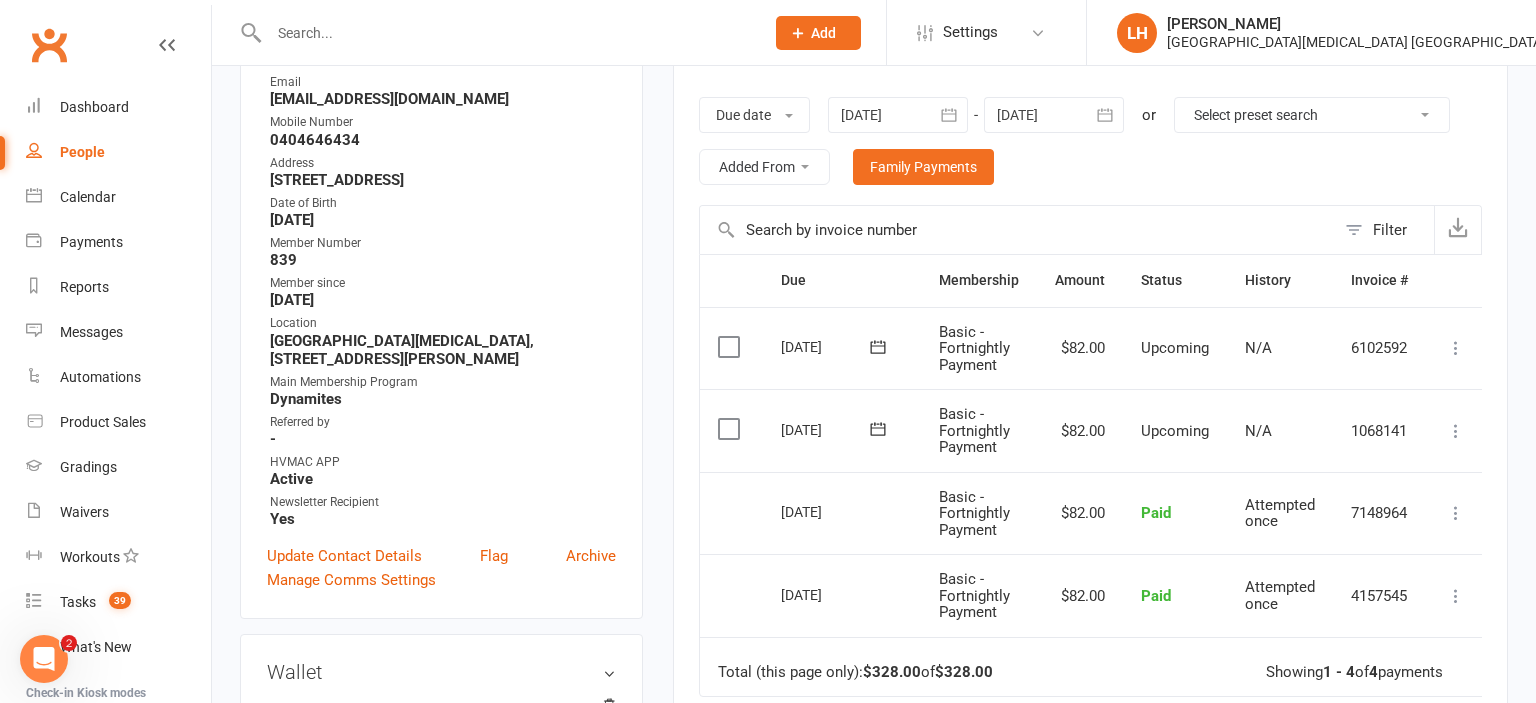 click at bounding box center [1017, 230] 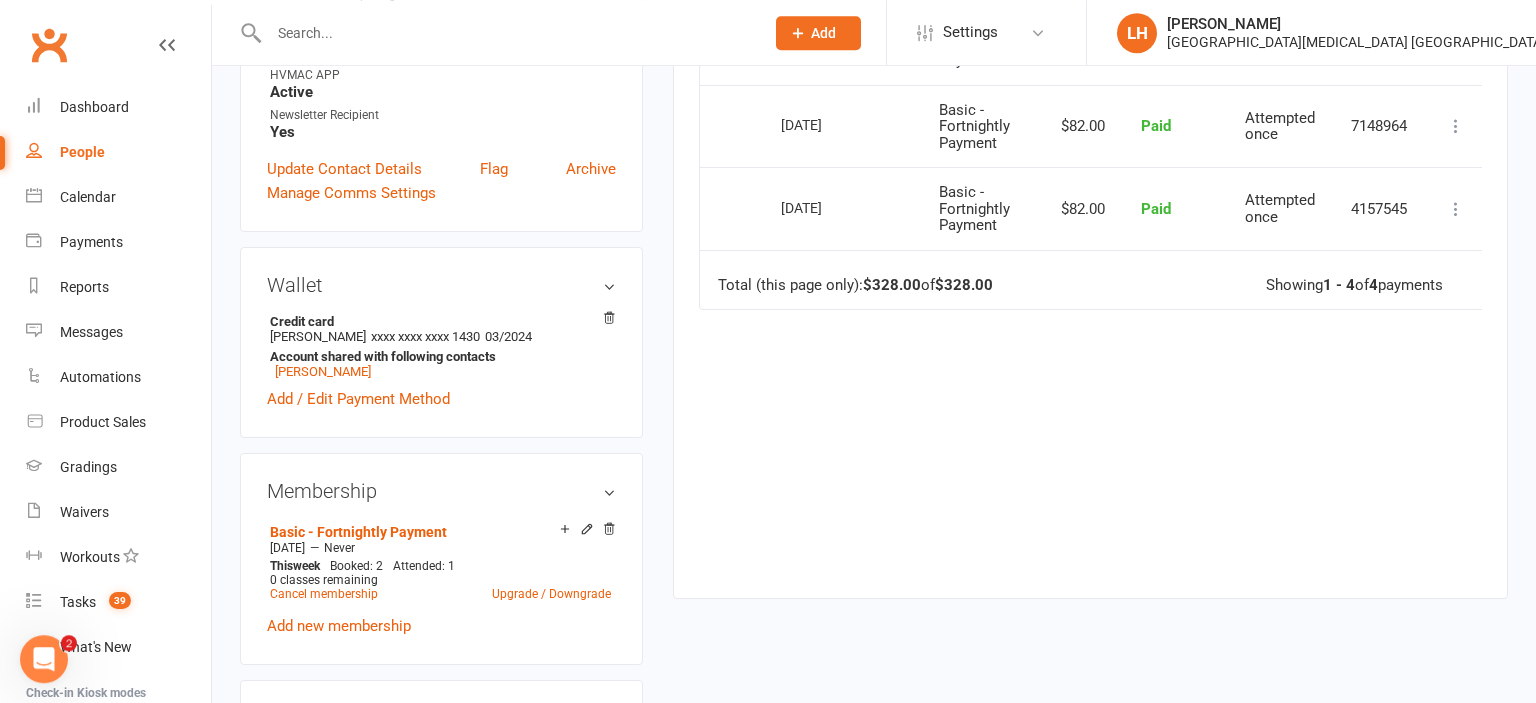 scroll, scrollTop: 739, scrollLeft: 0, axis: vertical 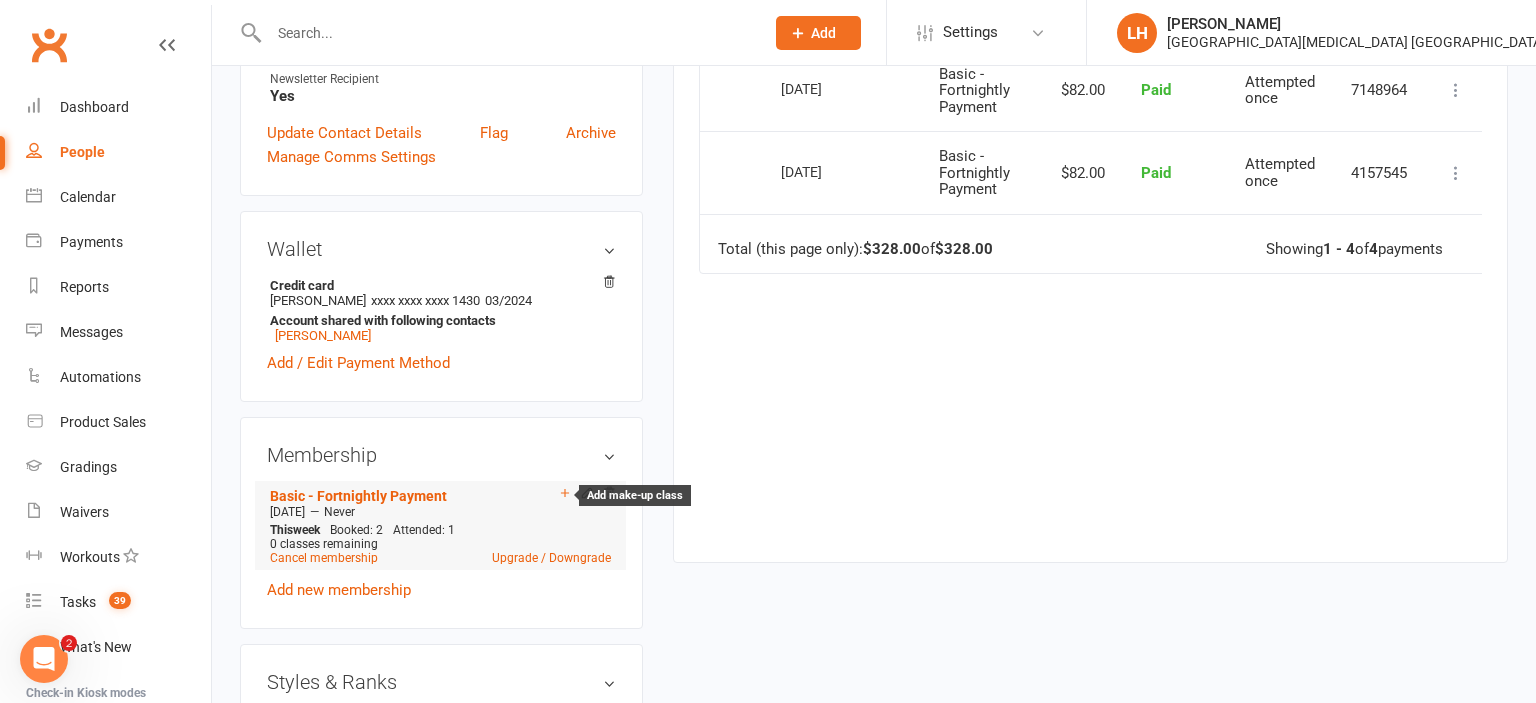 click 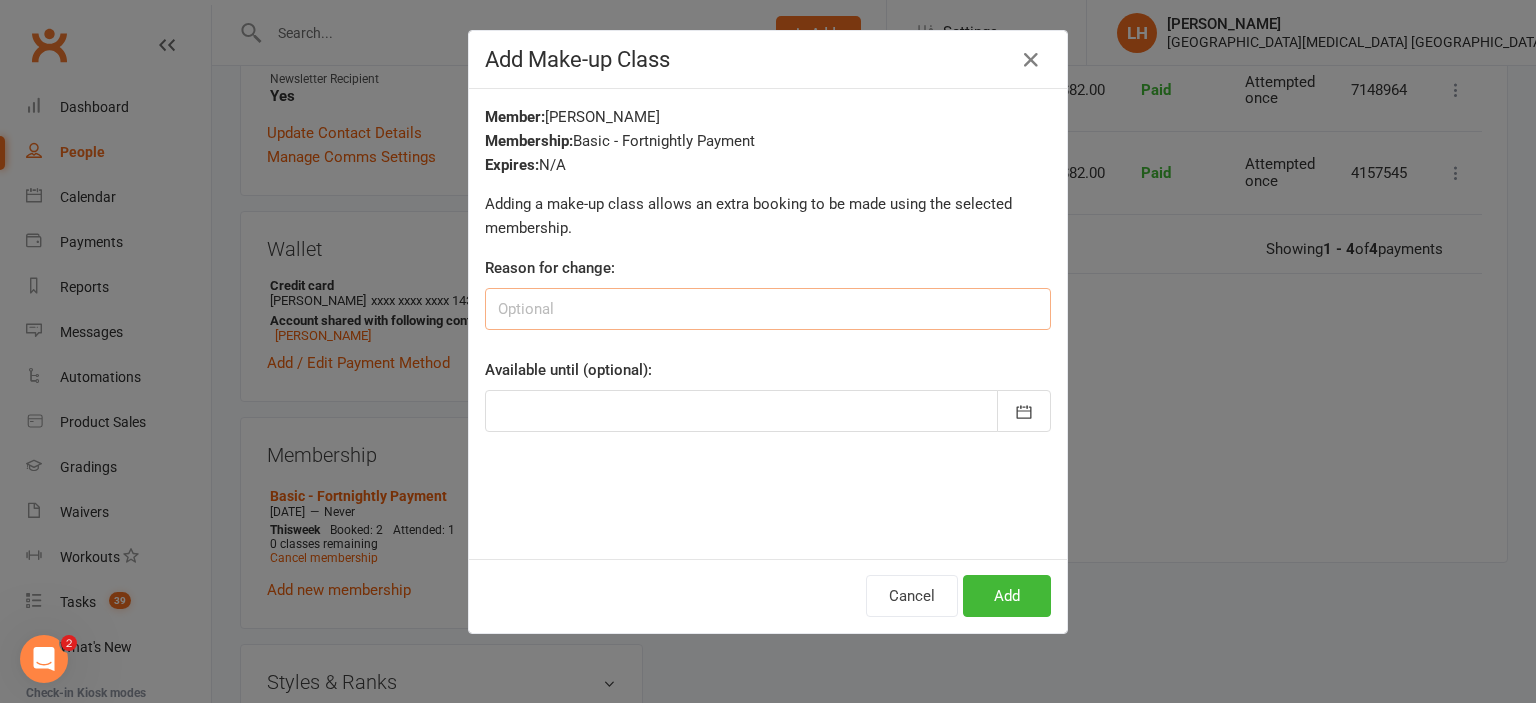 click at bounding box center (768, 309) 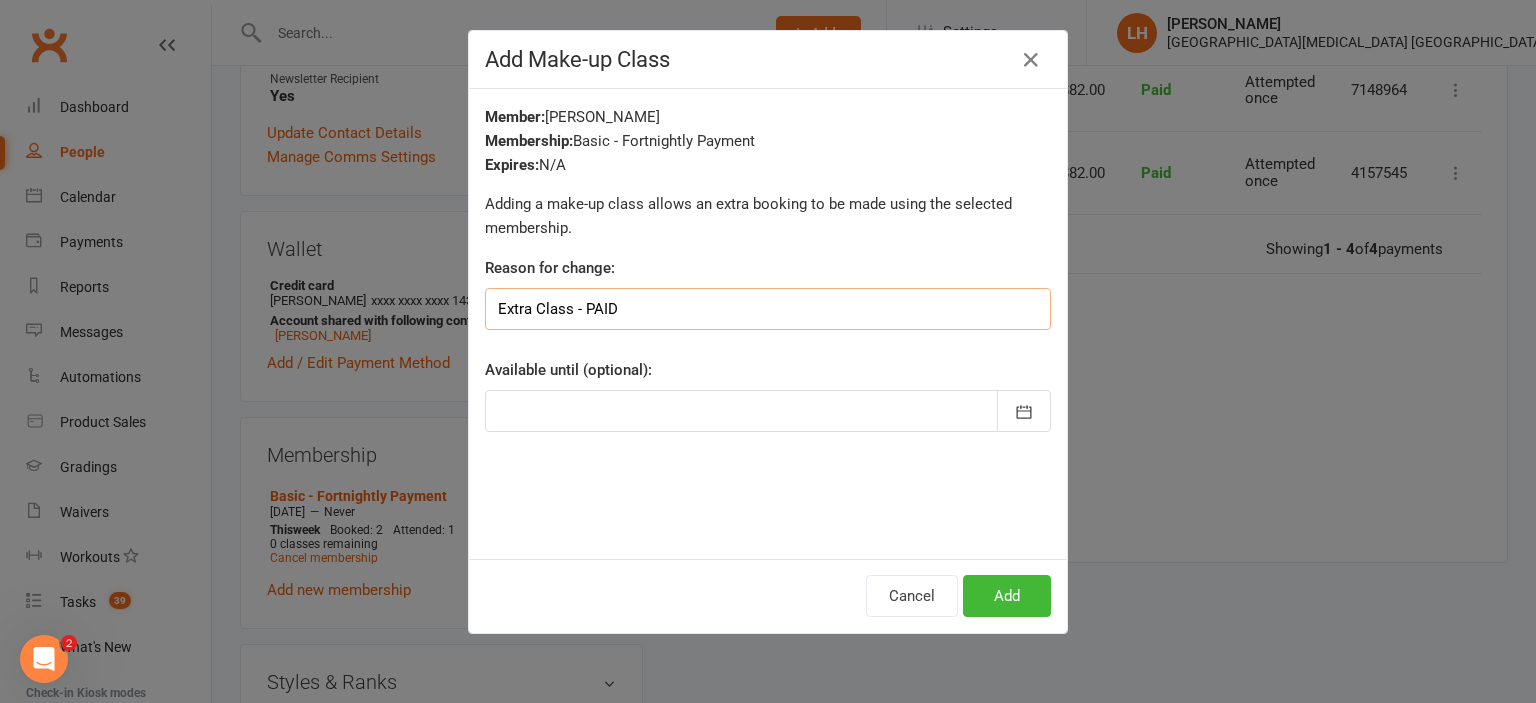 drag, startPoint x: 658, startPoint y: 310, endPoint x: 427, endPoint y: 314, distance: 231.03462 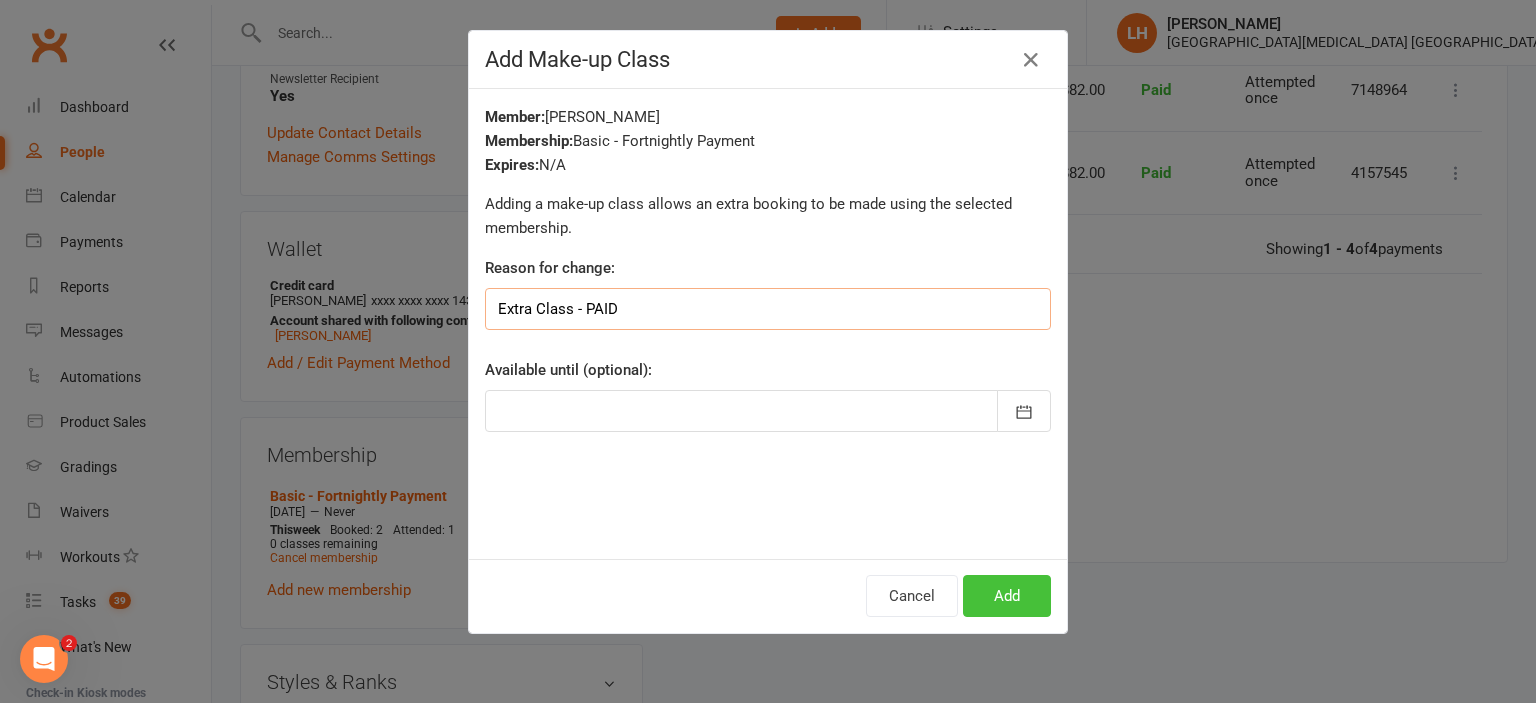 type on "Extra Class - PAID" 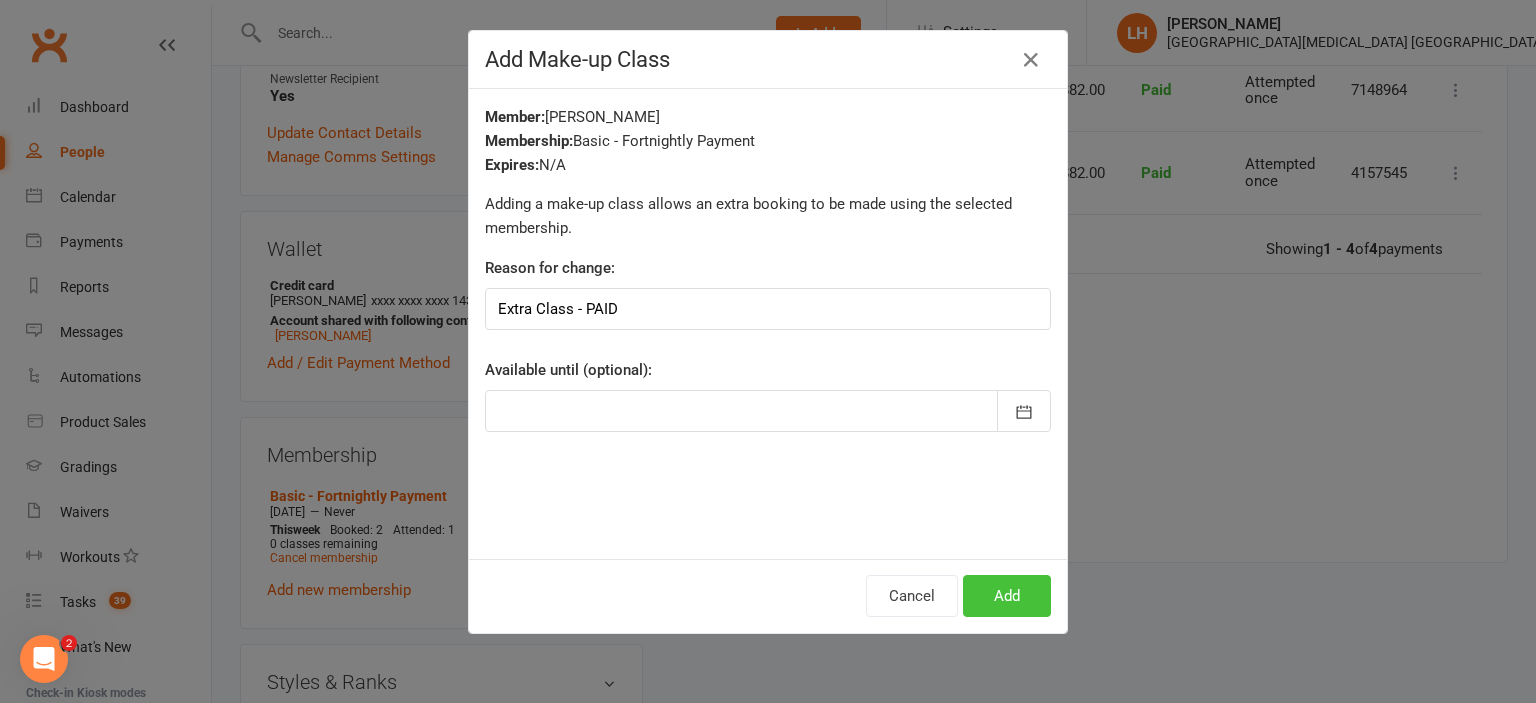 click on "Add" at bounding box center [1007, 596] 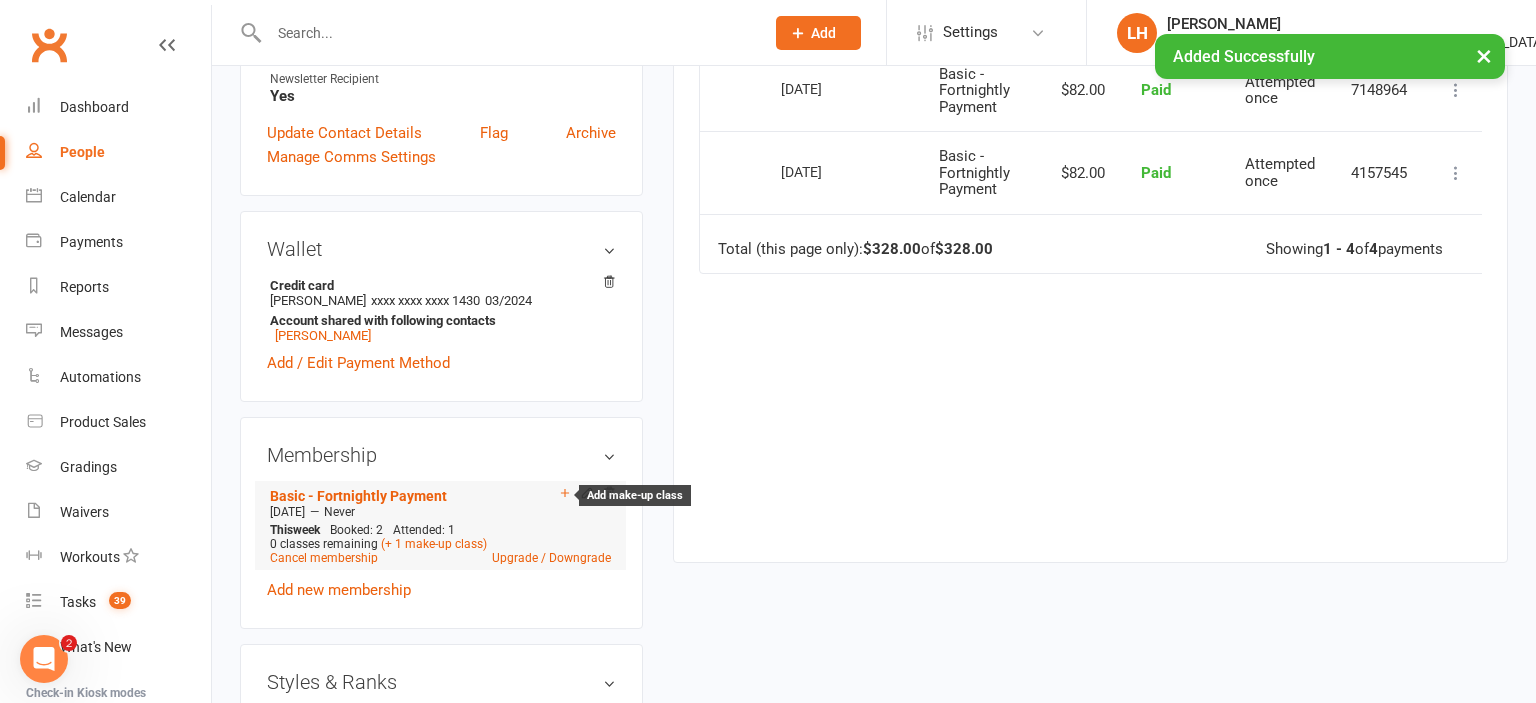 click 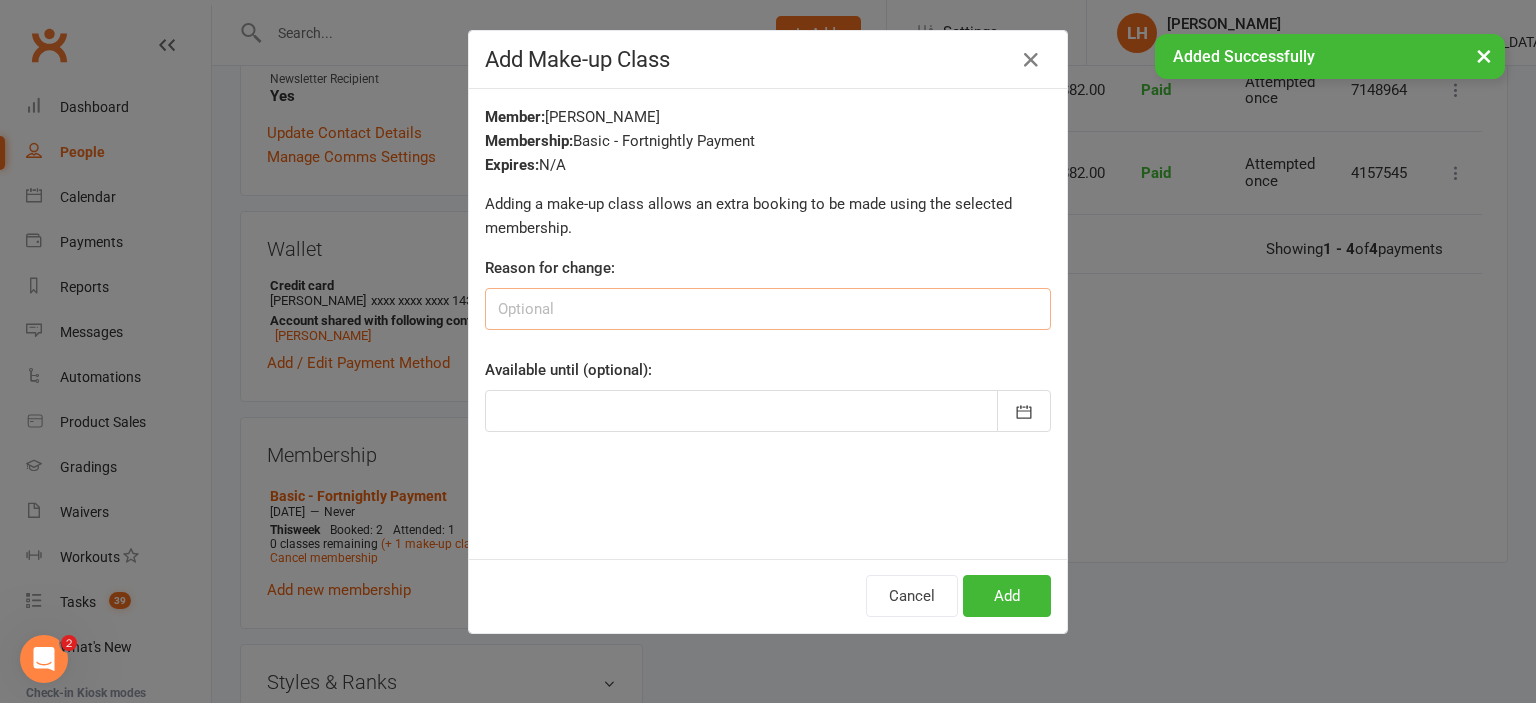 click at bounding box center (768, 309) 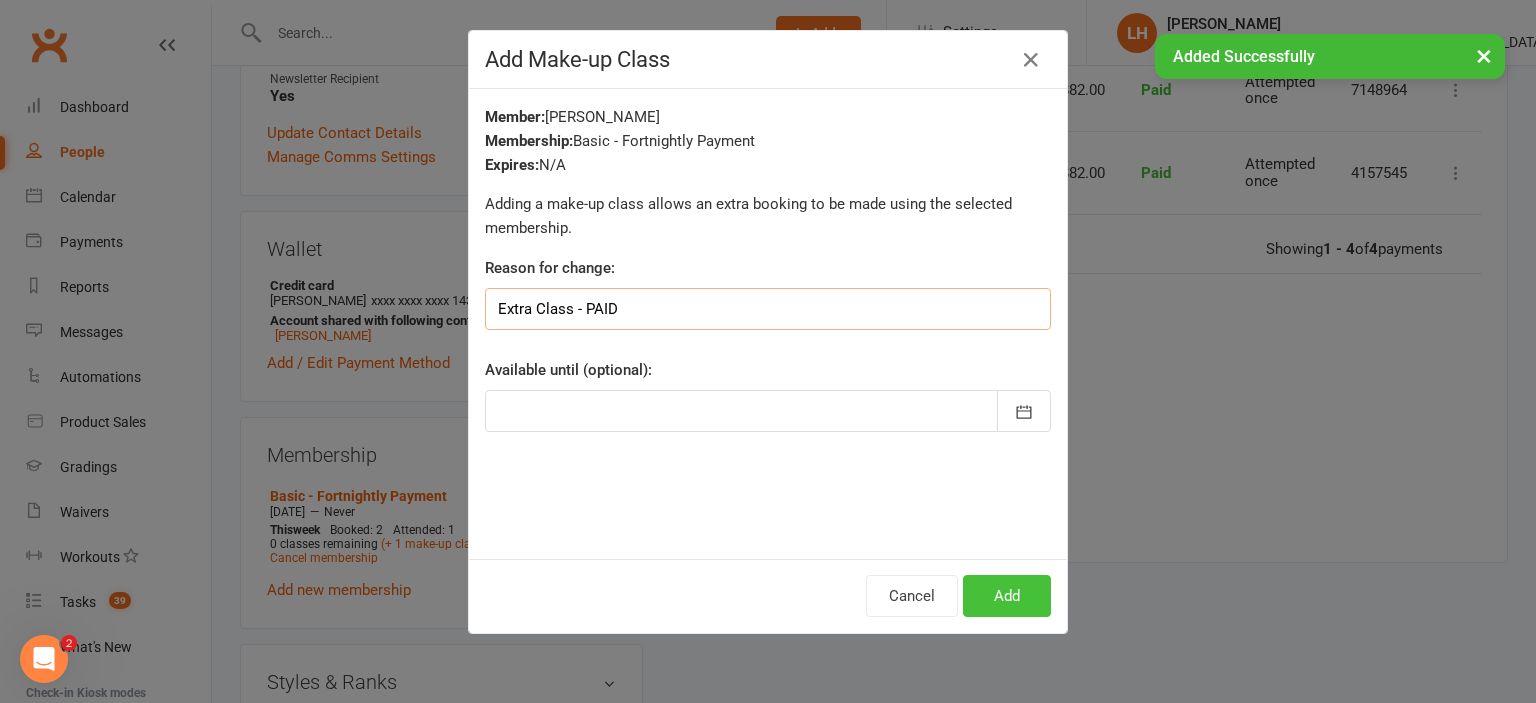 type on "Extra Class - PAID" 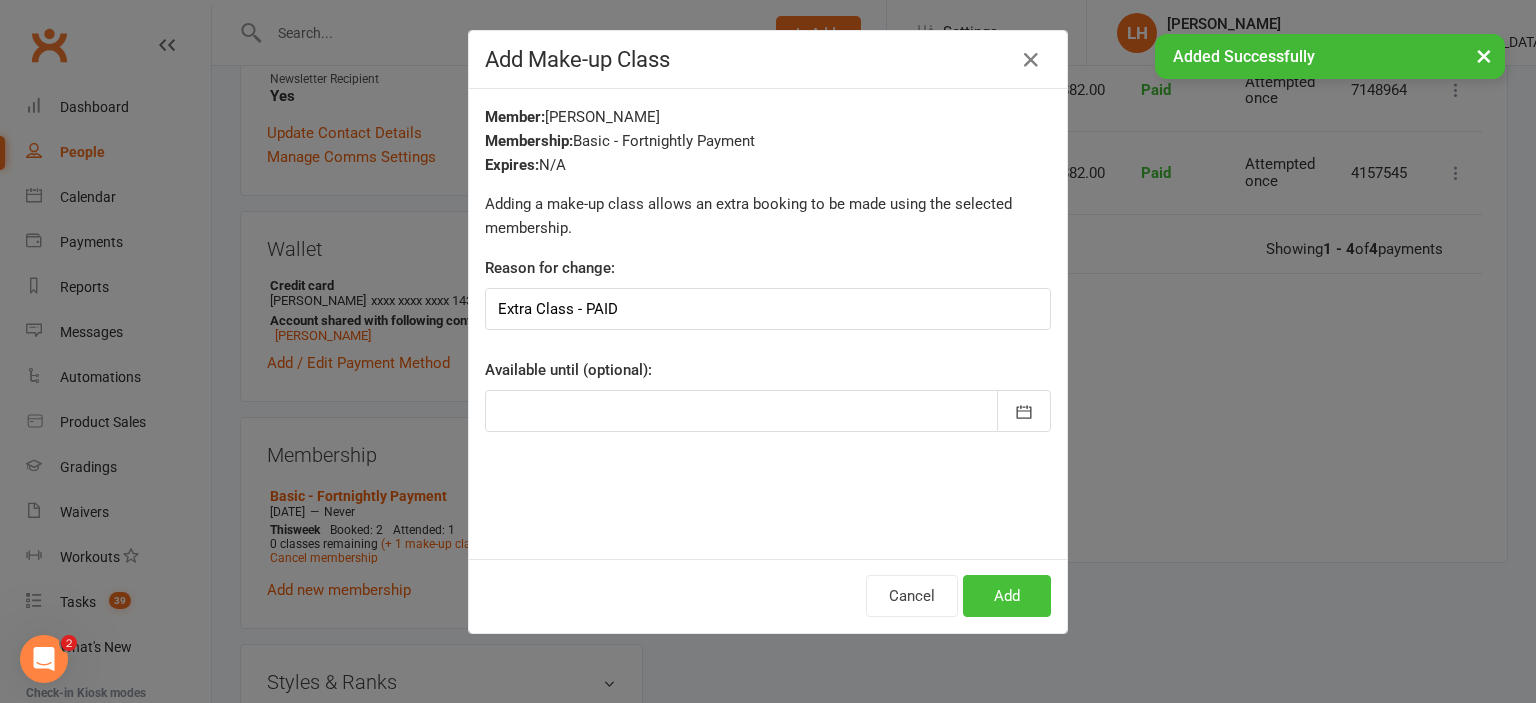 click on "Add" at bounding box center [1007, 596] 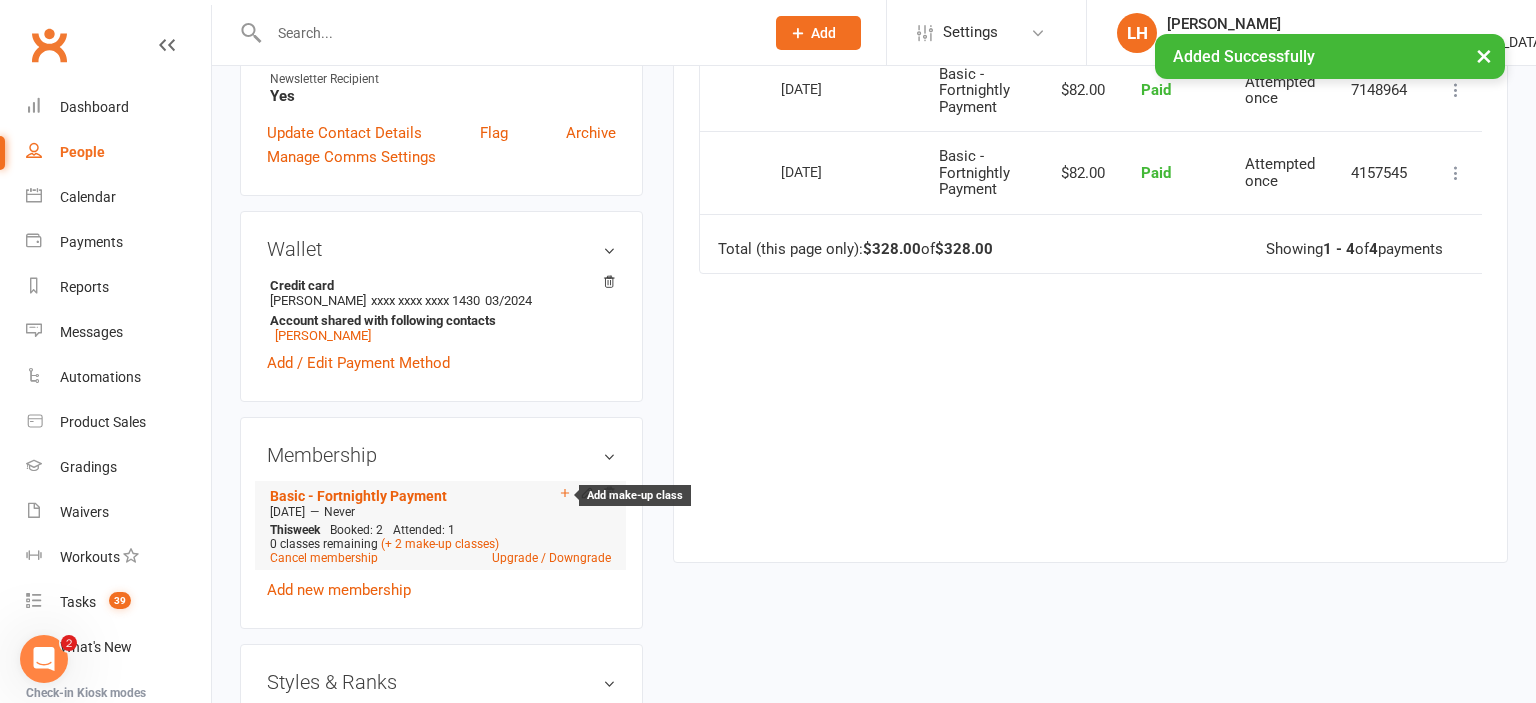 click 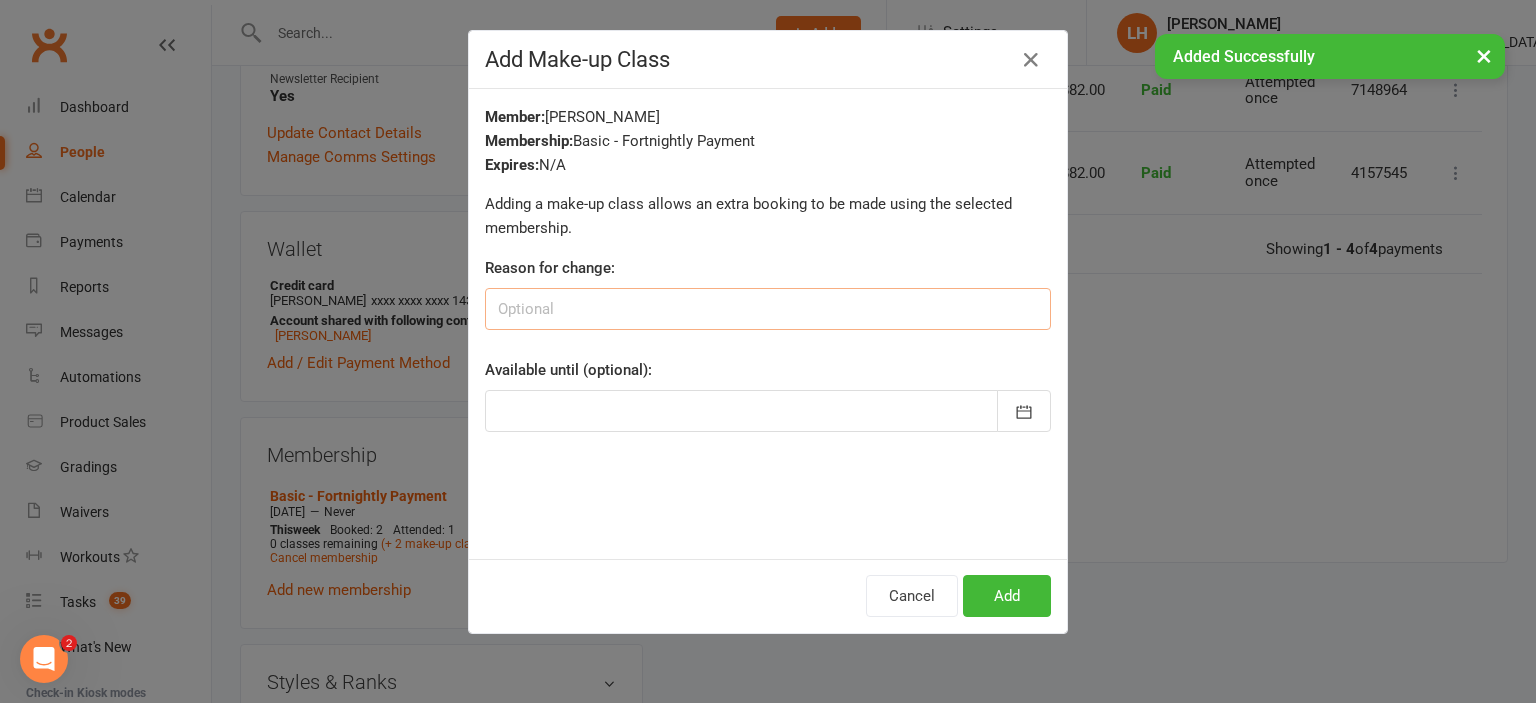 click at bounding box center (768, 309) 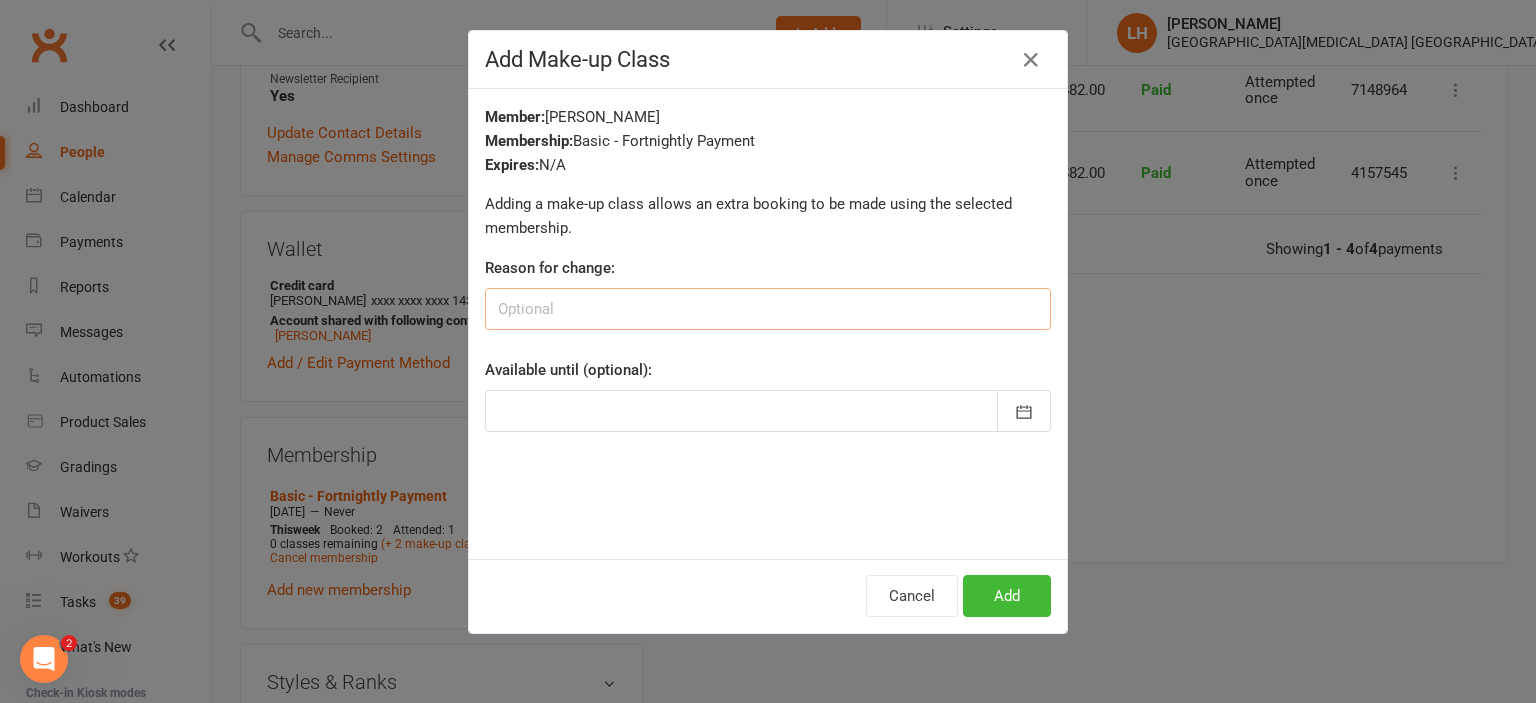 paste on "Extra Class - PAID" 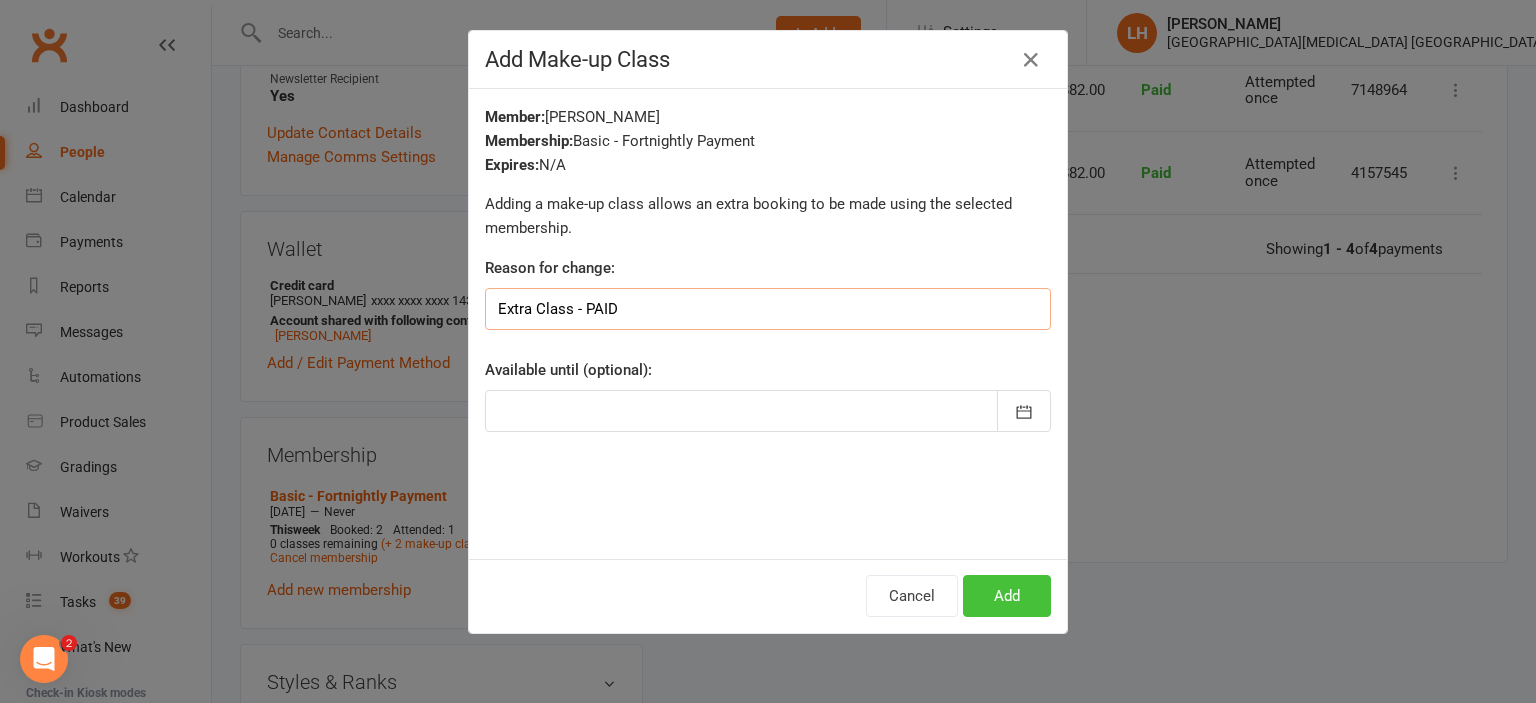 type on "Extra Class - PAID" 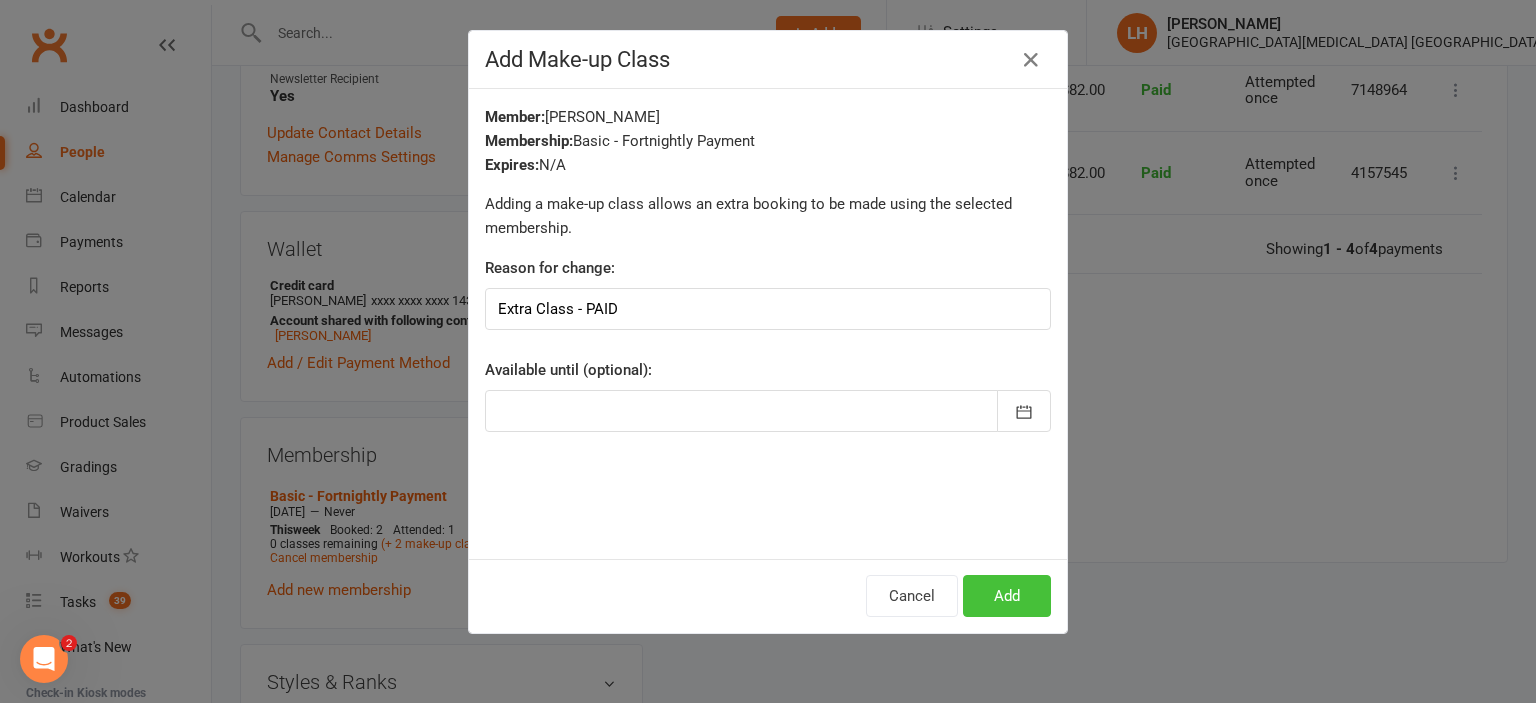 click on "Add" at bounding box center [1007, 596] 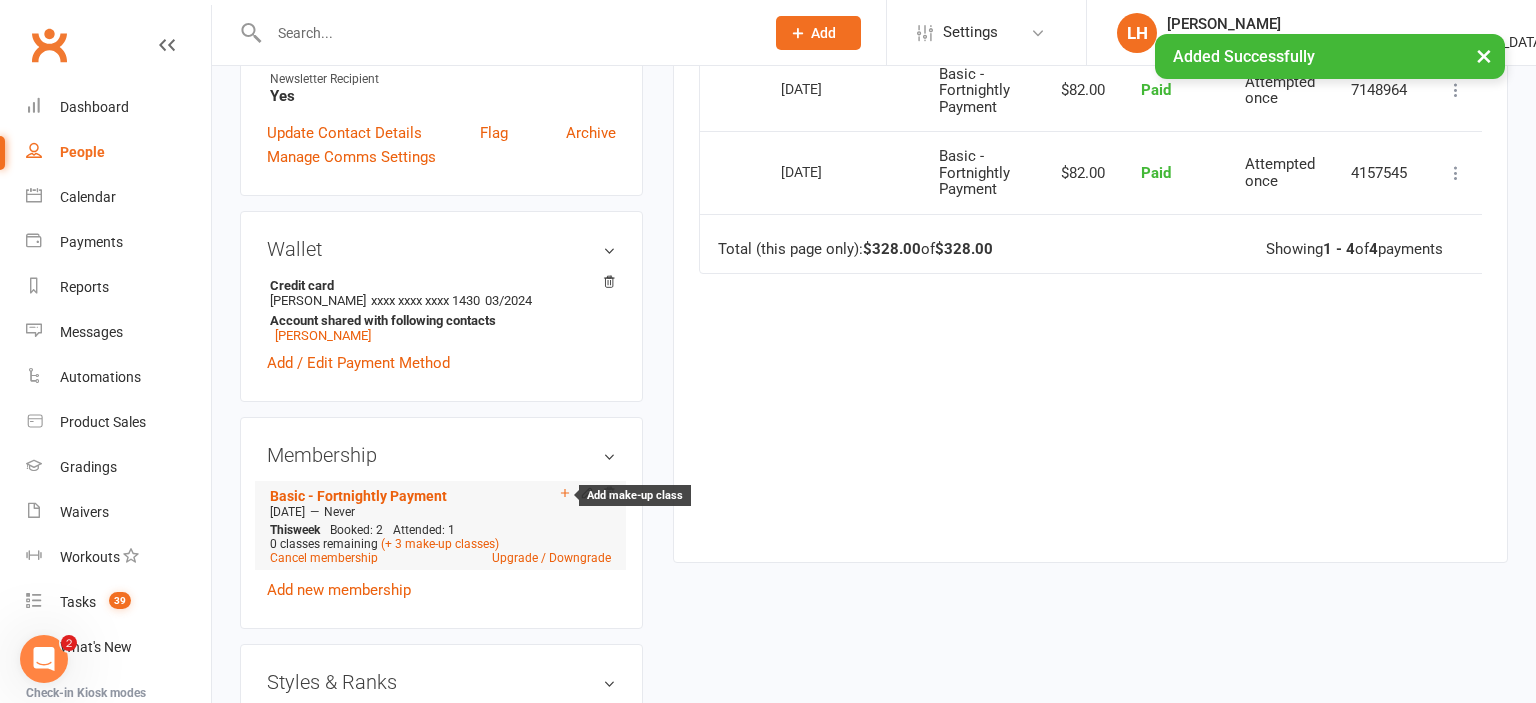 click 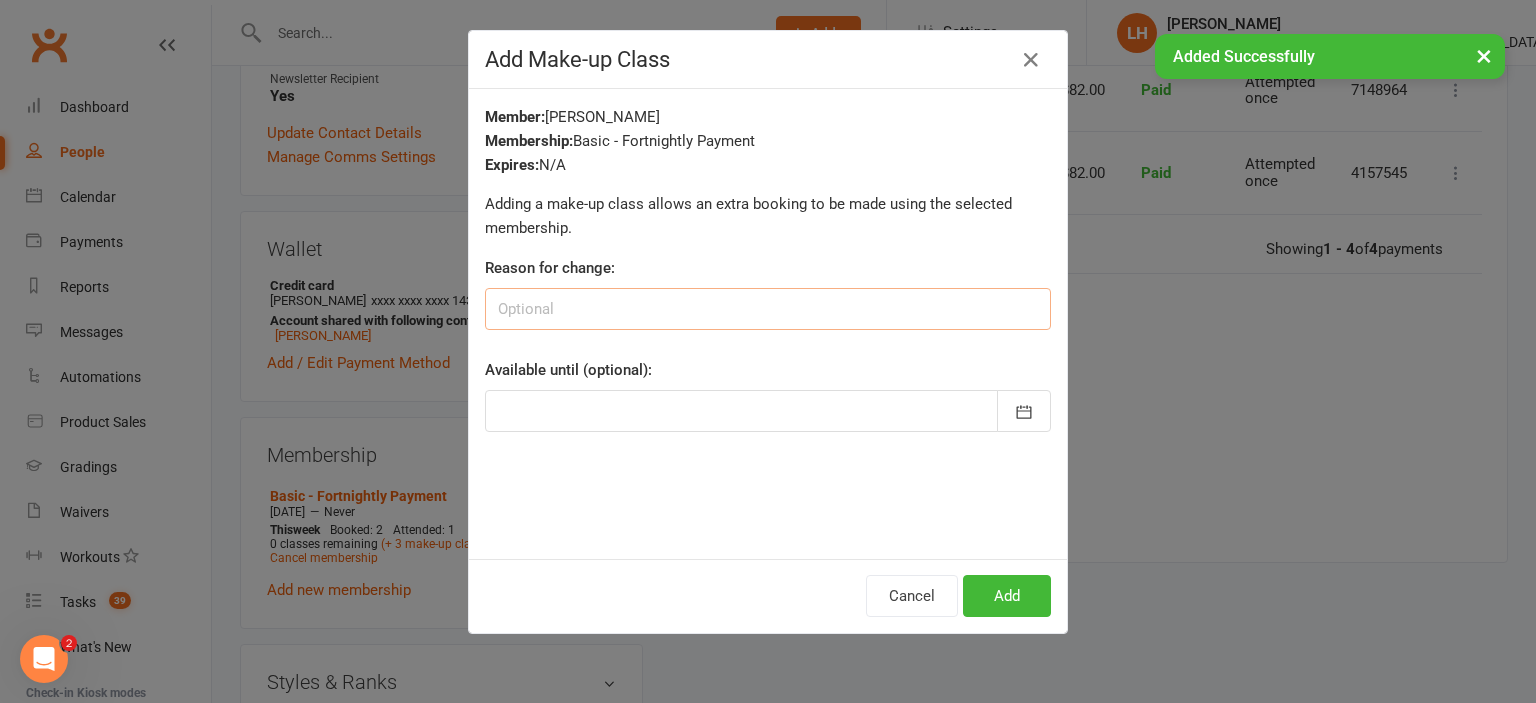 click at bounding box center (768, 309) 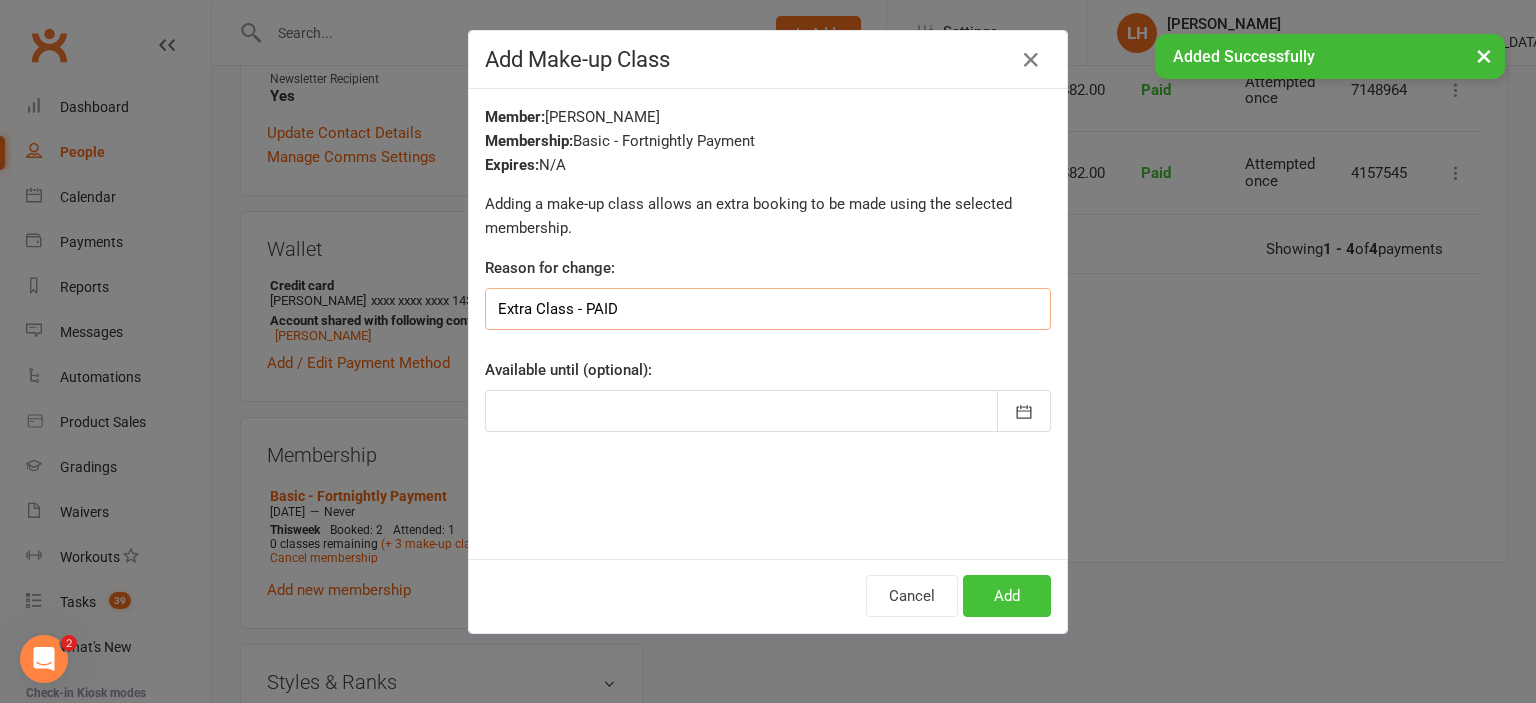 type on "Extra Class - PAID" 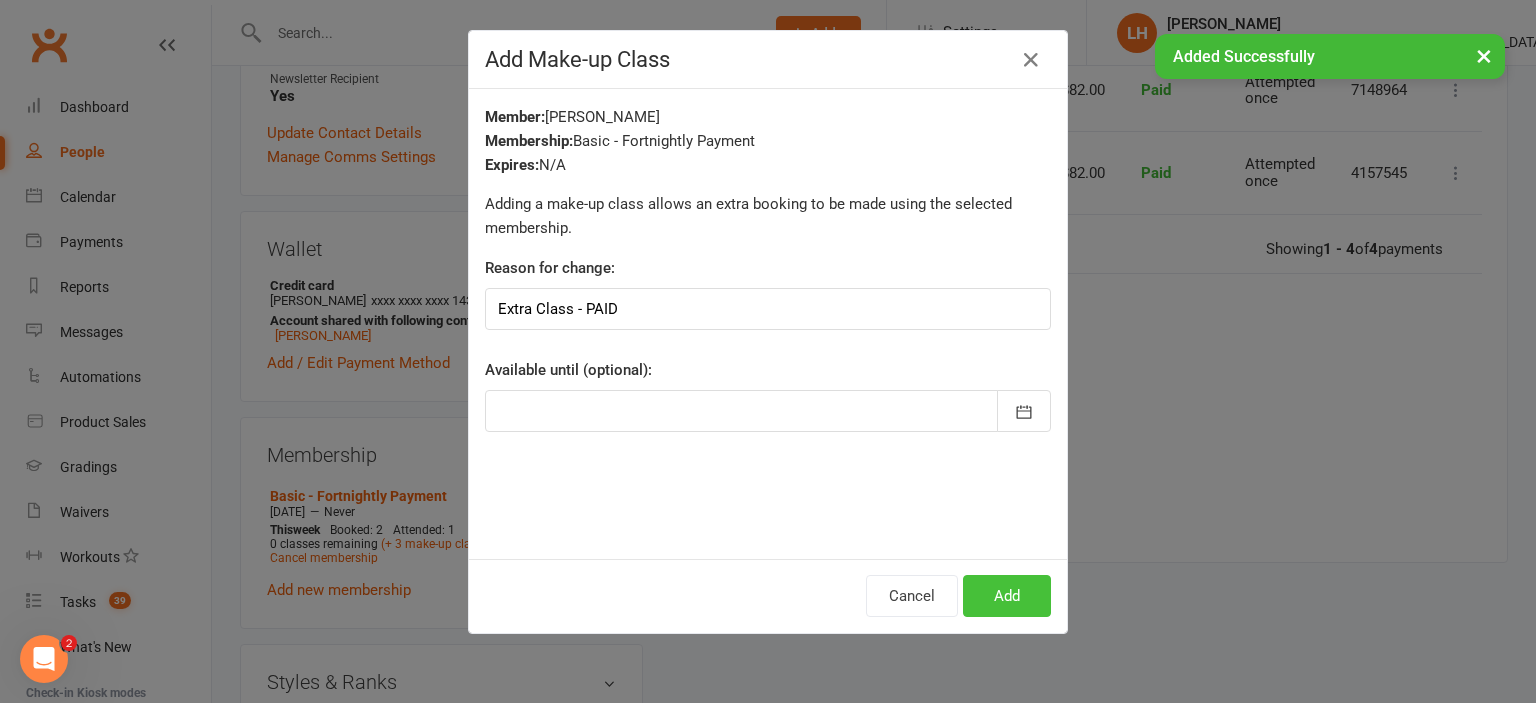 click on "Add" at bounding box center [1007, 596] 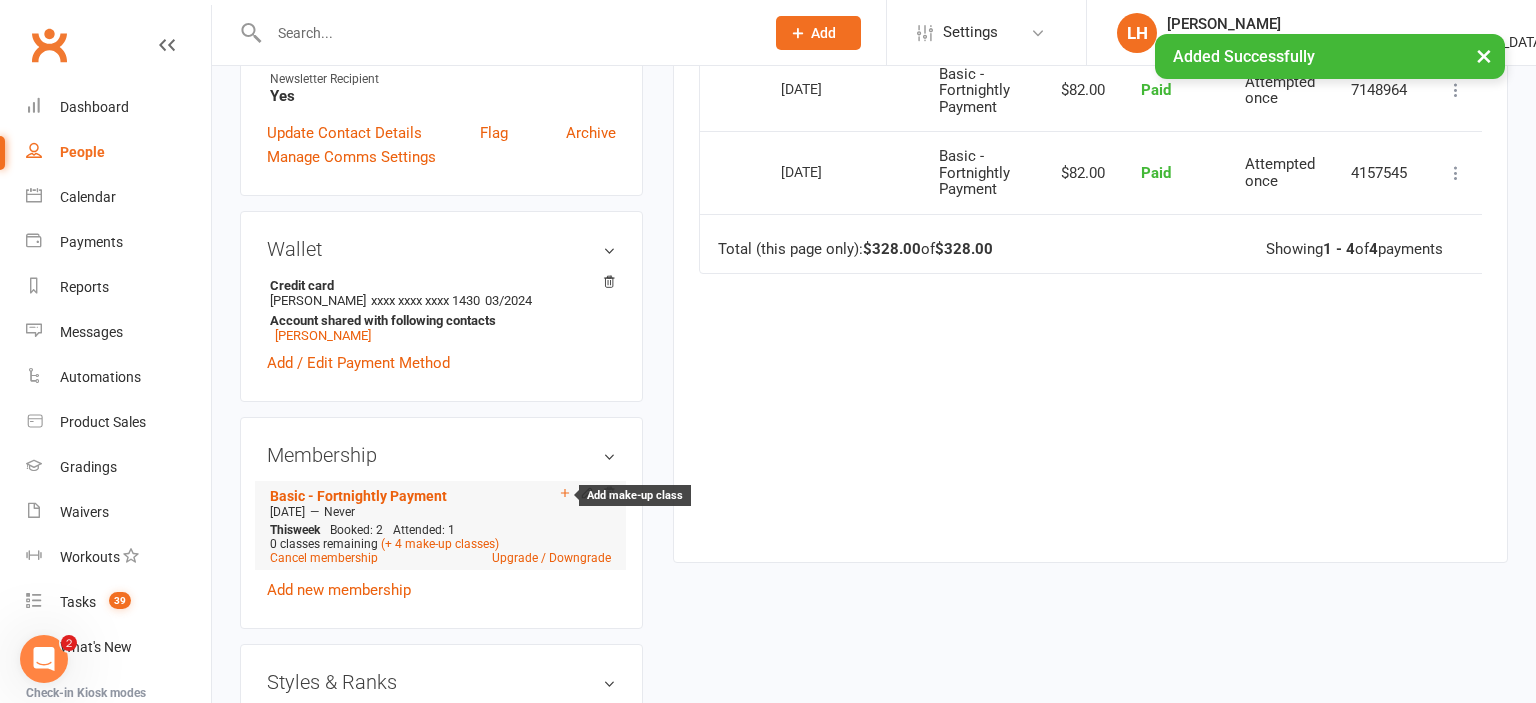 click 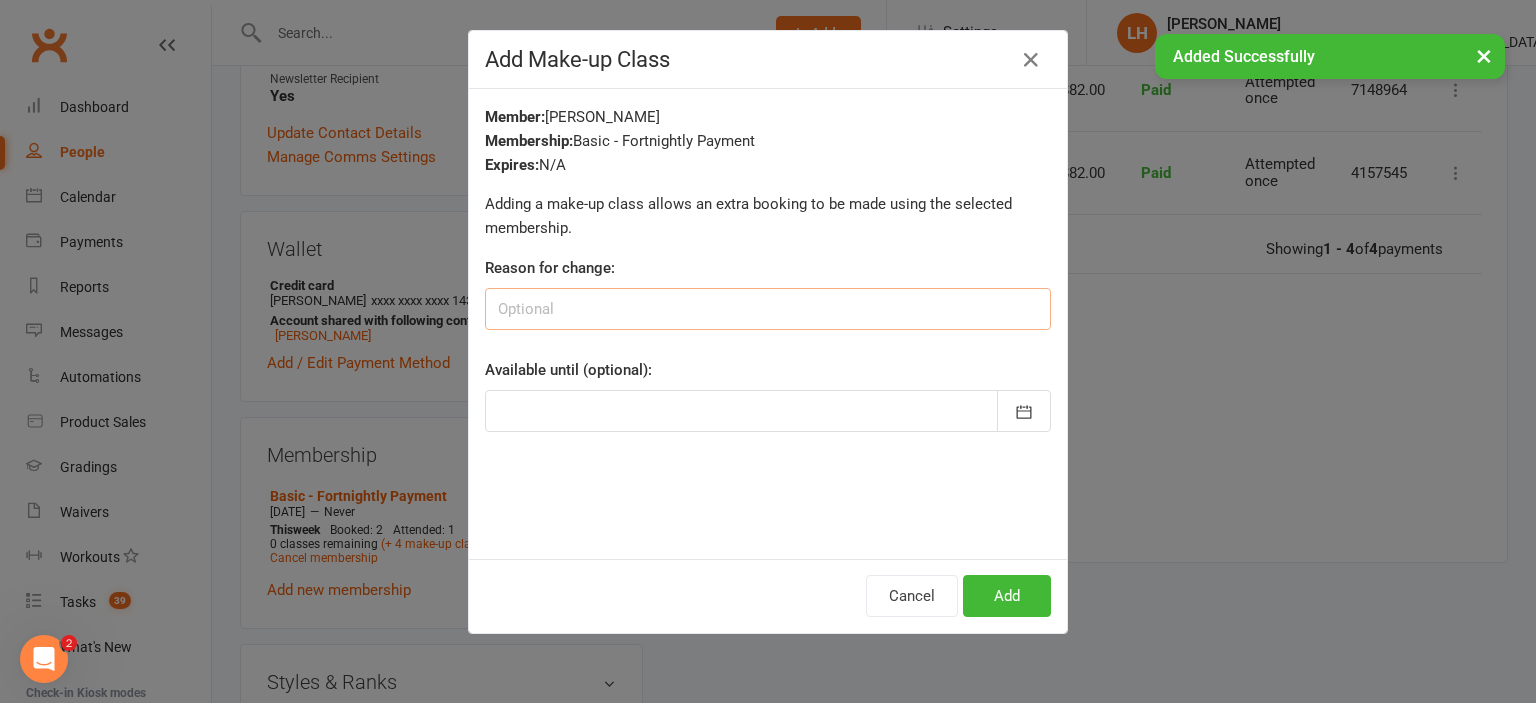 click at bounding box center (768, 309) 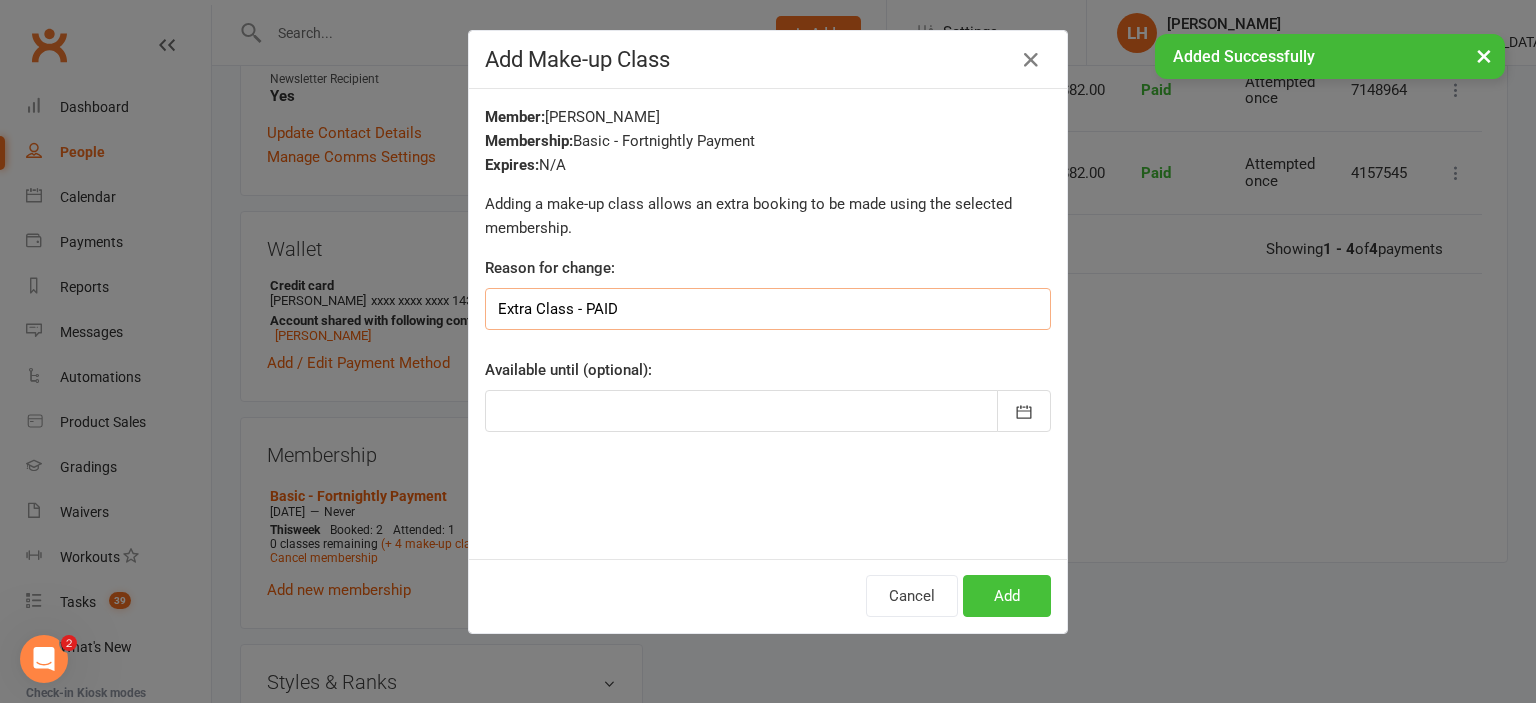 type on "Extra Class - PAID" 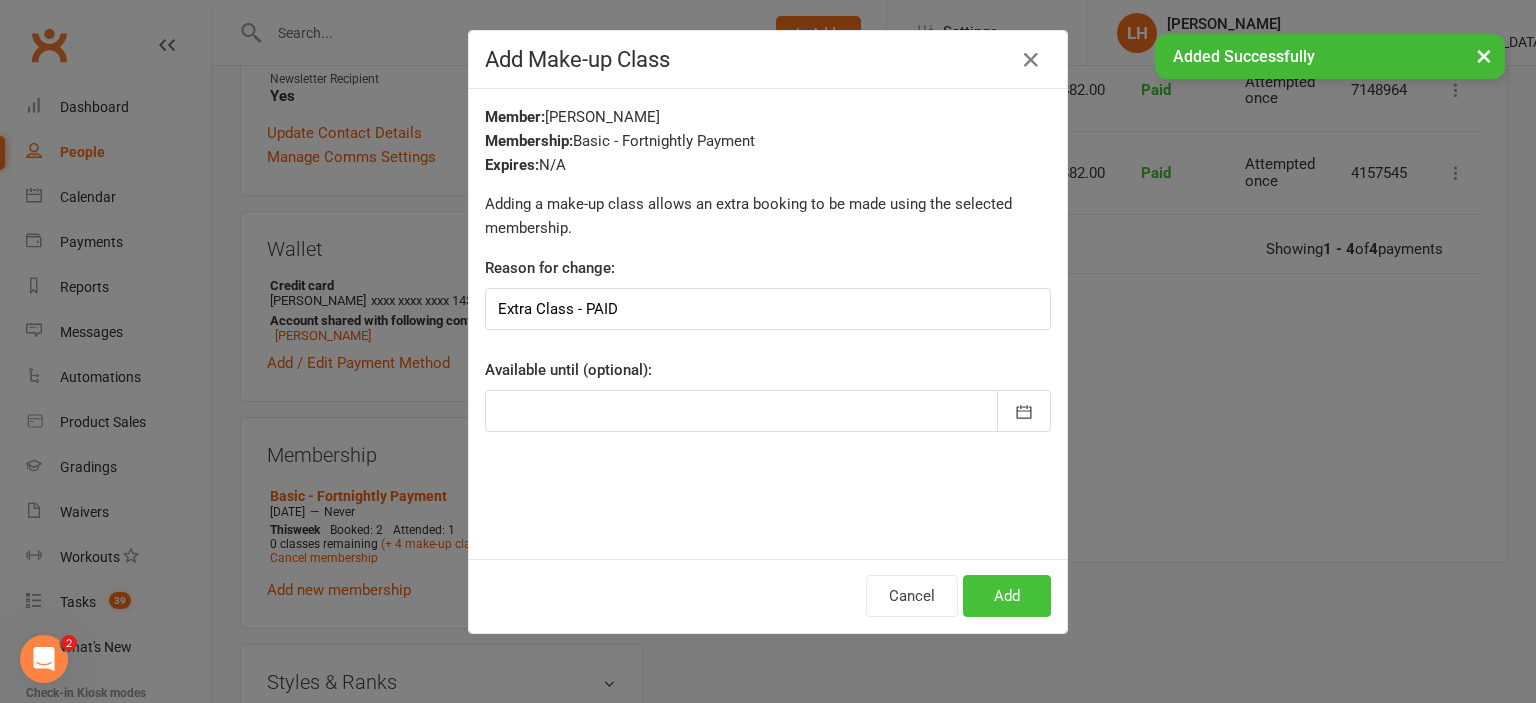 click on "Add" at bounding box center [1007, 596] 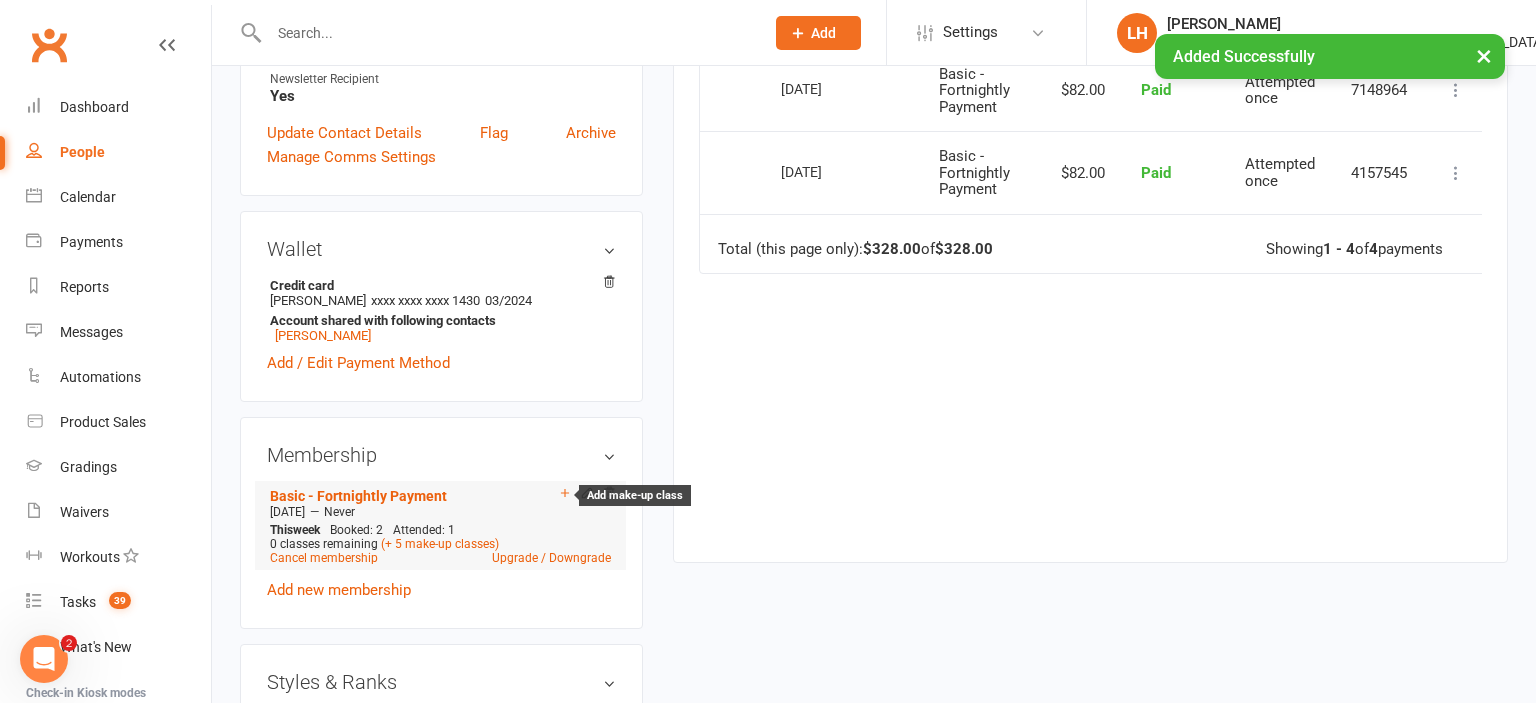click 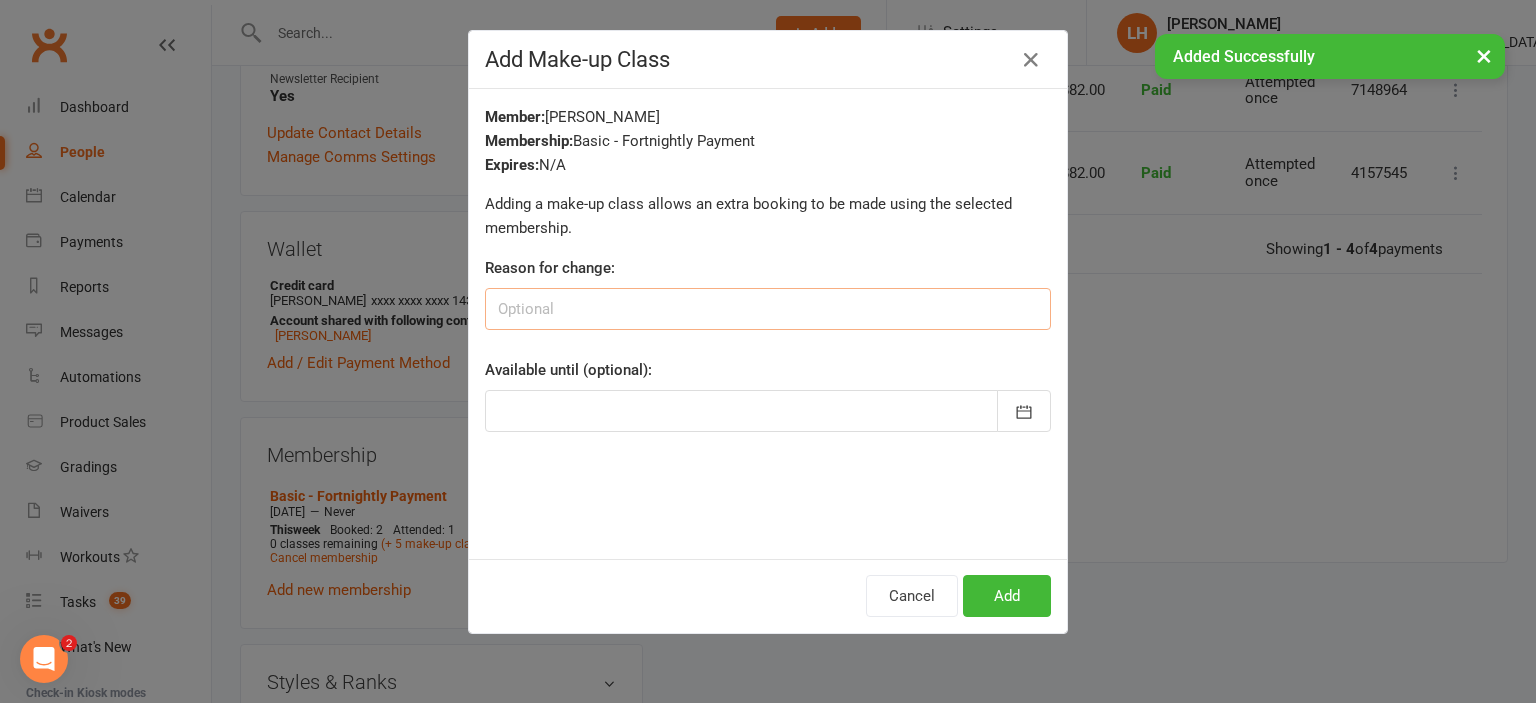 click at bounding box center [768, 309] 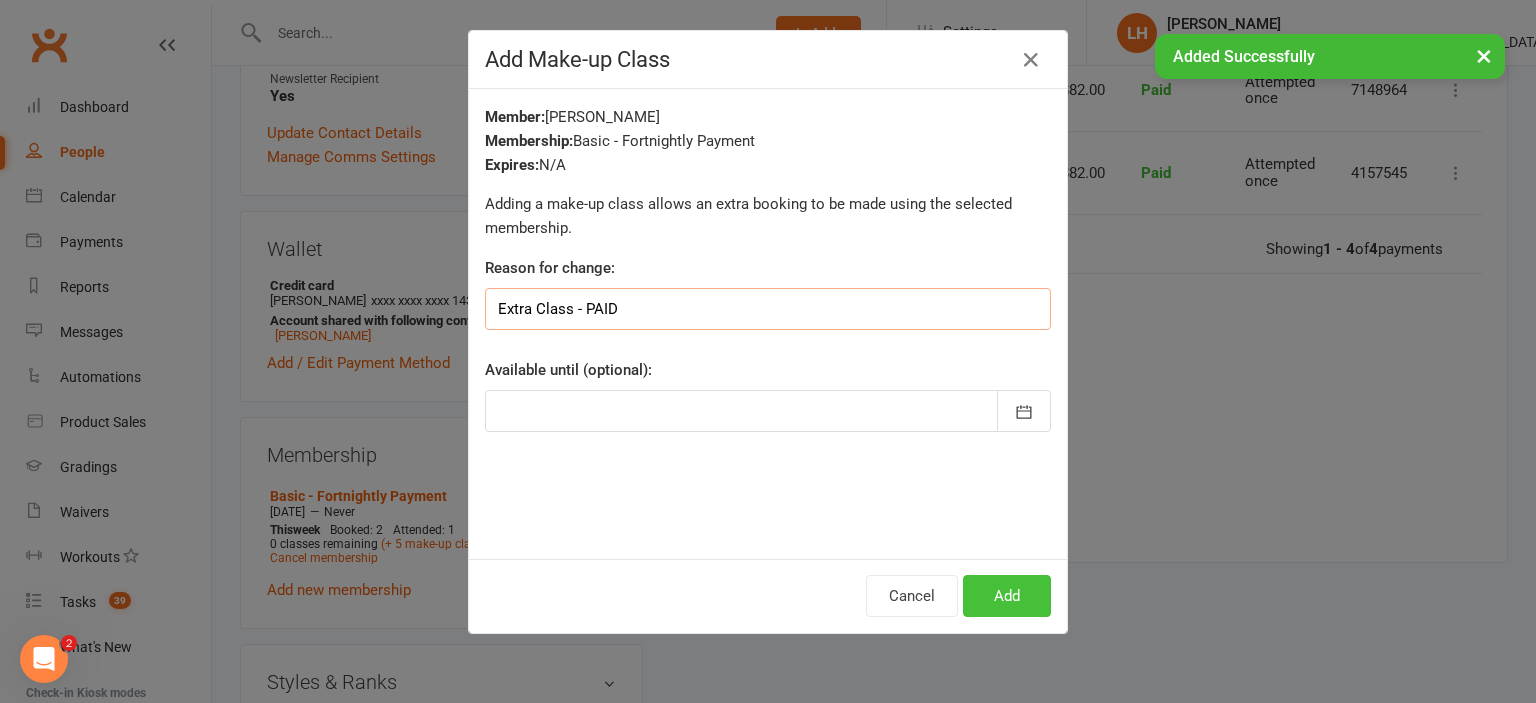 type on "Extra Class - PAID" 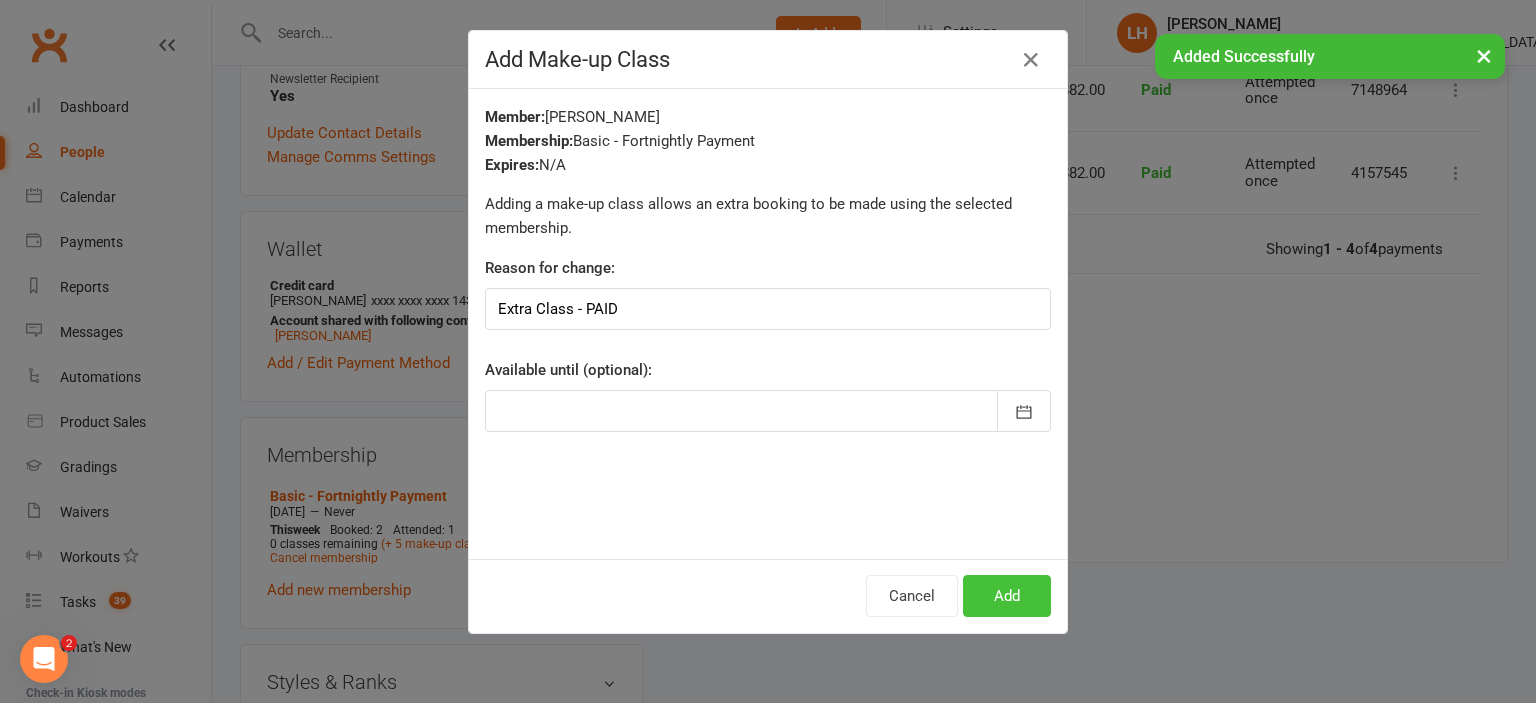 click on "Add" at bounding box center [1007, 596] 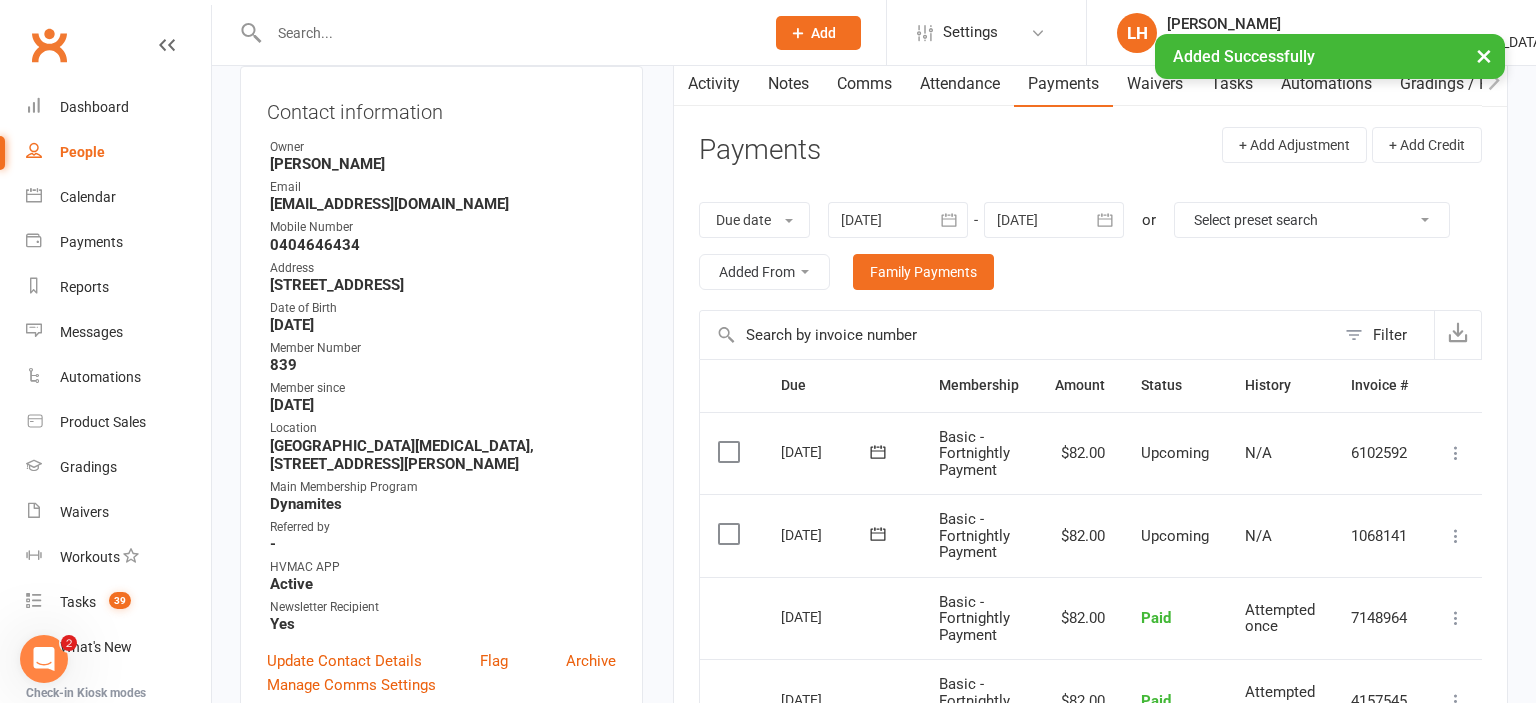 scroll, scrollTop: 0, scrollLeft: 0, axis: both 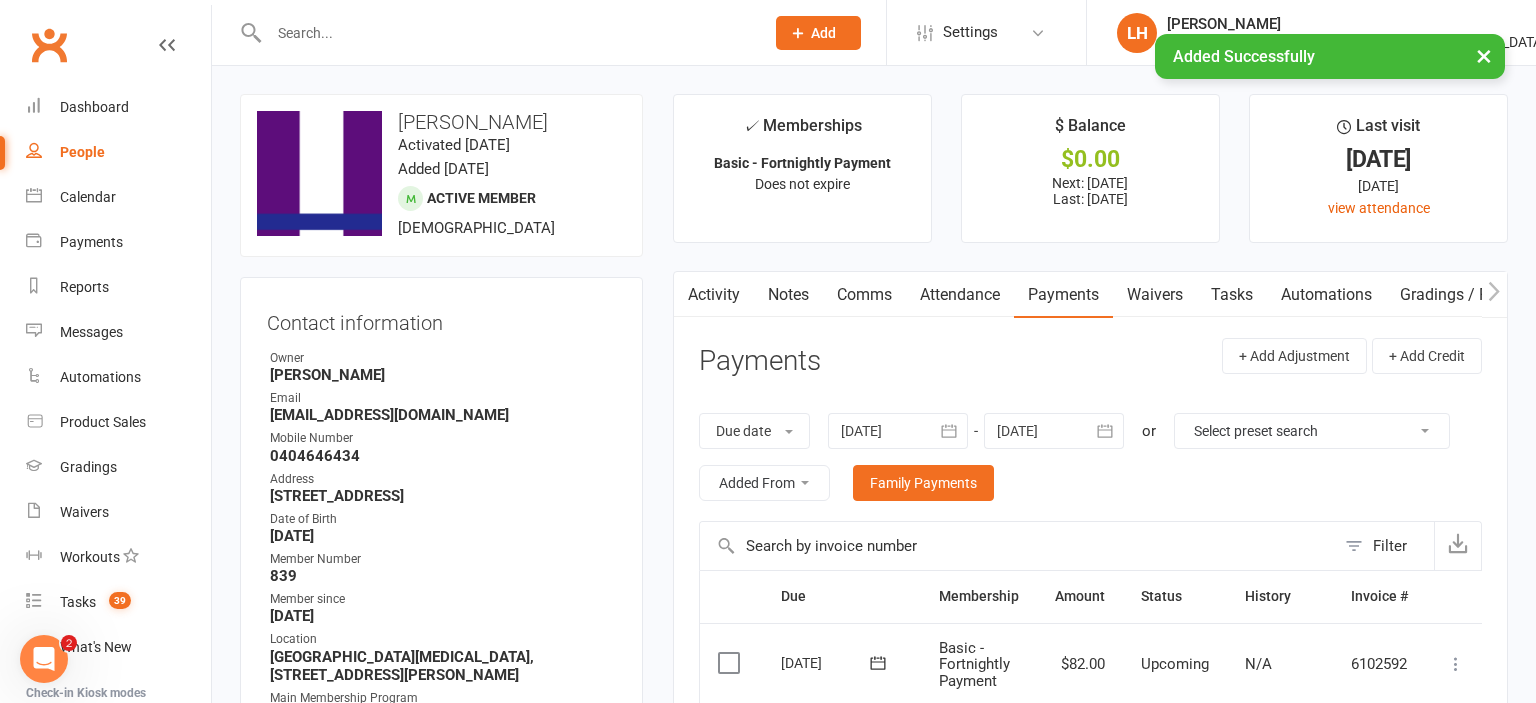 click on "Attendance" at bounding box center [960, 295] 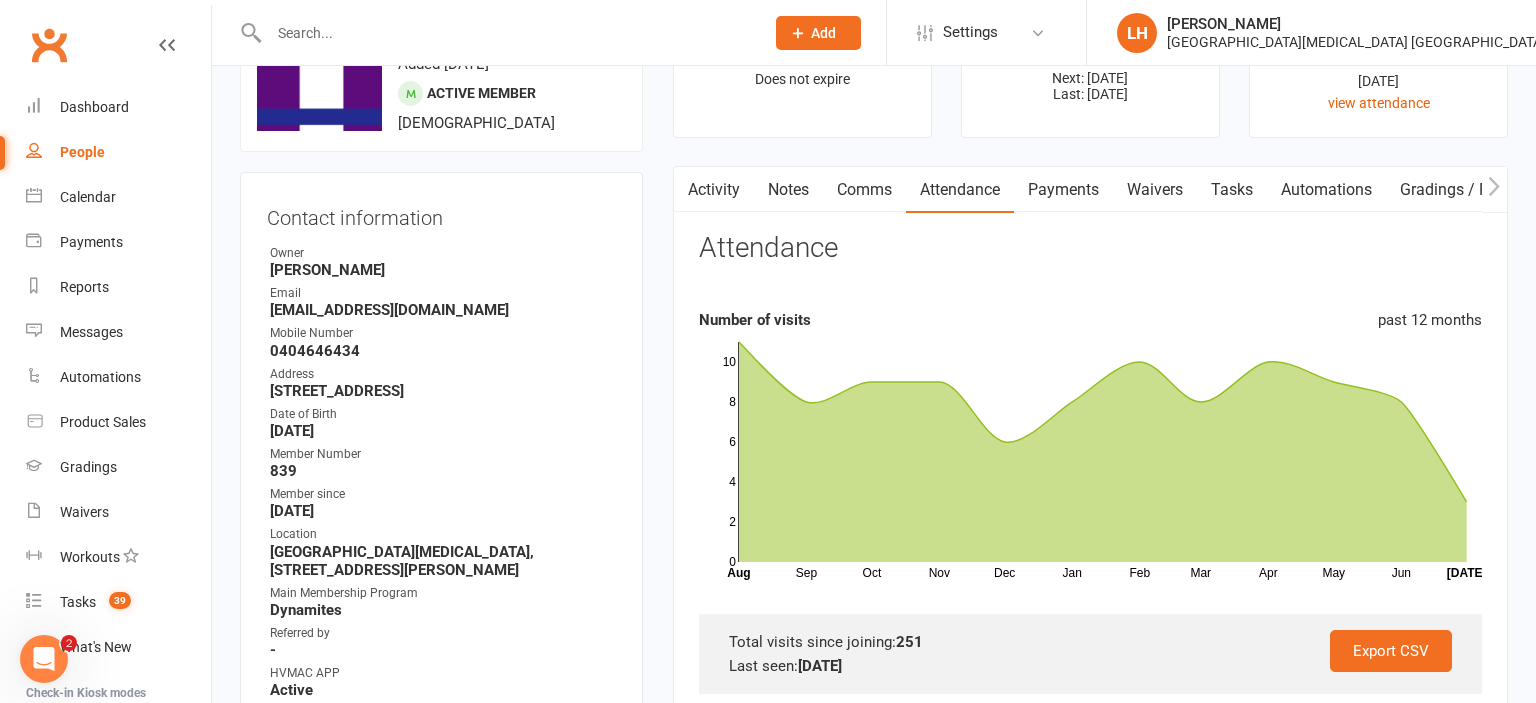 scroll, scrollTop: 0, scrollLeft: 0, axis: both 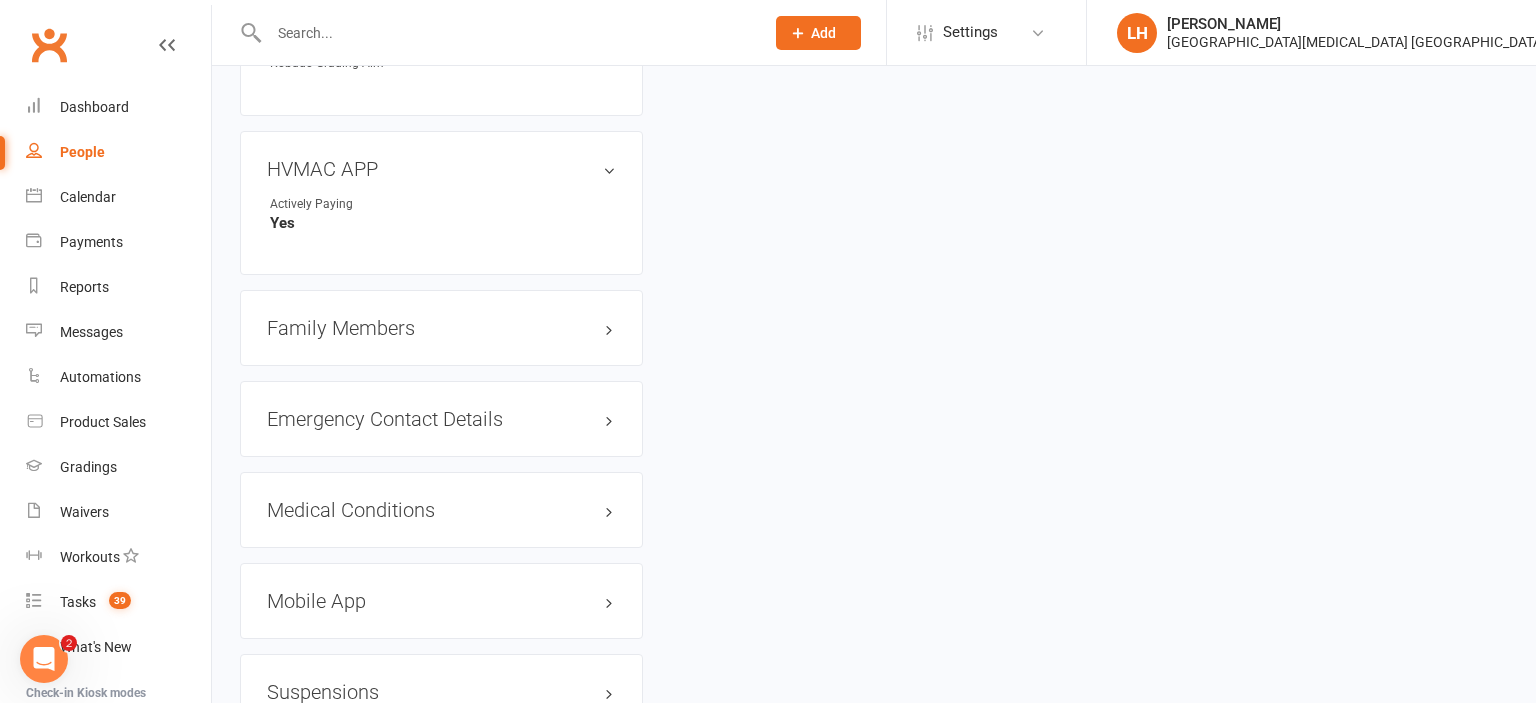 click on "Family Members" at bounding box center [441, 328] 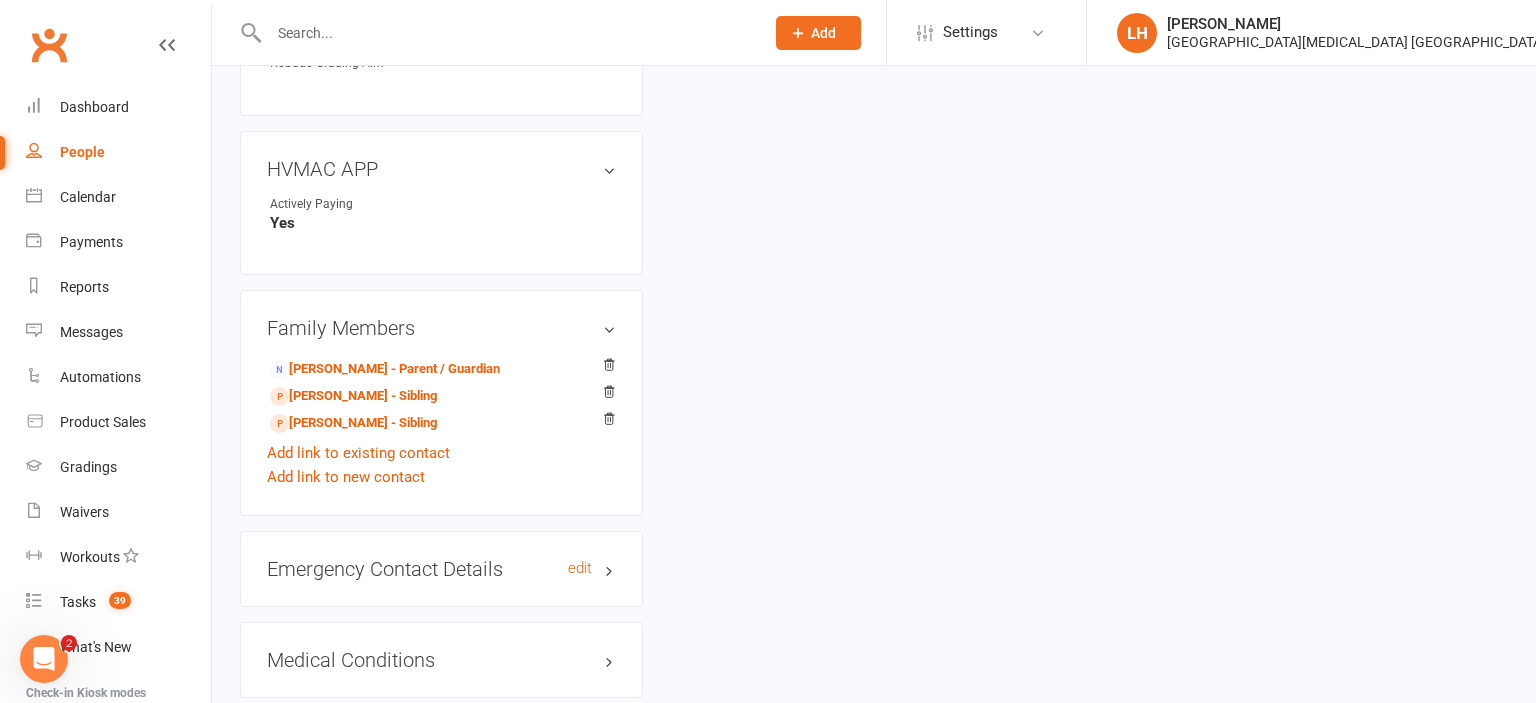 click on "Emergency Contact Details  edit" at bounding box center (441, 569) 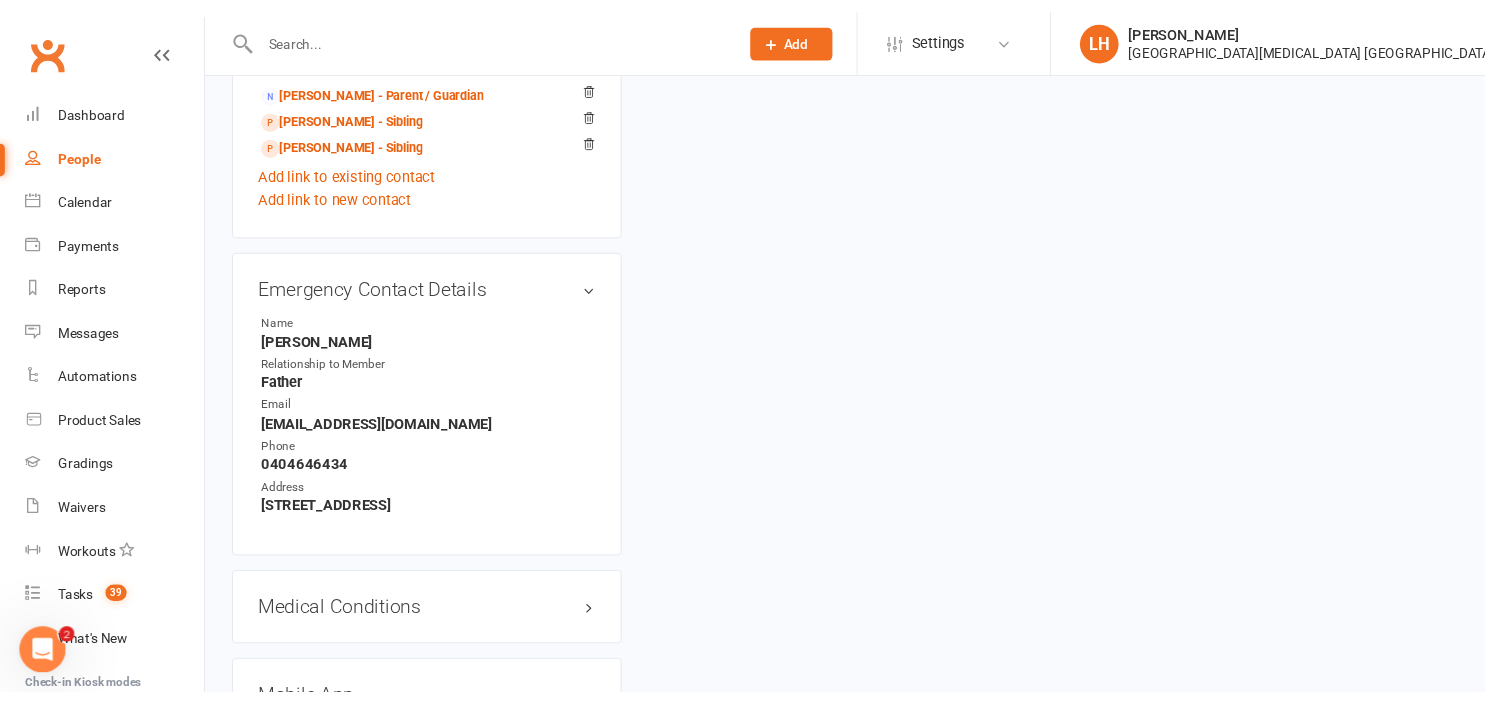 scroll, scrollTop: 2112, scrollLeft: 0, axis: vertical 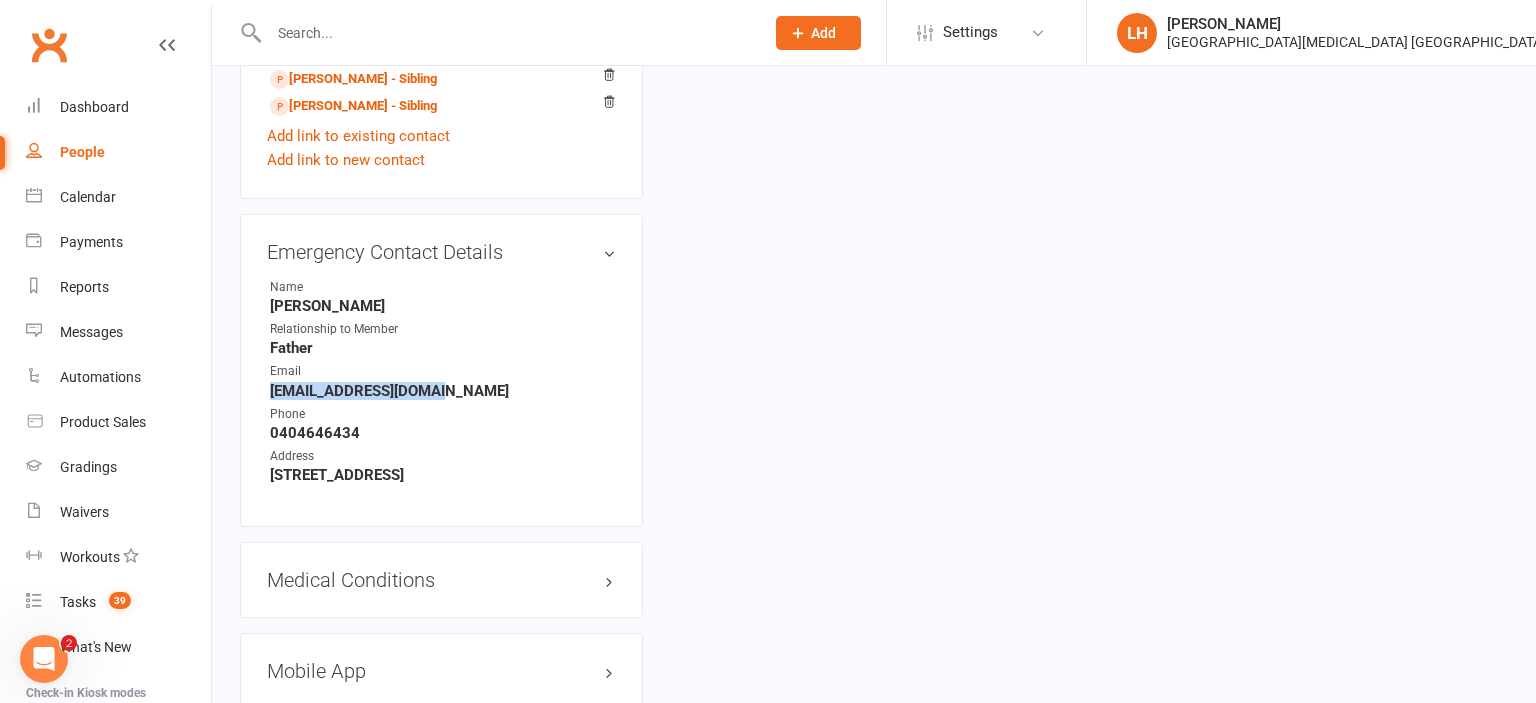 drag, startPoint x: 439, startPoint y: 419, endPoint x: 258, endPoint y: 419, distance: 181 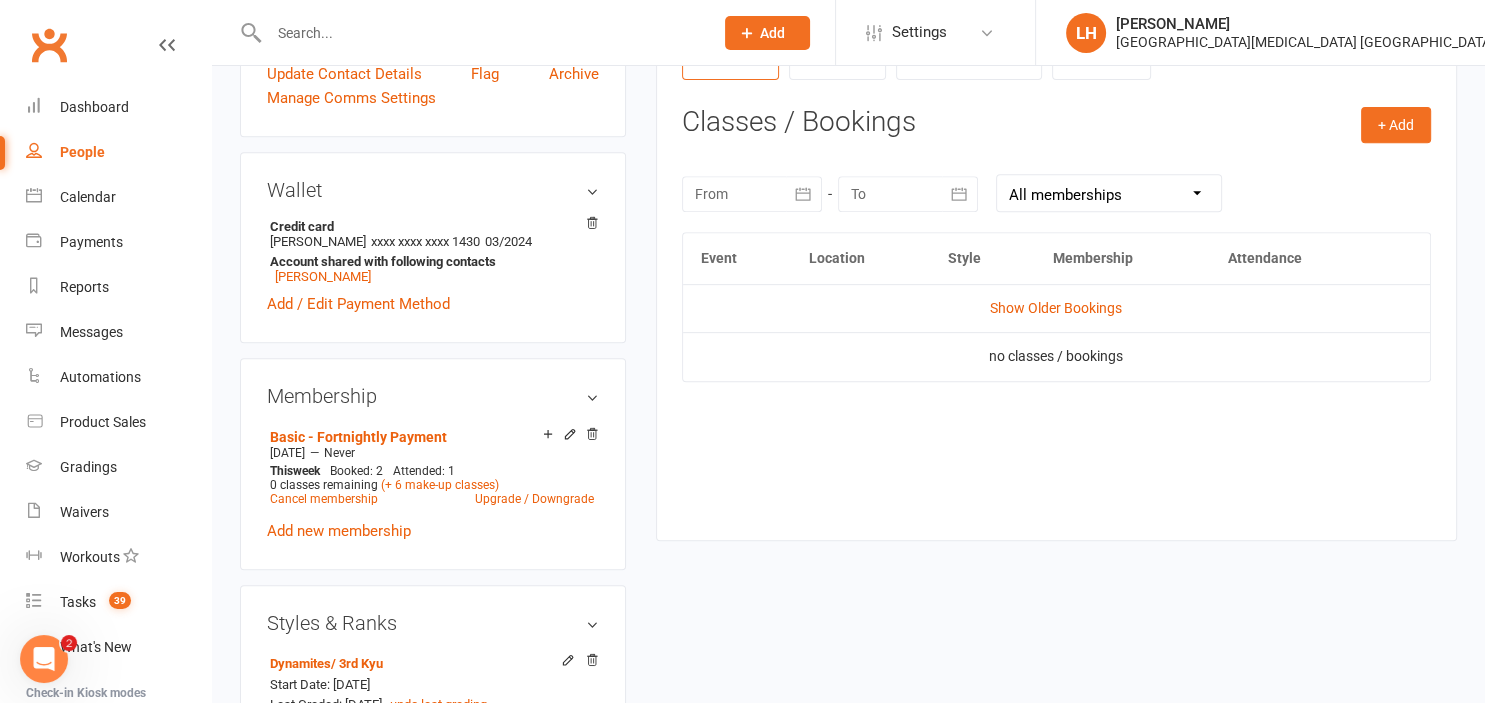 scroll, scrollTop: 844, scrollLeft: 0, axis: vertical 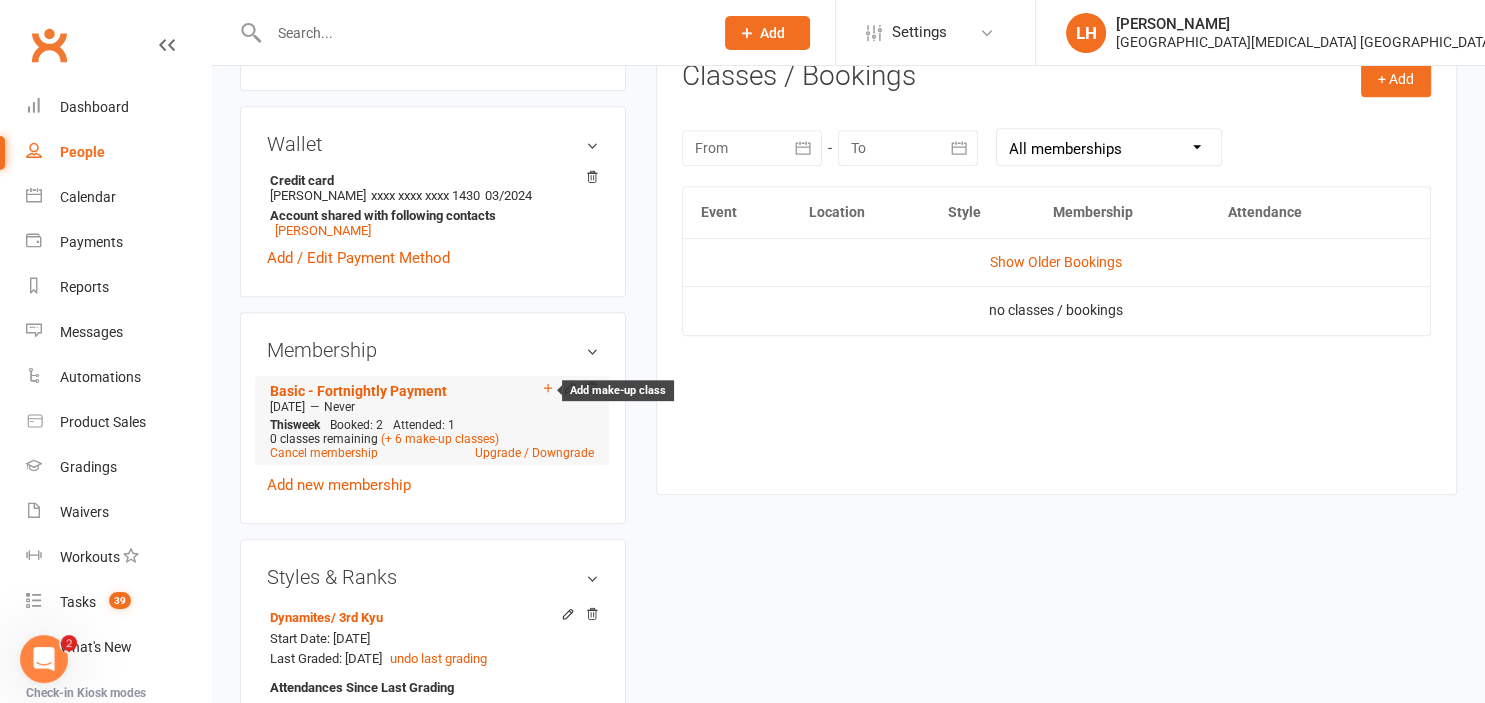 click 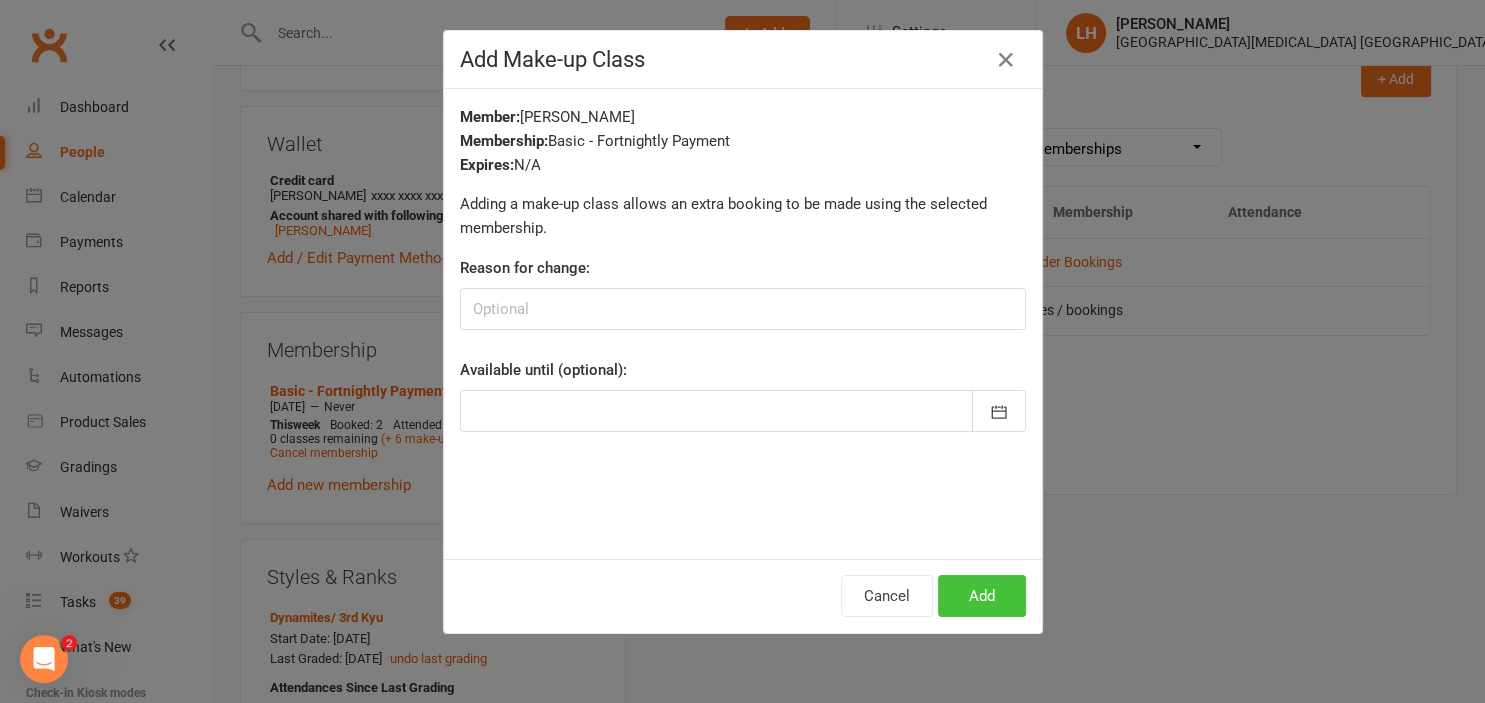 click on "Add" at bounding box center [982, 596] 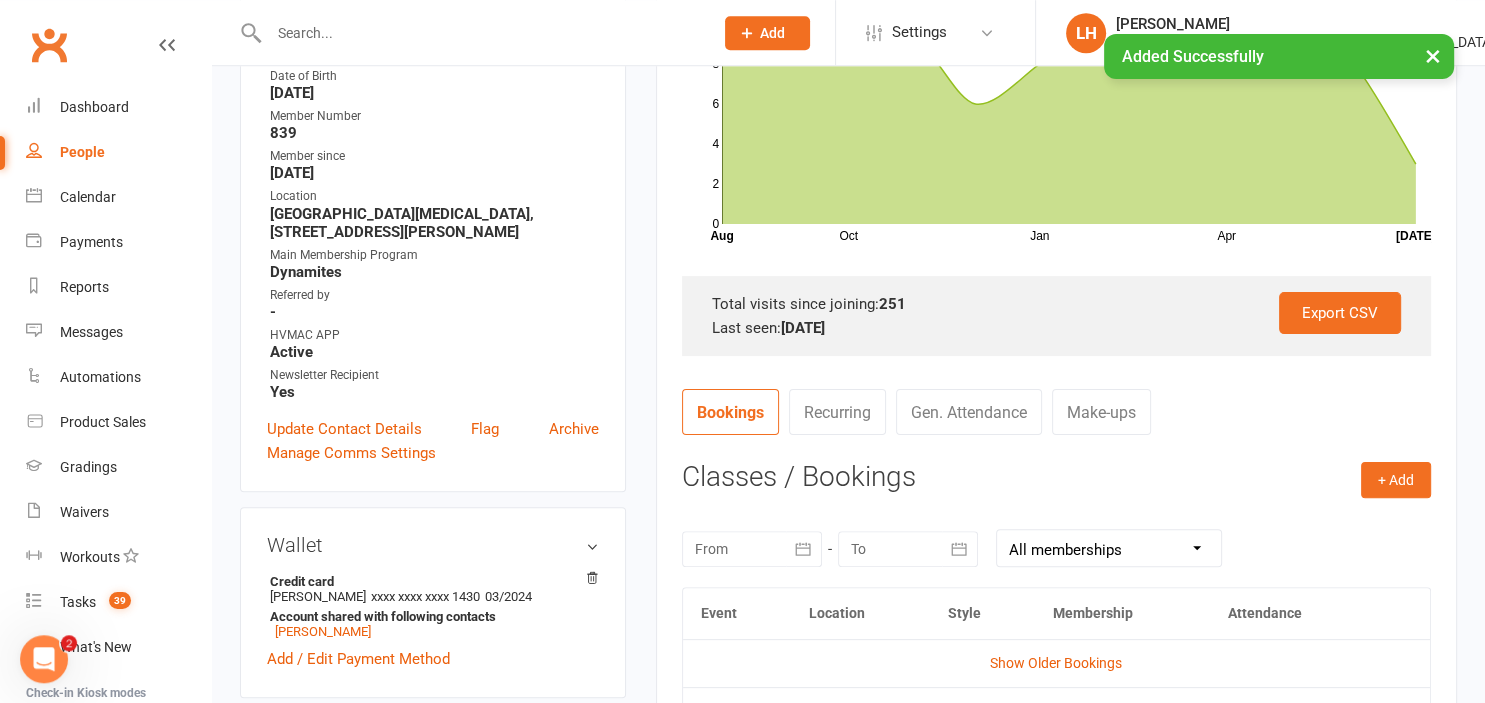 scroll, scrollTop: 528, scrollLeft: 0, axis: vertical 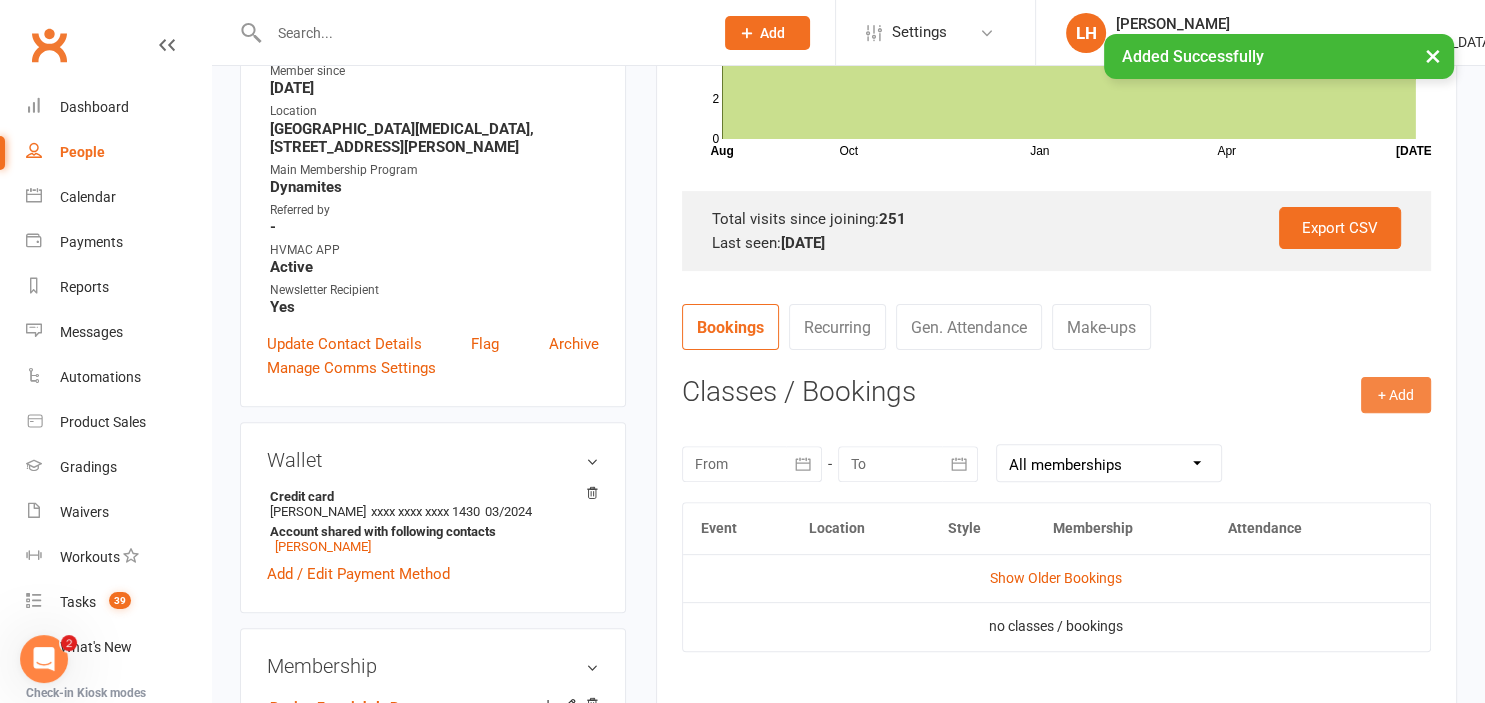 click on "+ Add" at bounding box center [1396, 395] 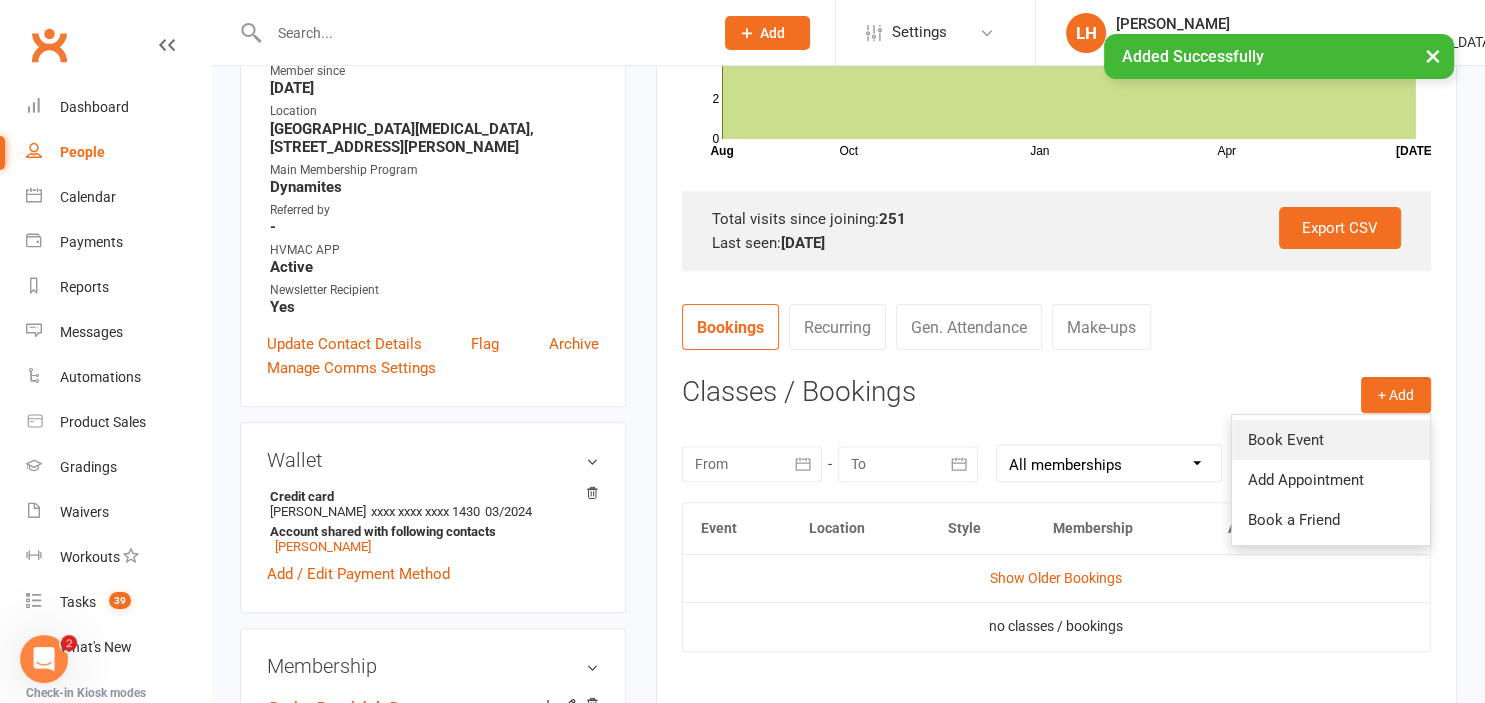 click on "Book Event" at bounding box center [1331, 440] 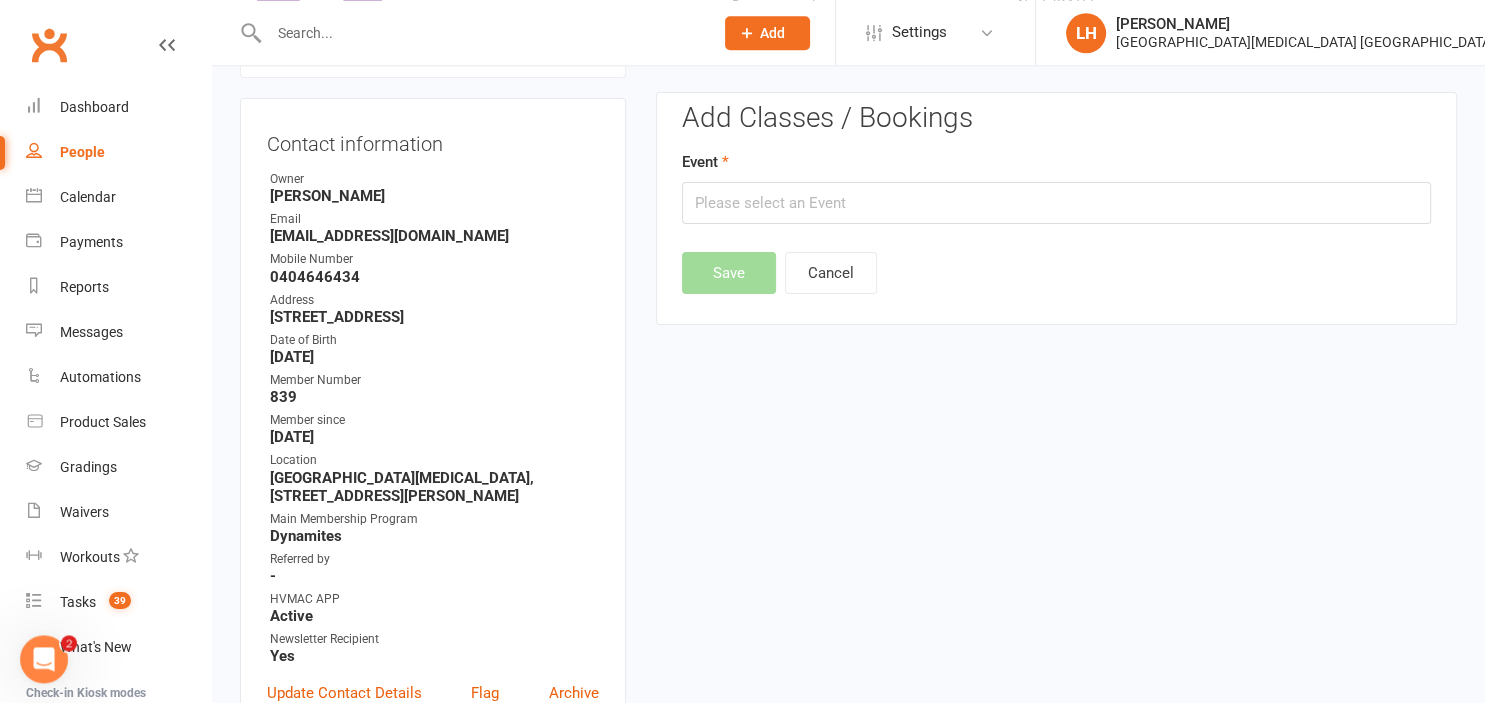 scroll, scrollTop: 171, scrollLeft: 0, axis: vertical 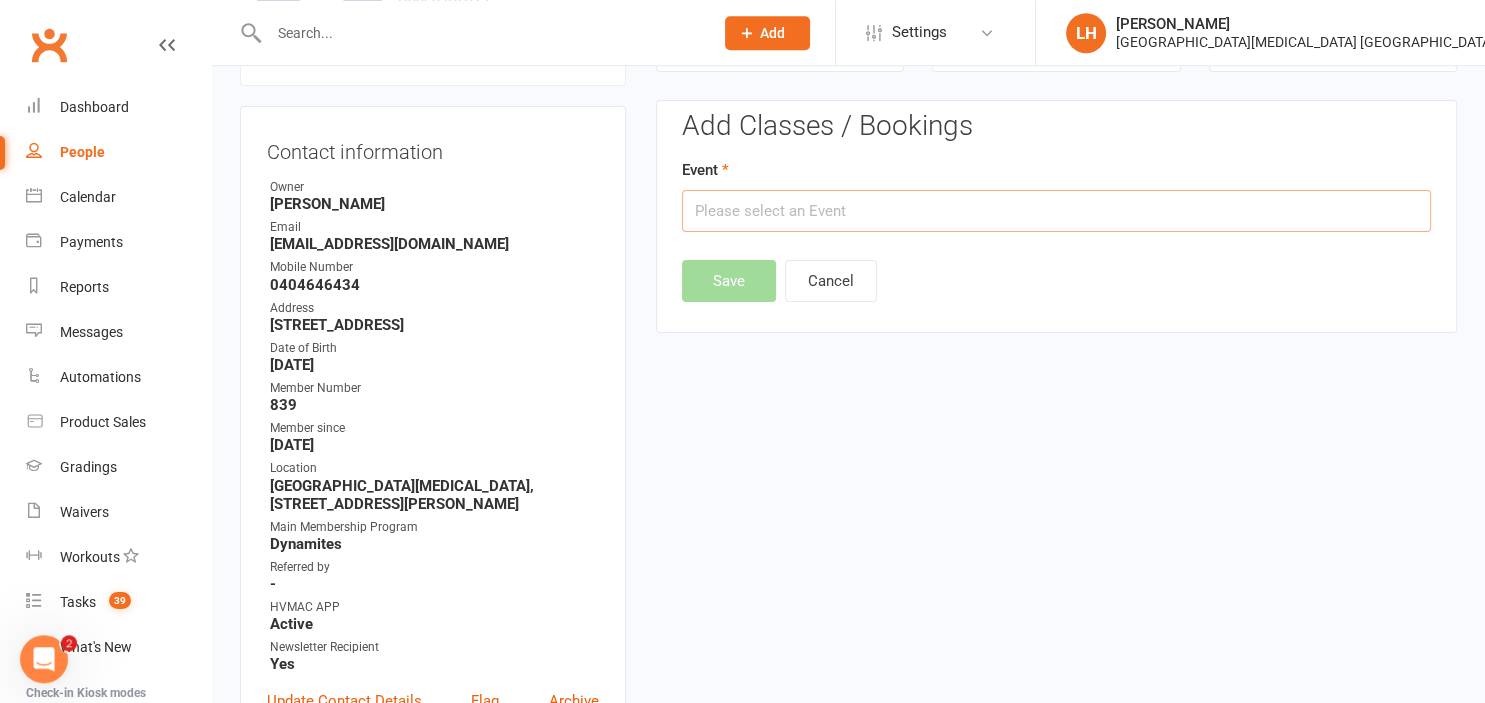 click at bounding box center [1056, 211] 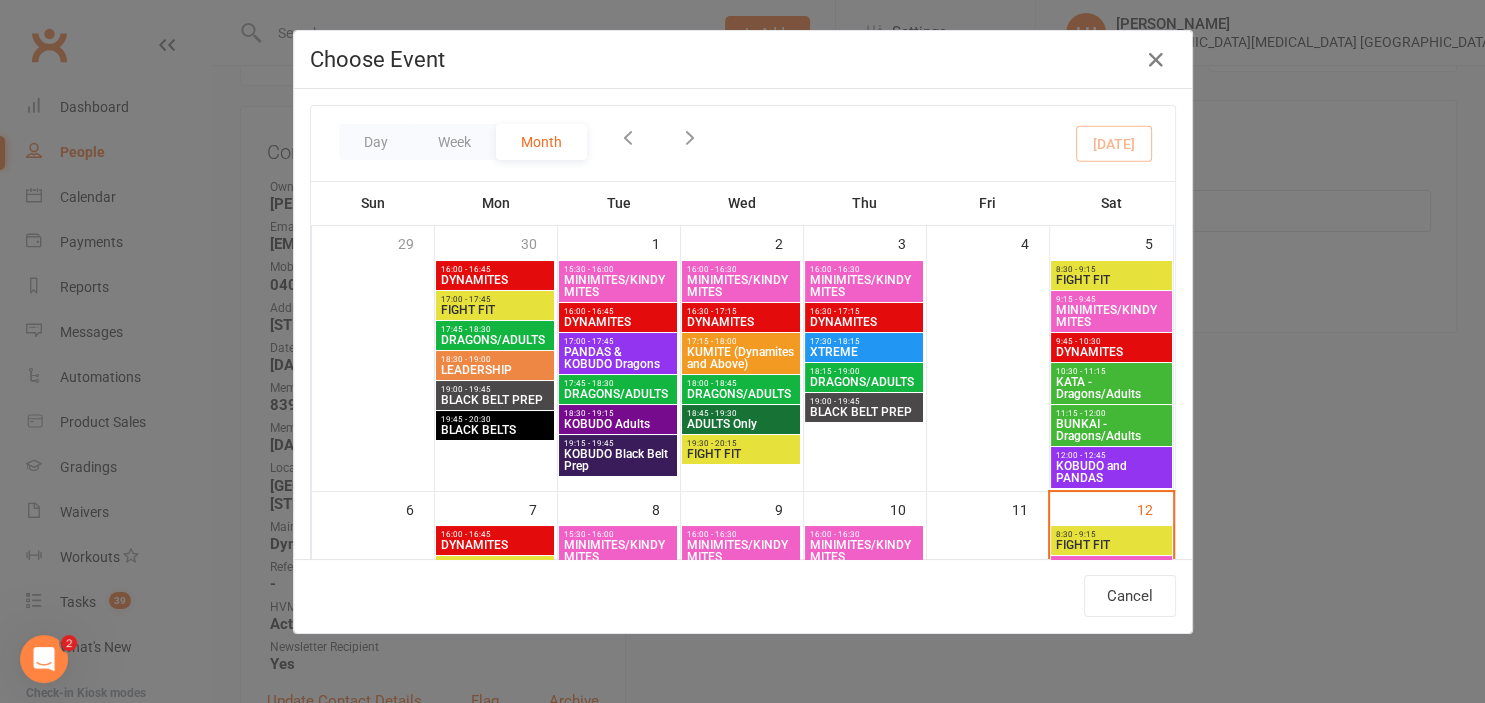 scroll, scrollTop: 331, scrollLeft: 0, axis: vertical 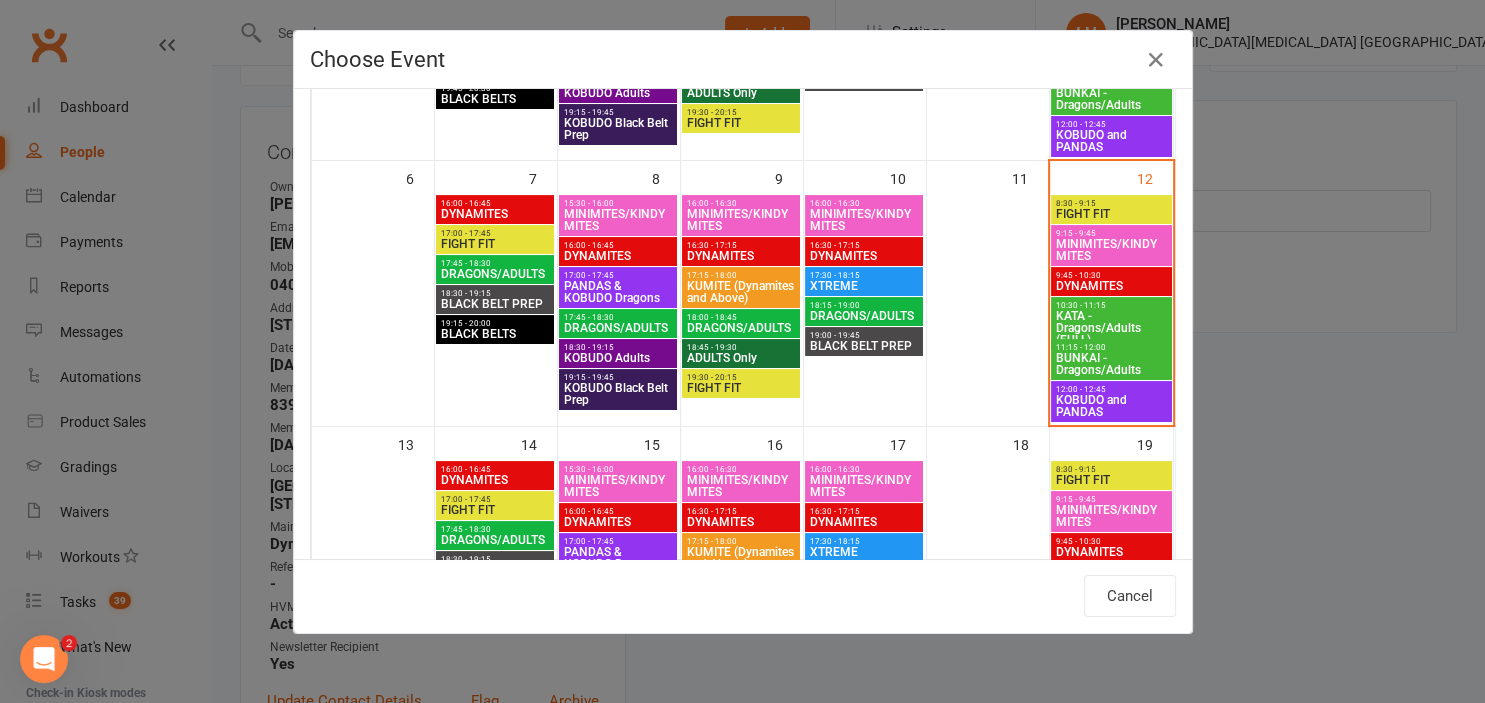 click on "9:45 - 10:30" at bounding box center [1111, 275] 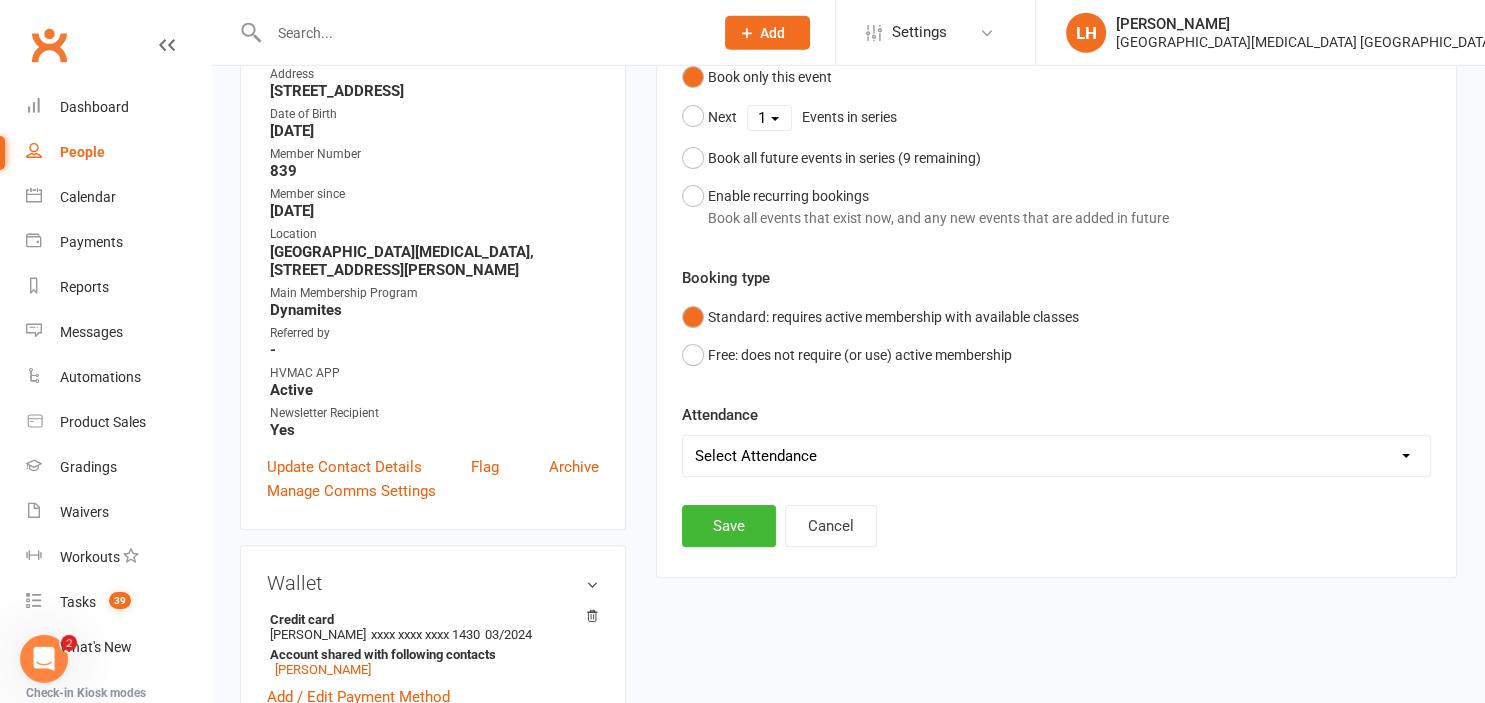 scroll, scrollTop: 488, scrollLeft: 0, axis: vertical 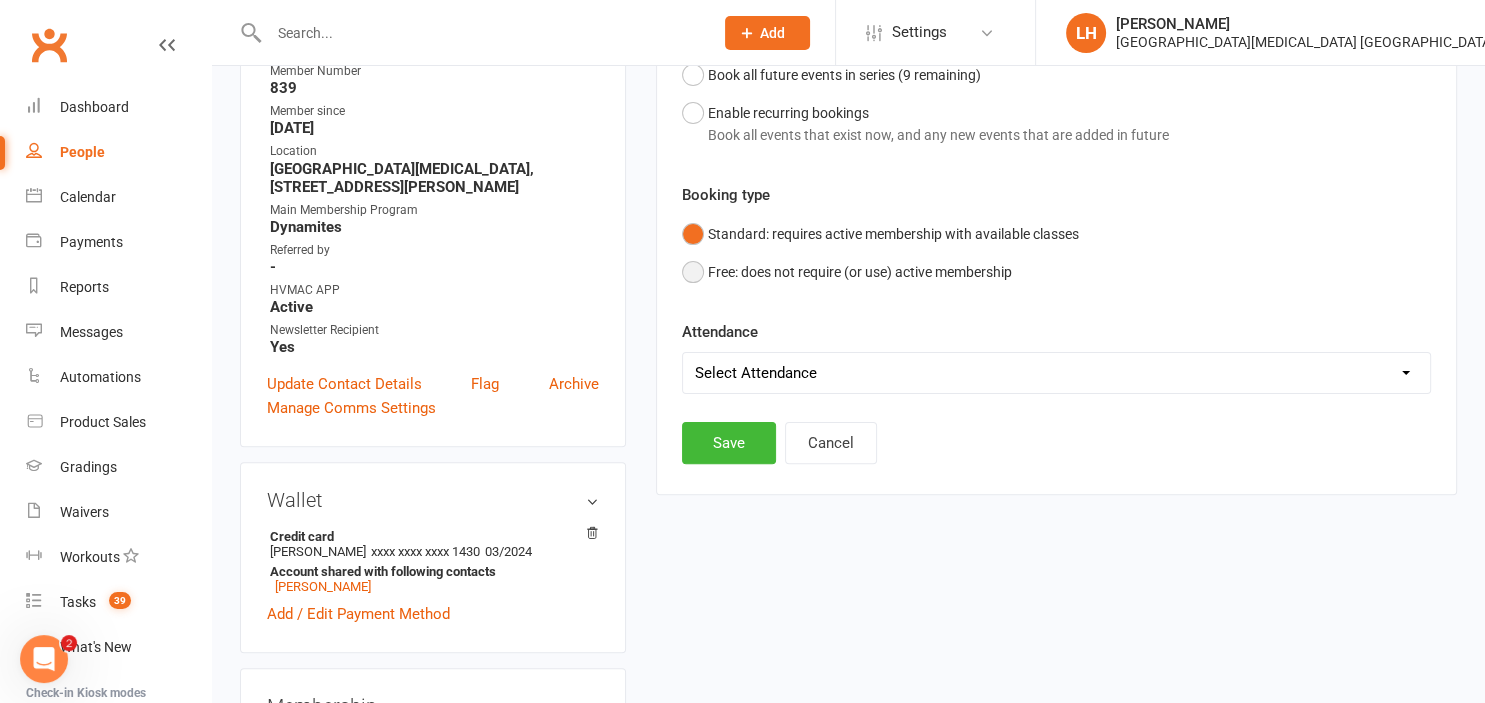 click on "Free: does not require (or use) active membership" at bounding box center (847, 272) 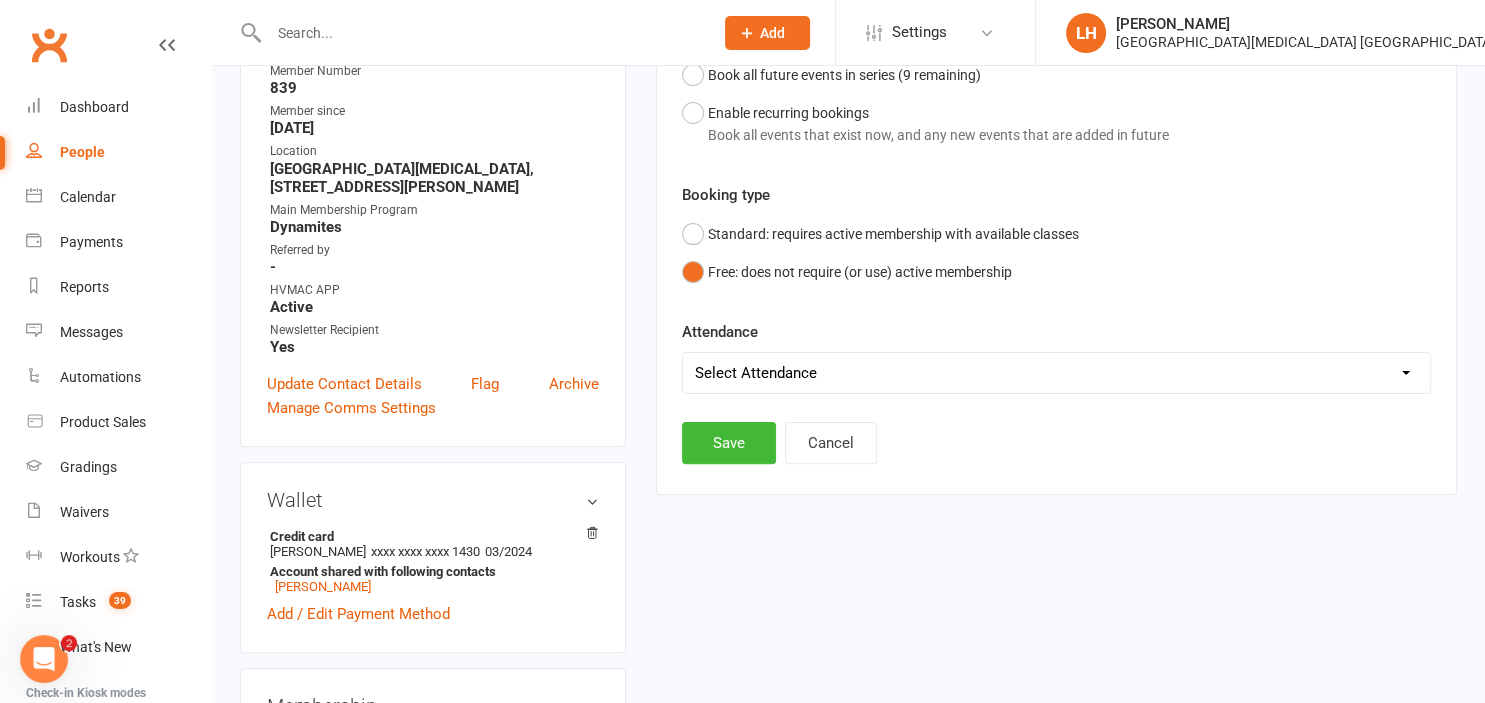 click on "Select Attendance Attended Absent" at bounding box center [1056, 373] 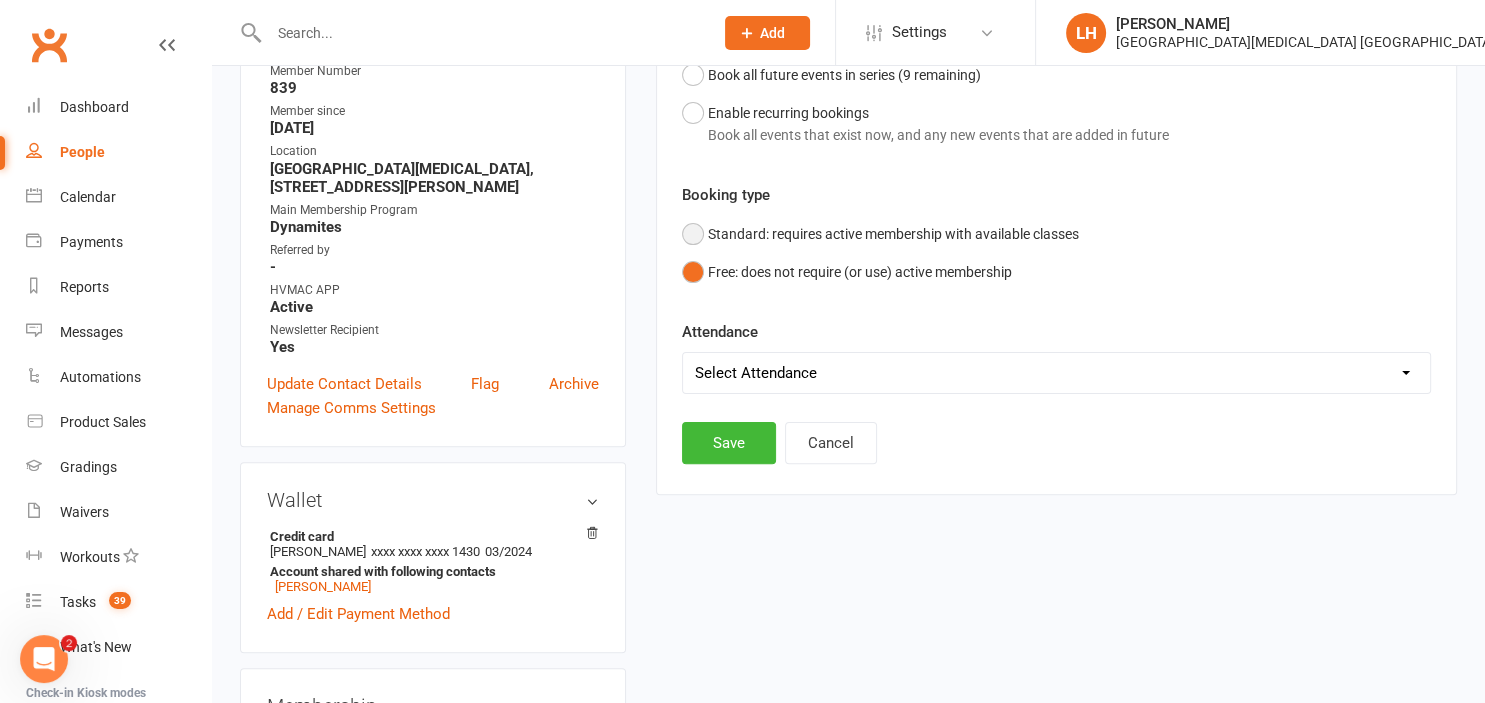 click on "Standard: requires active membership with available classes" at bounding box center (880, 234) 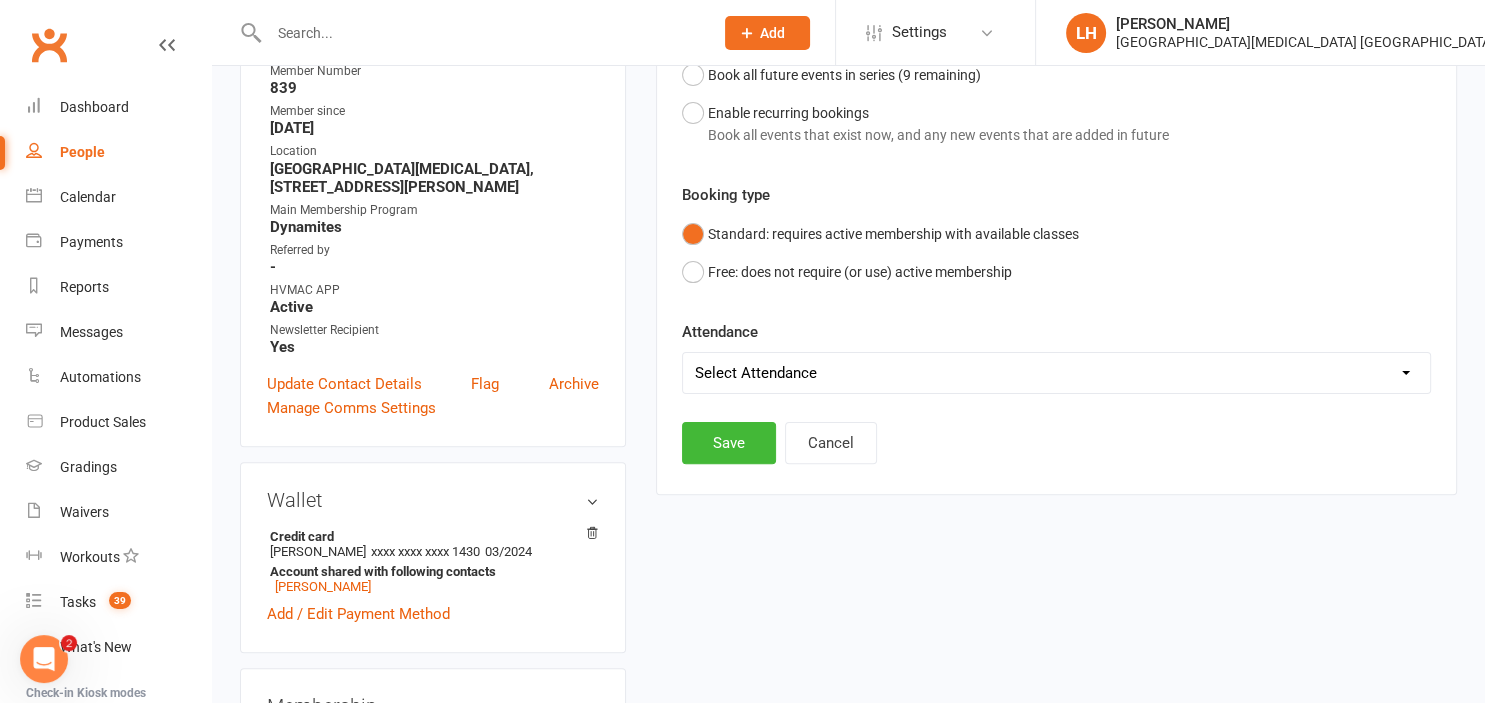 click on "Standard: requires active membership with available classes" at bounding box center [880, 234] 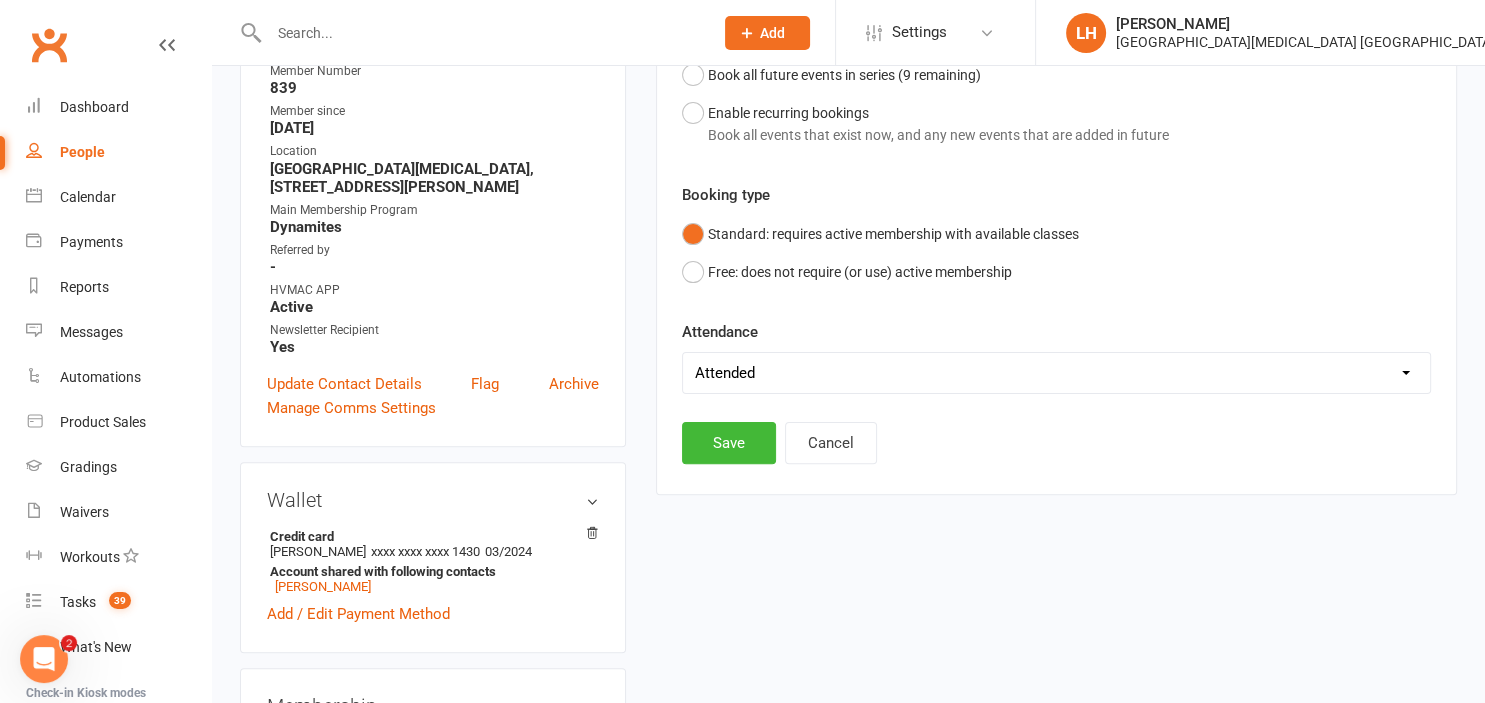 click on "Attended" at bounding box center [0, 0] 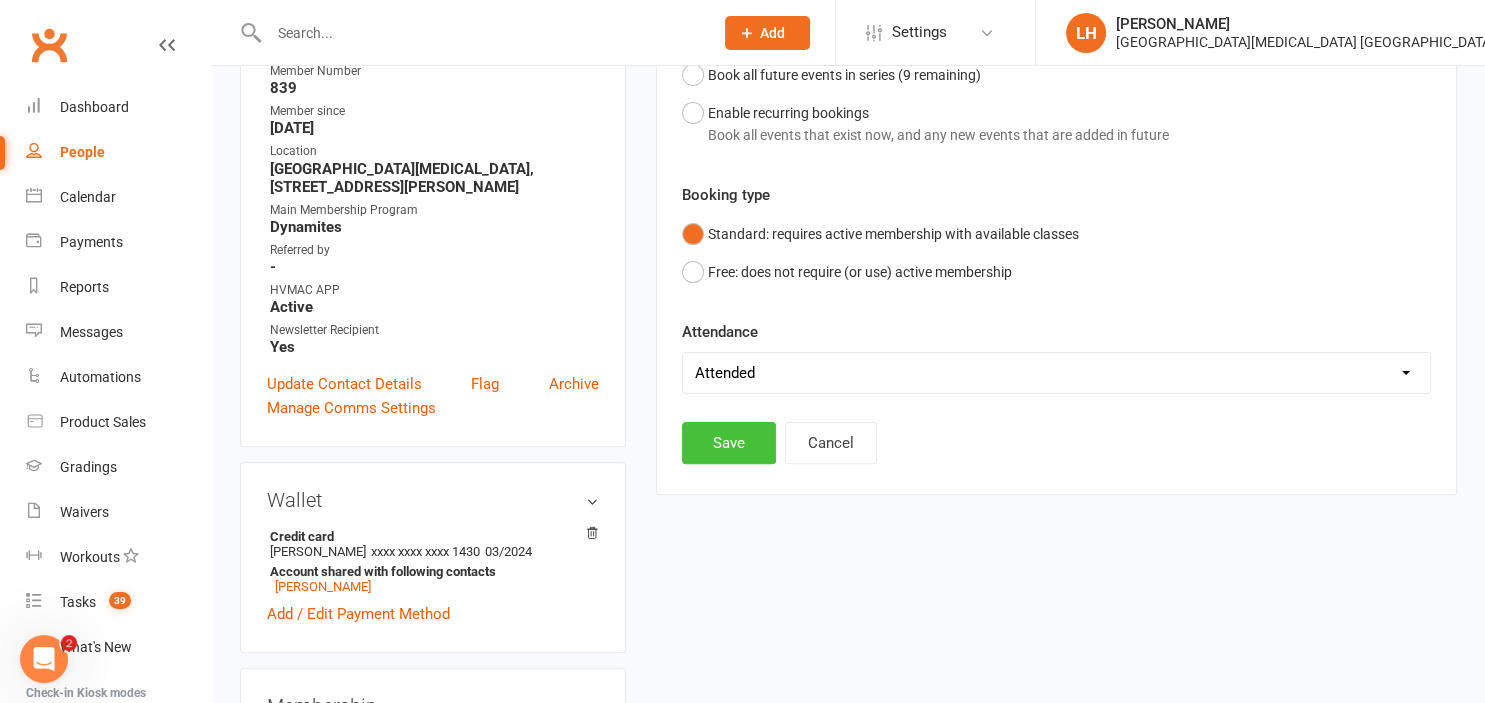 click on "Save" at bounding box center [729, 443] 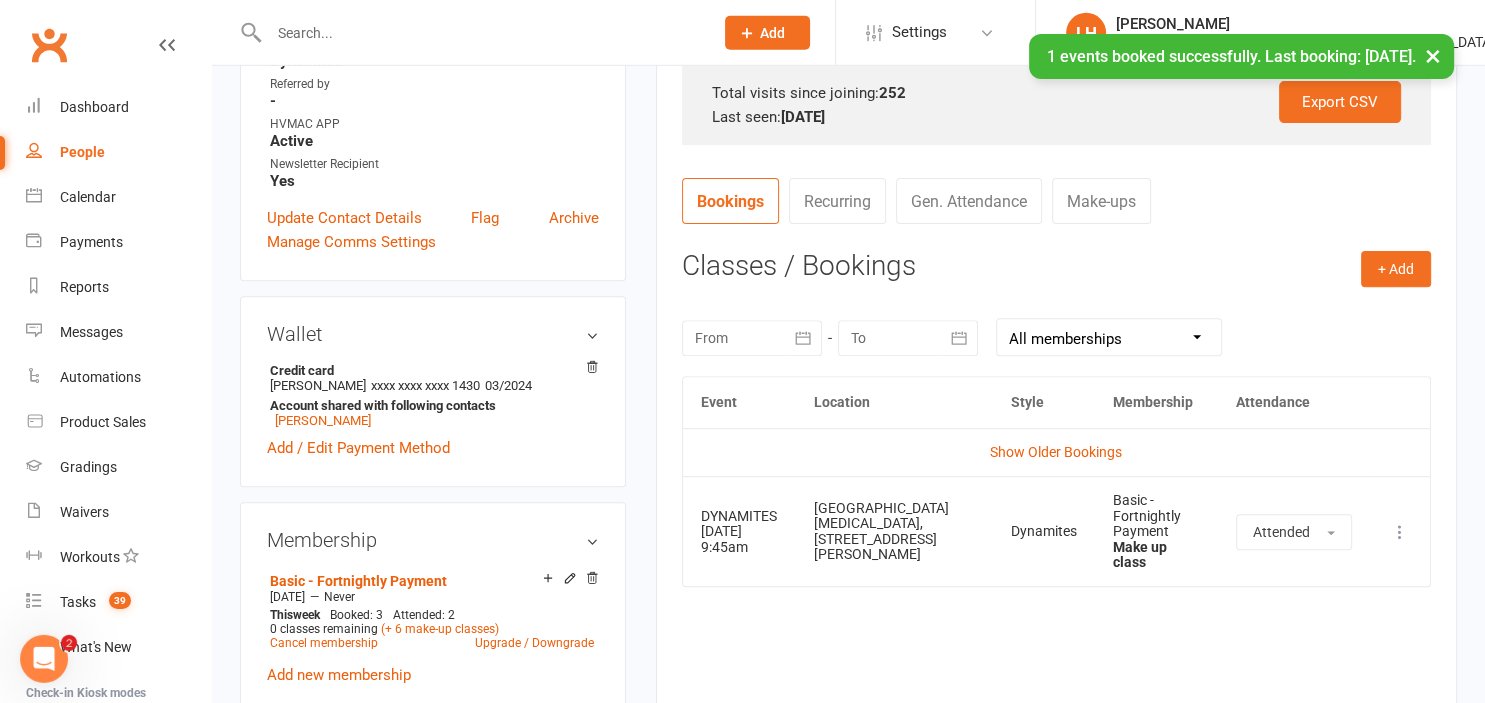 scroll, scrollTop: 804, scrollLeft: 0, axis: vertical 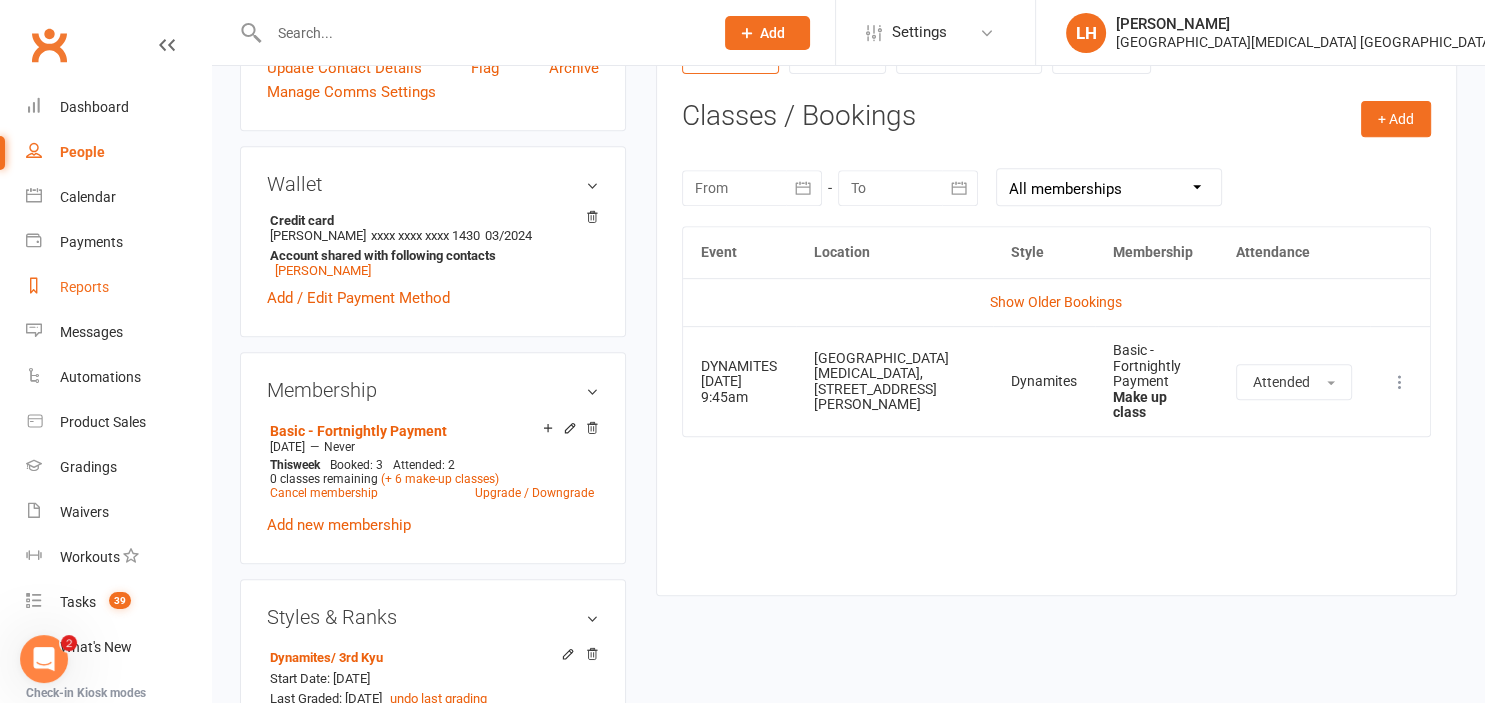 click on "Reports" at bounding box center (118, 287) 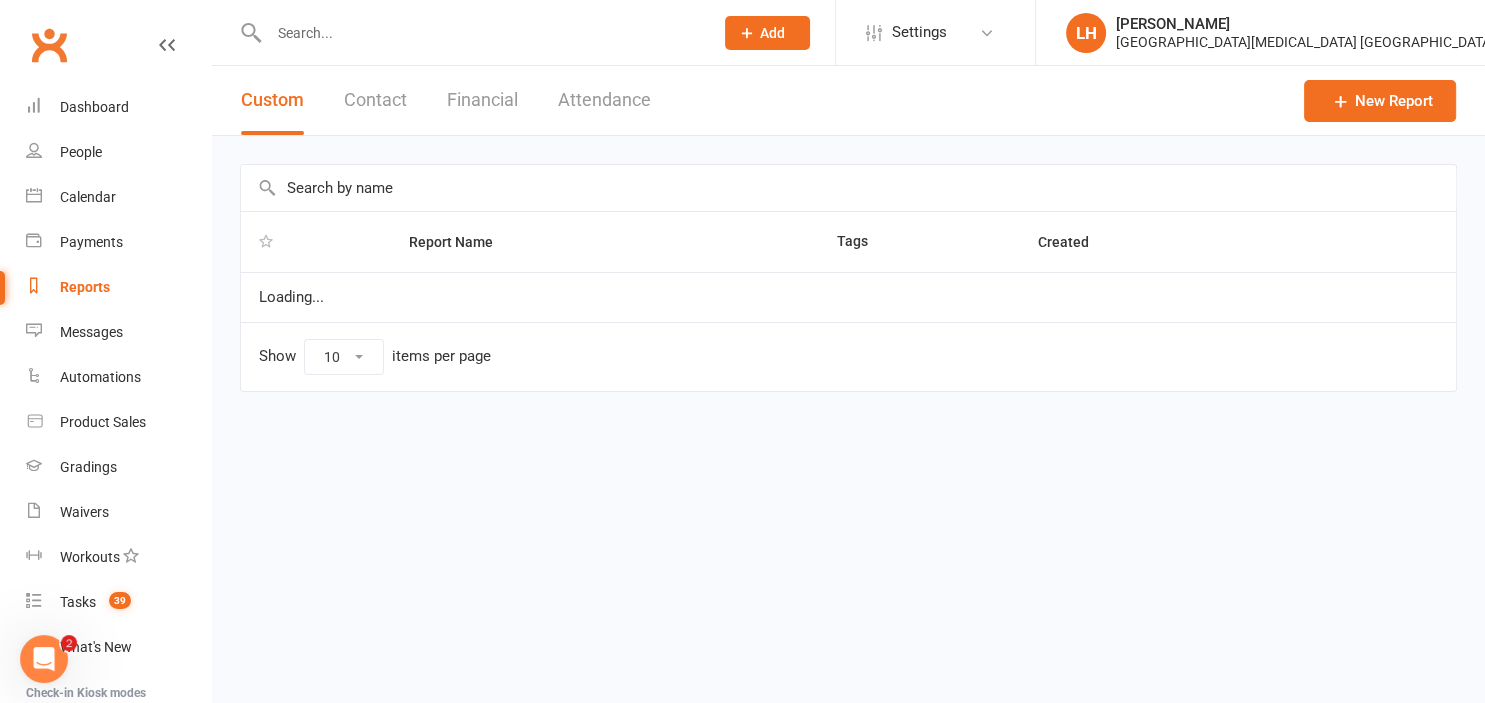 select on "25" 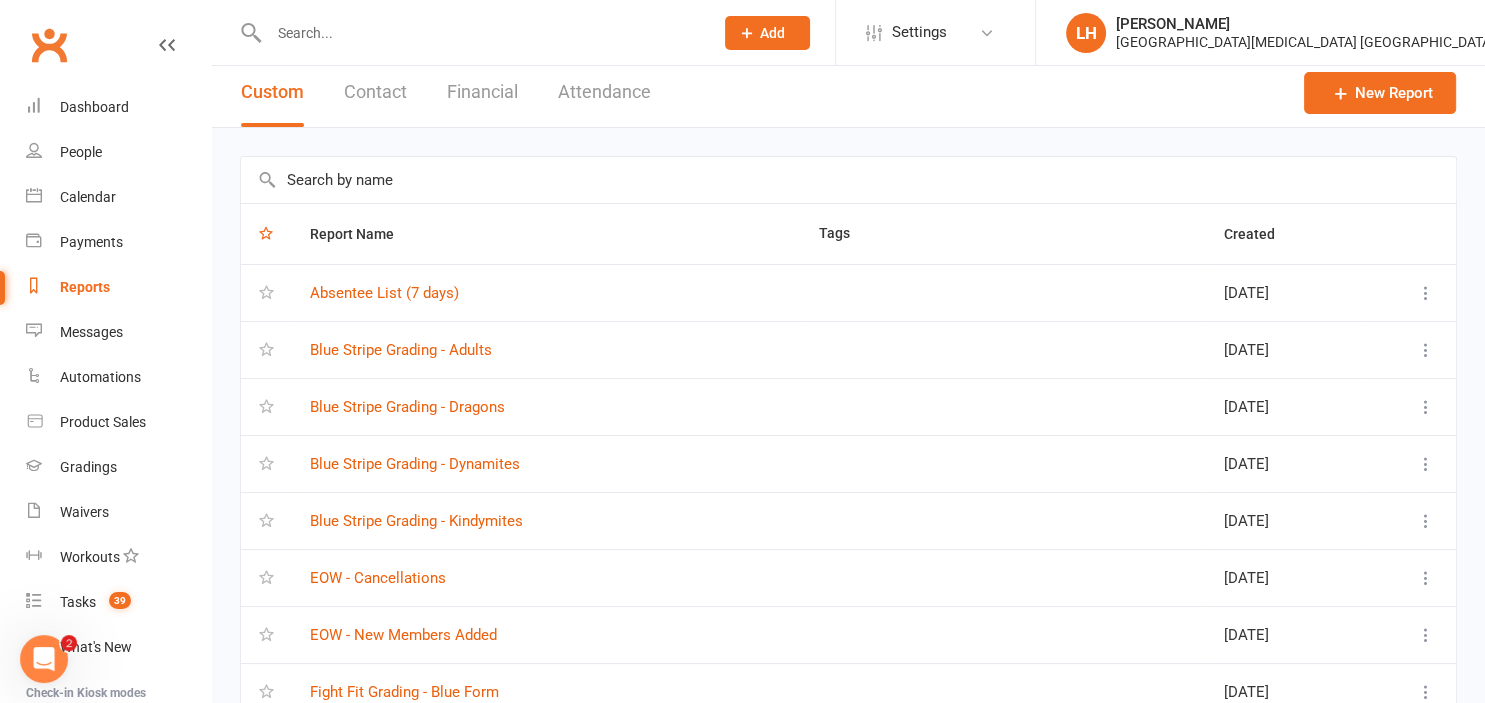 scroll, scrollTop: 105, scrollLeft: 0, axis: vertical 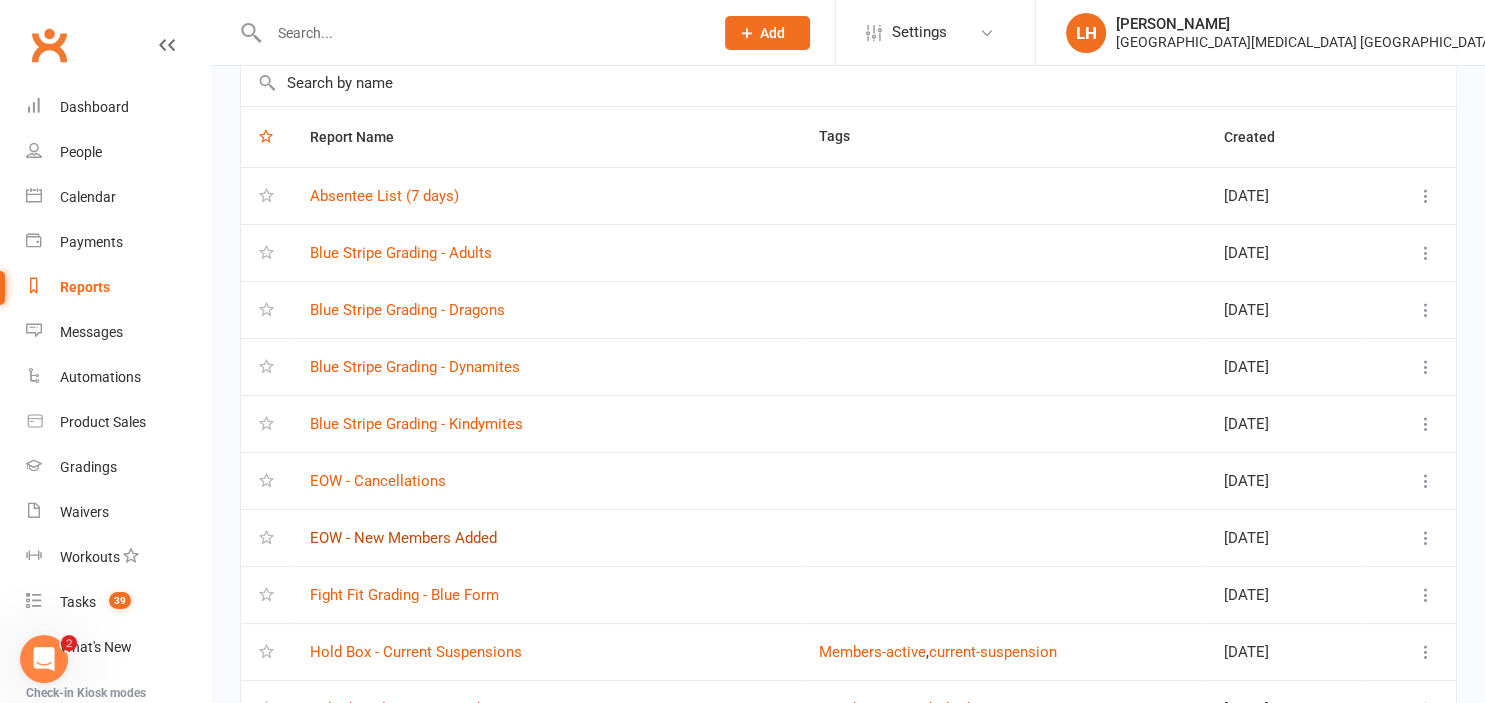 click on "EOW - New Members Added" at bounding box center [403, 538] 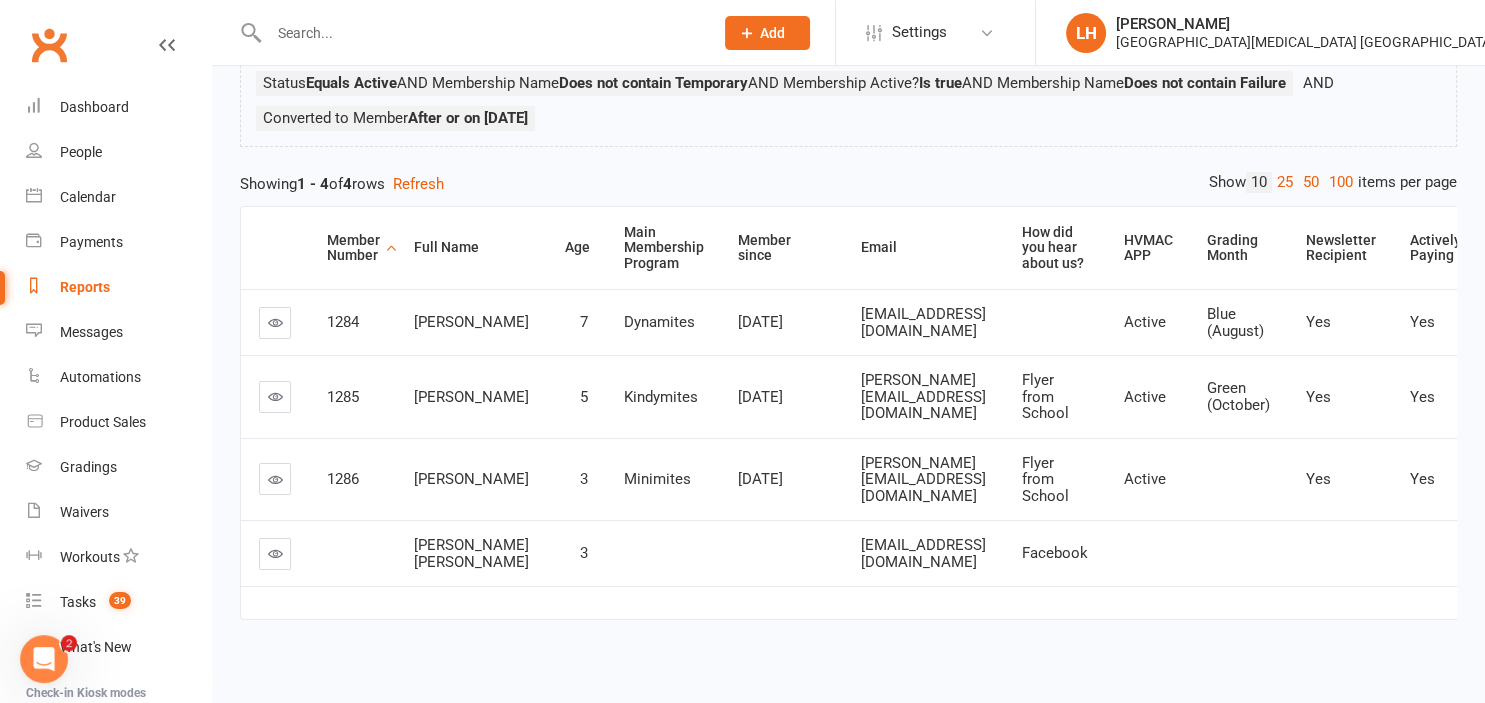scroll, scrollTop: 169, scrollLeft: 0, axis: vertical 